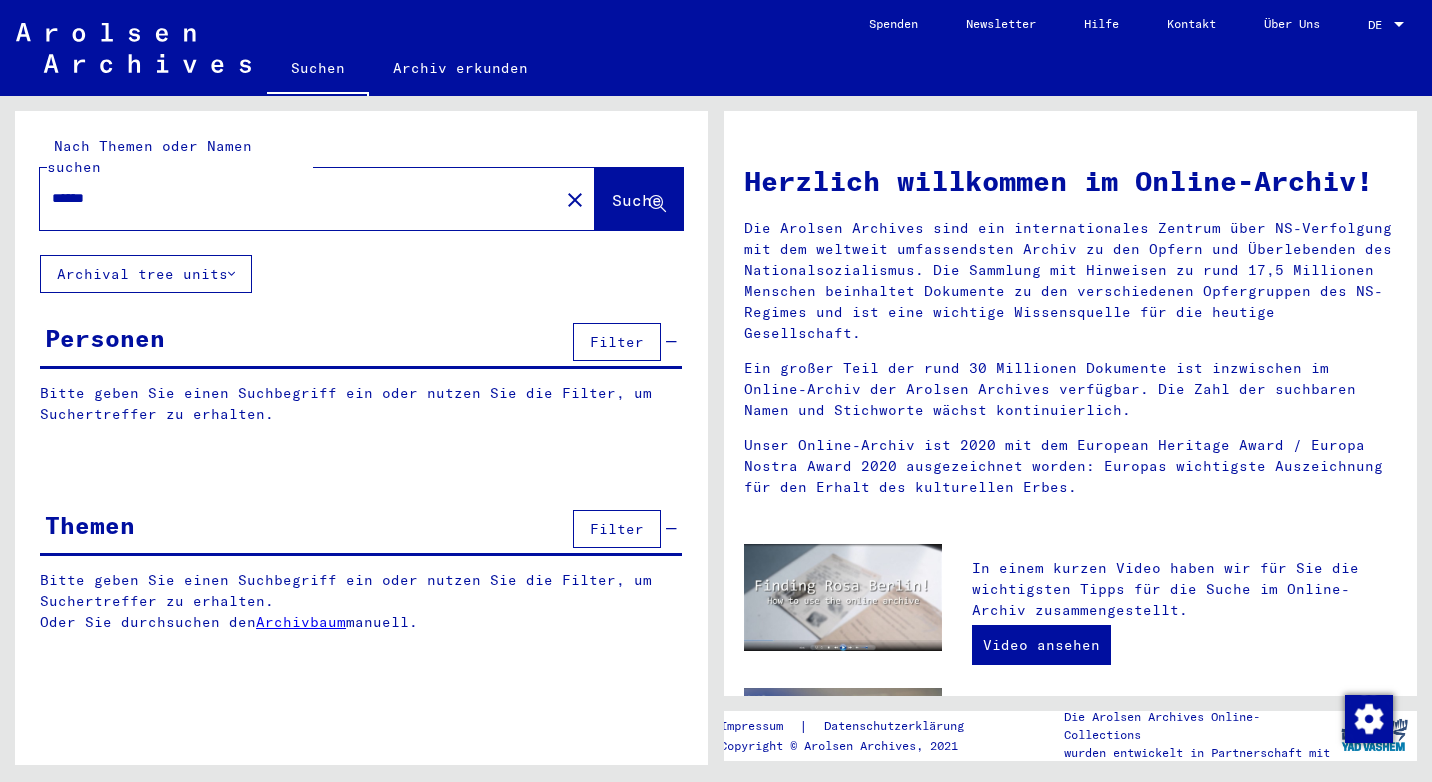 scroll, scrollTop: 0, scrollLeft: 0, axis: both 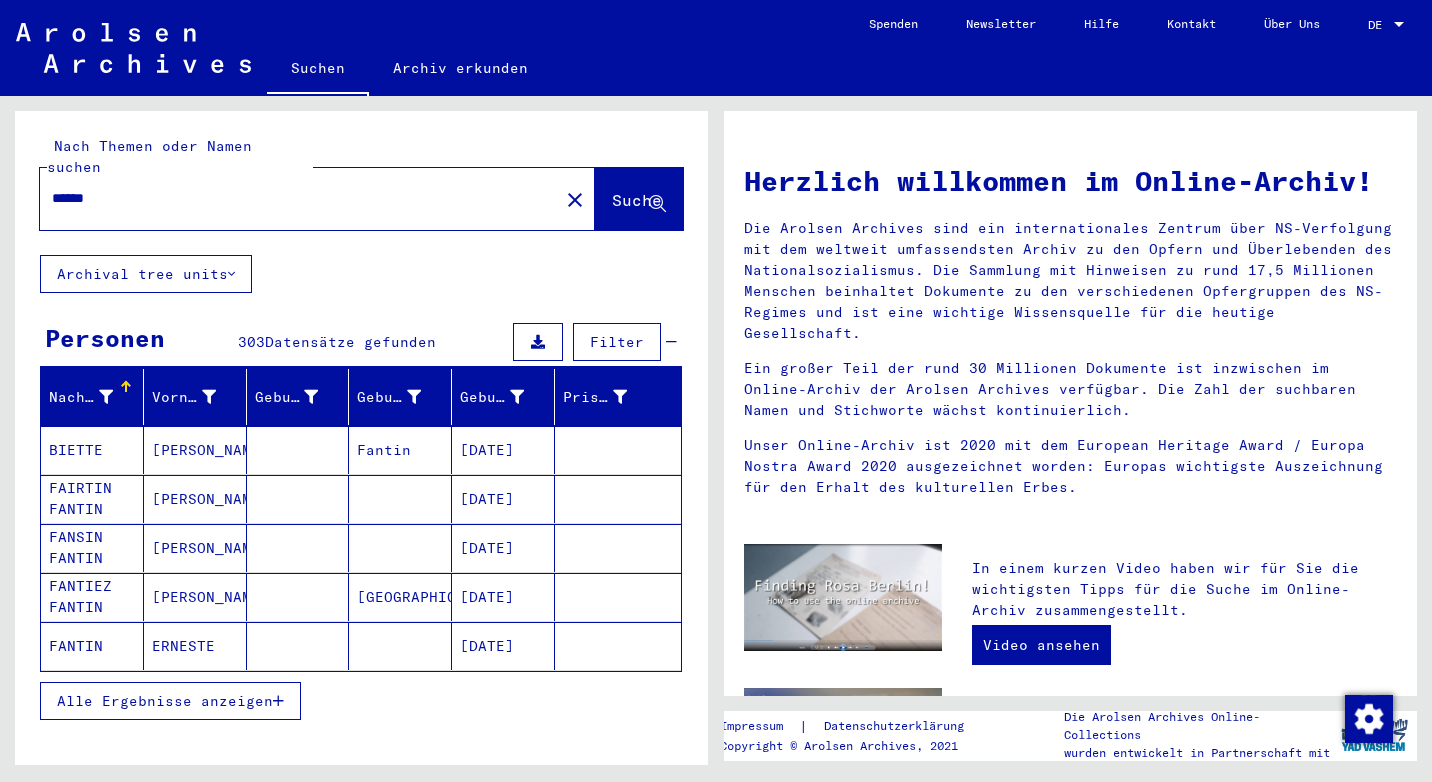 click on "FAIRTIN FANTIN" at bounding box center [92, 548] 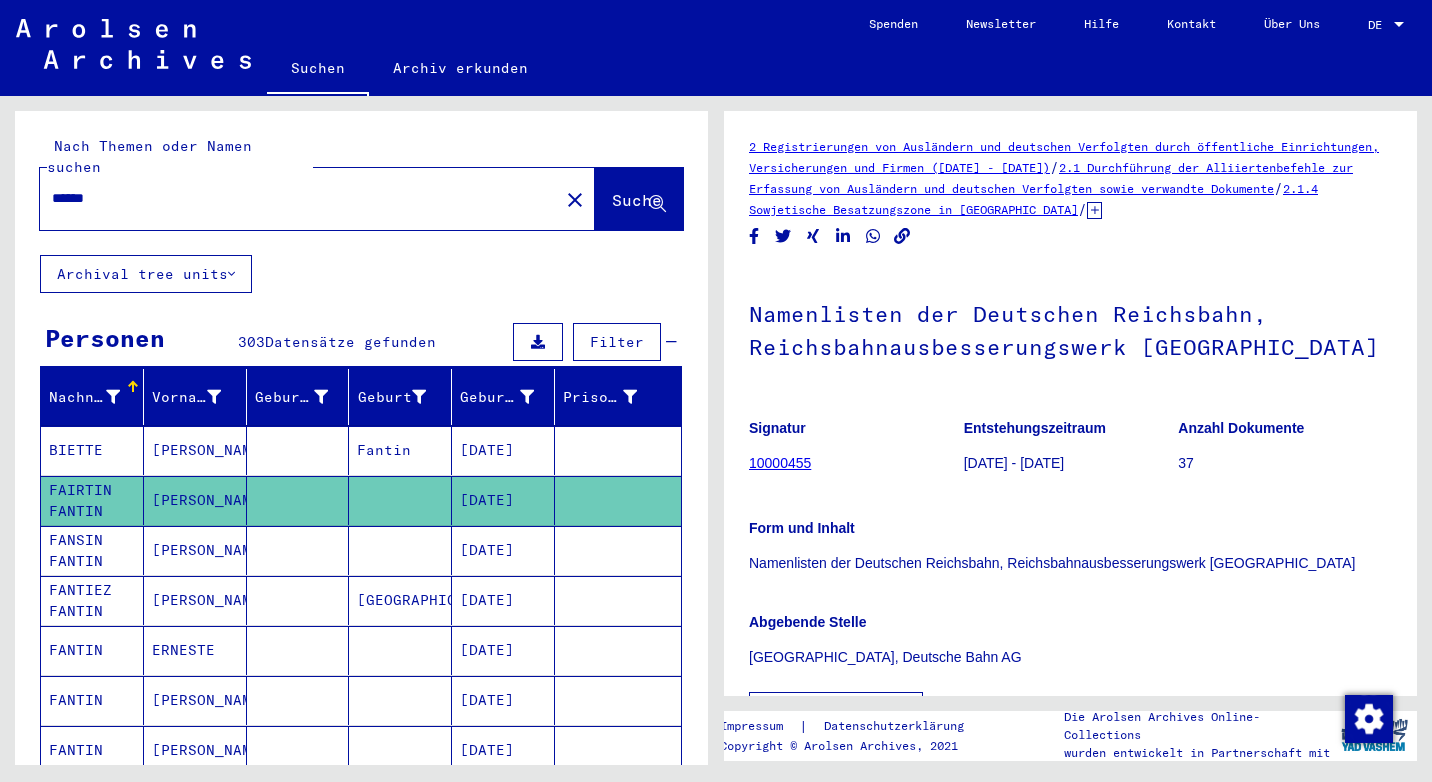 scroll, scrollTop: 0, scrollLeft: 0, axis: both 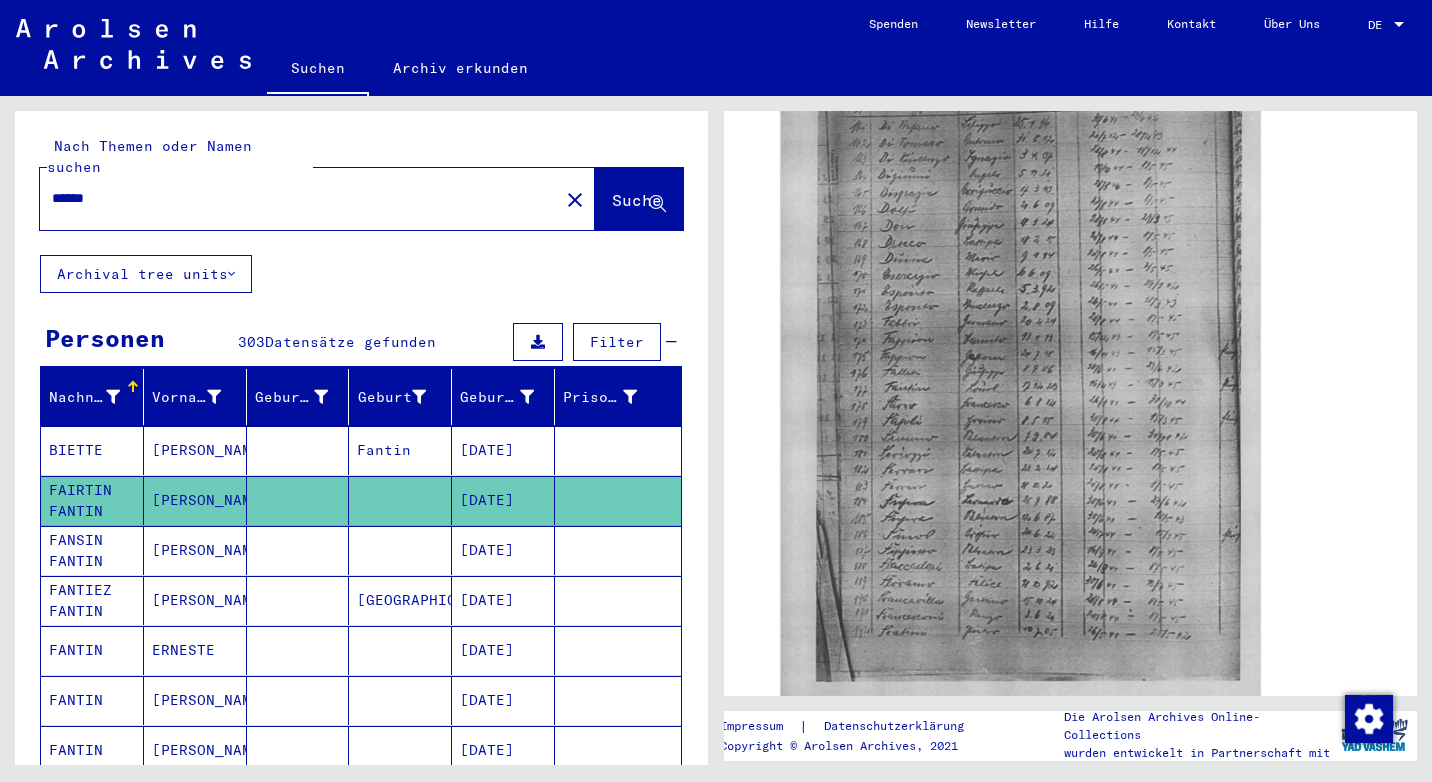 click 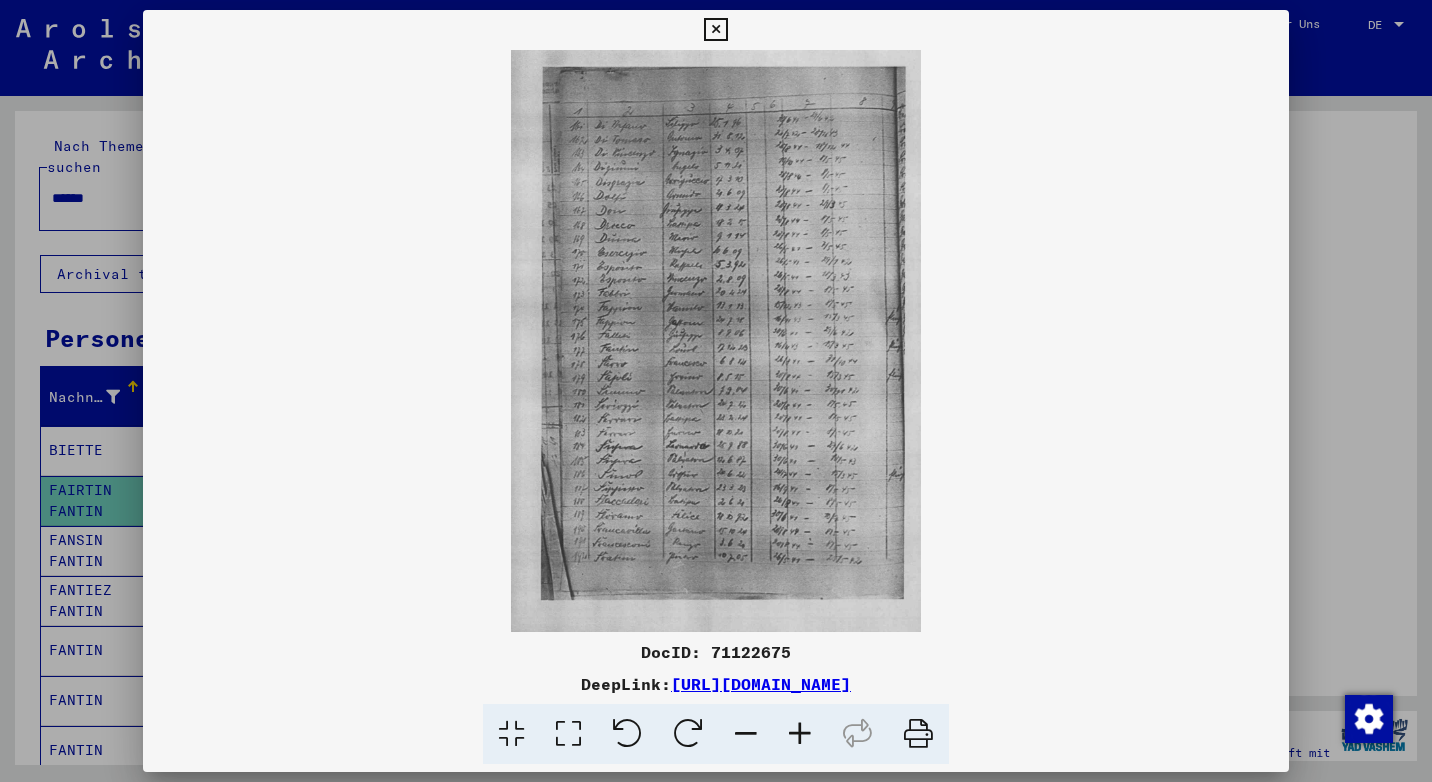 click at bounding box center (800, 734) 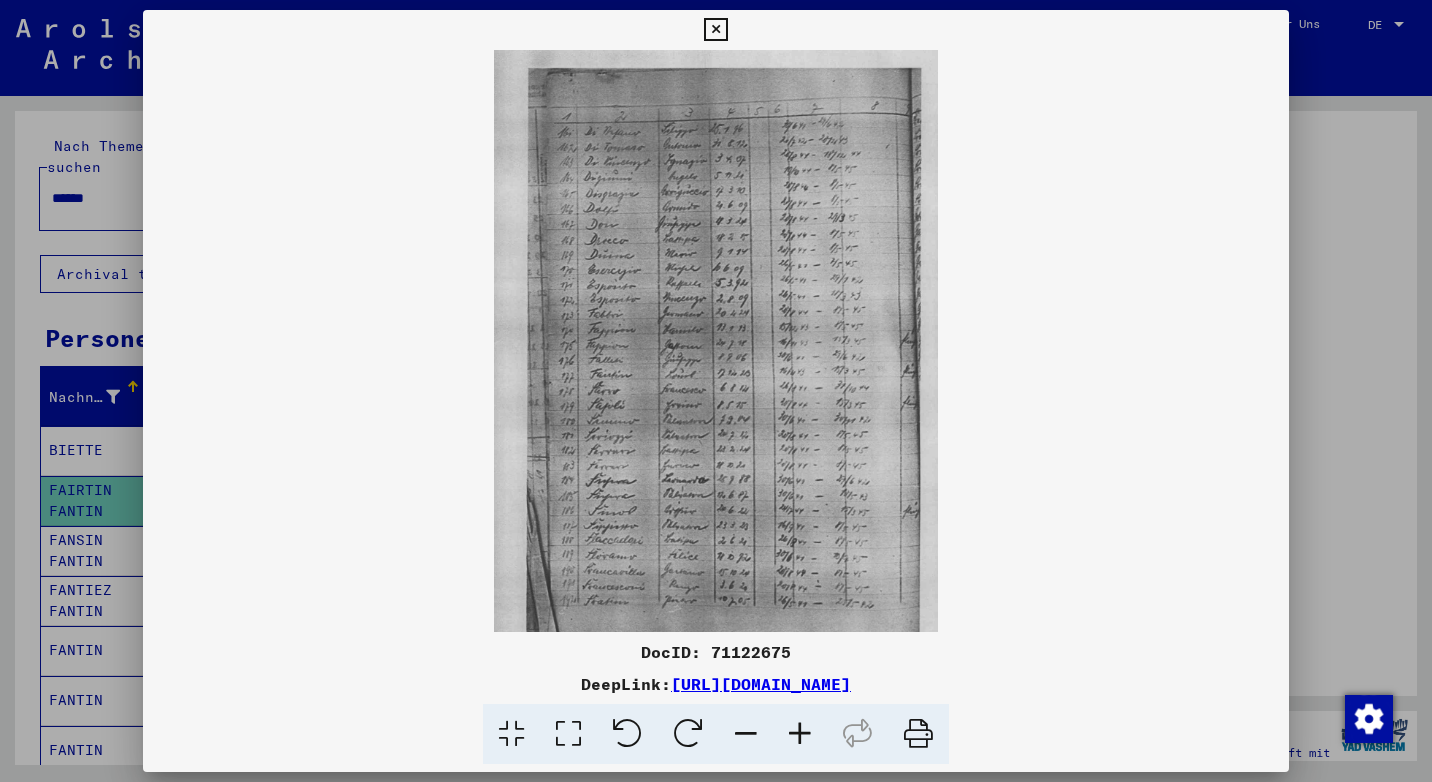 click at bounding box center (800, 734) 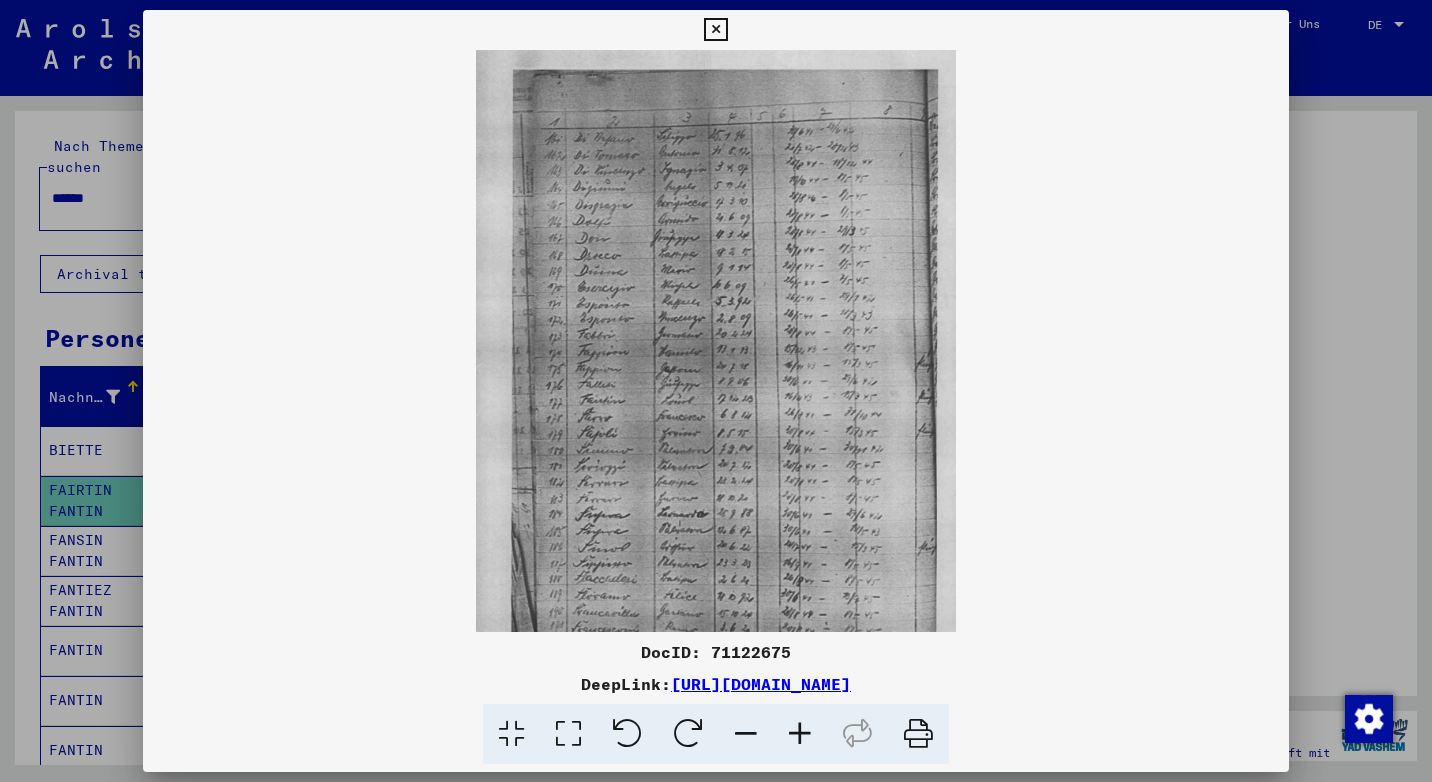click at bounding box center [800, 734] 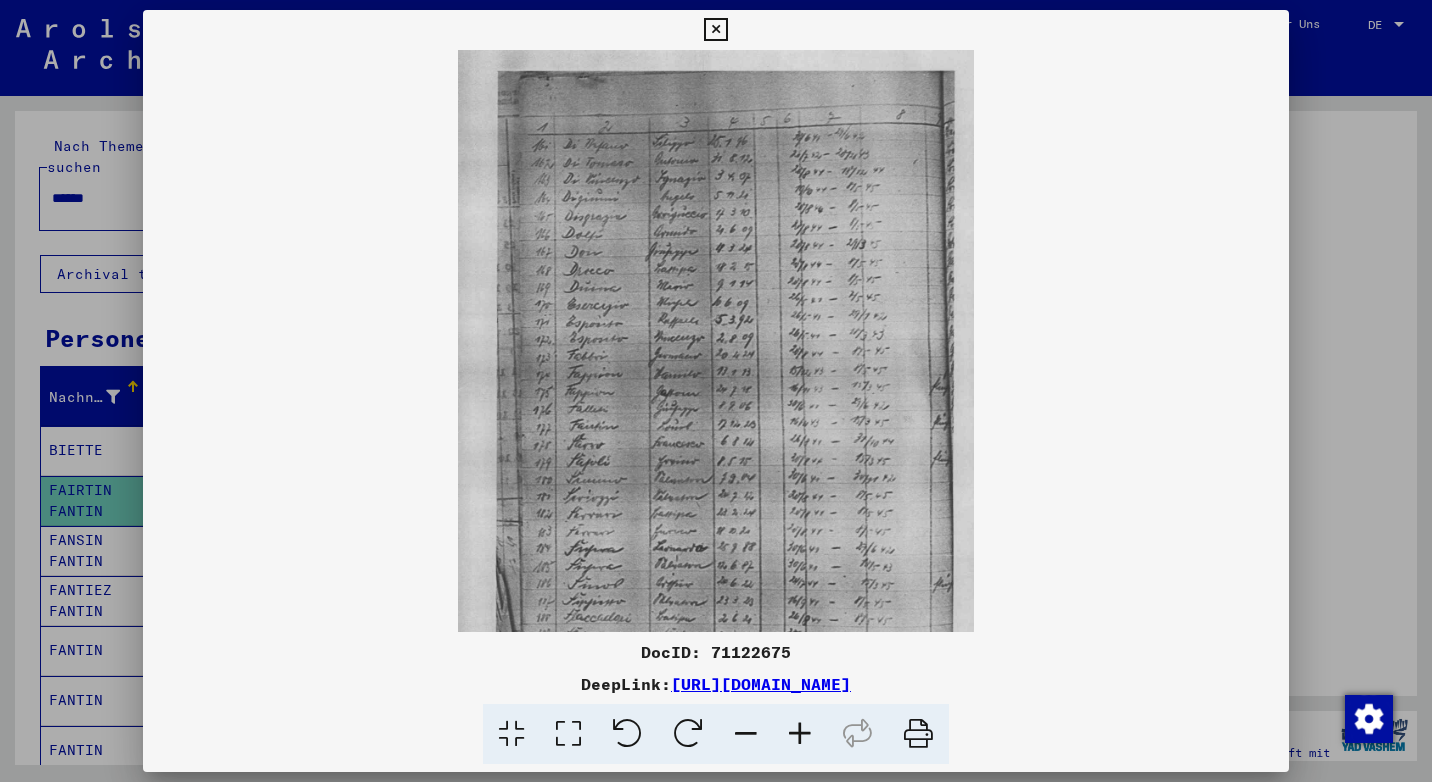 click at bounding box center [800, 734] 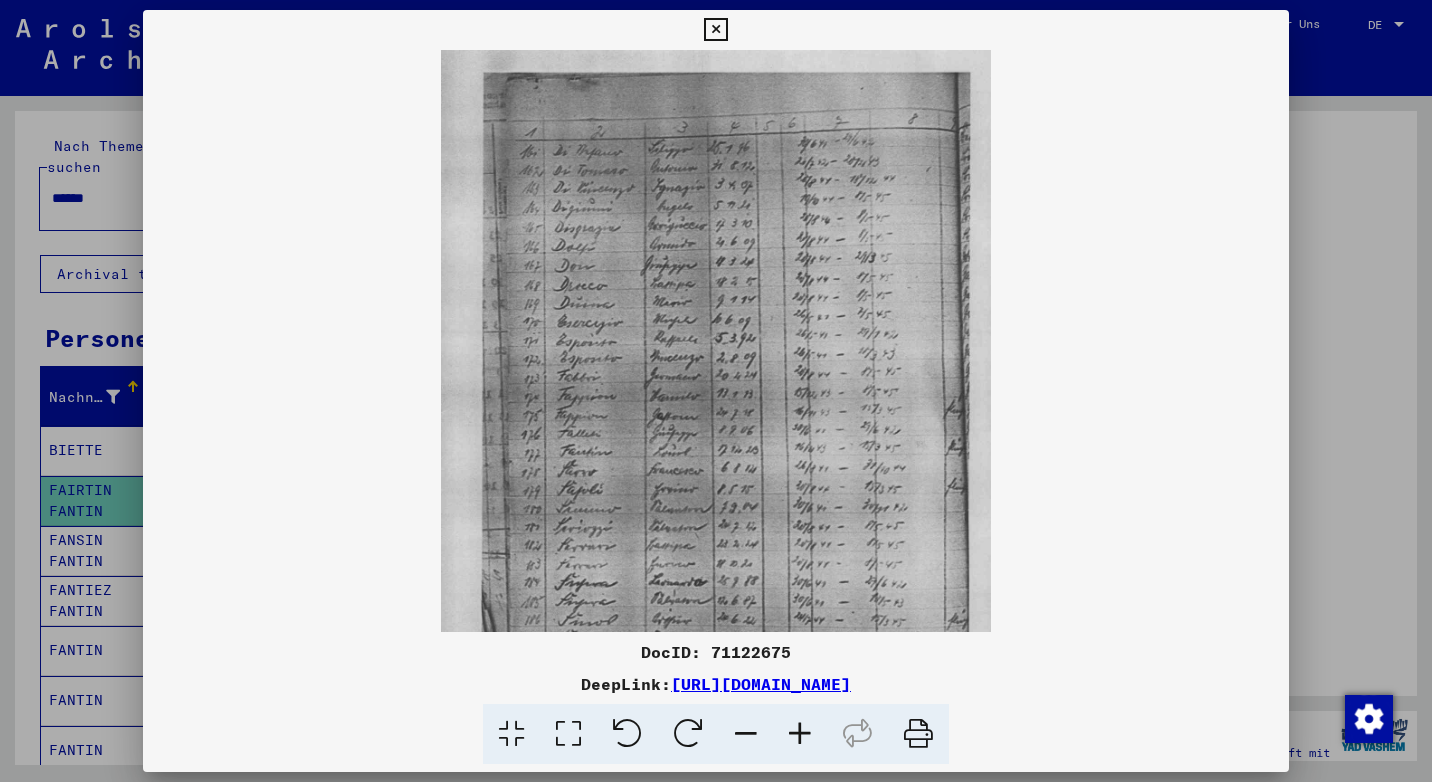 click at bounding box center [800, 734] 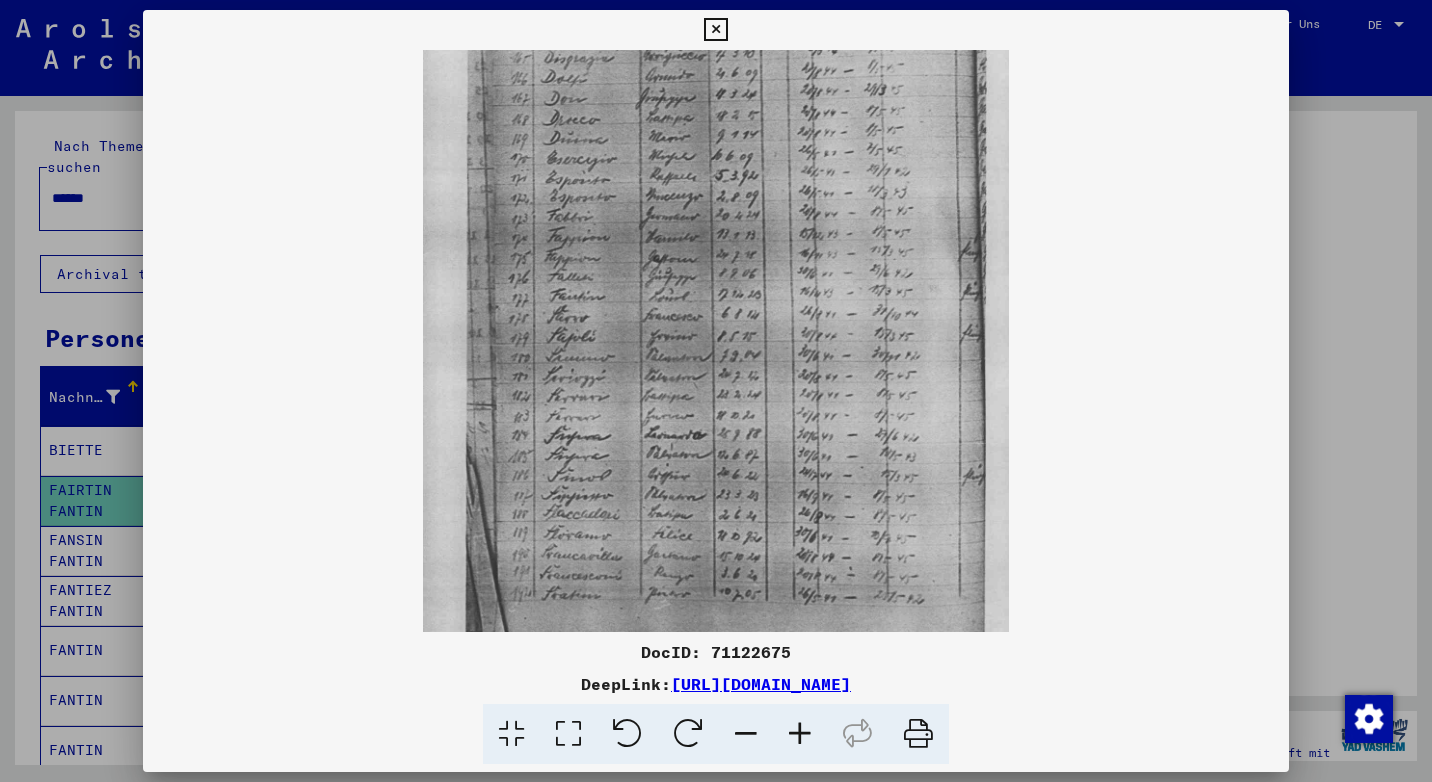 scroll, scrollTop: 238, scrollLeft: 0, axis: vertical 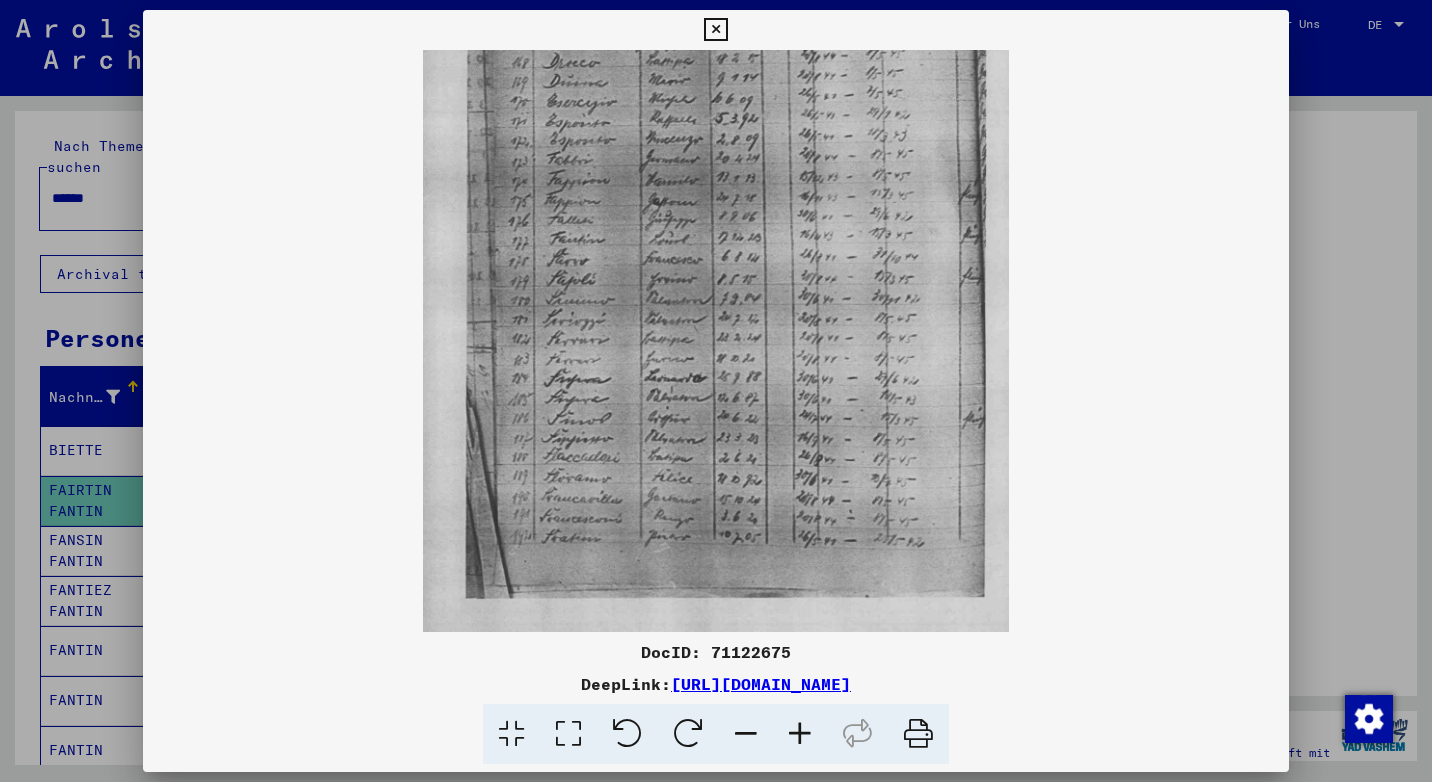 drag, startPoint x: 709, startPoint y: 548, endPoint x: 704, endPoint y: 310, distance: 238.05252 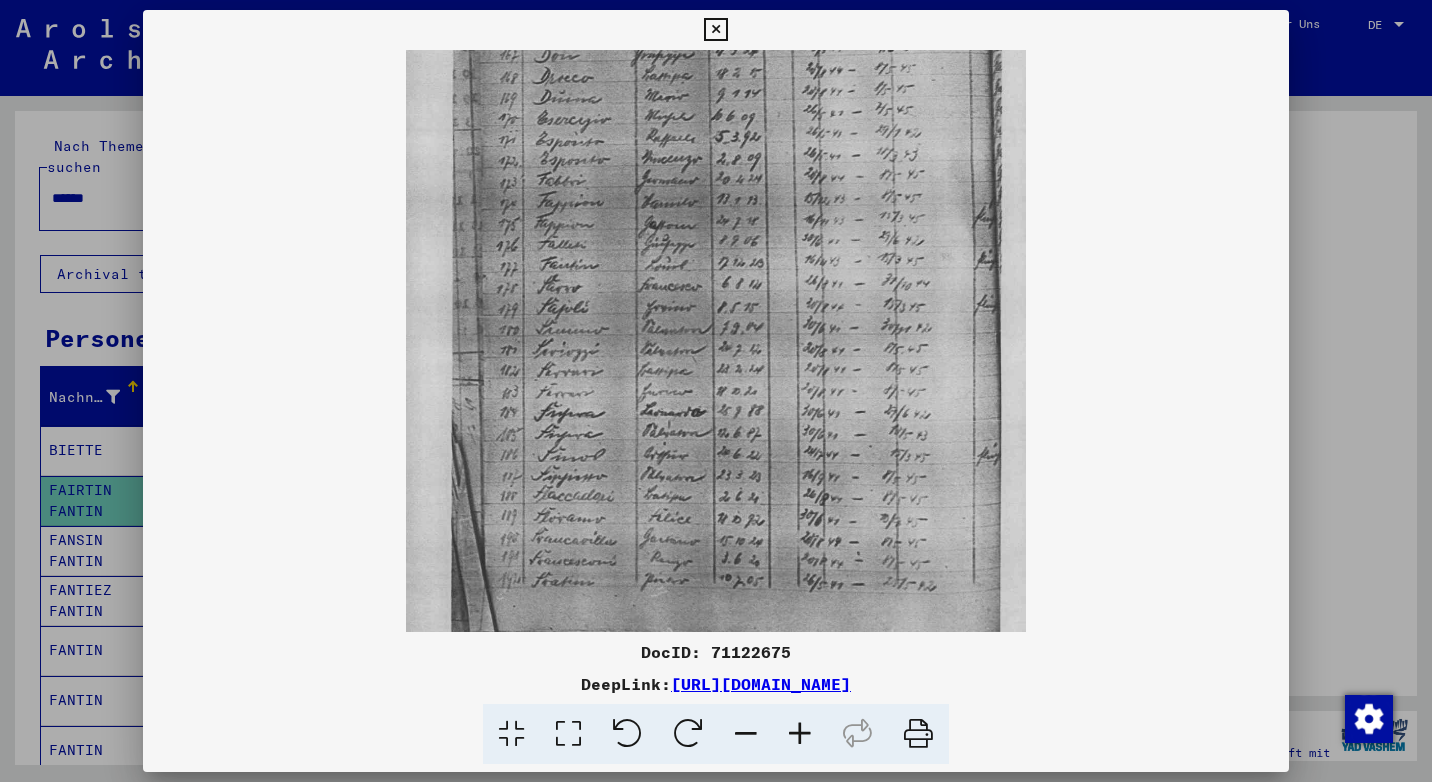 click at bounding box center (800, 734) 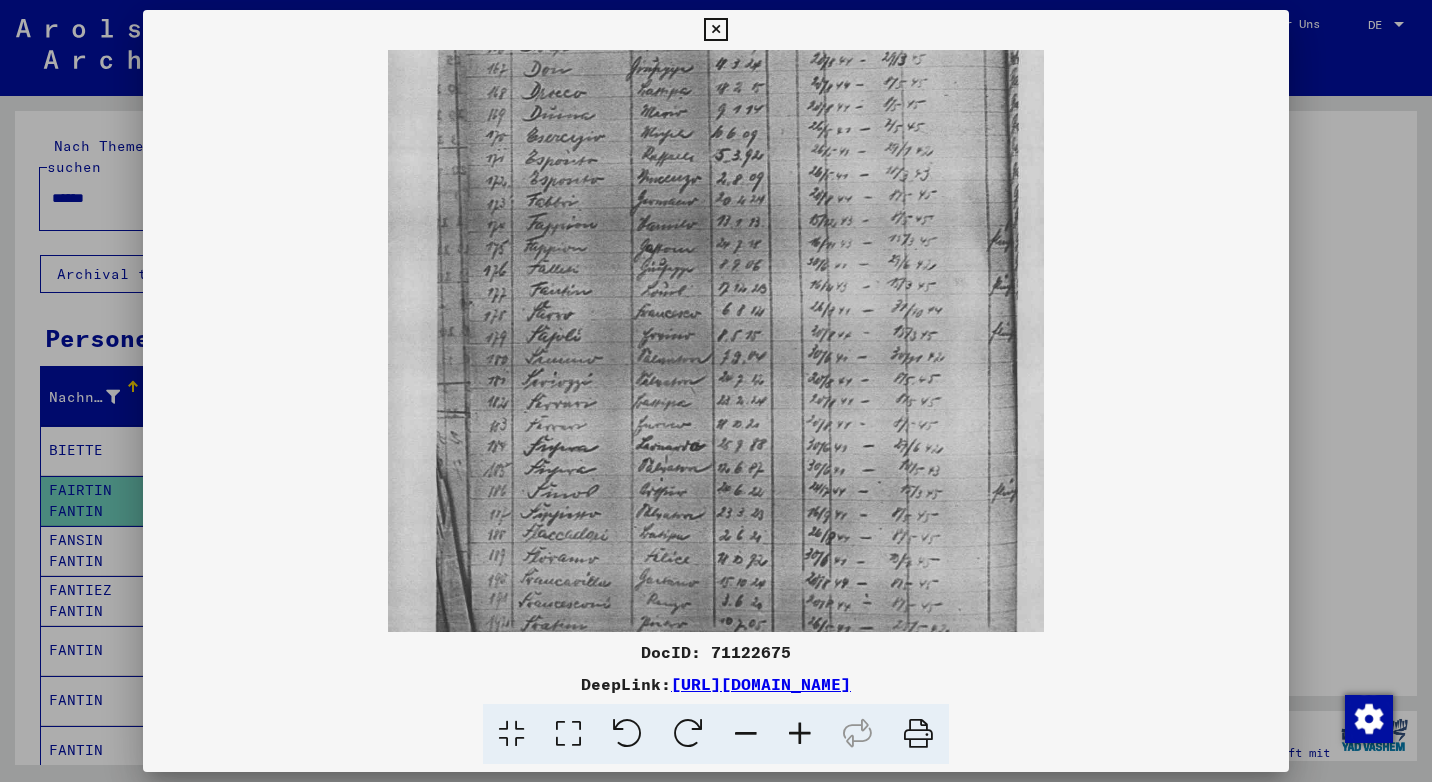 click at bounding box center (800, 734) 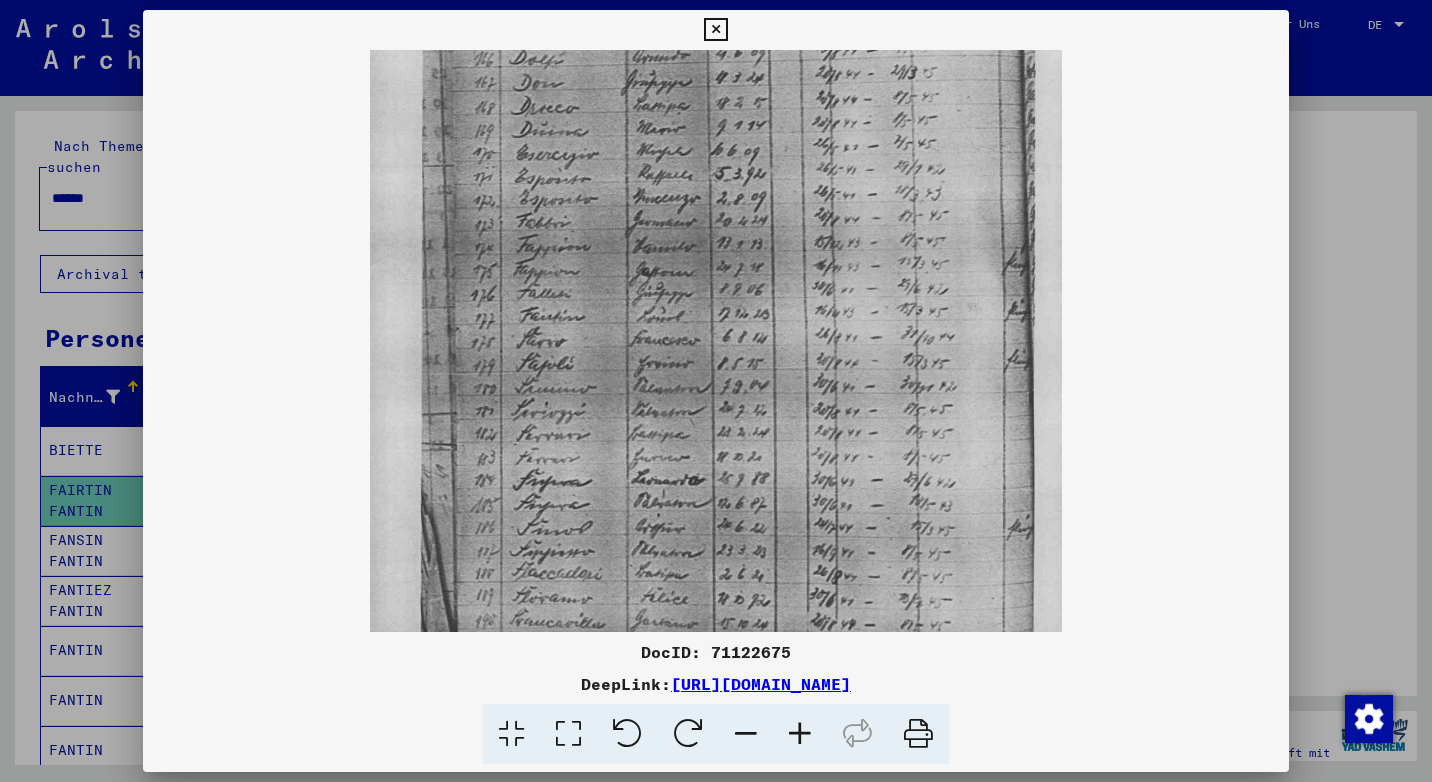 click at bounding box center [715, 30] 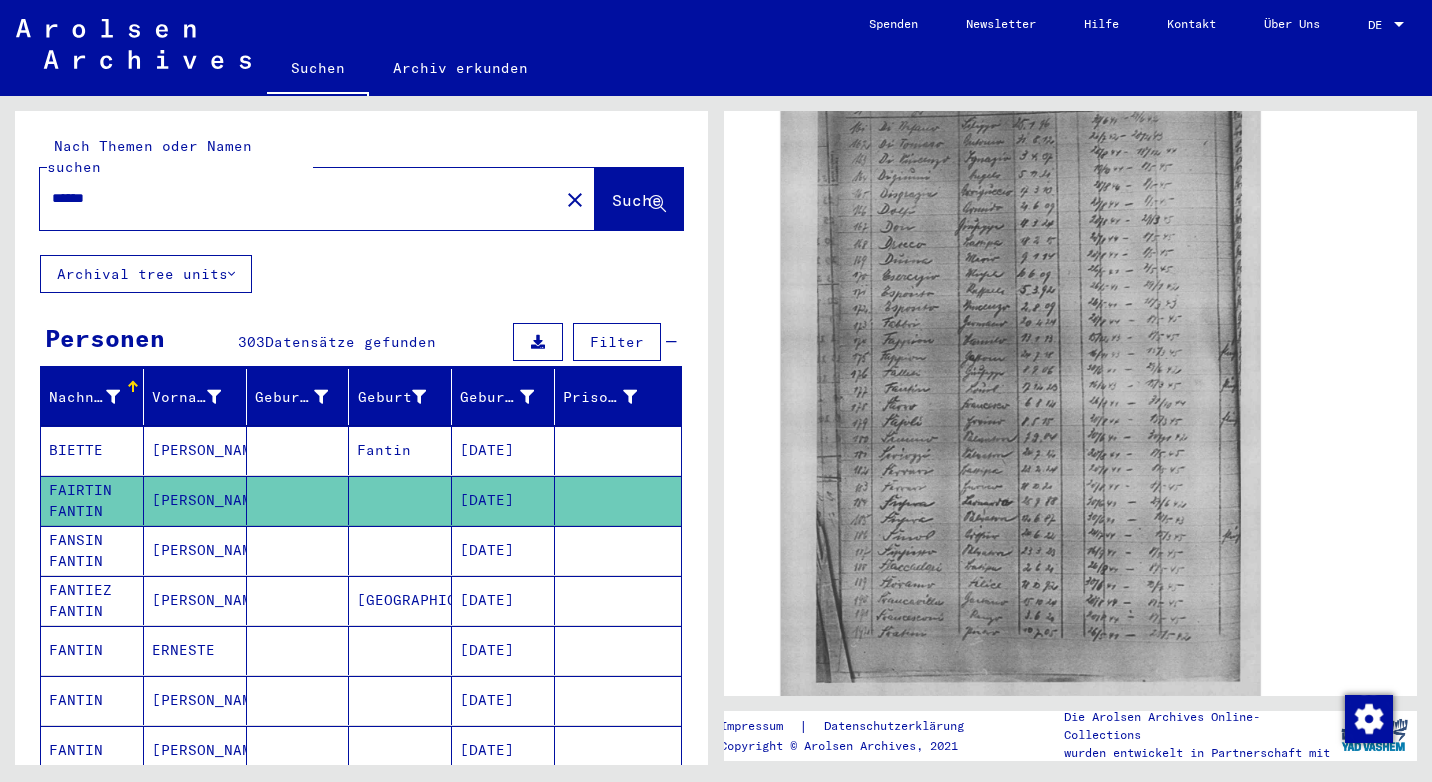 click on "BIETTE" at bounding box center (92, 500) 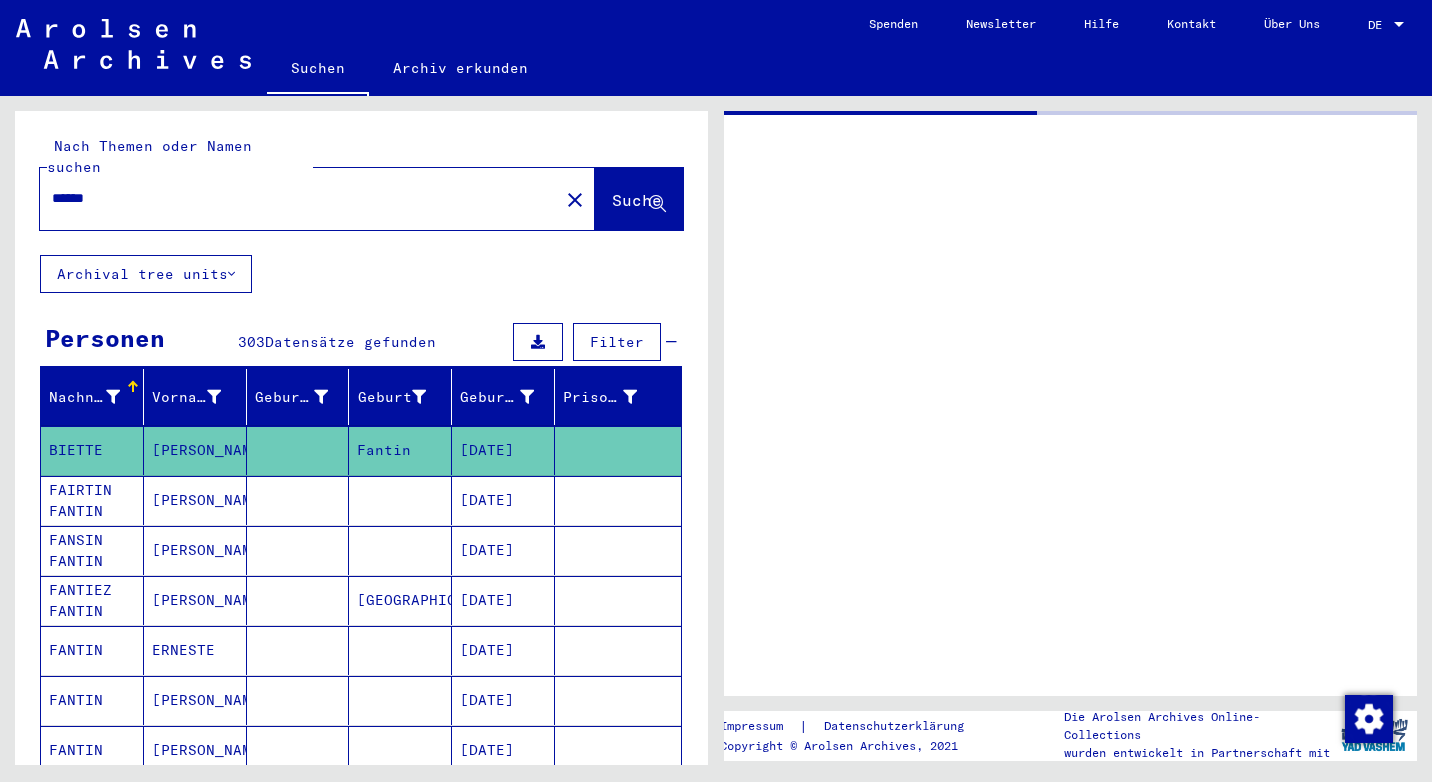scroll, scrollTop: 0, scrollLeft: 0, axis: both 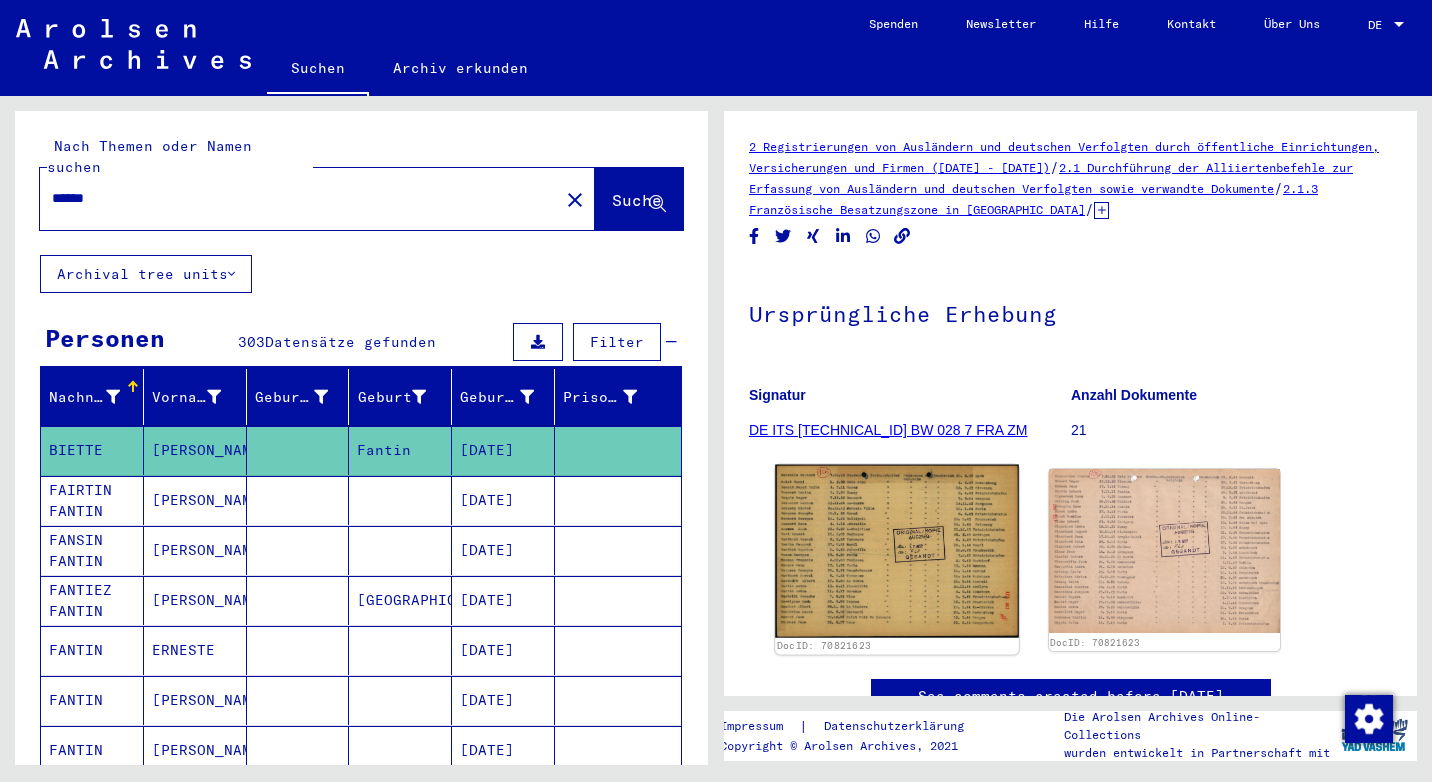 click 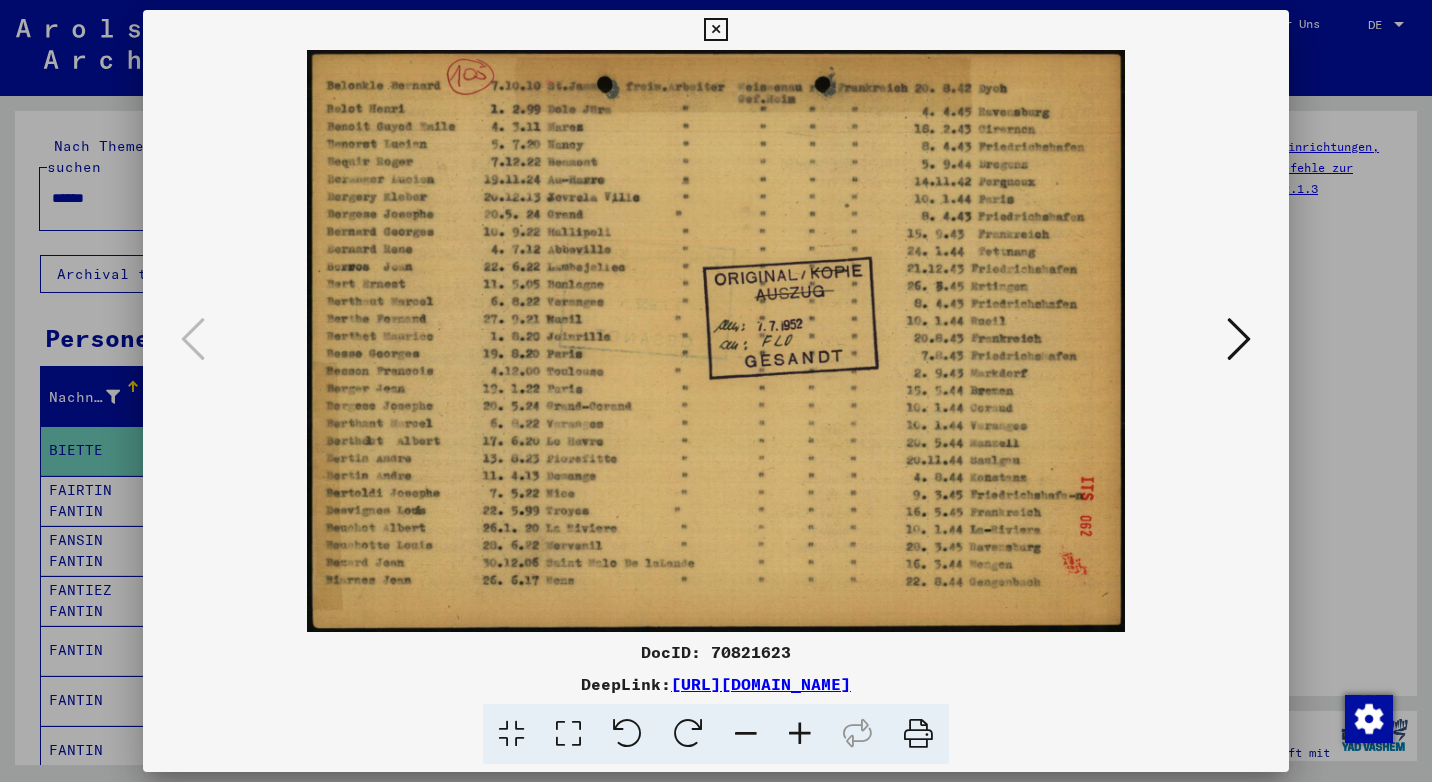 click at bounding box center (800, 734) 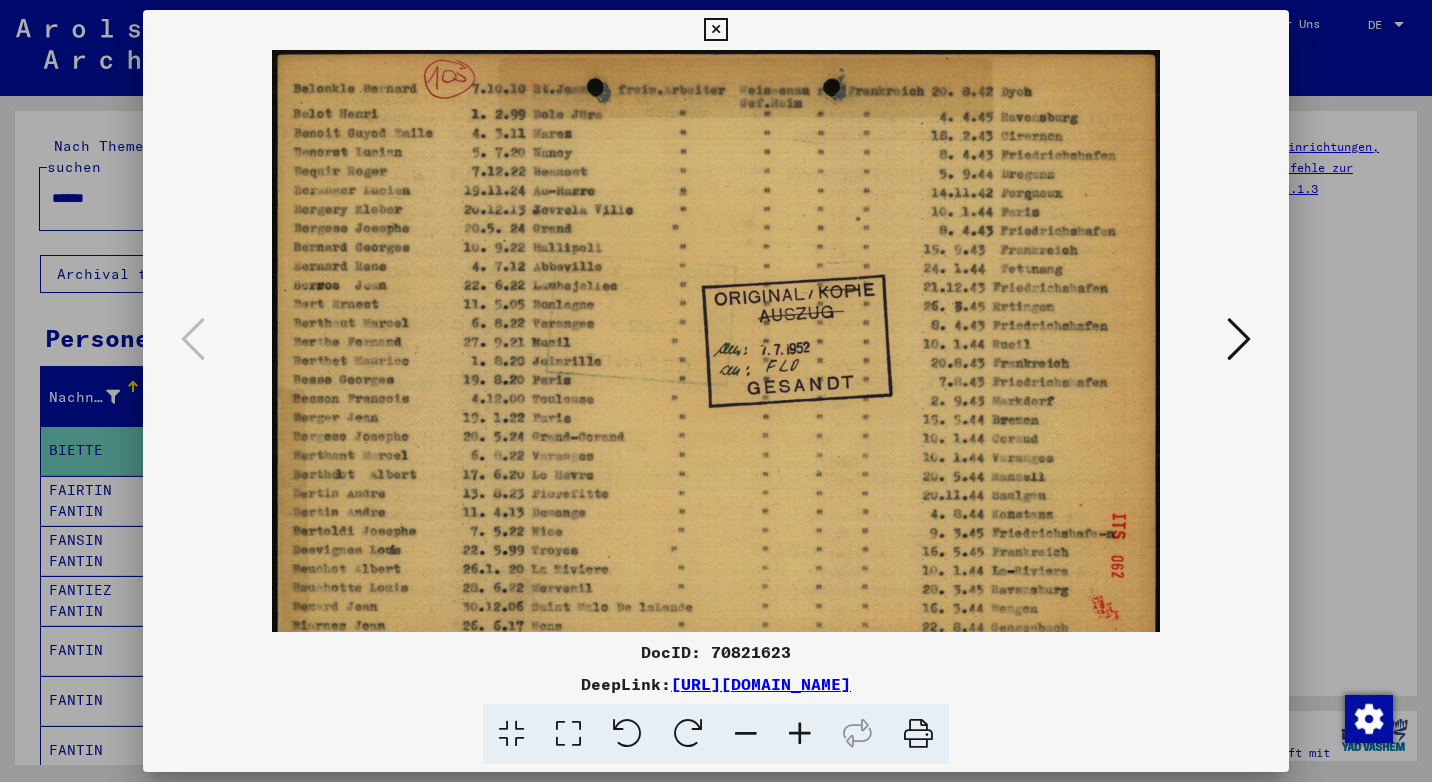 click at bounding box center [800, 734] 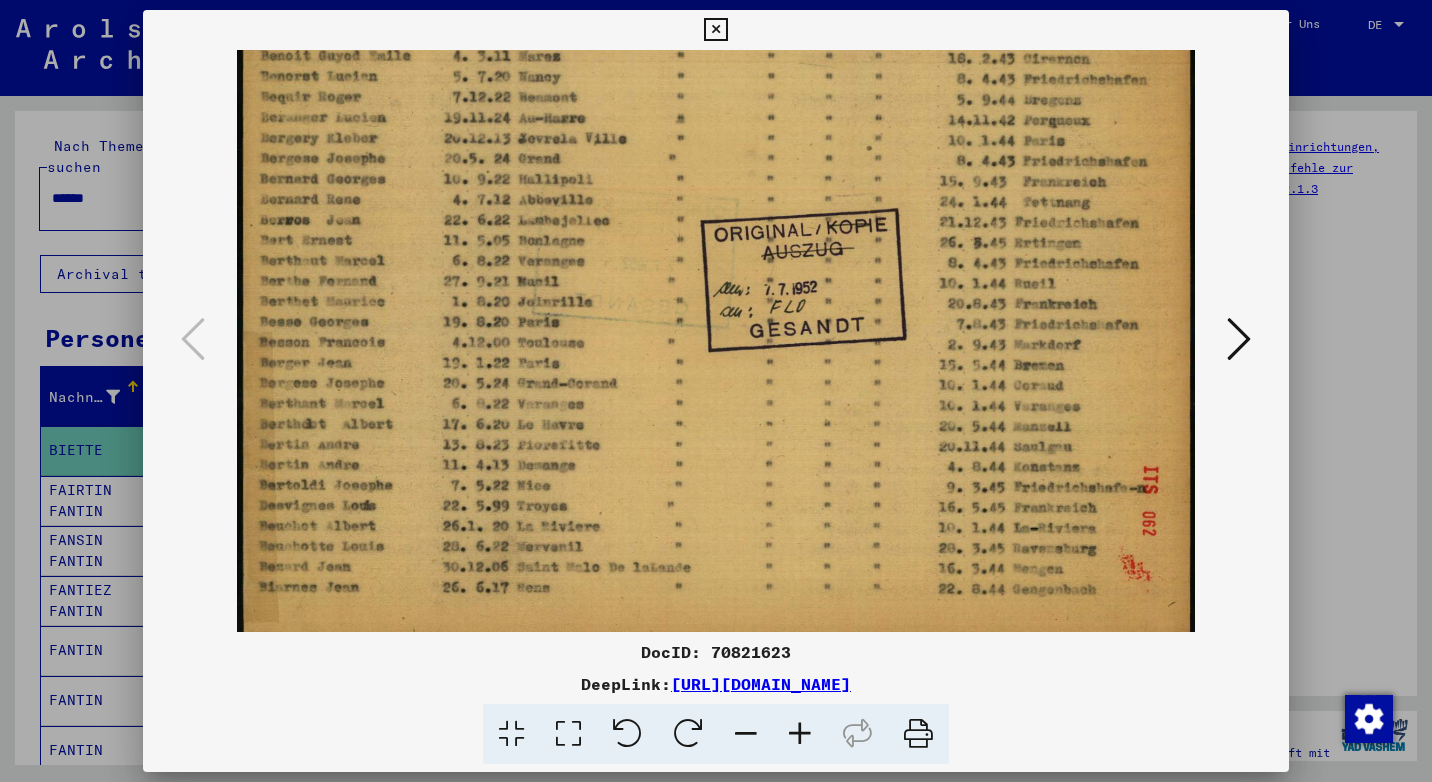 scroll, scrollTop: 100, scrollLeft: 0, axis: vertical 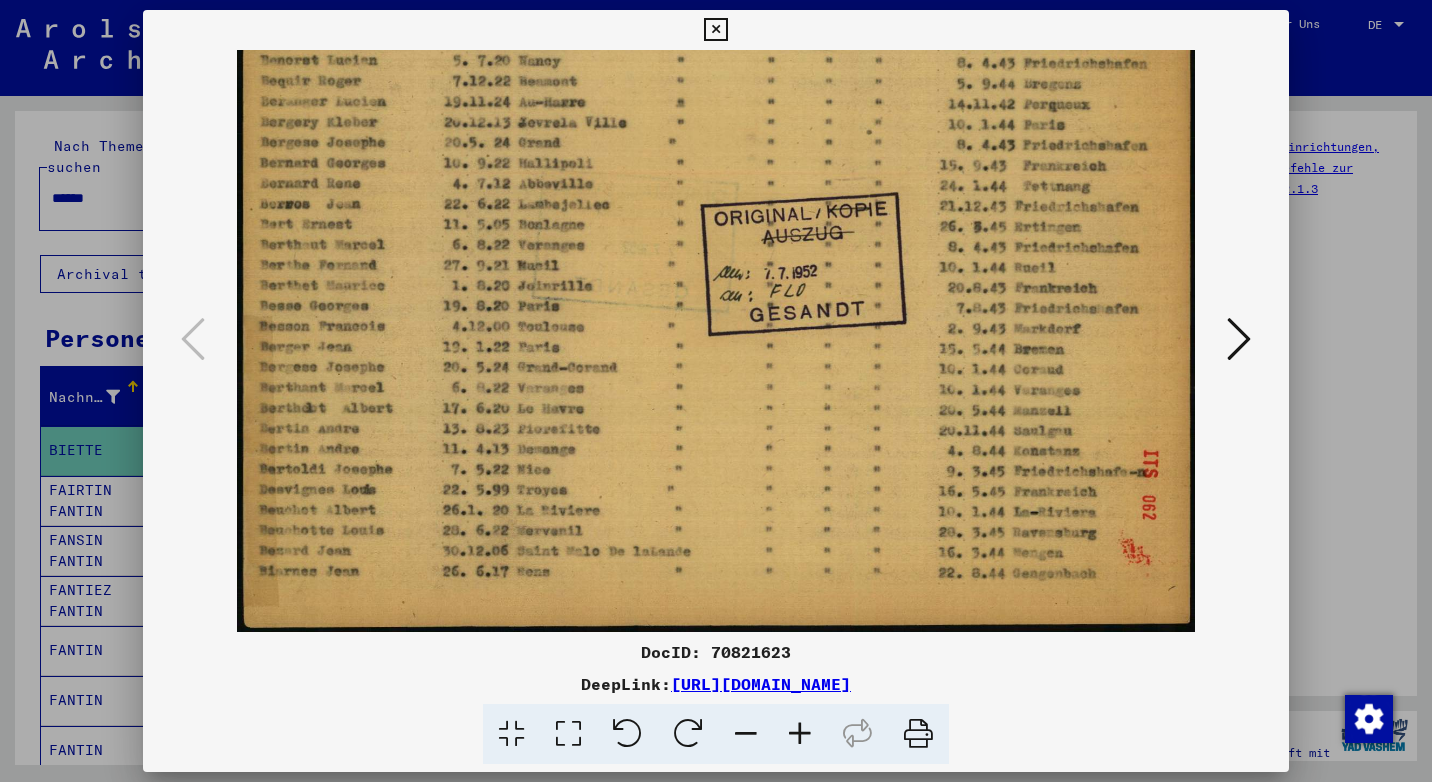 drag, startPoint x: 660, startPoint y: 527, endPoint x: 636, endPoint y: 342, distance: 186.55026 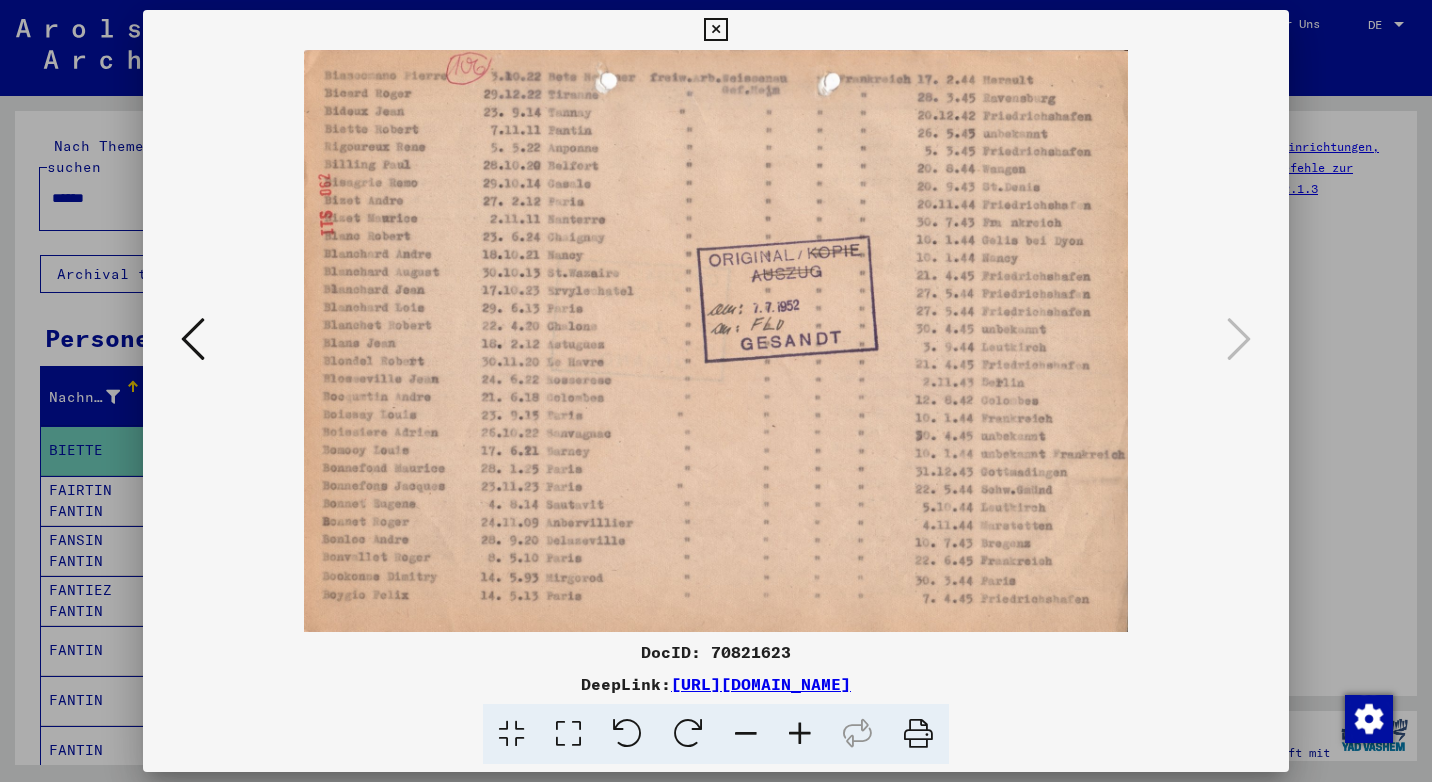 click at bounding box center (715, 30) 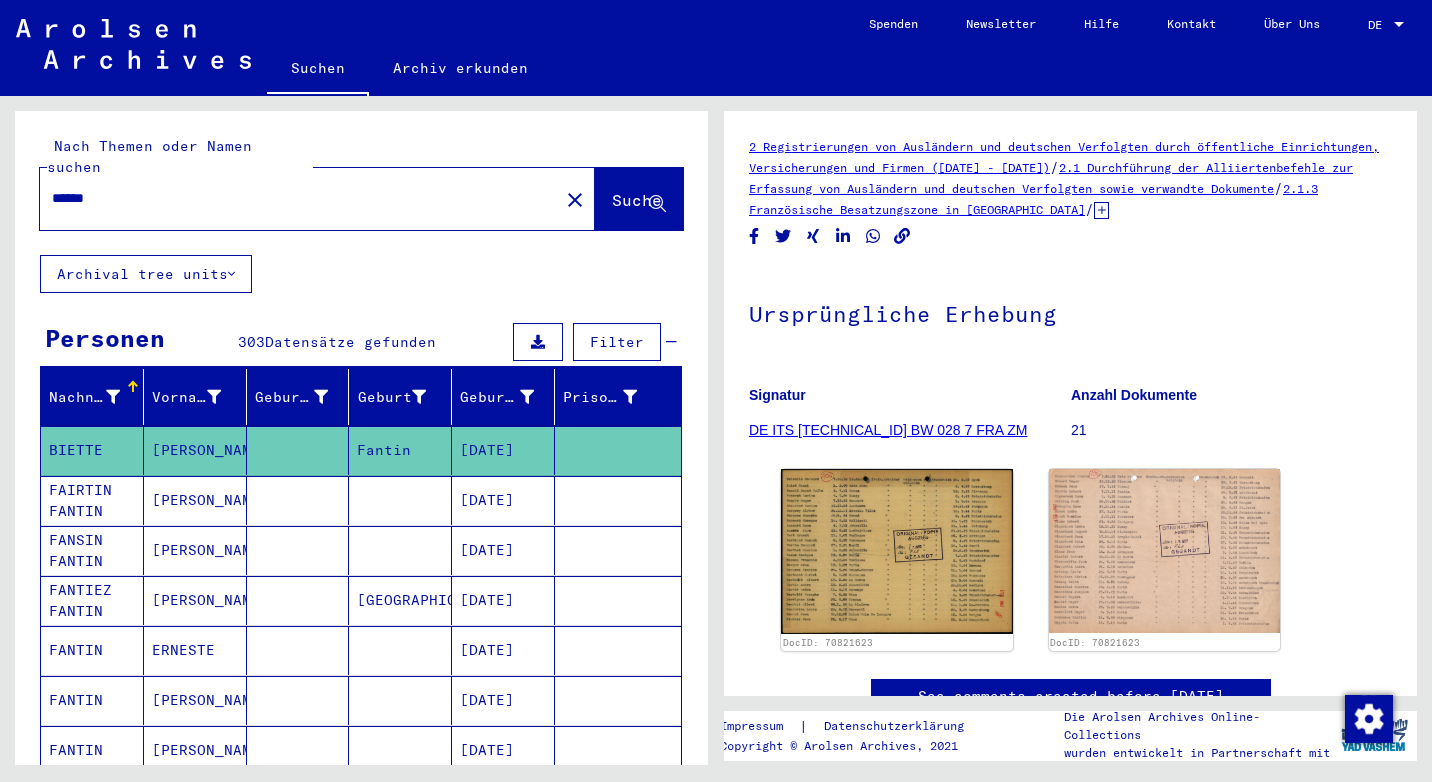 click on "FANSIN FANTIN" at bounding box center [92, 600] 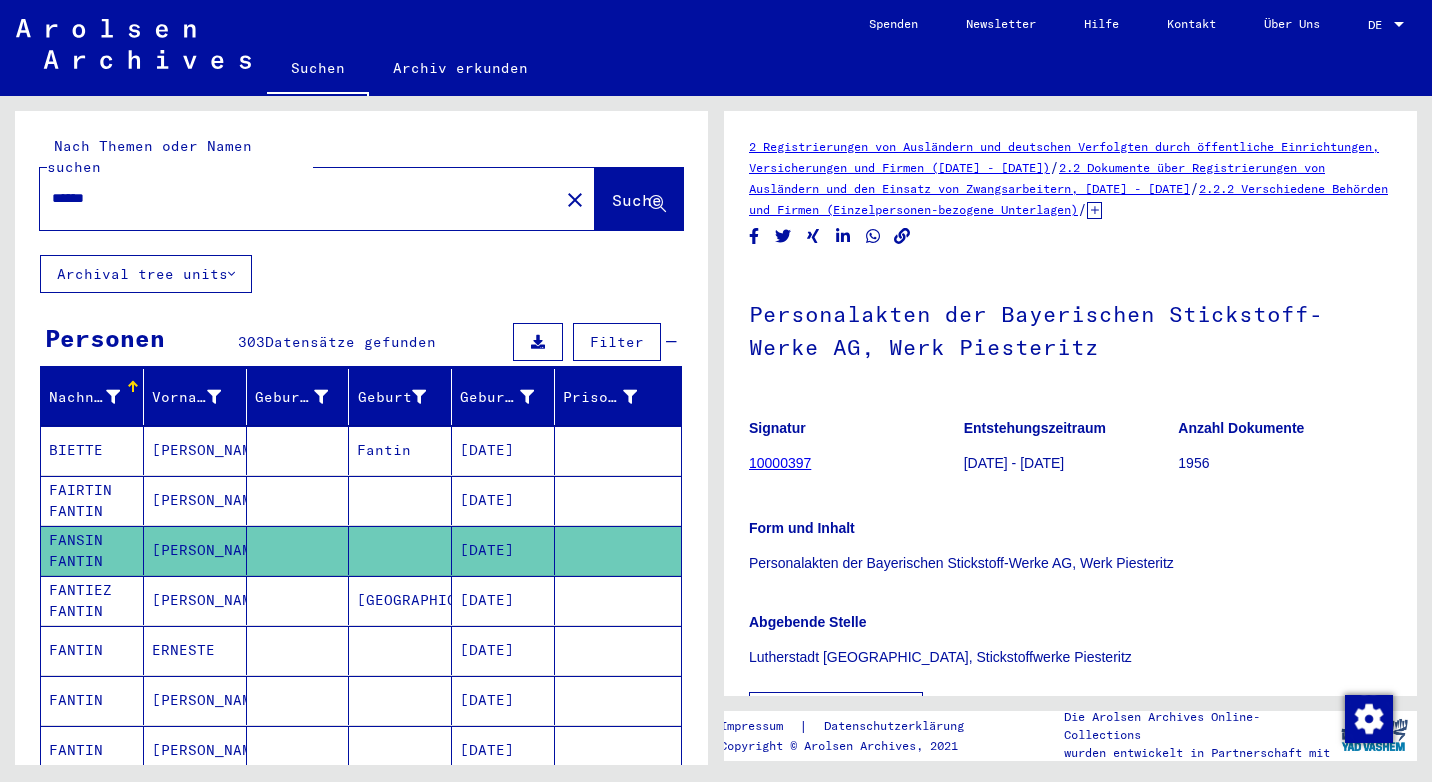 scroll, scrollTop: 0, scrollLeft: 0, axis: both 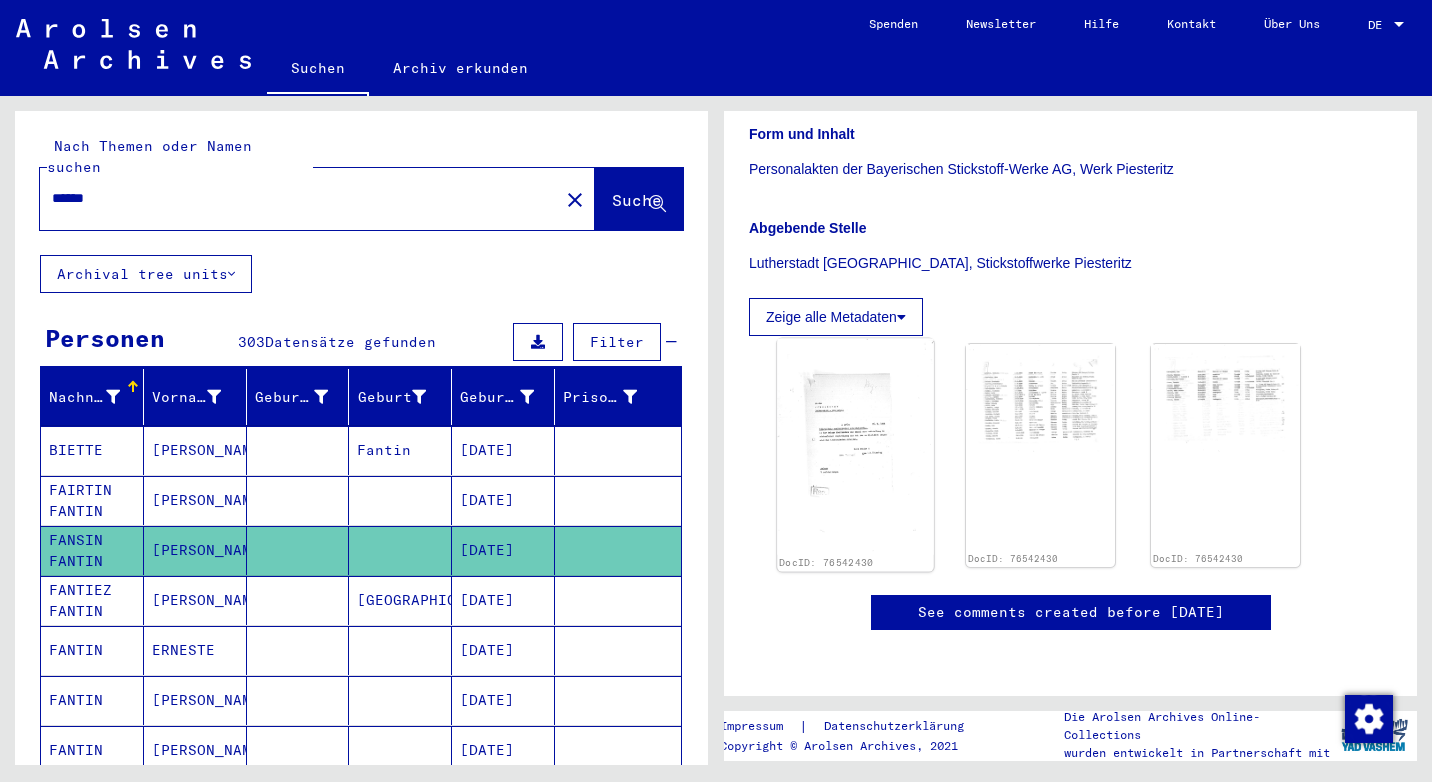 click 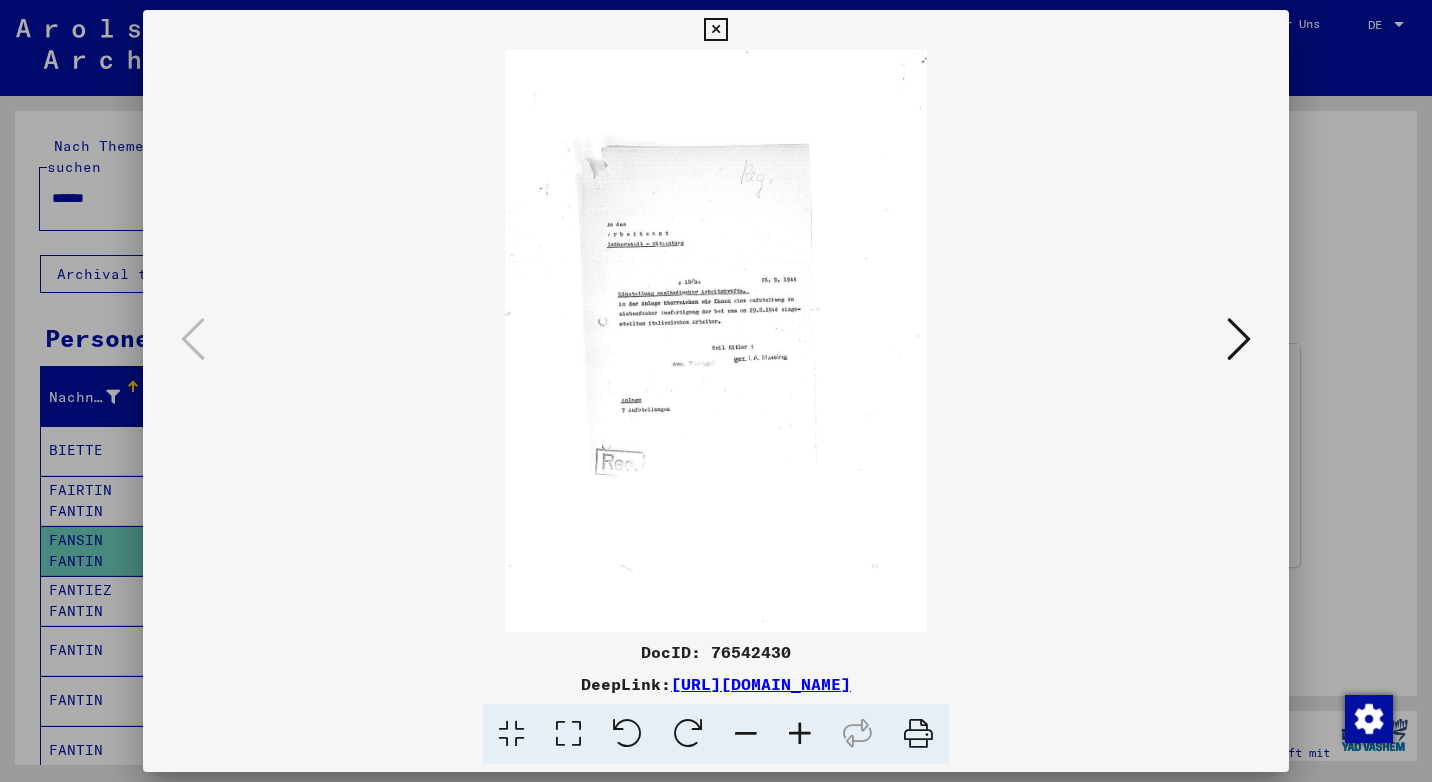 click at bounding box center [1239, 339] 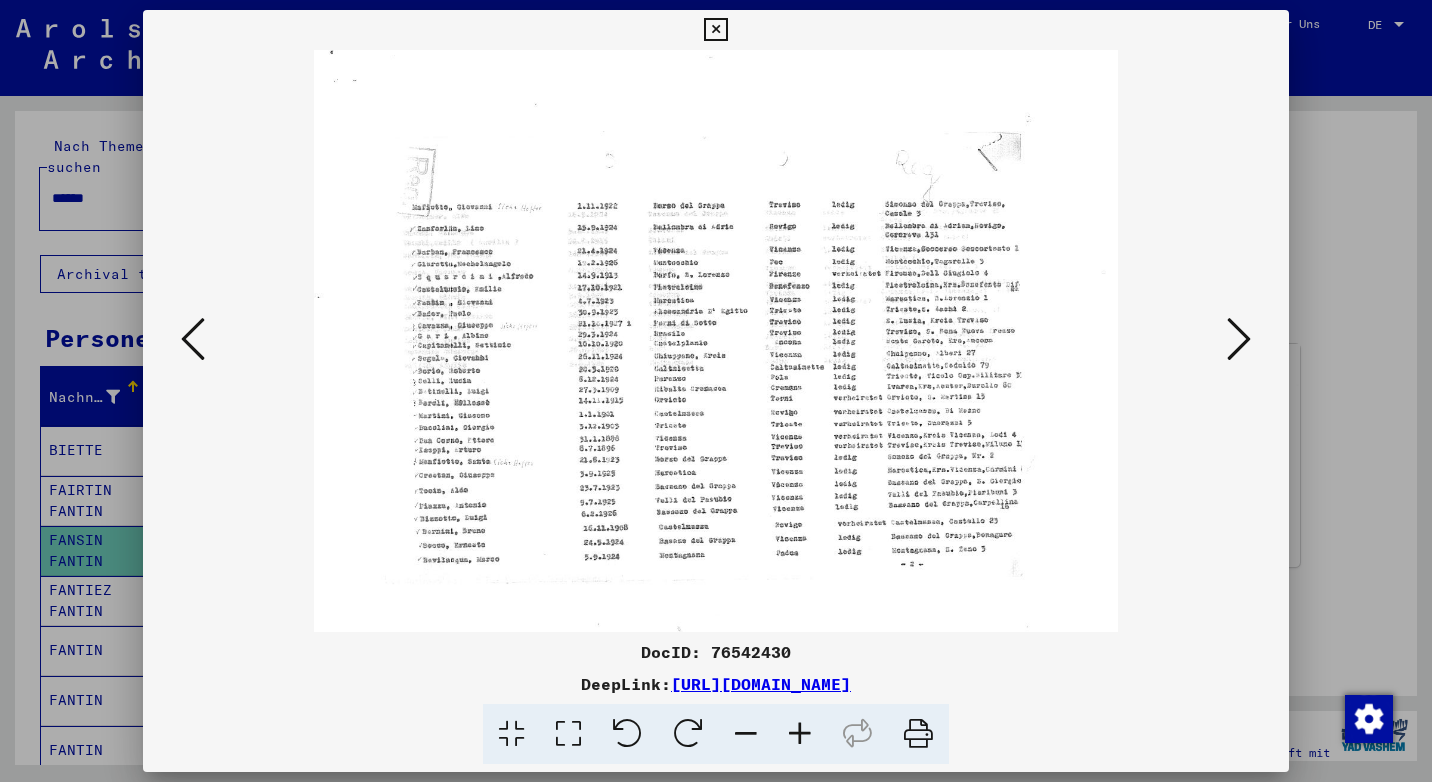 click at bounding box center [800, 734] 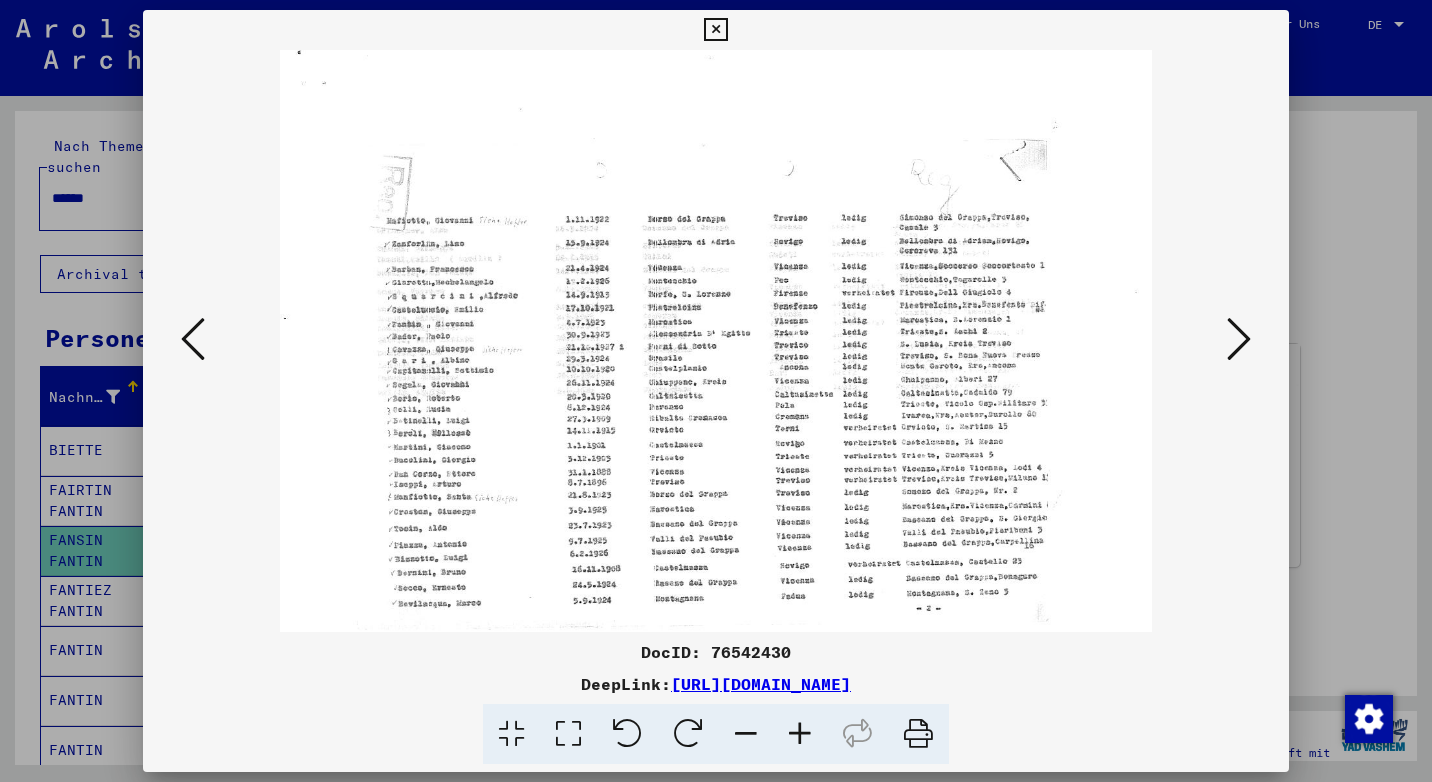 click at bounding box center (800, 734) 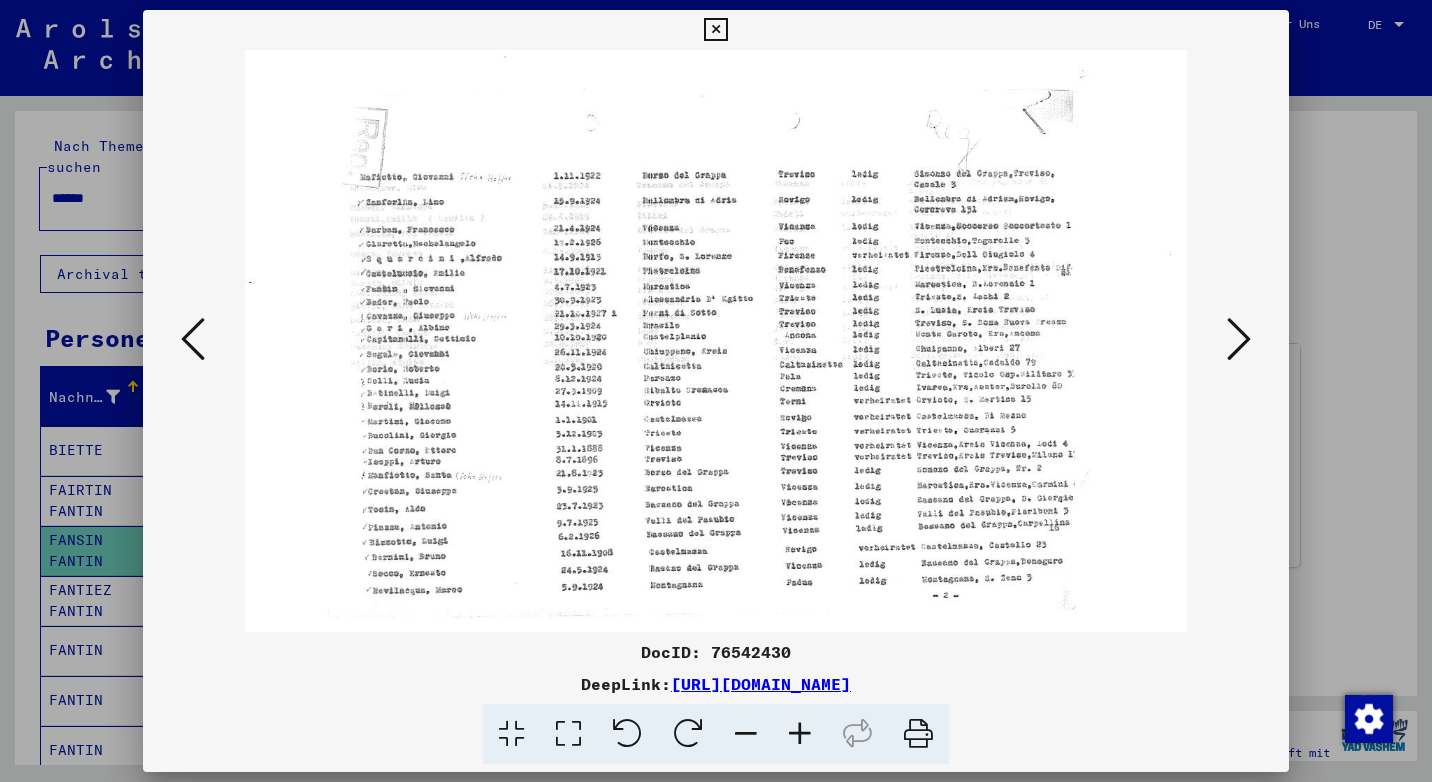 scroll, scrollTop: 72, scrollLeft: 0, axis: vertical 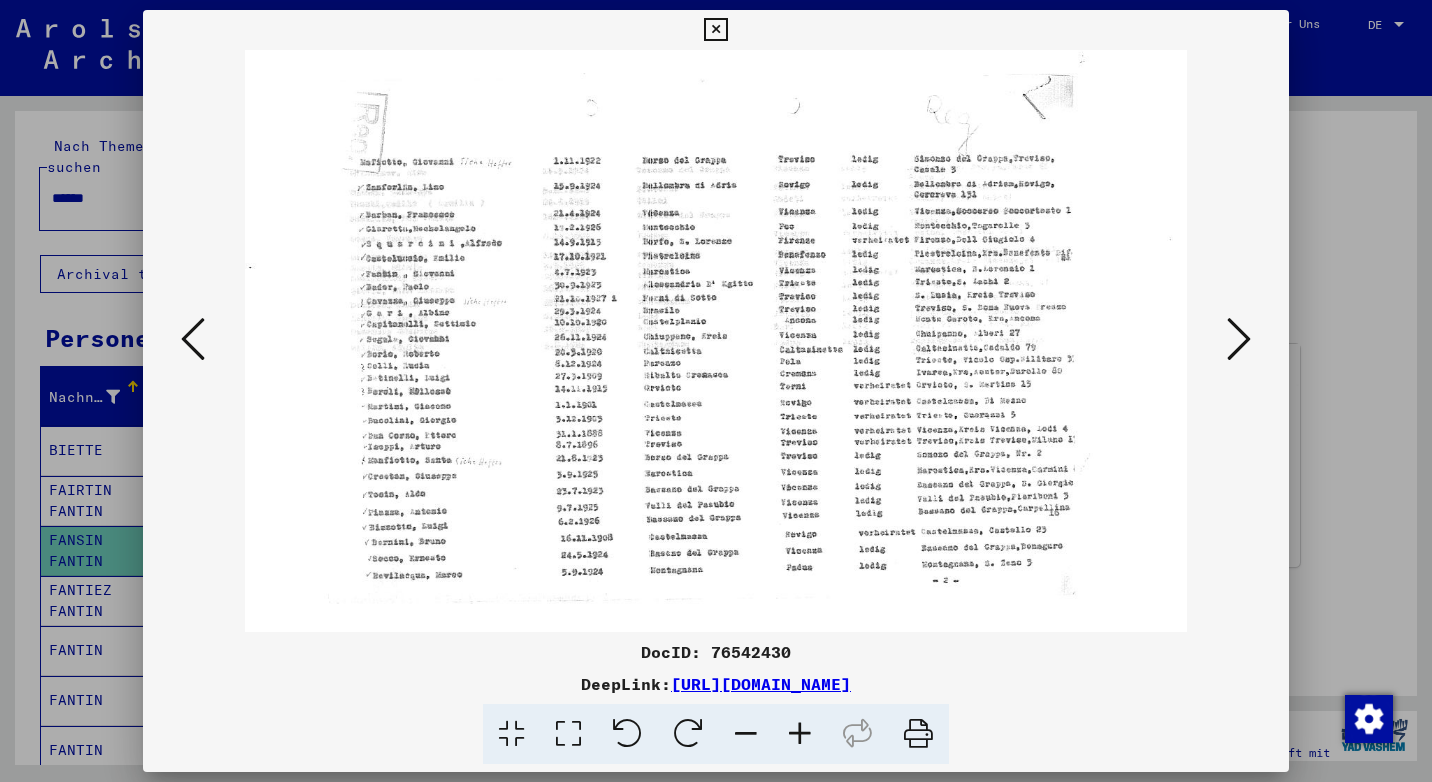 drag, startPoint x: 462, startPoint y: 523, endPoint x: 486, endPoint y: 462, distance: 65.551506 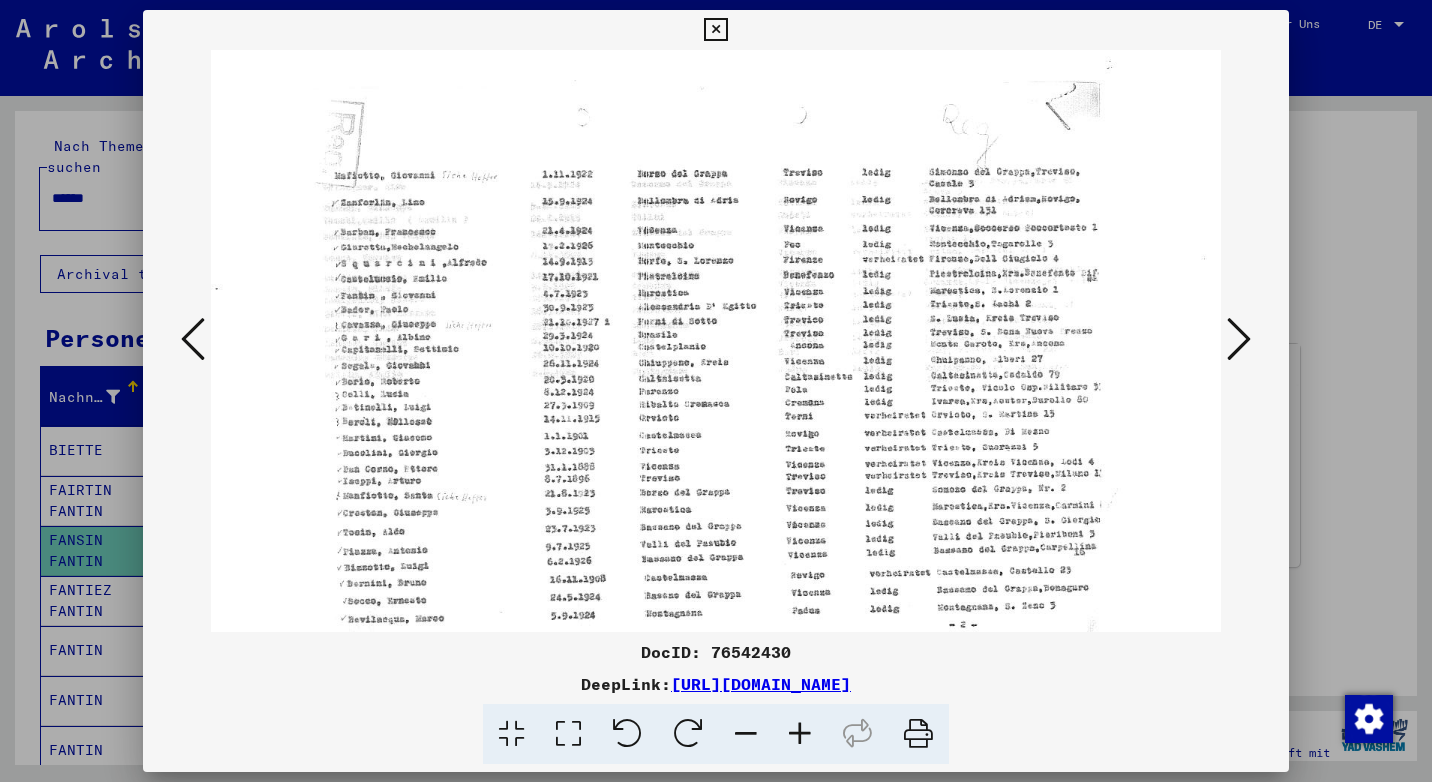 click at bounding box center [800, 734] 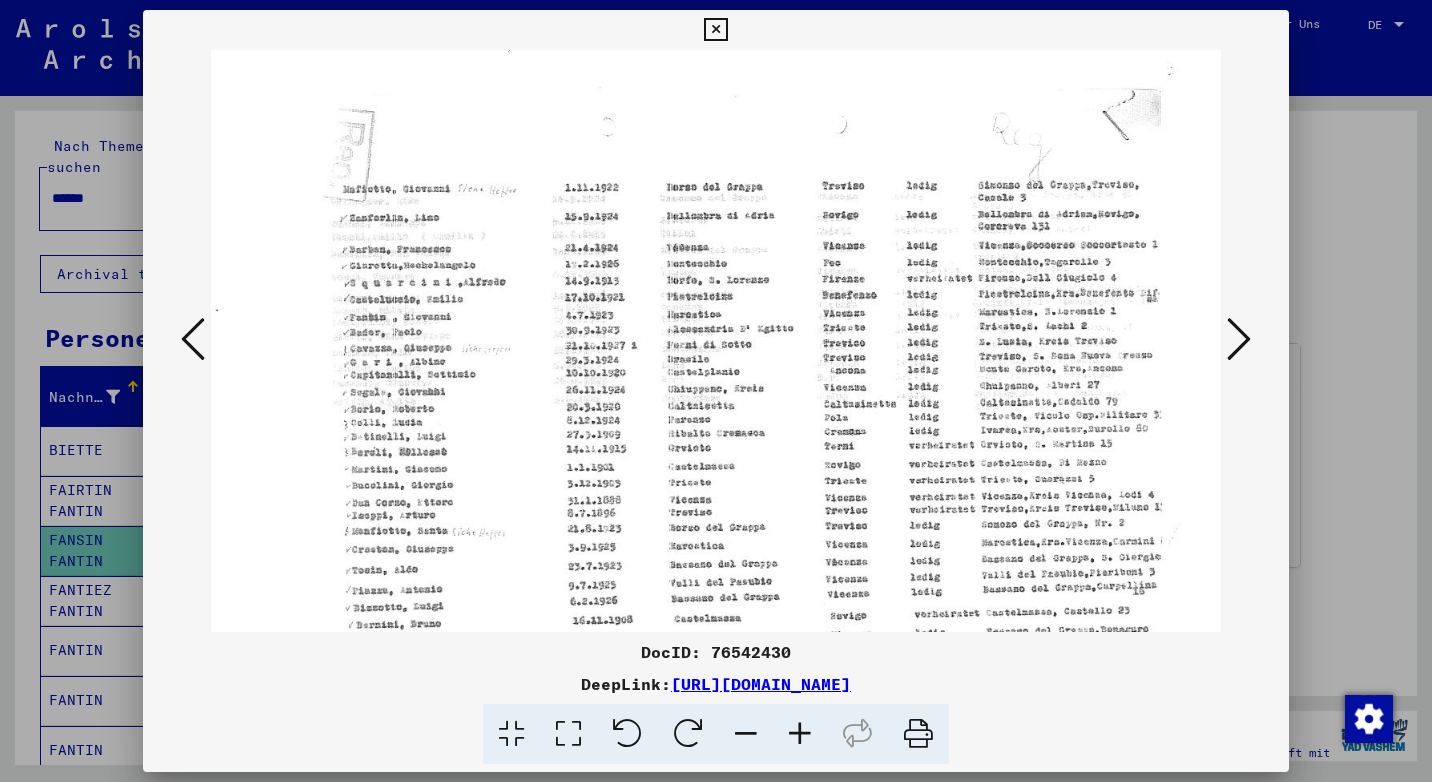 click at bounding box center [800, 734] 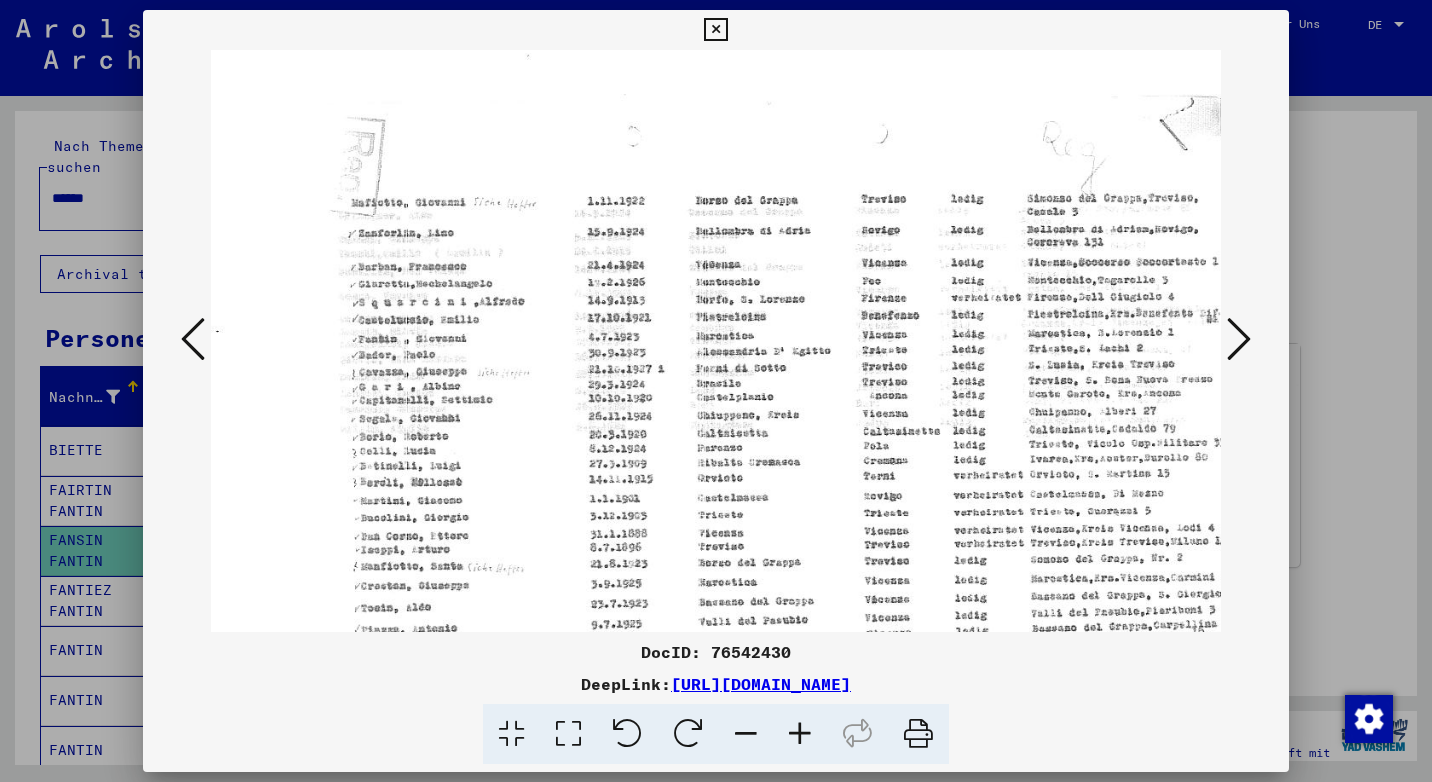click at bounding box center [800, 734] 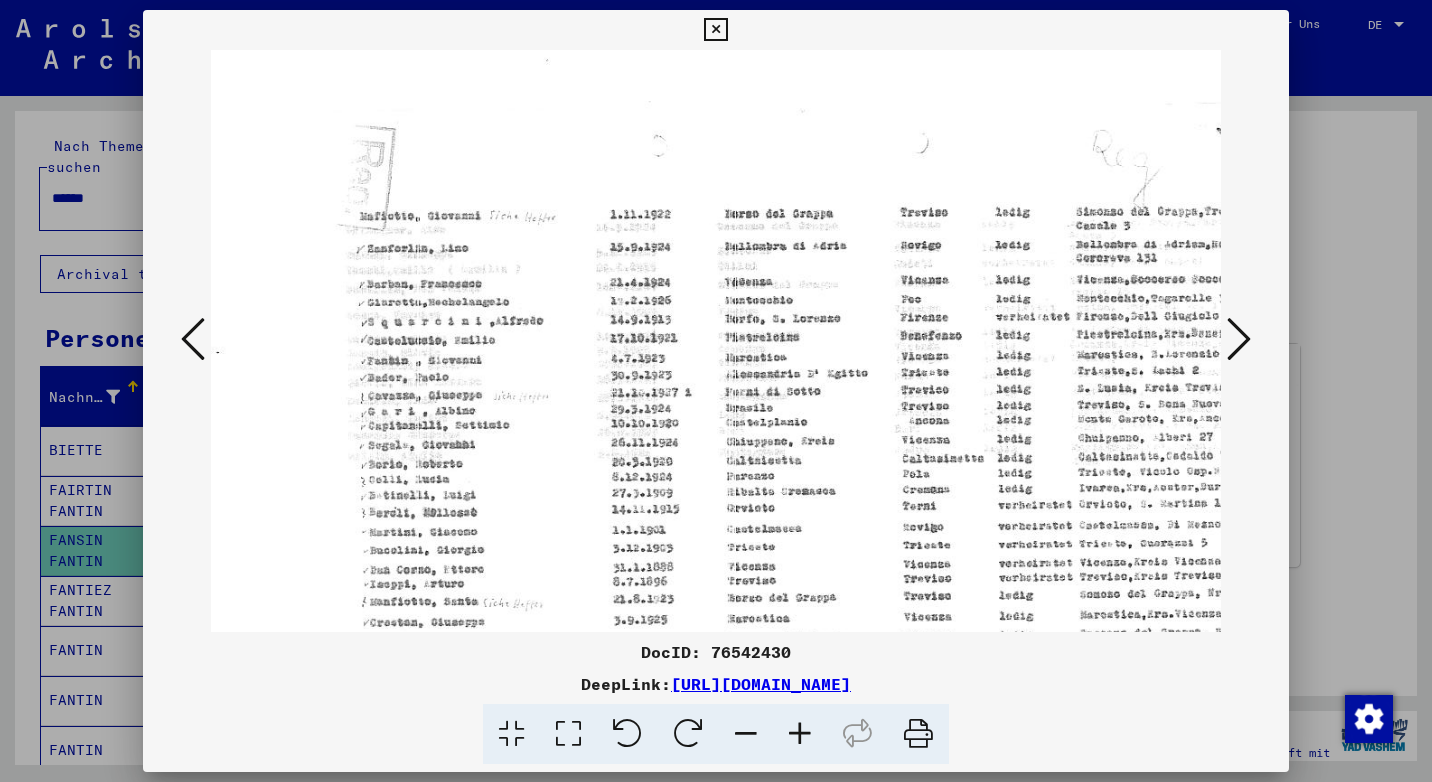 click at bounding box center (715, 30) 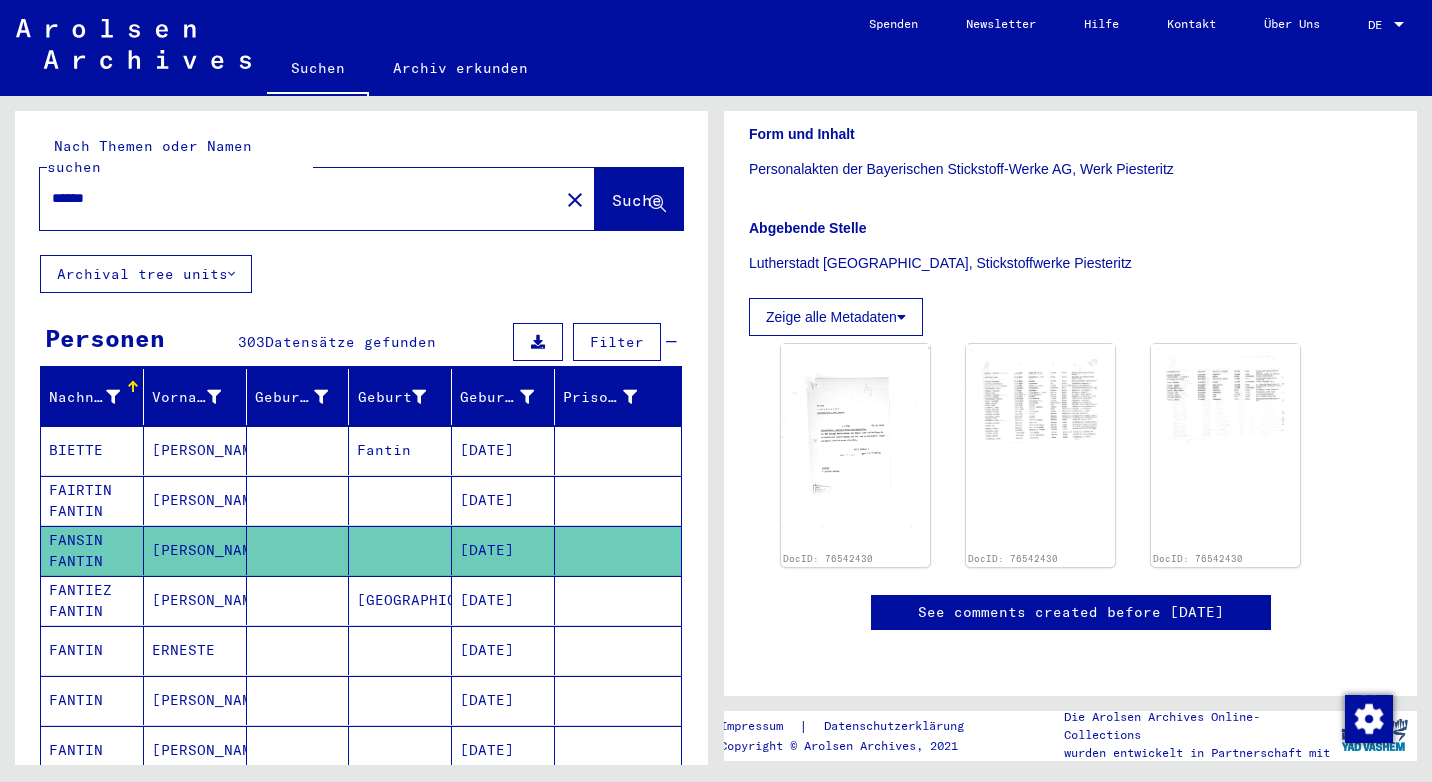 click on "FANTIEZ FANTIN" at bounding box center [92, 650] 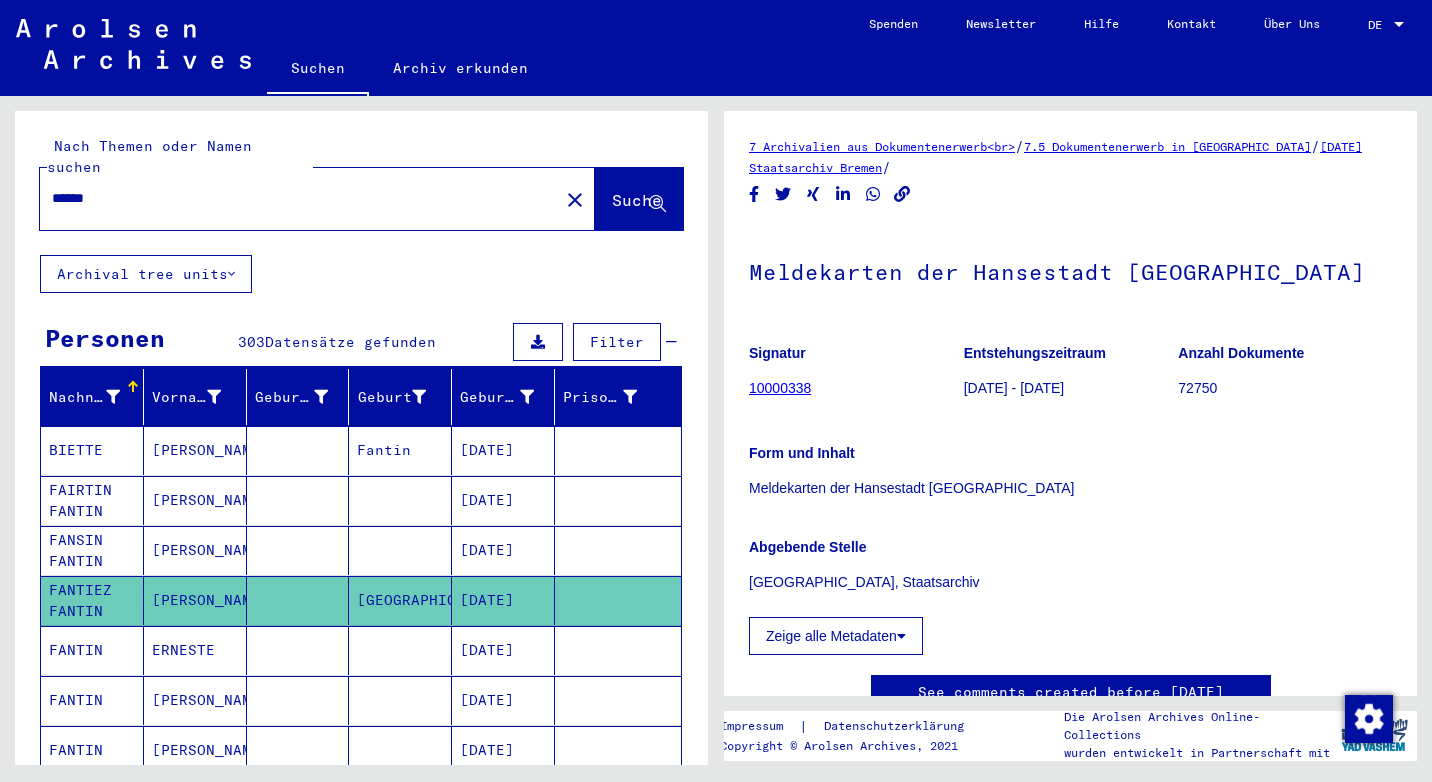scroll, scrollTop: 0, scrollLeft: 0, axis: both 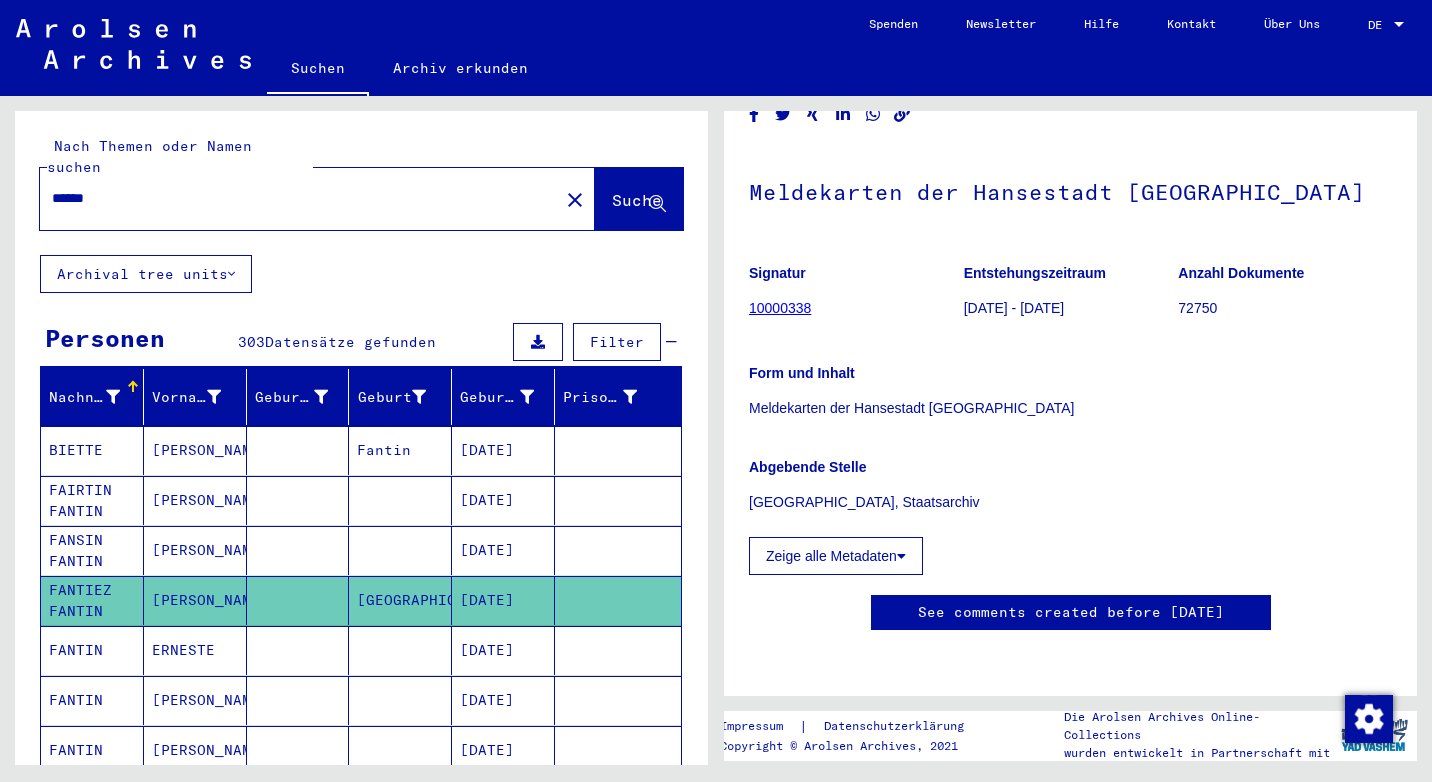 click on "ERNESTE" at bounding box center [195, 700] 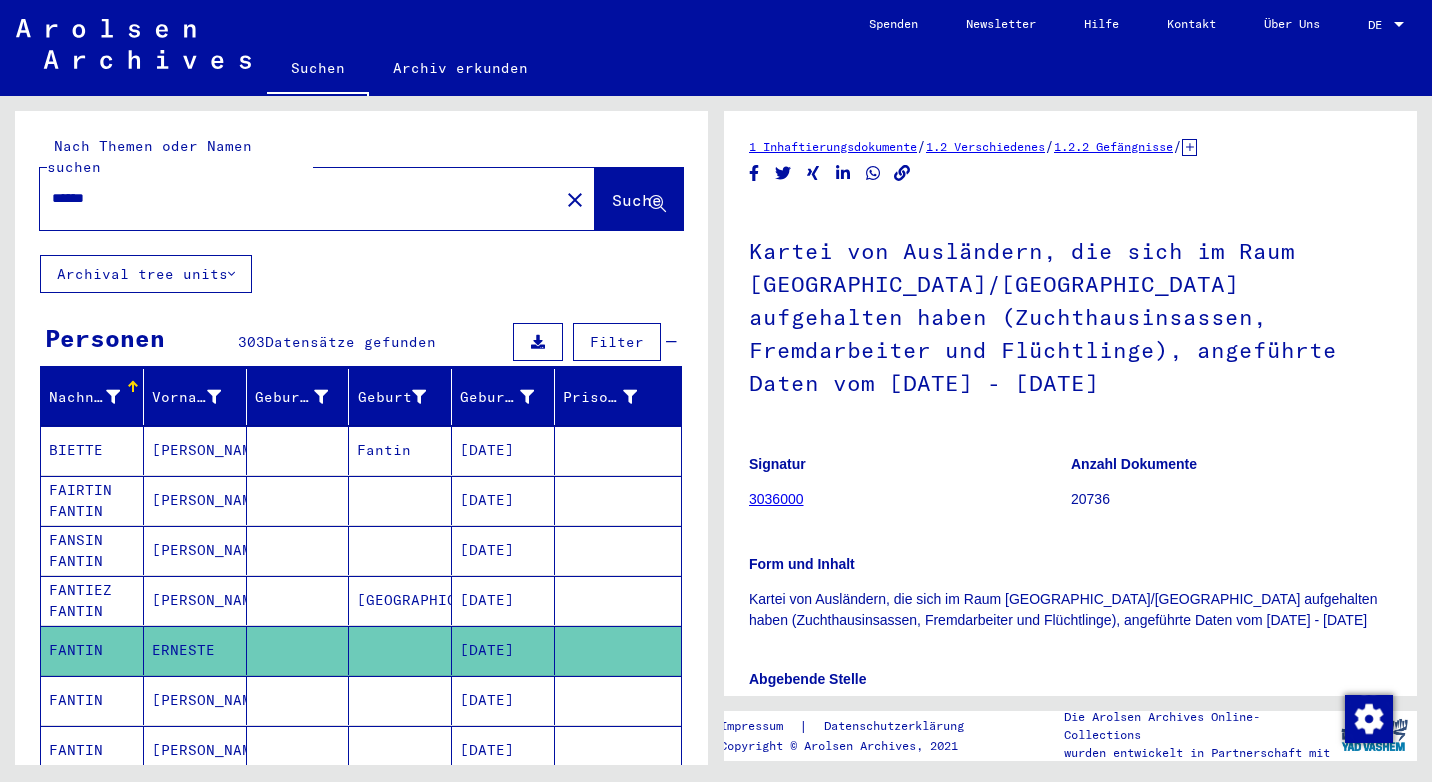 scroll, scrollTop: 0, scrollLeft: 0, axis: both 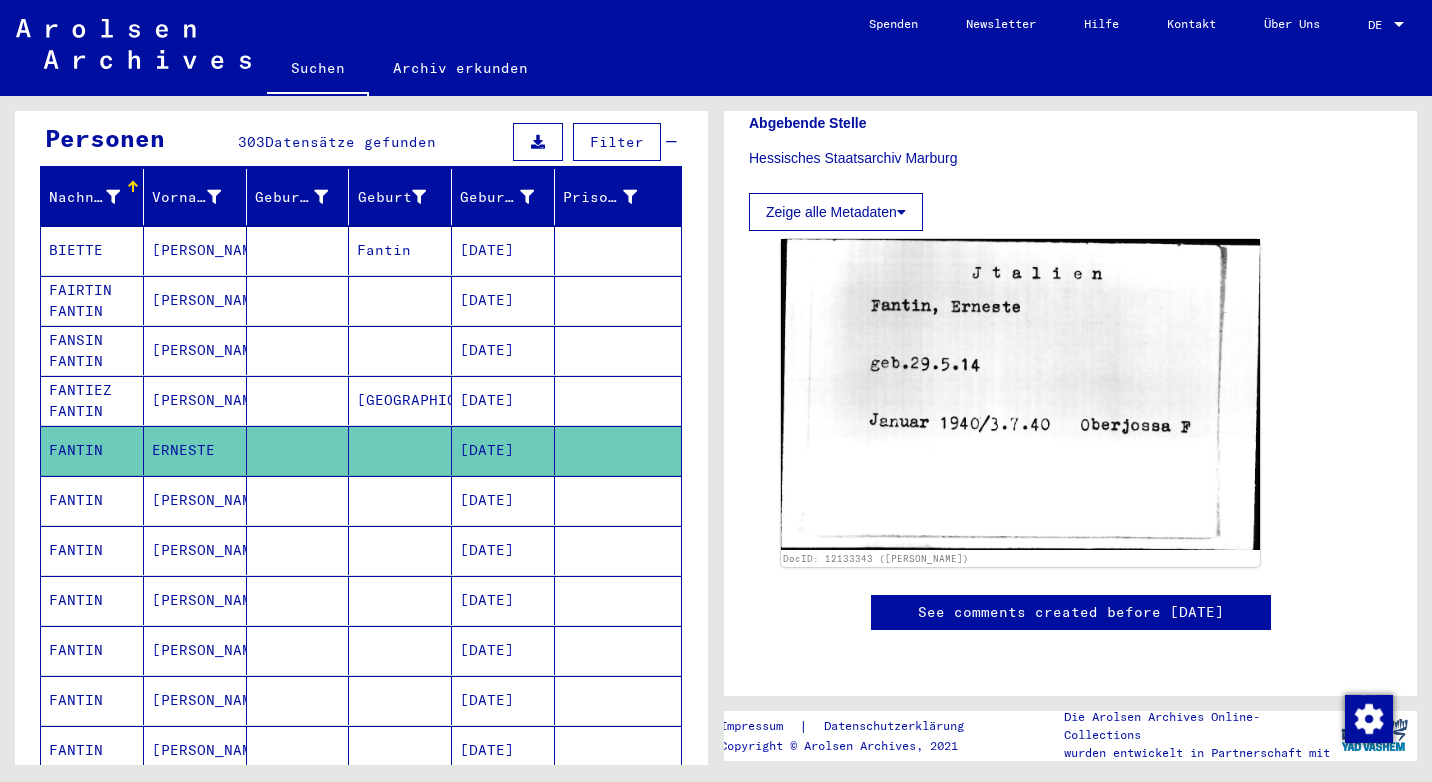 click on "[PERSON_NAME]" at bounding box center (195, 550) 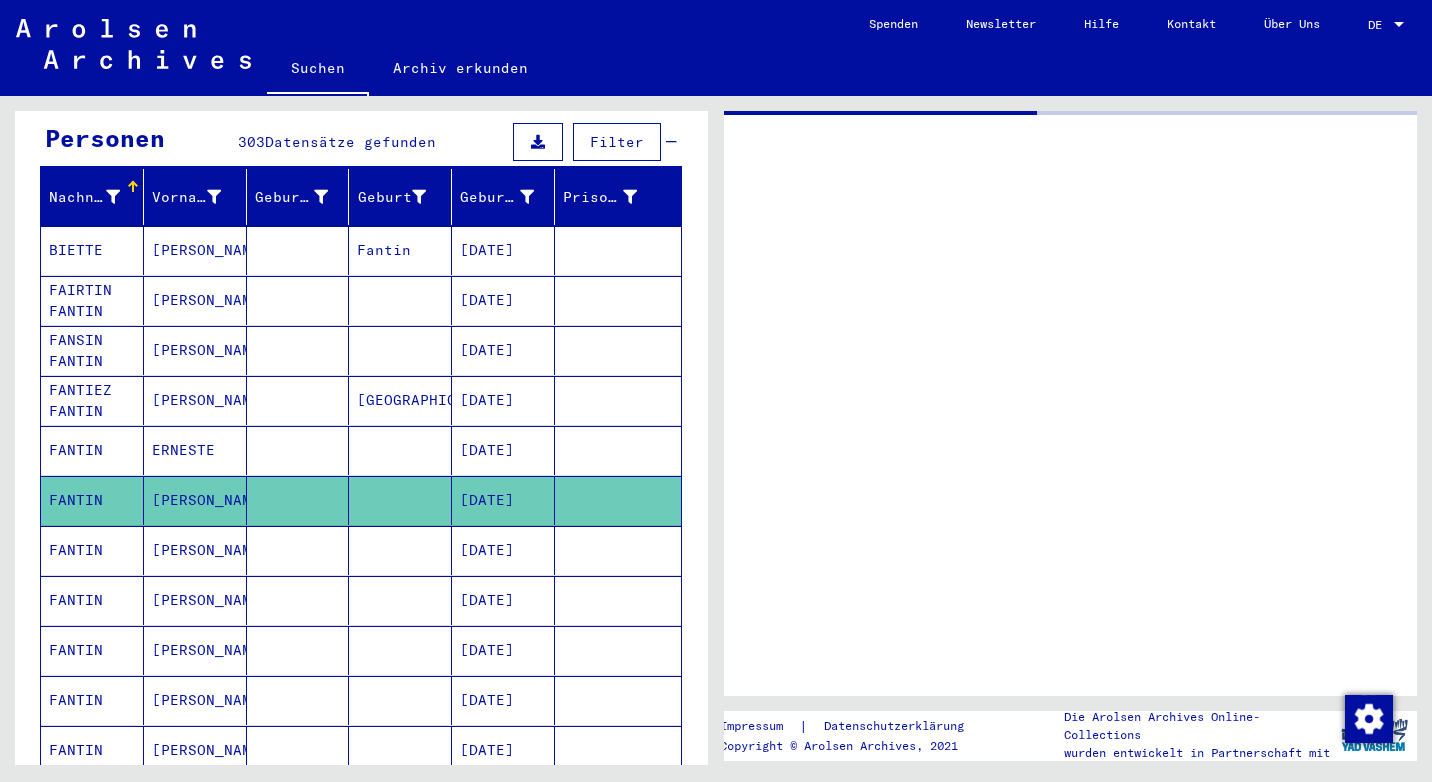 scroll, scrollTop: 0, scrollLeft: 0, axis: both 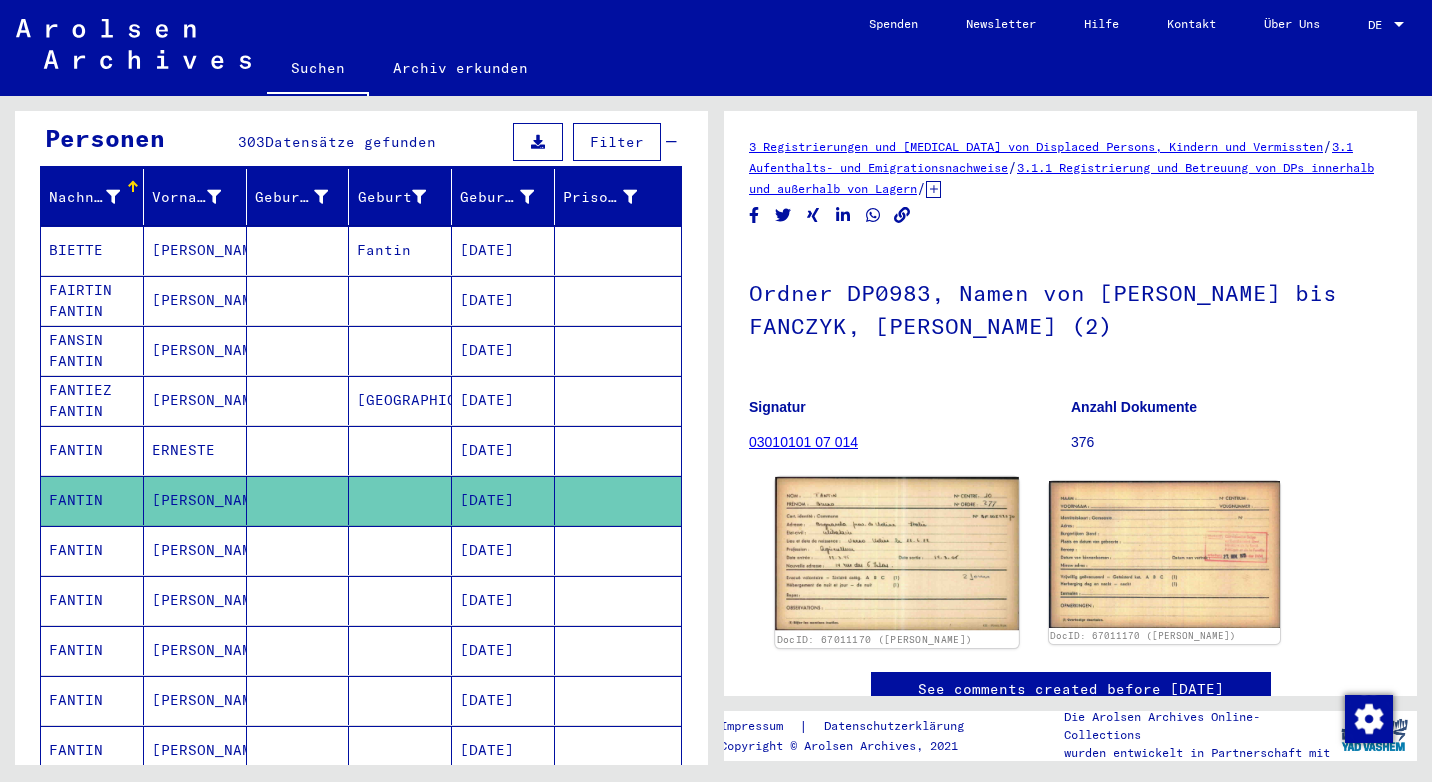 click 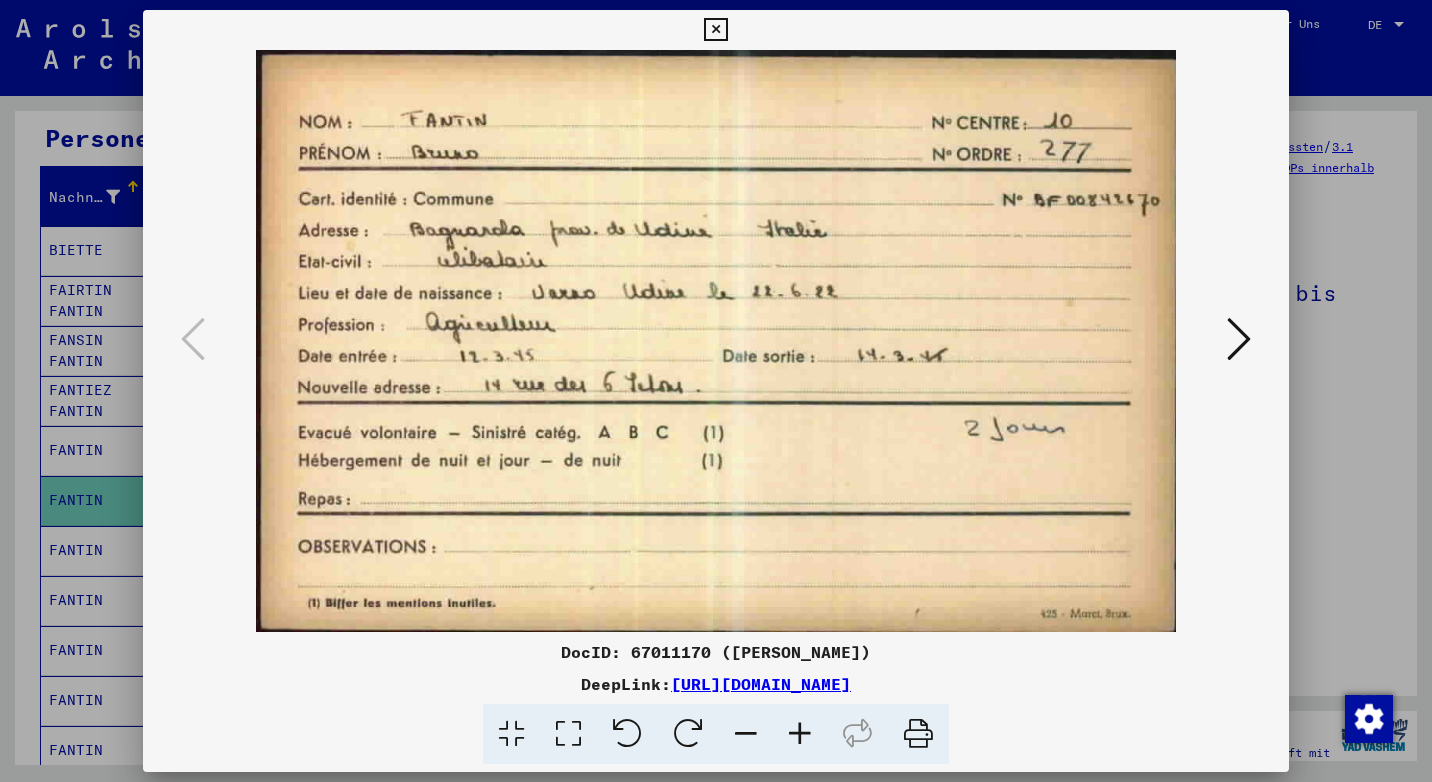 click at bounding box center (715, 30) 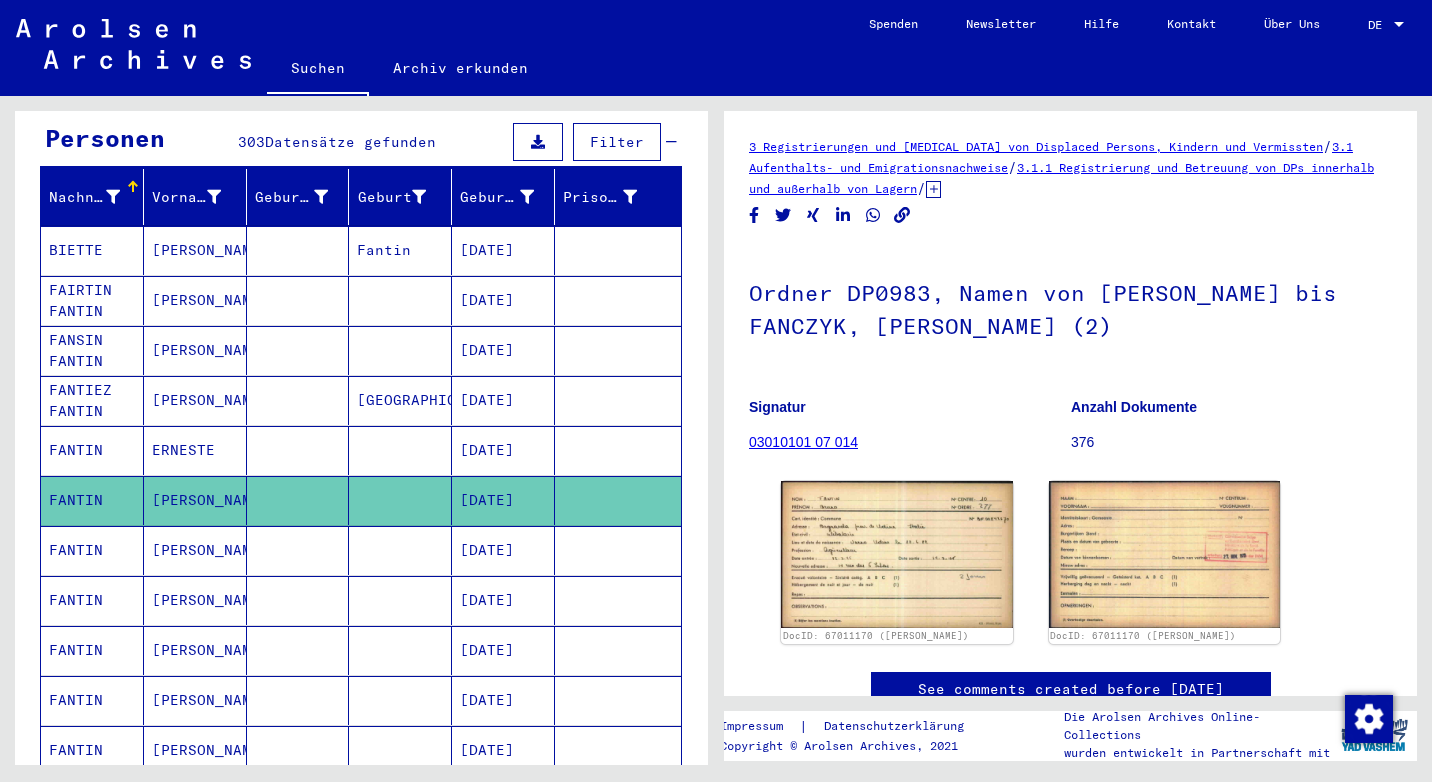 click on "[PERSON_NAME]" at bounding box center [195, 600] 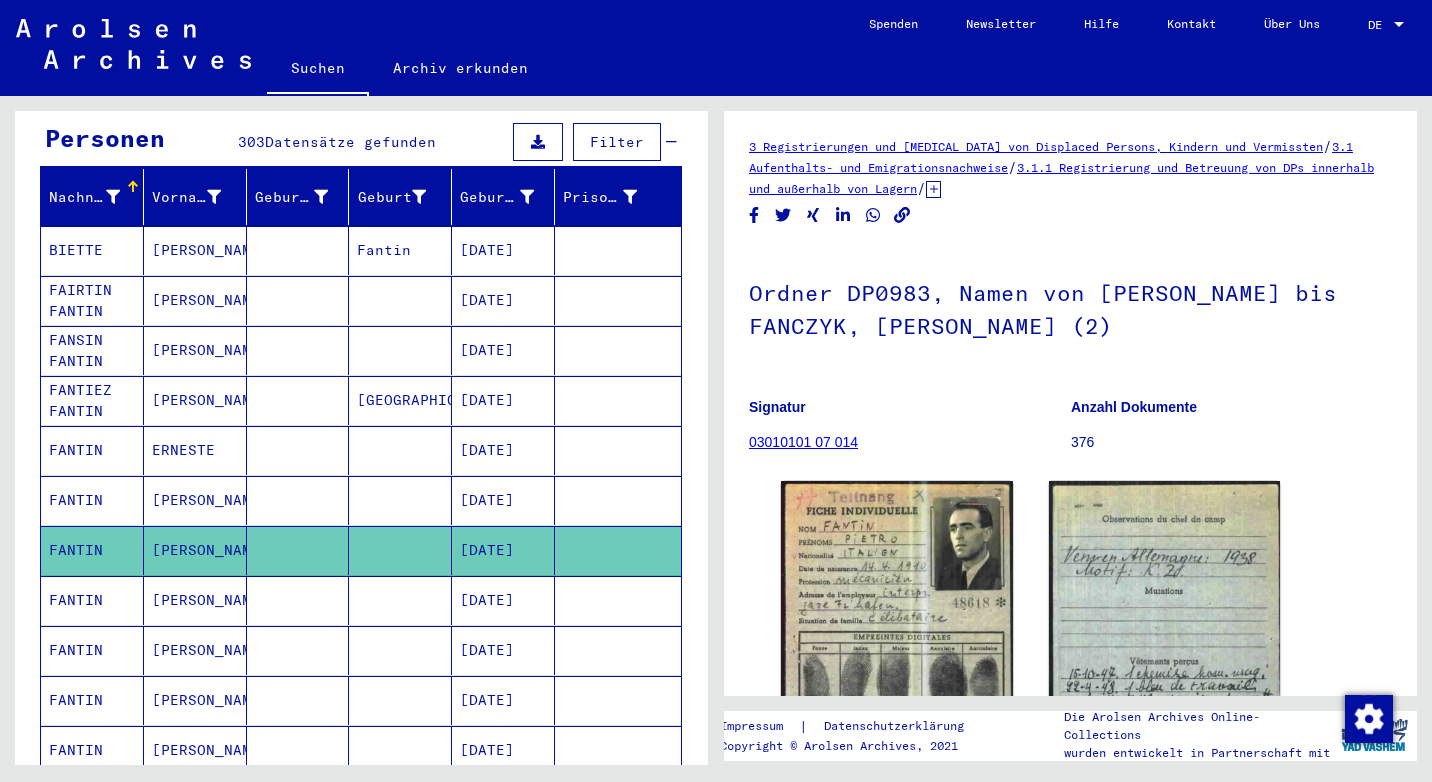 scroll, scrollTop: 0, scrollLeft: 0, axis: both 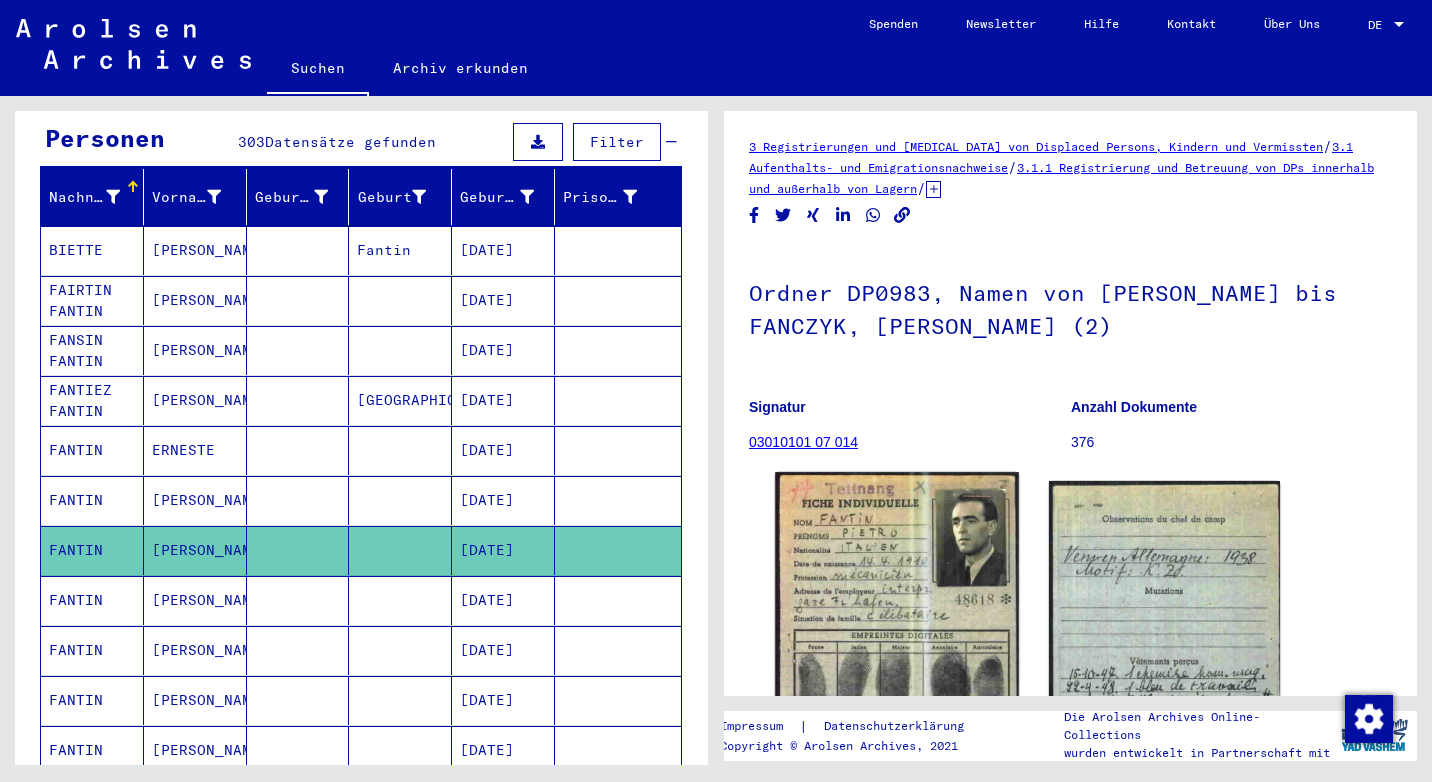 click 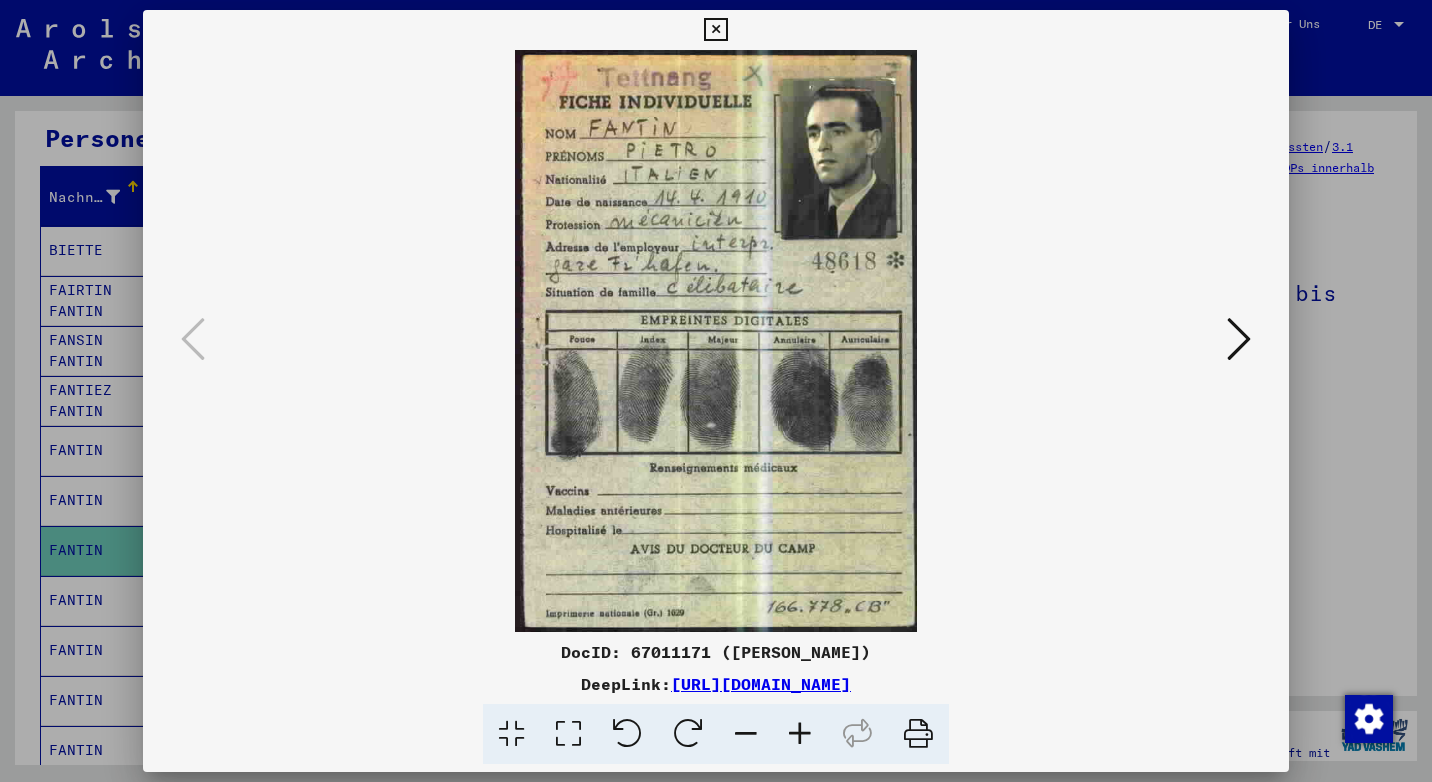 click at bounding box center [1239, 339] 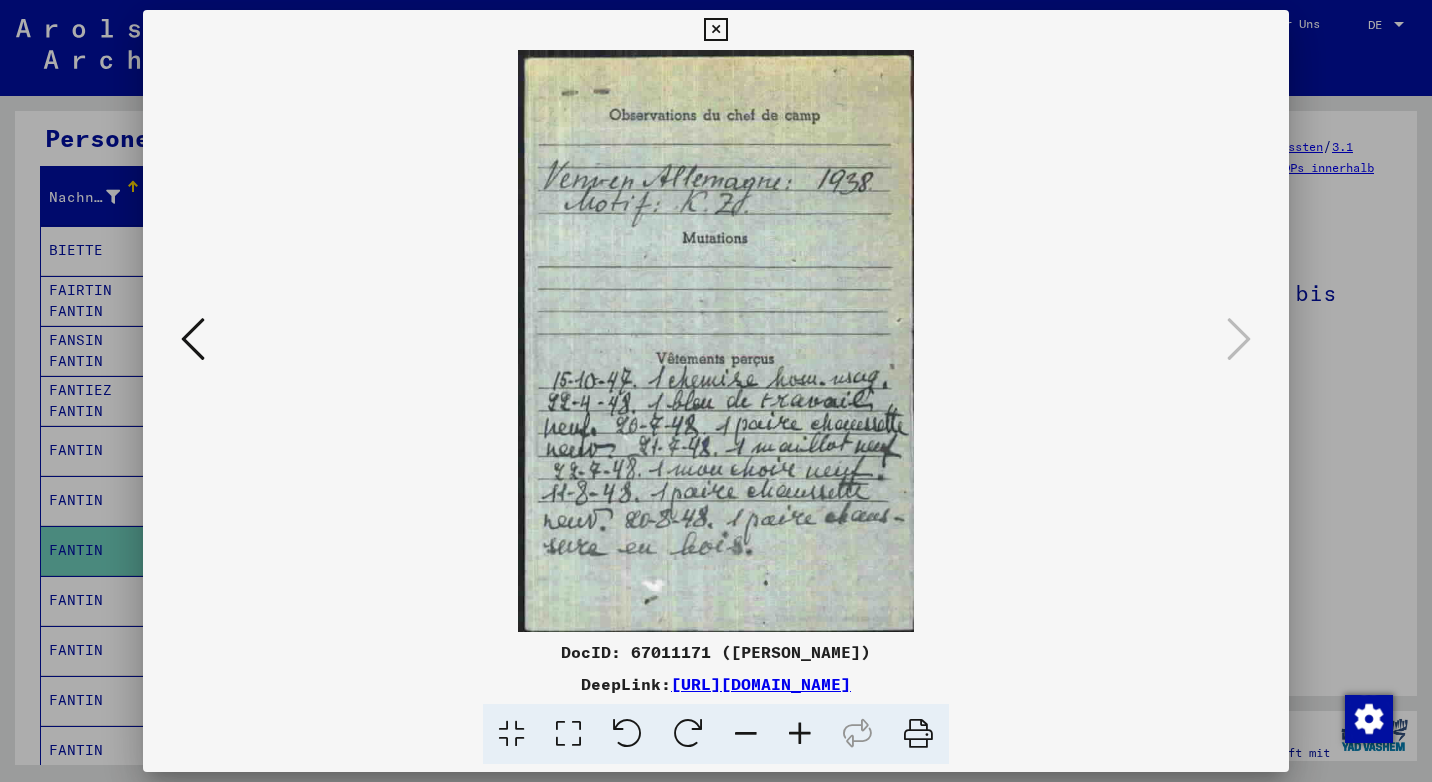 click at bounding box center [193, 339] 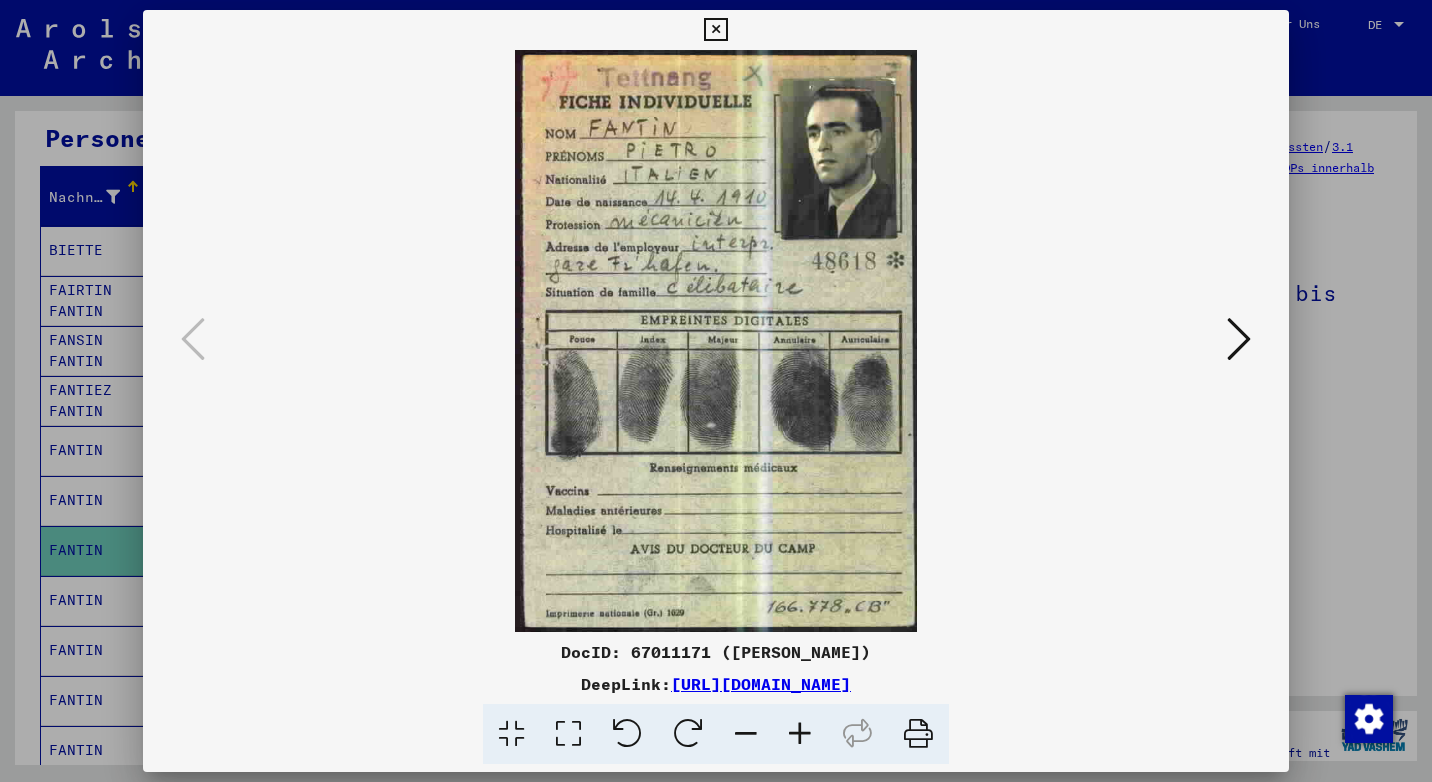 click at bounding box center (715, 30) 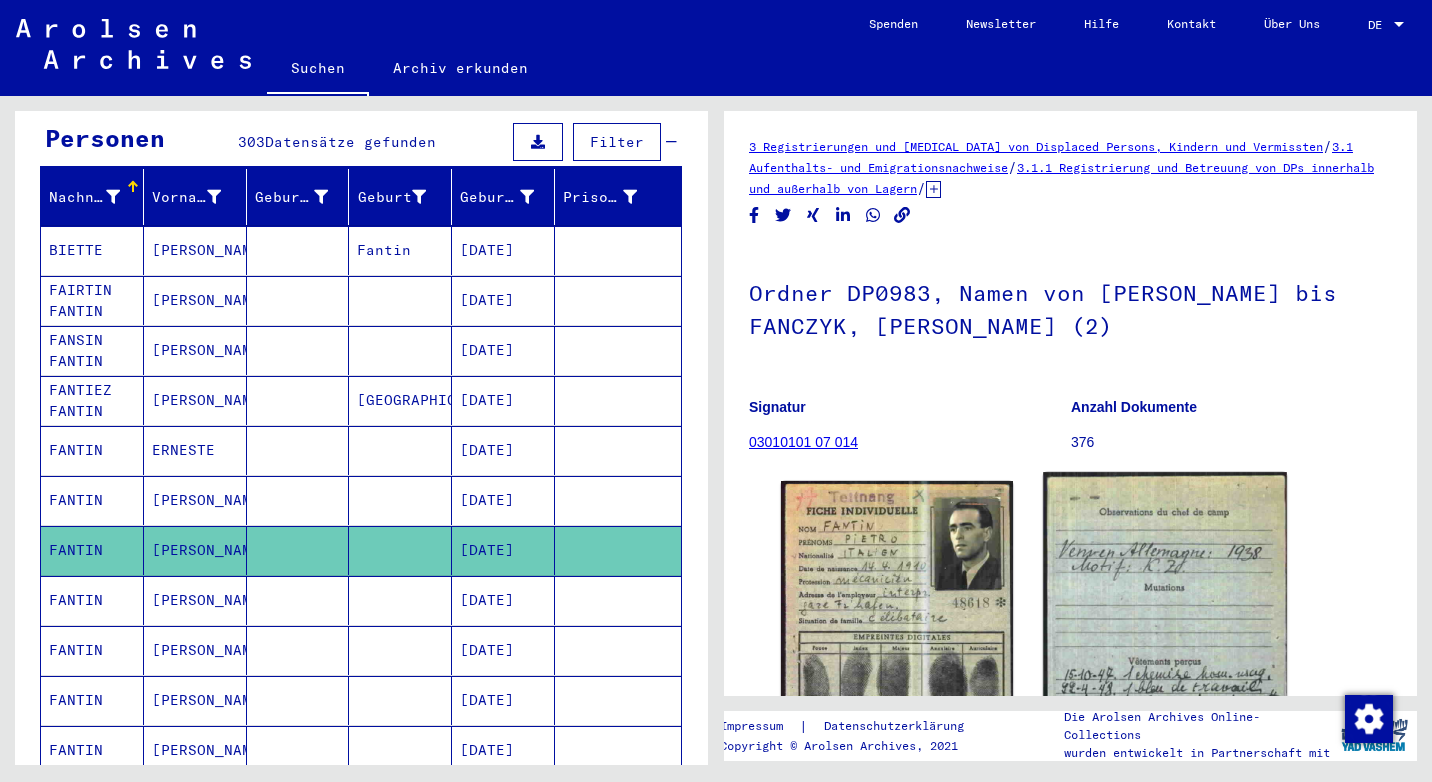 click 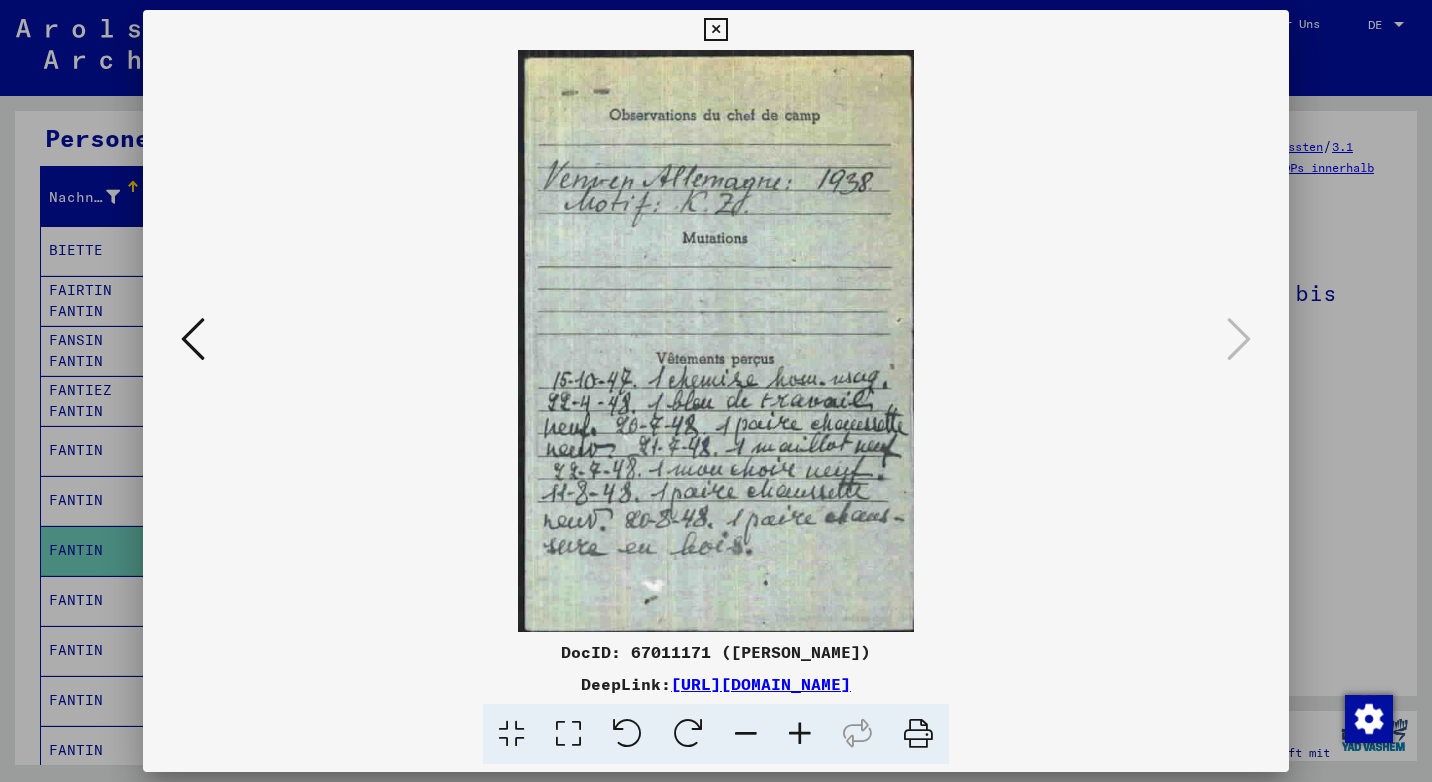 click at bounding box center [715, 30] 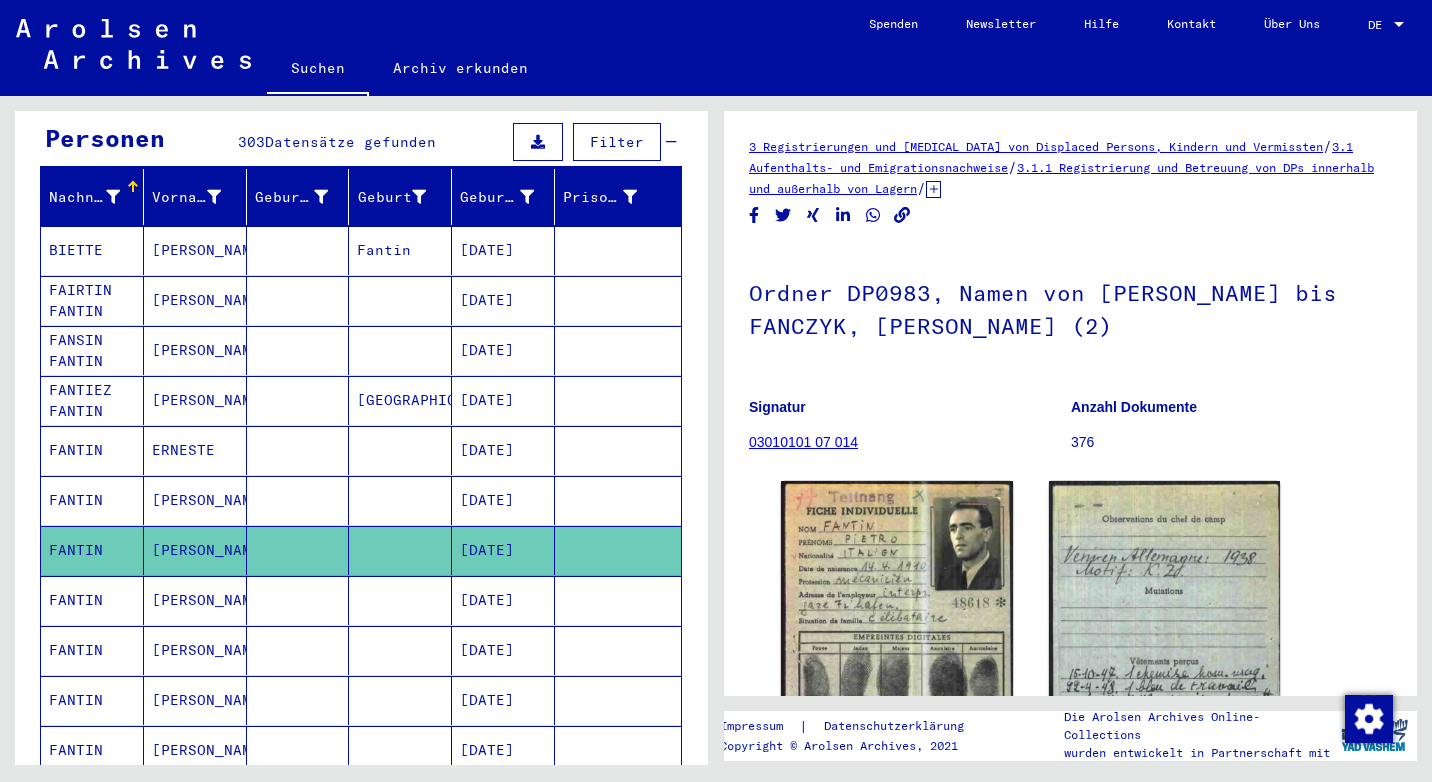 click on "[PERSON_NAME]" at bounding box center (195, 650) 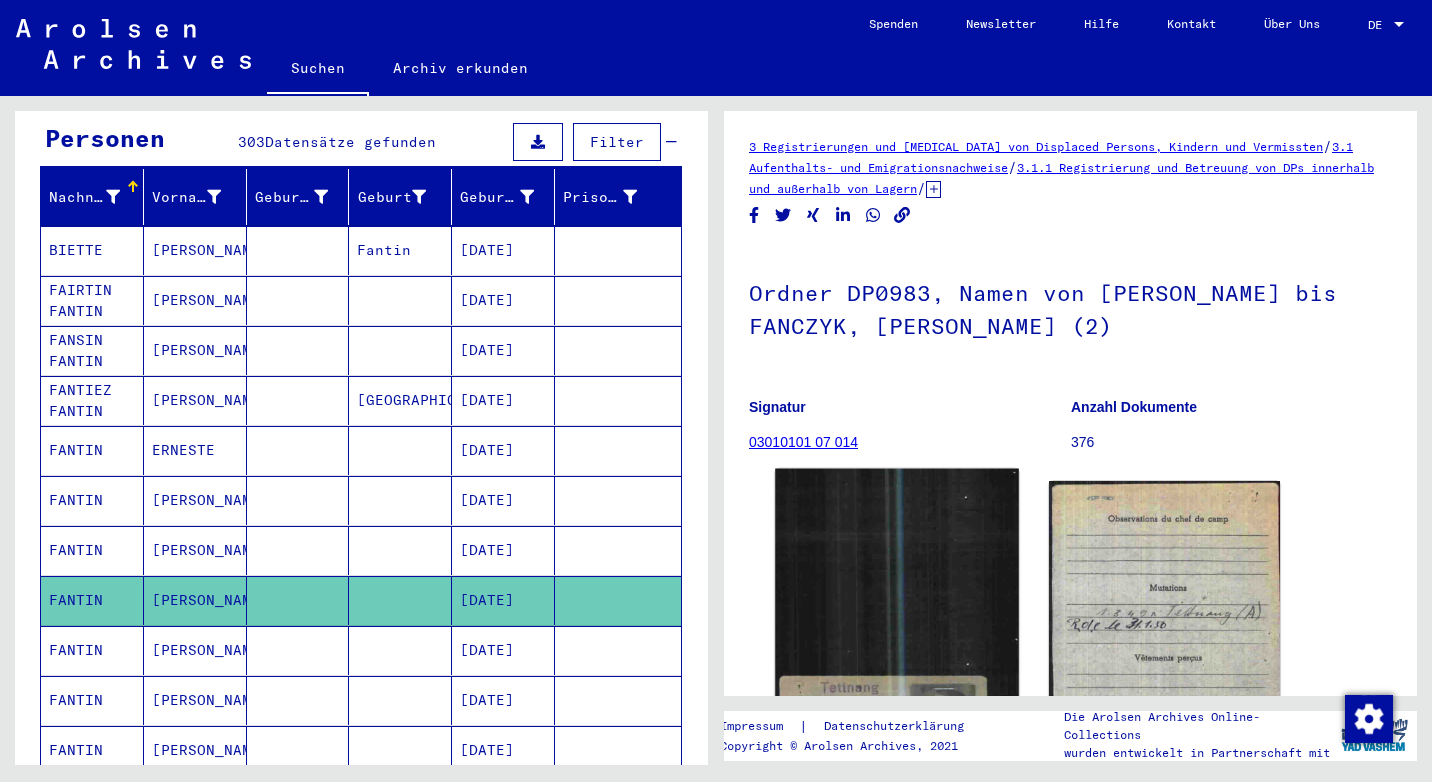 scroll, scrollTop: 0, scrollLeft: 0, axis: both 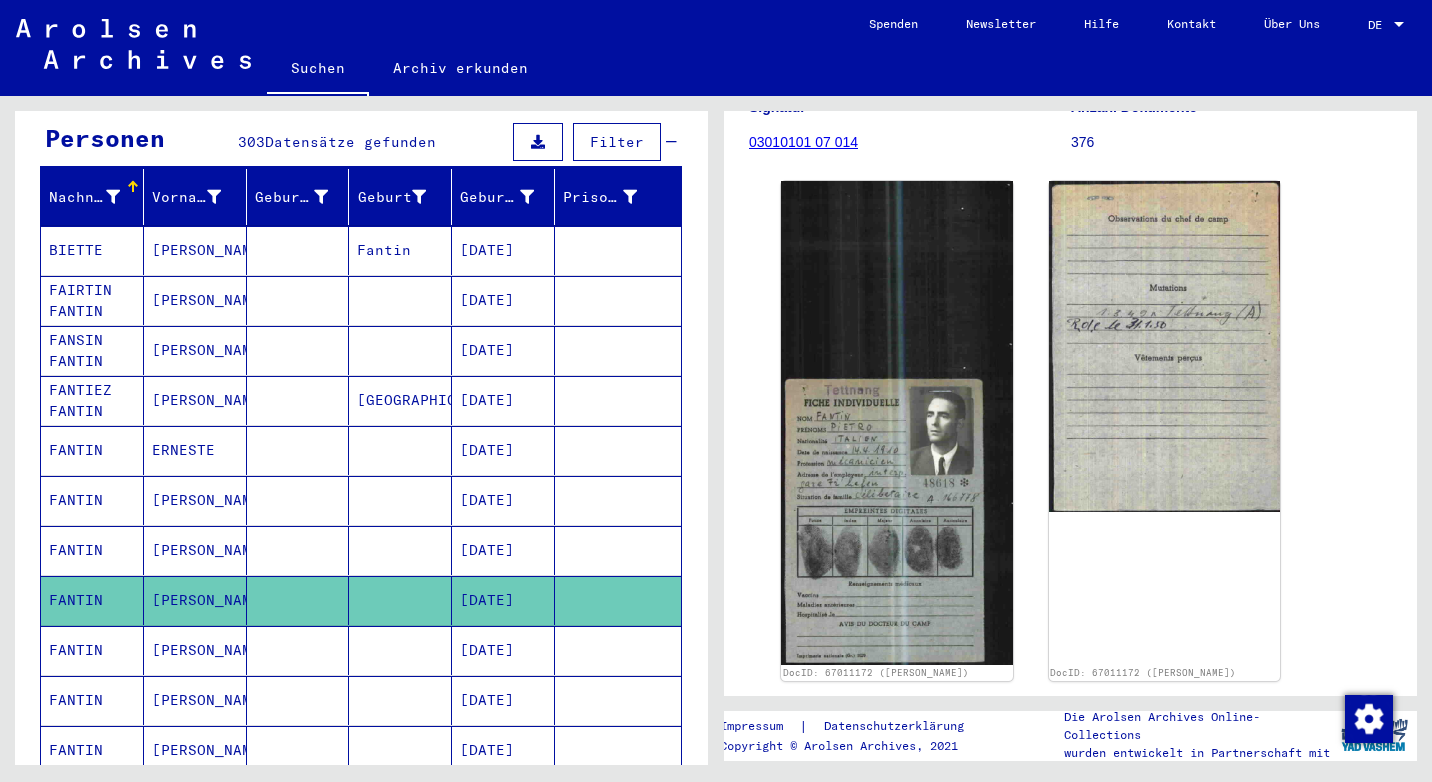 click on "[PERSON_NAME]" at bounding box center [195, 700] 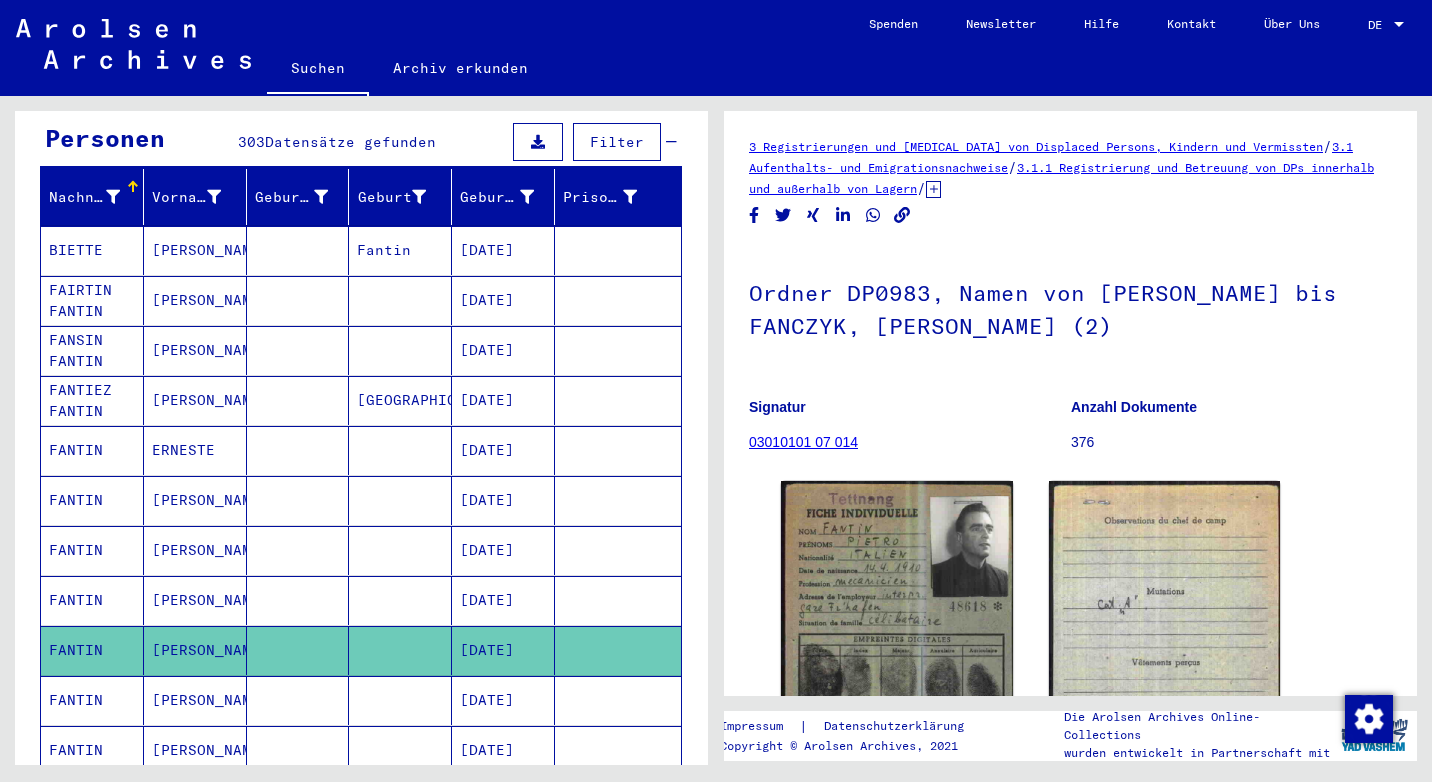 scroll, scrollTop: 0, scrollLeft: 0, axis: both 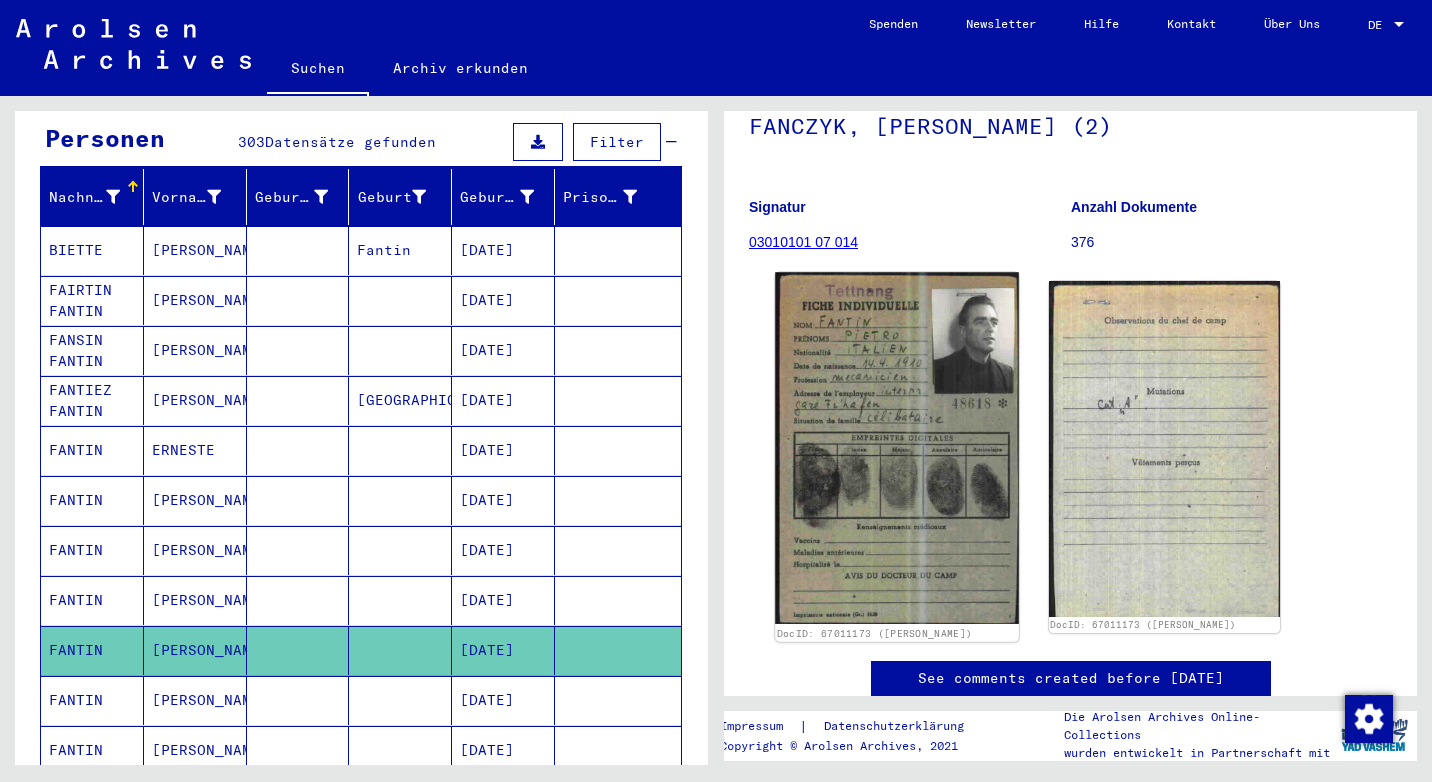 click 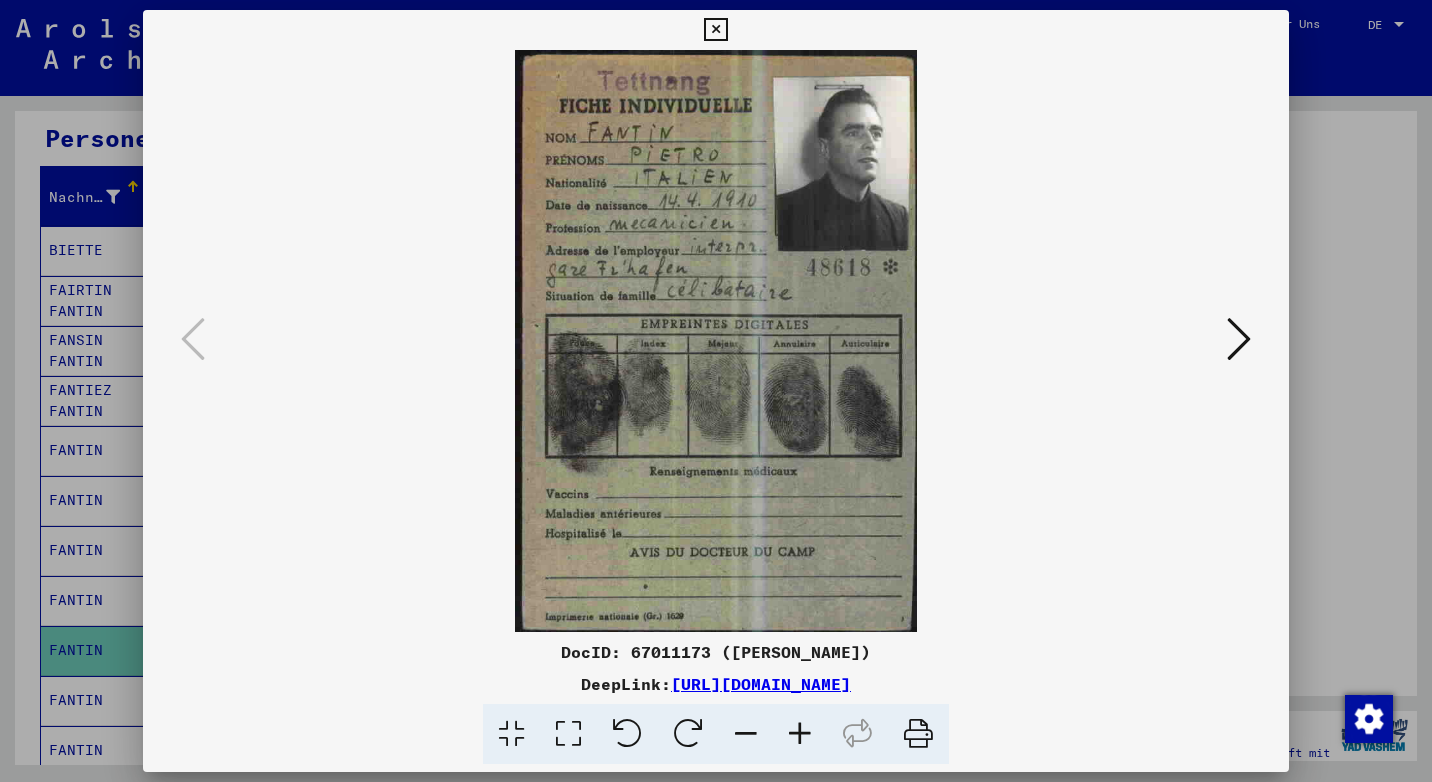click at bounding box center (1239, 339) 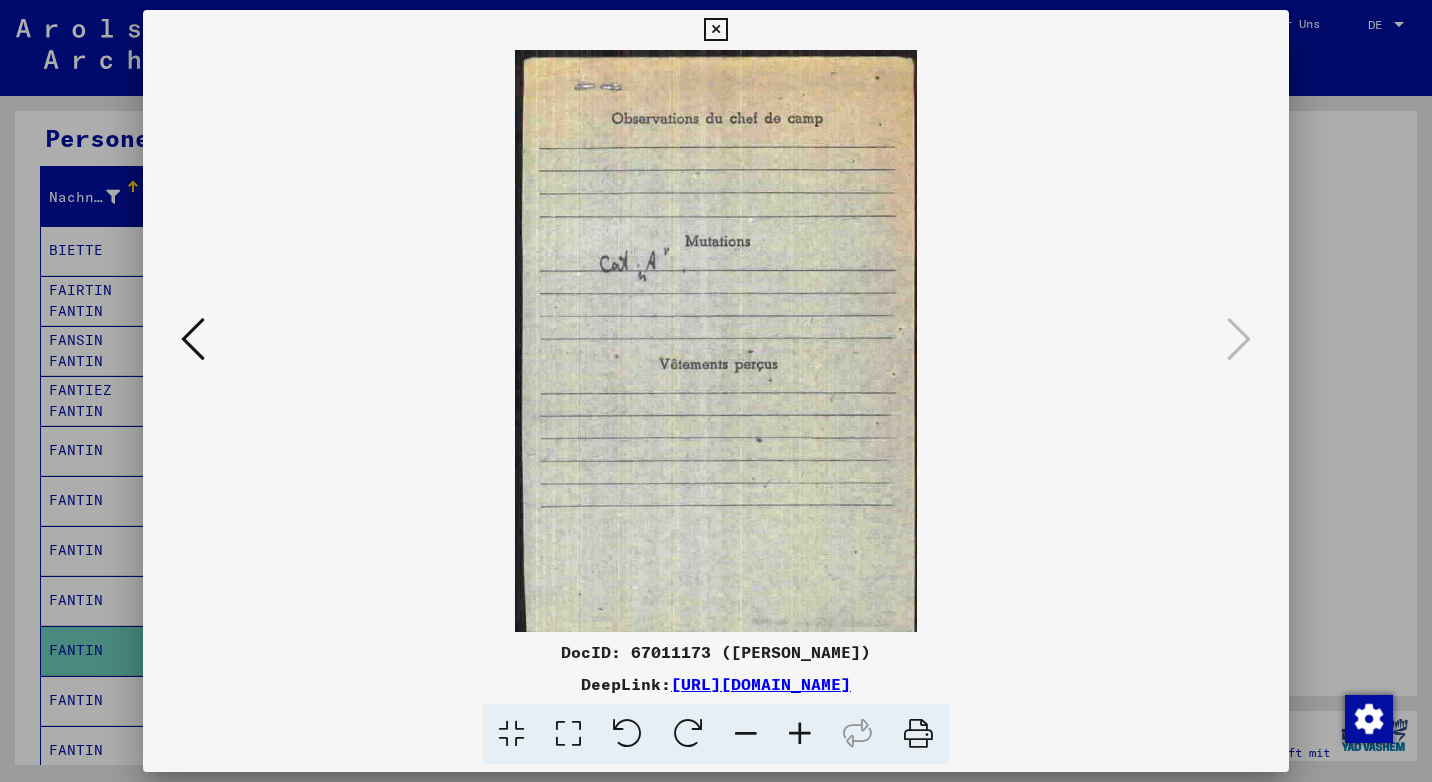 click at bounding box center (193, 339) 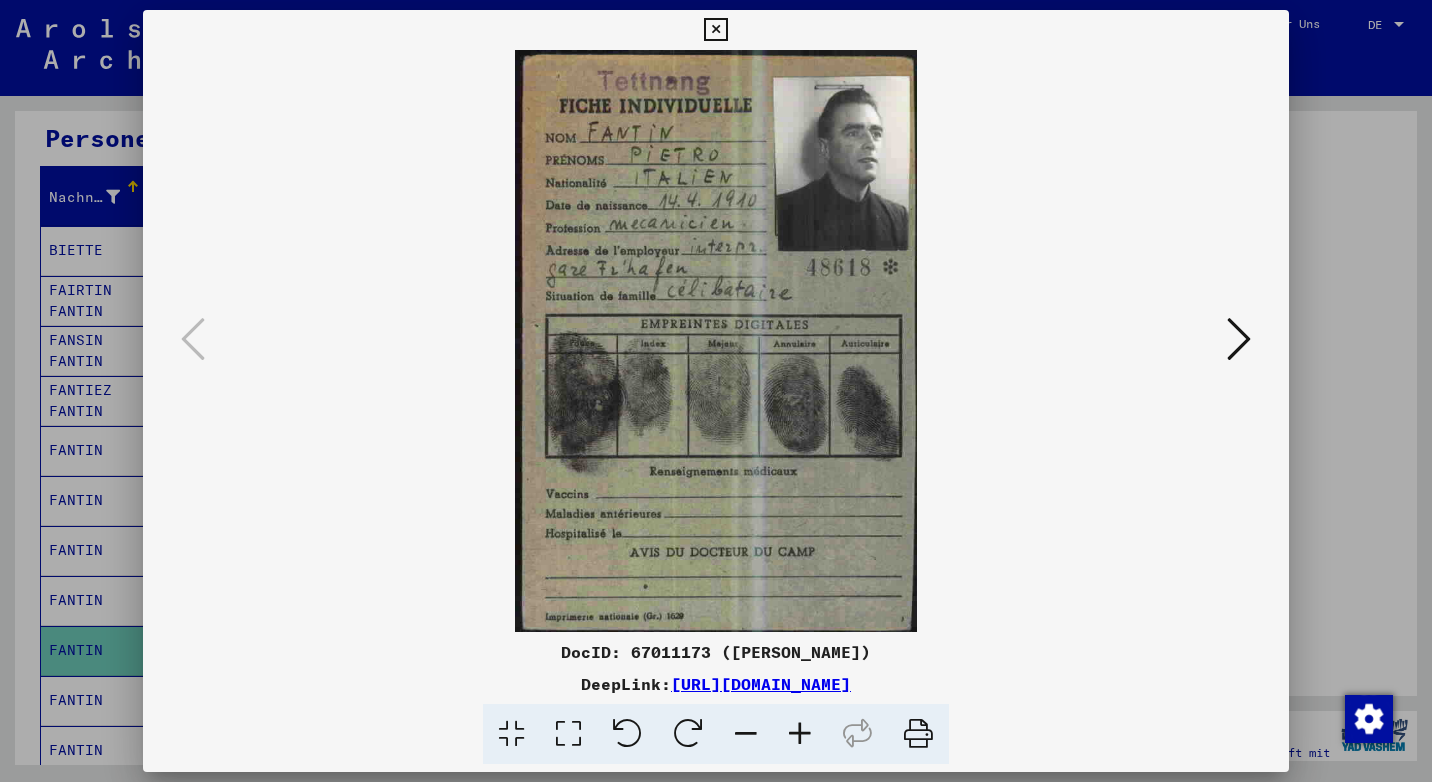 click at bounding box center [715, 30] 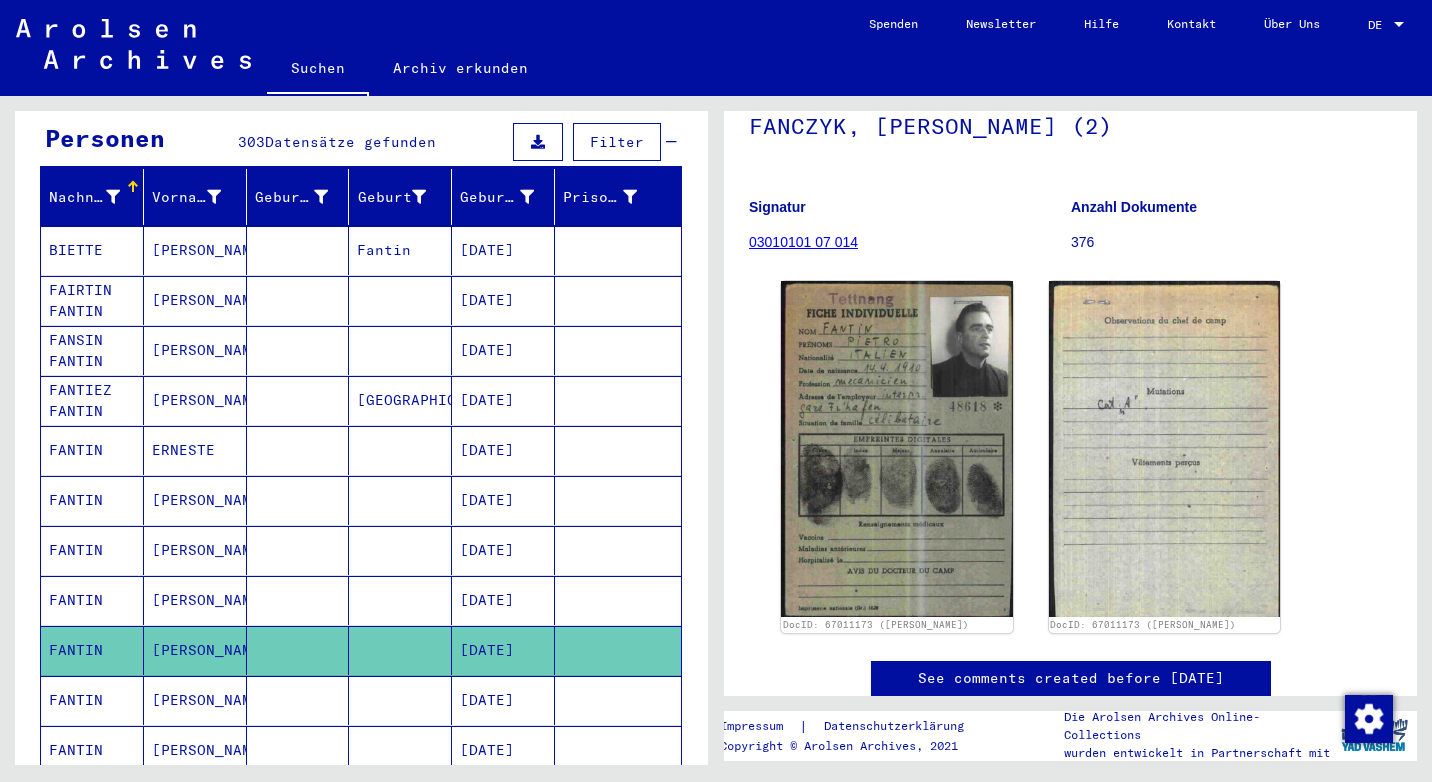 scroll, scrollTop: 300, scrollLeft: 0, axis: vertical 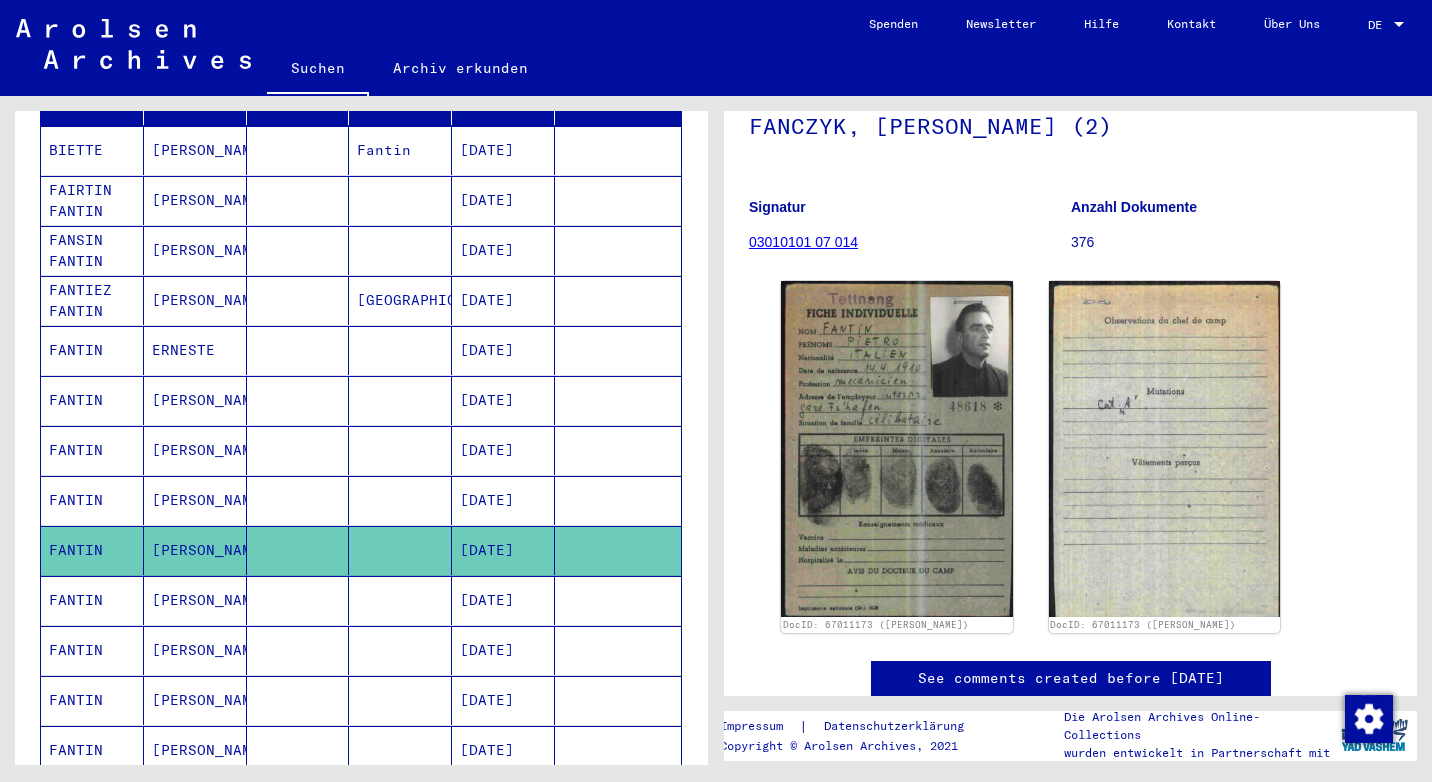 click on "[PERSON_NAME]" at bounding box center [195, 650] 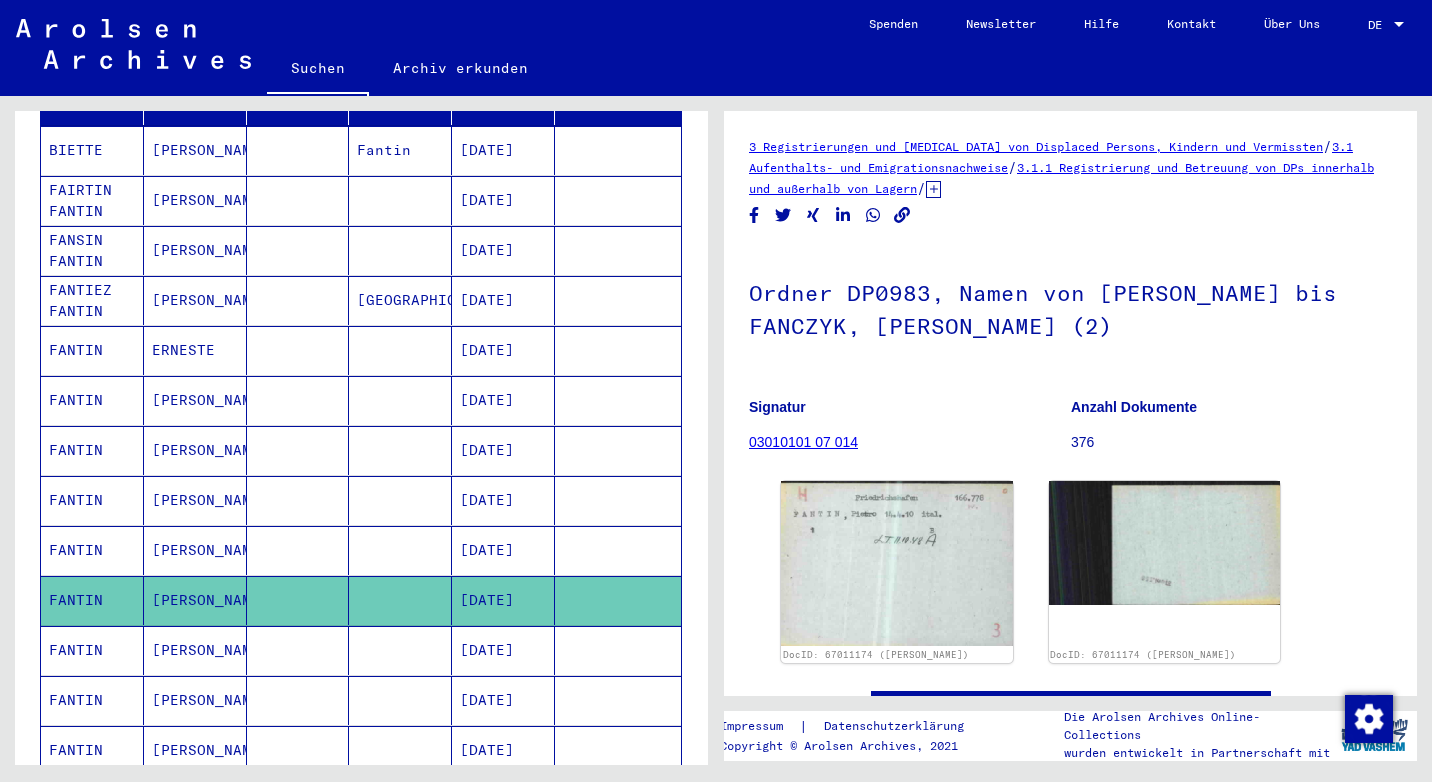 scroll, scrollTop: 0, scrollLeft: 0, axis: both 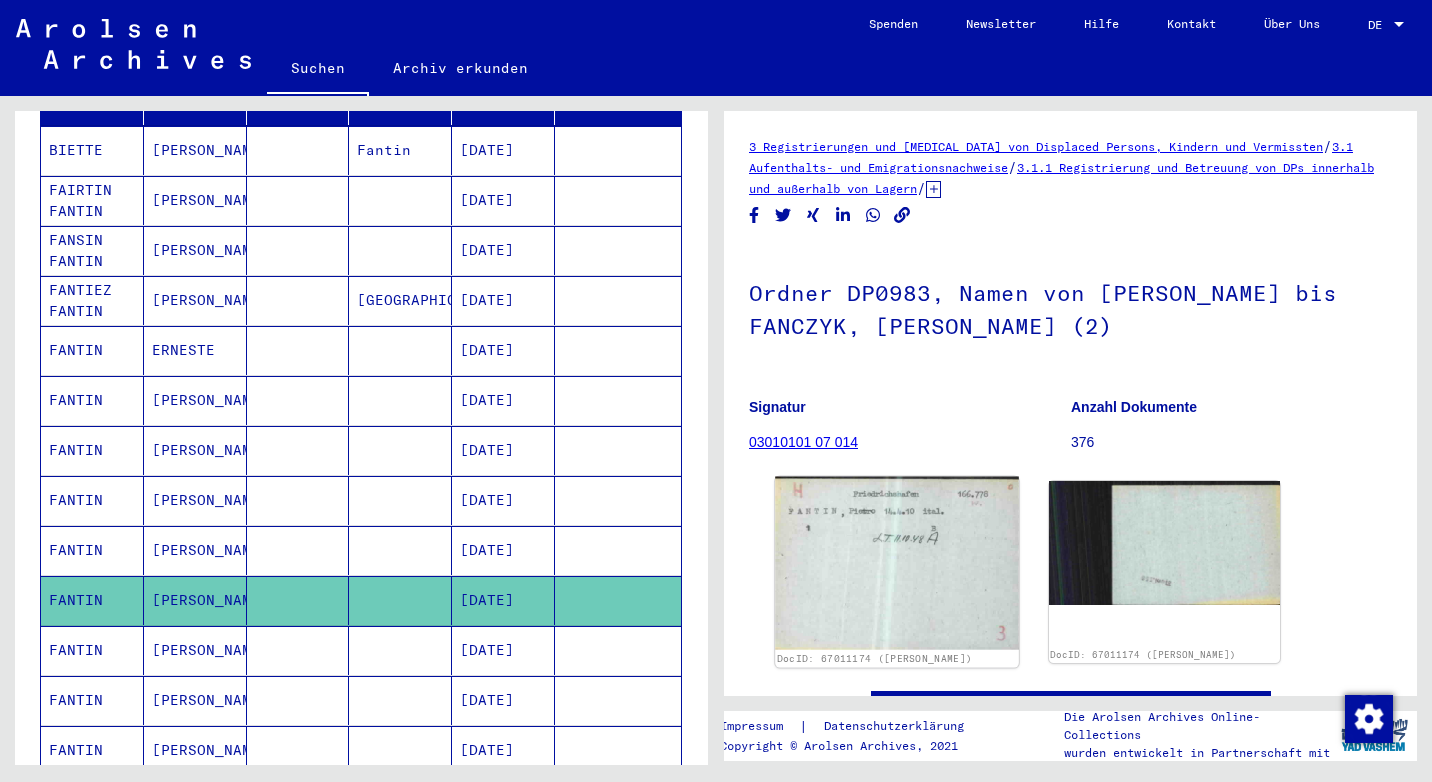 click 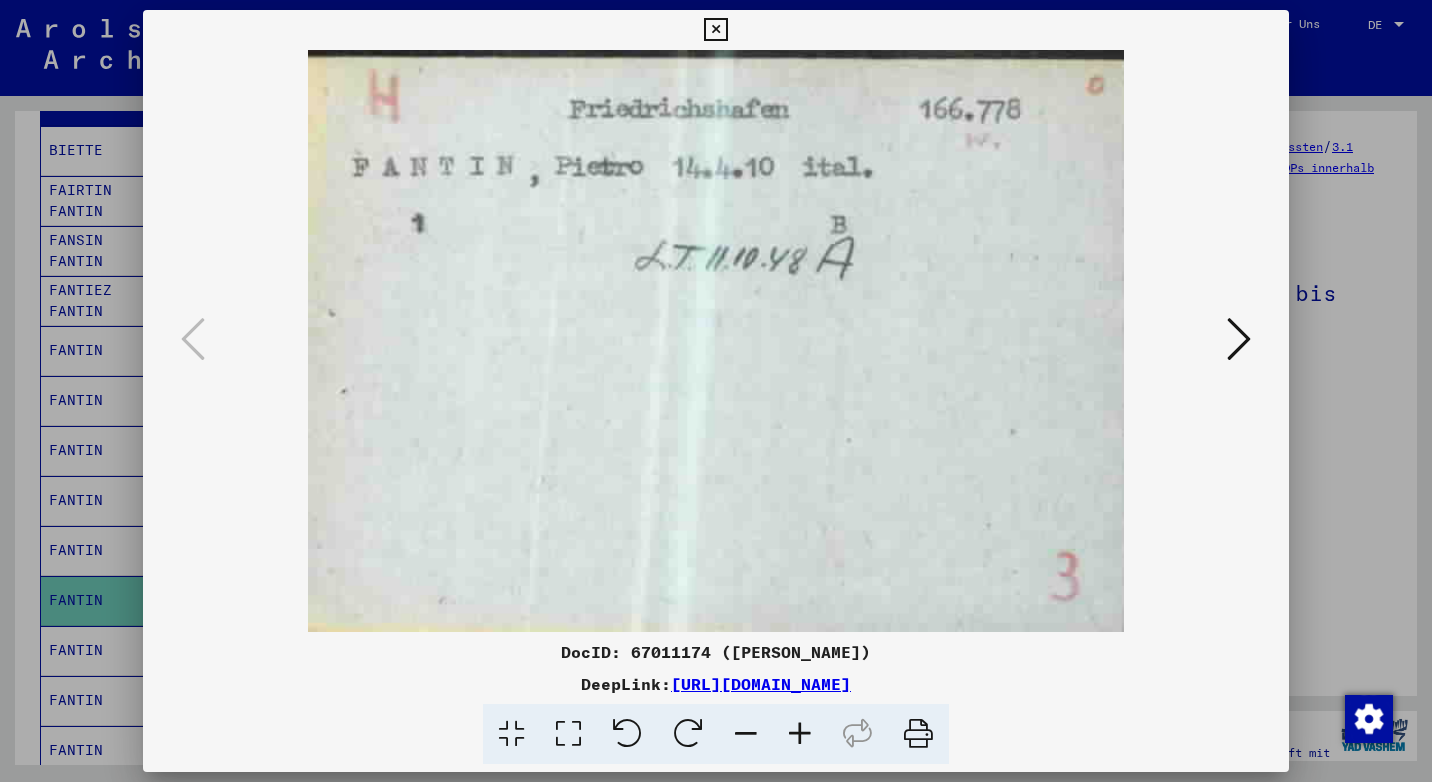 click at bounding box center [1239, 339] 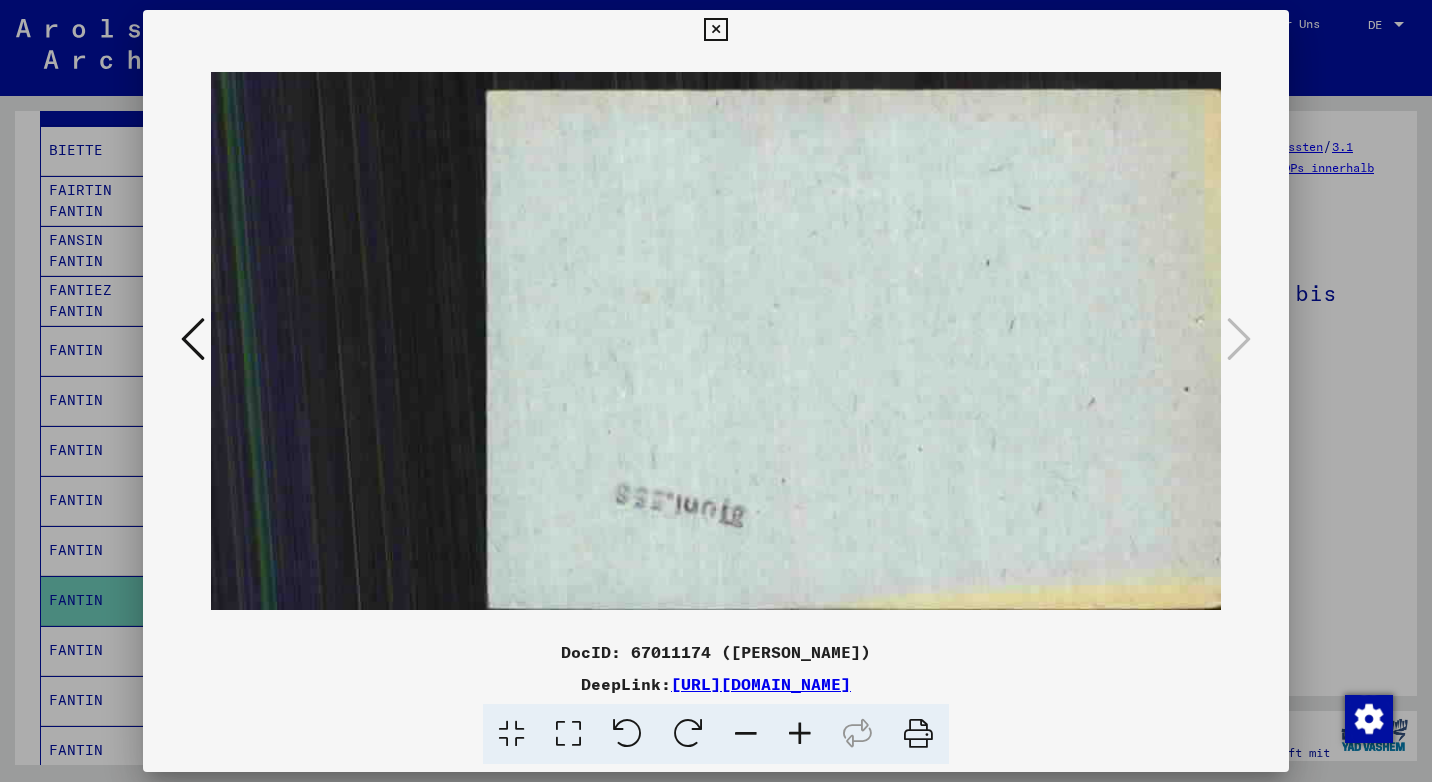 click at bounding box center (715, 30) 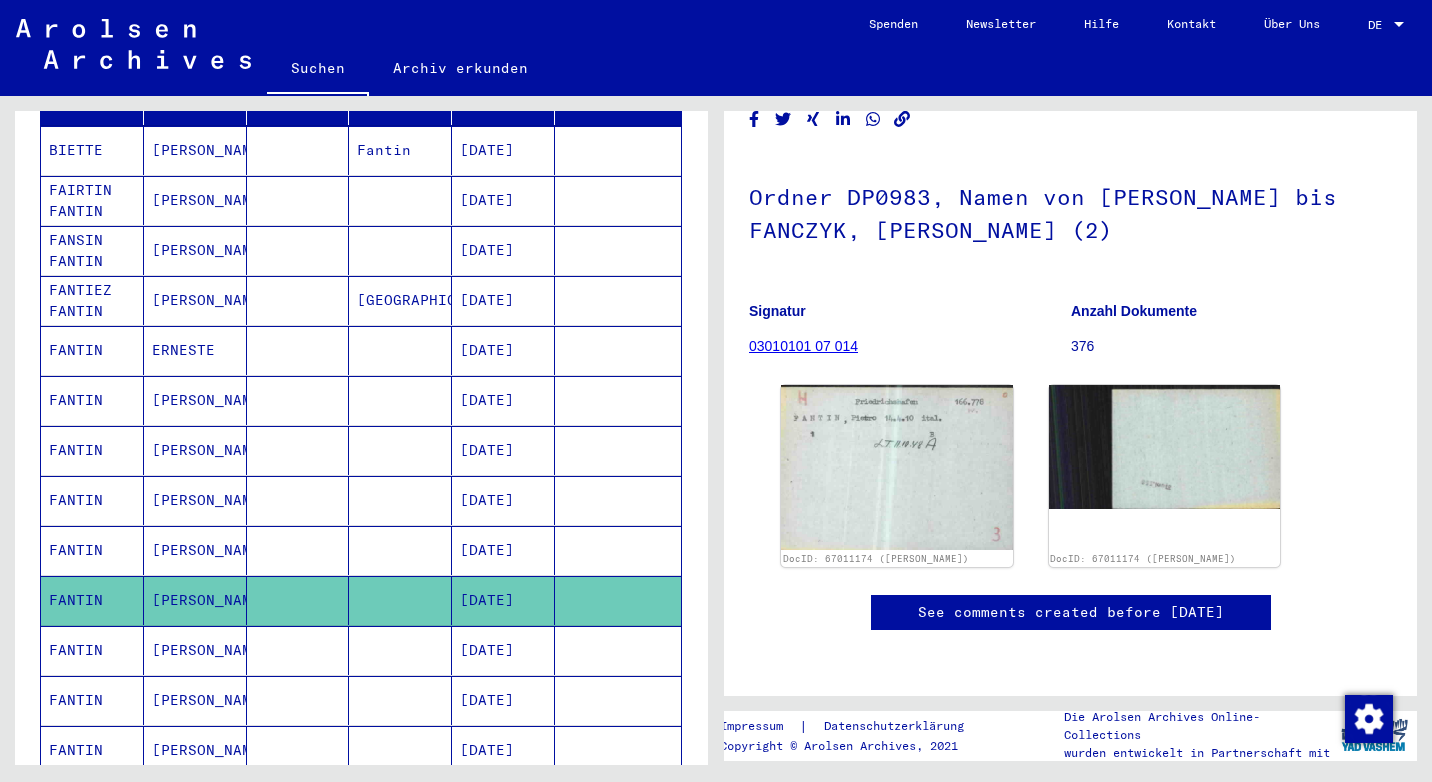 scroll, scrollTop: 300, scrollLeft: 0, axis: vertical 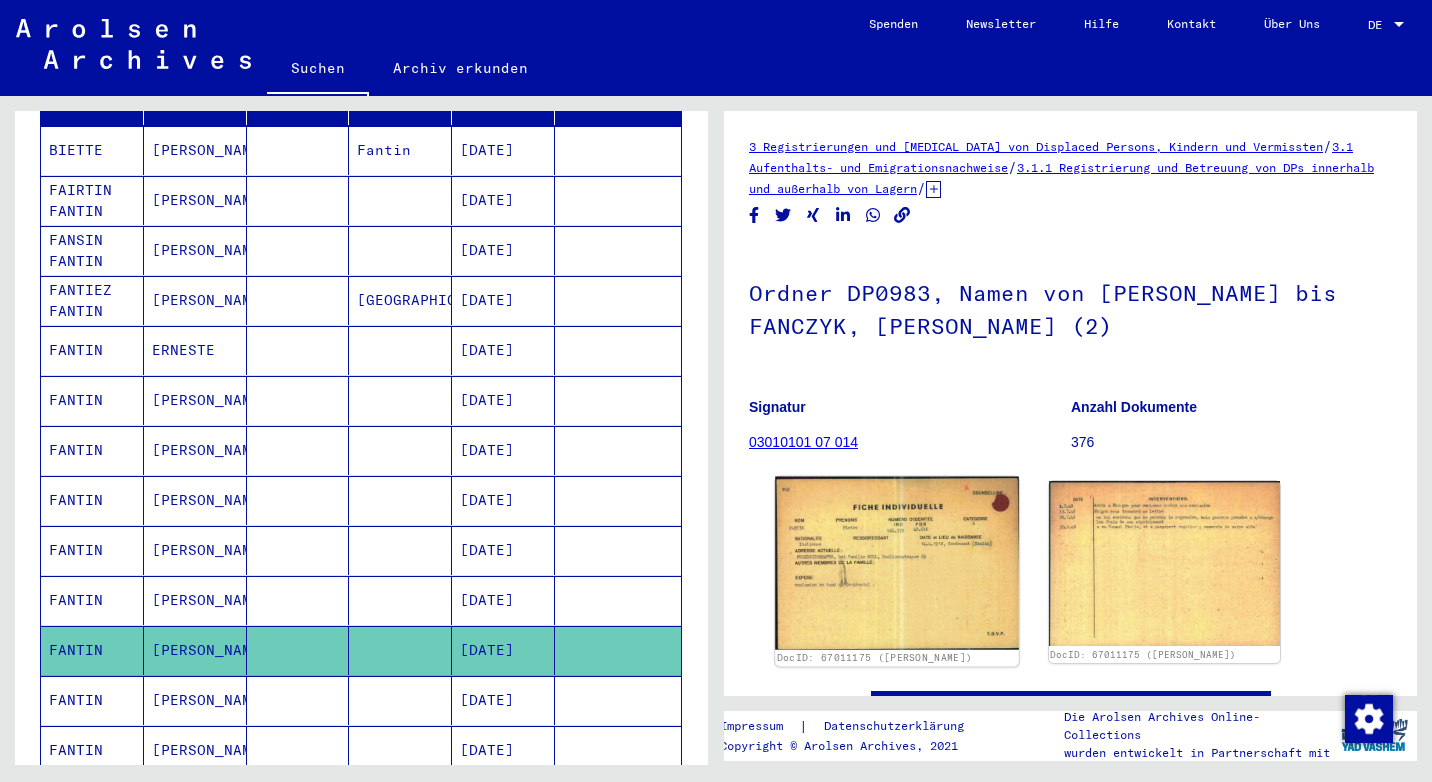 click 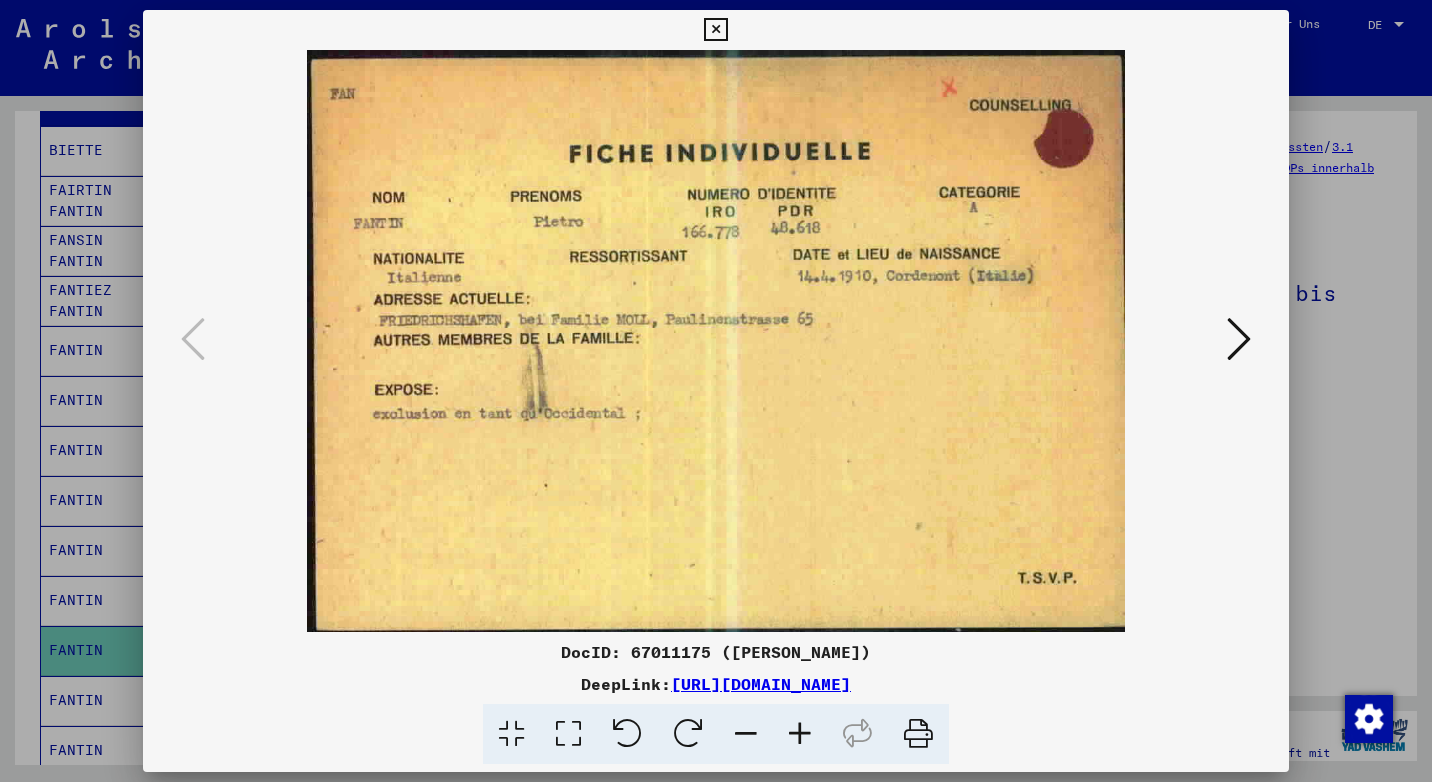 click at bounding box center (715, 30) 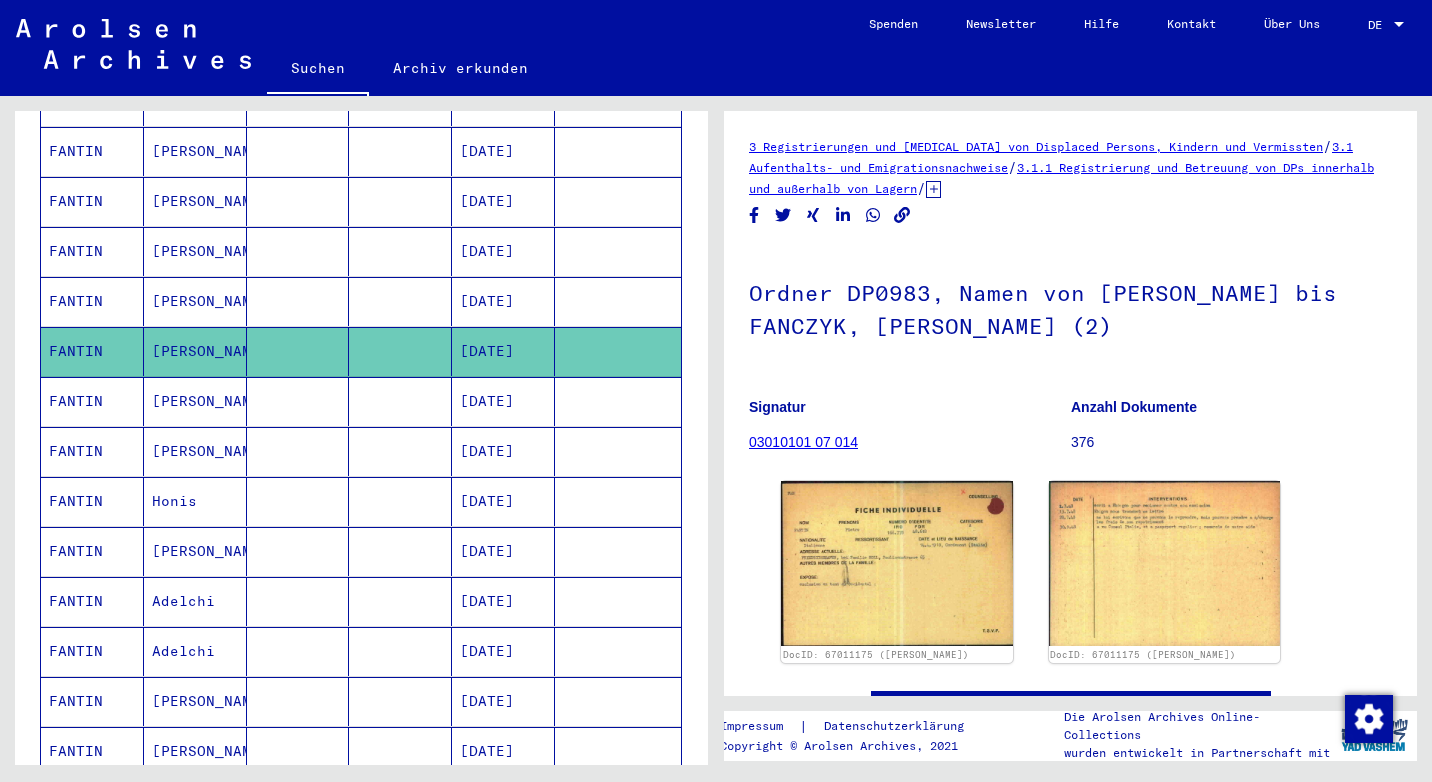 scroll, scrollTop: 600, scrollLeft: 0, axis: vertical 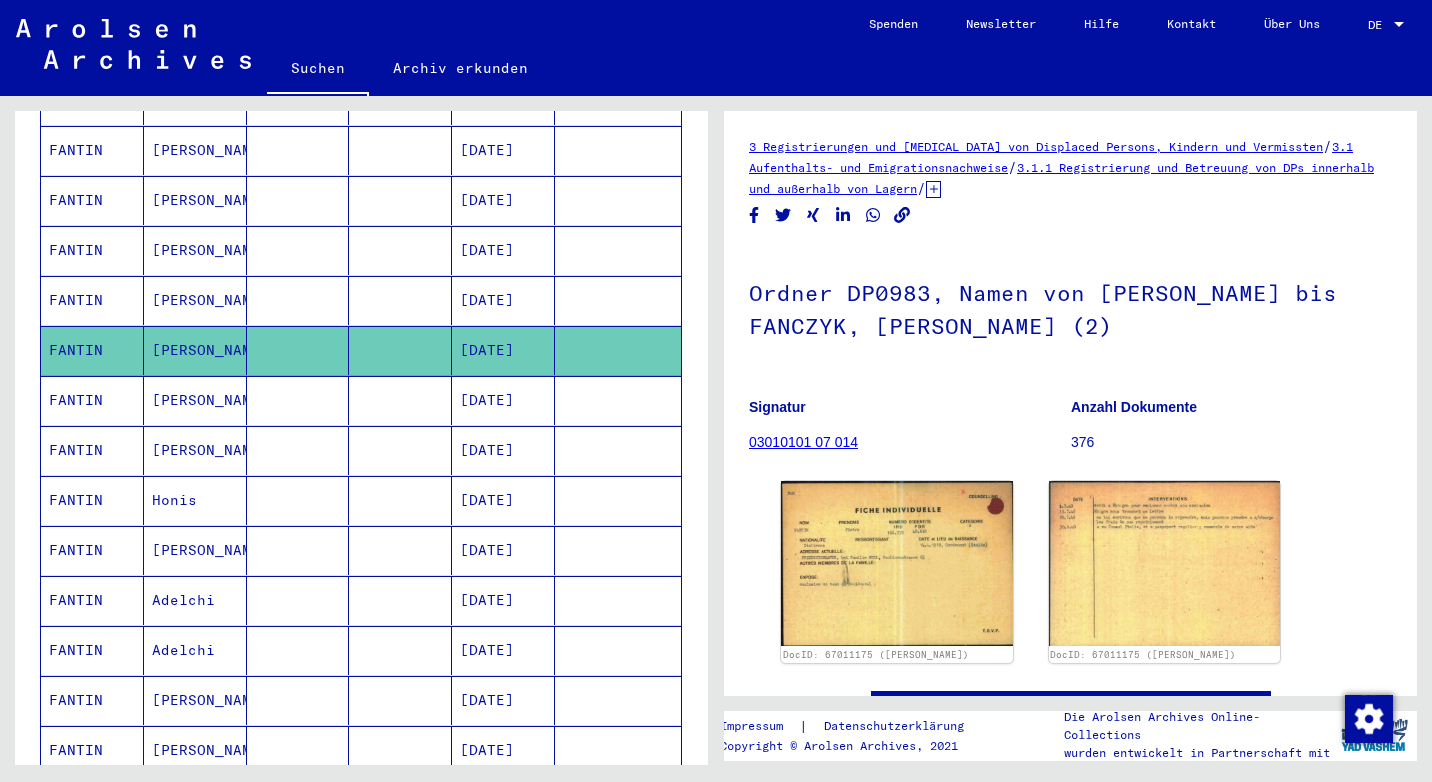 click on "[PERSON_NAME]" at bounding box center (195, 500) 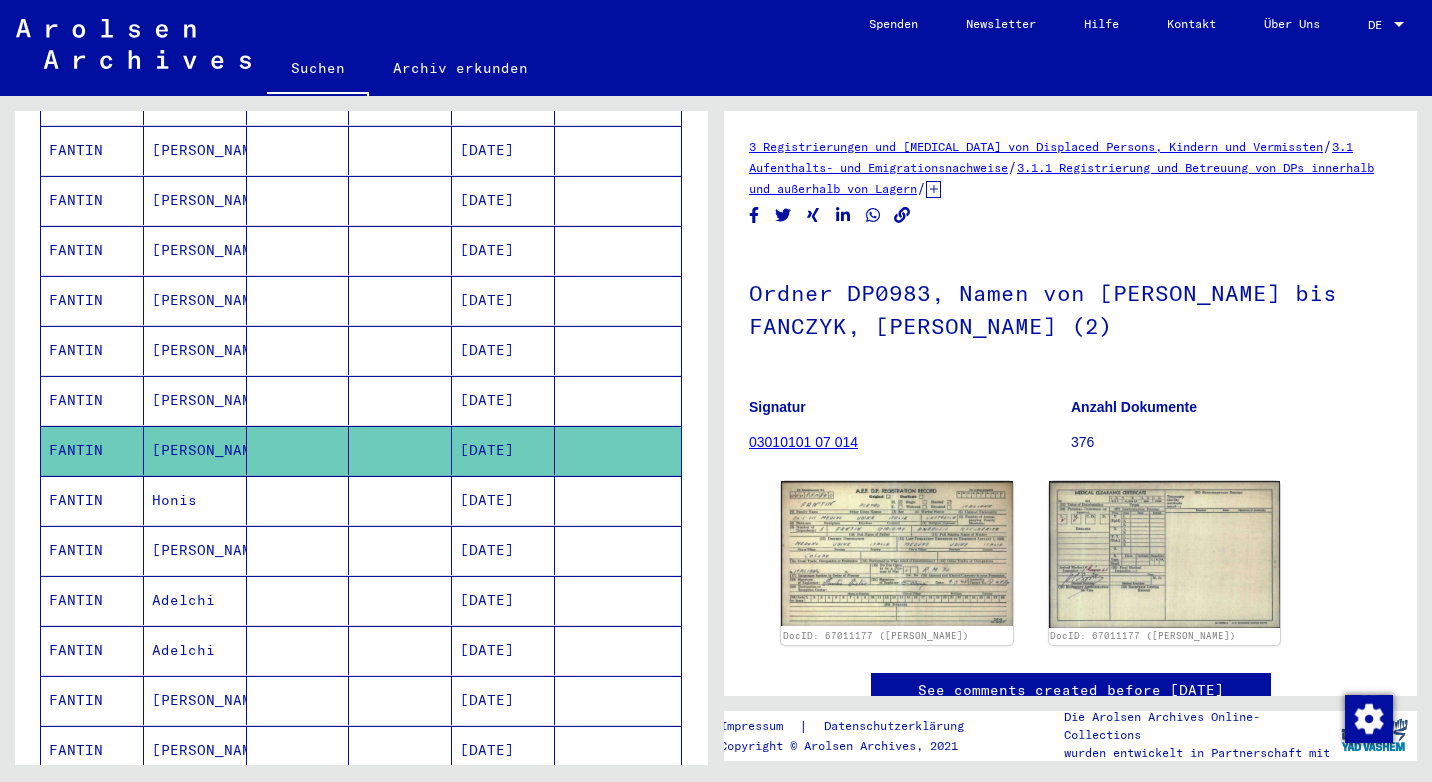 scroll, scrollTop: 0, scrollLeft: 0, axis: both 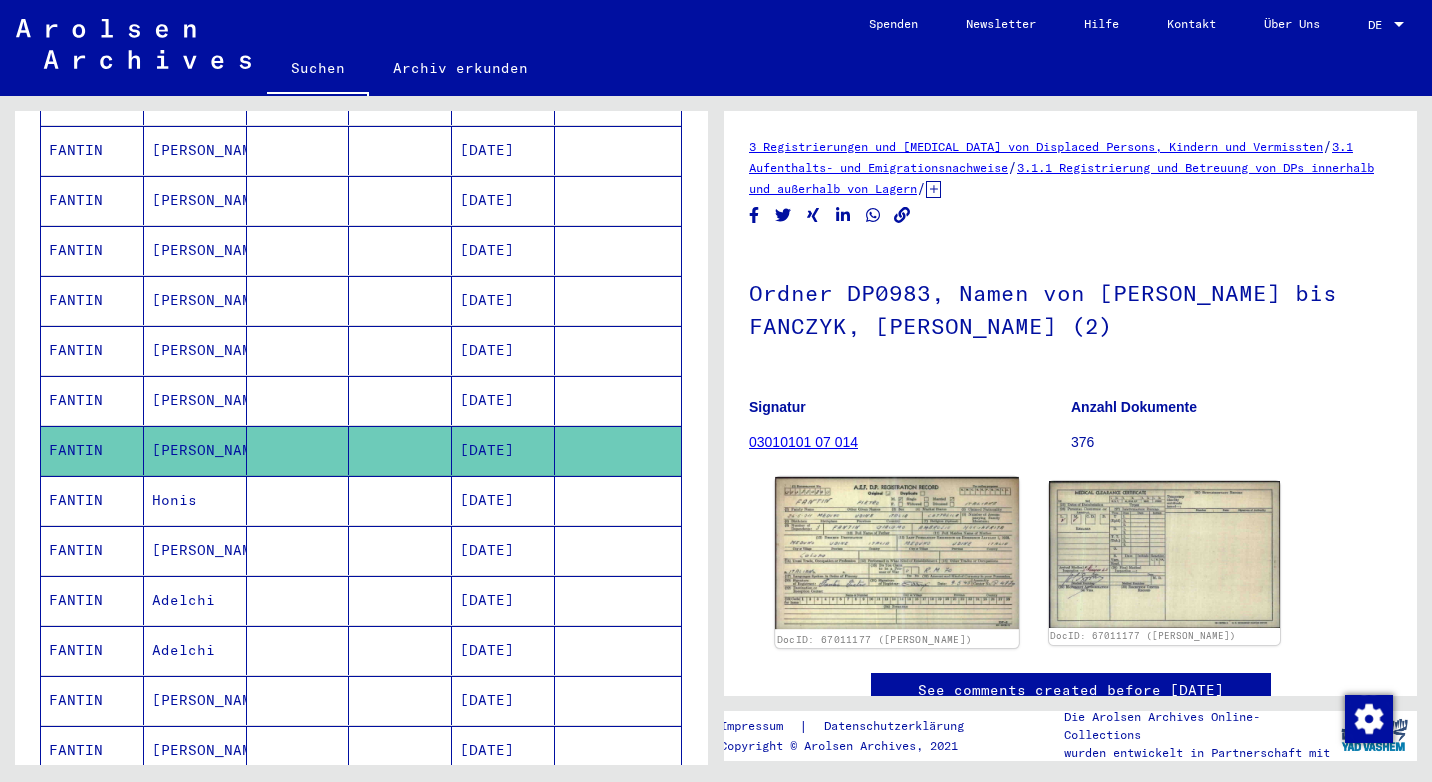 click 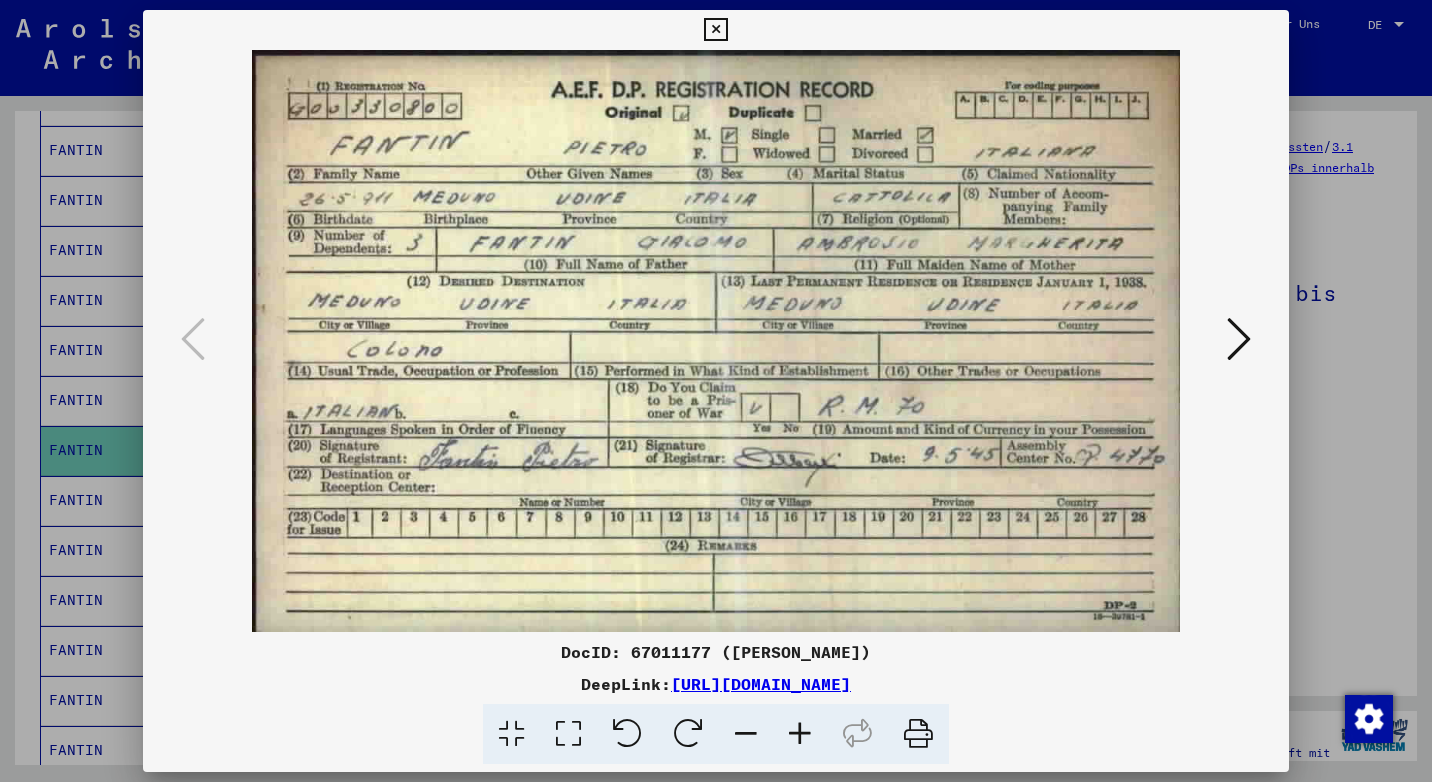 click at bounding box center [715, 30] 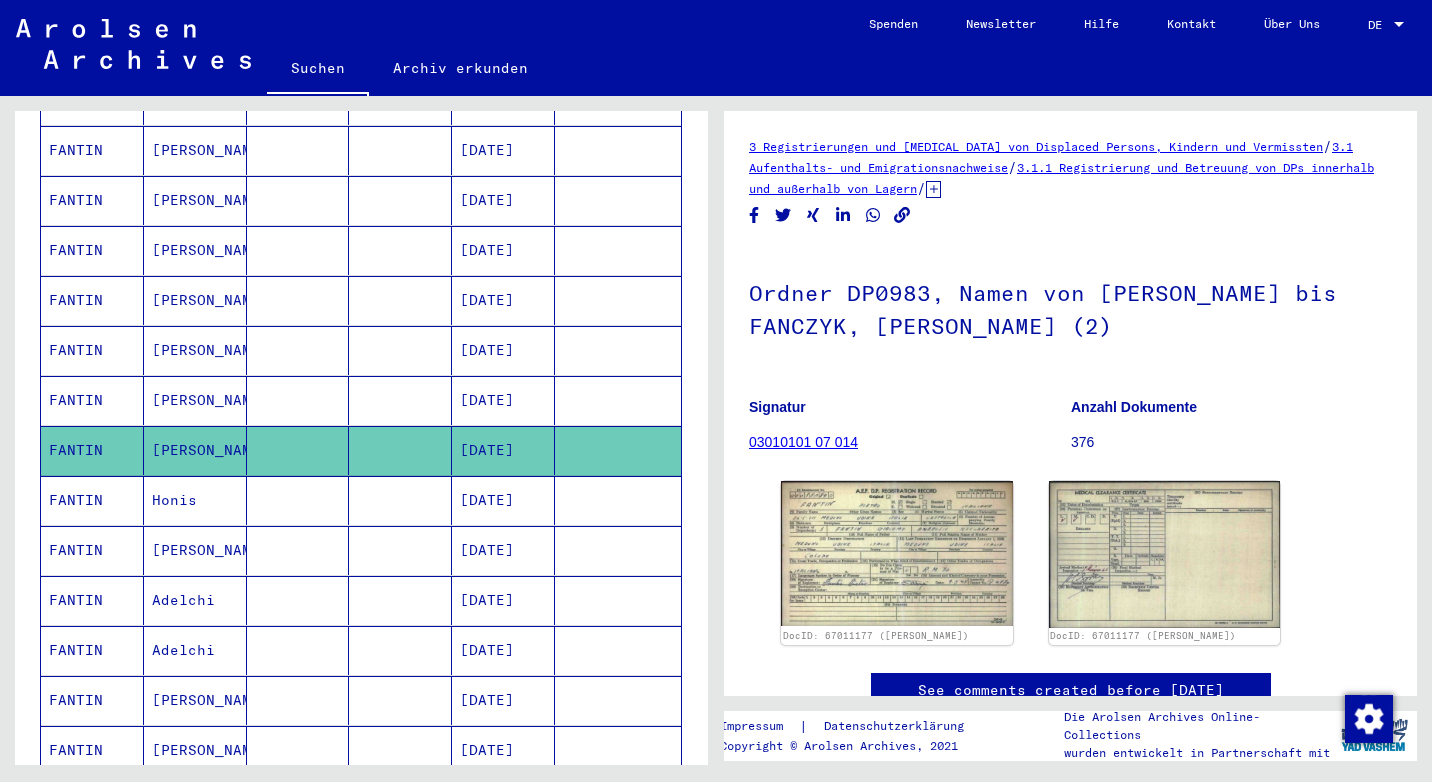 click on "Honis" at bounding box center (195, 550) 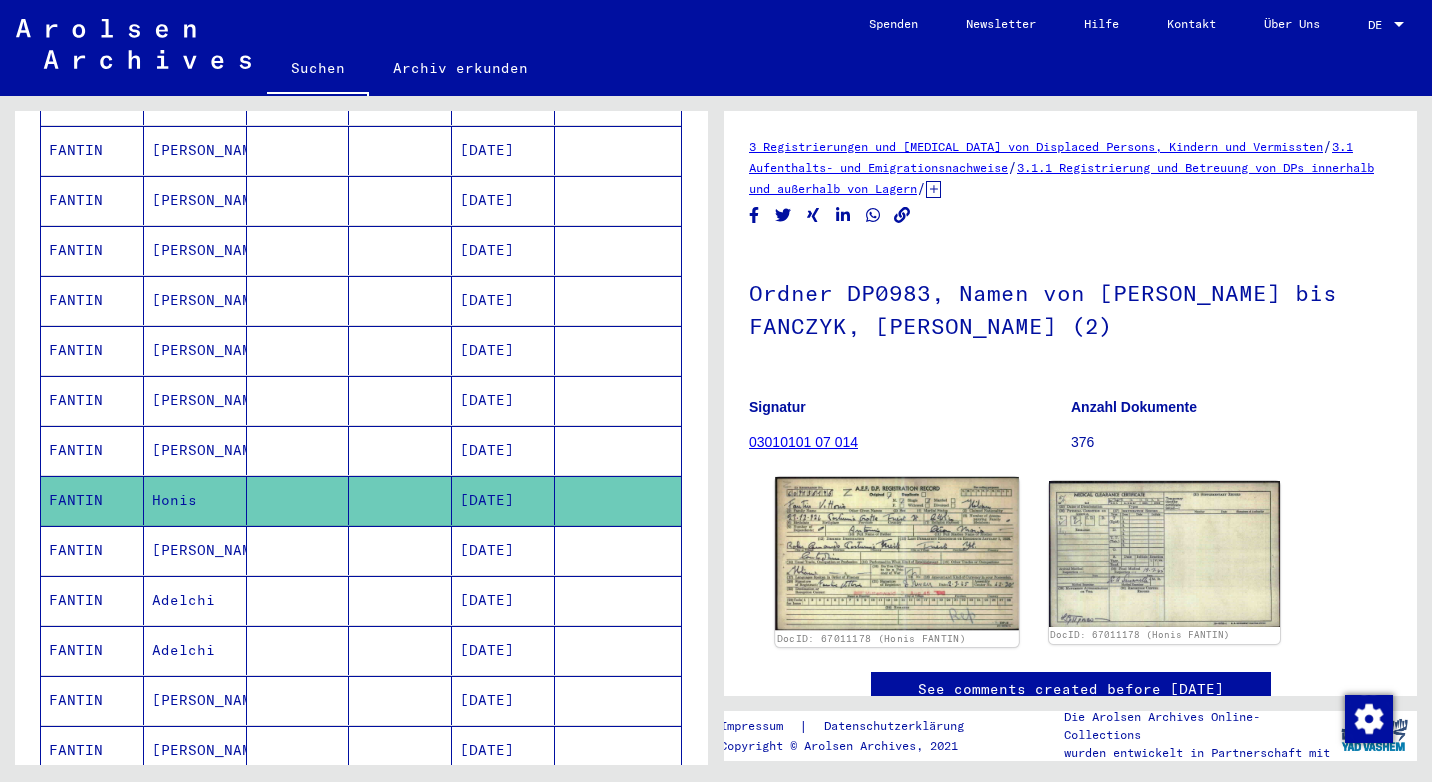 scroll, scrollTop: 0, scrollLeft: 0, axis: both 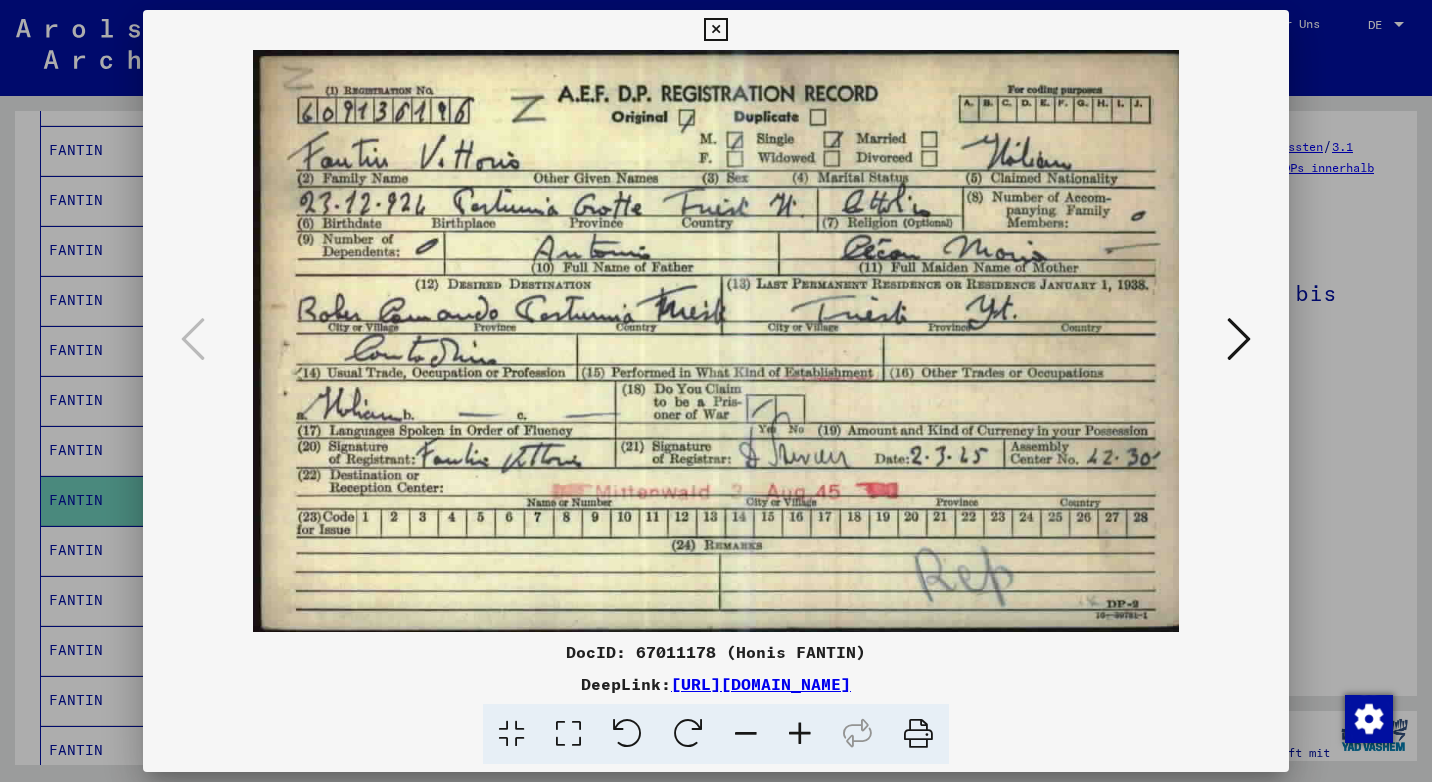 click at bounding box center (715, 30) 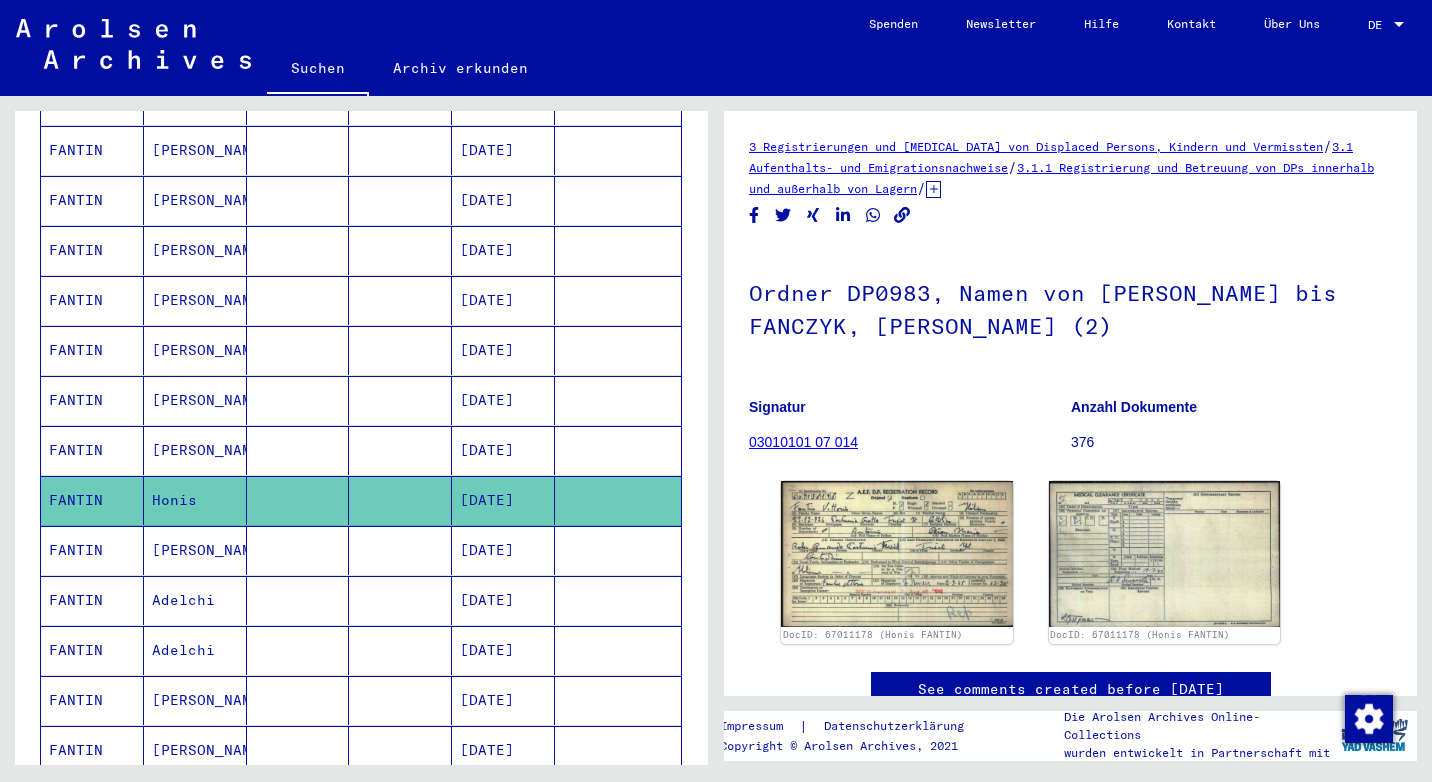 click on "[PERSON_NAME]" at bounding box center [195, 600] 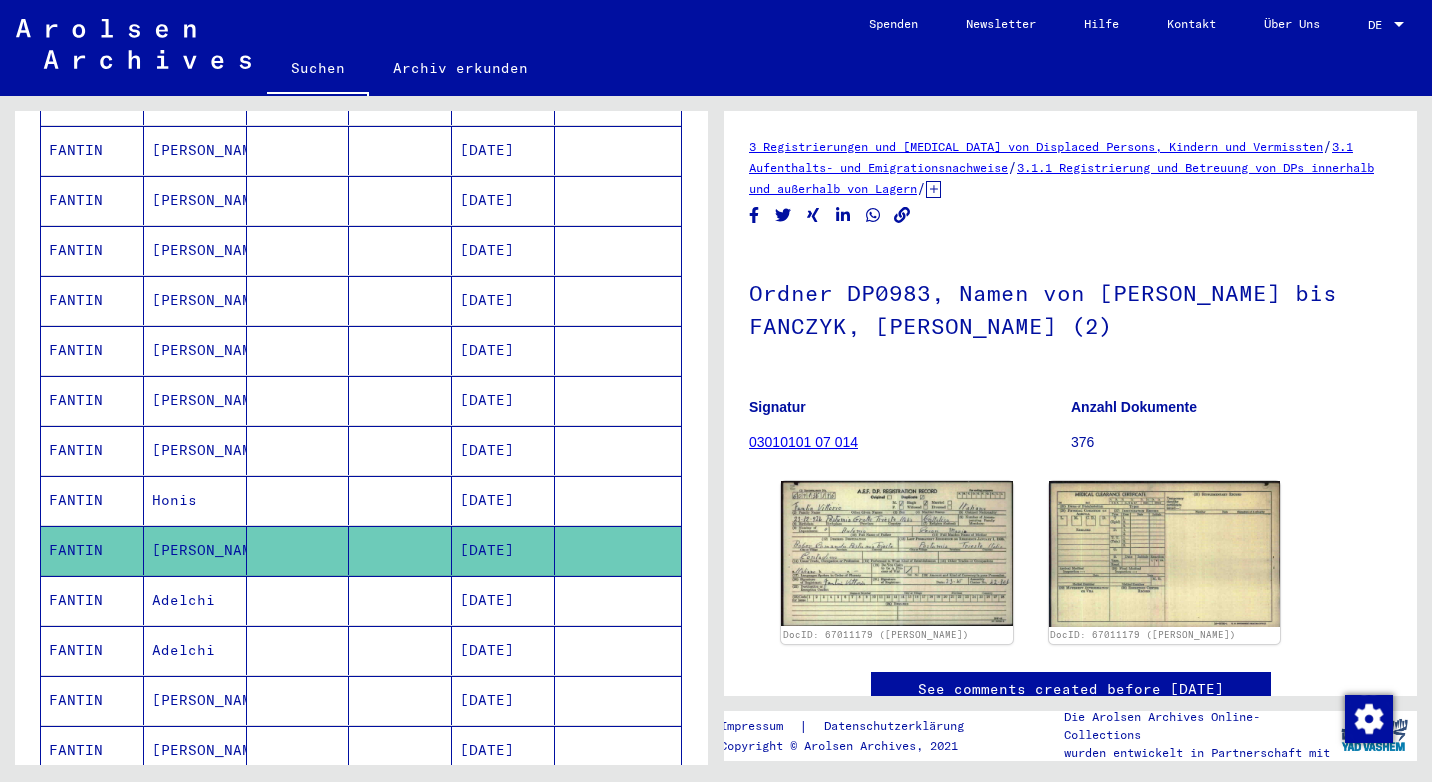 scroll, scrollTop: 0, scrollLeft: 0, axis: both 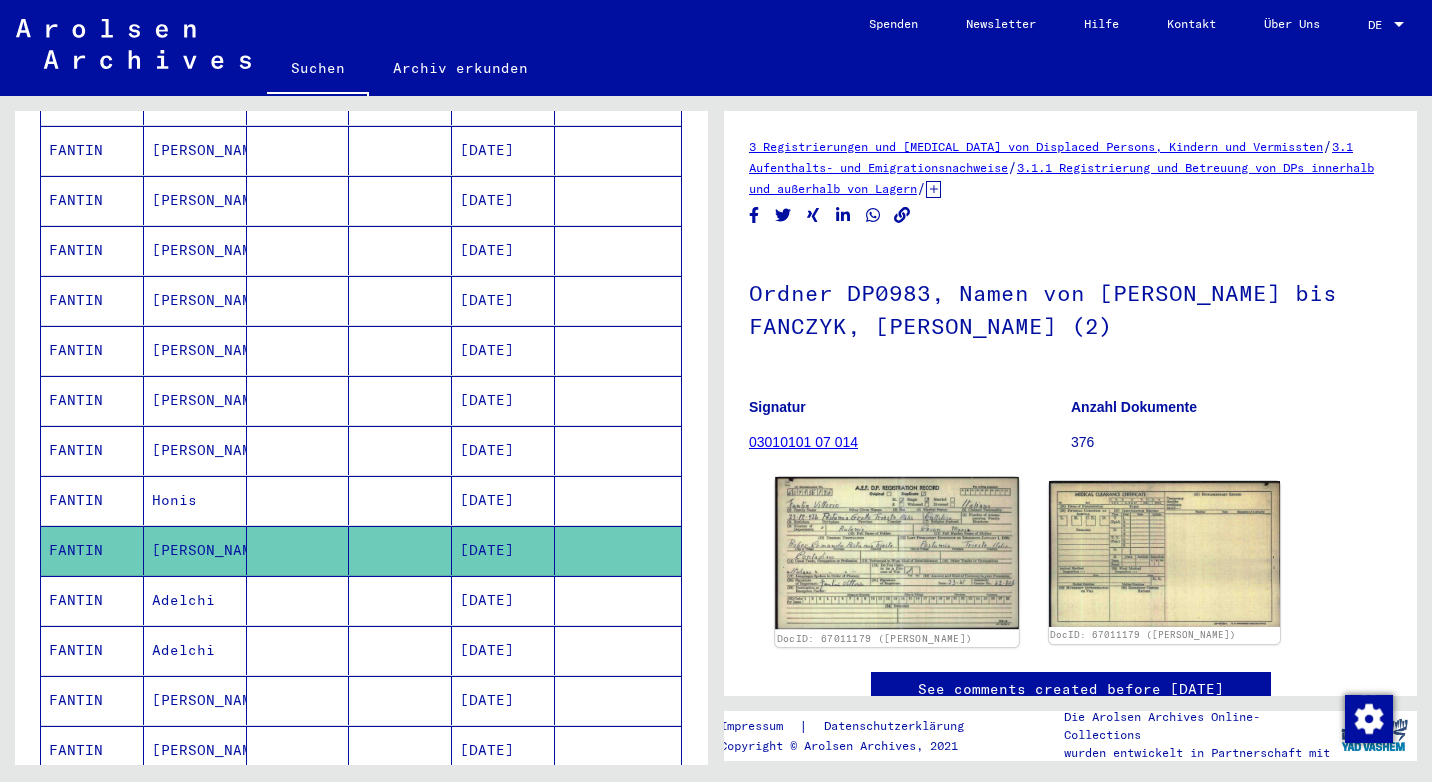 click 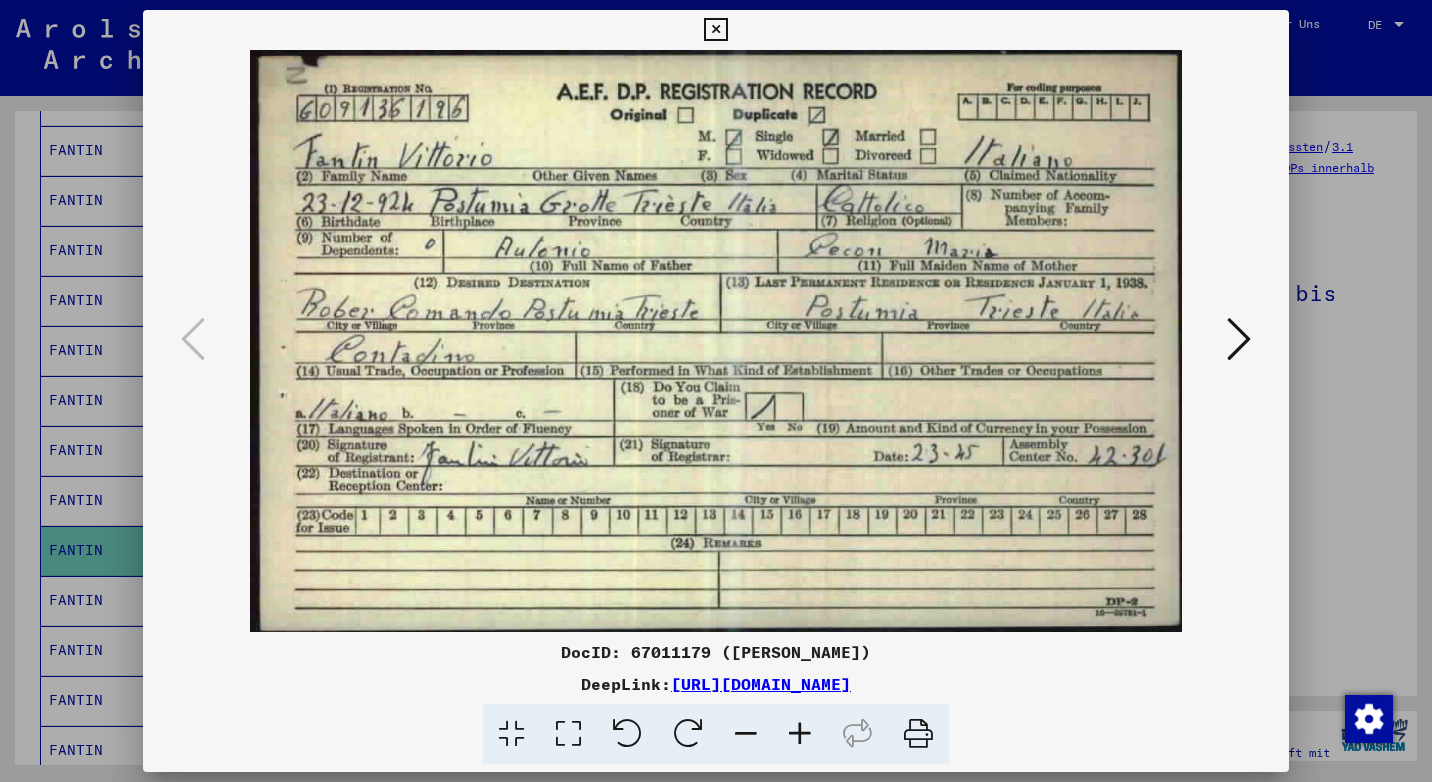 click at bounding box center (715, 30) 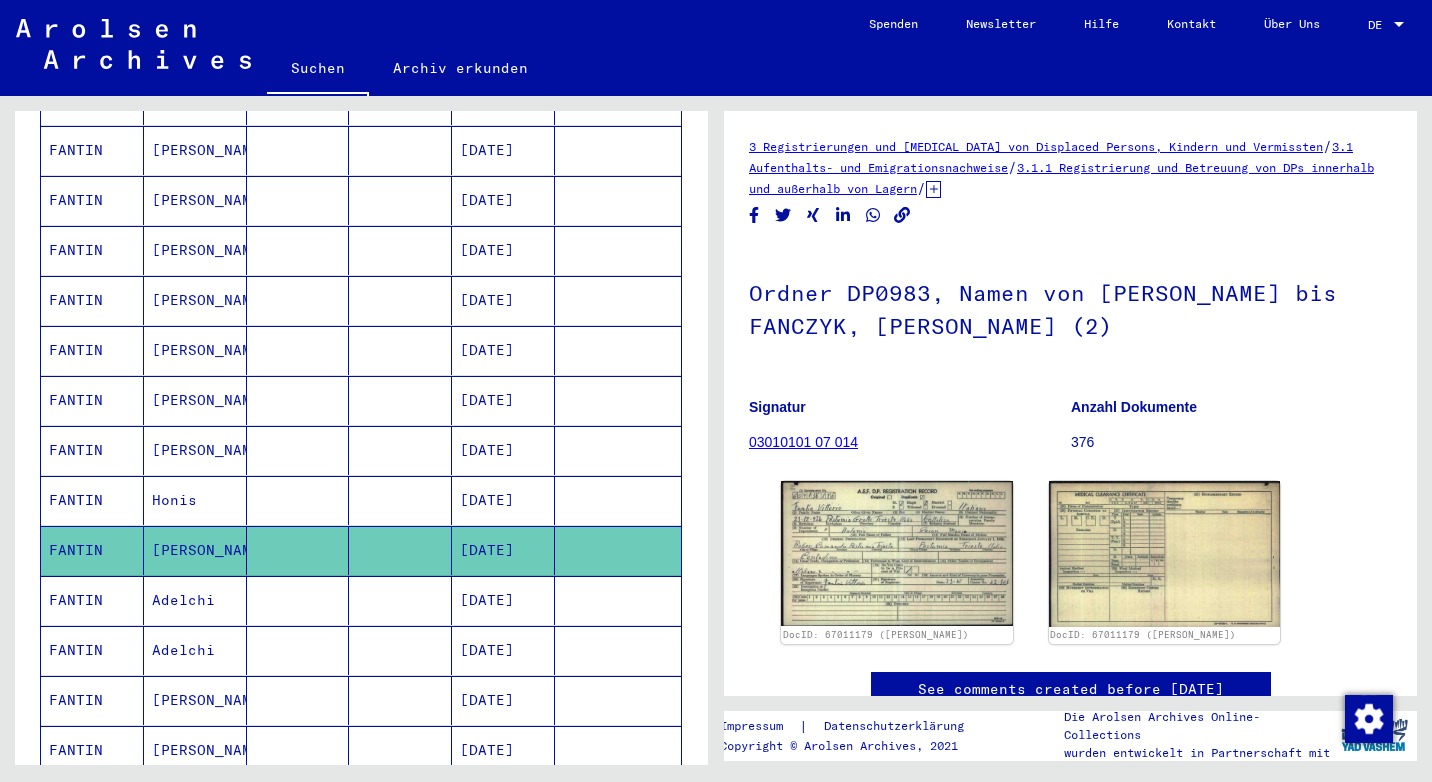 click on "FANTIN" at bounding box center [92, 650] 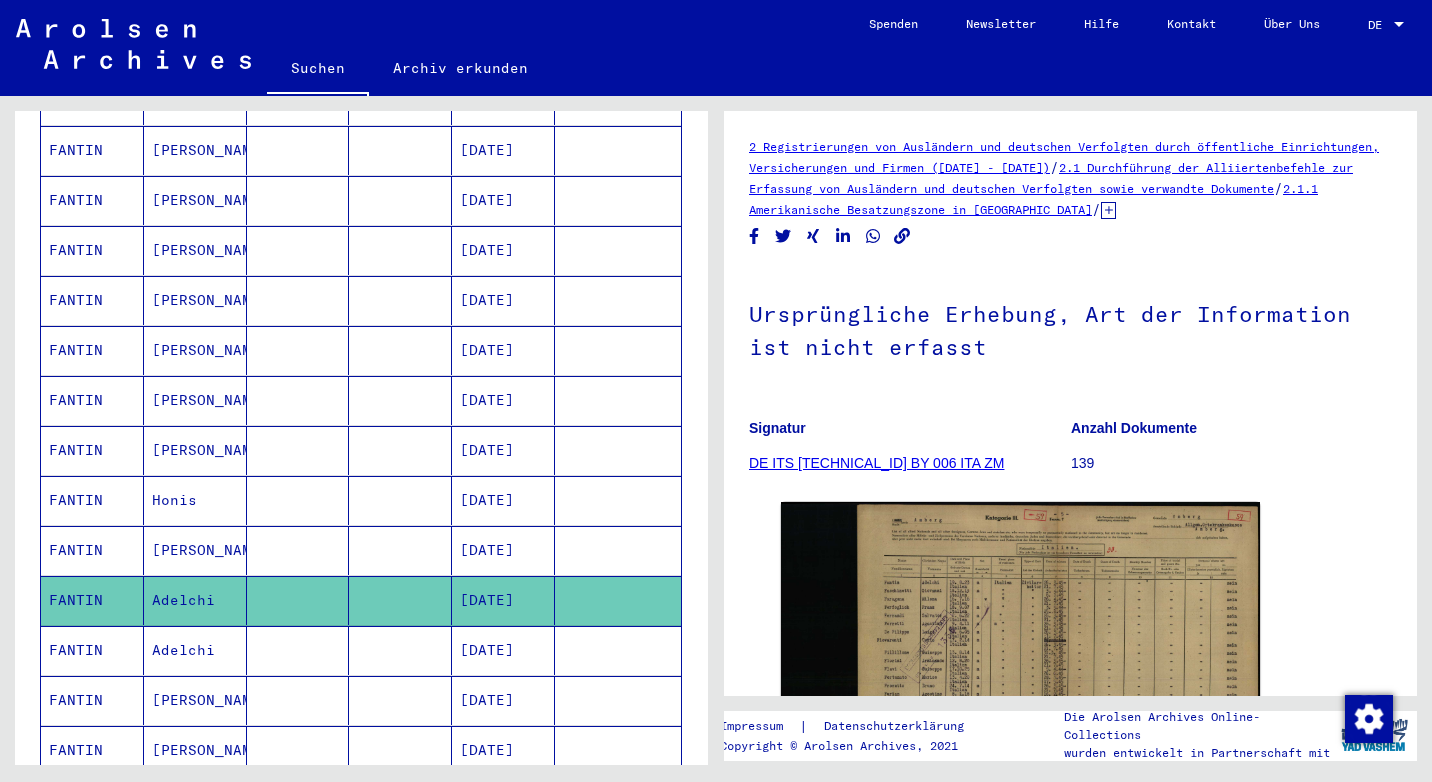 scroll, scrollTop: 0, scrollLeft: 0, axis: both 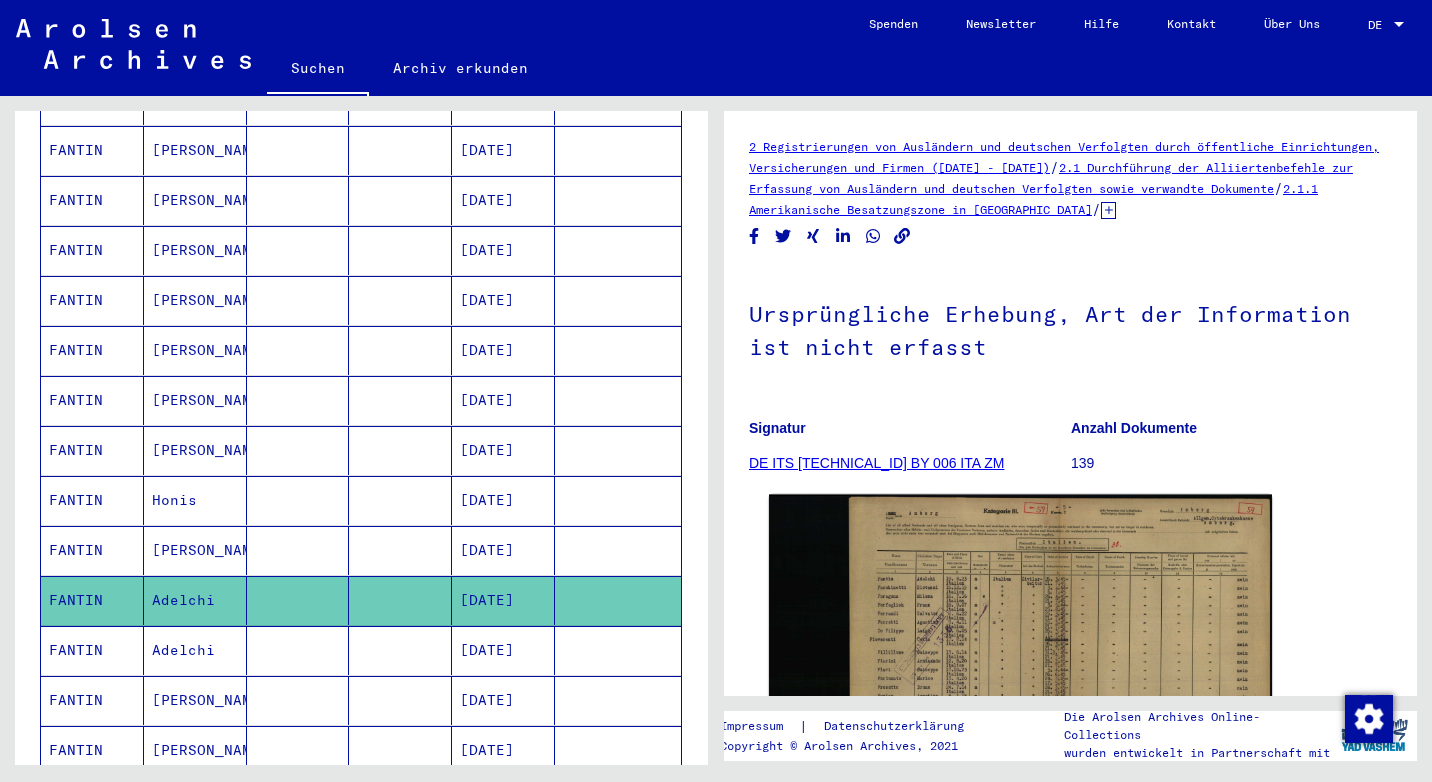 click 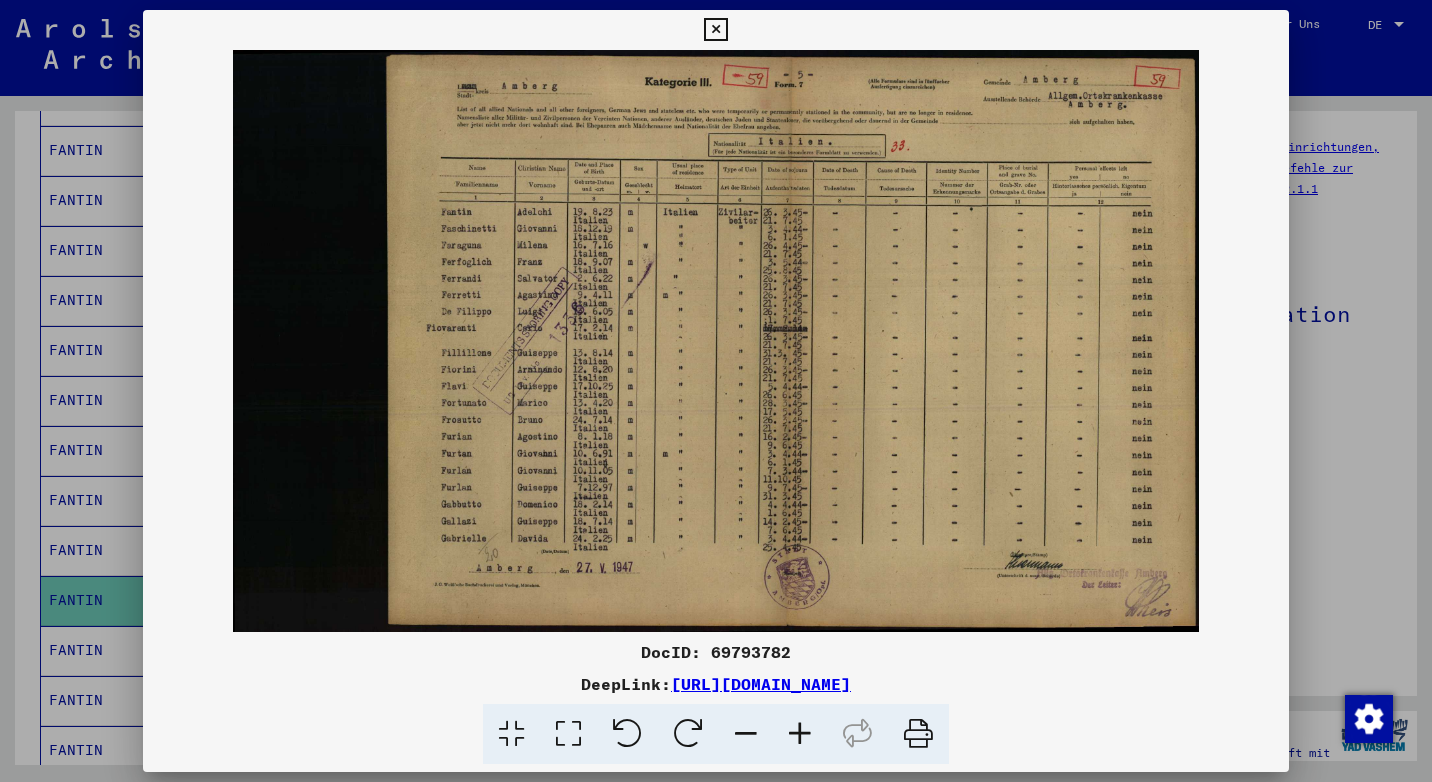 click at bounding box center [715, 30] 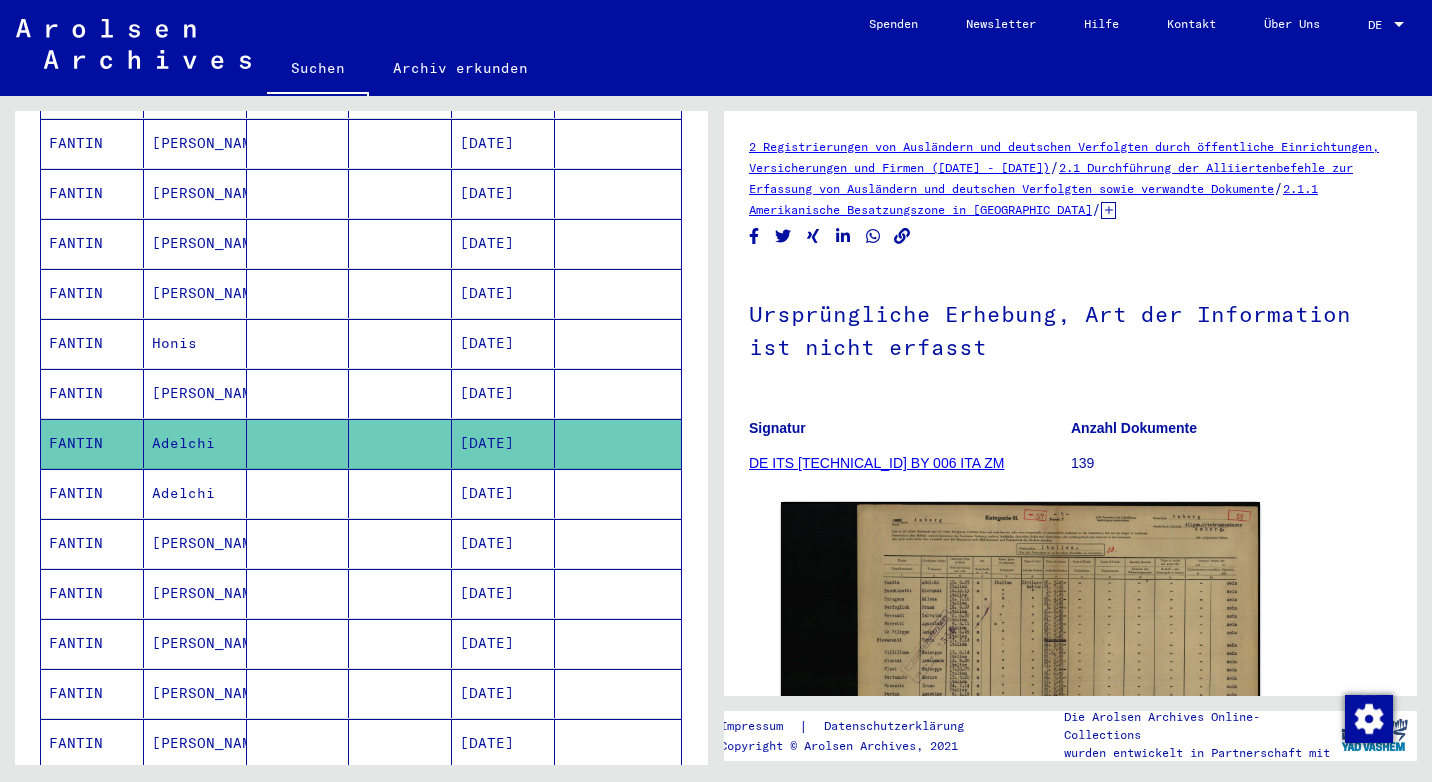 scroll, scrollTop: 800, scrollLeft: 0, axis: vertical 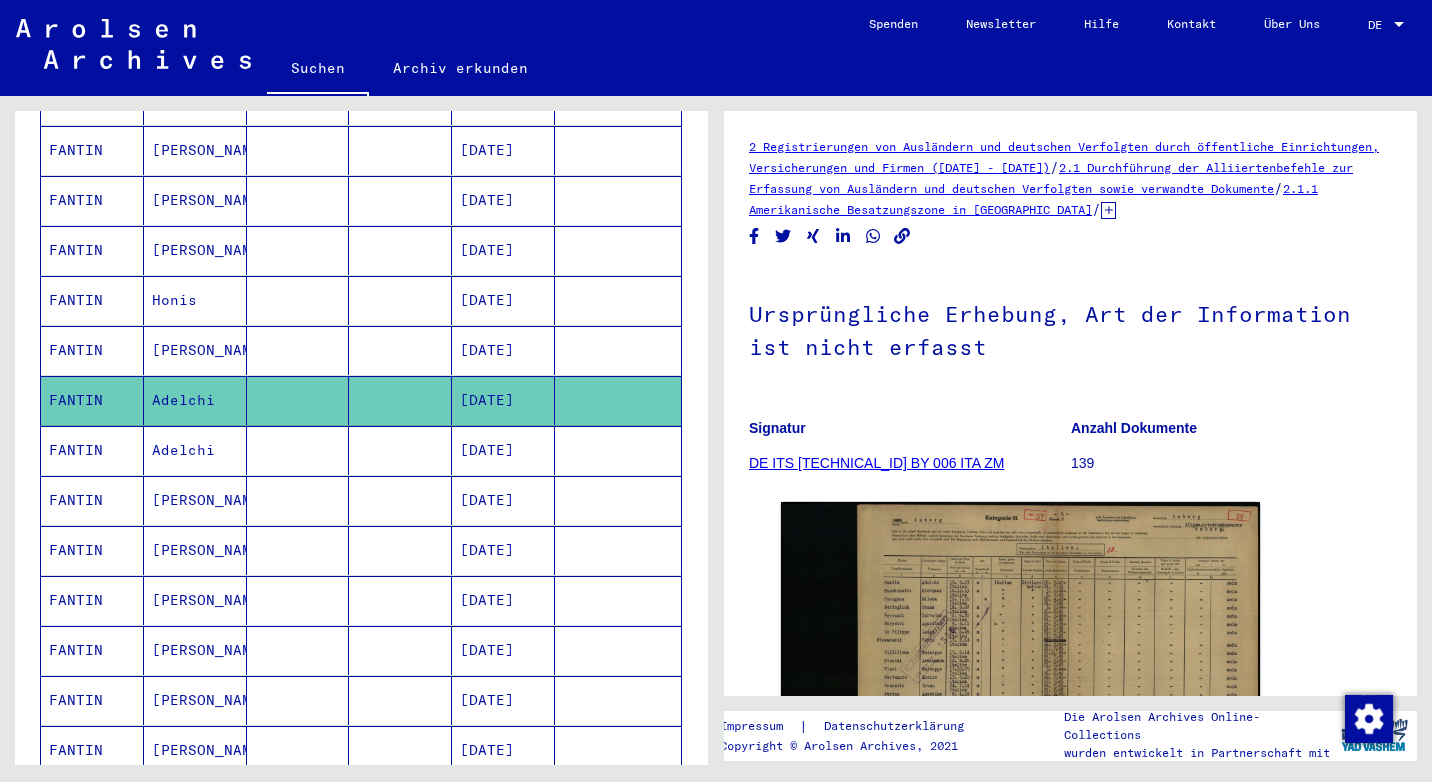 click on "[PERSON_NAME]" at bounding box center (195, 550) 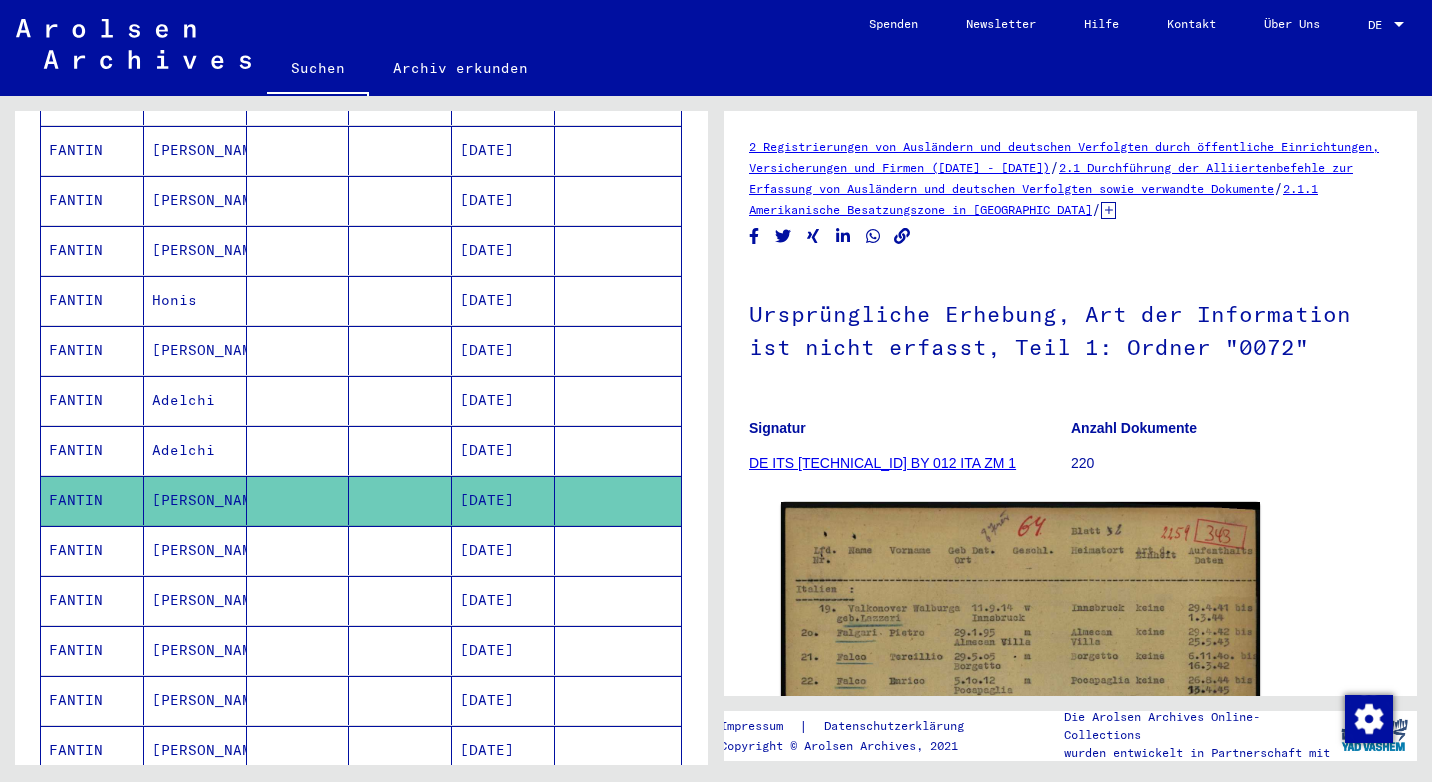 scroll, scrollTop: 0, scrollLeft: 0, axis: both 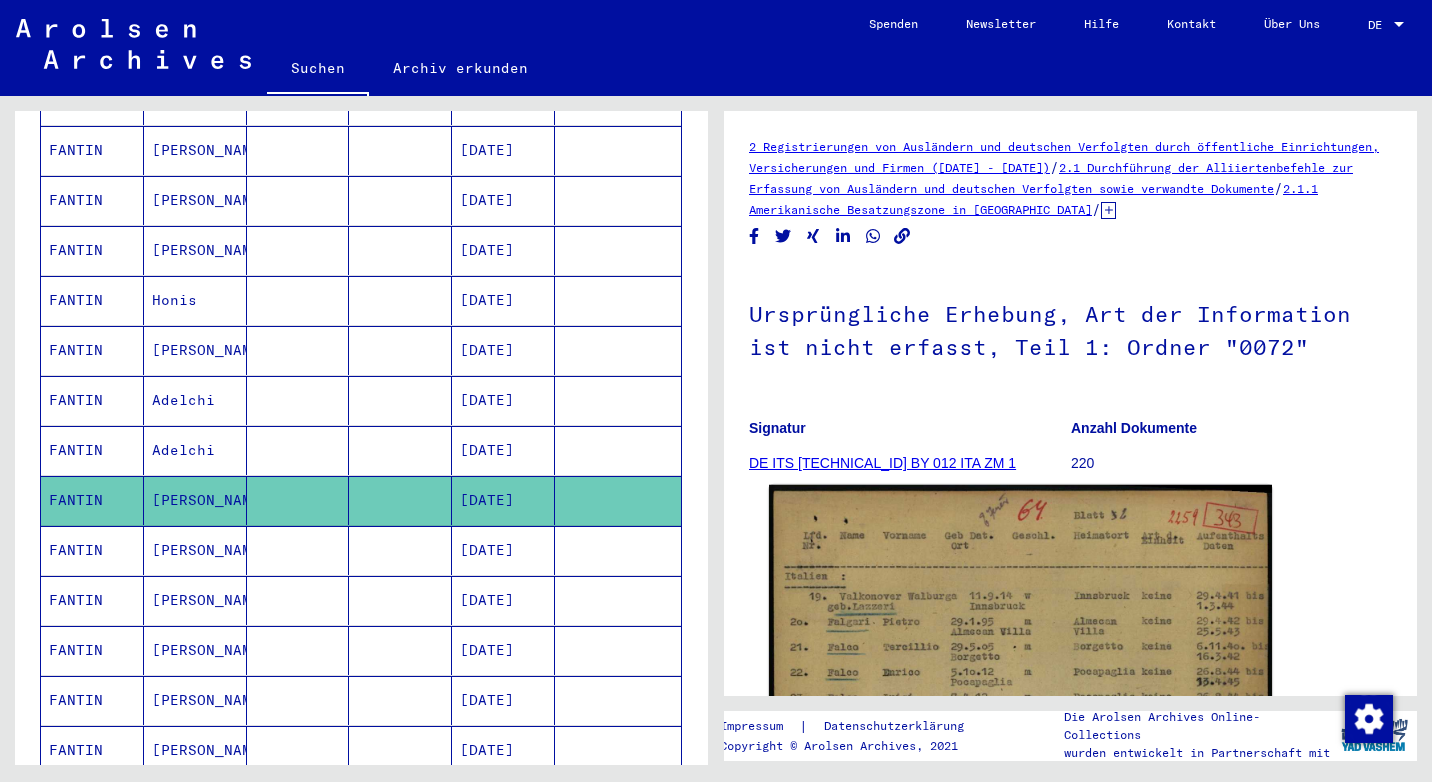 click 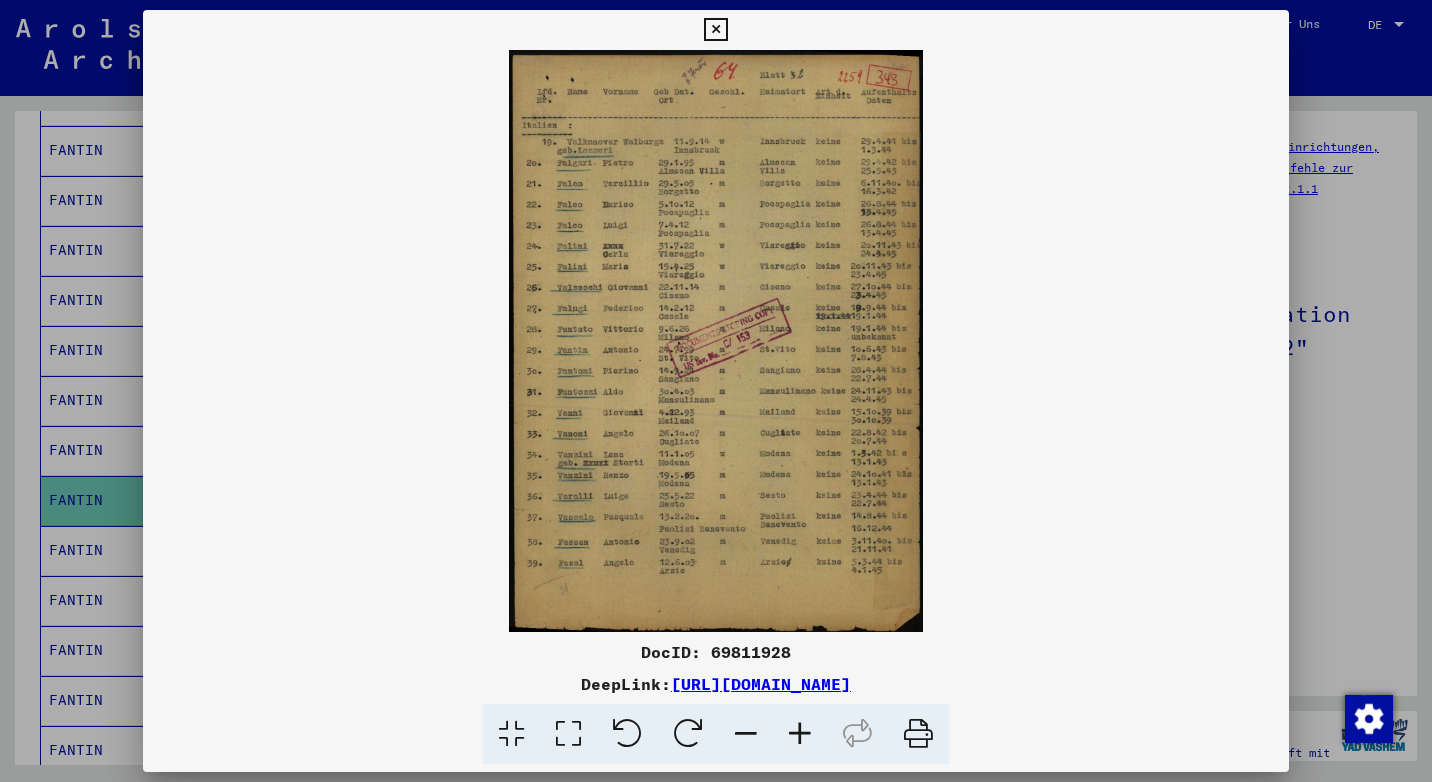 click at bounding box center [800, 734] 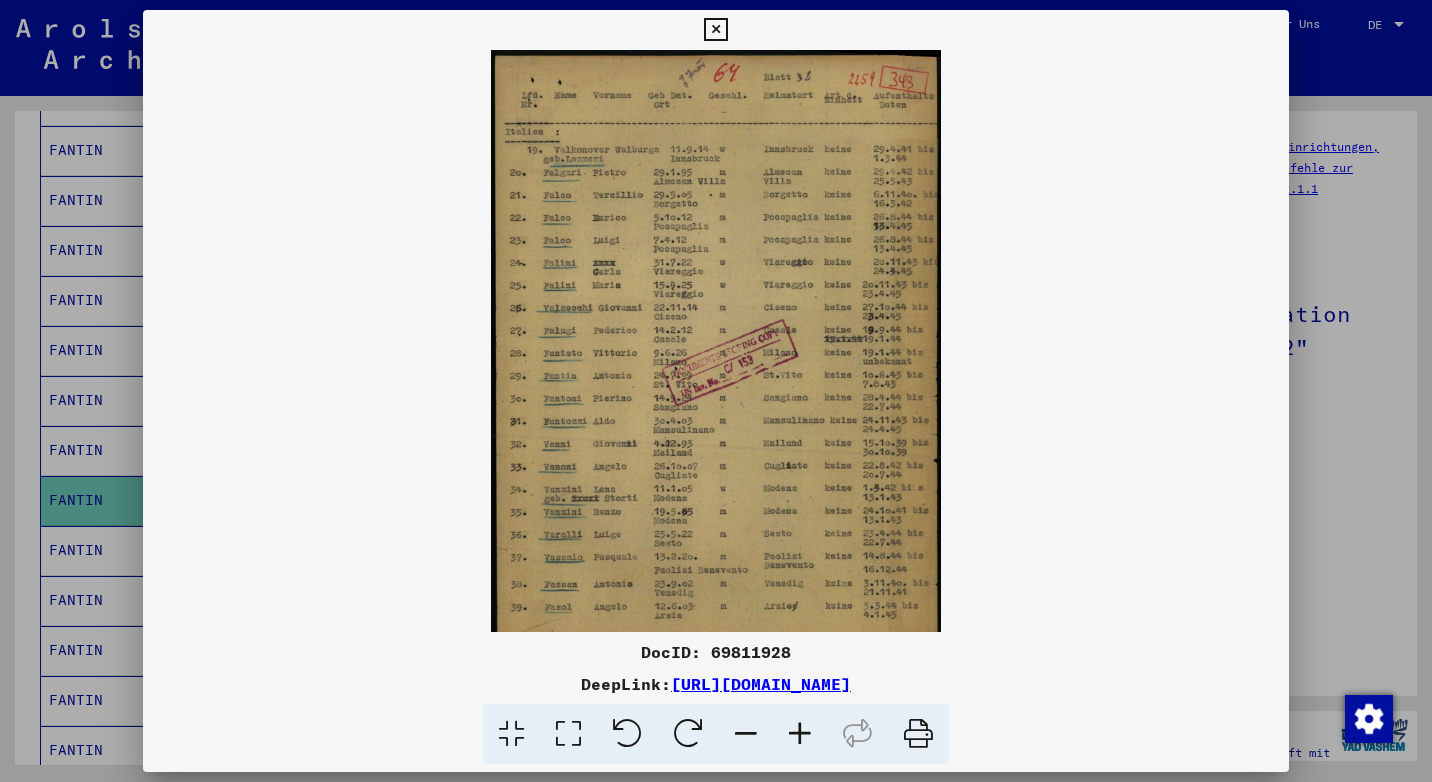 click at bounding box center [800, 734] 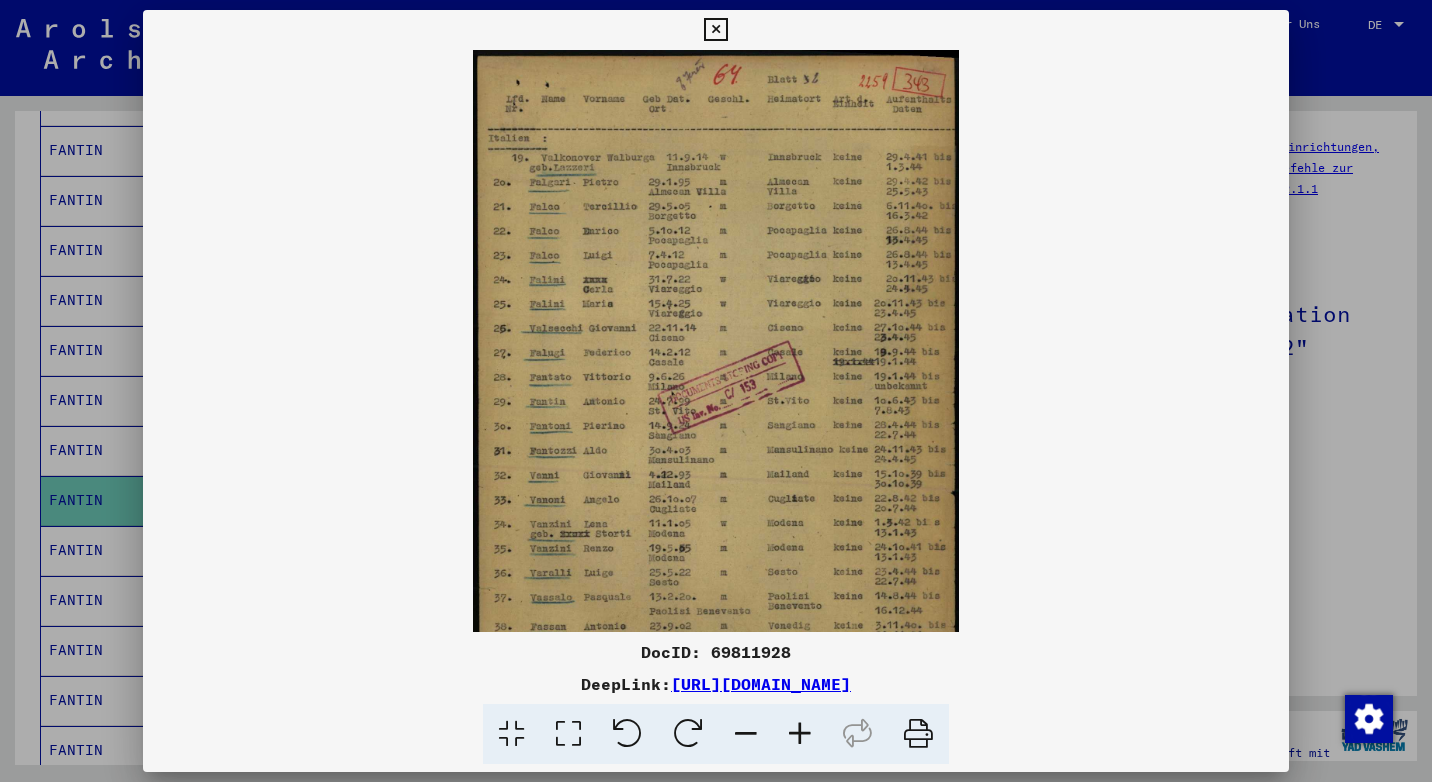 click at bounding box center [715, 30] 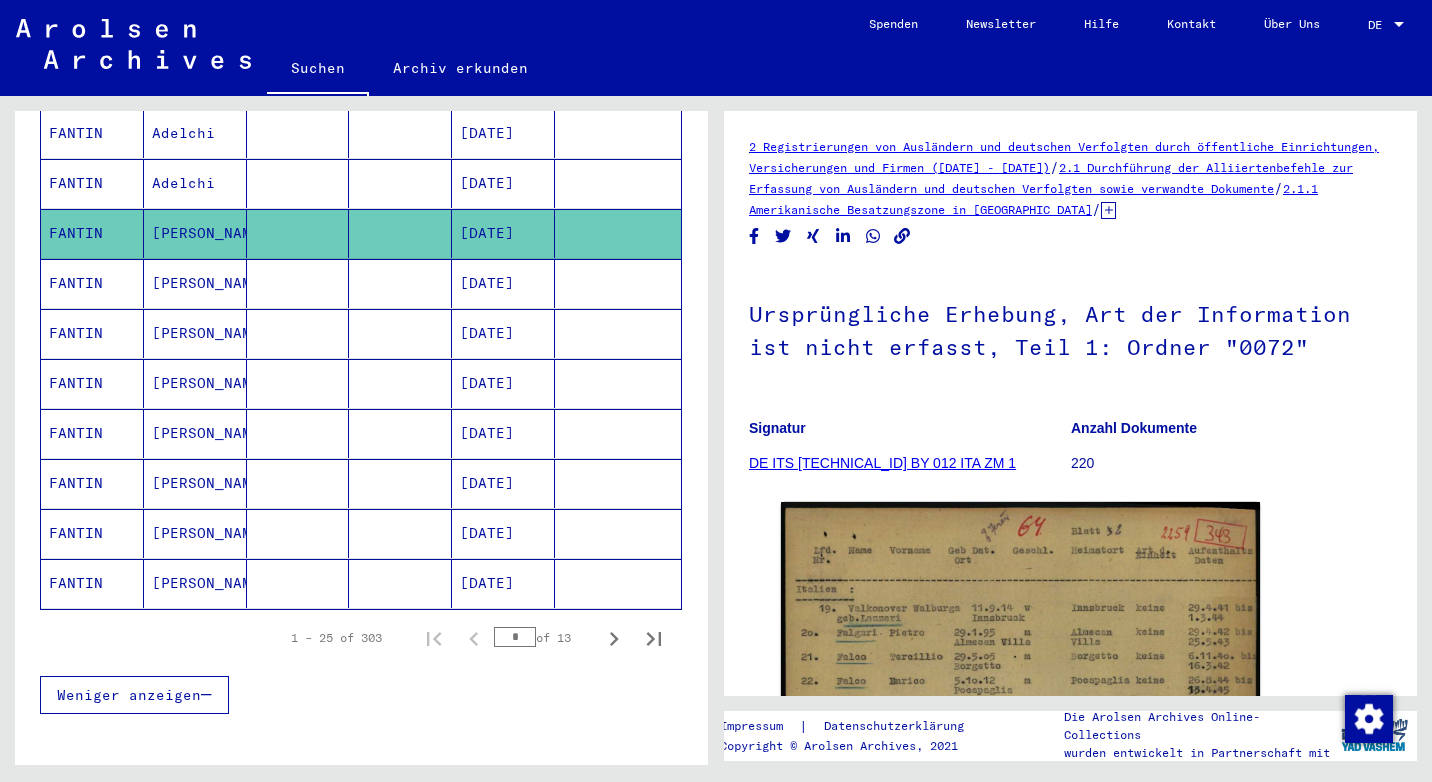 scroll, scrollTop: 1200, scrollLeft: 0, axis: vertical 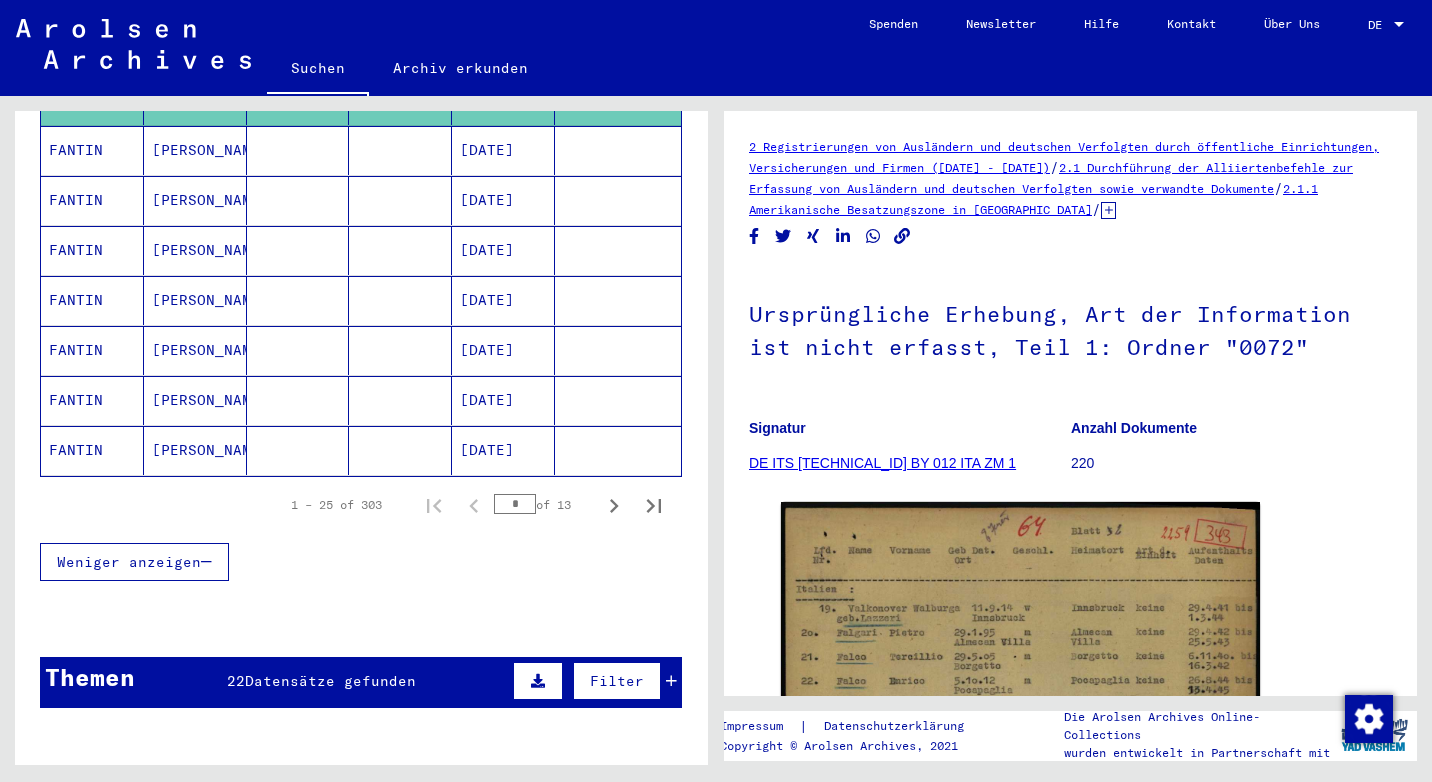 click on "[PERSON_NAME]" 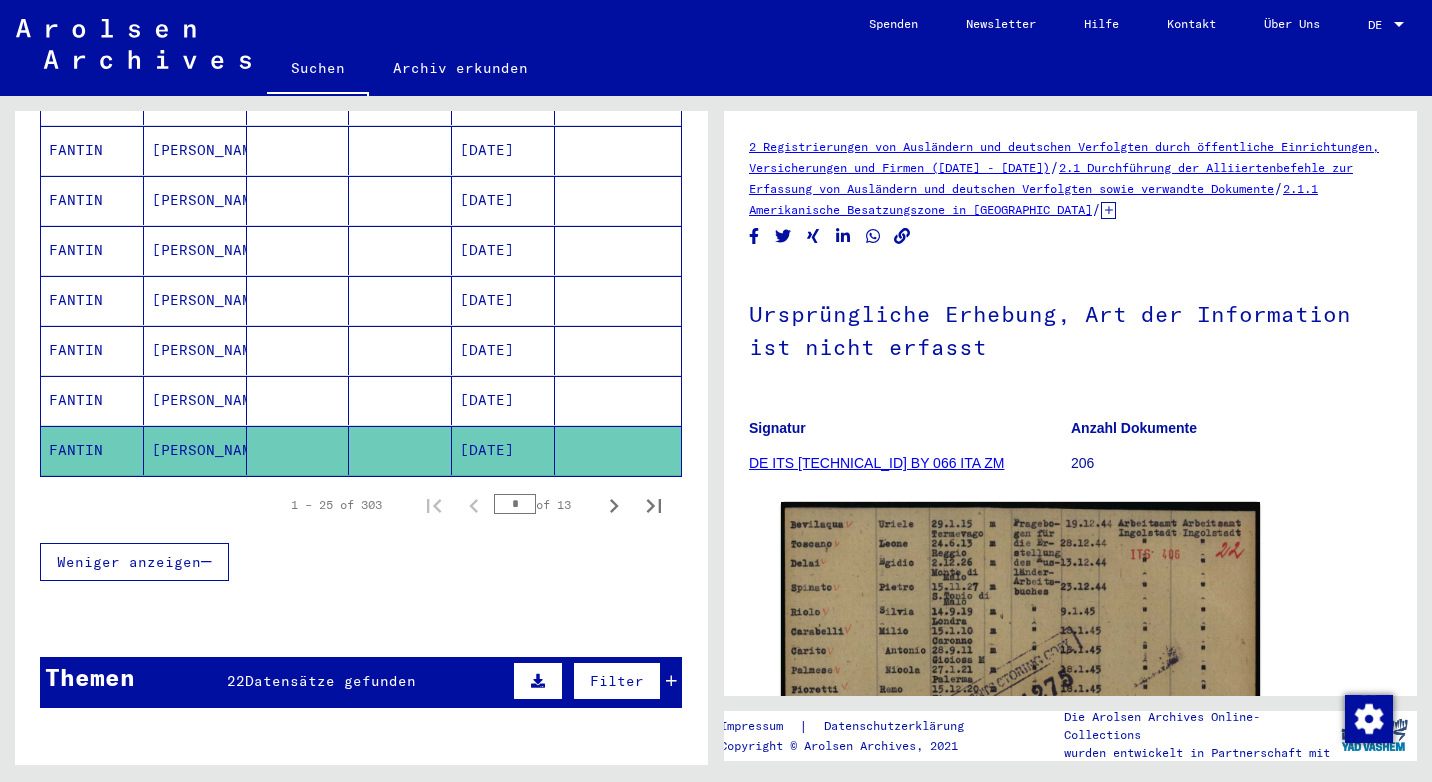 scroll, scrollTop: 0, scrollLeft: 0, axis: both 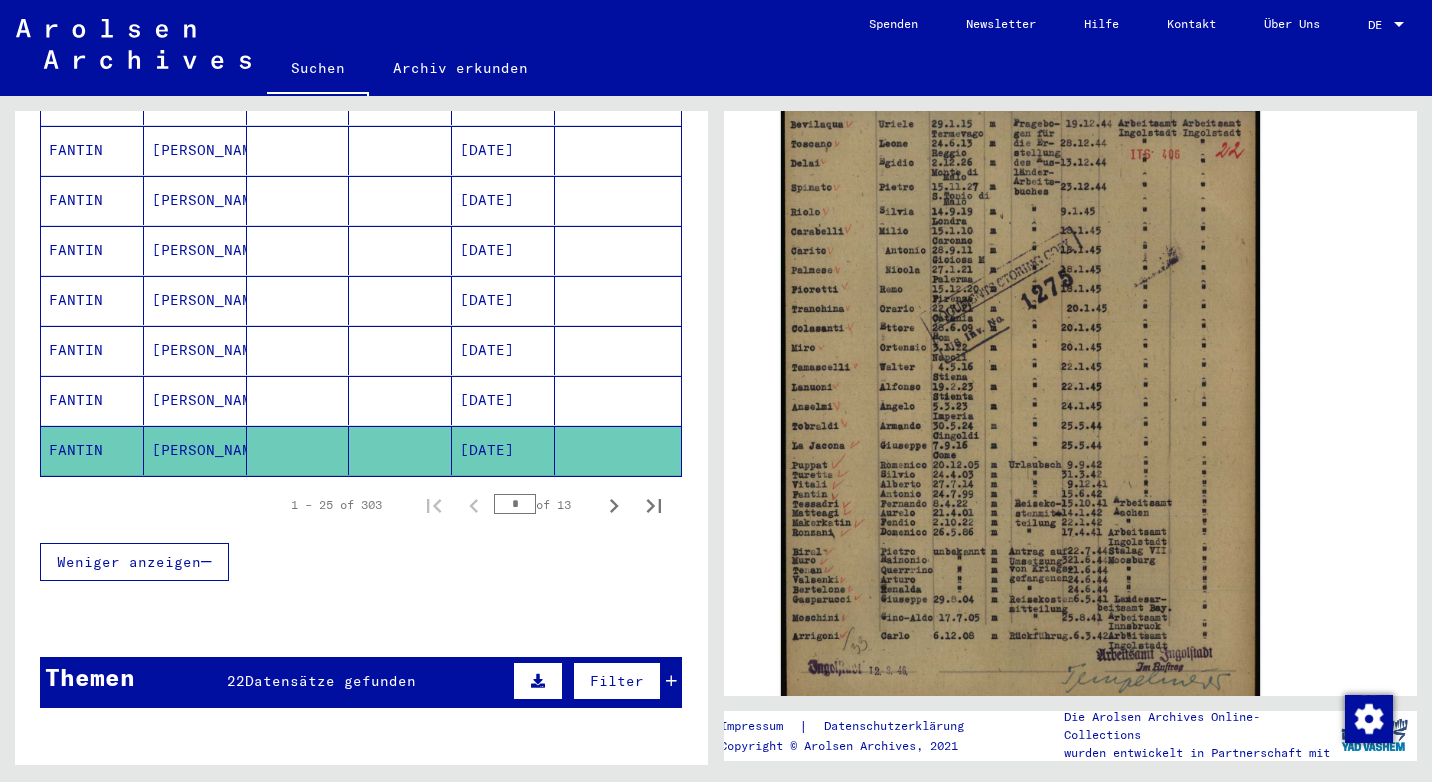 click on "[PERSON_NAME]" at bounding box center [195, 450] 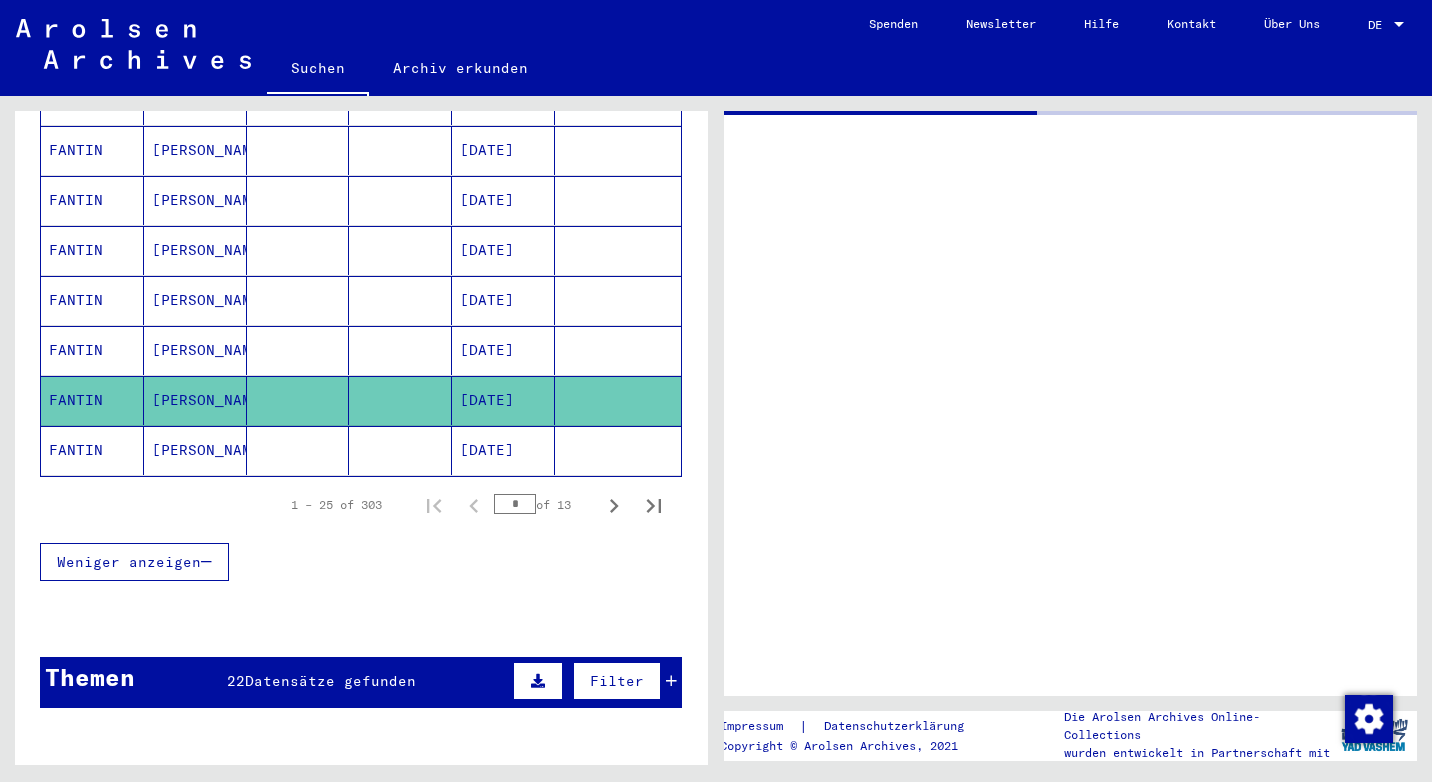 scroll, scrollTop: 0, scrollLeft: 0, axis: both 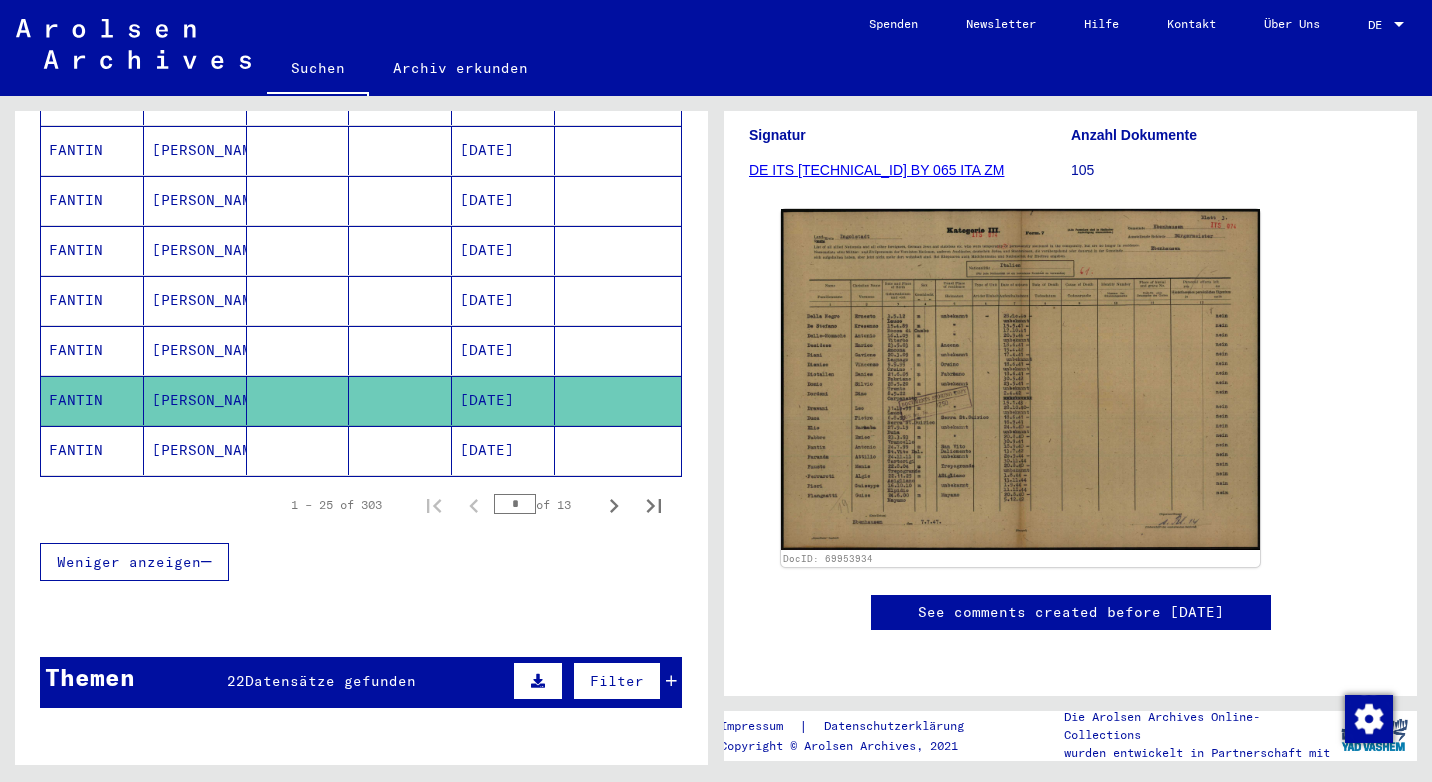 click on "[PERSON_NAME]" at bounding box center (195, 400) 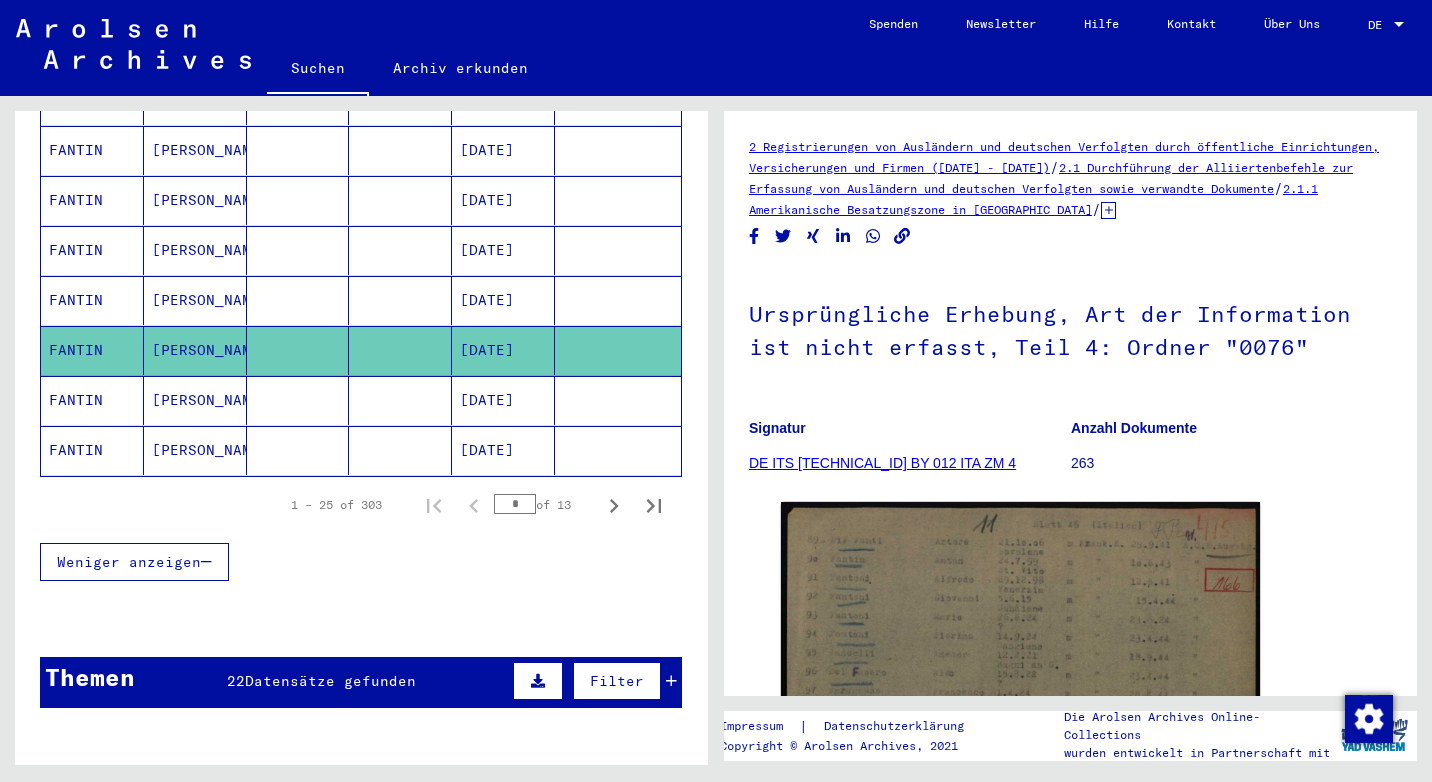 scroll, scrollTop: 0, scrollLeft: 0, axis: both 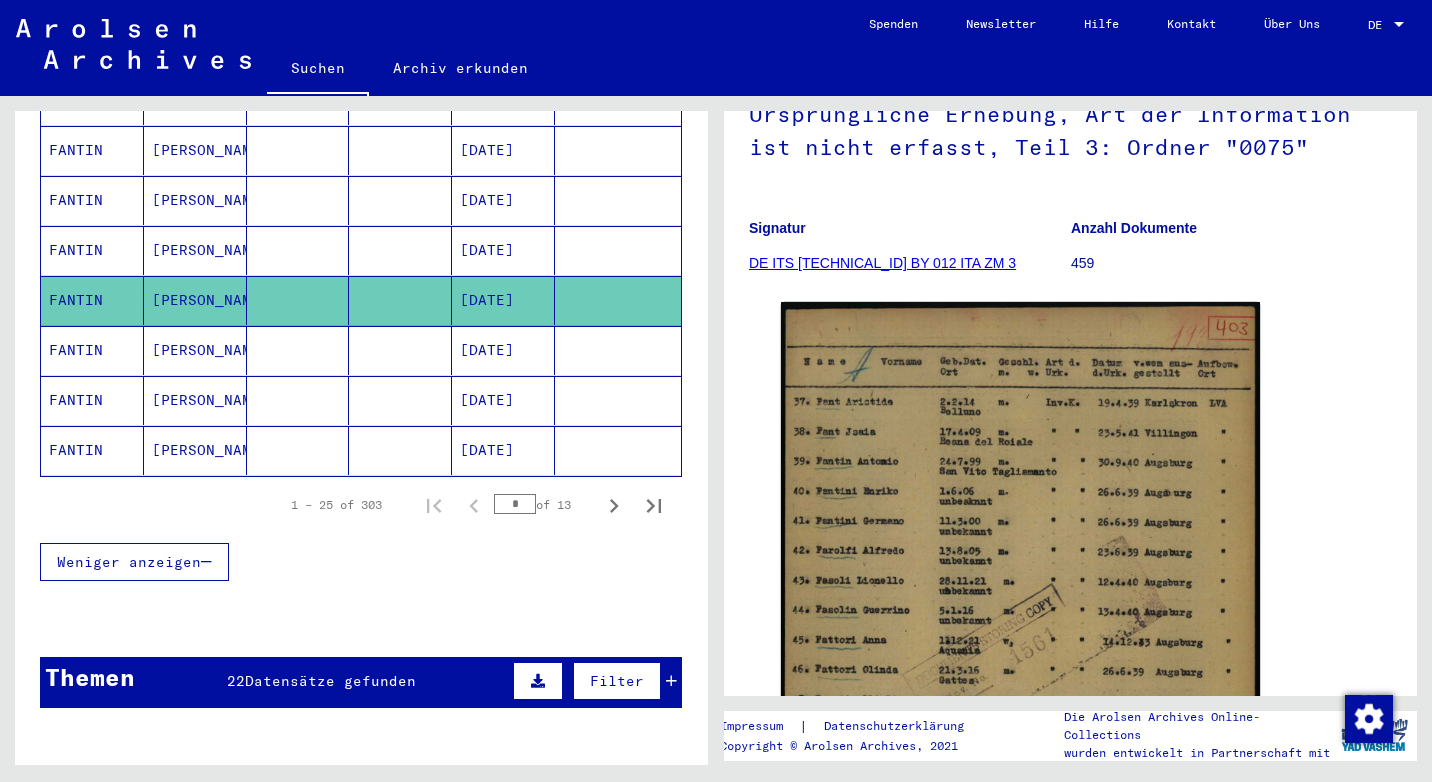 click on "[PERSON_NAME]" at bounding box center [195, 300] 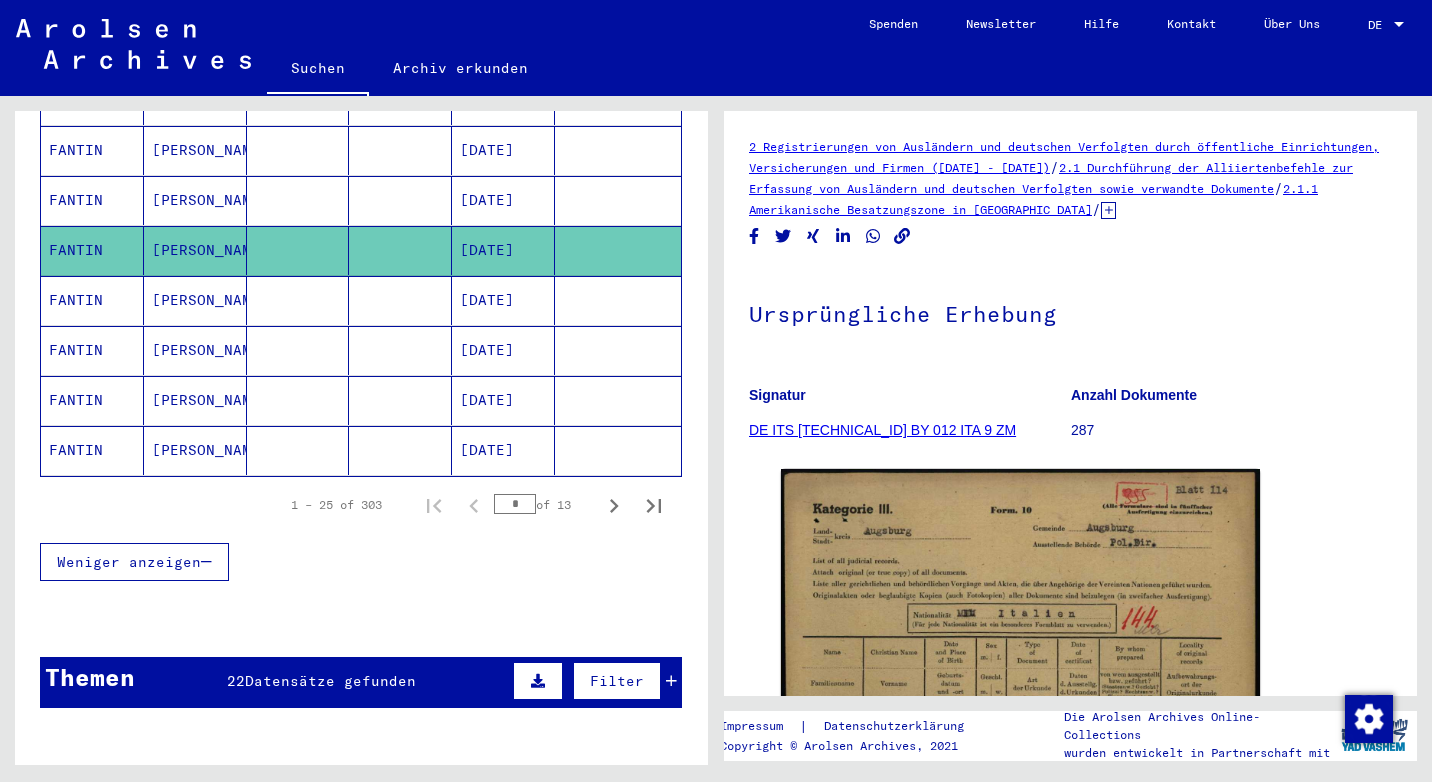 scroll, scrollTop: 0, scrollLeft: 0, axis: both 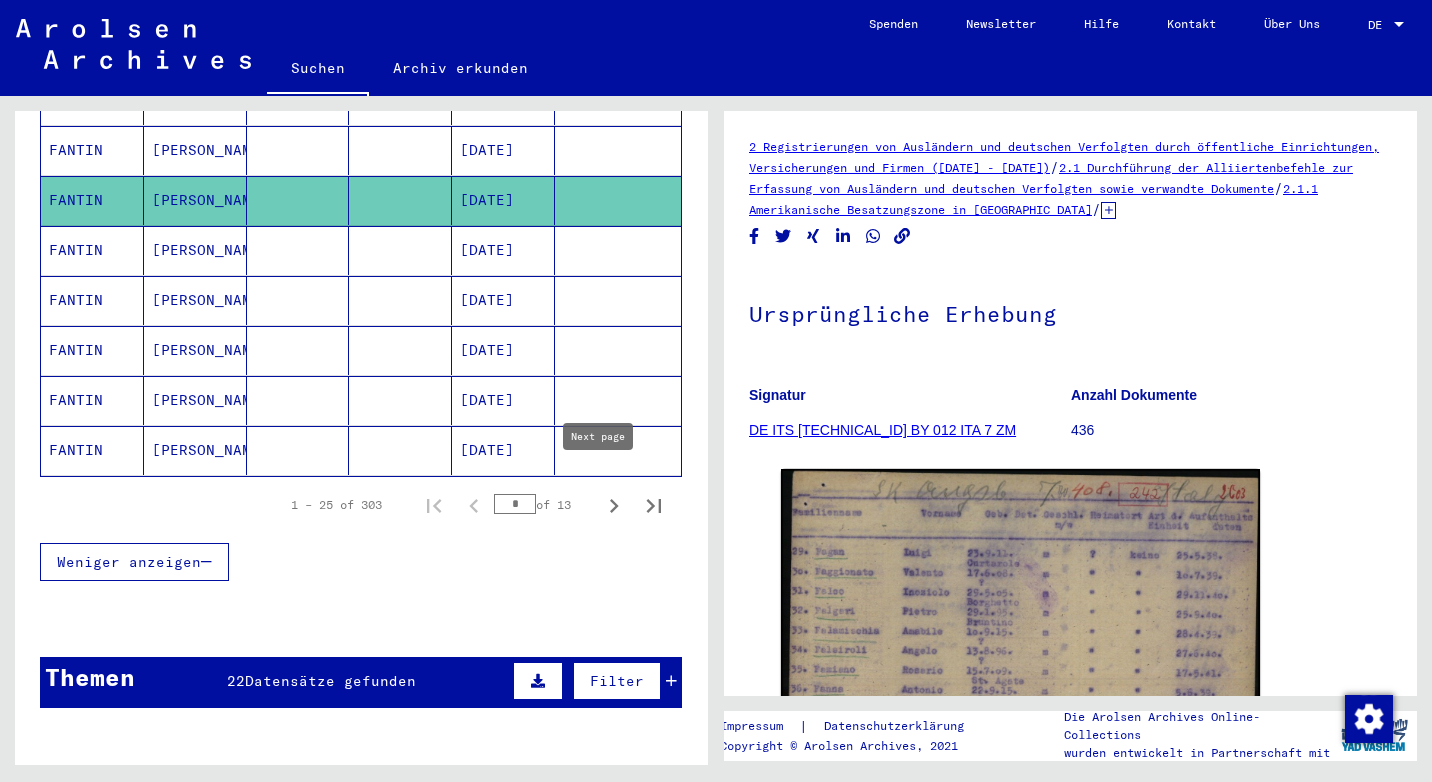 click 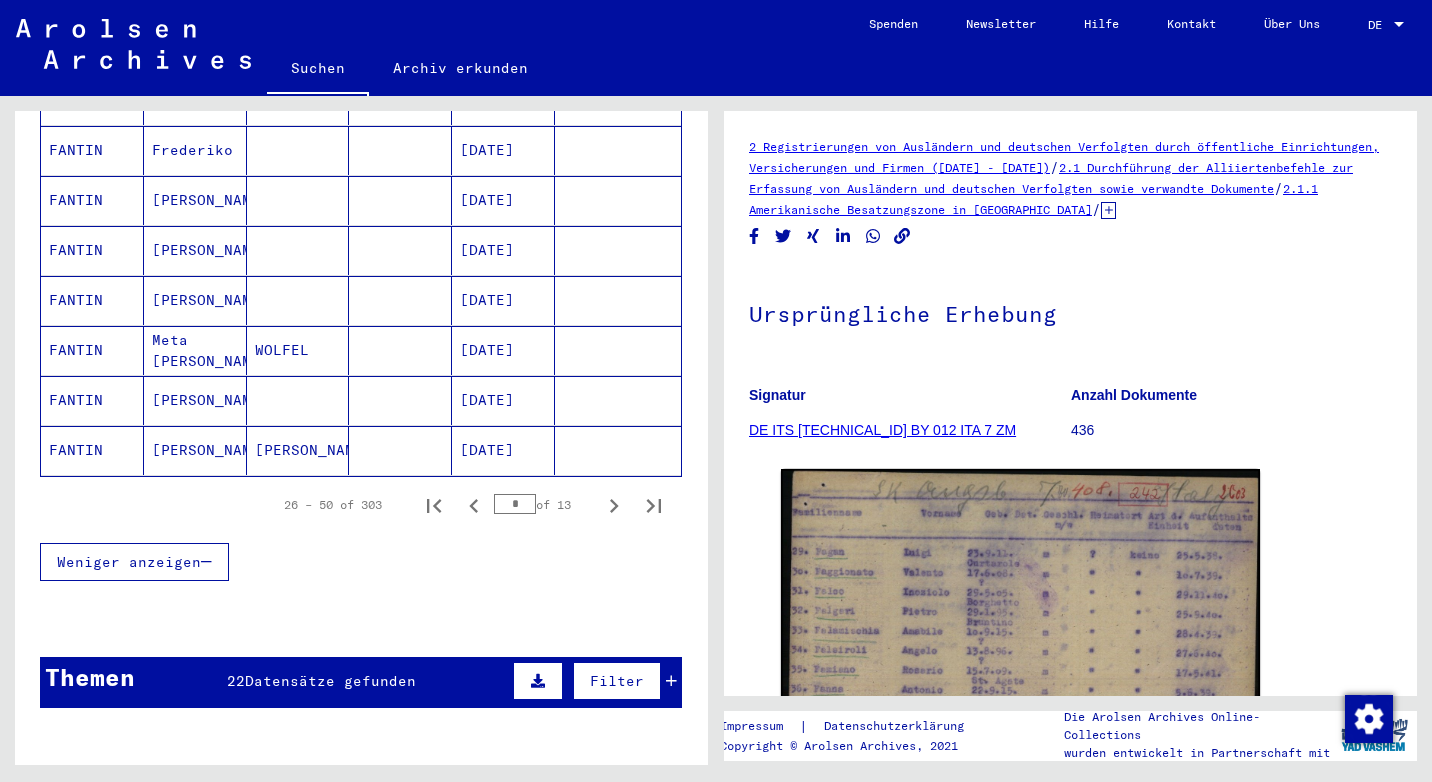 click on "[PERSON_NAME]" at bounding box center (195, 450) 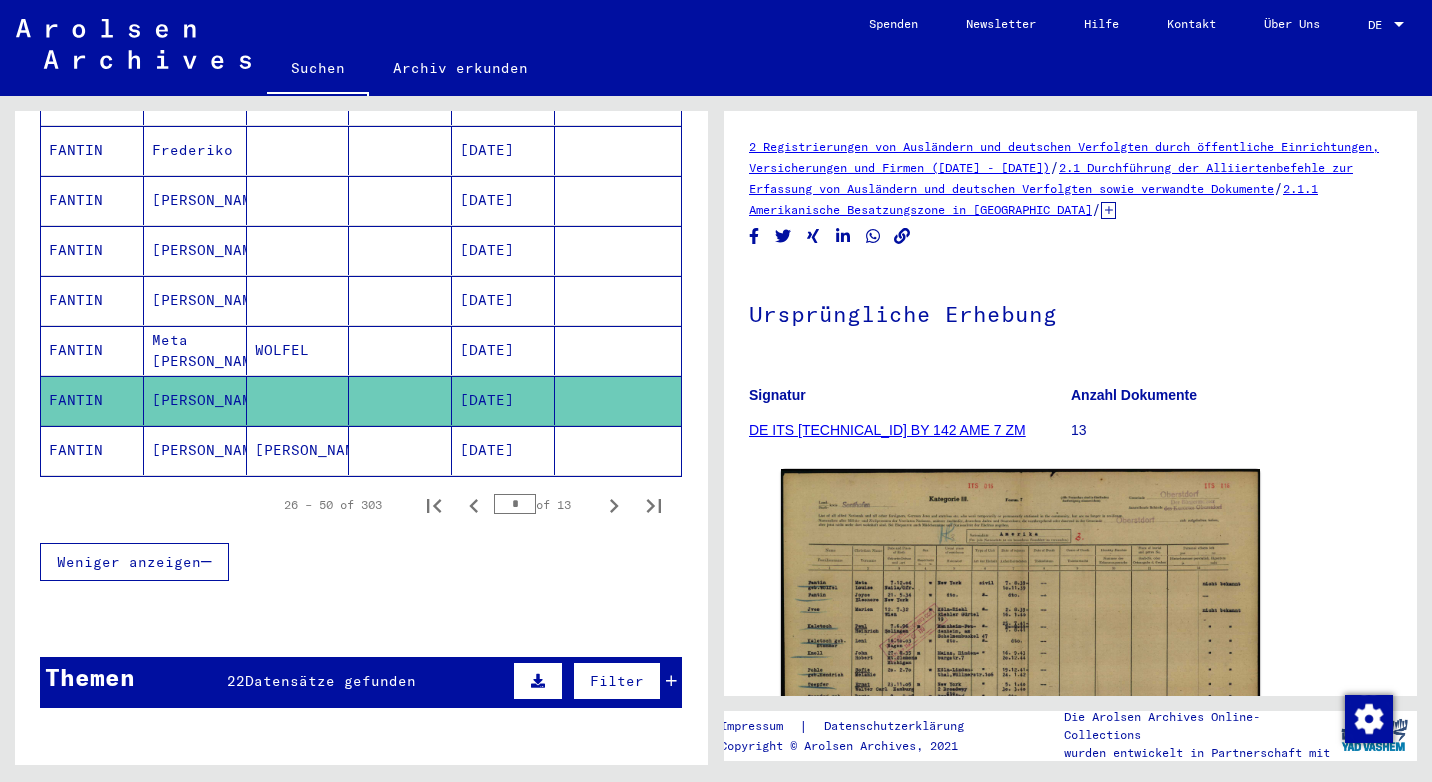 scroll, scrollTop: 0, scrollLeft: 0, axis: both 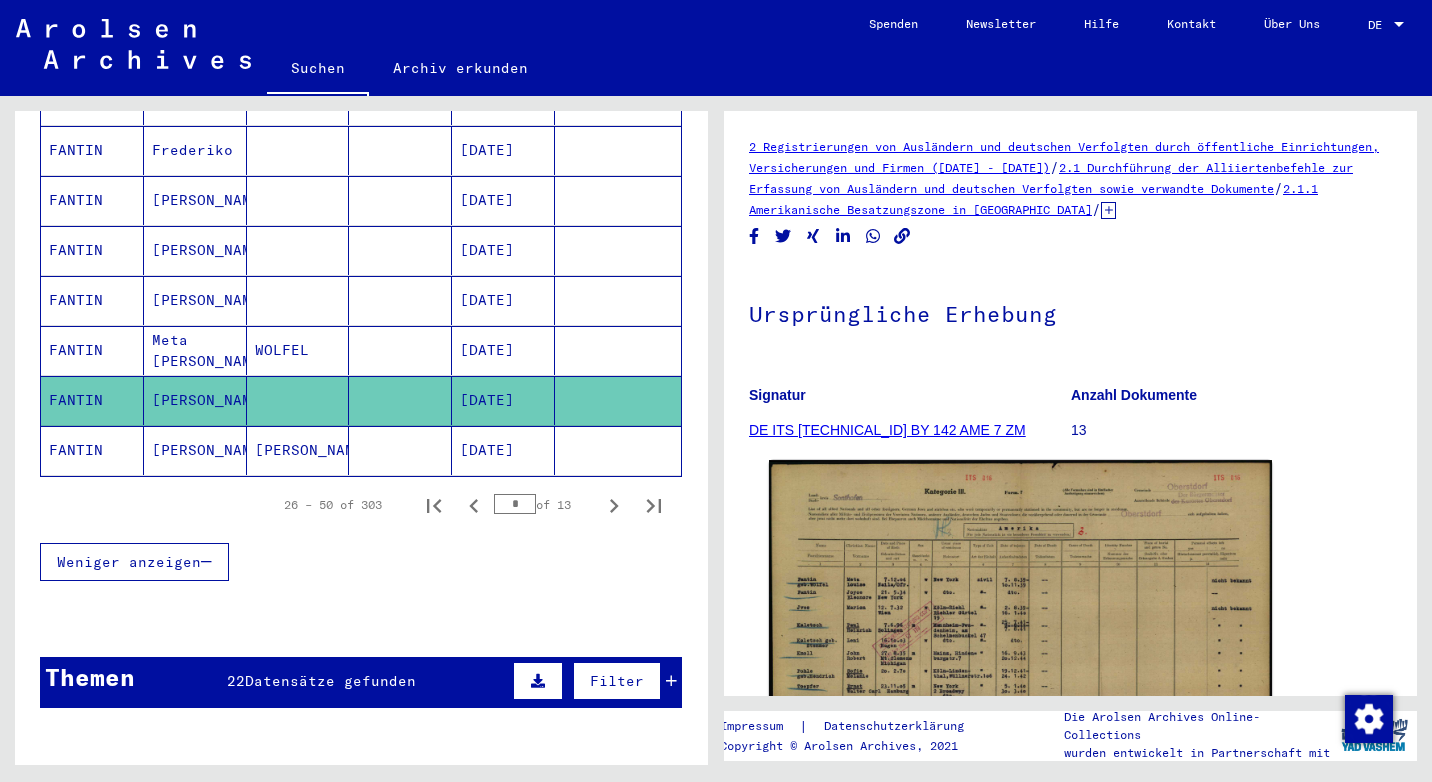 click 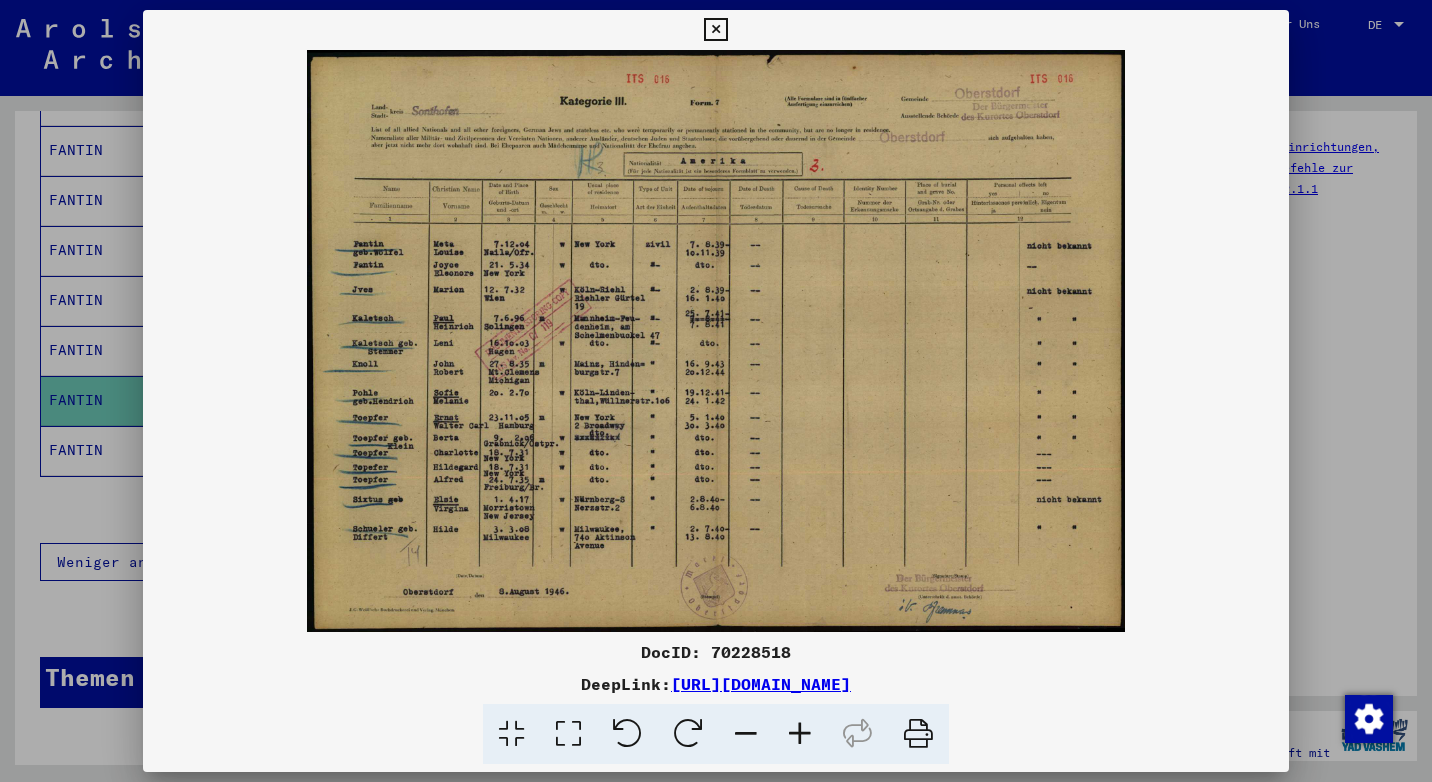 click at bounding box center (800, 734) 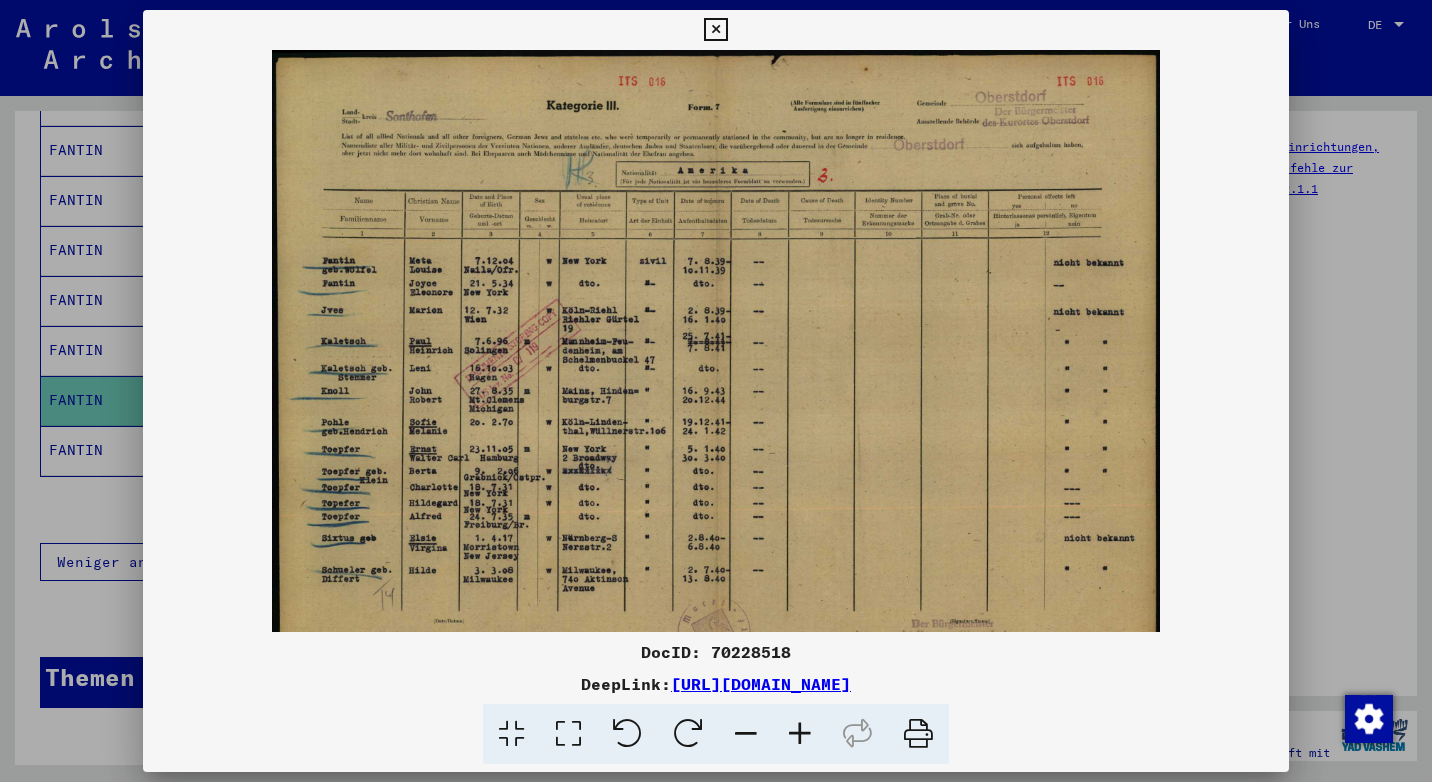 click at bounding box center (800, 734) 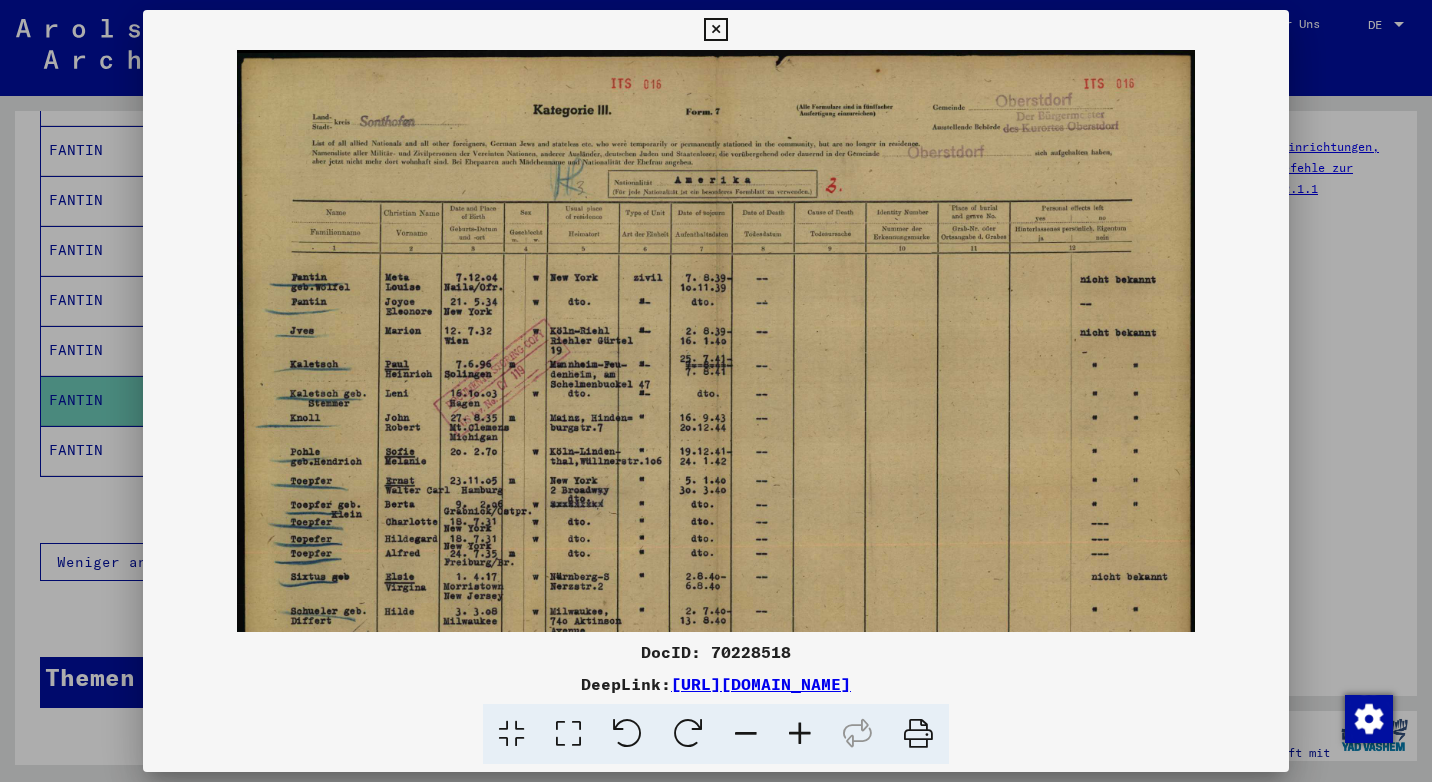 click at bounding box center [715, 30] 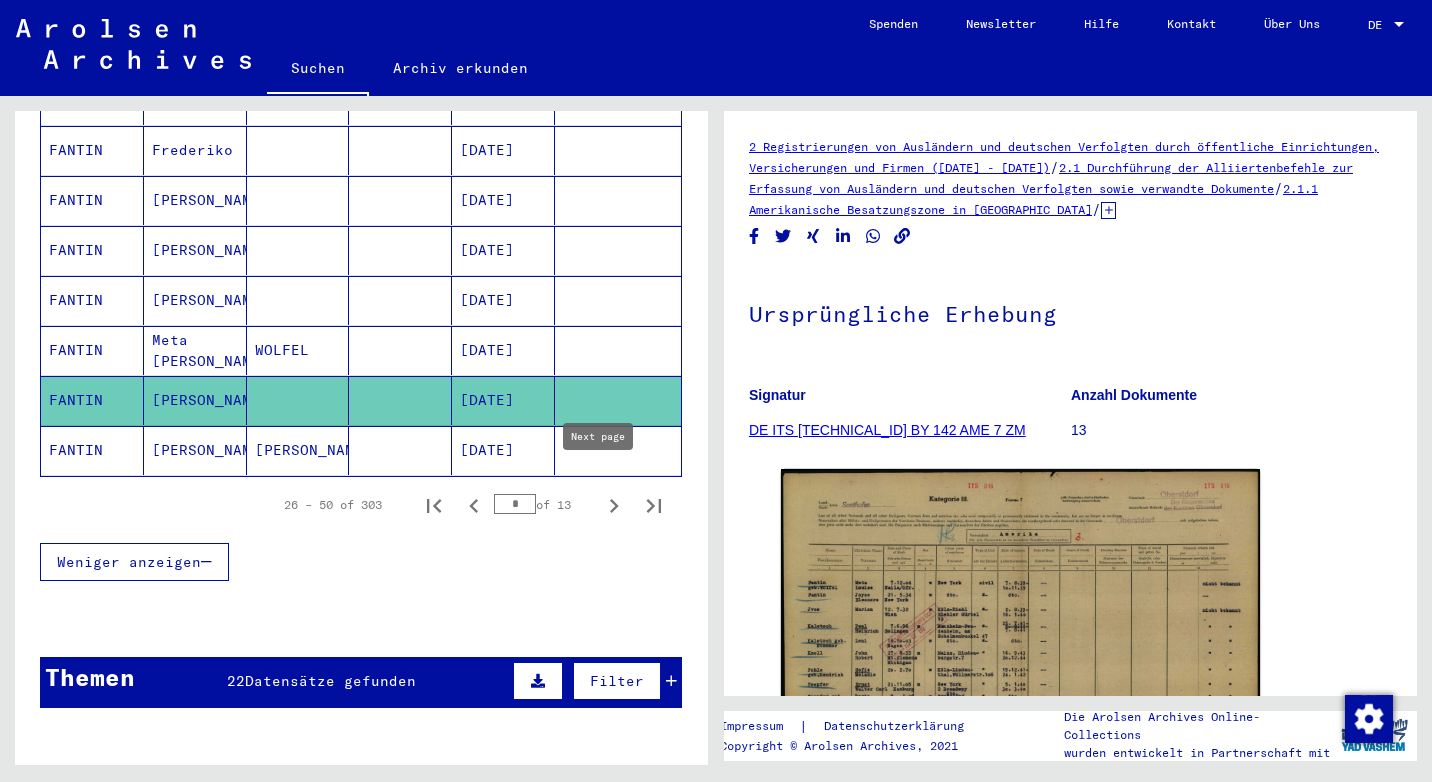 click 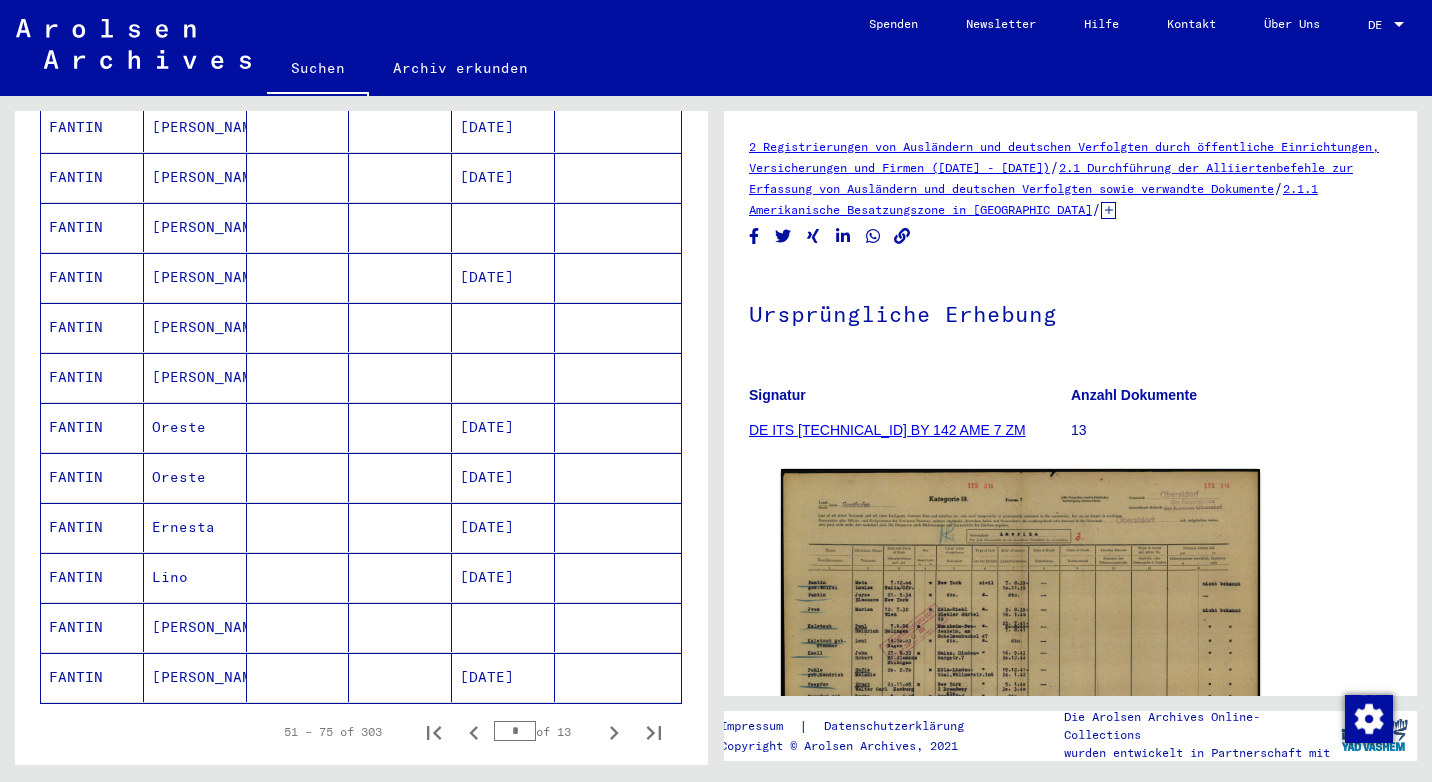 scroll, scrollTop: 900, scrollLeft: 0, axis: vertical 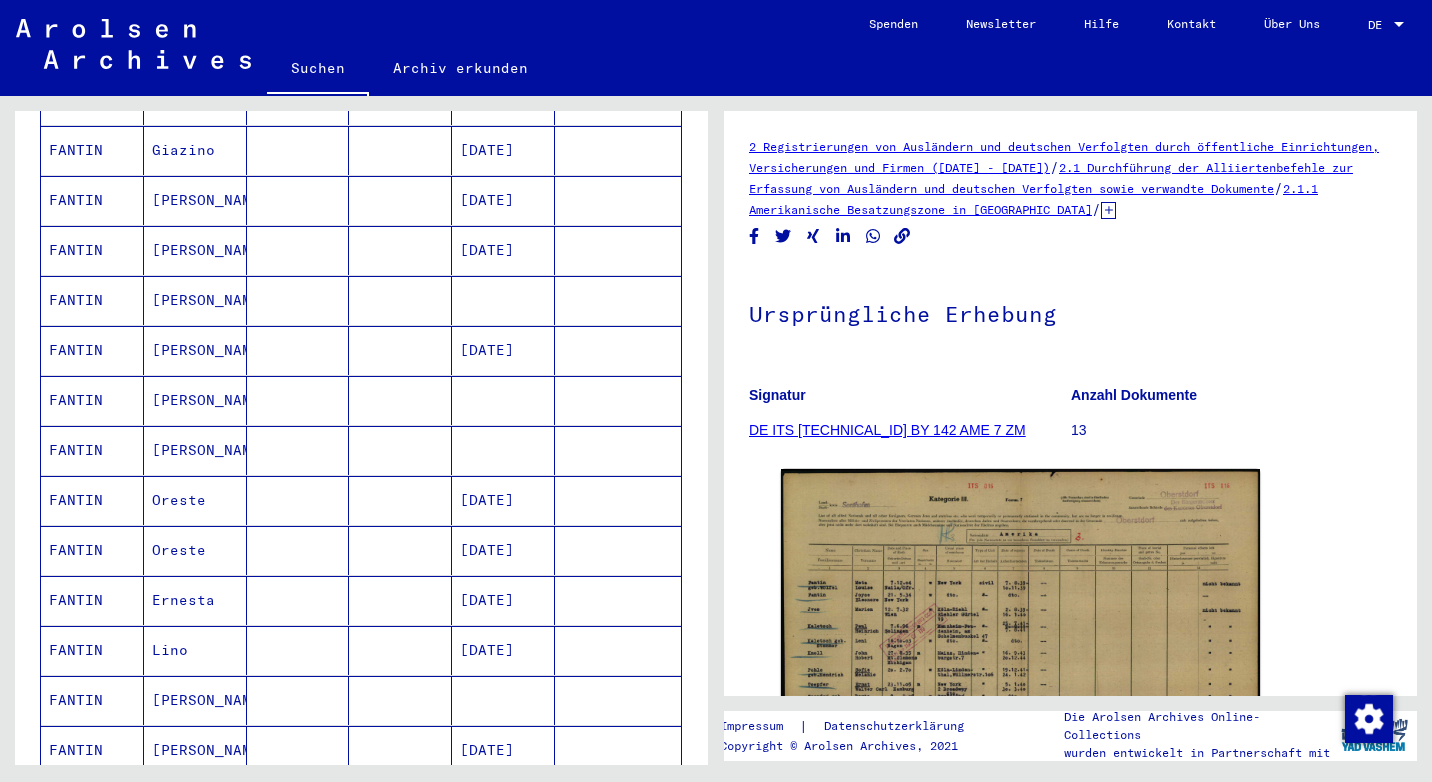 click on "[PERSON_NAME]" at bounding box center (195, 300) 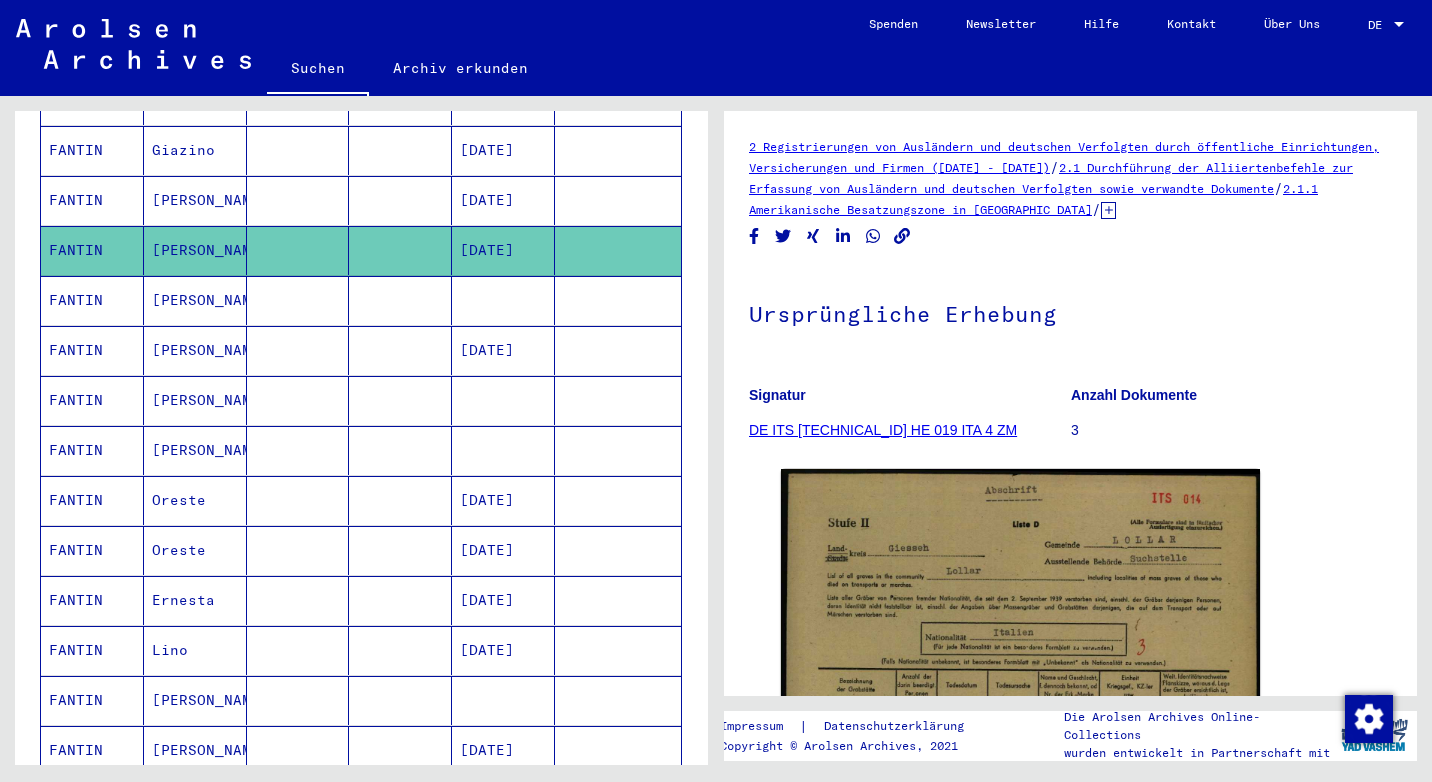 scroll, scrollTop: 0, scrollLeft: 0, axis: both 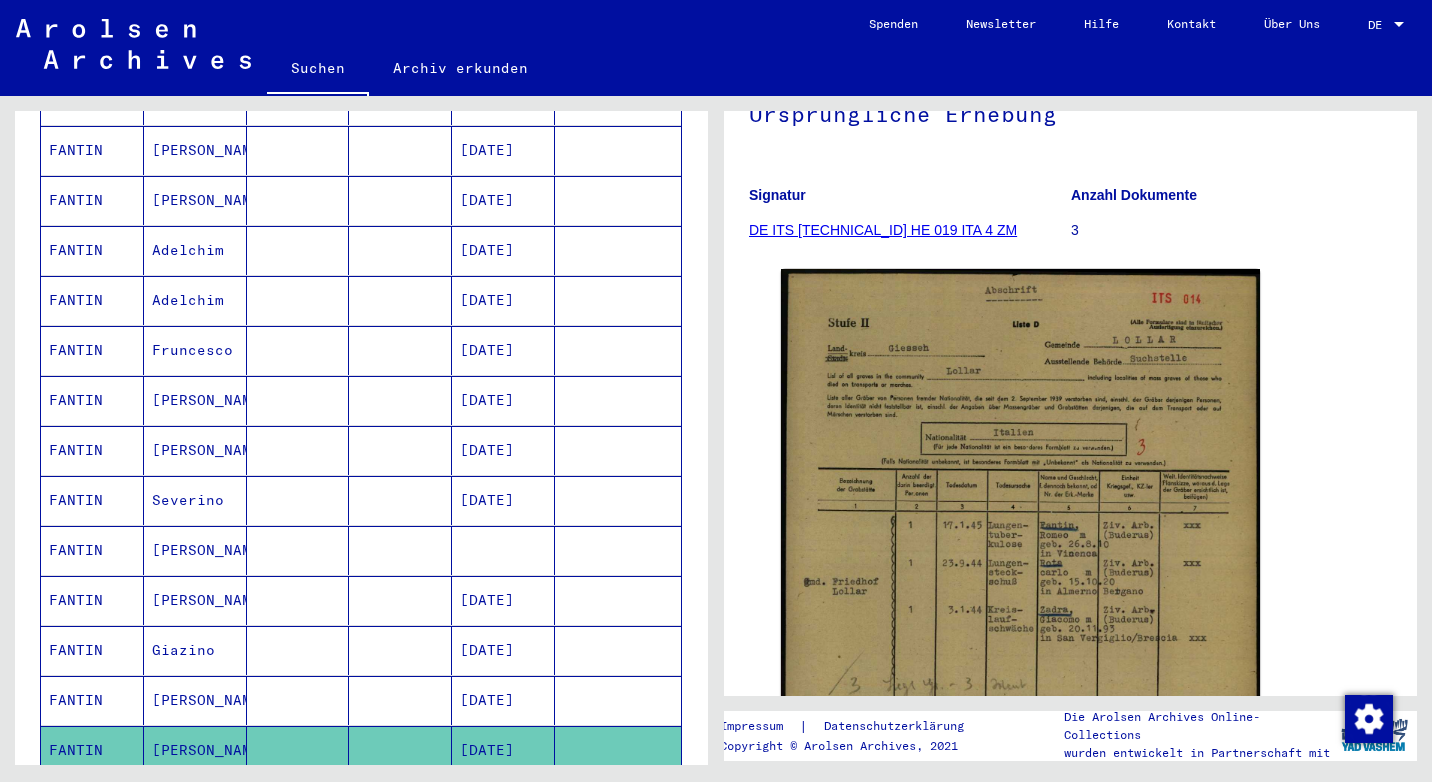click on "[PERSON_NAME]" at bounding box center (195, 250) 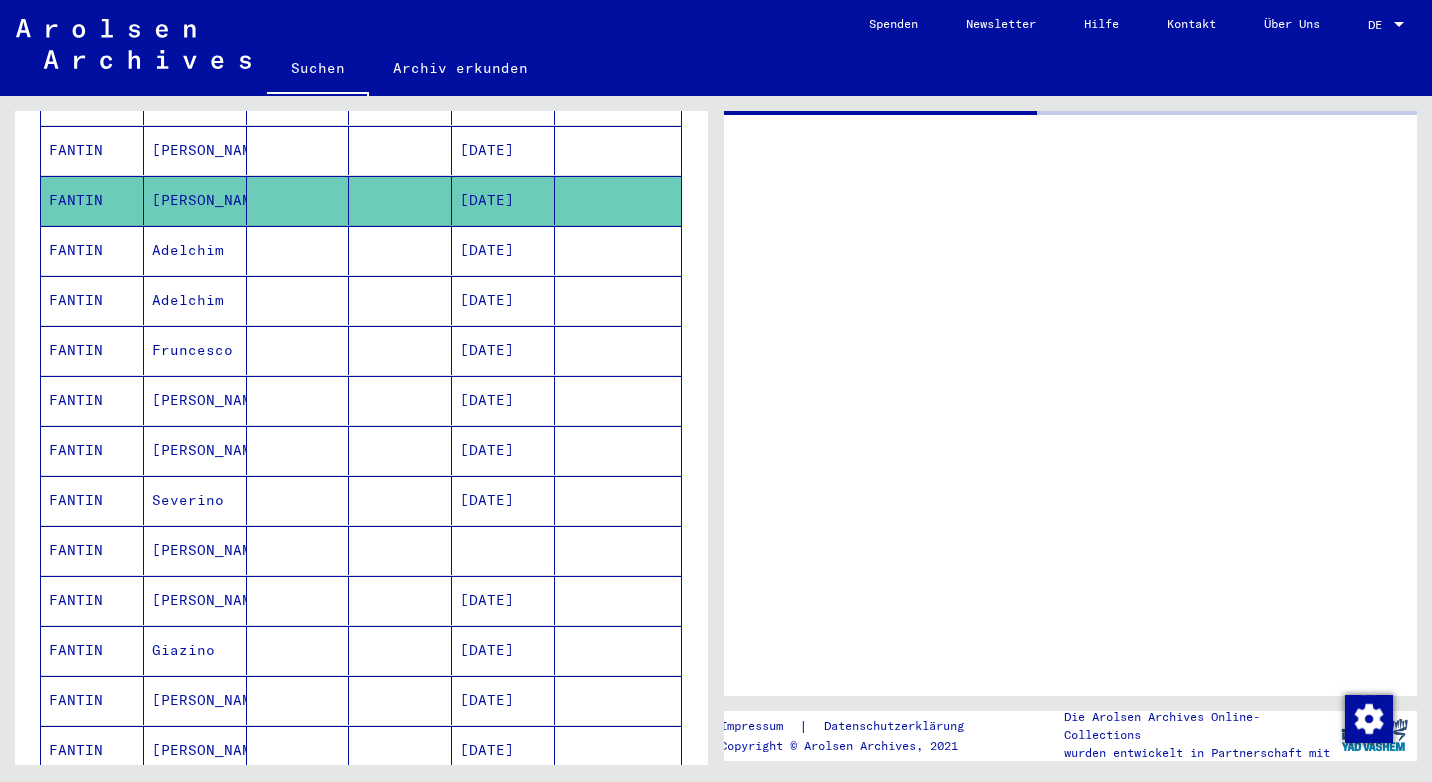 scroll, scrollTop: 0, scrollLeft: 0, axis: both 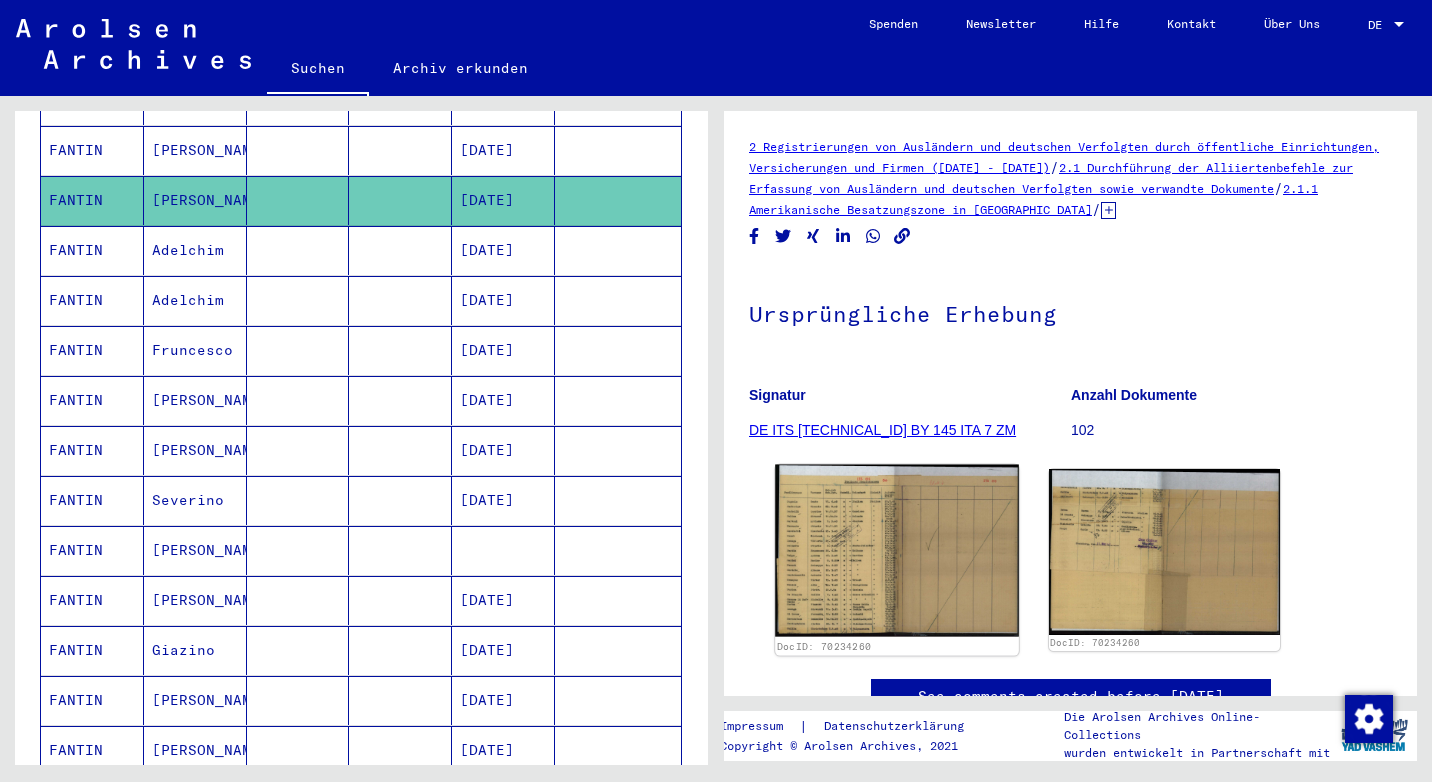 click 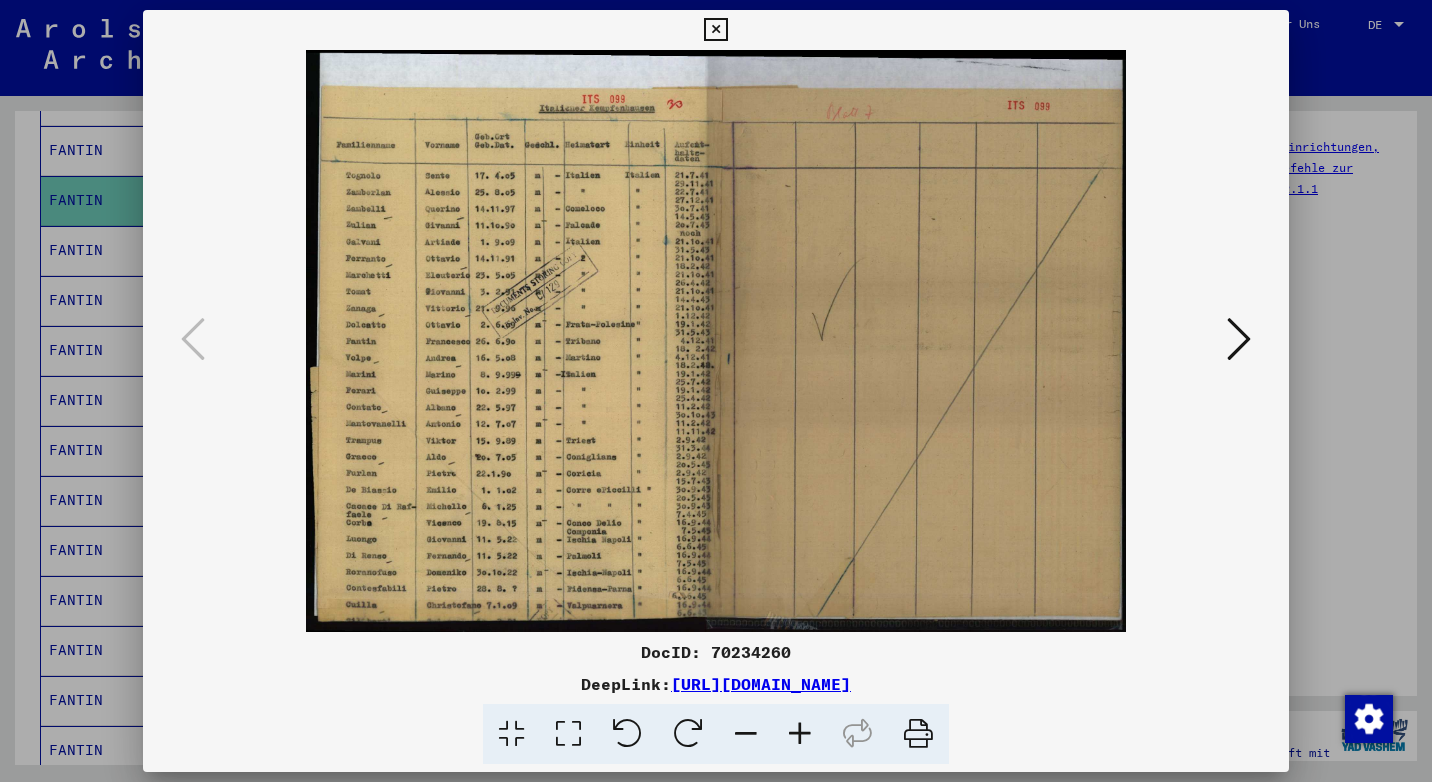 click at bounding box center [800, 734] 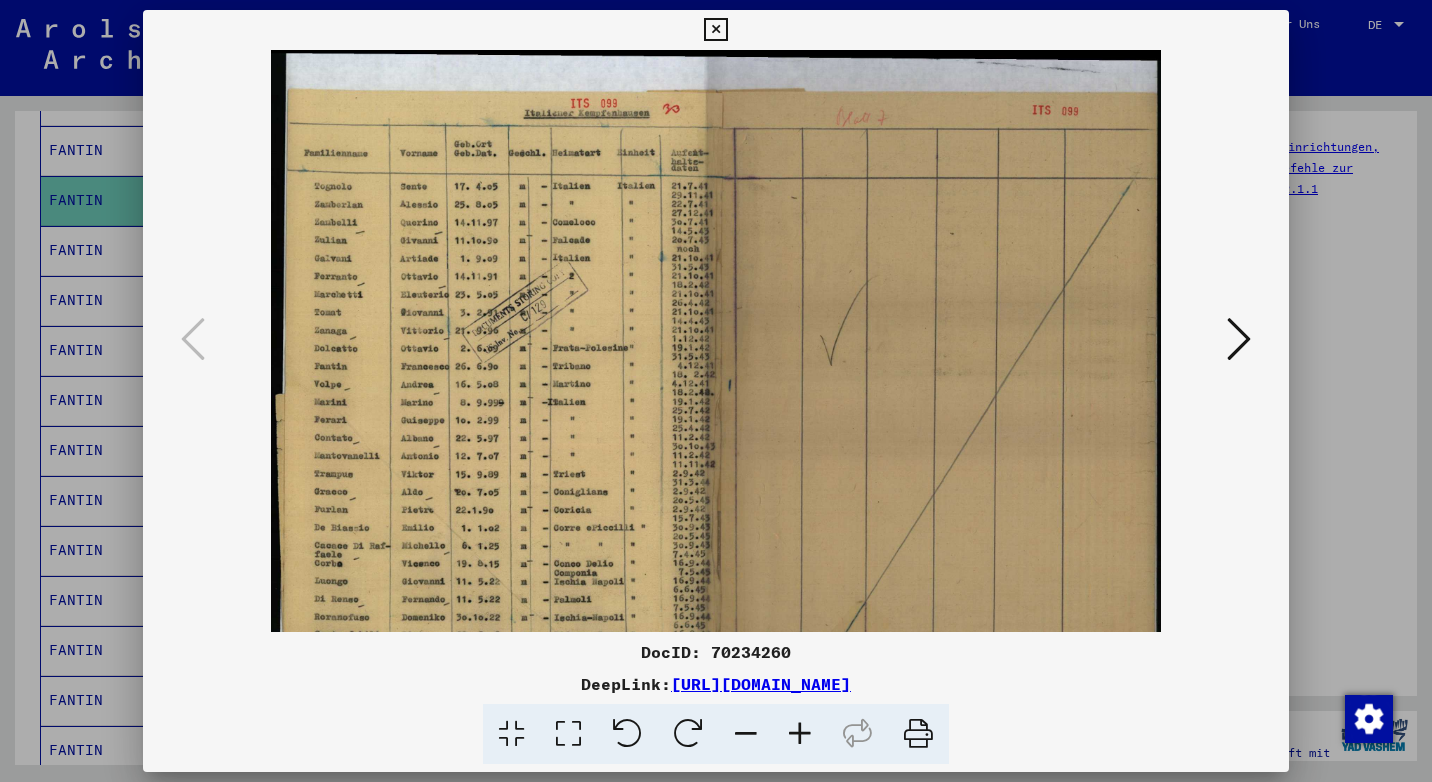click at bounding box center (800, 734) 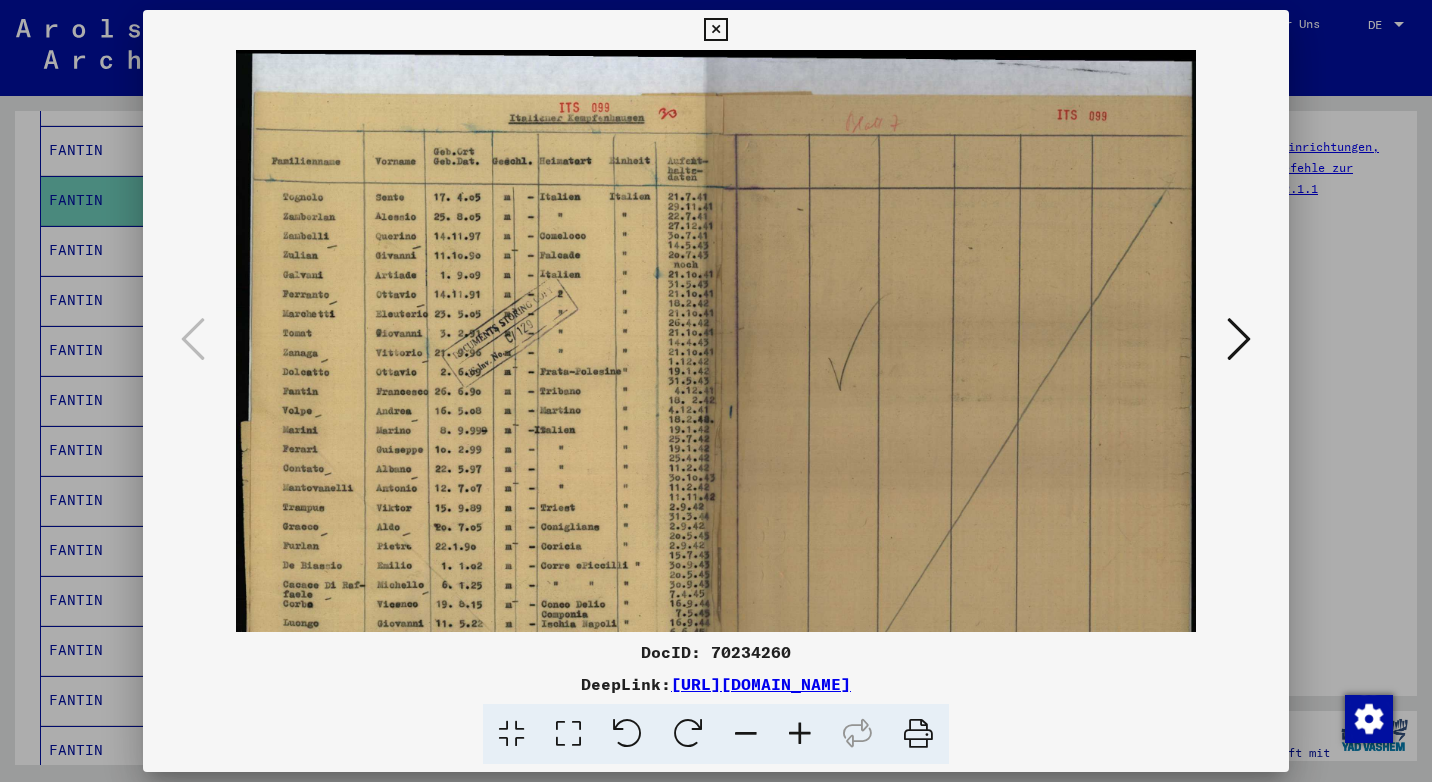 click at bounding box center (800, 734) 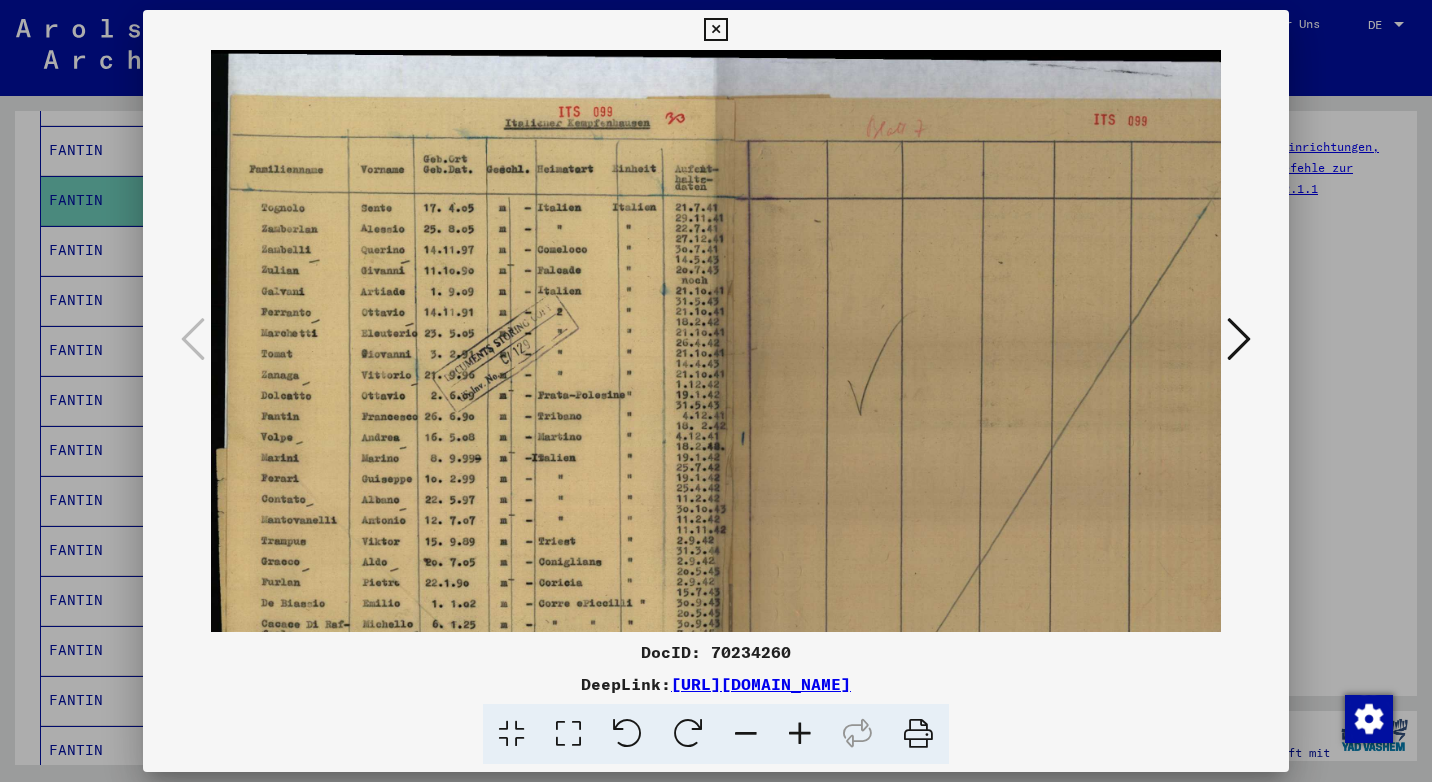 click at bounding box center [800, 734] 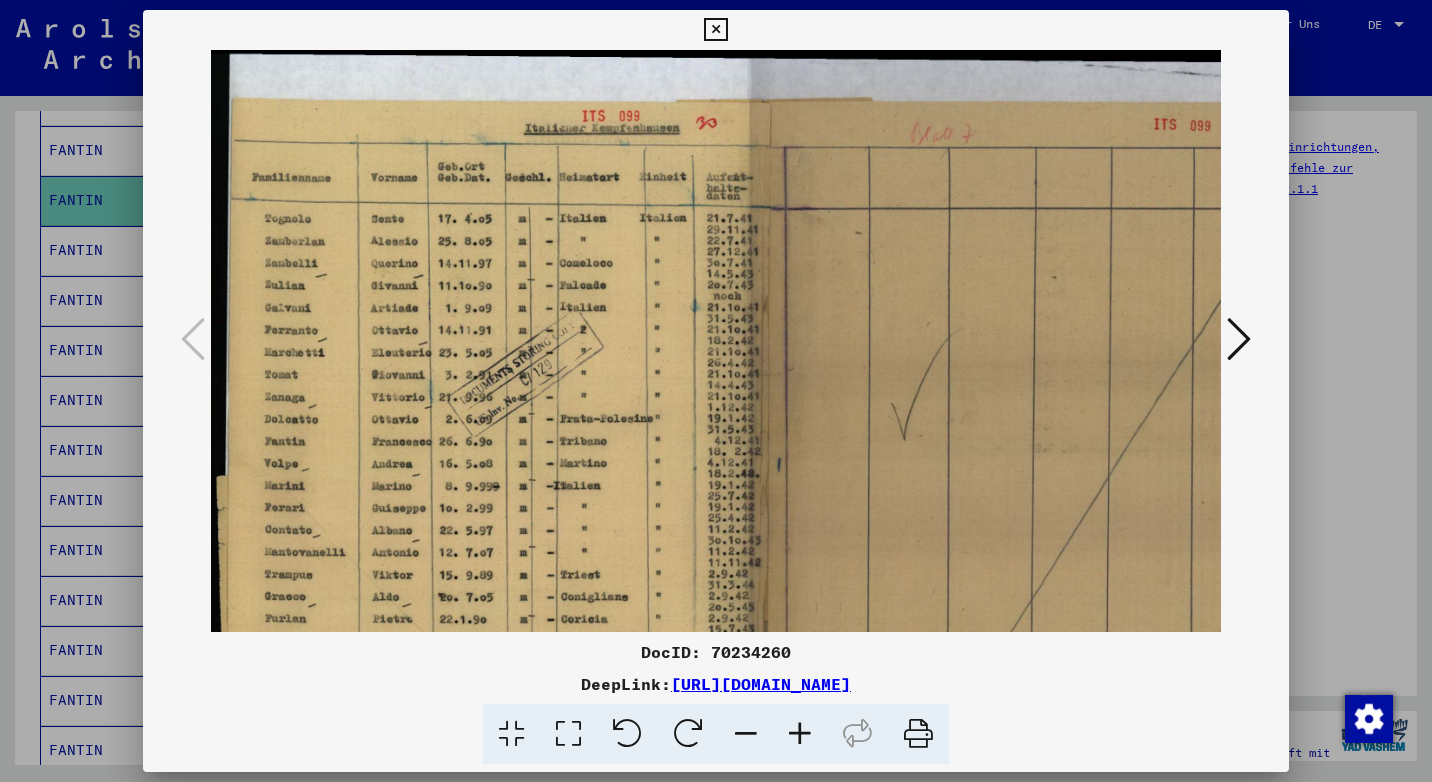 click at bounding box center [800, 734] 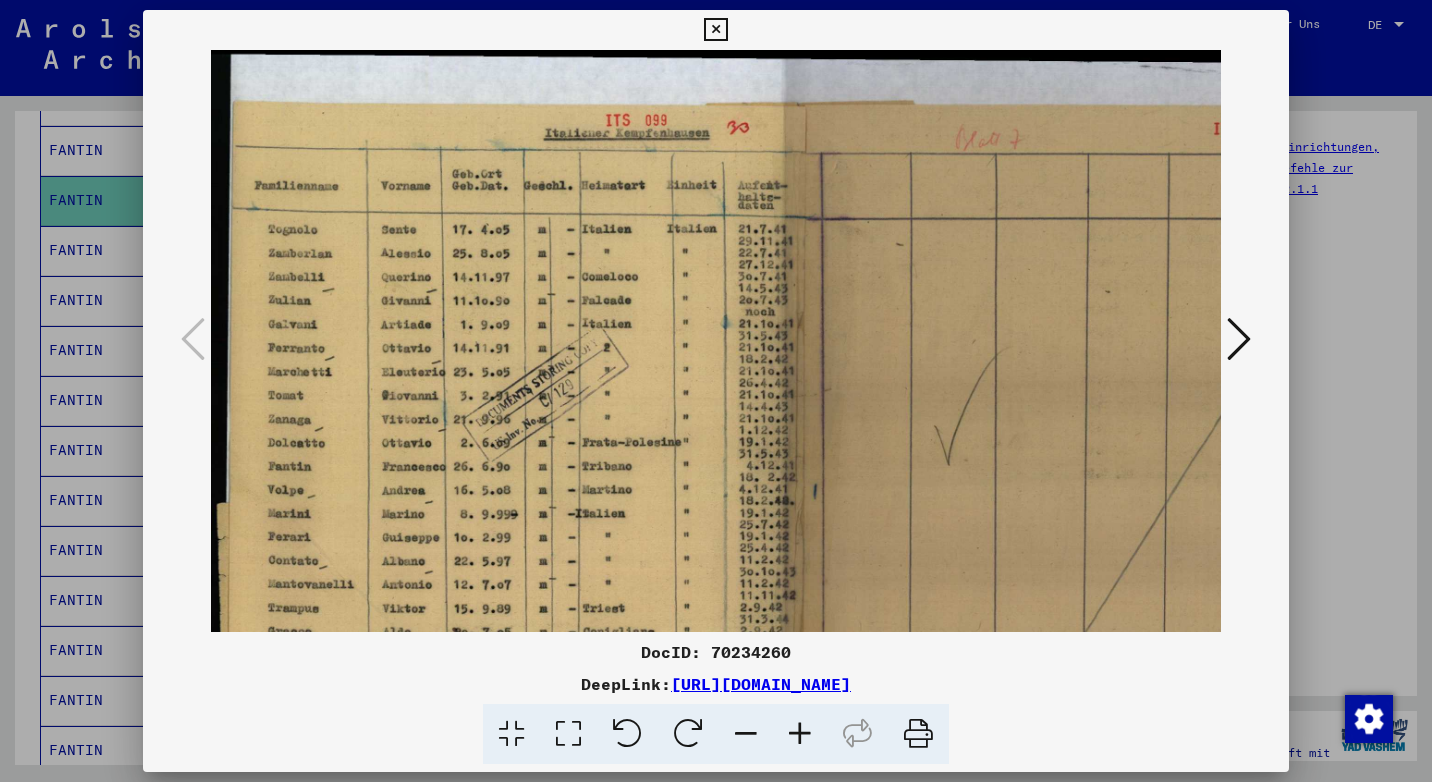 click at bounding box center (715, 30) 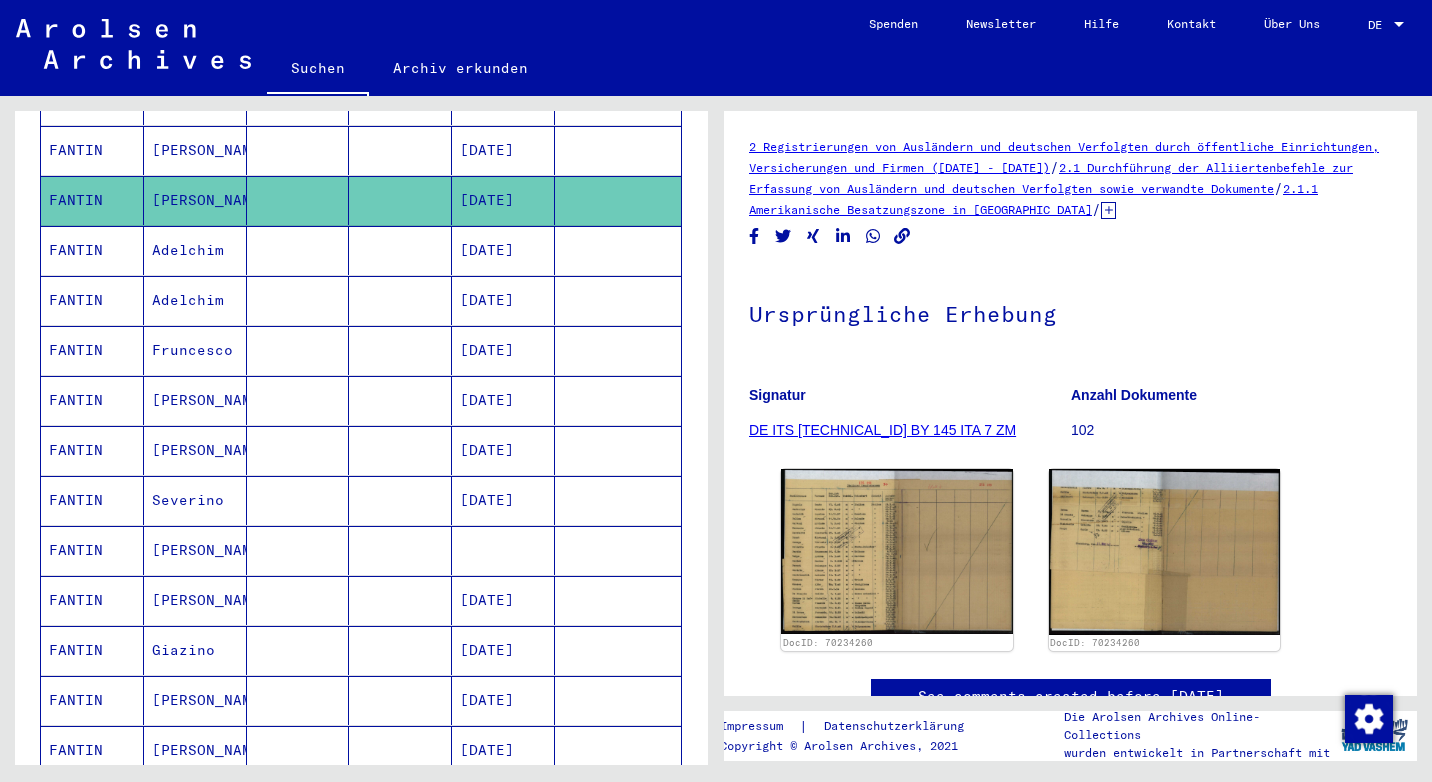 click on "Severino" at bounding box center [195, 550] 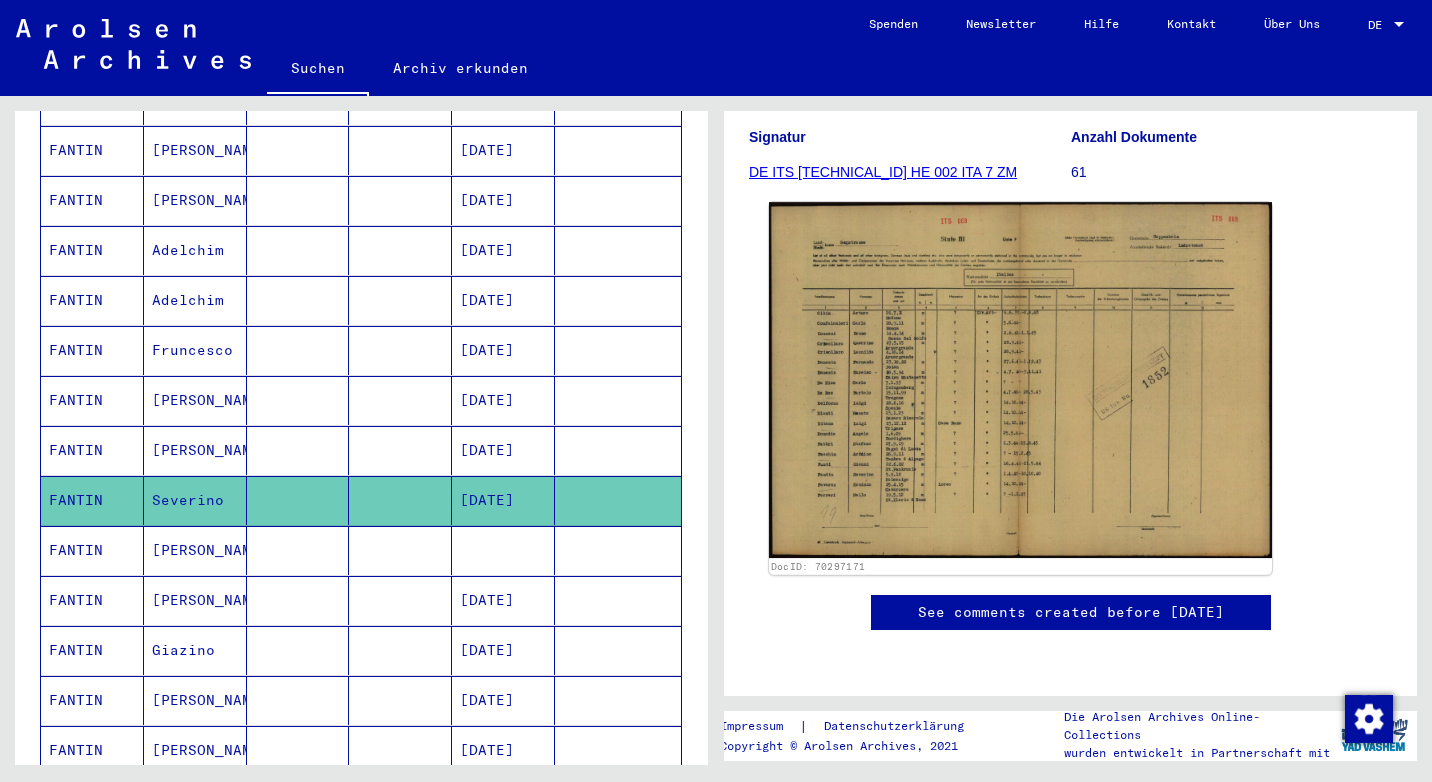 scroll, scrollTop: 280, scrollLeft: 0, axis: vertical 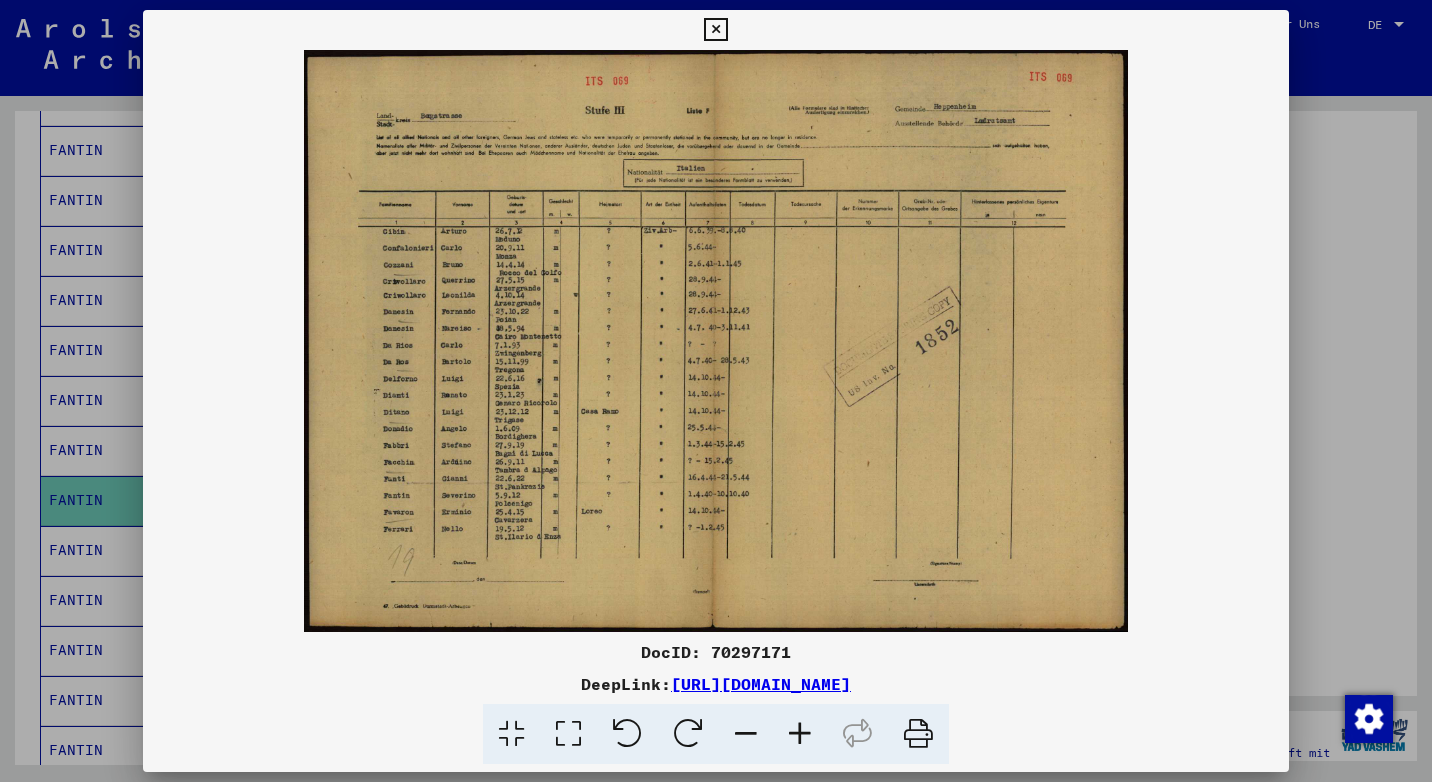 click at bounding box center [715, 30] 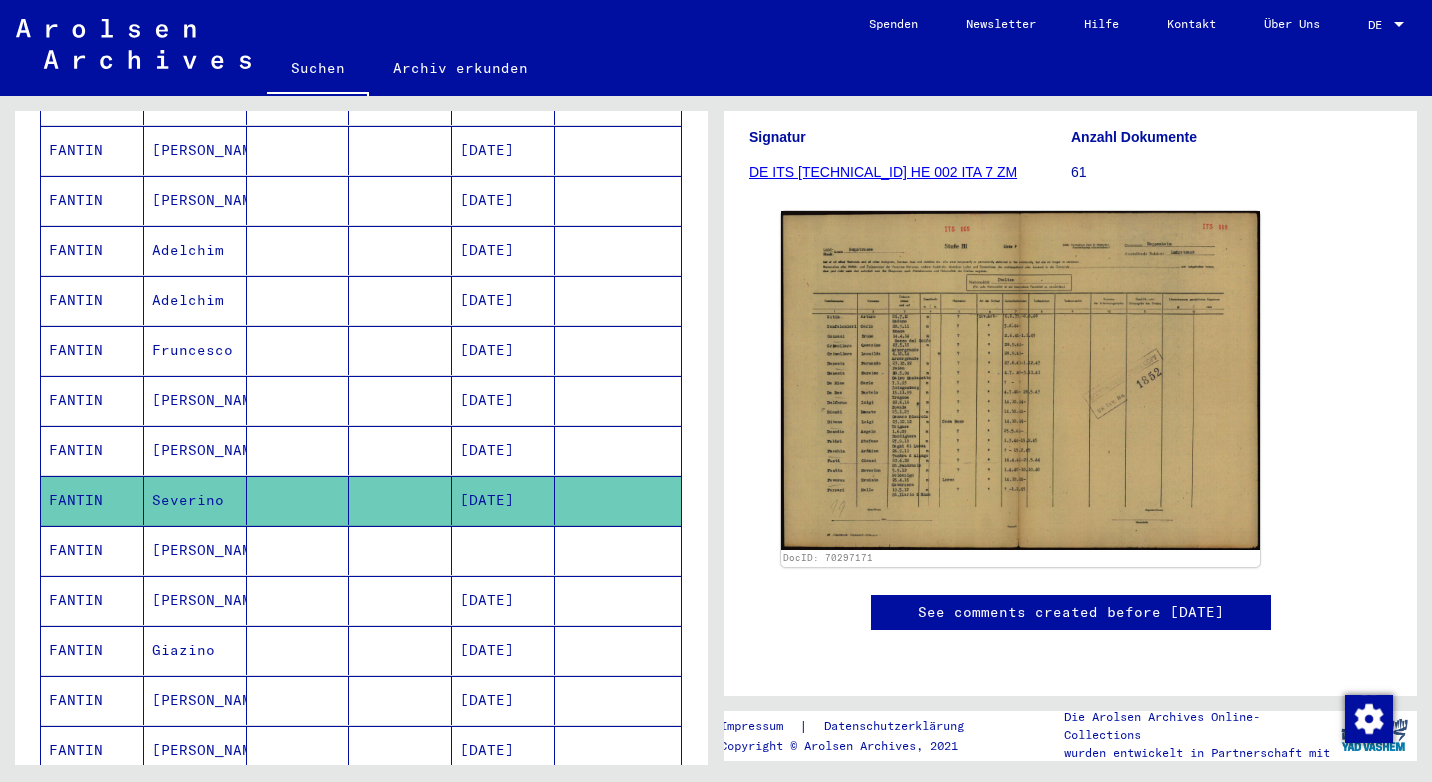 click on "[PERSON_NAME]" at bounding box center (195, 600) 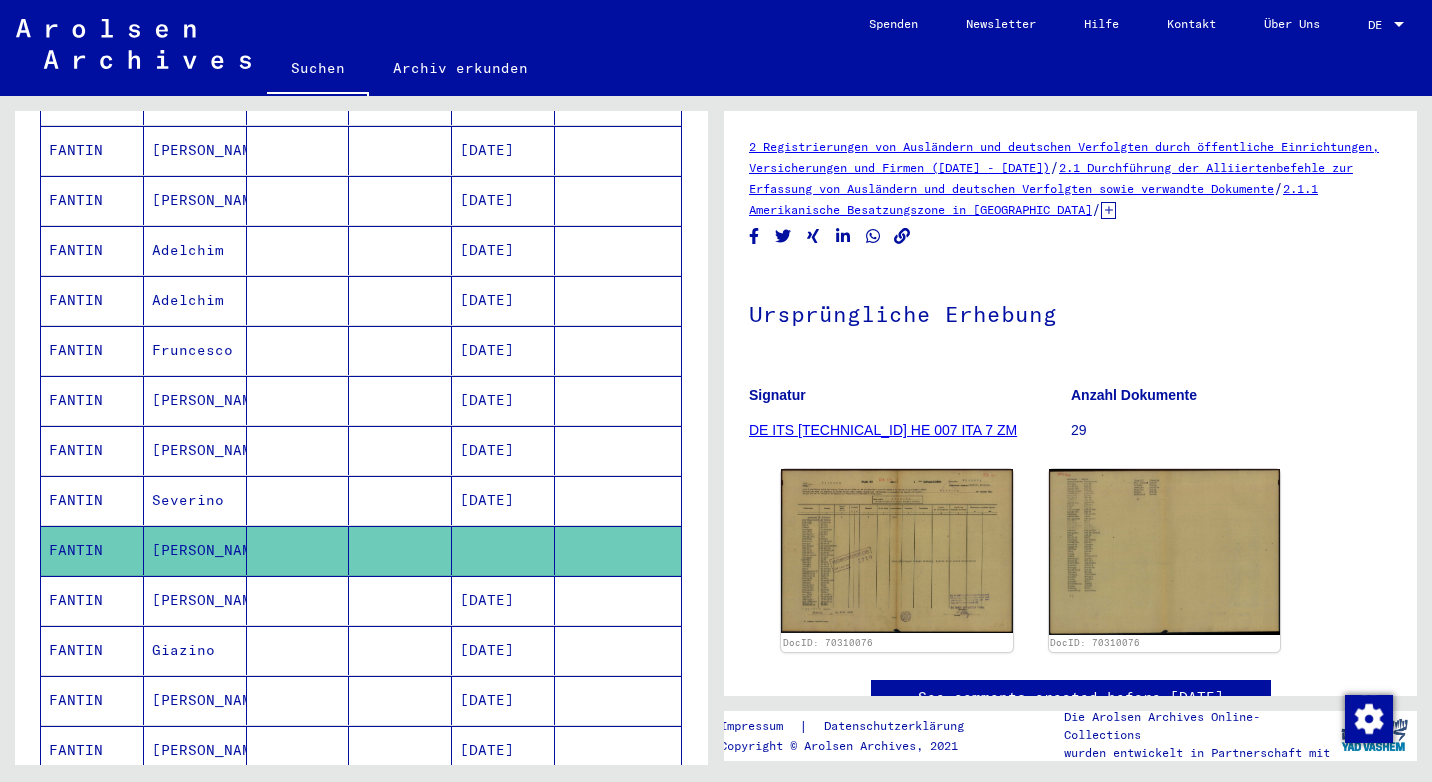 scroll, scrollTop: 0, scrollLeft: 0, axis: both 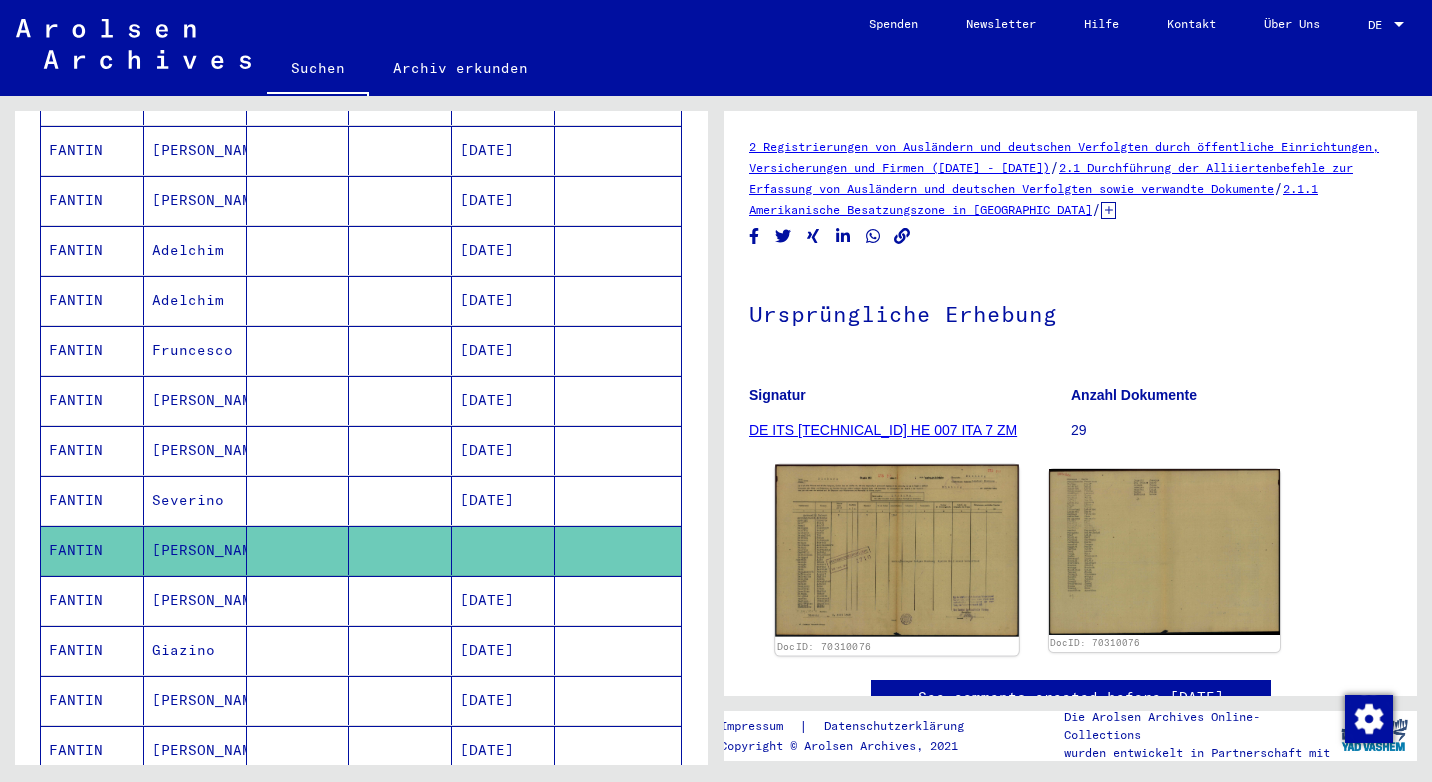 click 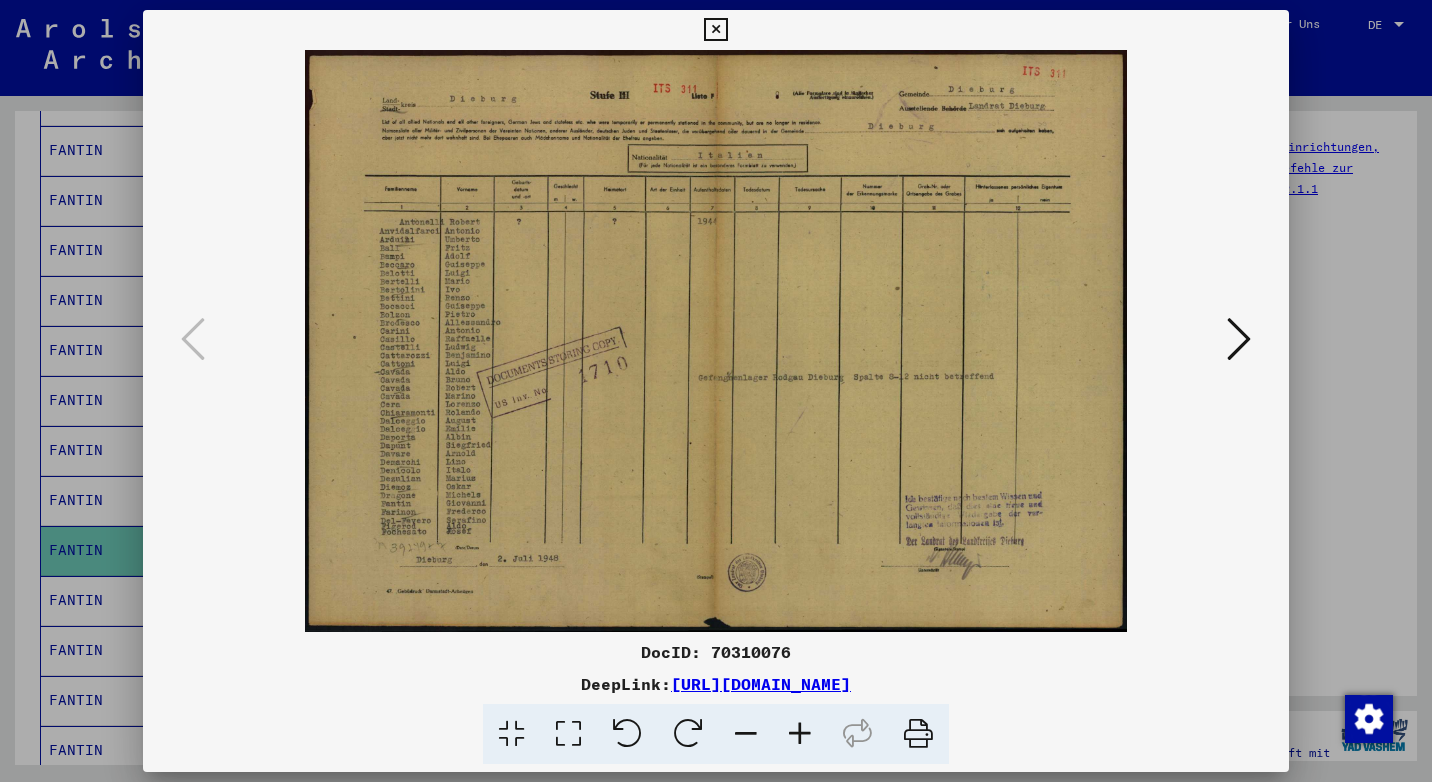 click at bounding box center [1239, 339] 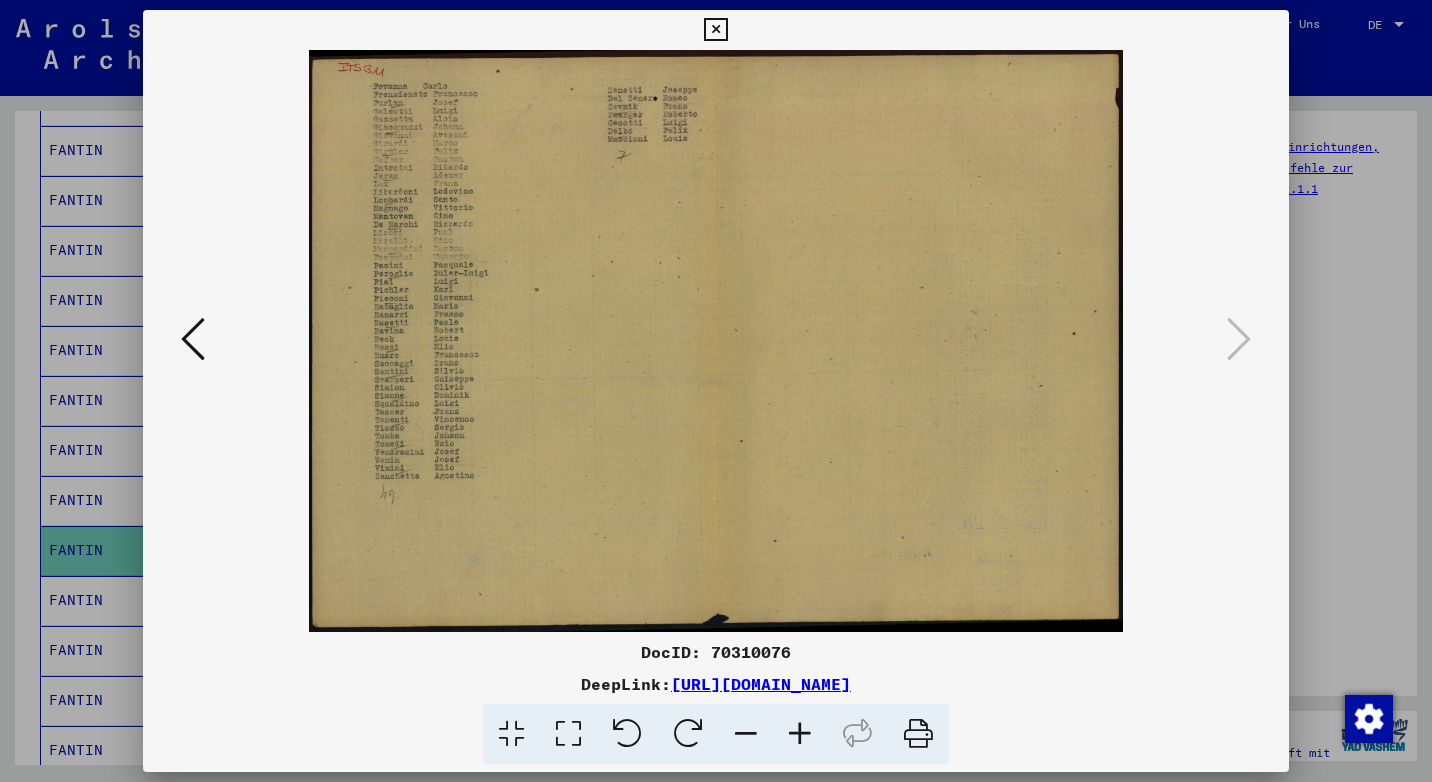 click at bounding box center (715, 30) 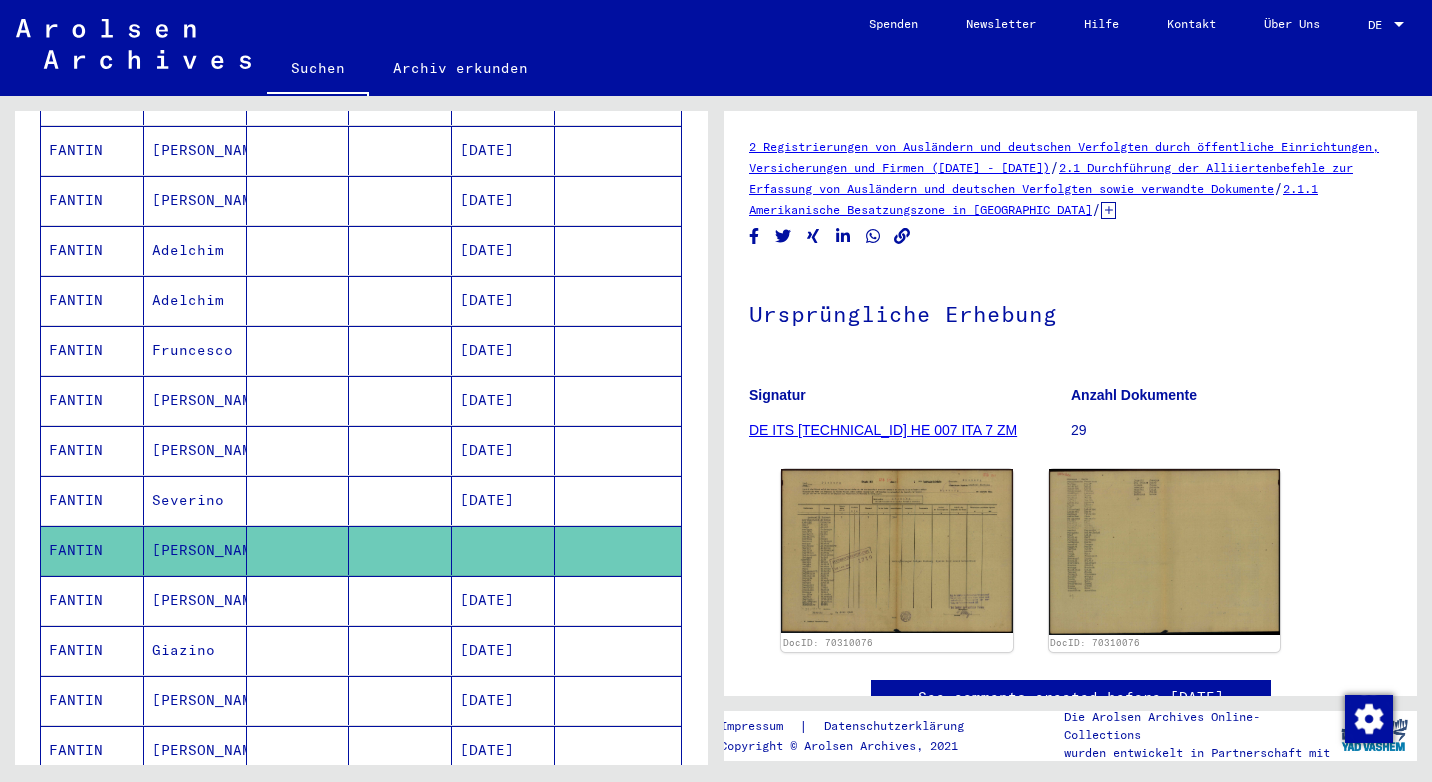 click on "[PERSON_NAME]" at bounding box center [195, 650] 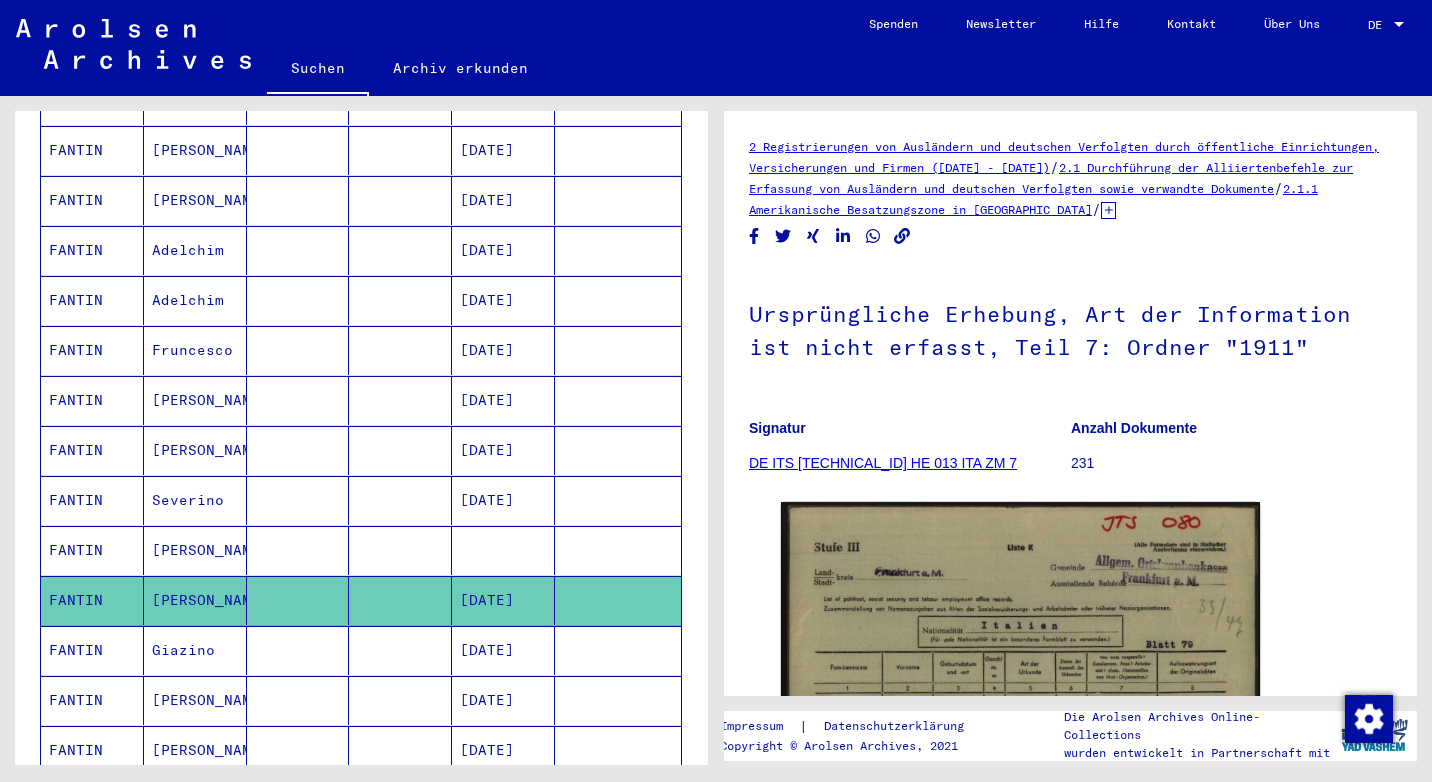 scroll, scrollTop: 0, scrollLeft: 0, axis: both 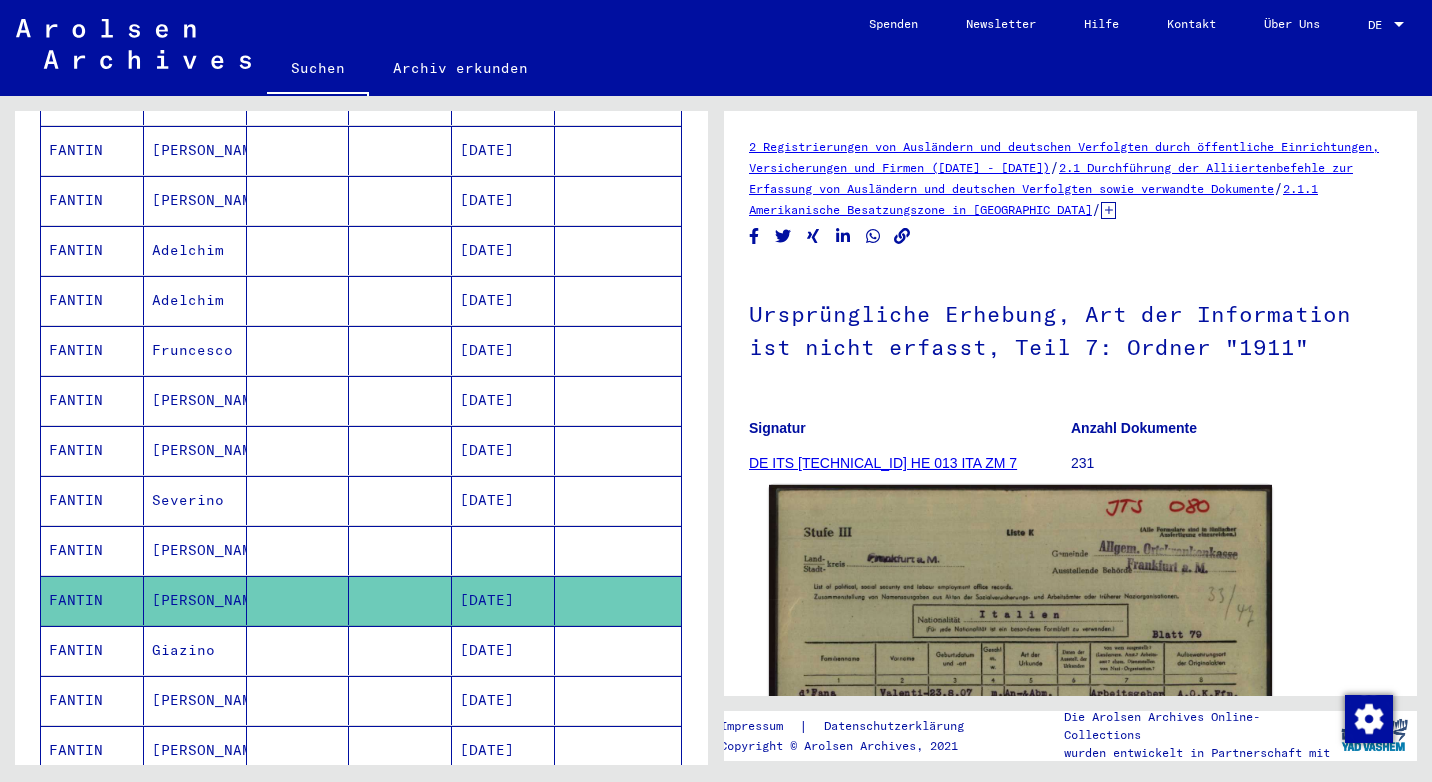 click 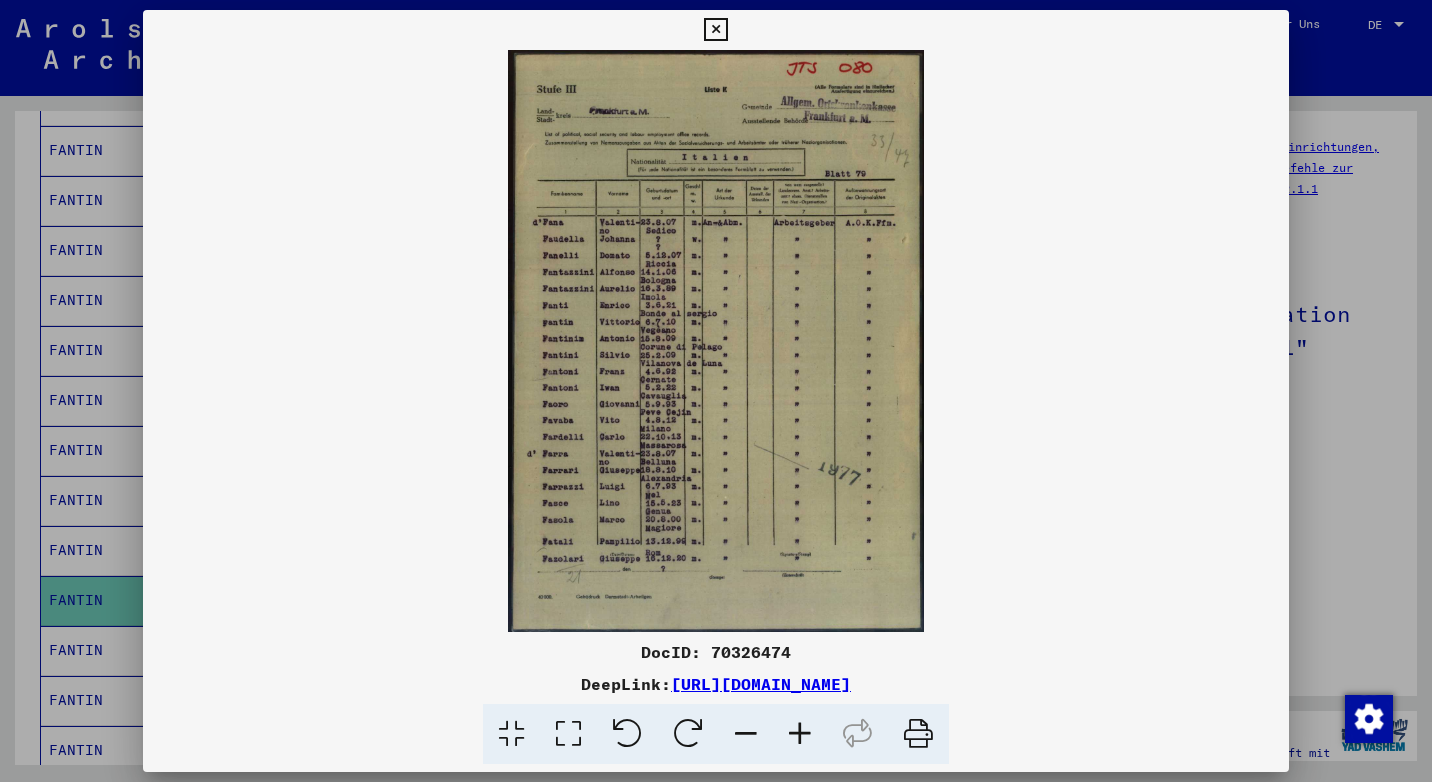 click at bounding box center (800, 734) 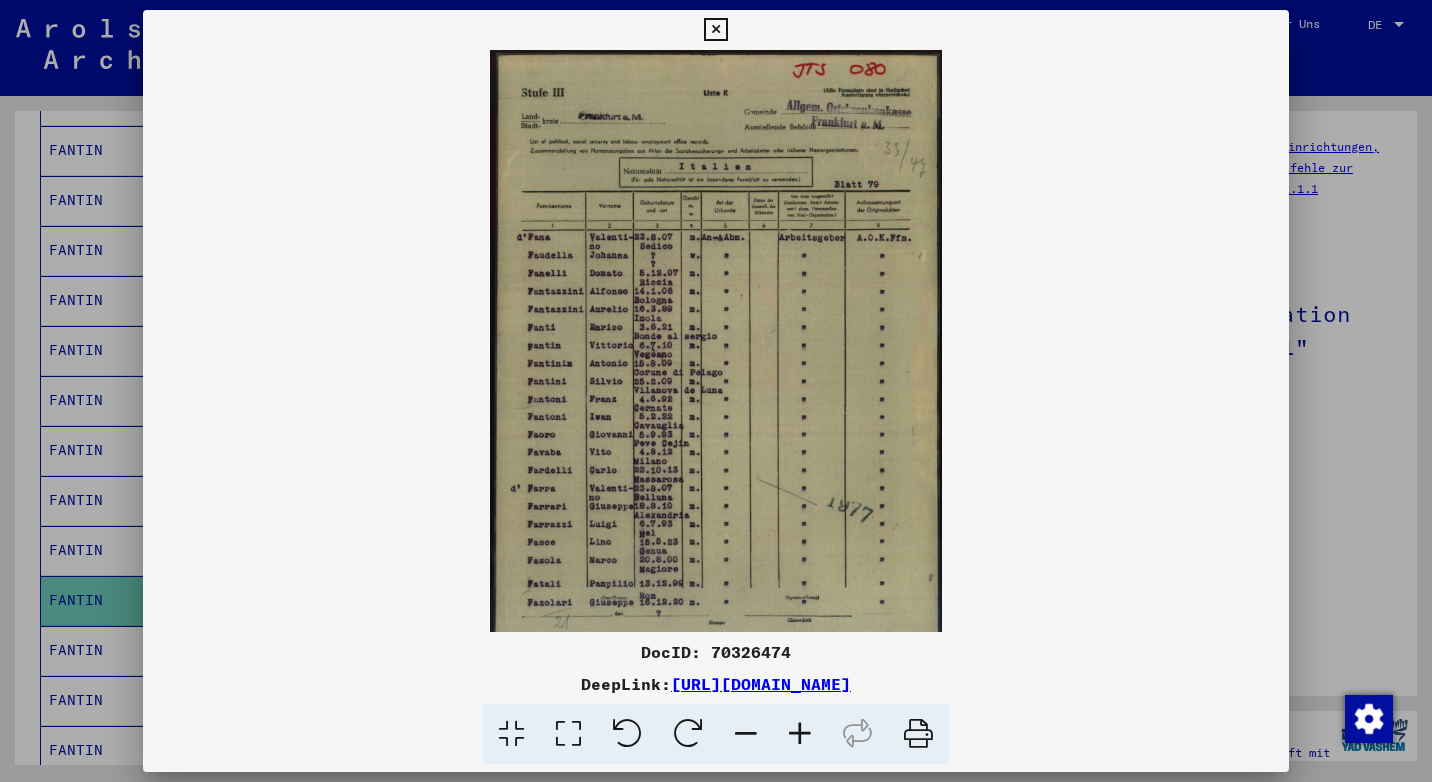 click at bounding box center [800, 734] 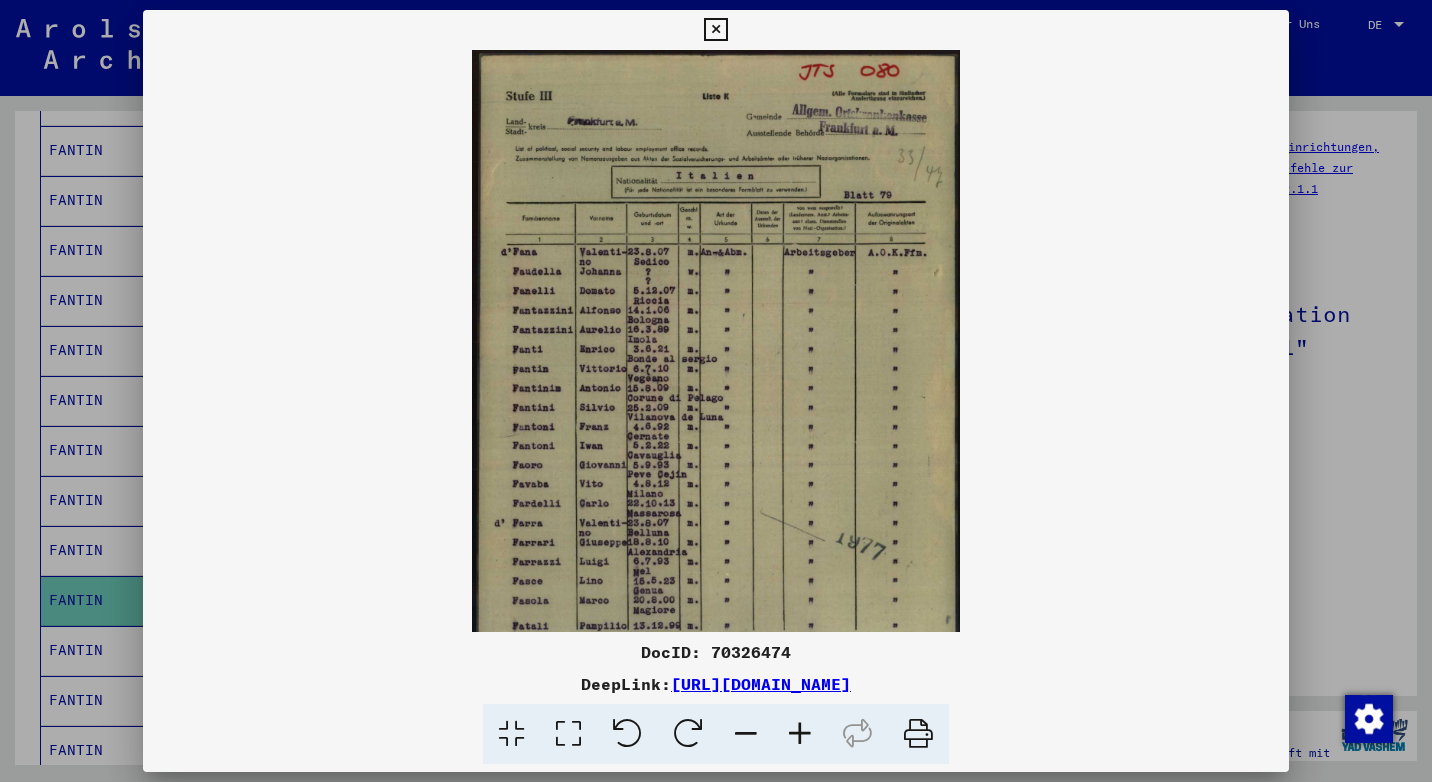 click at bounding box center [800, 734] 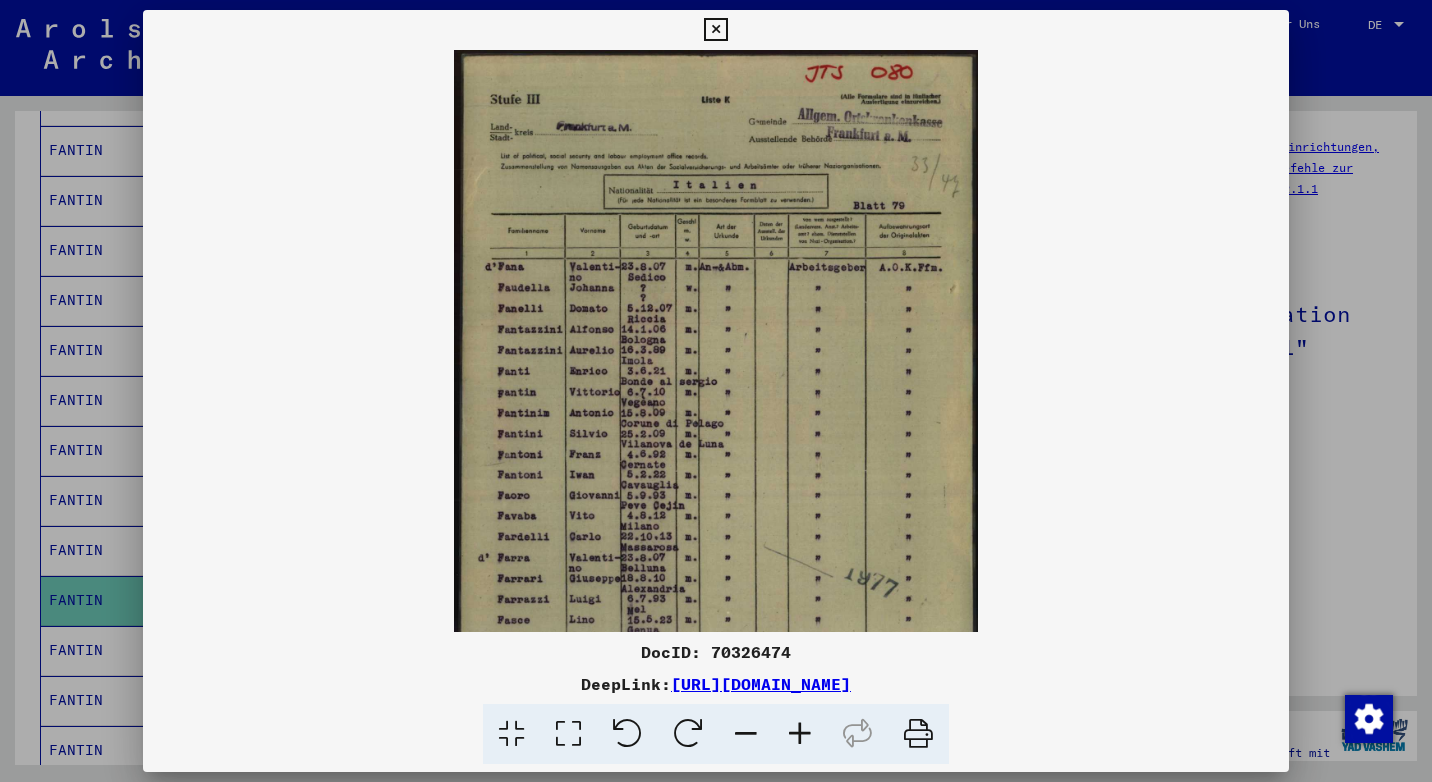 click at bounding box center (715, 30) 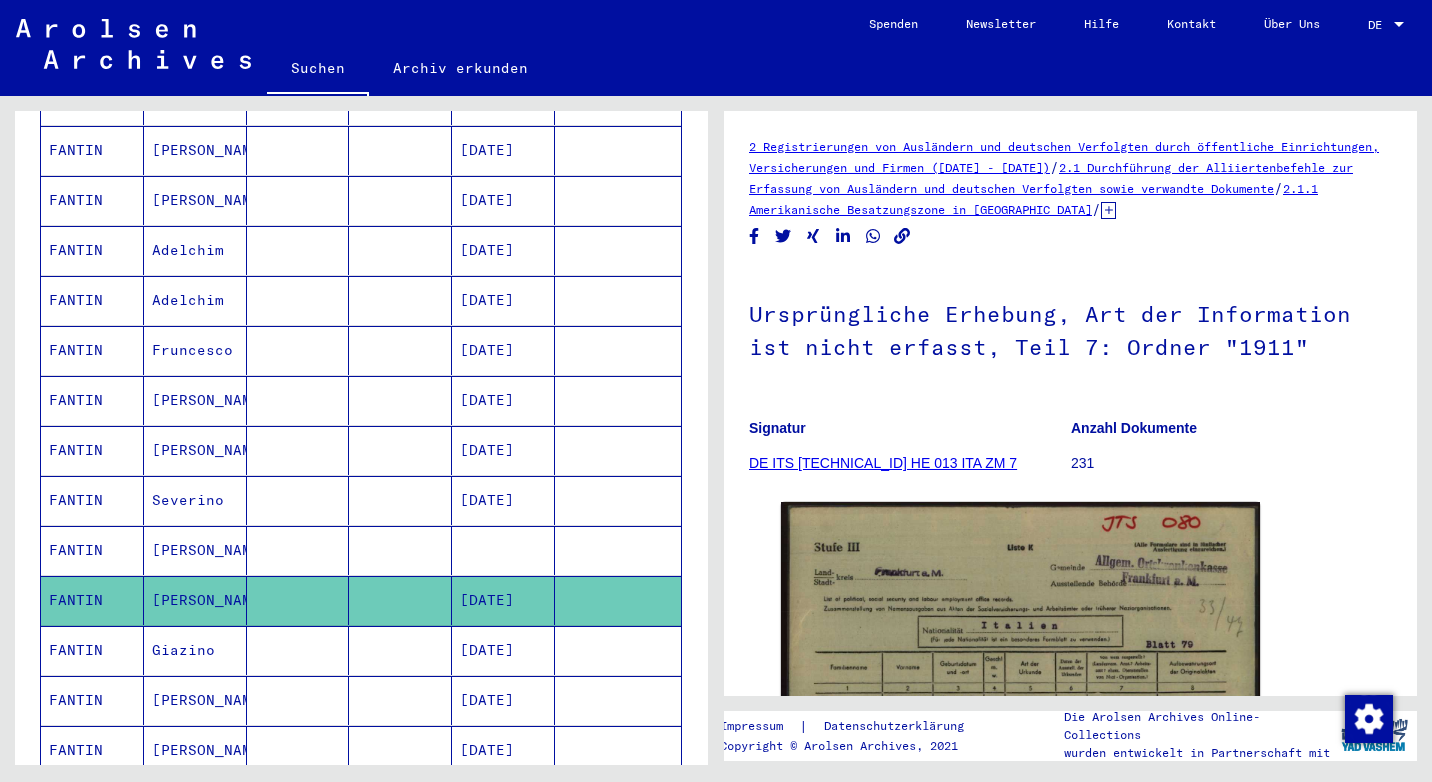 scroll, scrollTop: 500, scrollLeft: 0, axis: vertical 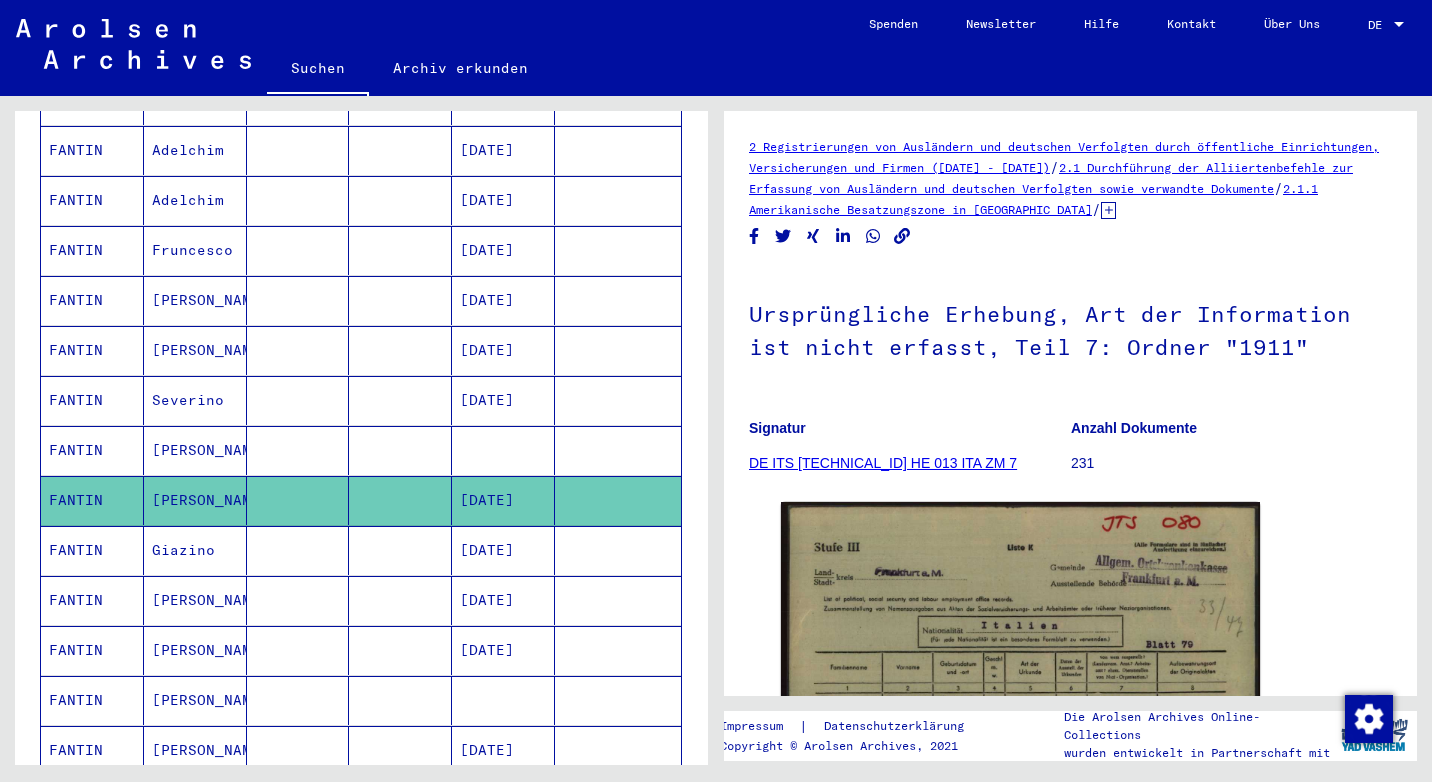 click on "Giazino" at bounding box center (195, 600) 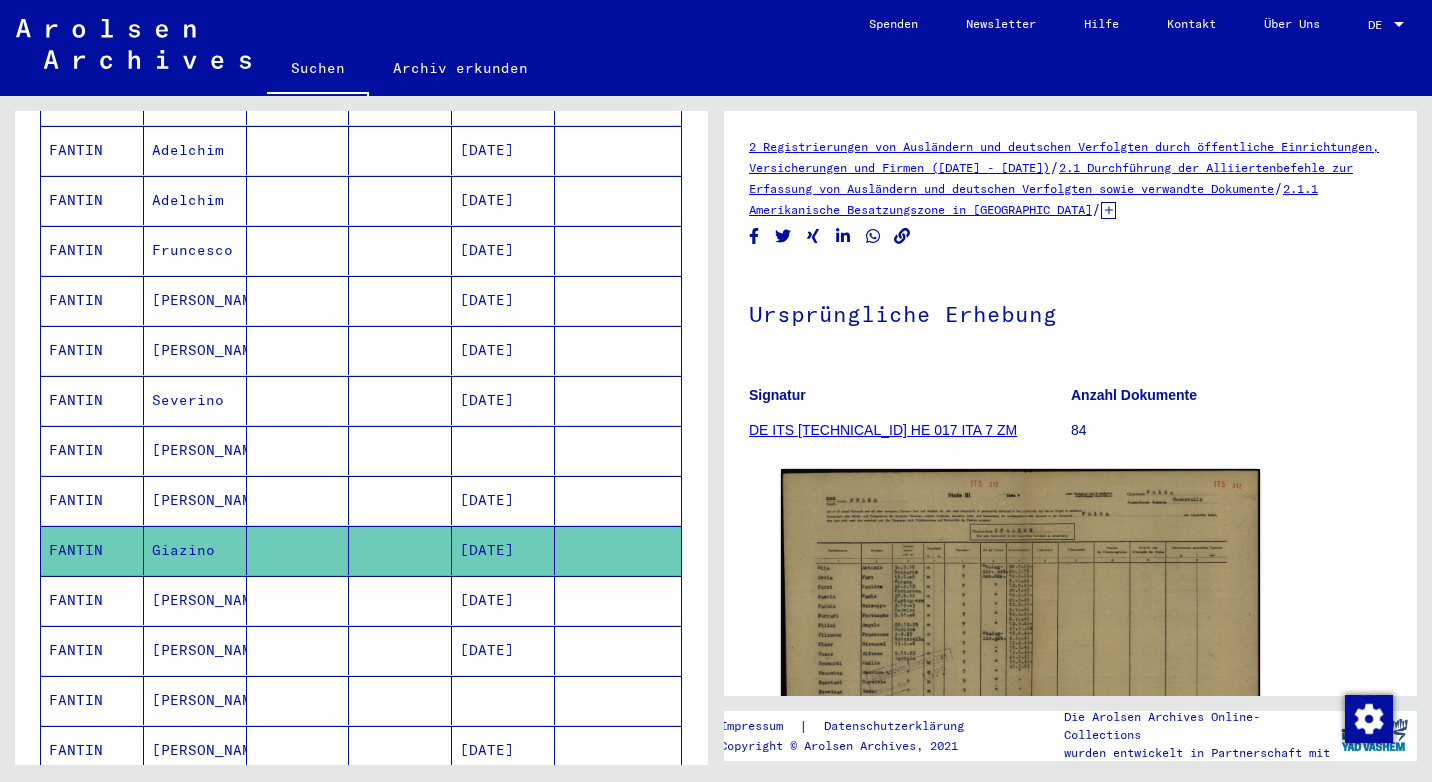 scroll, scrollTop: 0, scrollLeft: 0, axis: both 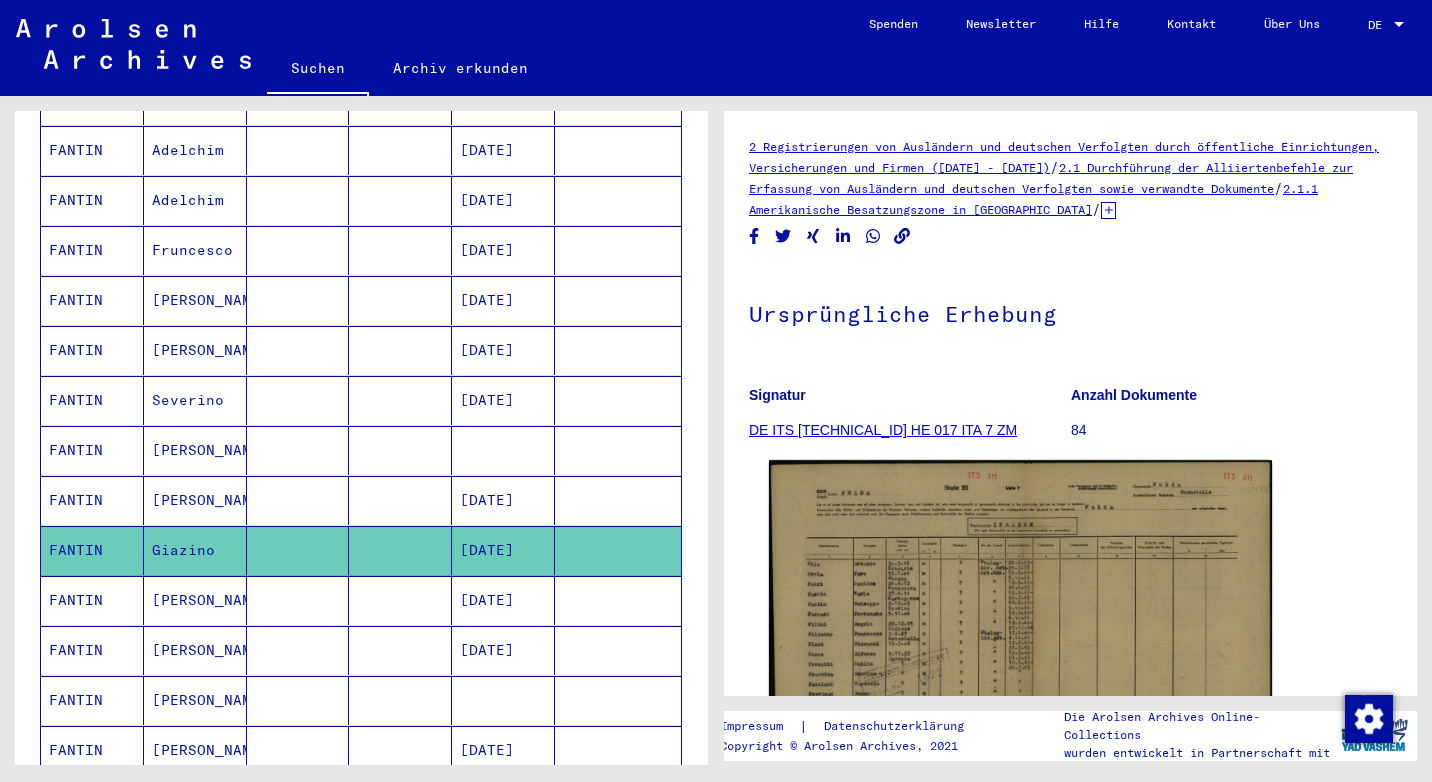 click 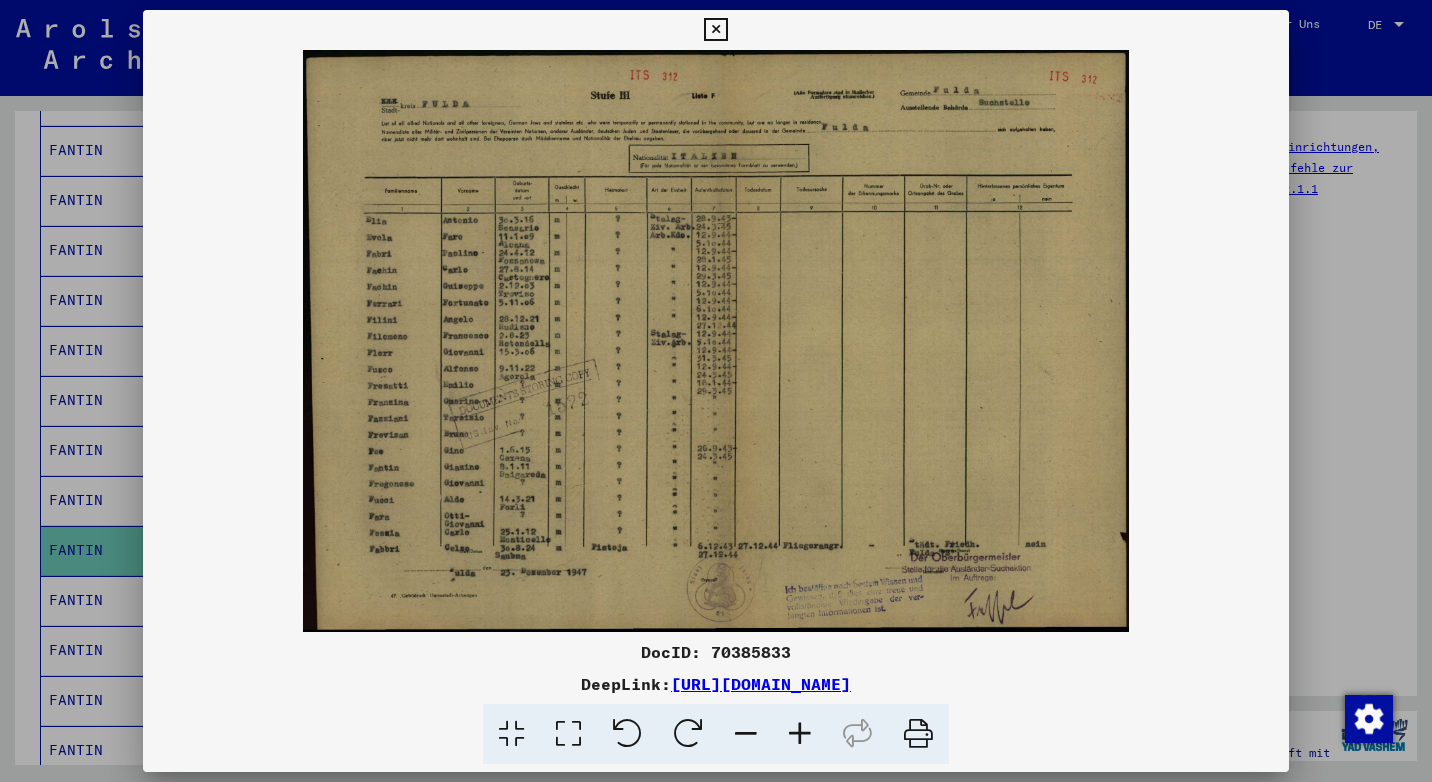 click at bounding box center (800, 734) 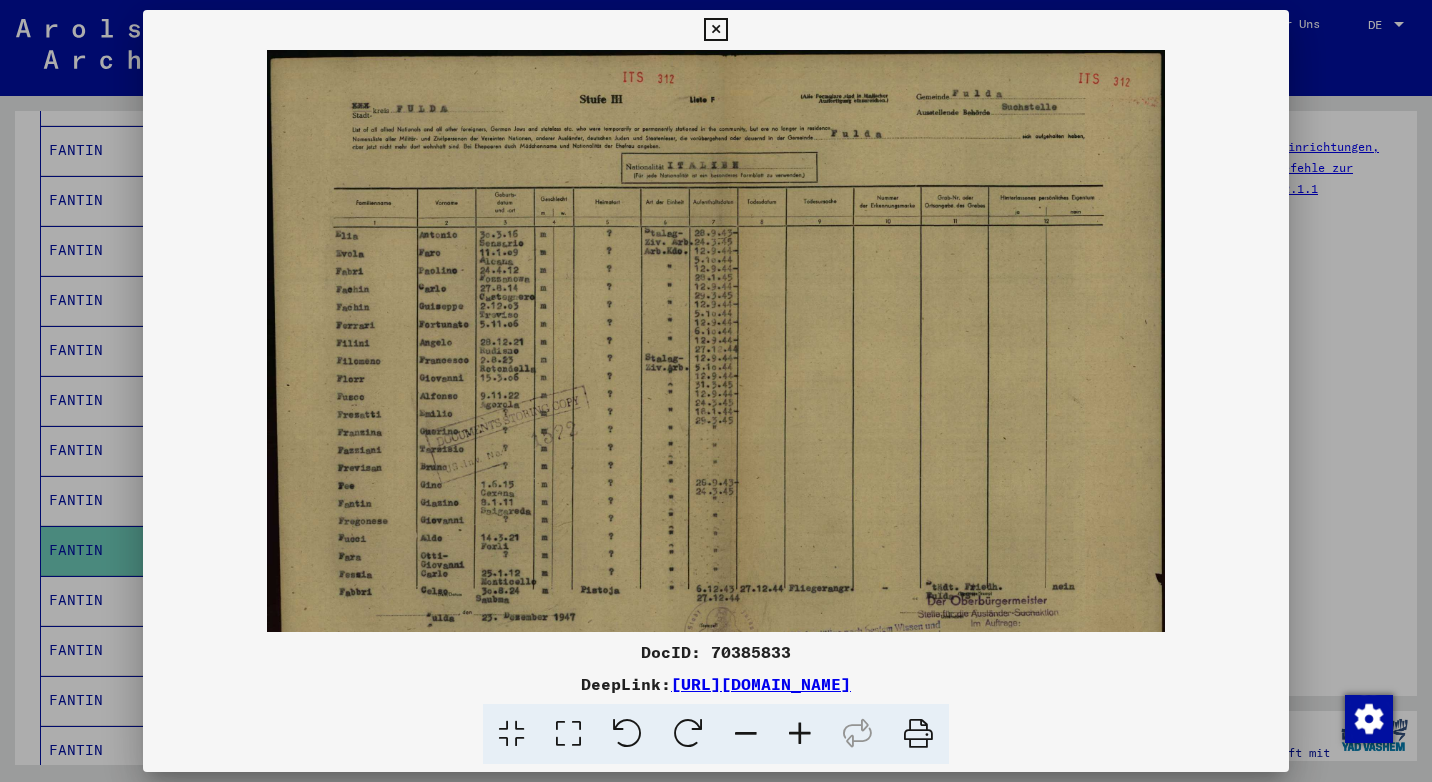 click at bounding box center (800, 734) 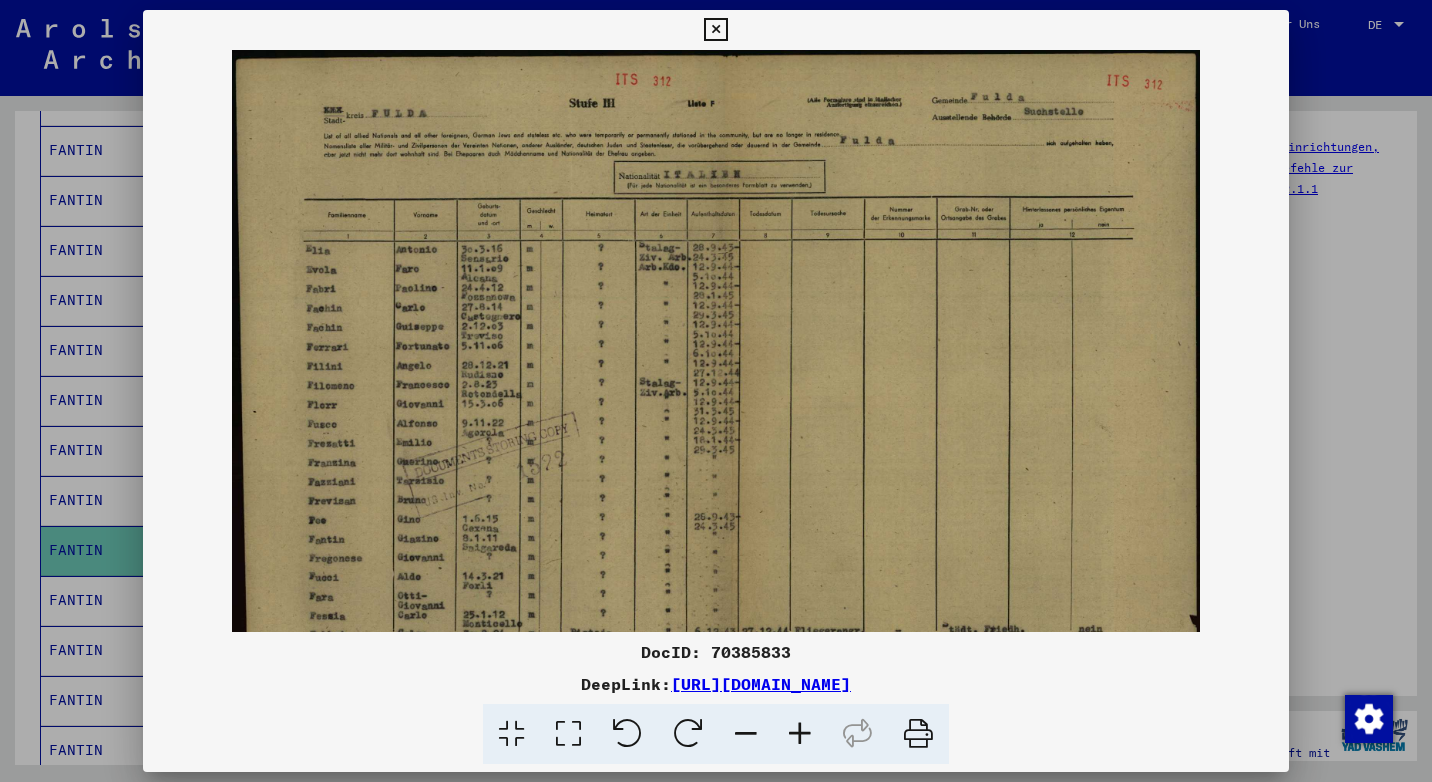 click at bounding box center [800, 734] 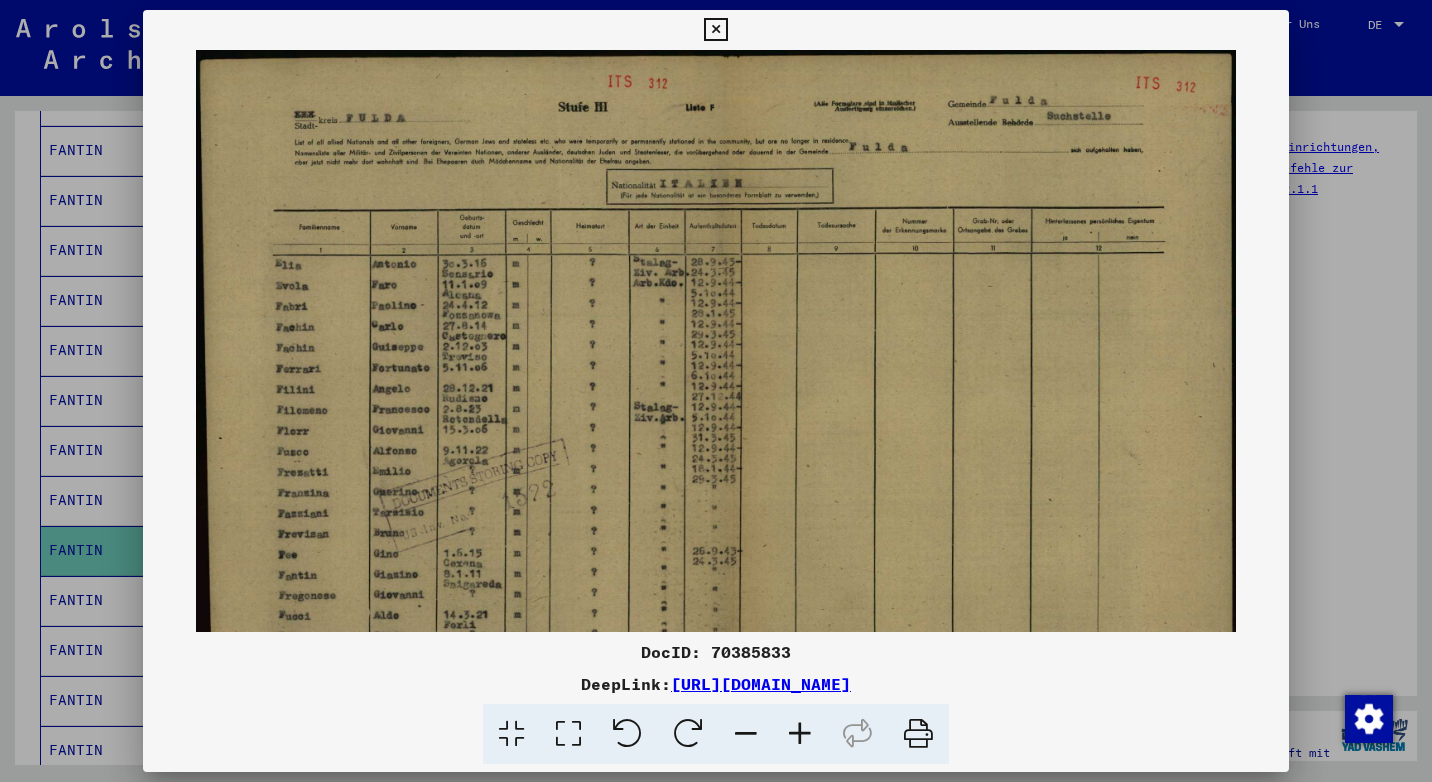 click at bounding box center (800, 734) 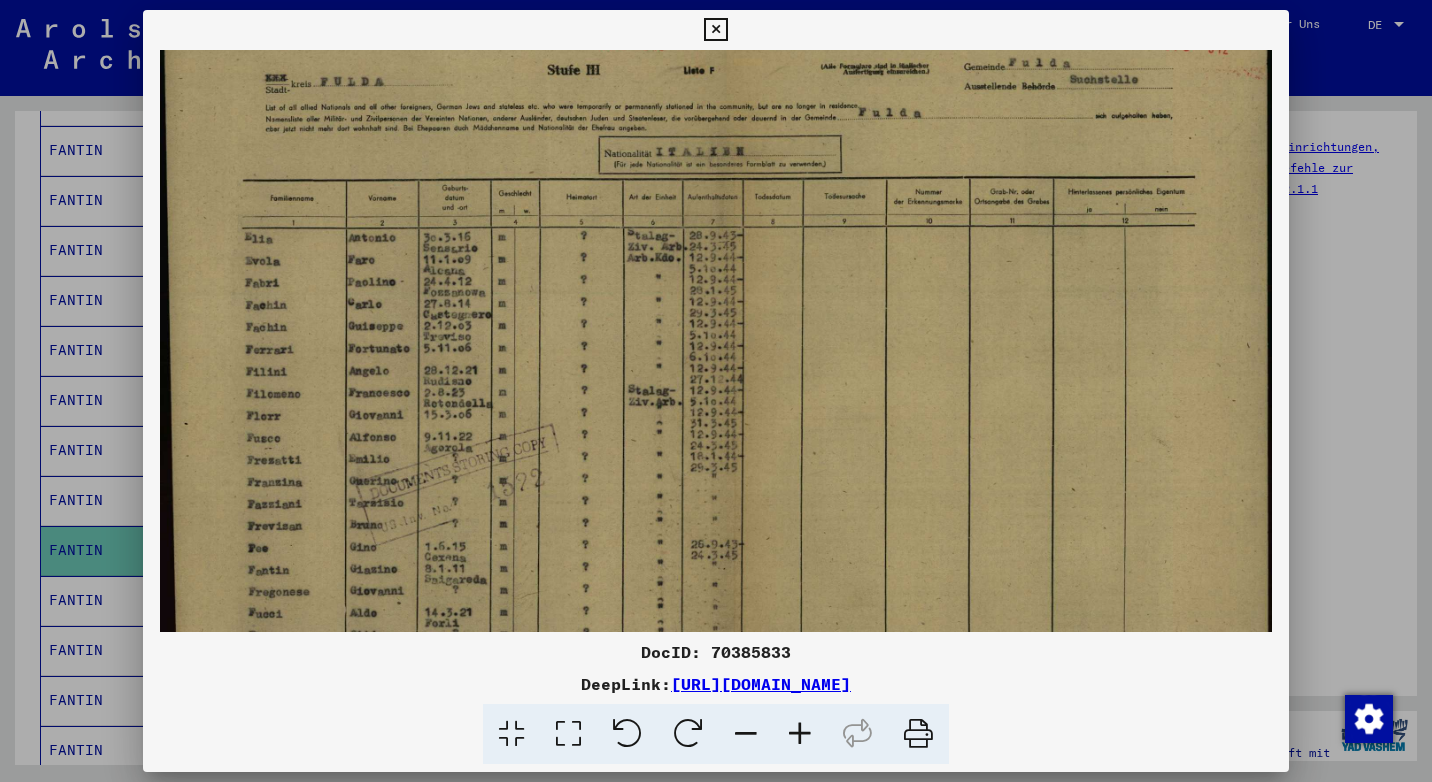 scroll, scrollTop: 48, scrollLeft: 0, axis: vertical 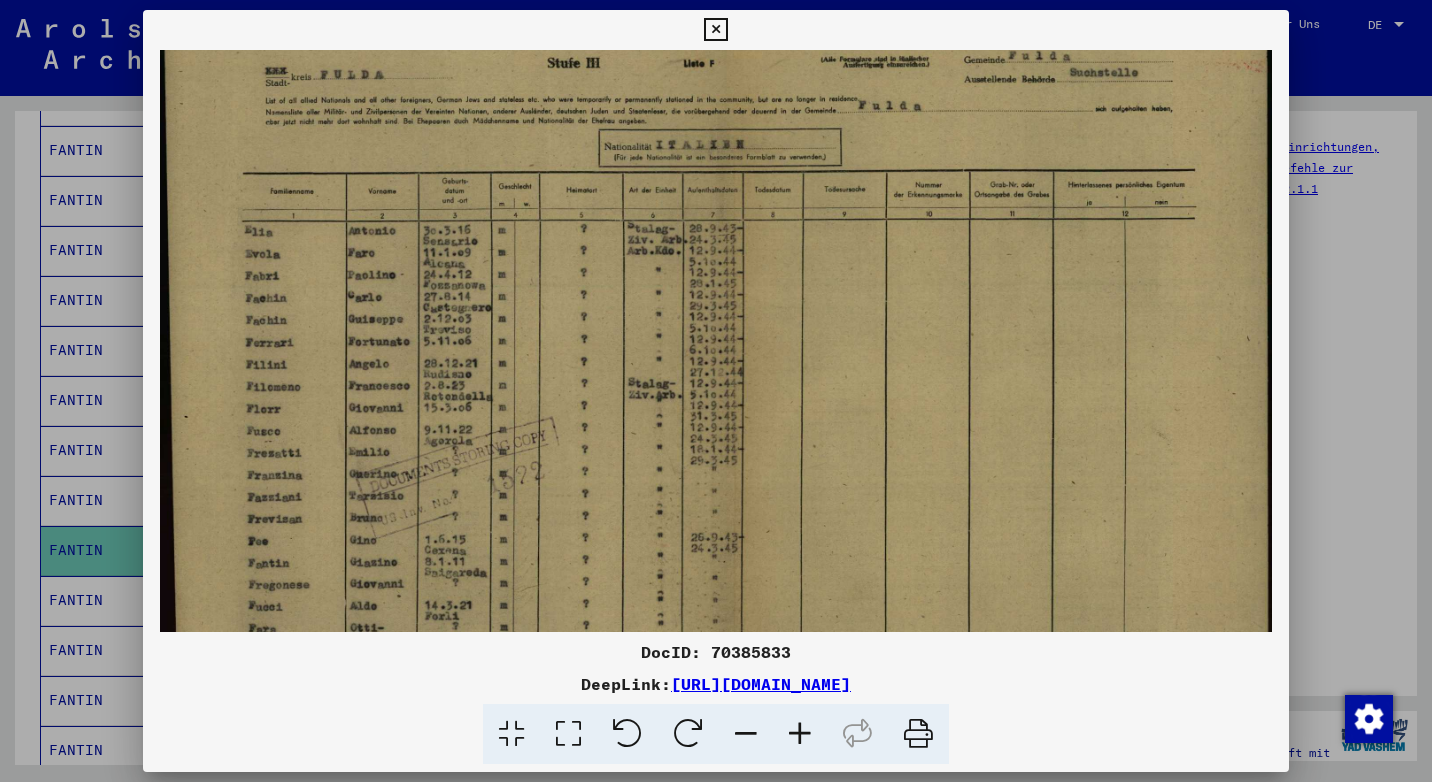 drag, startPoint x: 498, startPoint y: 542, endPoint x: 503, endPoint y: 494, distance: 48.259712 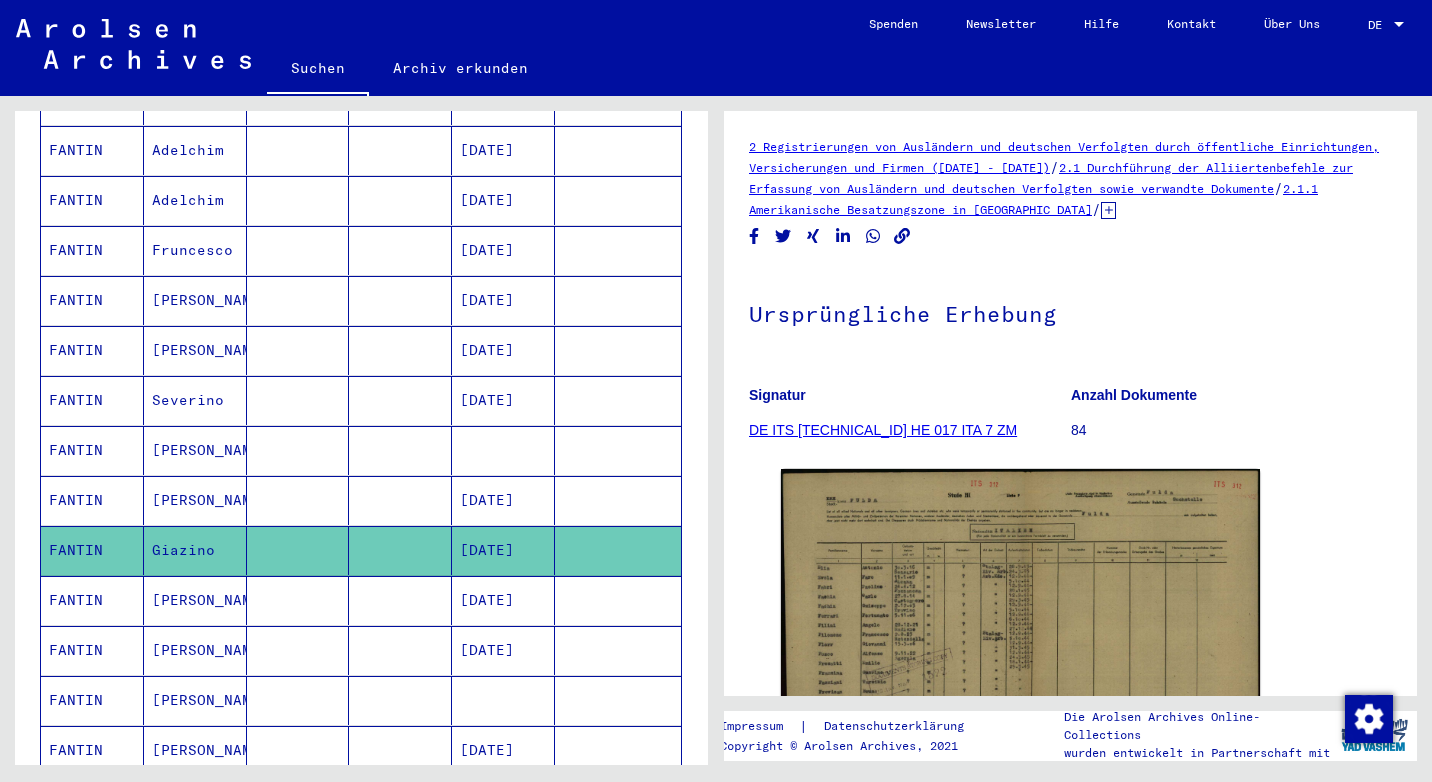 click on "[PERSON_NAME]" at bounding box center (195, 650) 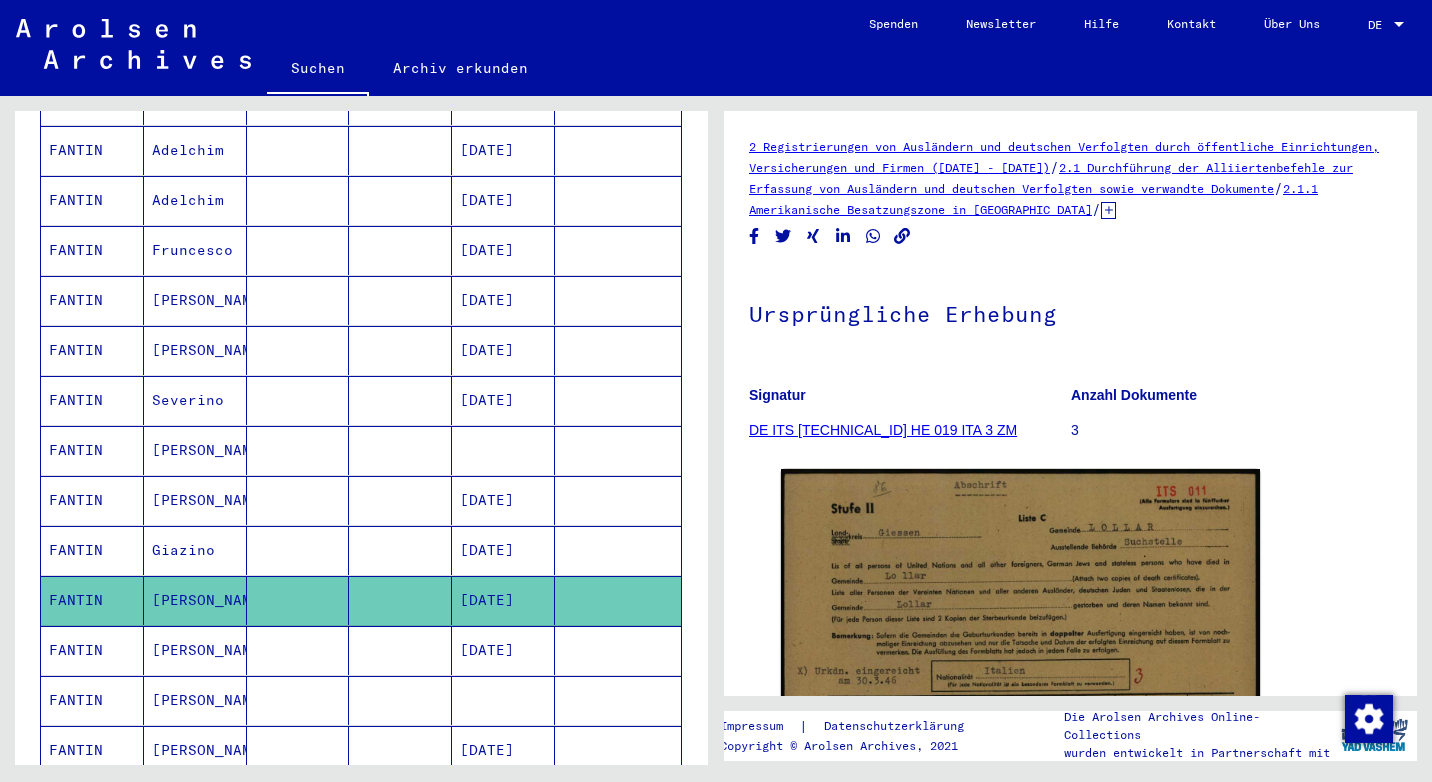 scroll, scrollTop: 0, scrollLeft: 0, axis: both 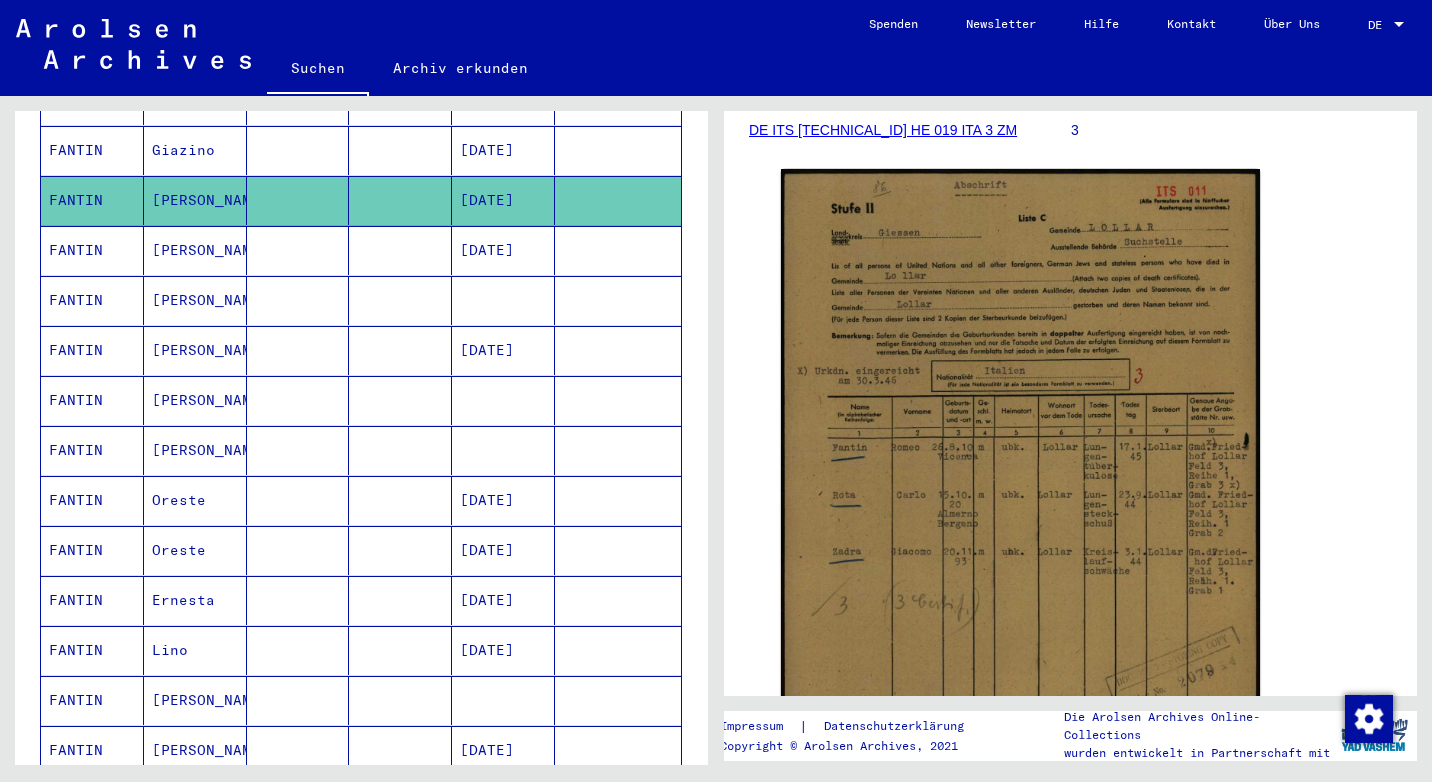 click on "Oreste" at bounding box center [195, 550] 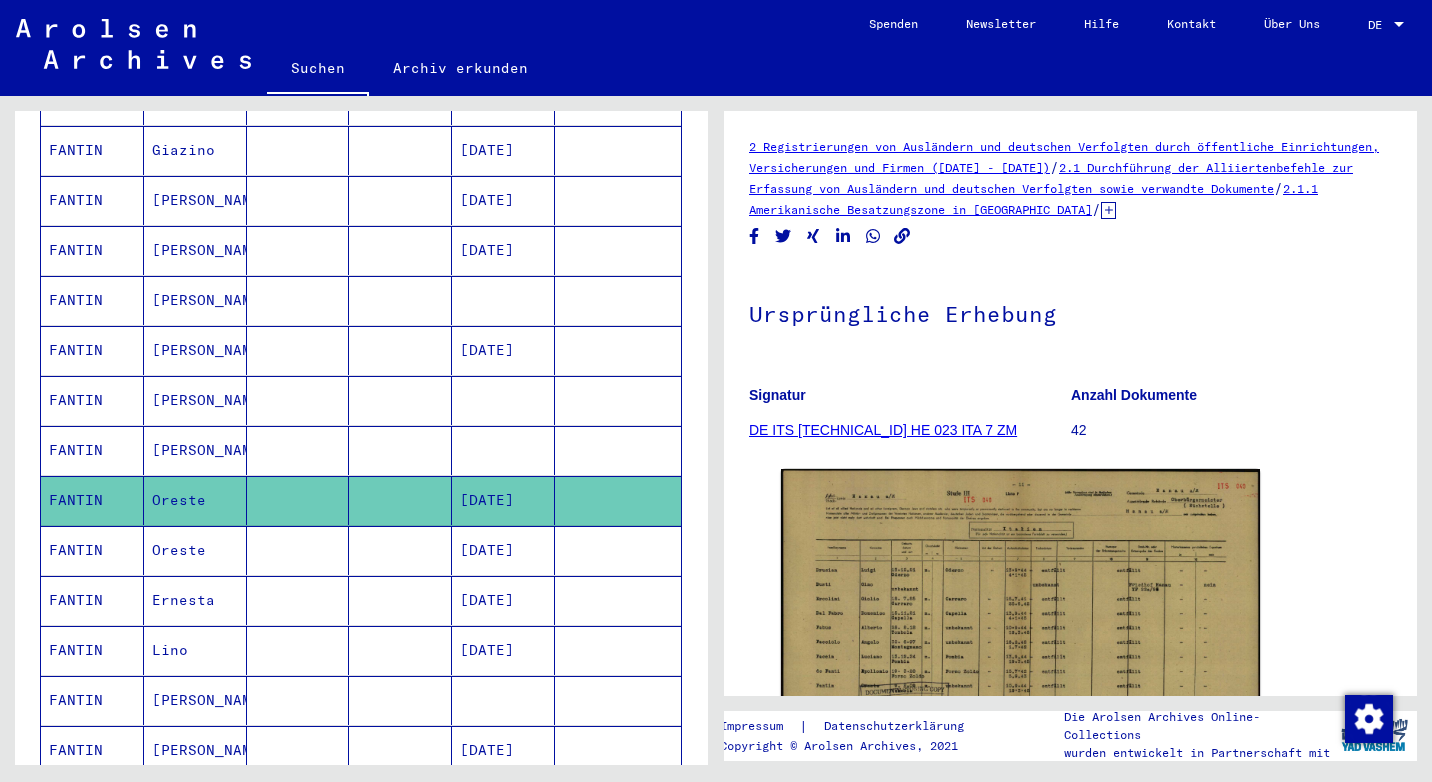 scroll, scrollTop: 0, scrollLeft: 0, axis: both 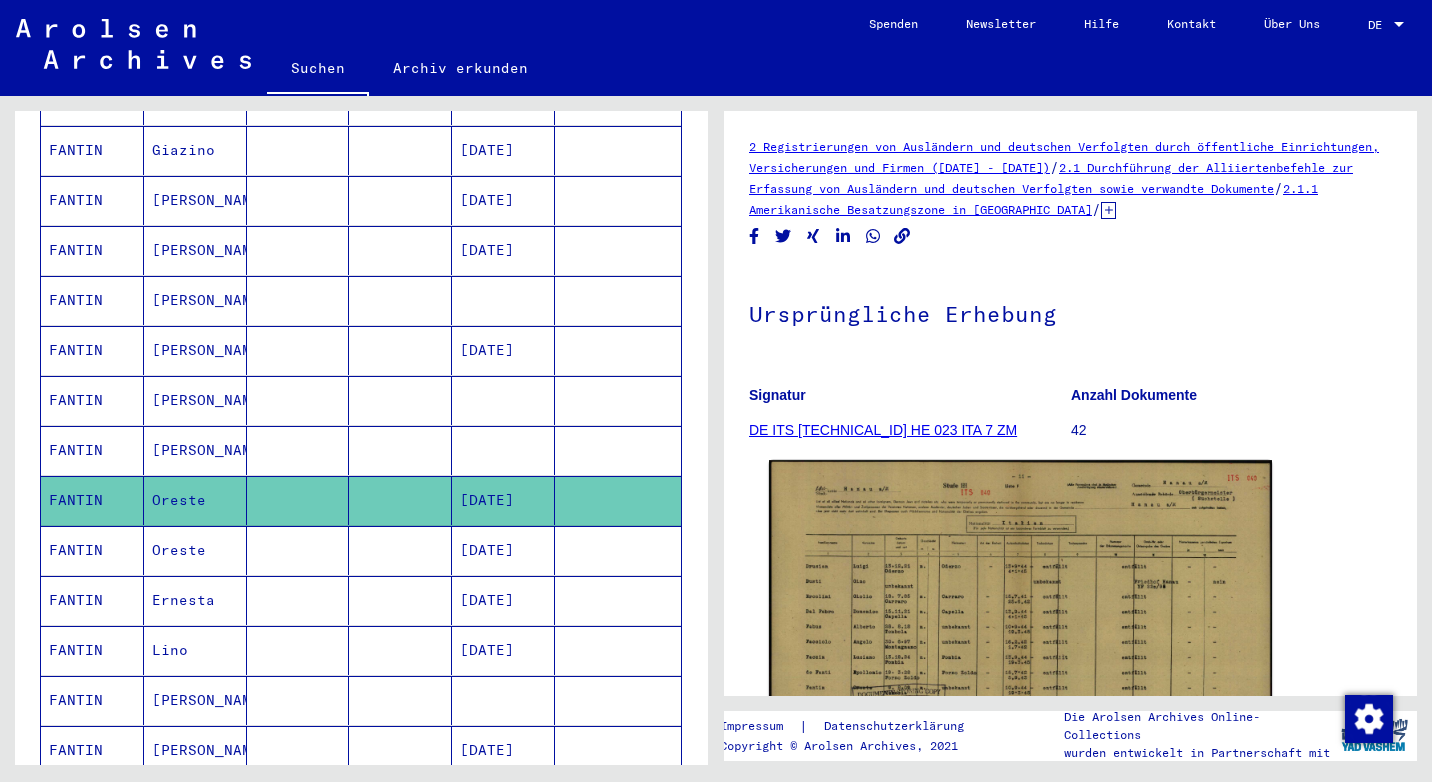 click 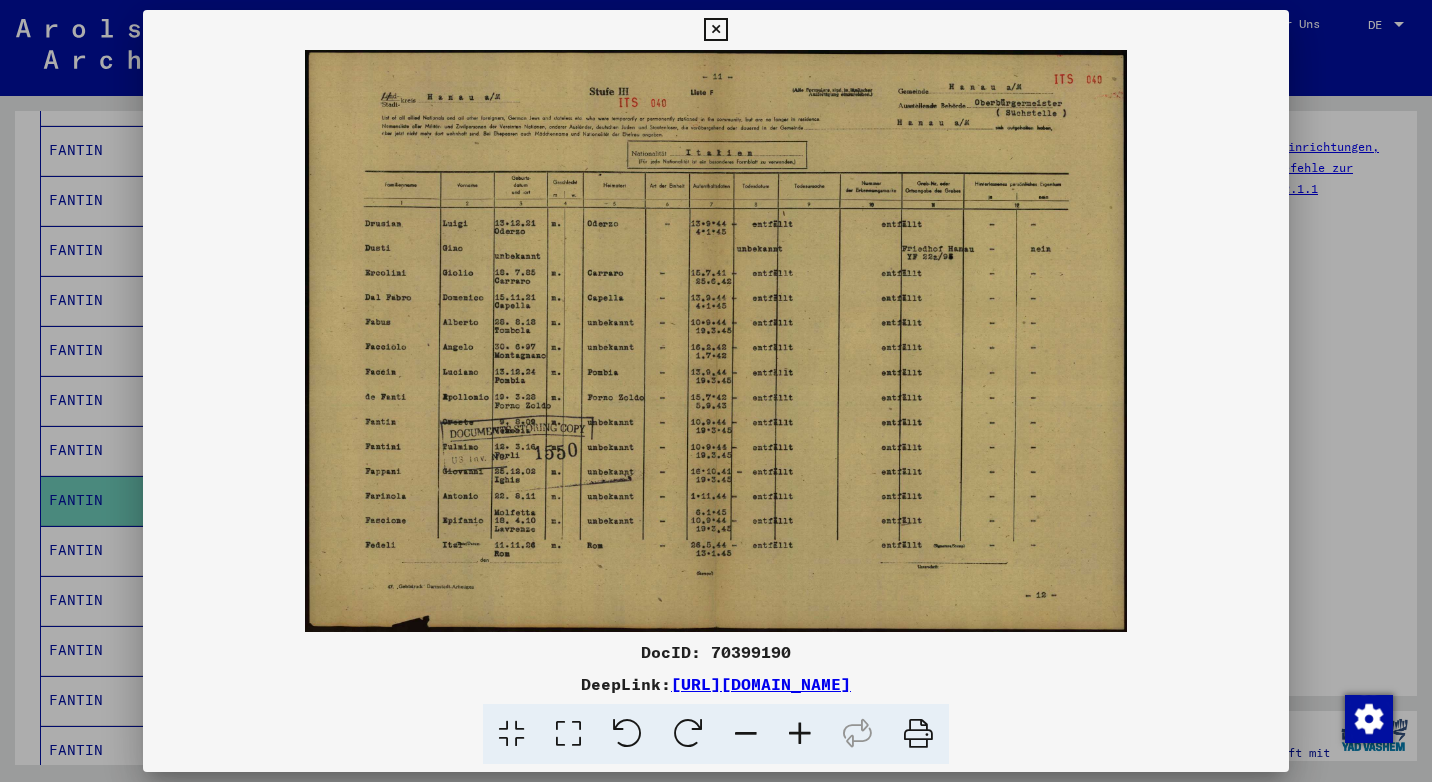 click at bounding box center [715, 30] 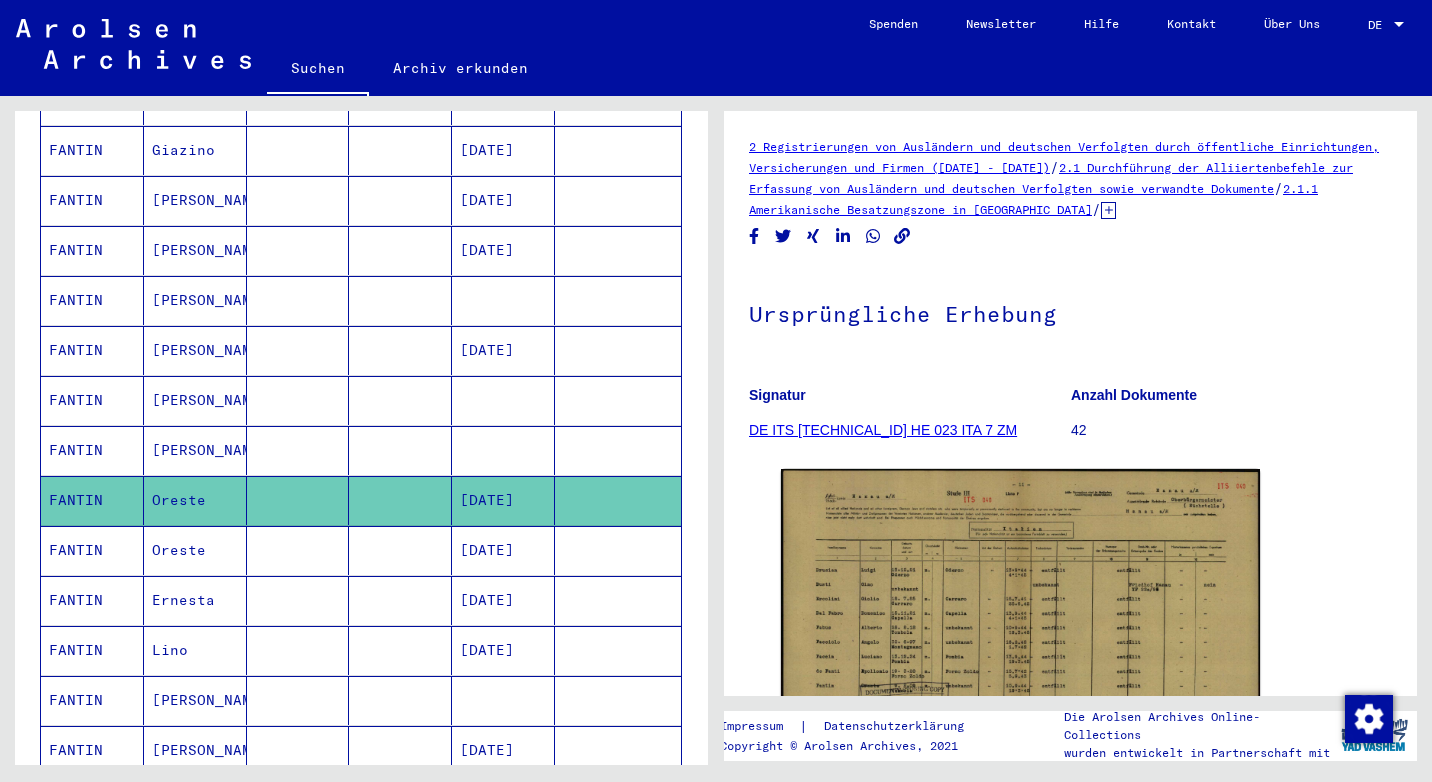 scroll, scrollTop: 1000, scrollLeft: 0, axis: vertical 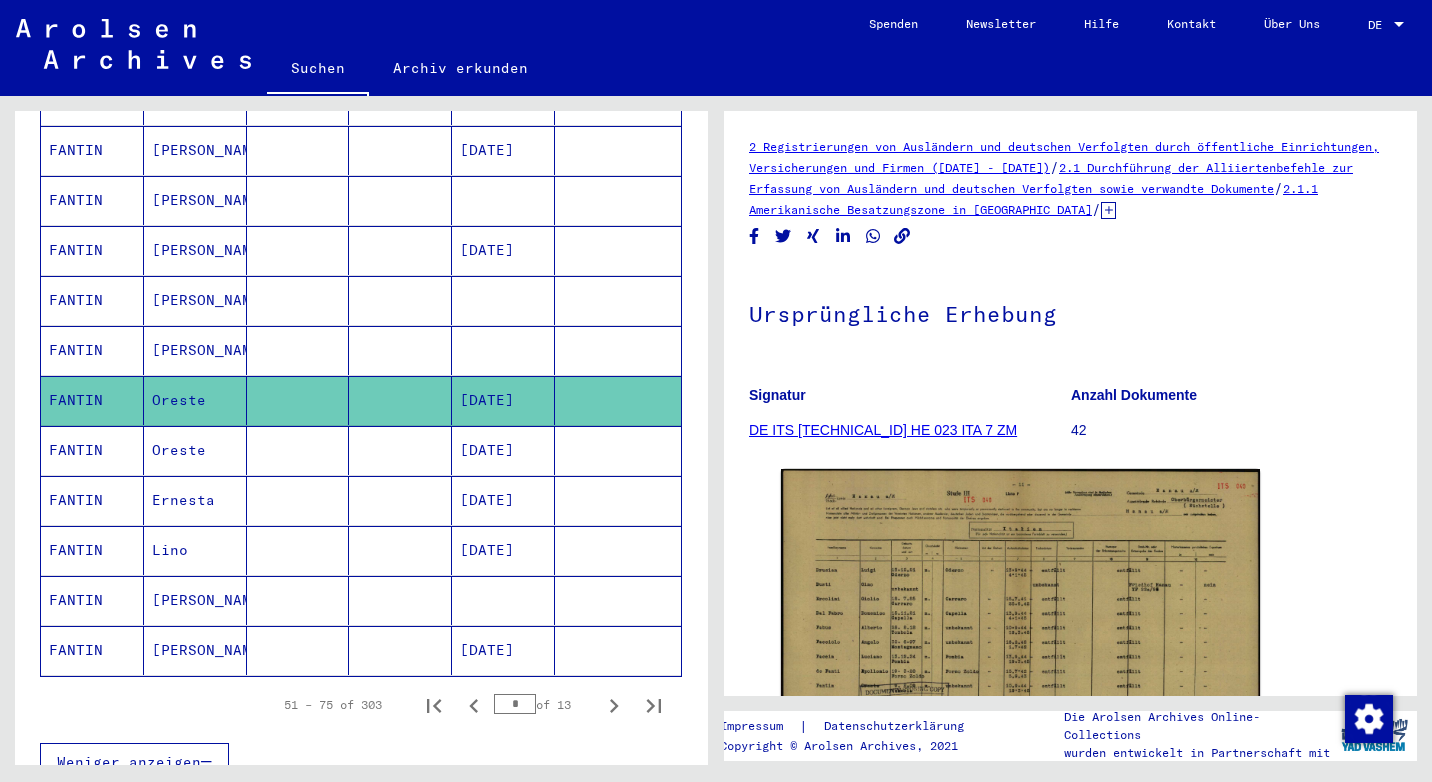 click on "Ernesta" at bounding box center (195, 550) 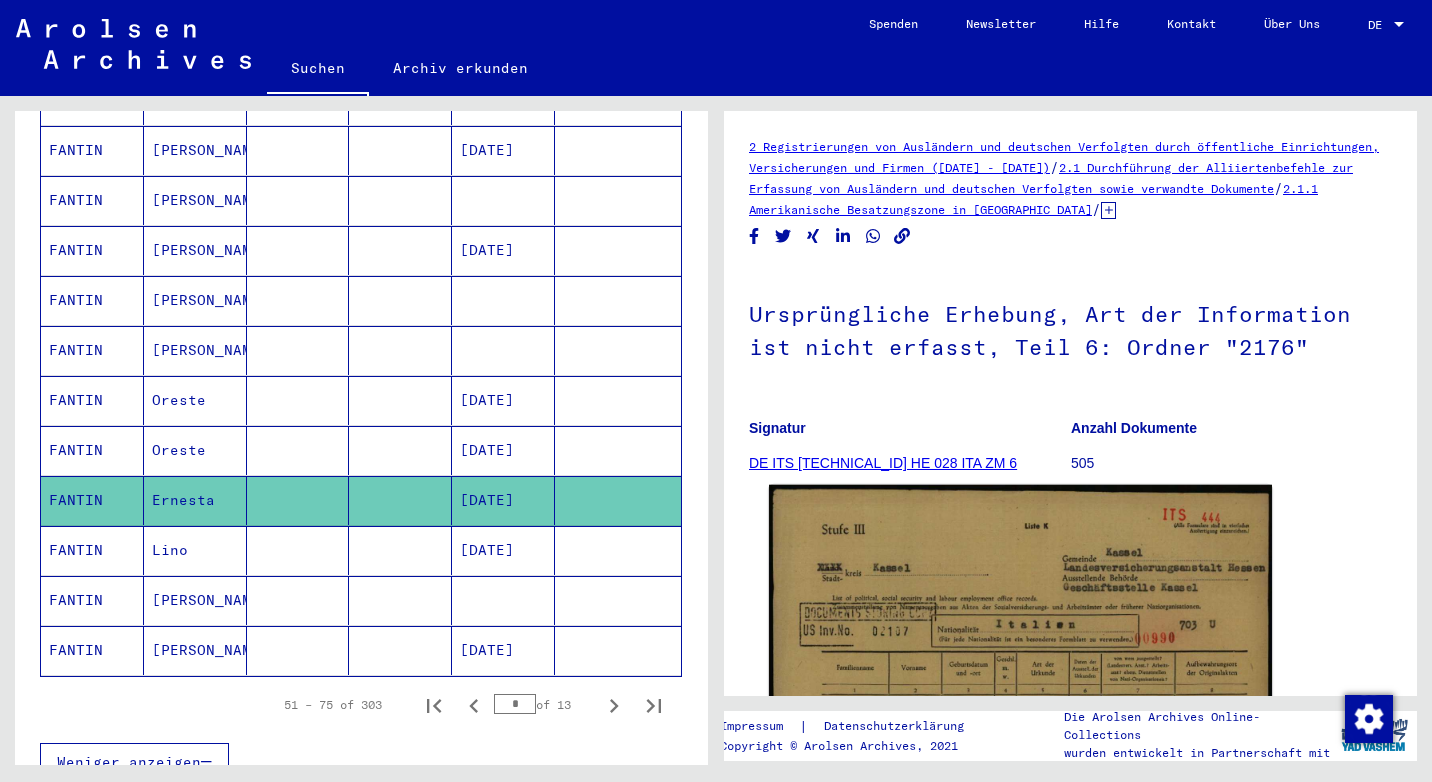 click 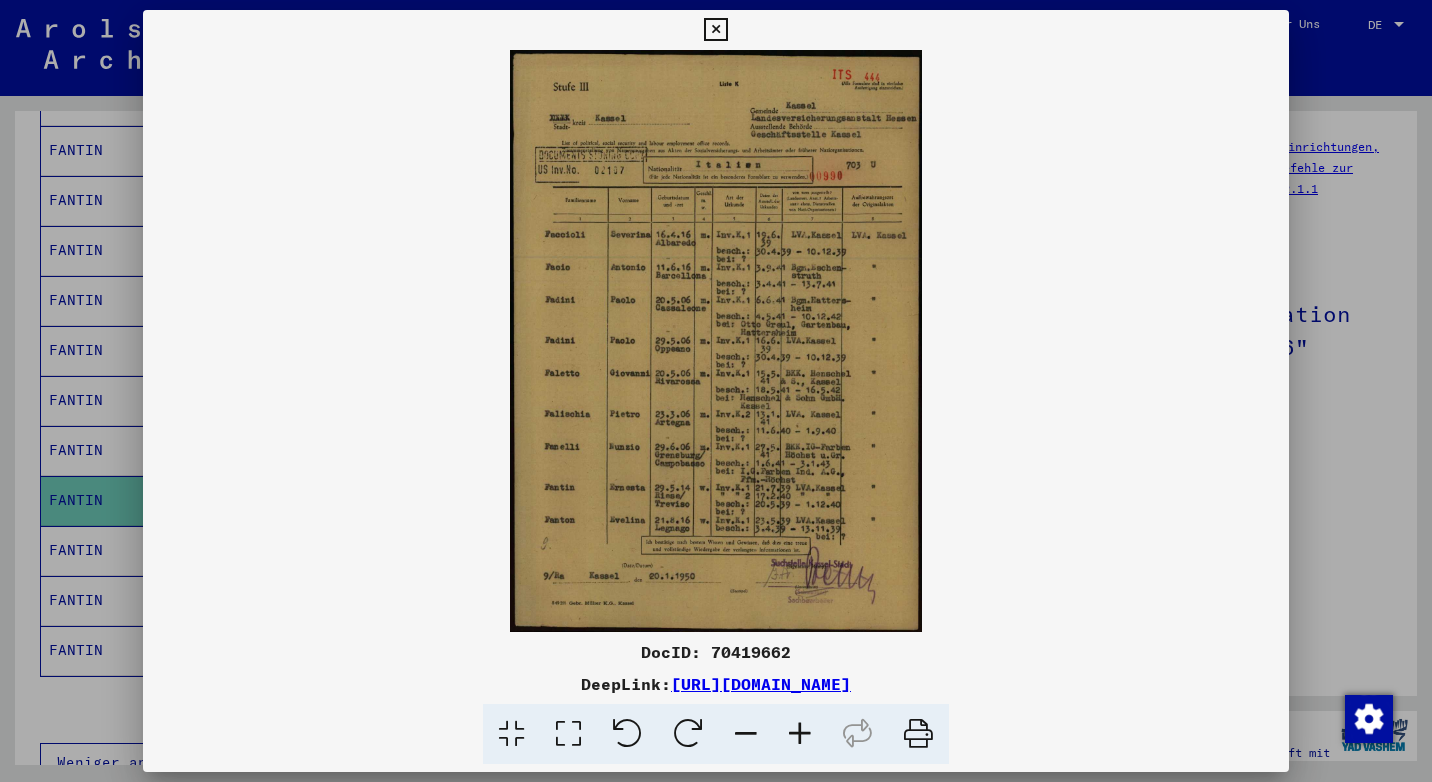 click at bounding box center (715, 30) 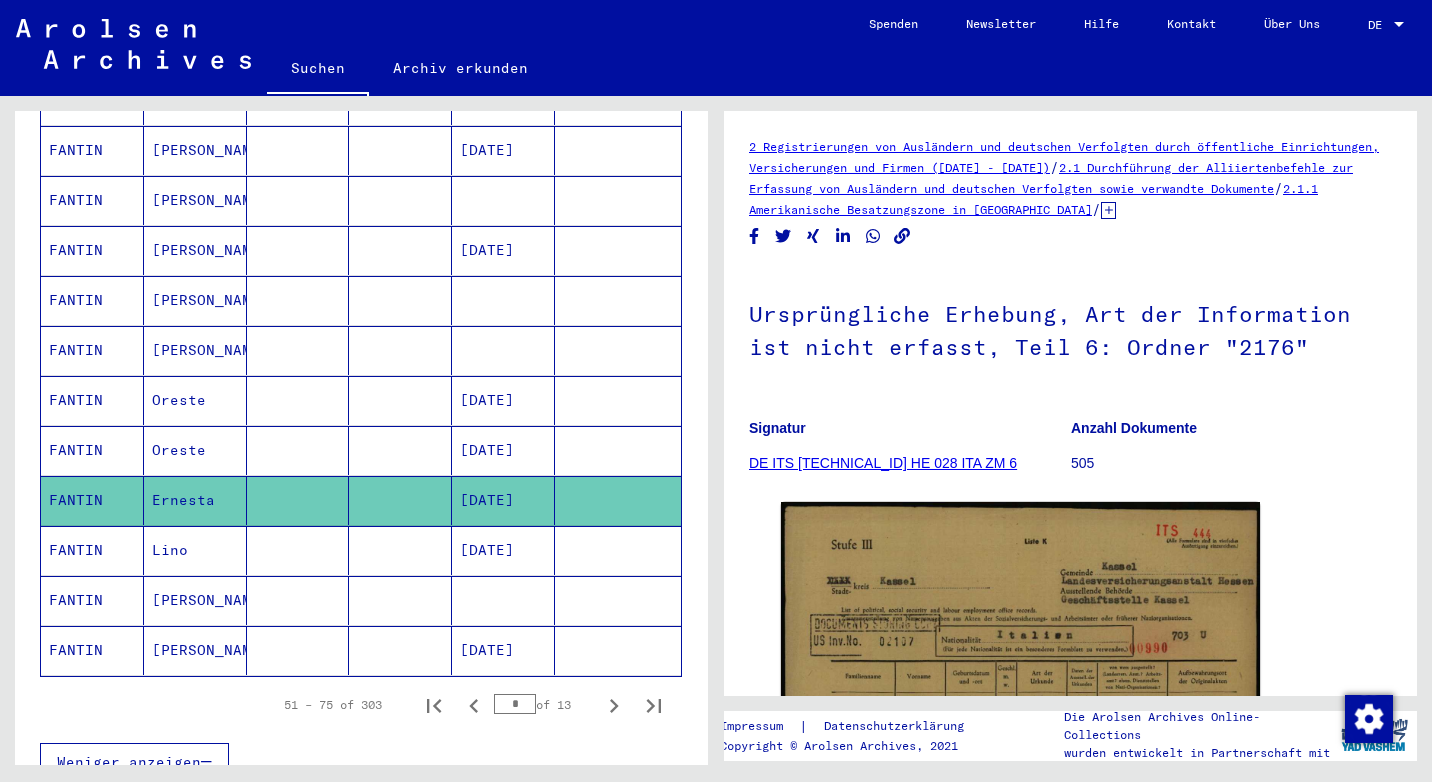 click on "Lino" at bounding box center [195, 600] 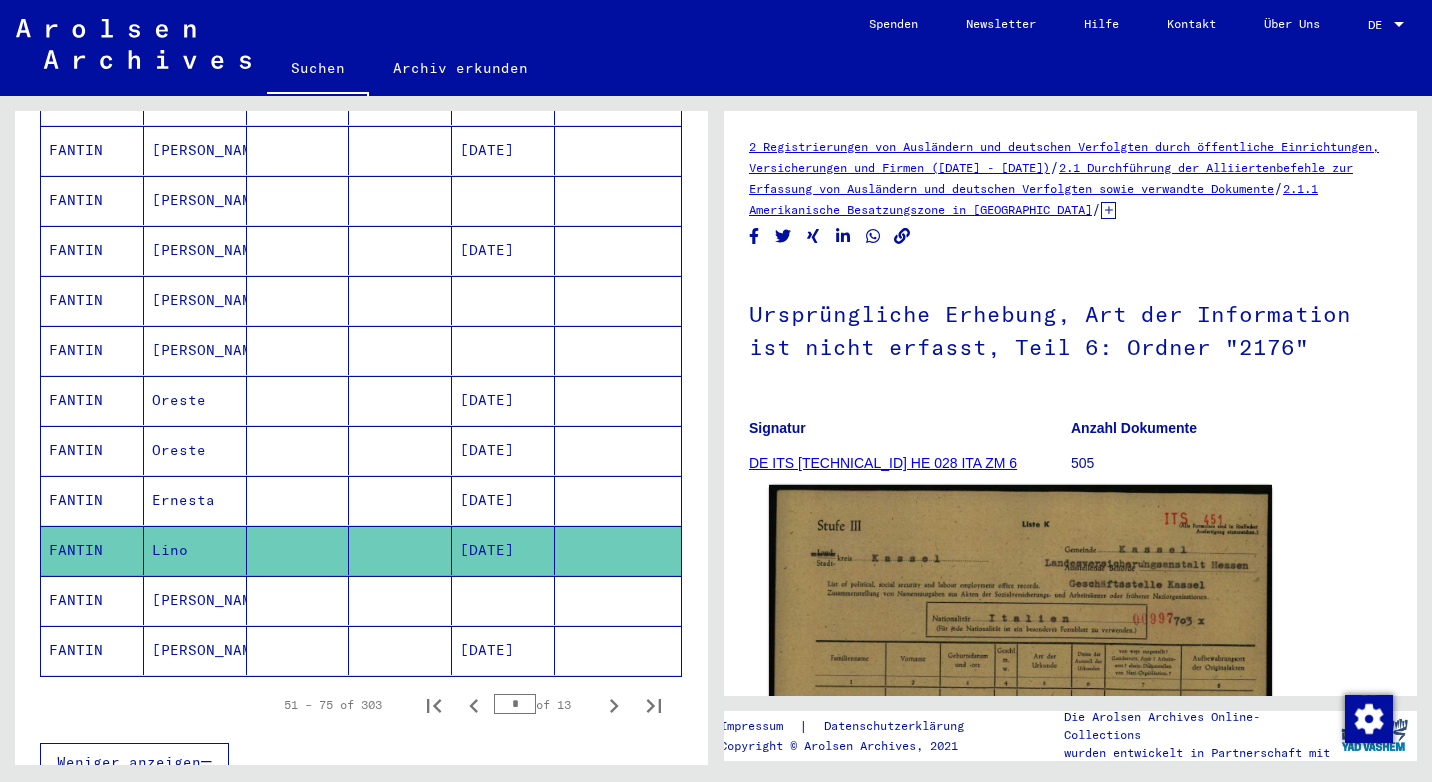 click 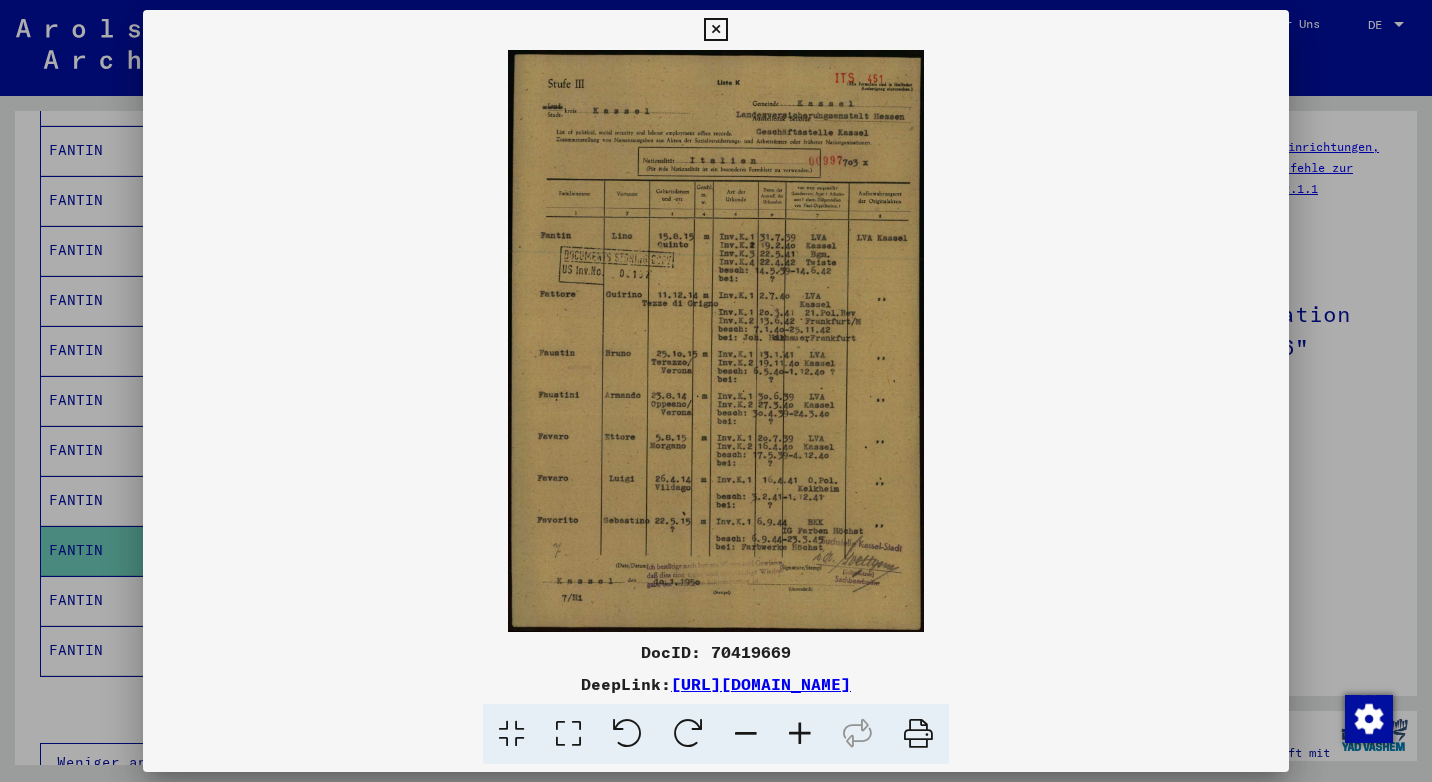 click at bounding box center [715, 30] 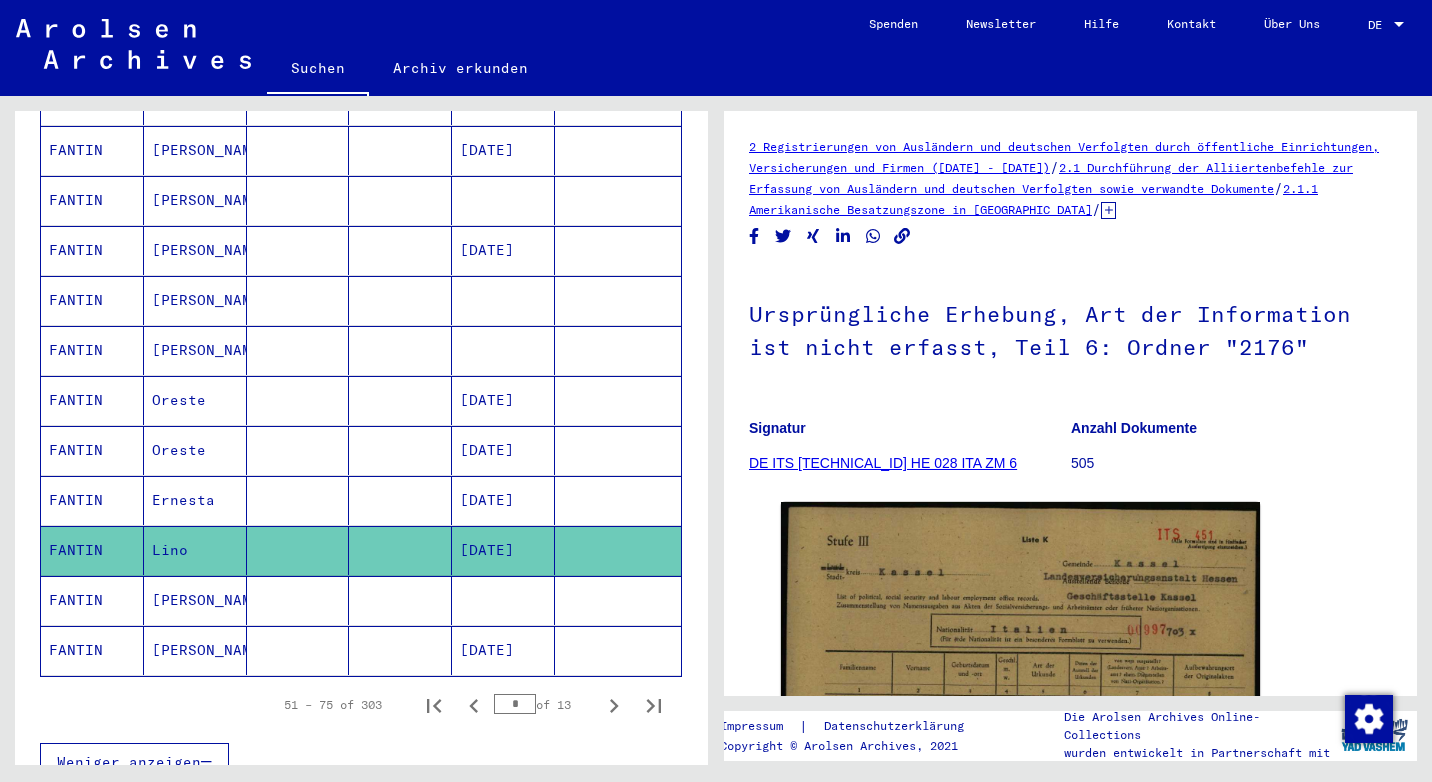 click on "[PERSON_NAME]" at bounding box center (195, 650) 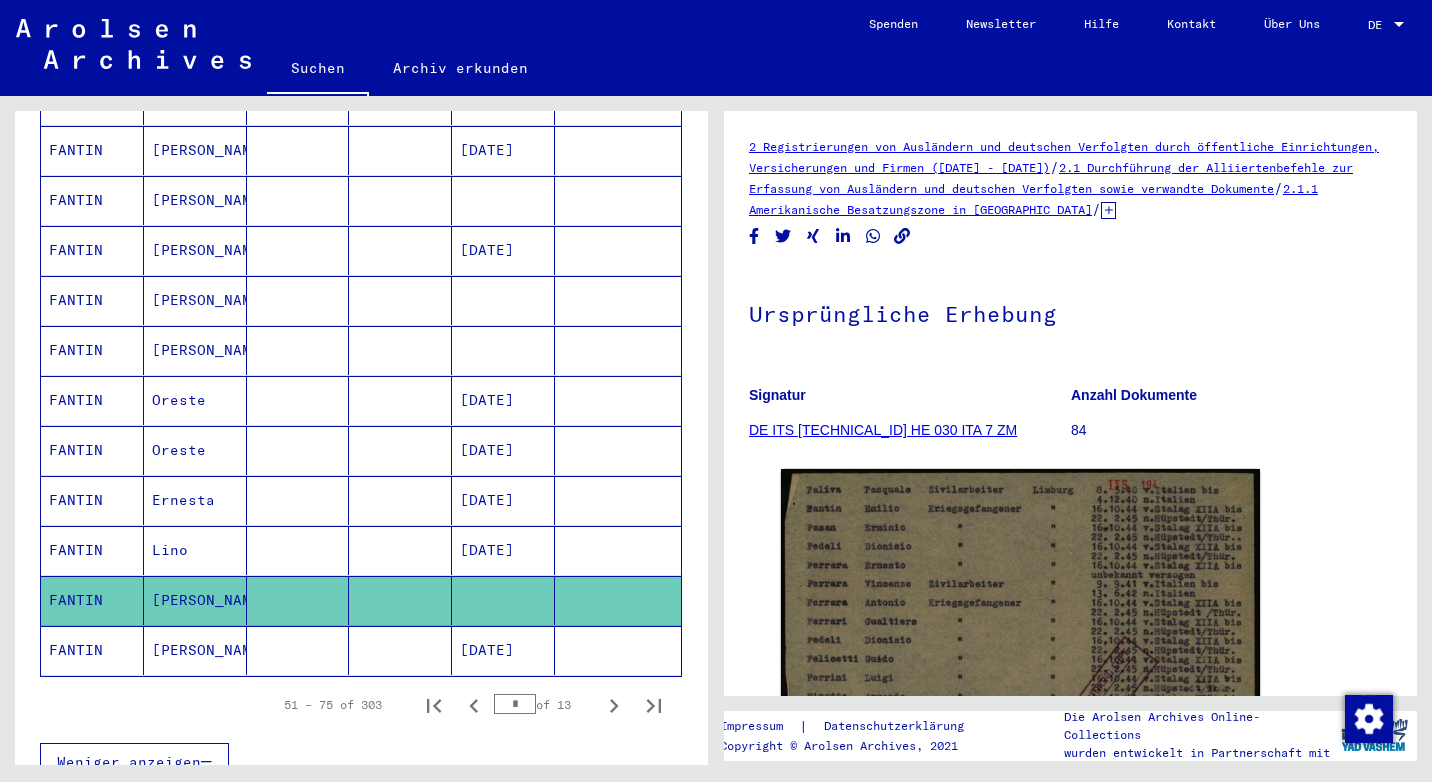 click on "[PERSON_NAME]" 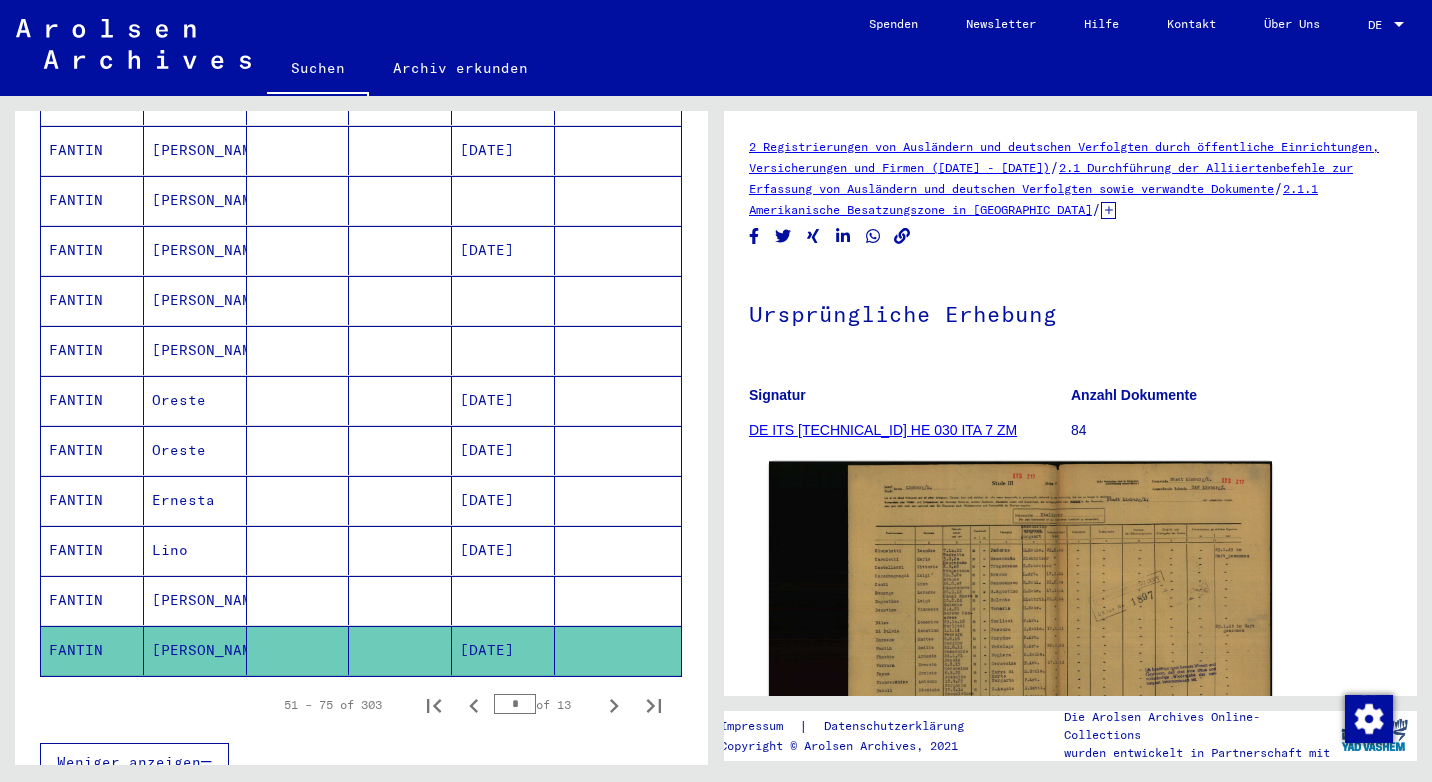 click 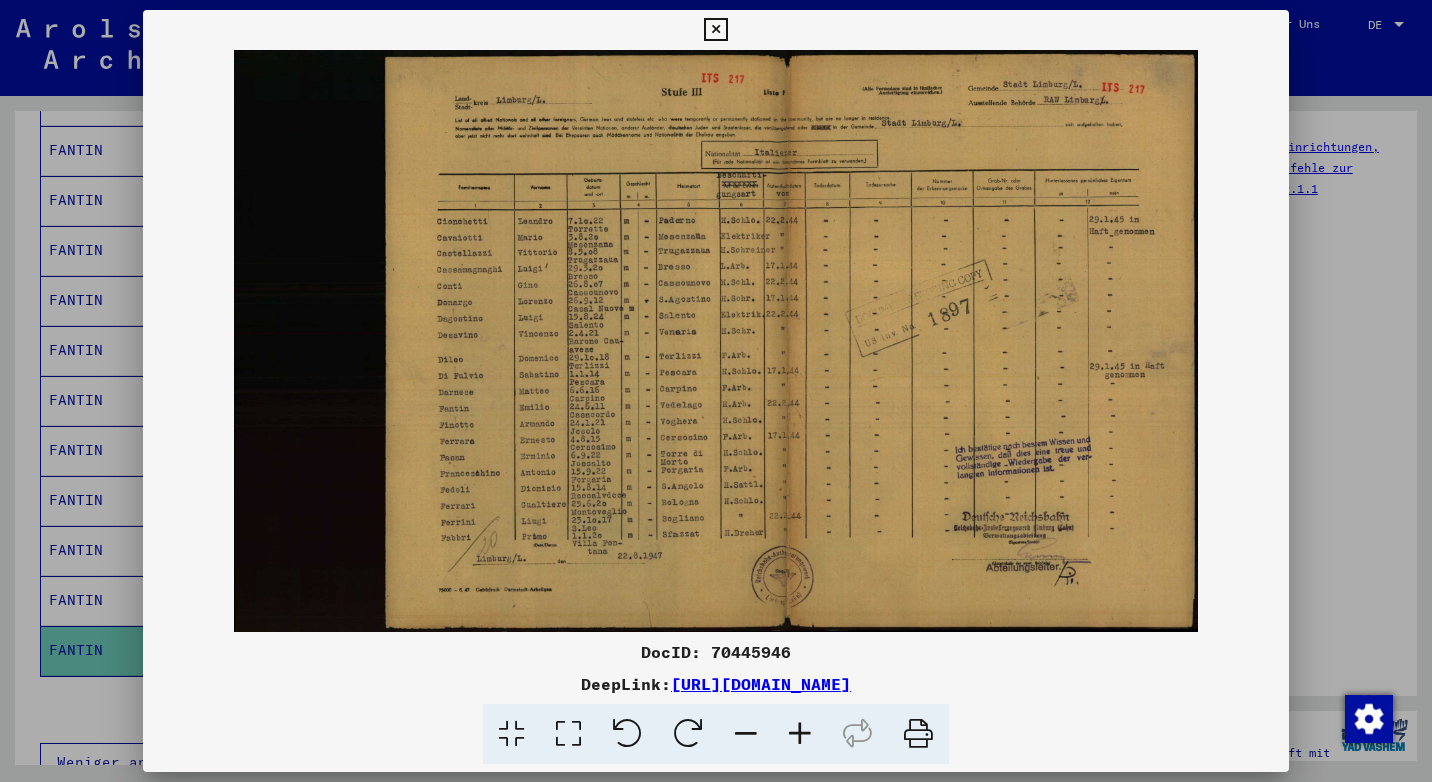 click at bounding box center (715, 30) 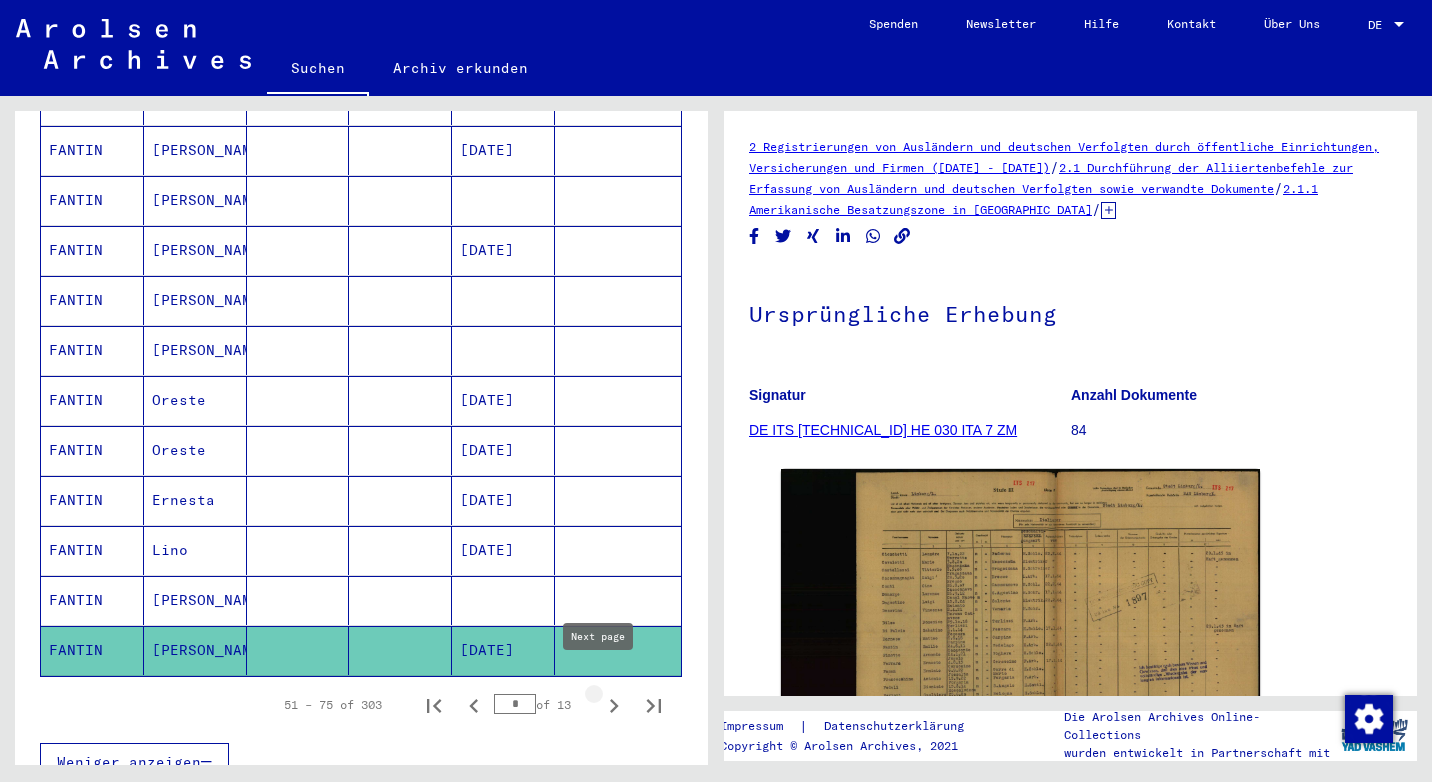 click 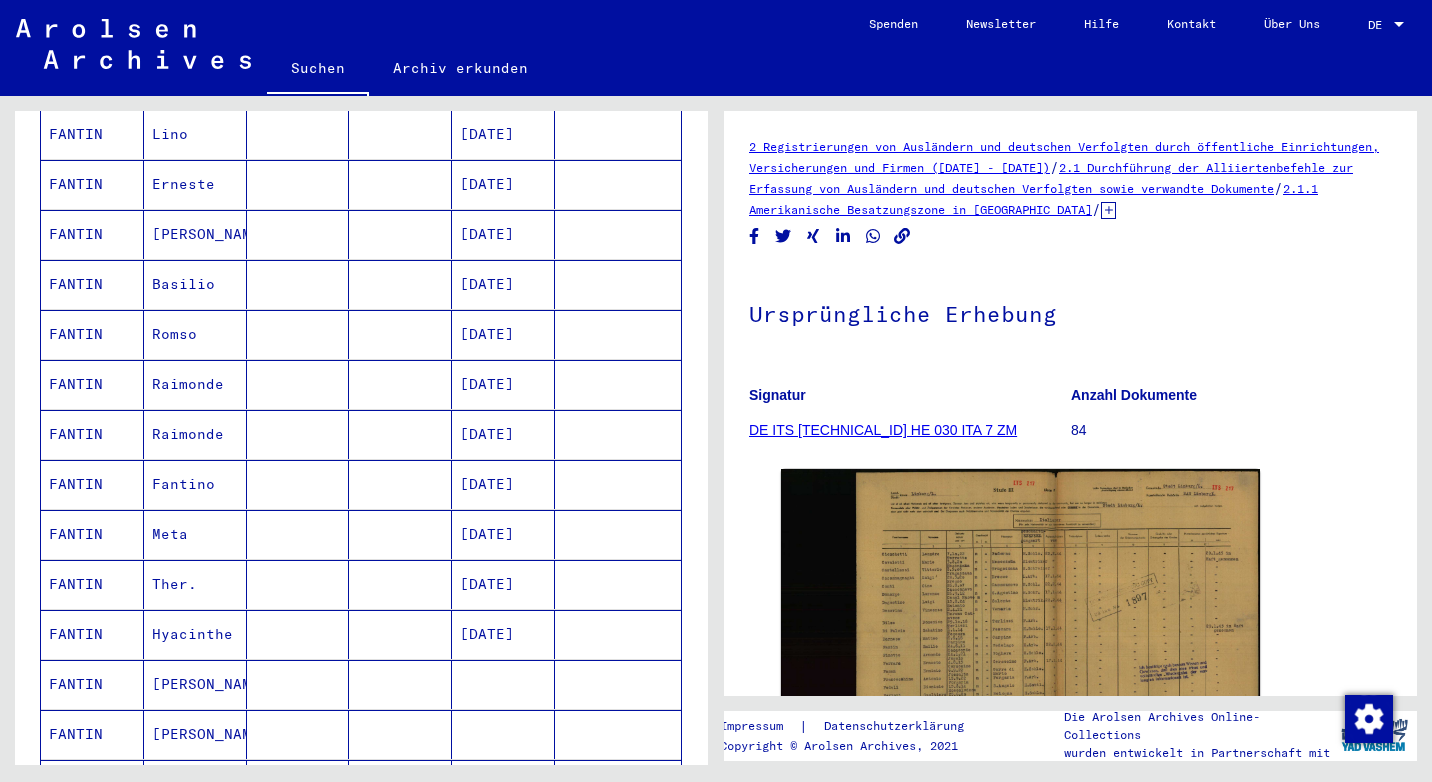 scroll, scrollTop: 500, scrollLeft: 0, axis: vertical 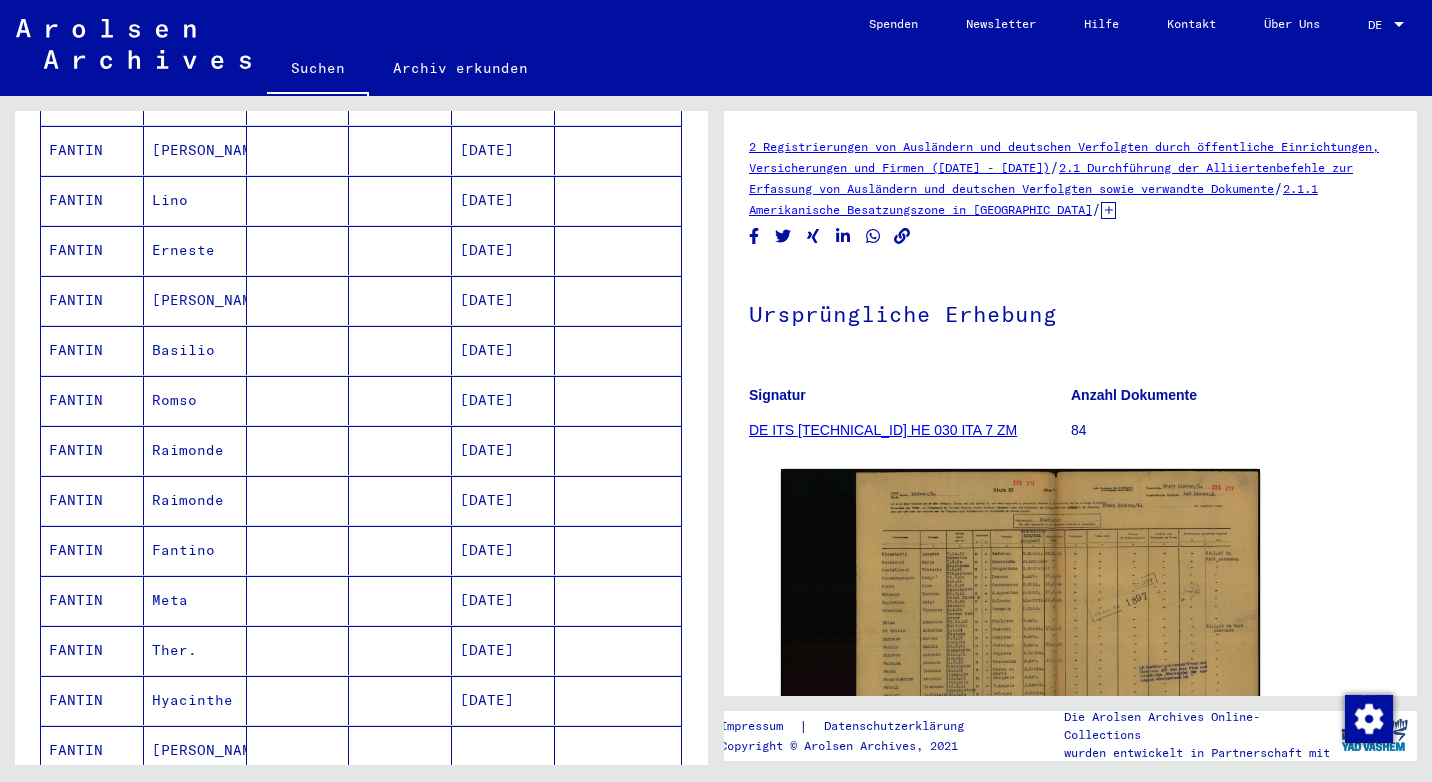 click on "Fantino" at bounding box center [195, 600] 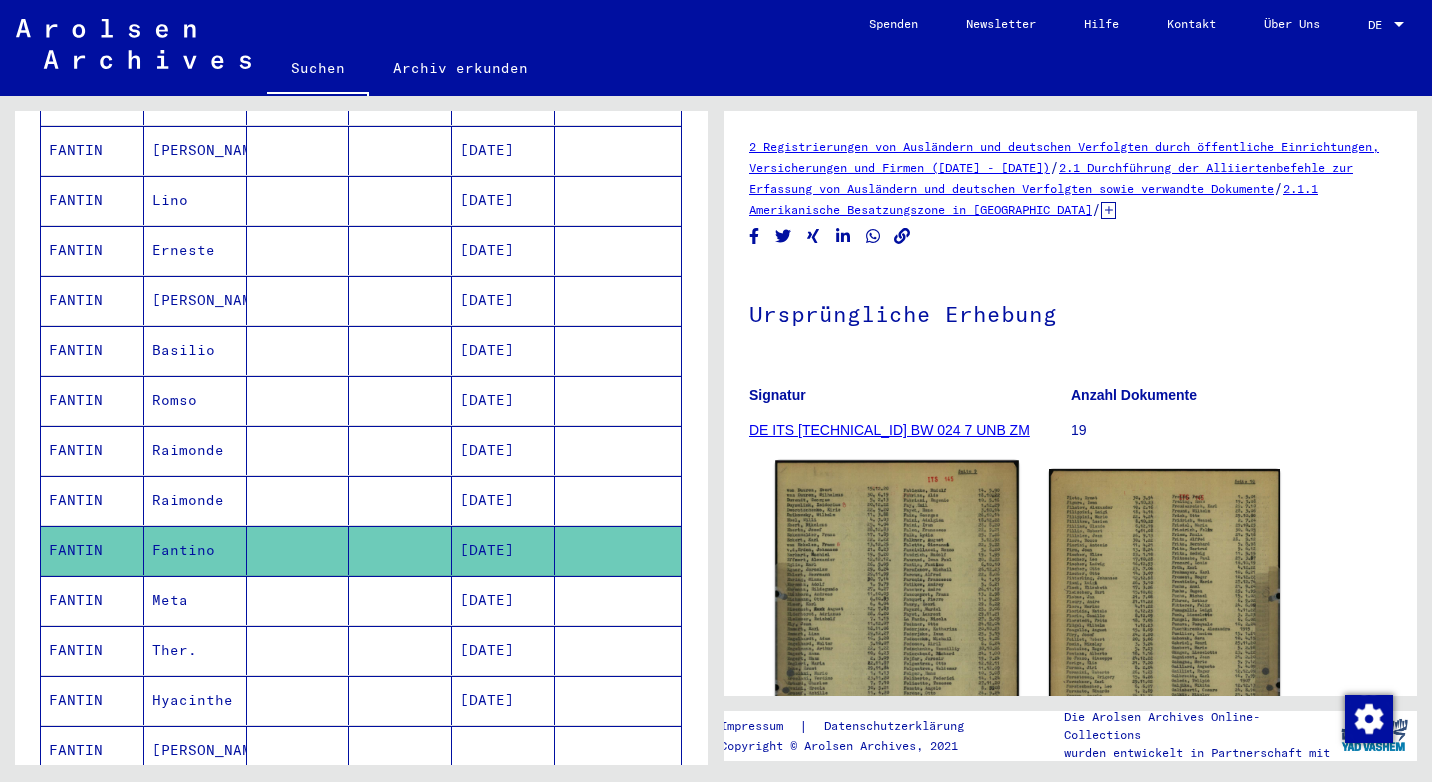 click 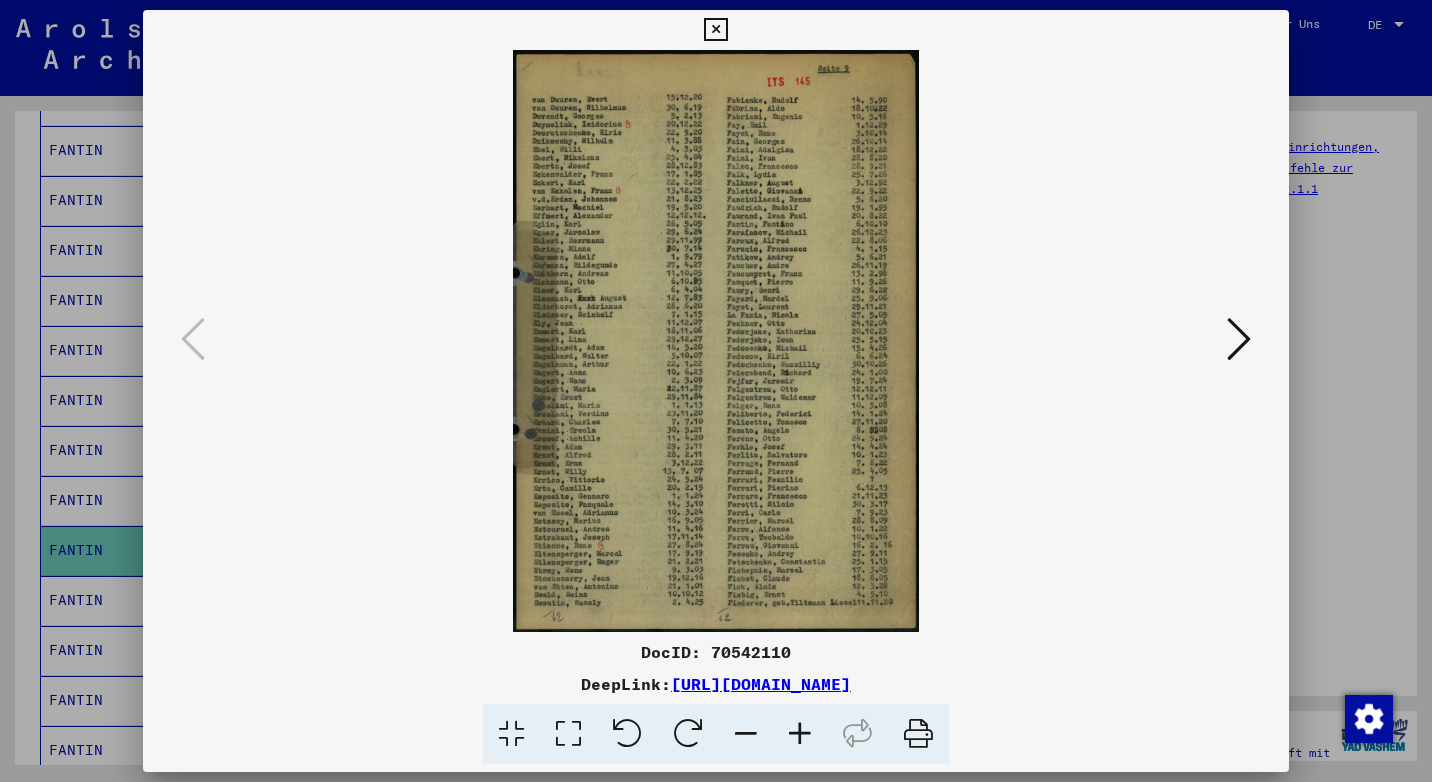 click at bounding box center [715, 30] 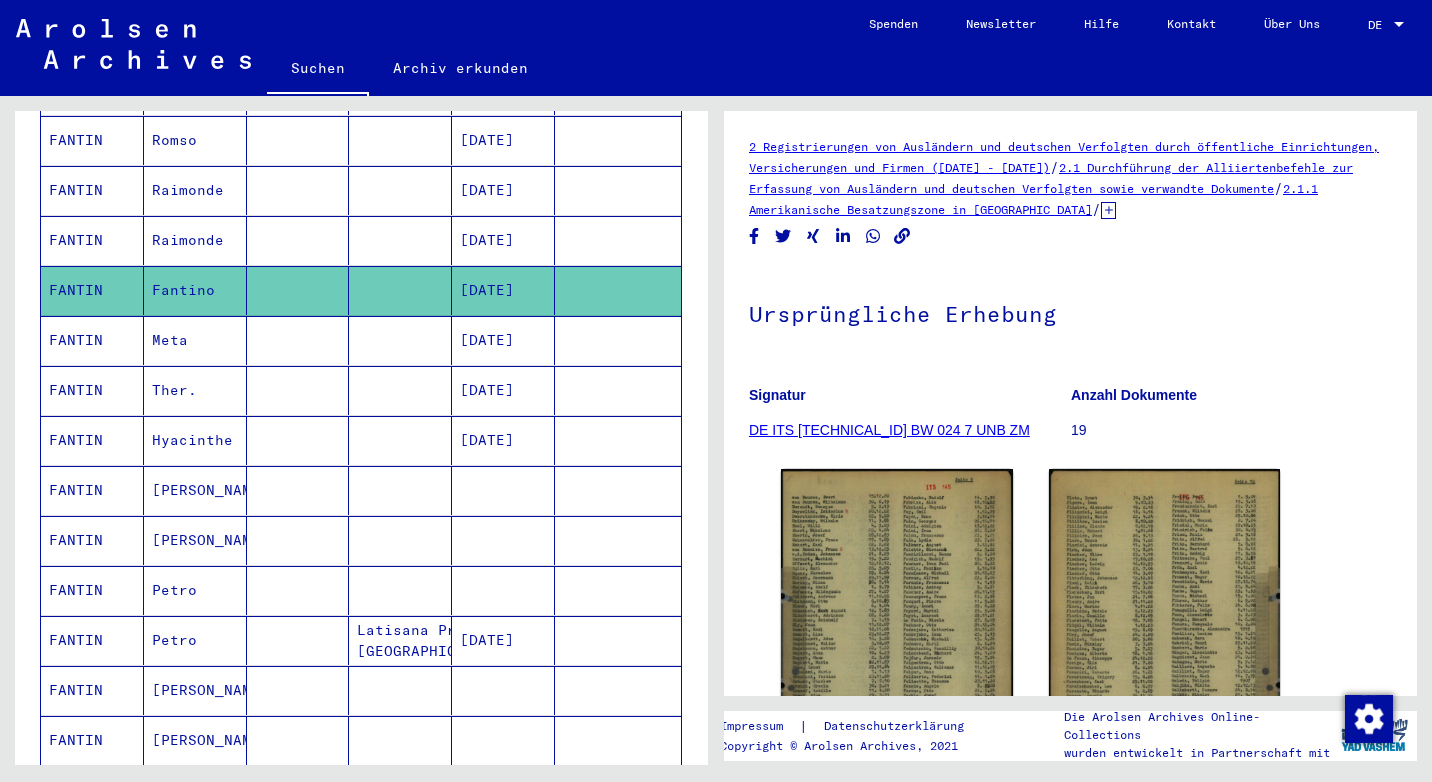 scroll, scrollTop: 800, scrollLeft: 0, axis: vertical 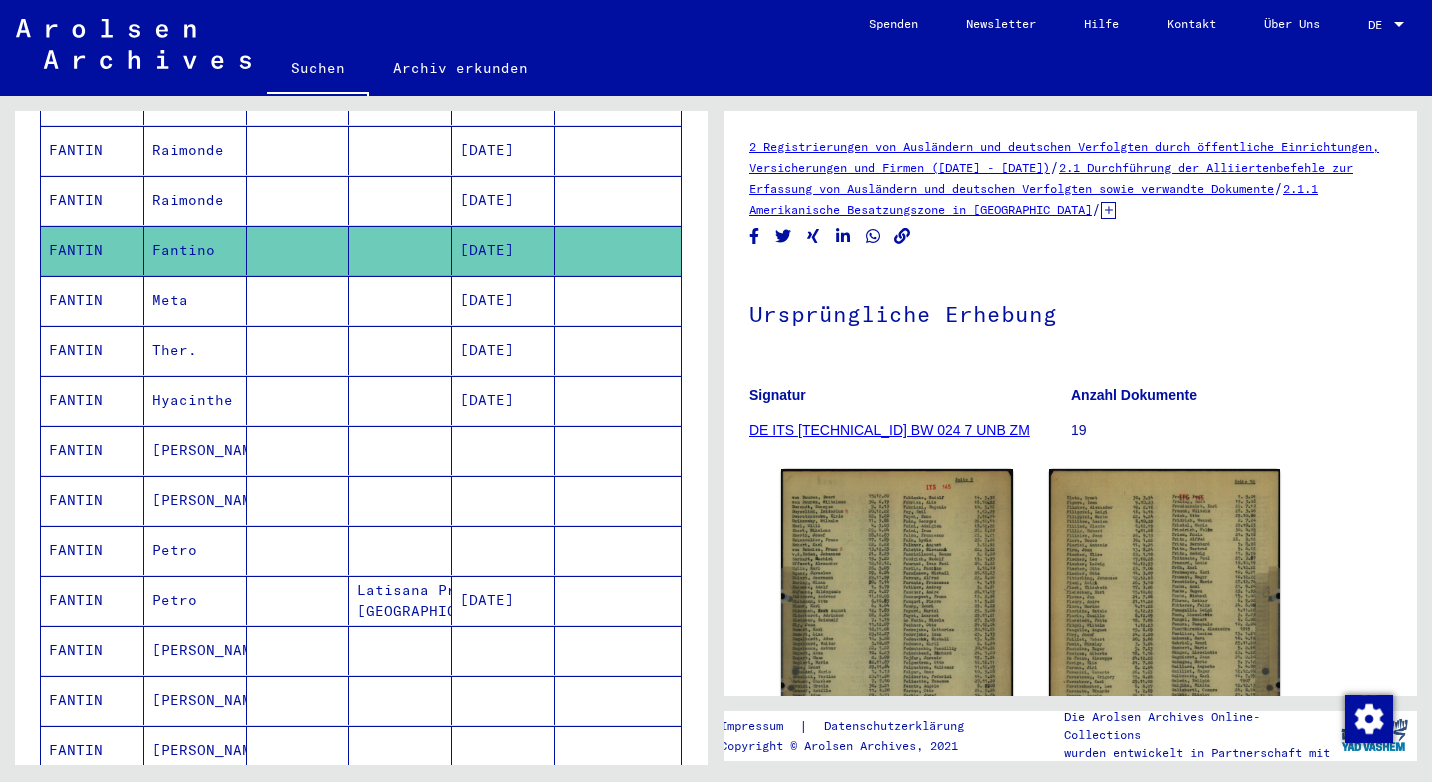 click on "[PERSON_NAME]" at bounding box center (195, 500) 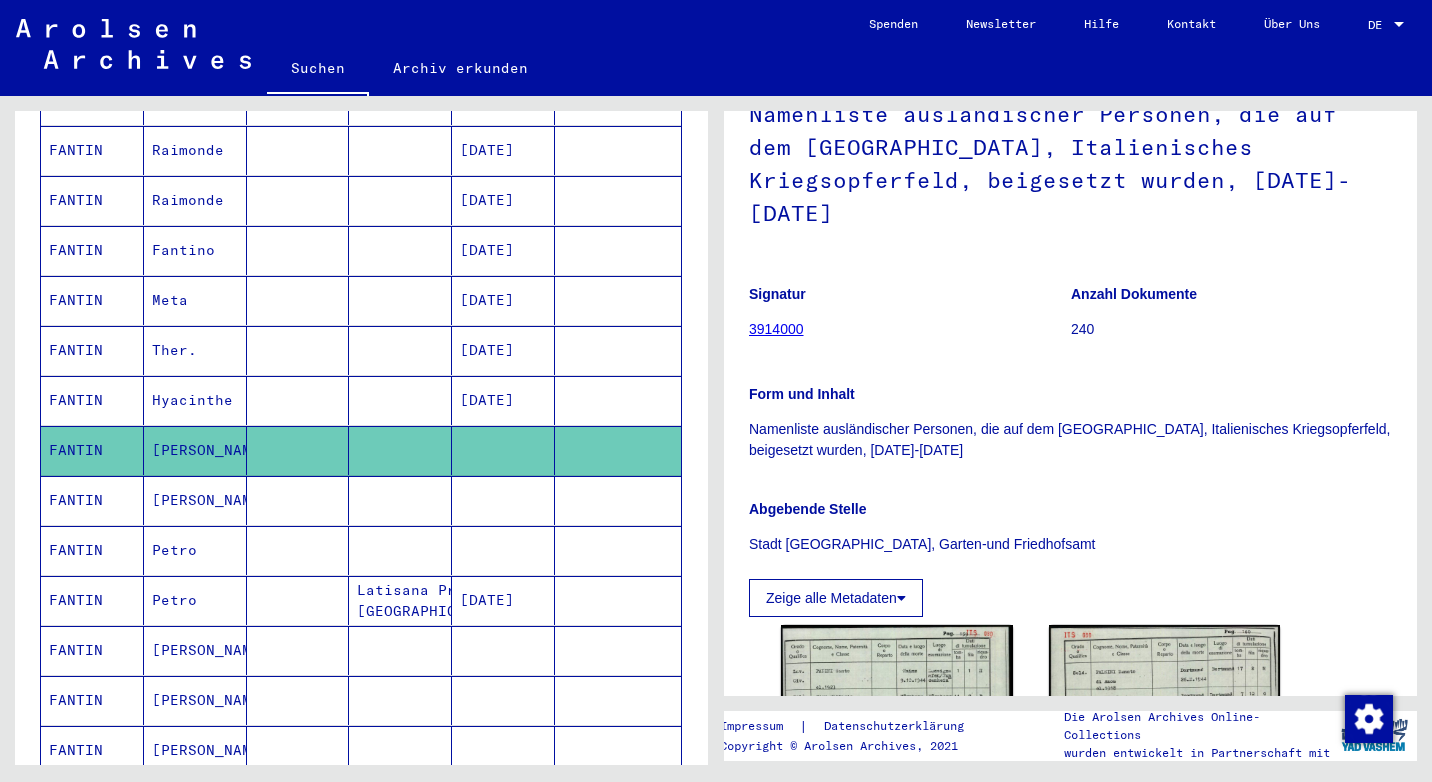 scroll, scrollTop: 400, scrollLeft: 0, axis: vertical 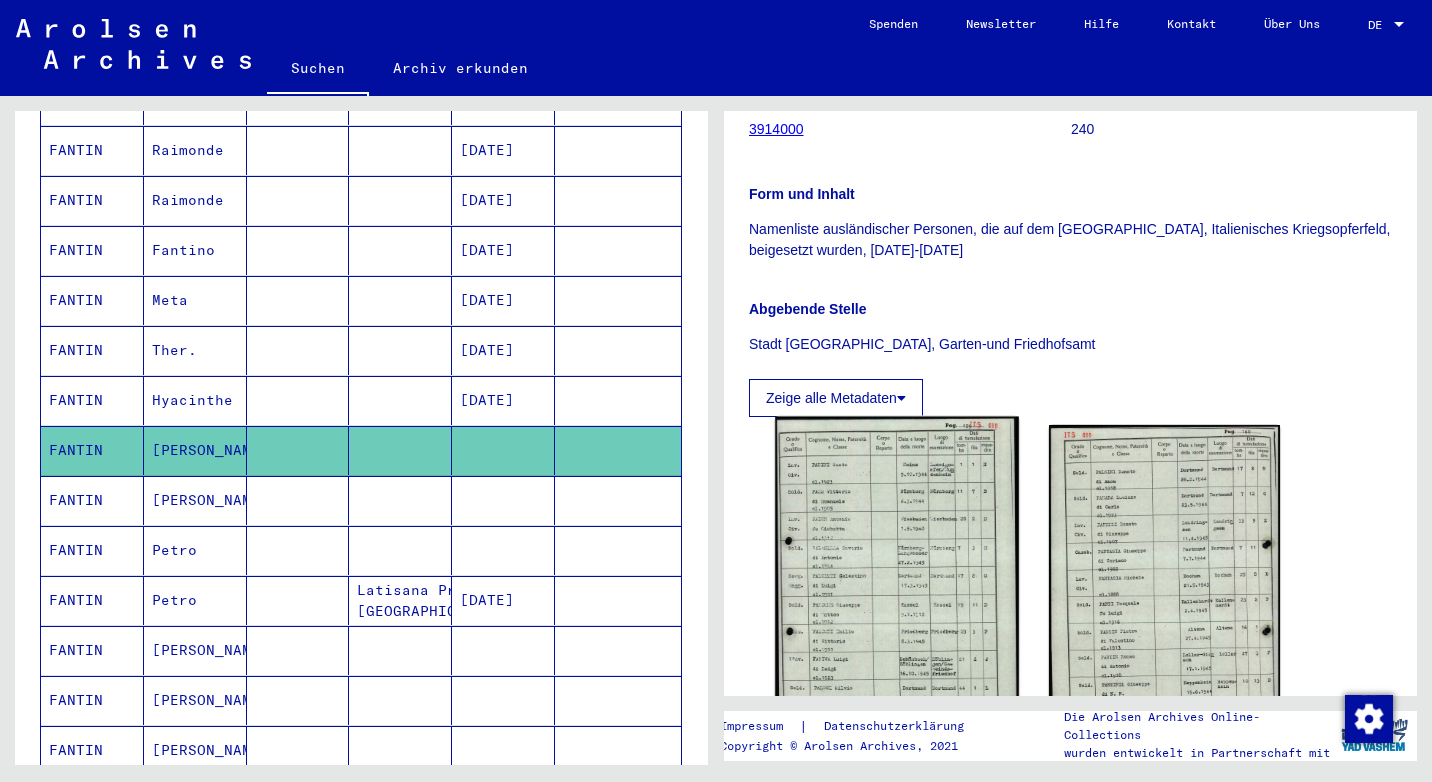 click 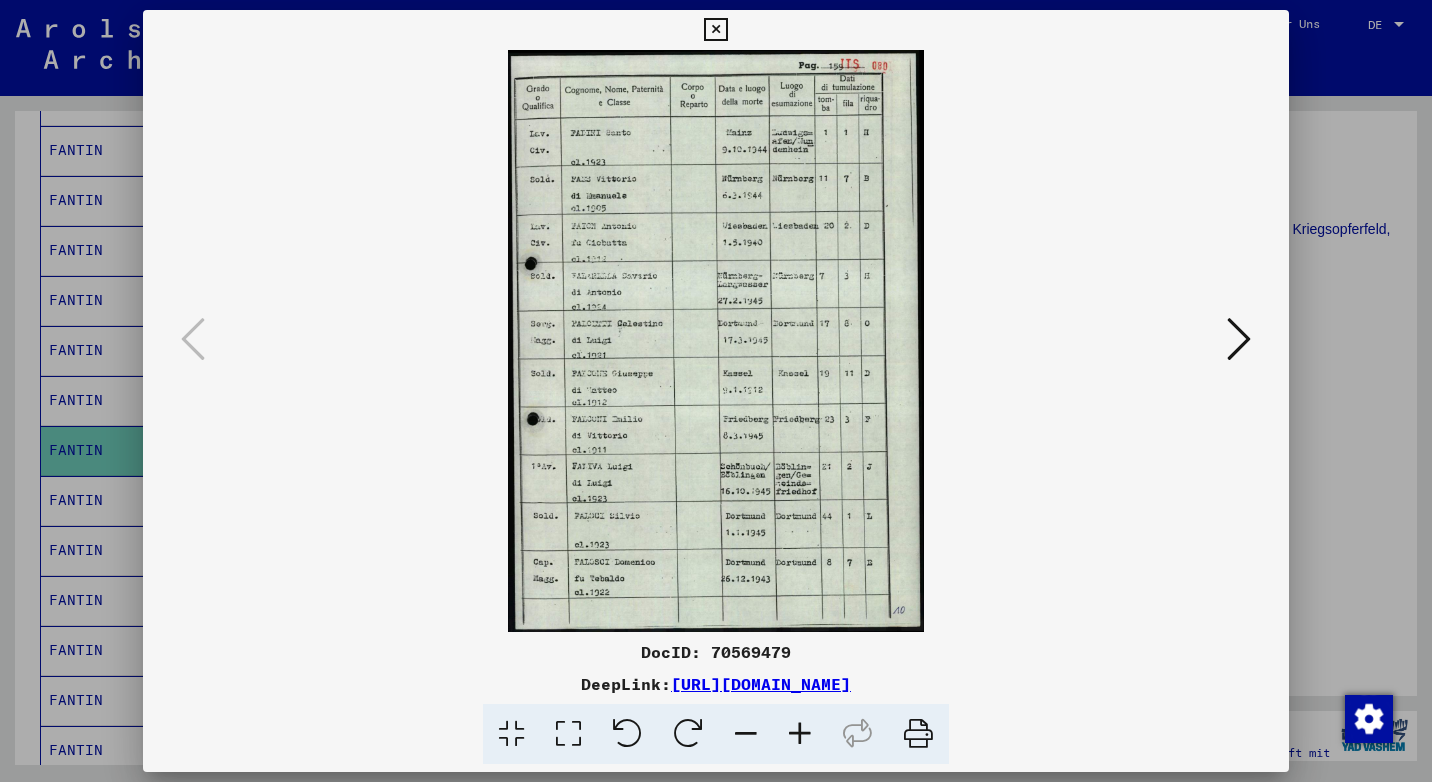 click at bounding box center (800, 734) 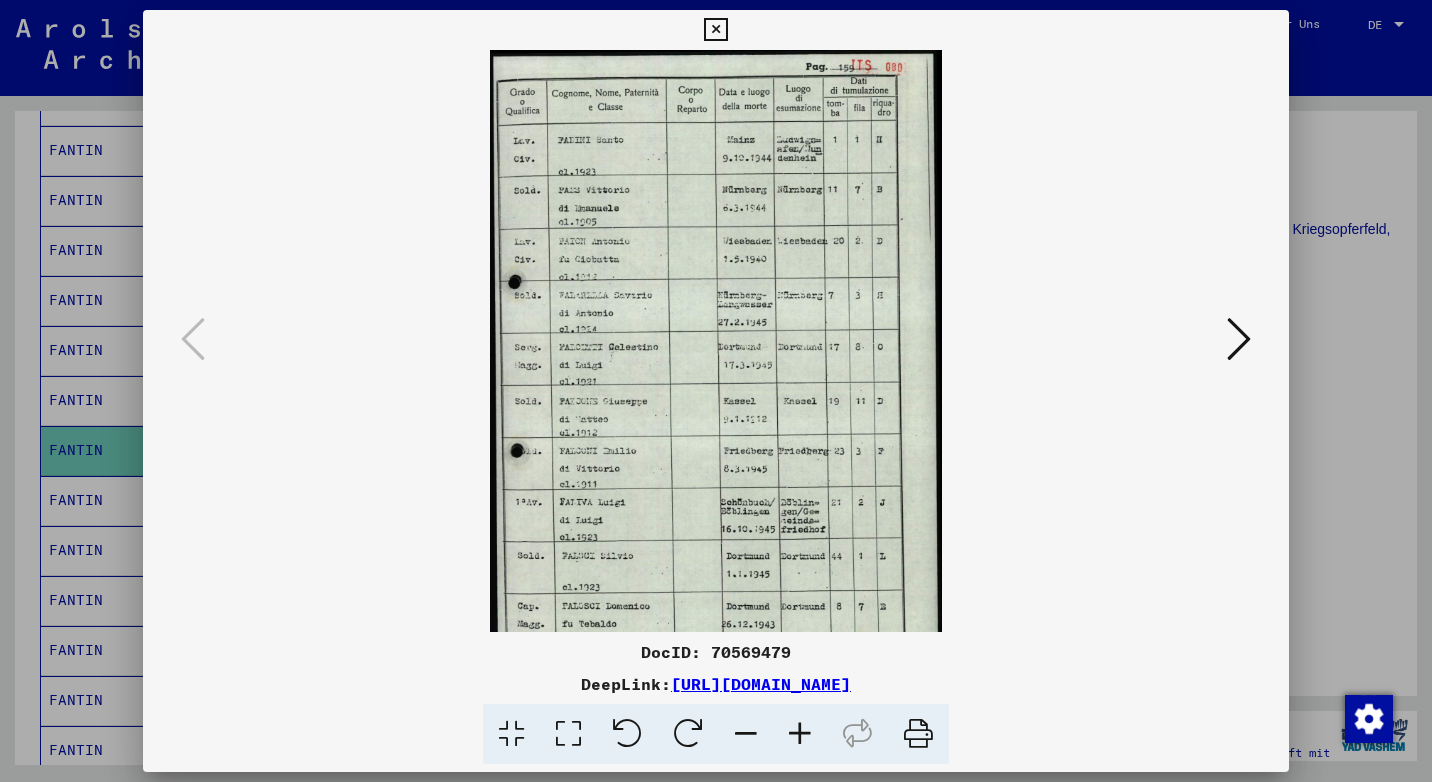 click at bounding box center (800, 734) 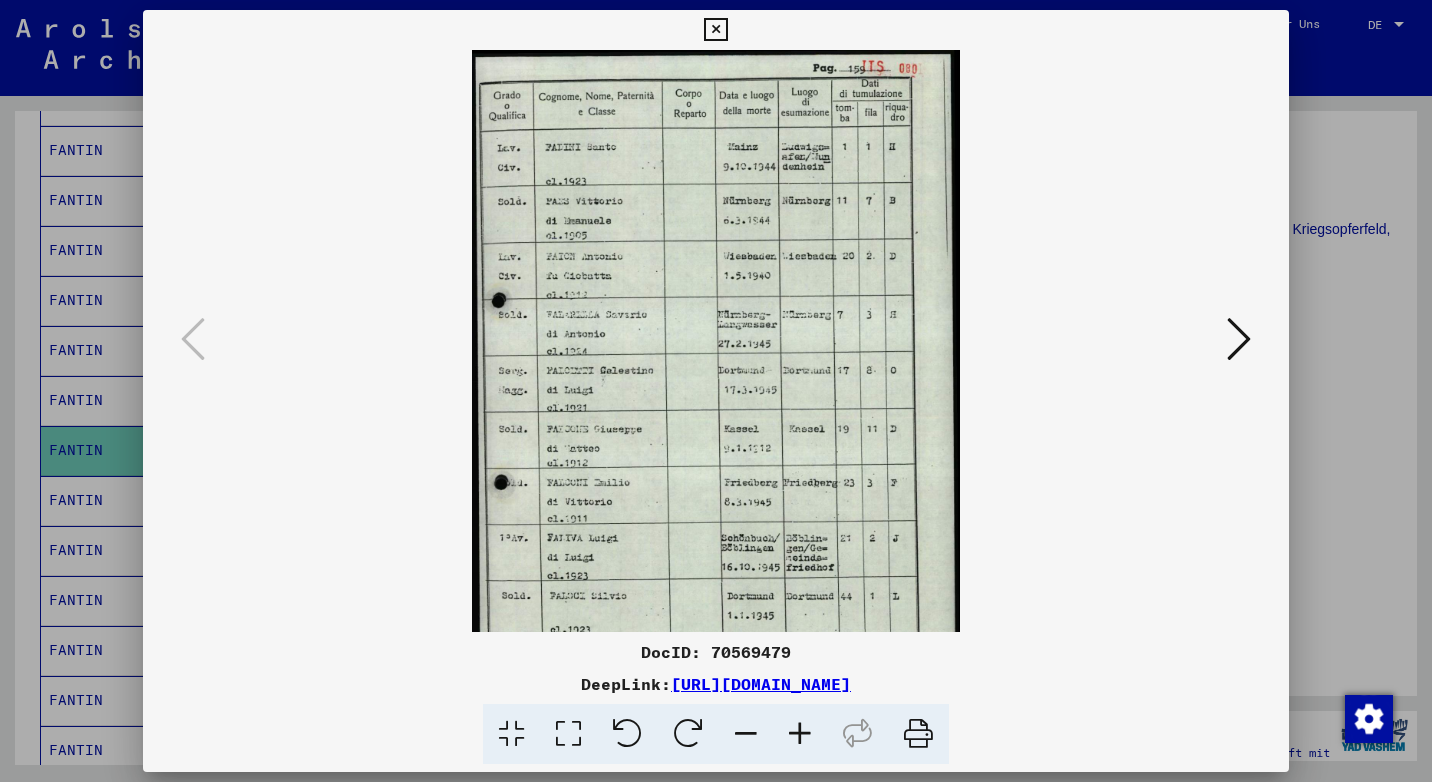 click at bounding box center (800, 734) 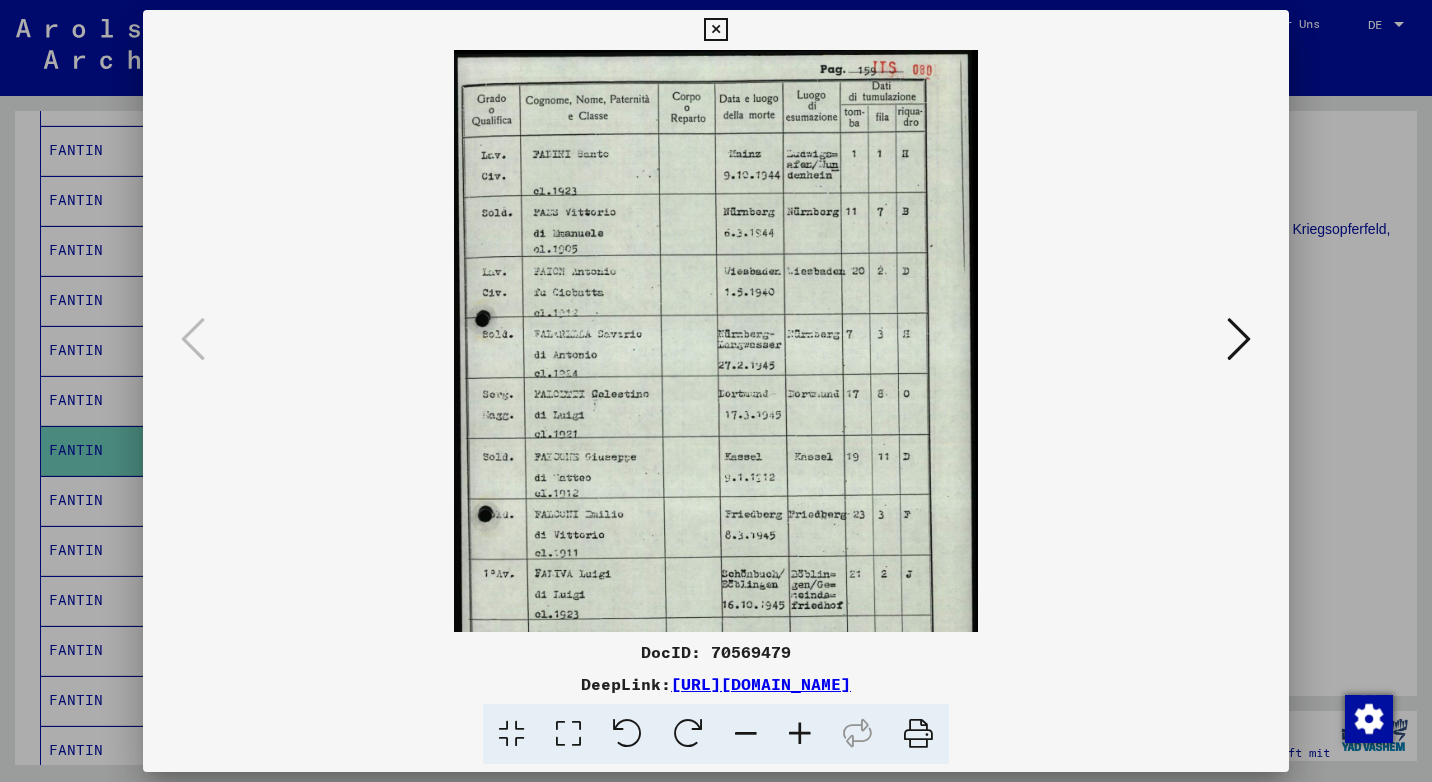 click at bounding box center (800, 734) 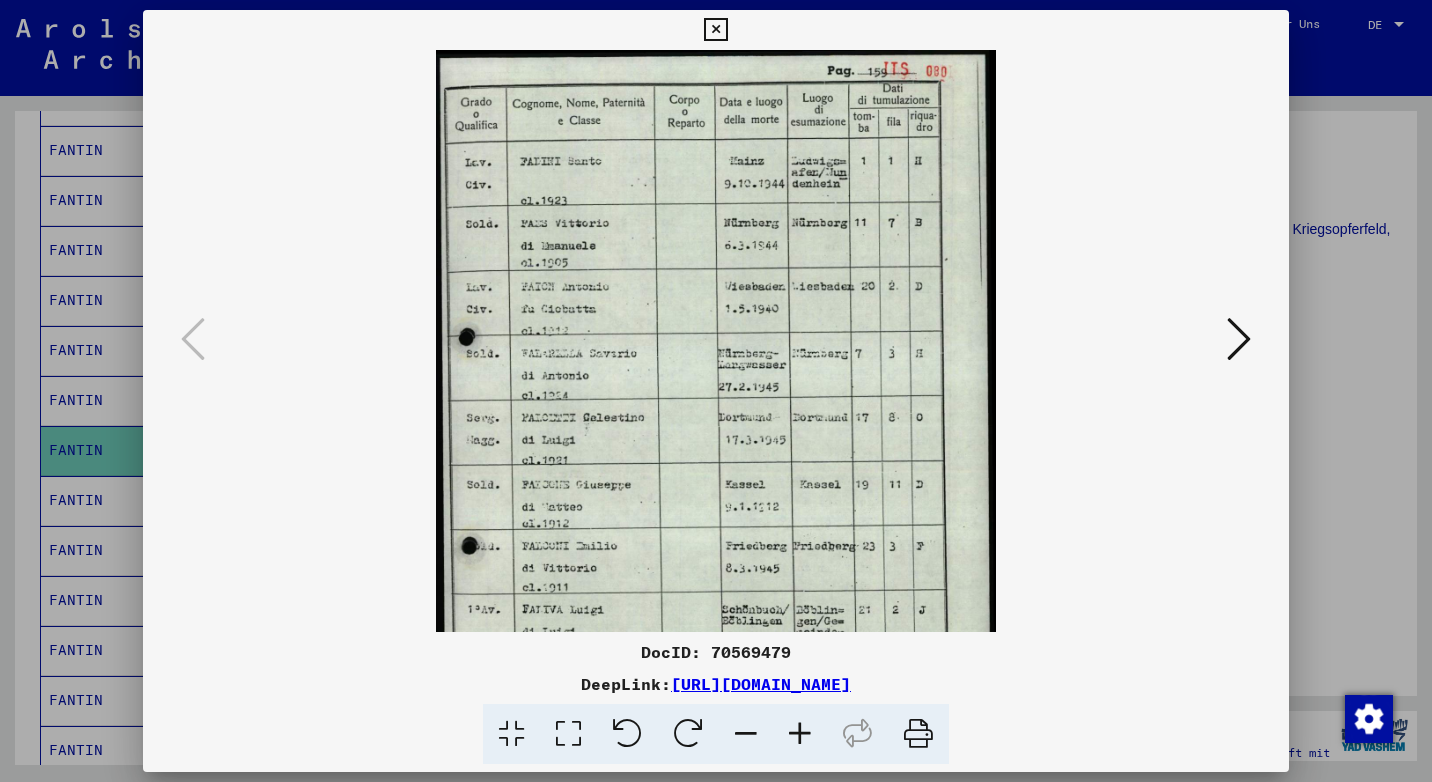 click at bounding box center (715, 30) 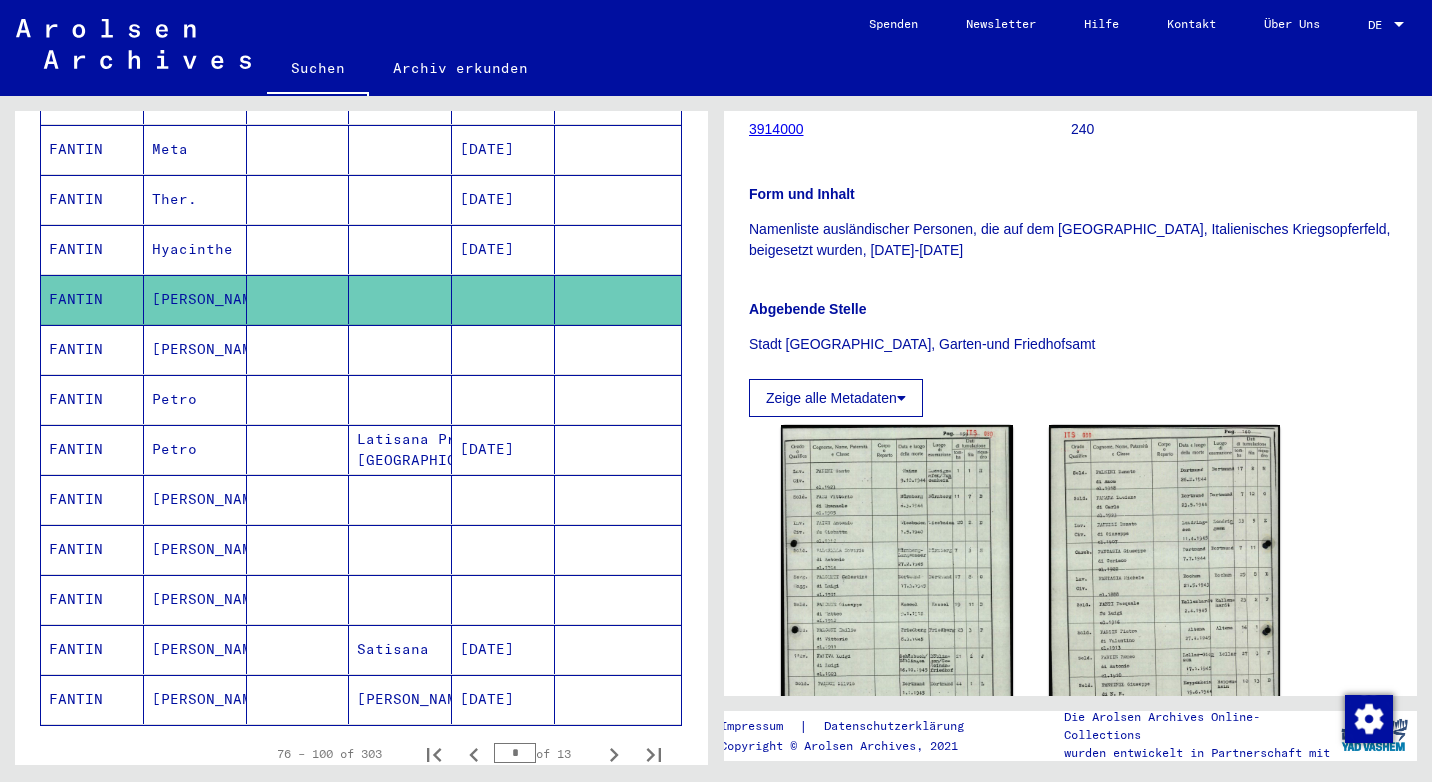scroll, scrollTop: 1000, scrollLeft: 0, axis: vertical 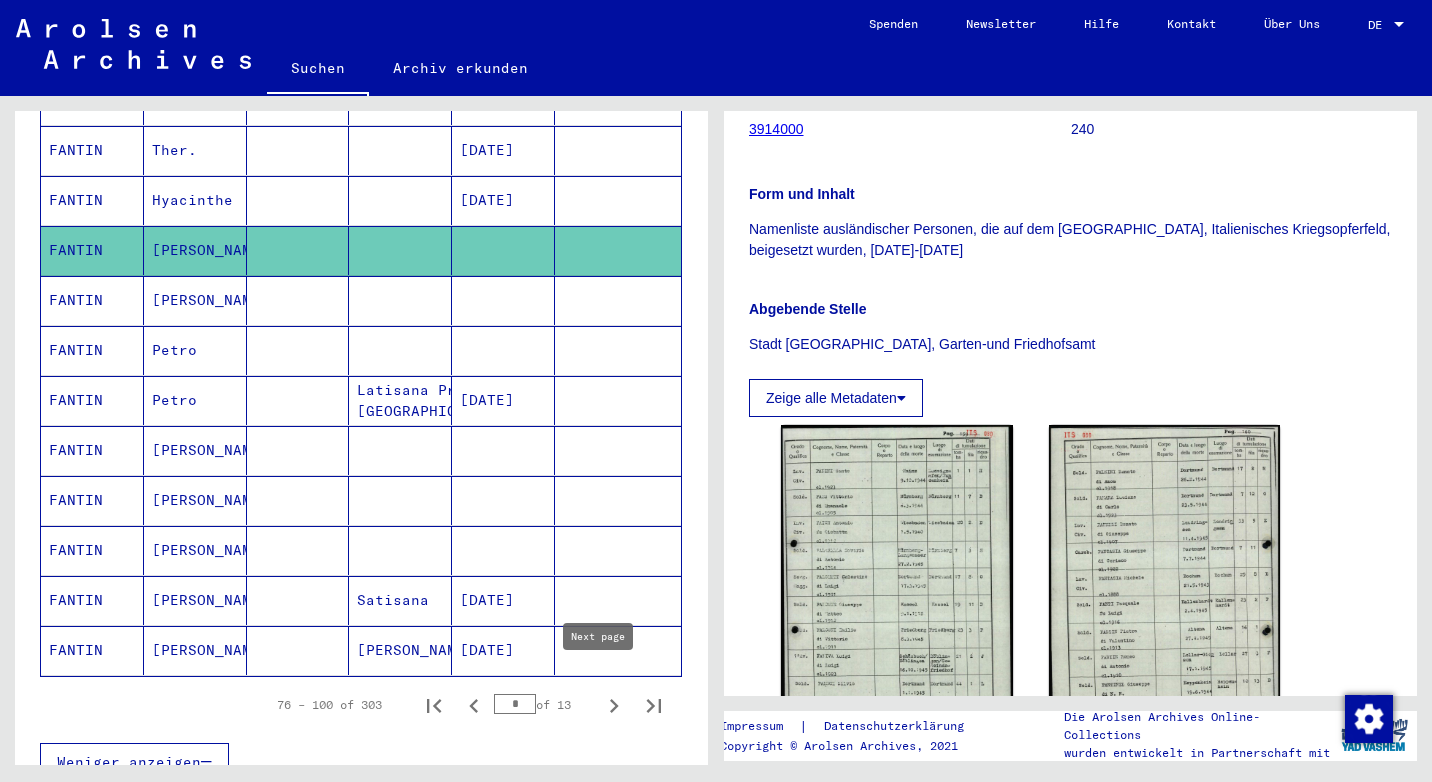 click 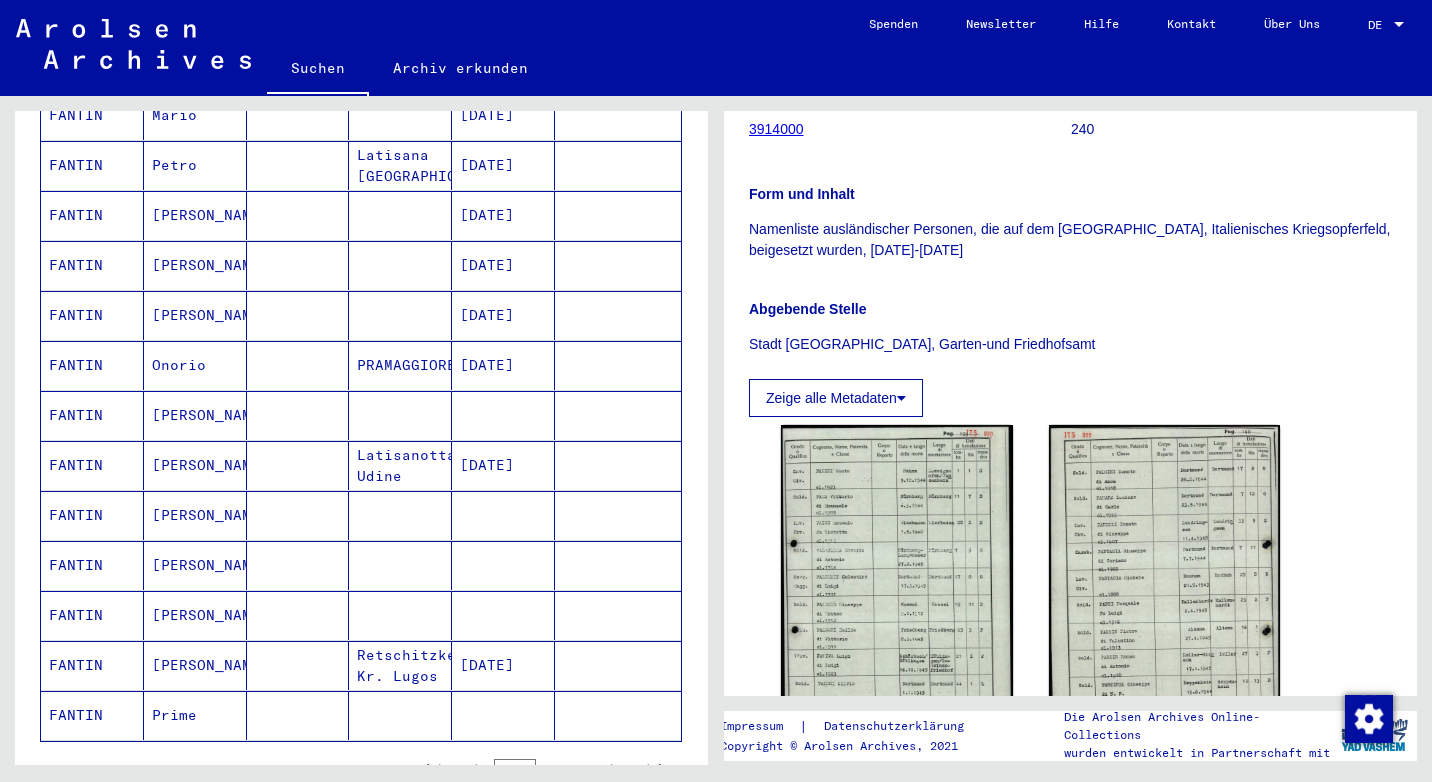 scroll, scrollTop: 900, scrollLeft: 0, axis: vertical 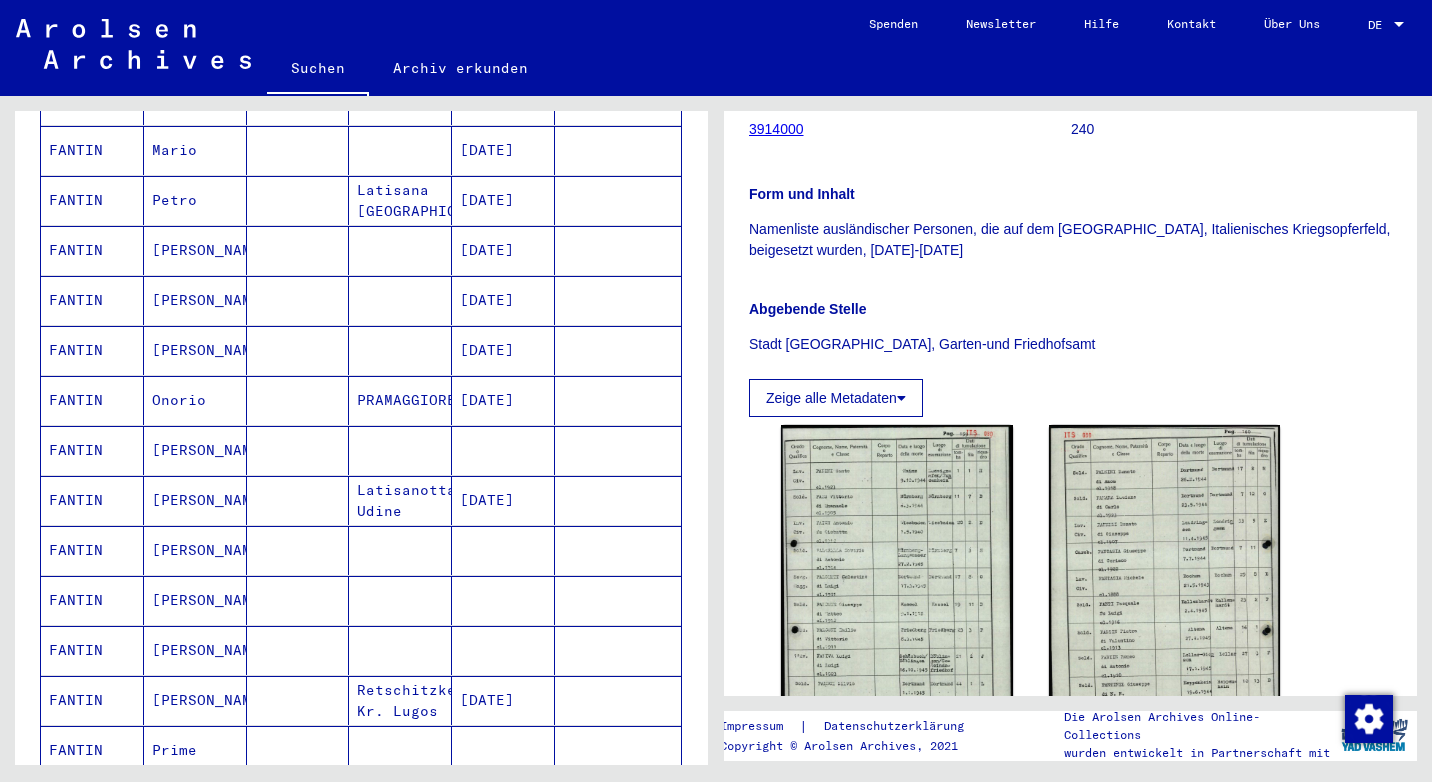 click on "Onorio" at bounding box center (195, 450) 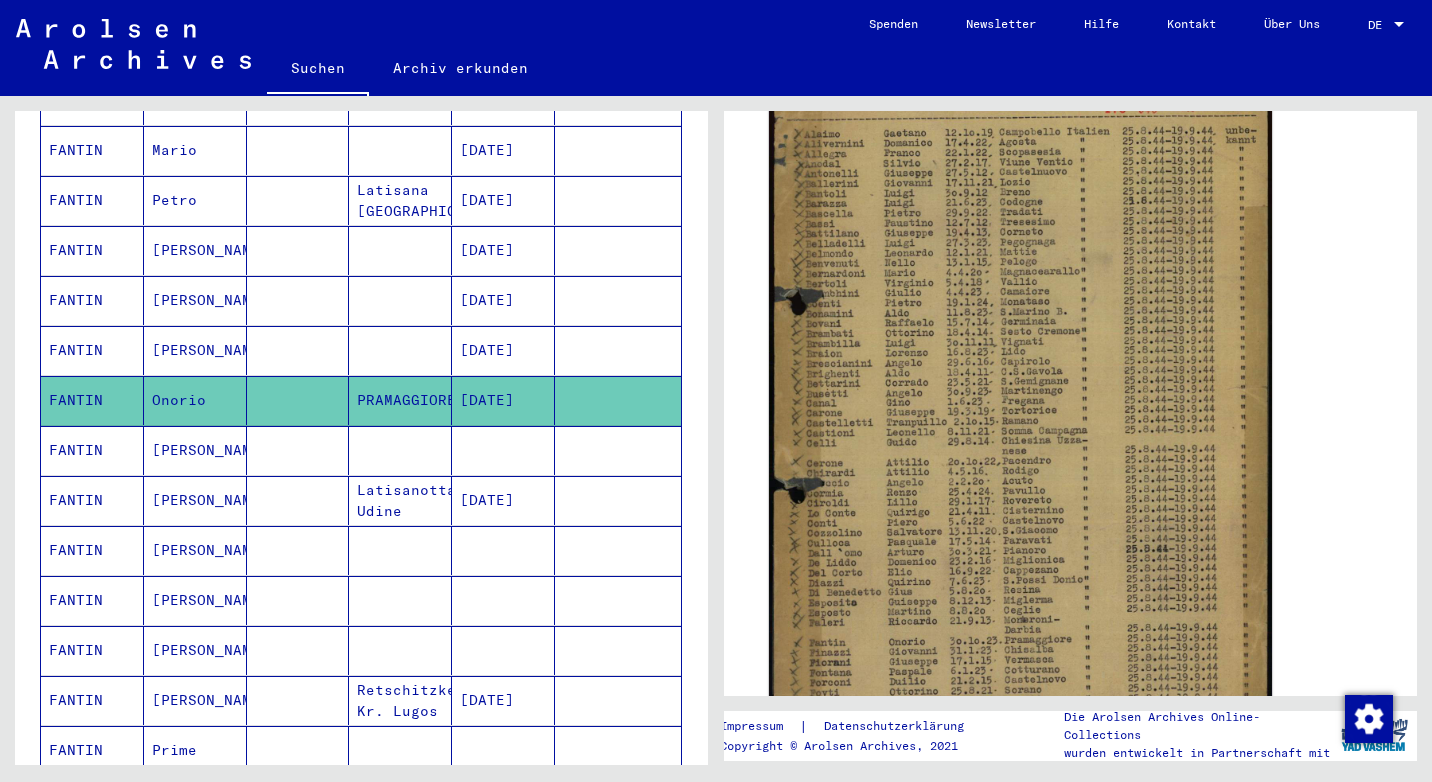 scroll, scrollTop: 500, scrollLeft: 0, axis: vertical 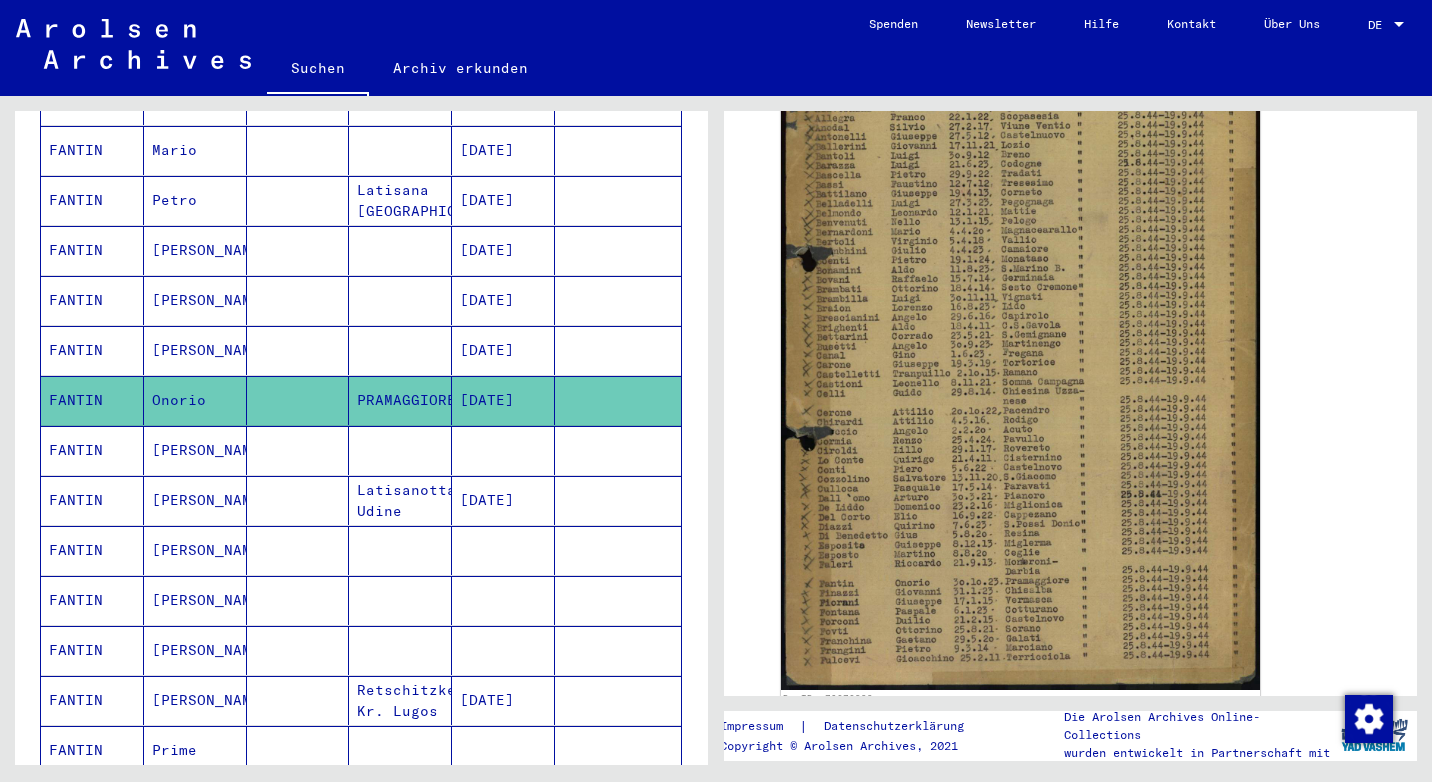 click on "[PERSON_NAME]" at bounding box center (195, 500) 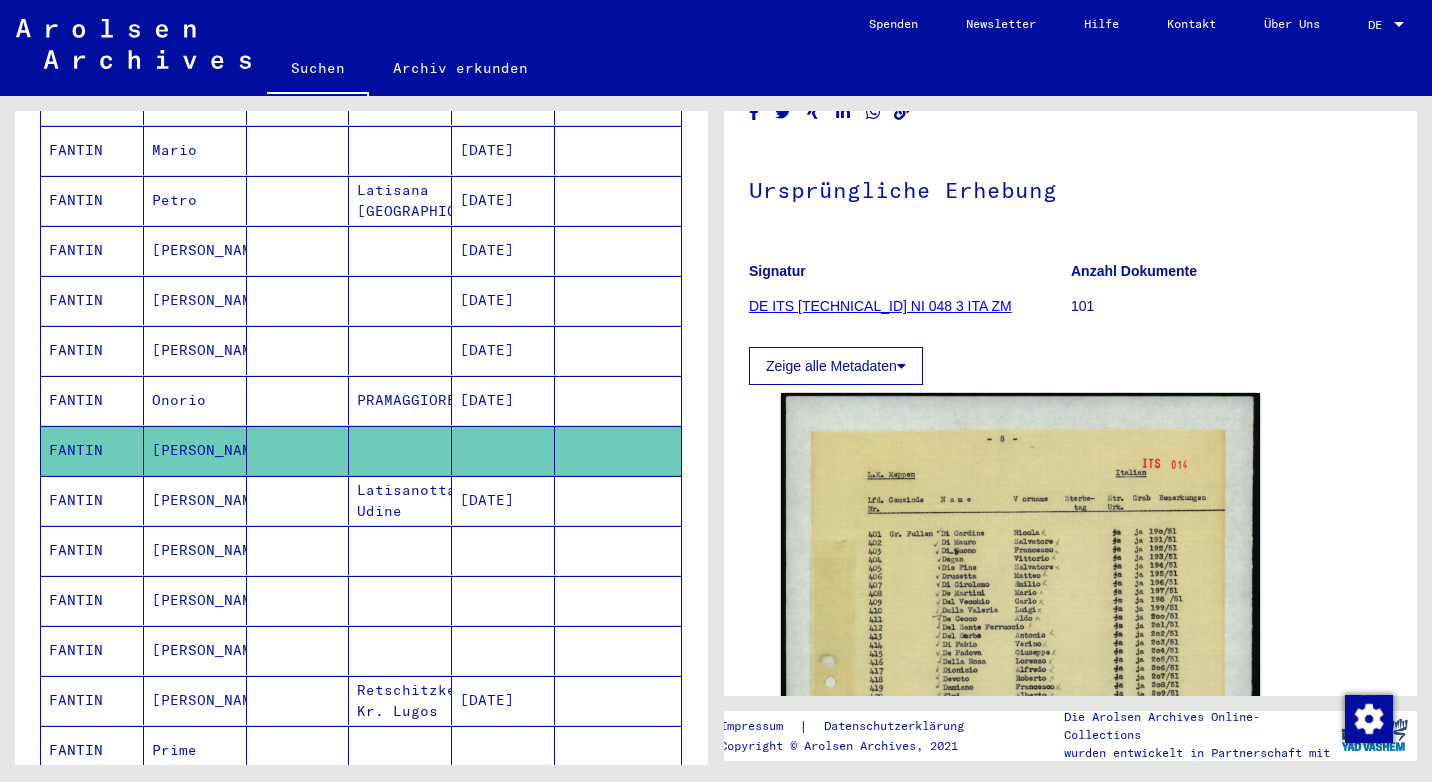scroll, scrollTop: 400, scrollLeft: 0, axis: vertical 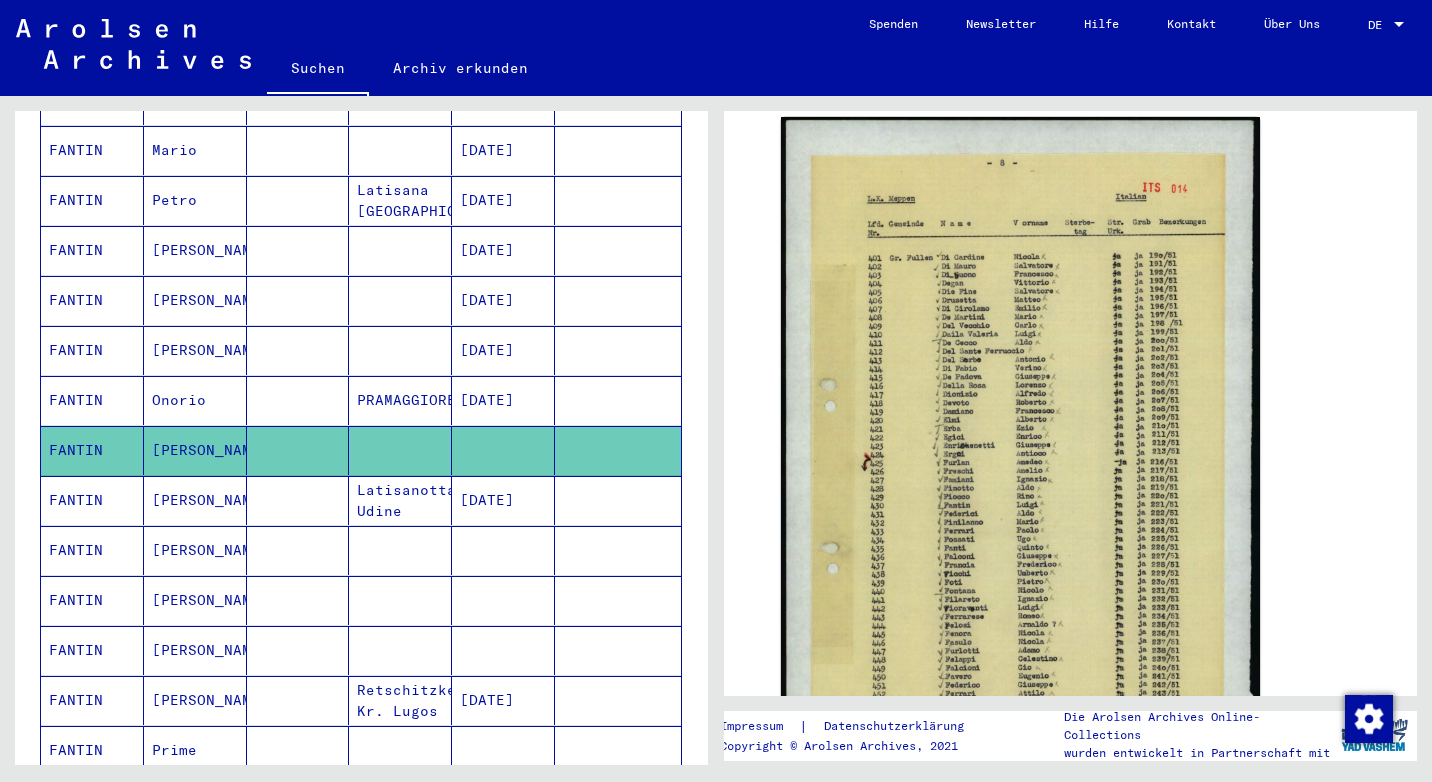 click on "[PERSON_NAME]" at bounding box center [195, 300] 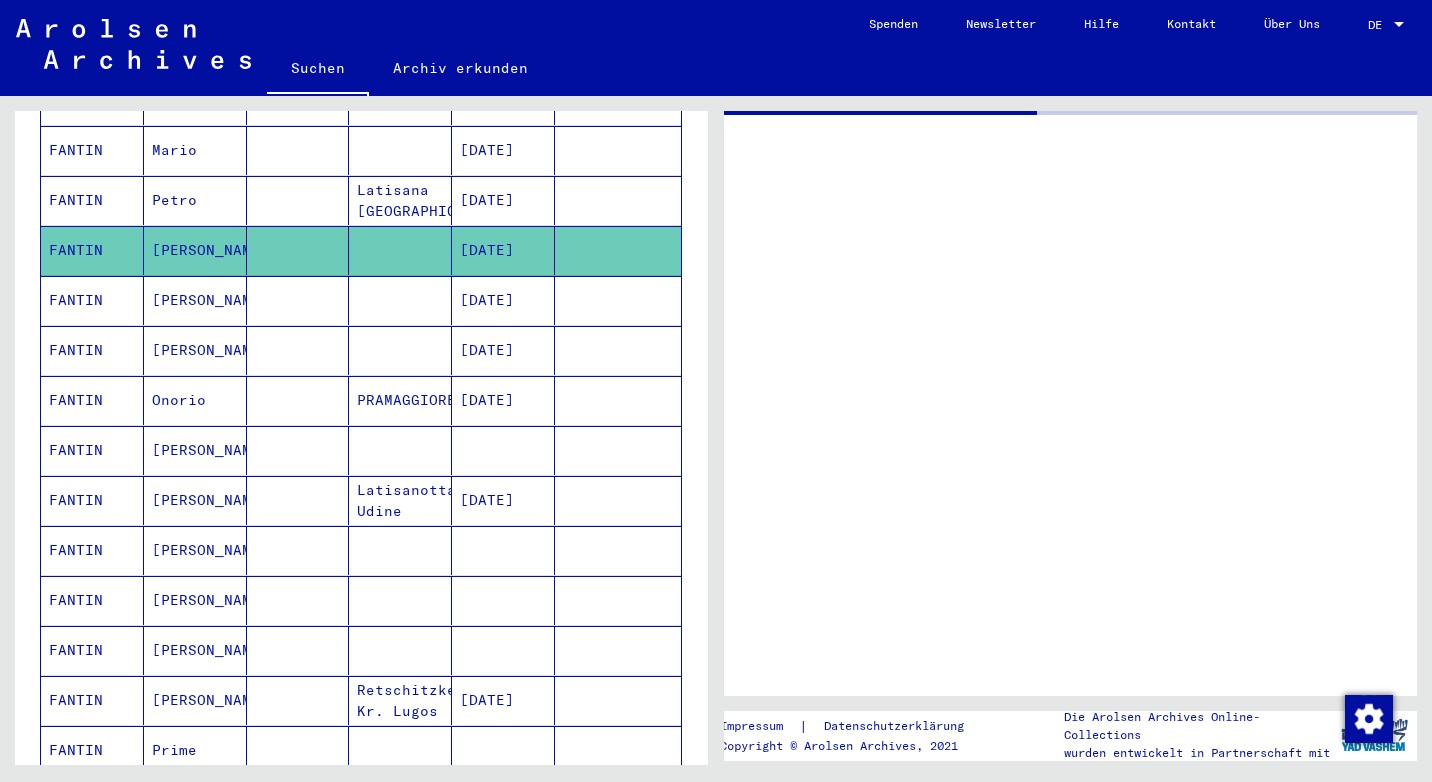 scroll, scrollTop: 0, scrollLeft: 0, axis: both 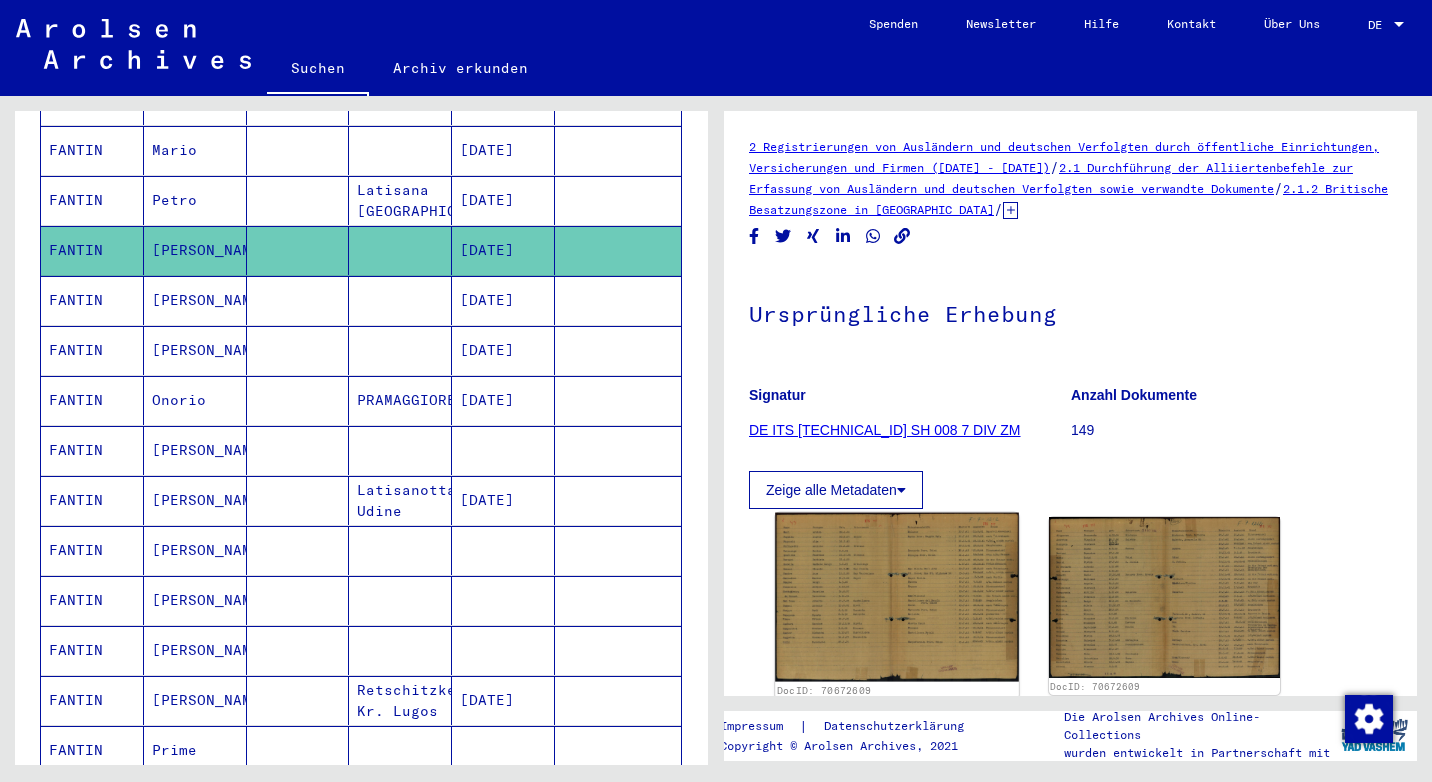 click 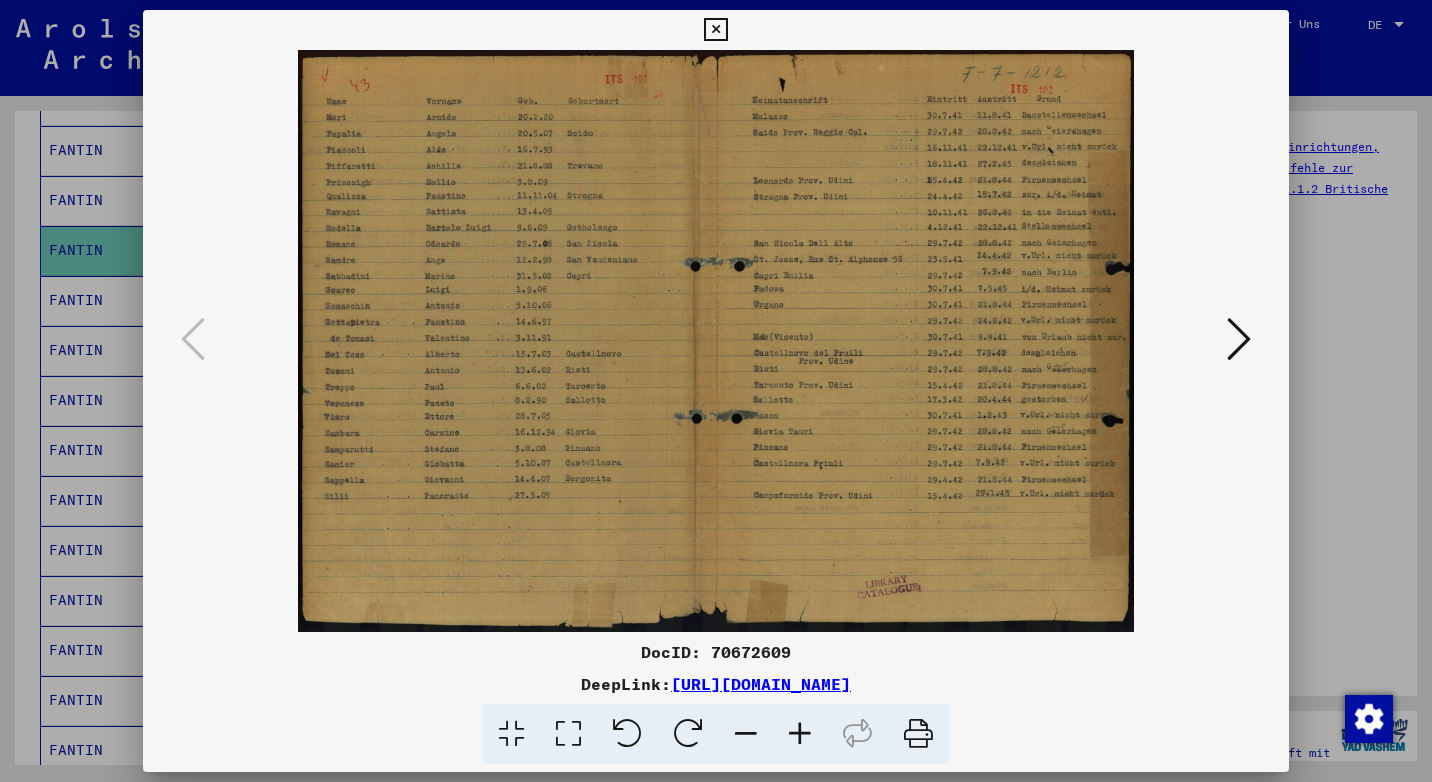 click at bounding box center [800, 734] 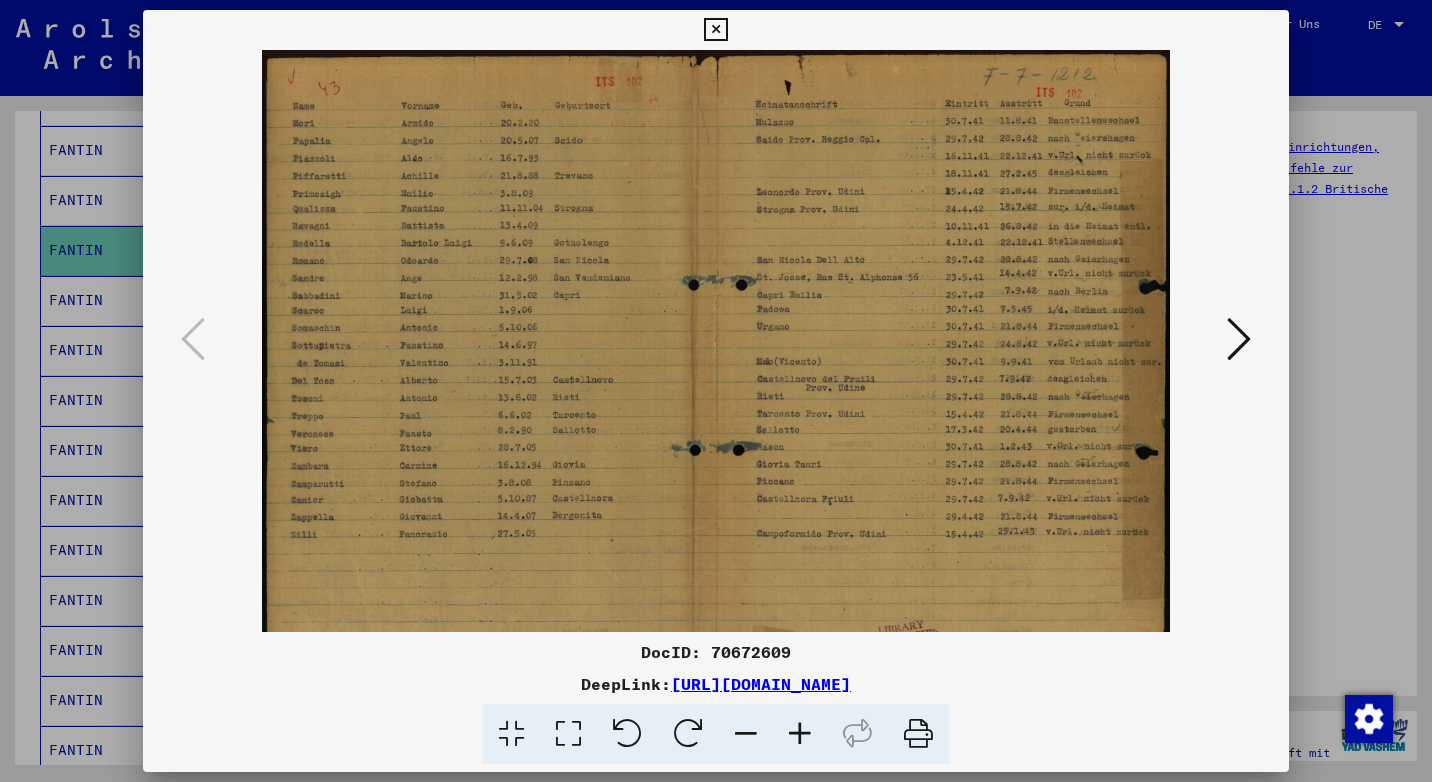 click at bounding box center (800, 734) 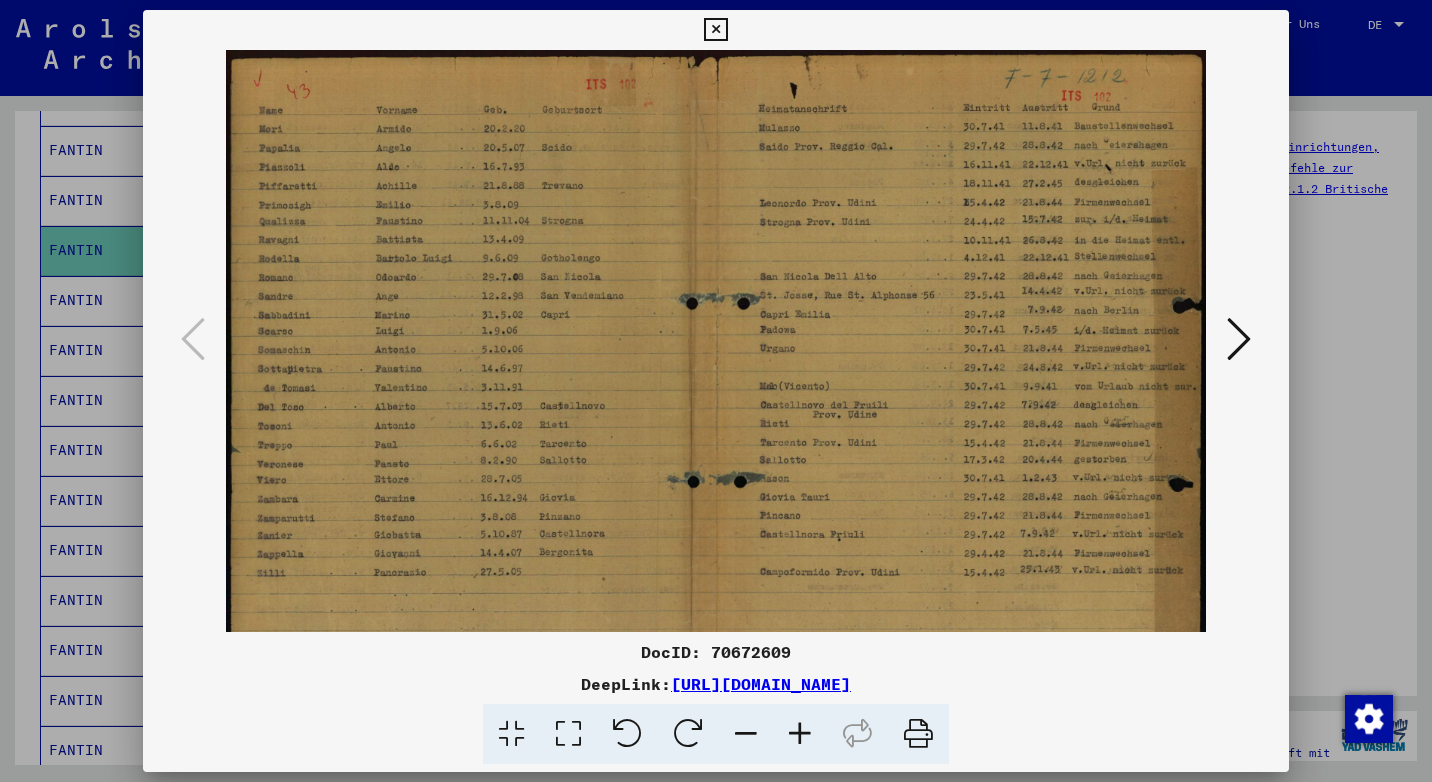 click at bounding box center (715, 30) 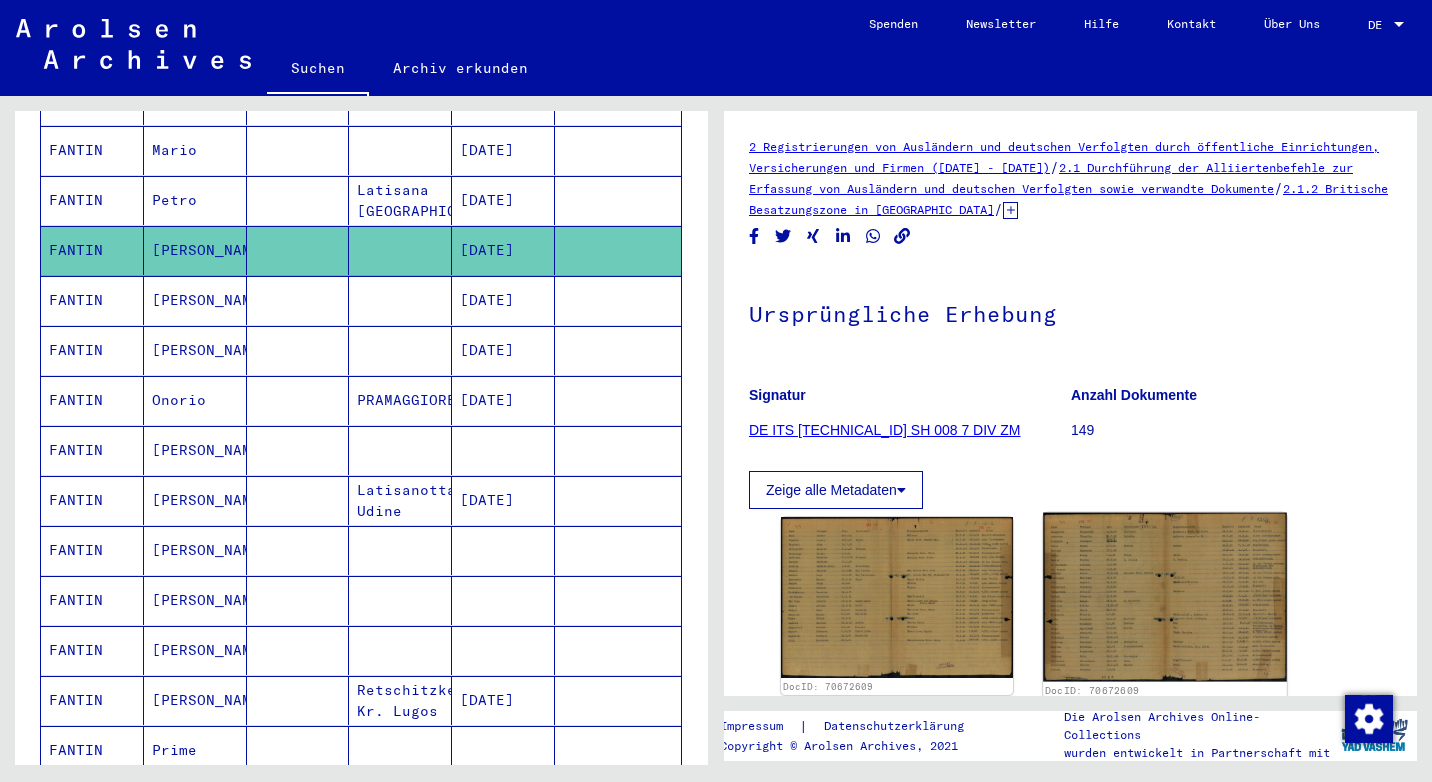 click 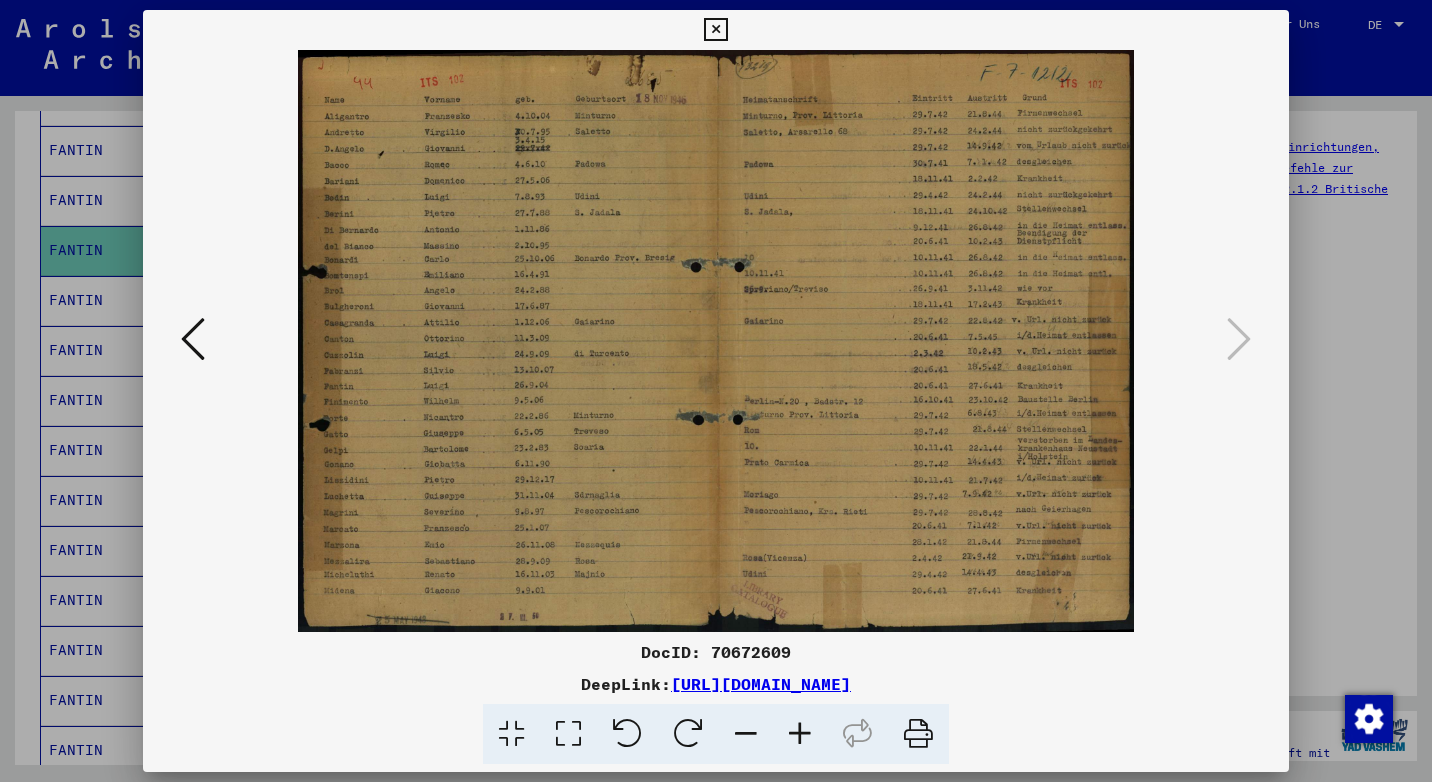 click at bounding box center (715, 30) 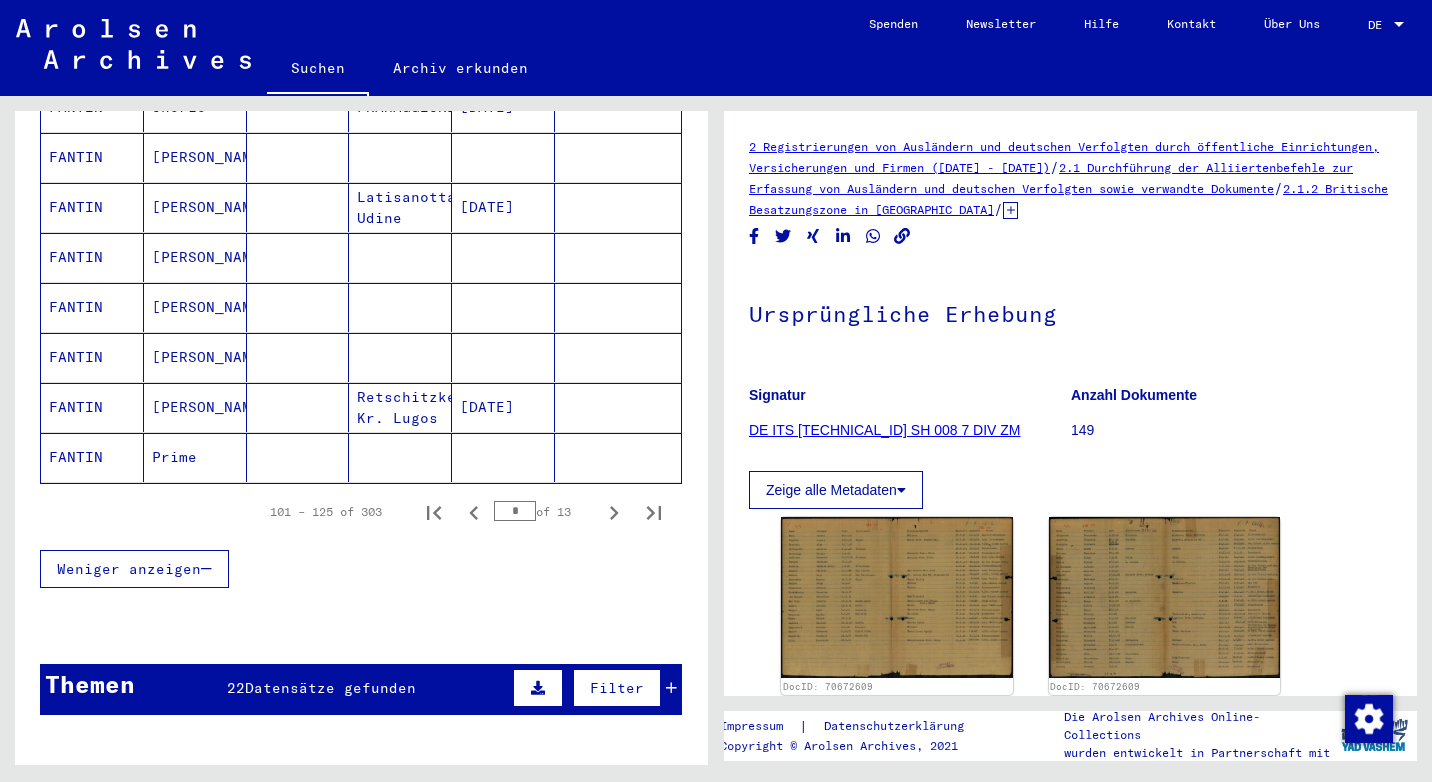 scroll, scrollTop: 1200, scrollLeft: 0, axis: vertical 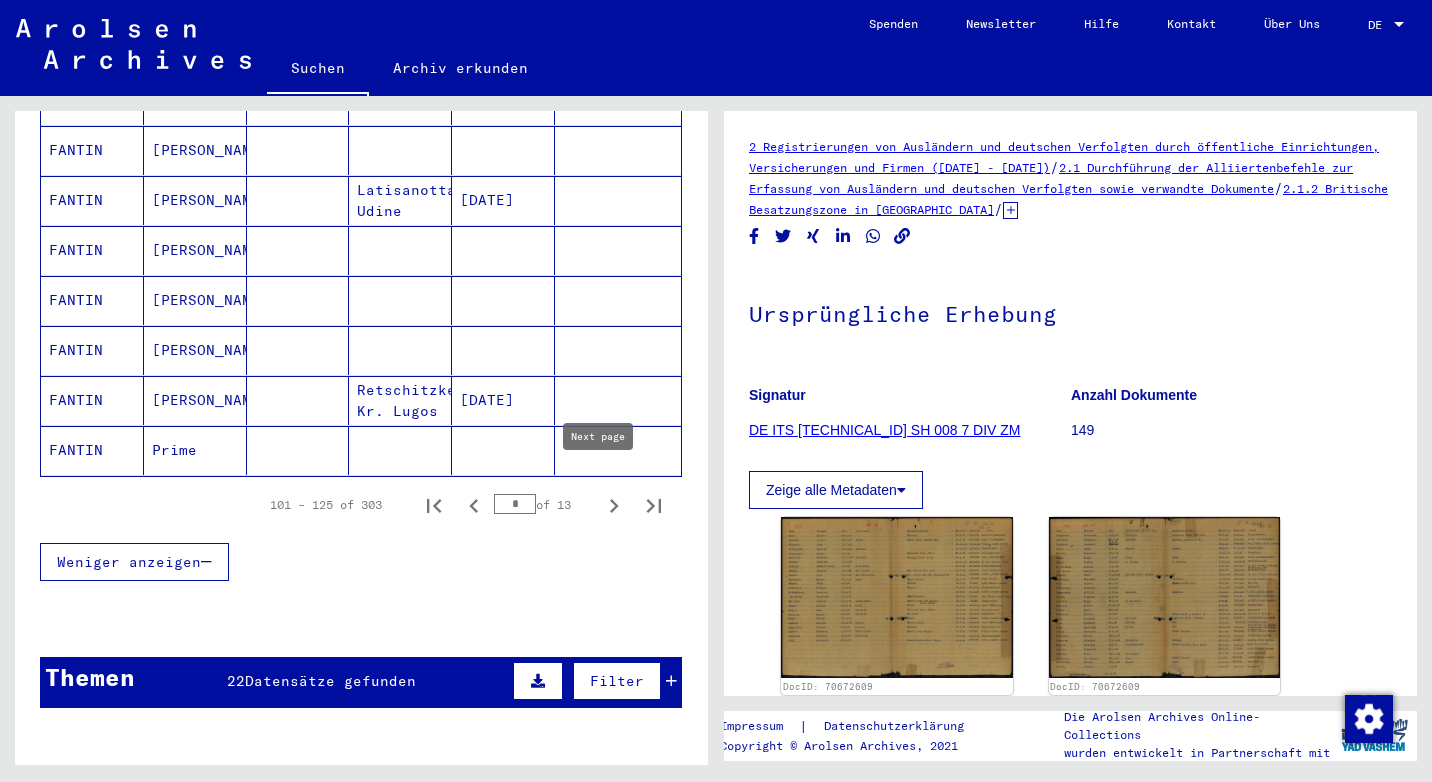click 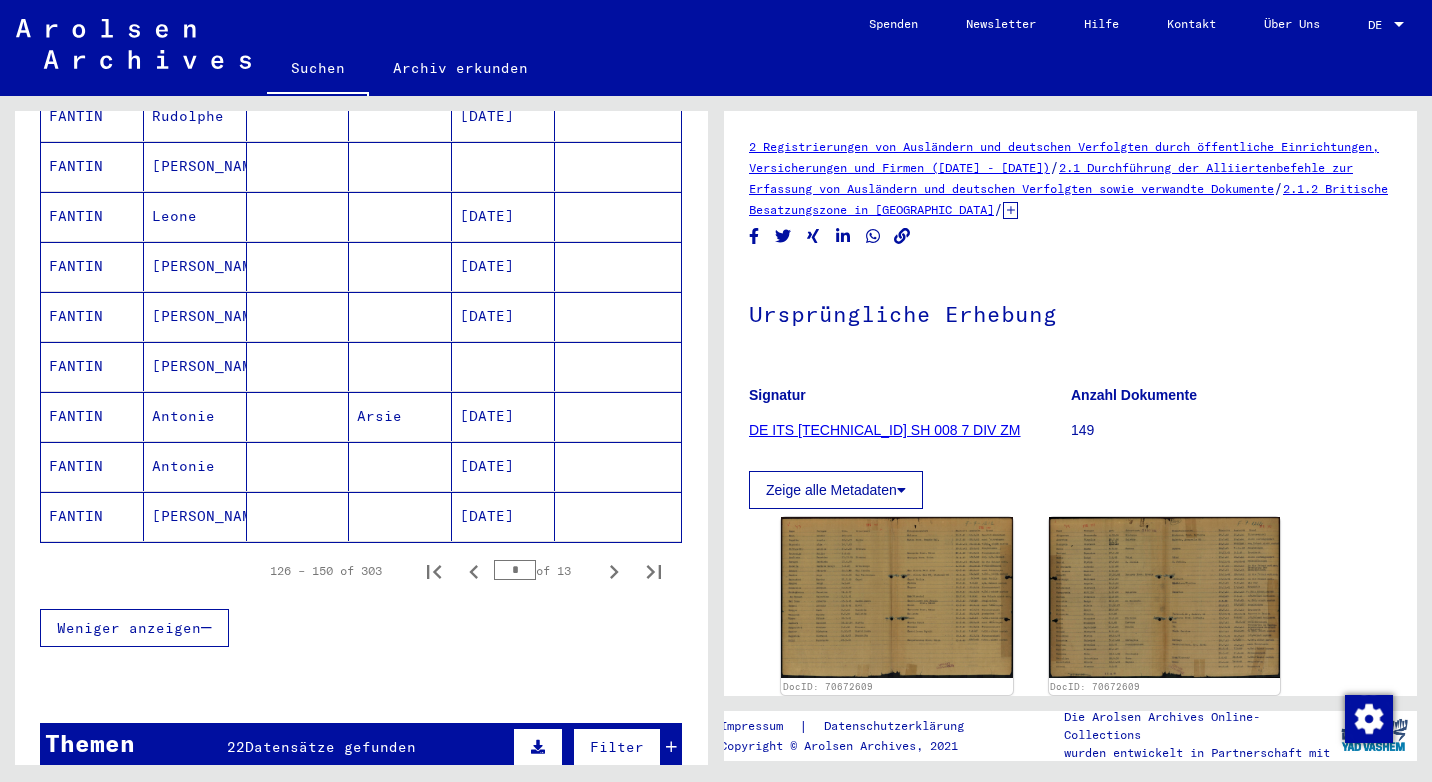 scroll, scrollTop: 1100, scrollLeft: 0, axis: vertical 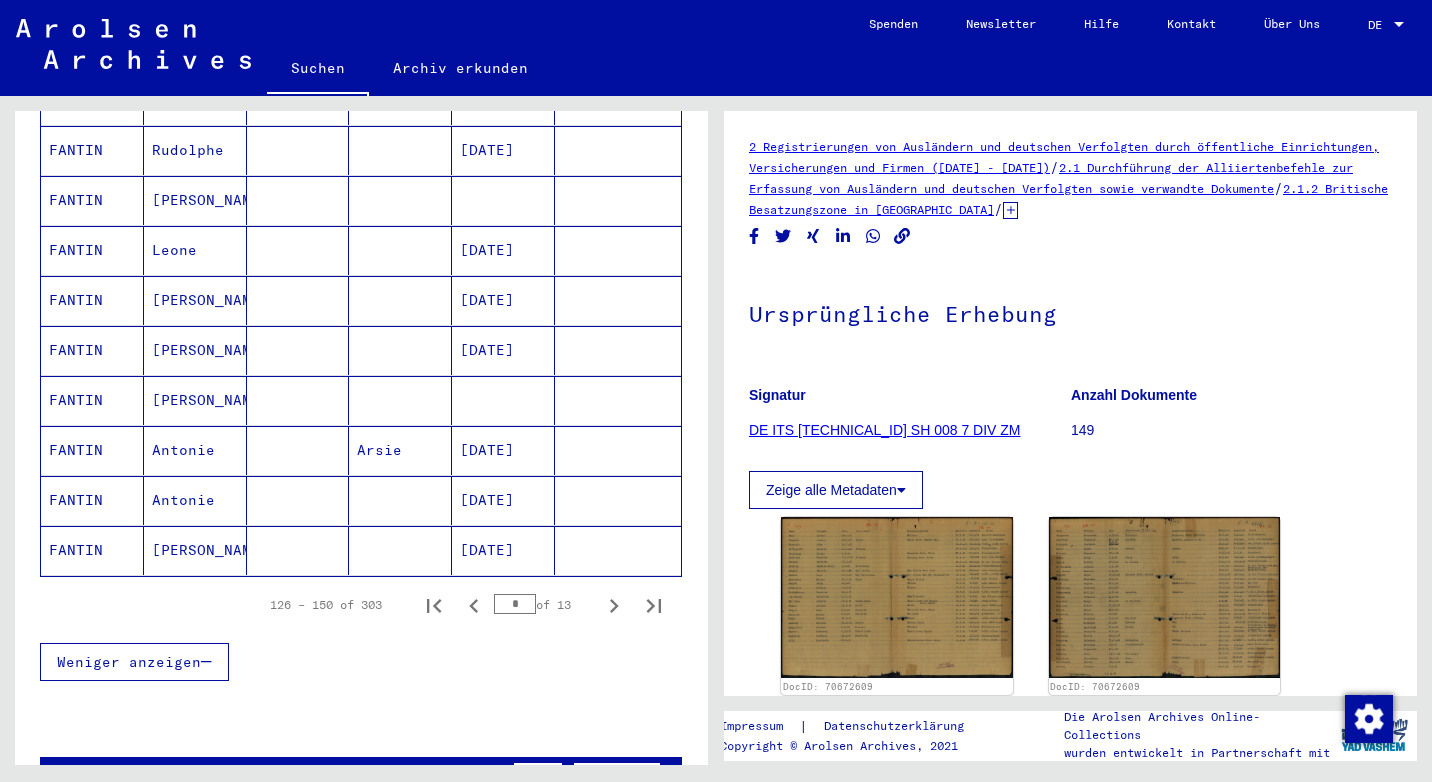 click on "Leone" at bounding box center (195, 300) 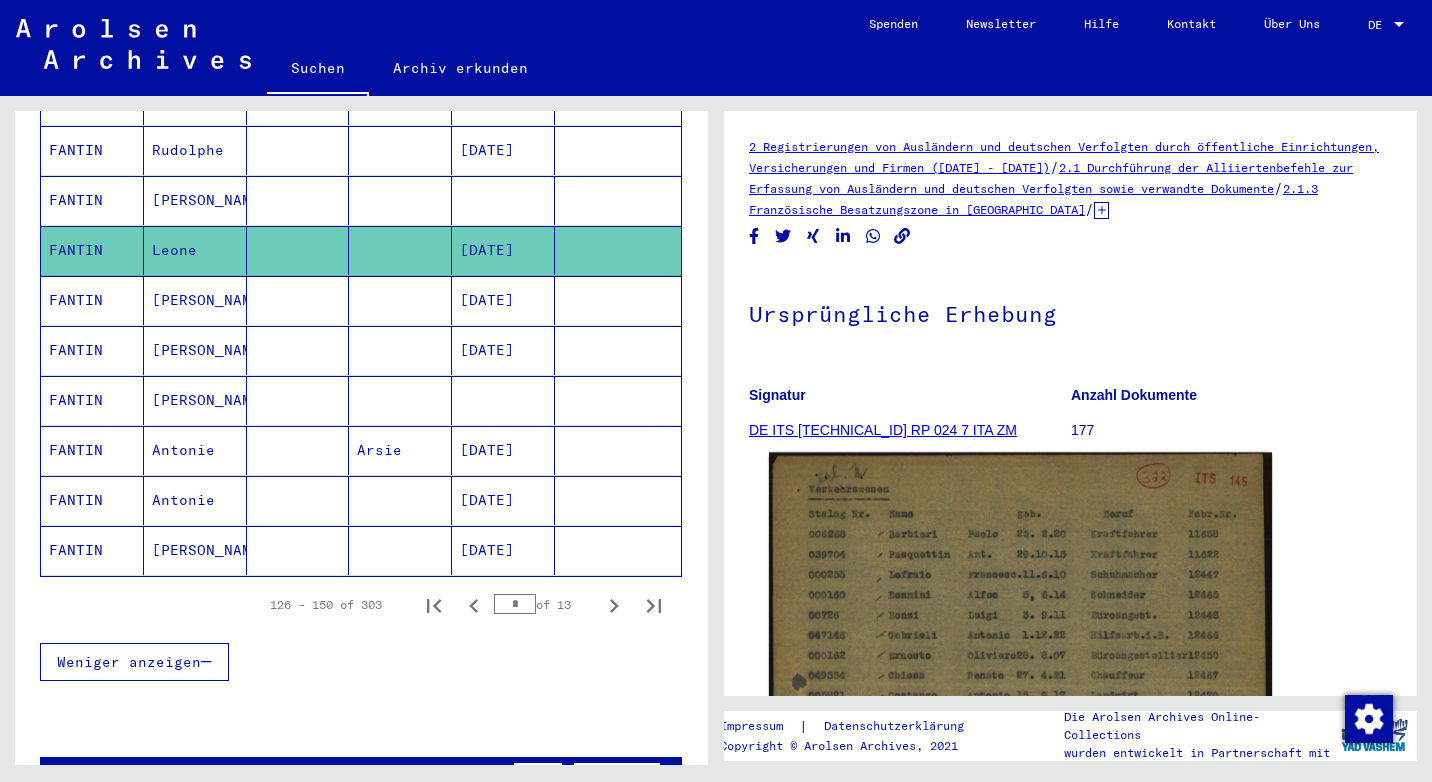 click 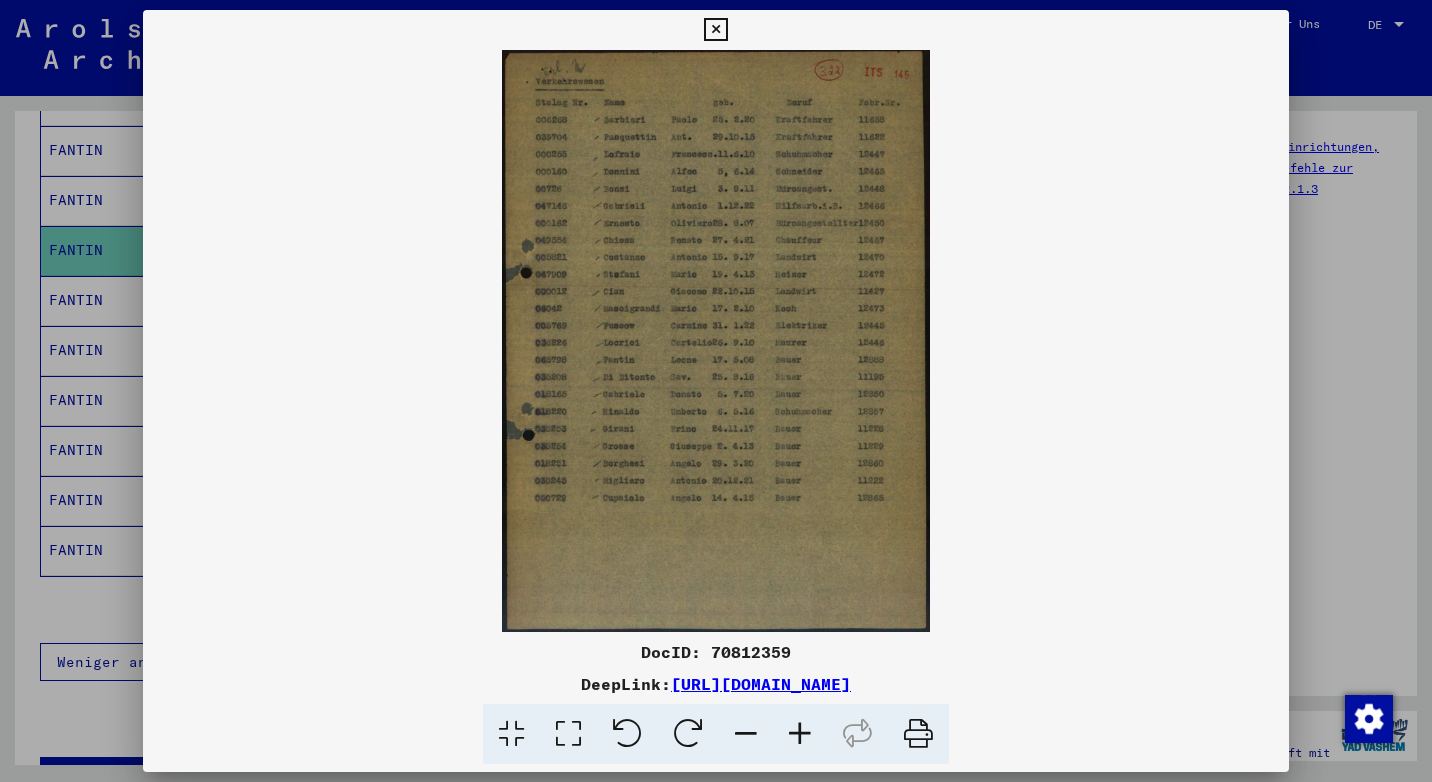 click at bounding box center [800, 734] 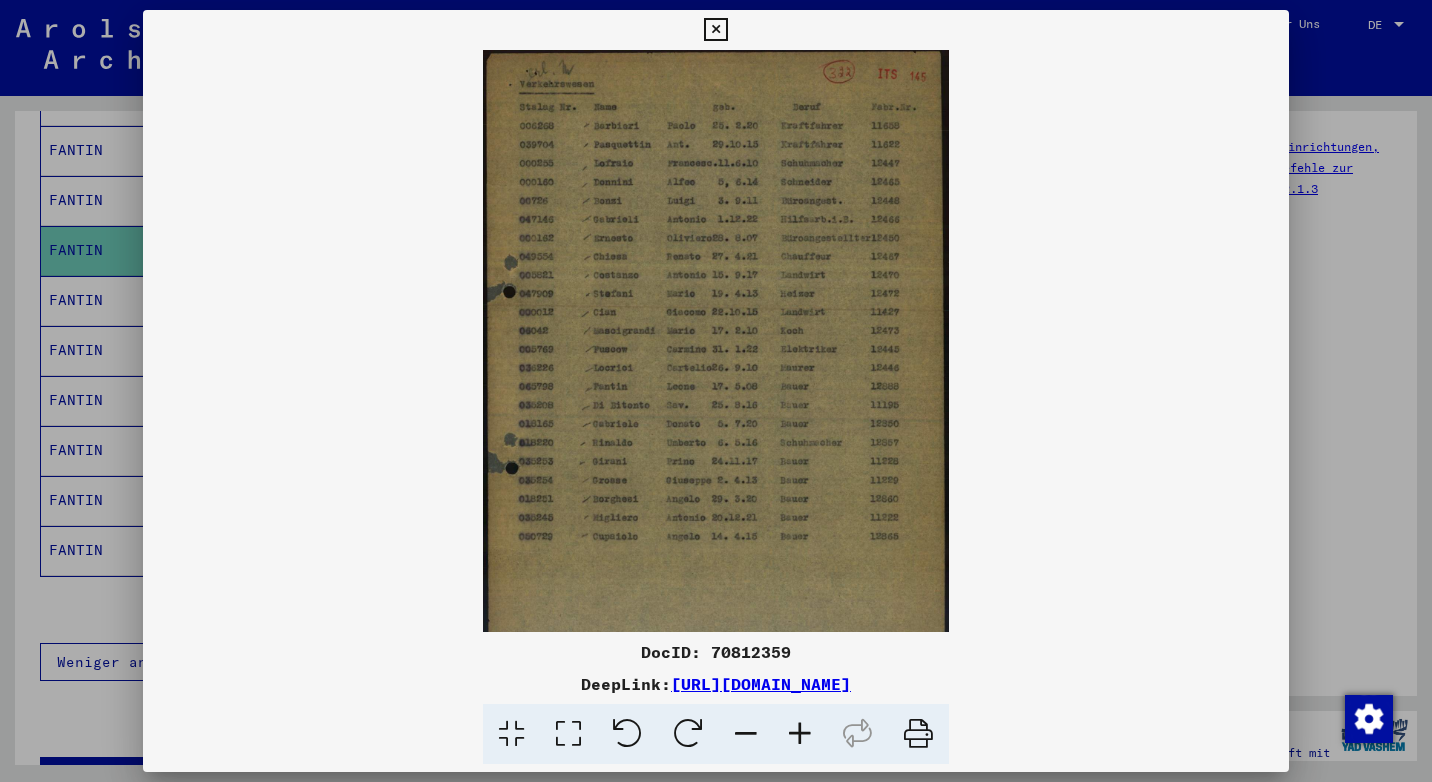 click at bounding box center (800, 734) 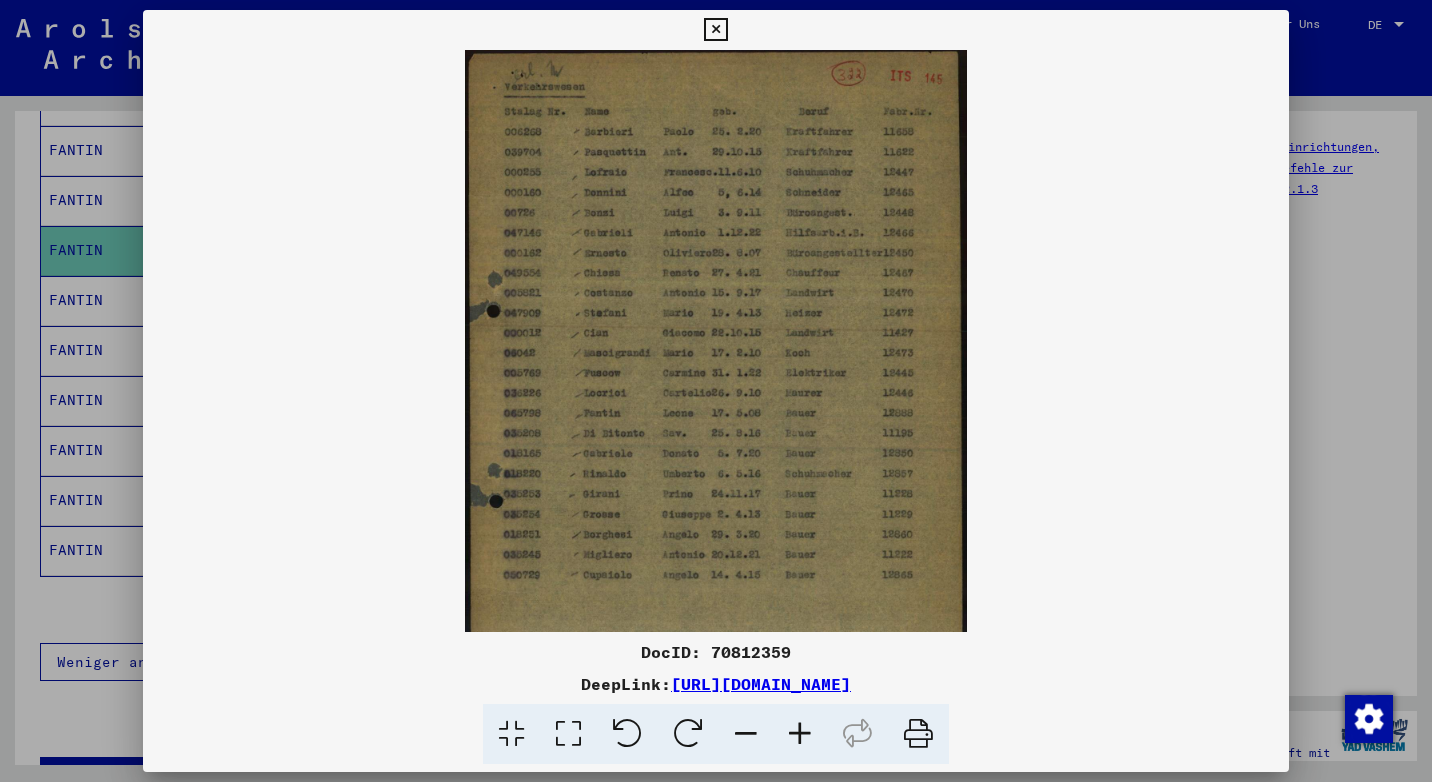 click at bounding box center (800, 734) 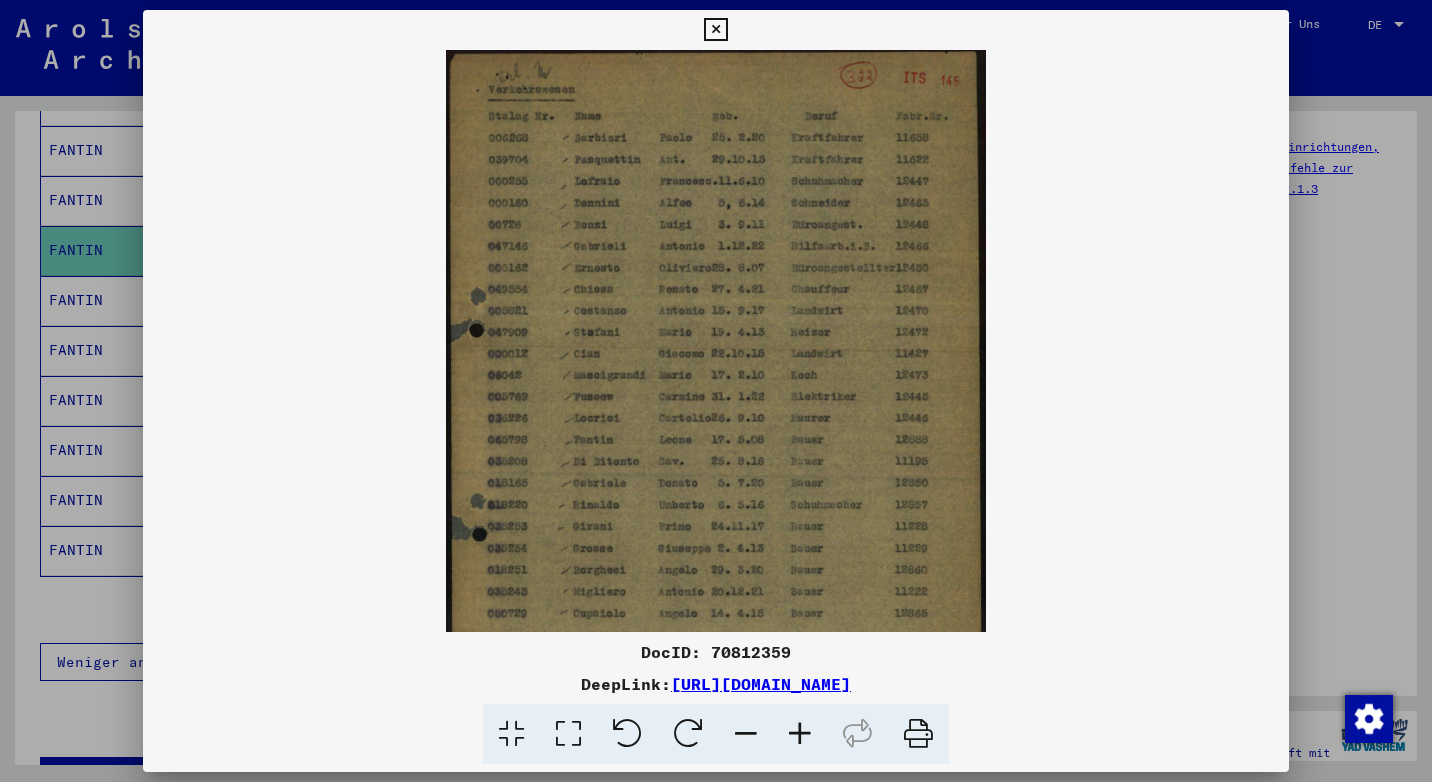 click at bounding box center [800, 734] 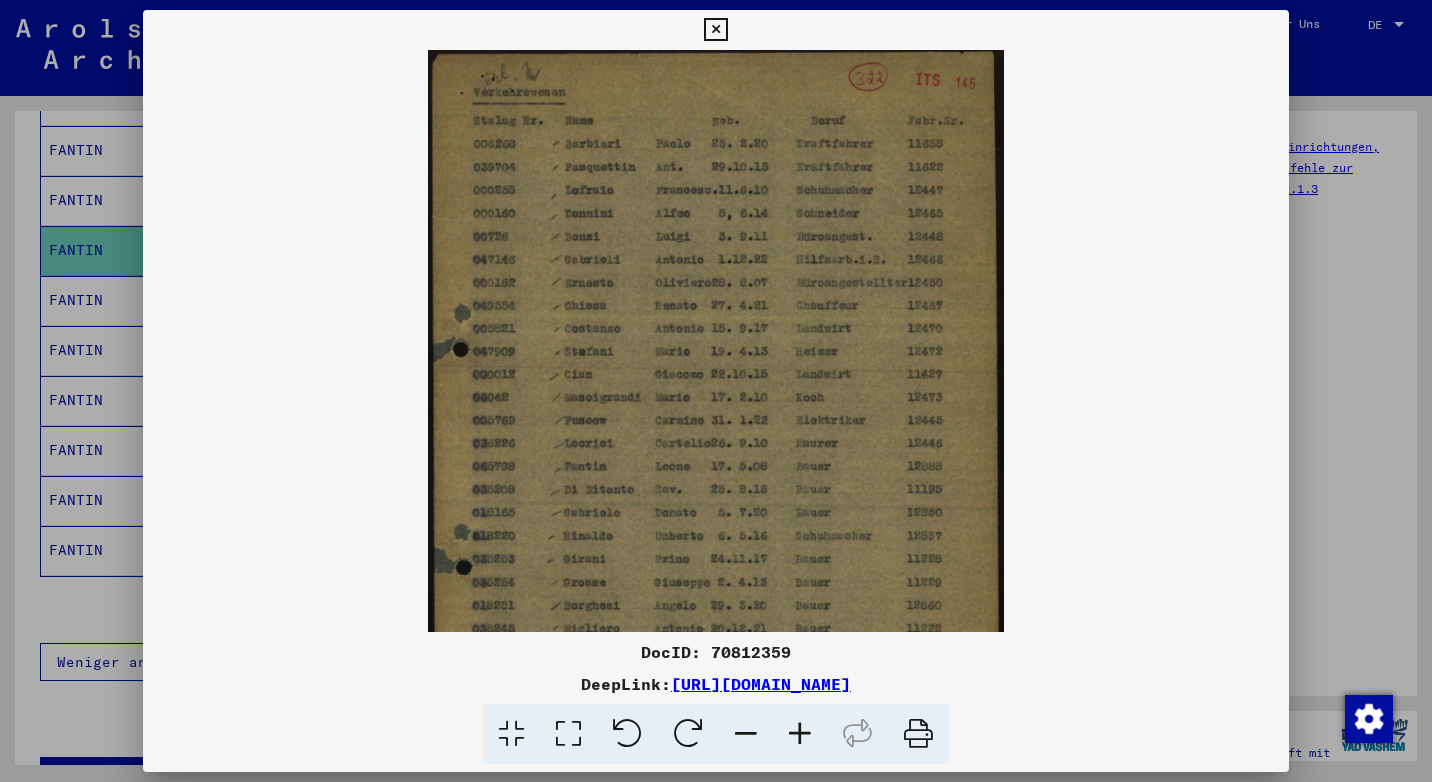 click at bounding box center [715, 30] 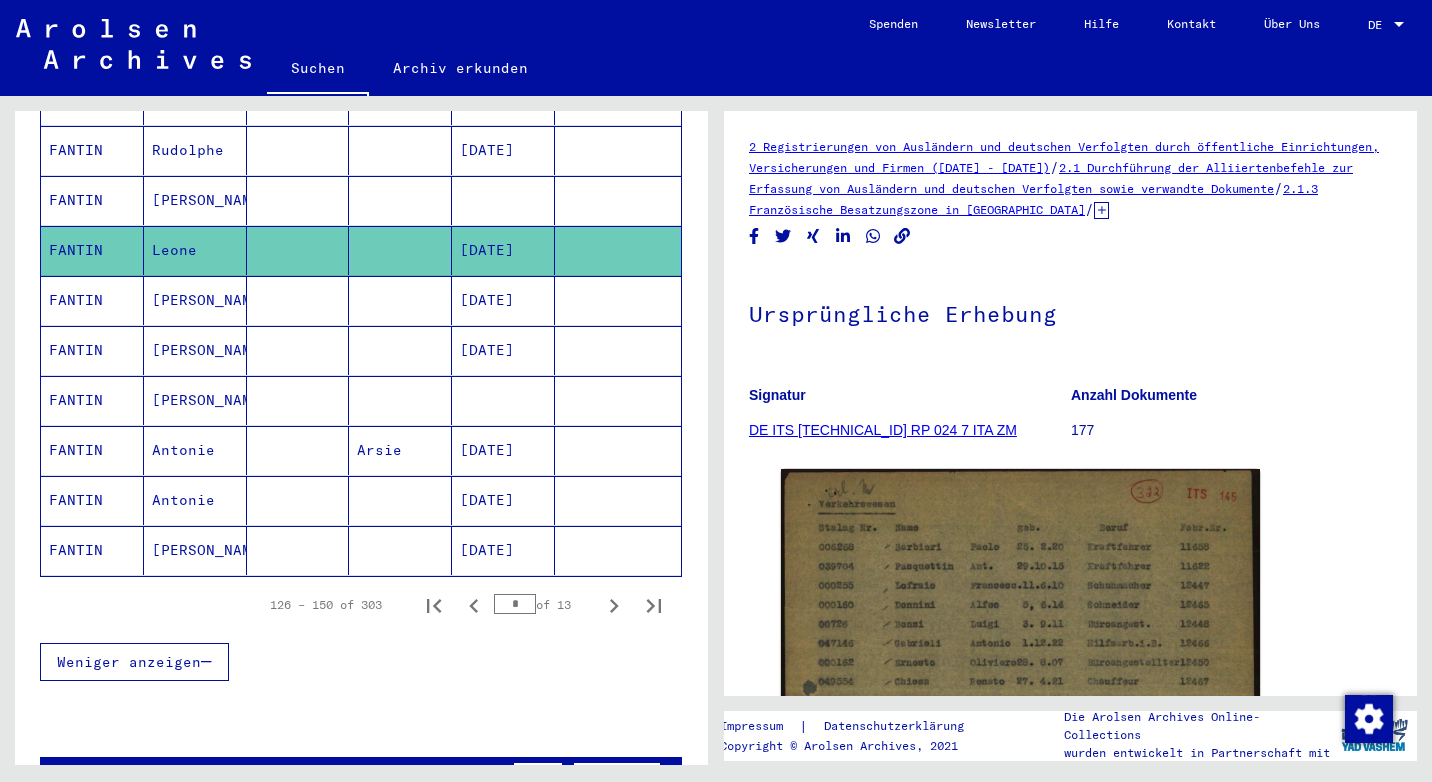 click on "[PERSON_NAME]" at bounding box center [195, 350] 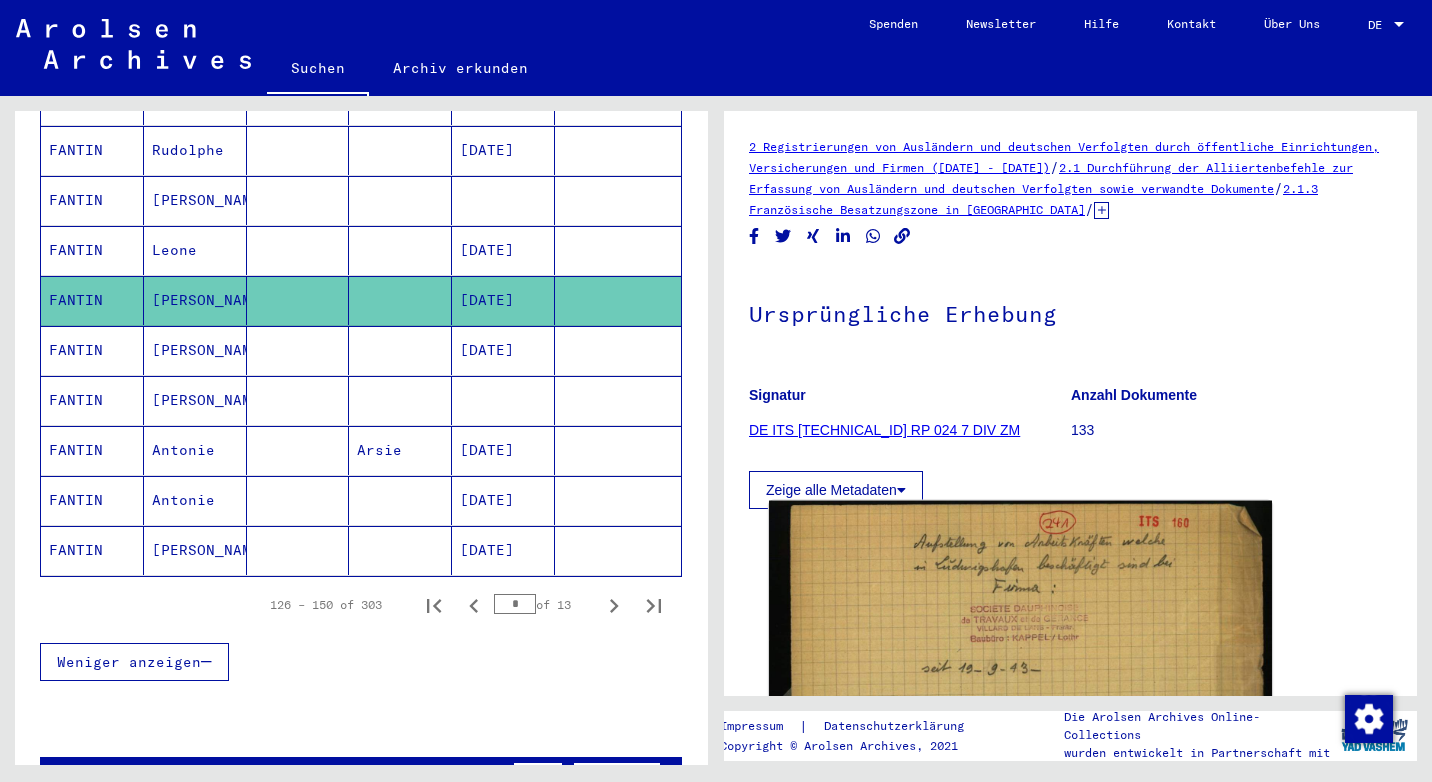 click 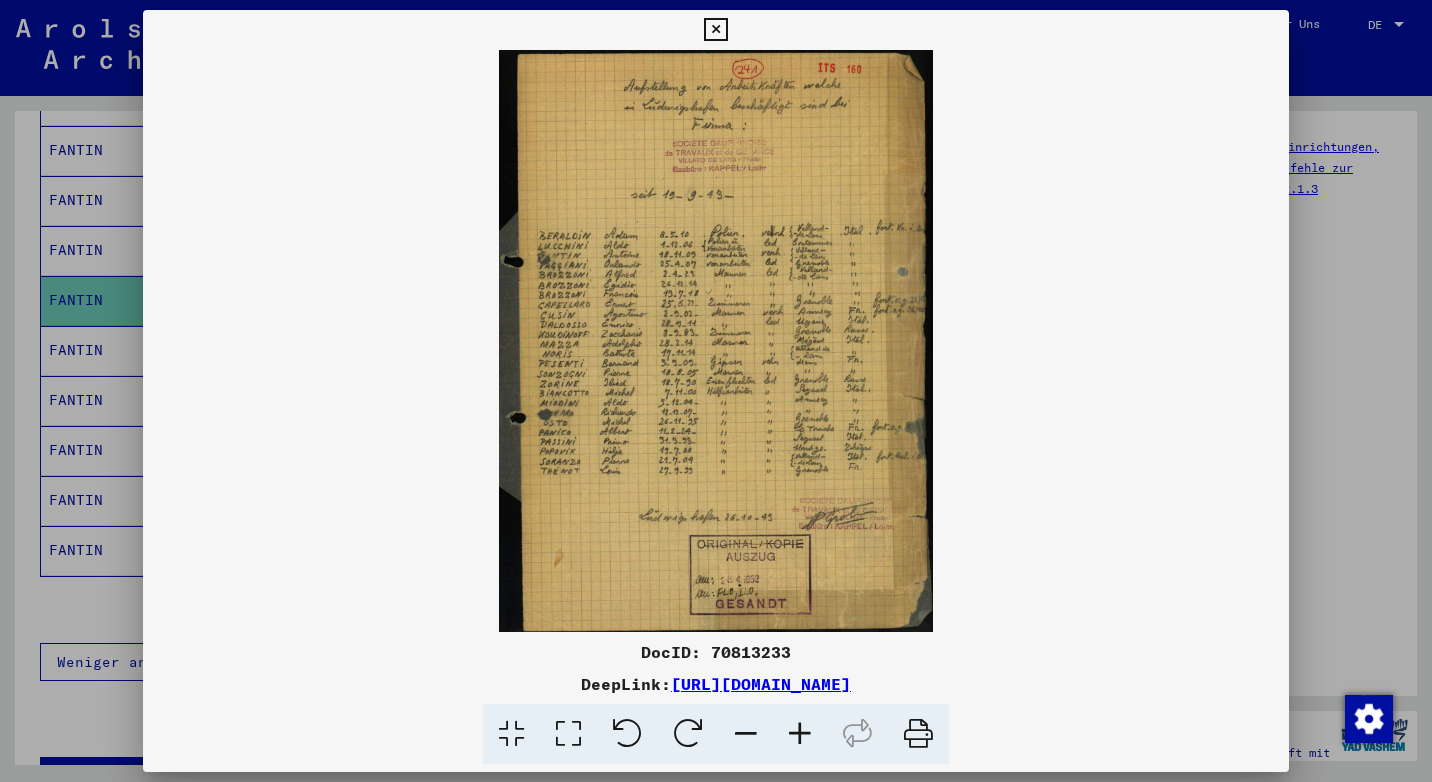 click at bounding box center [800, 734] 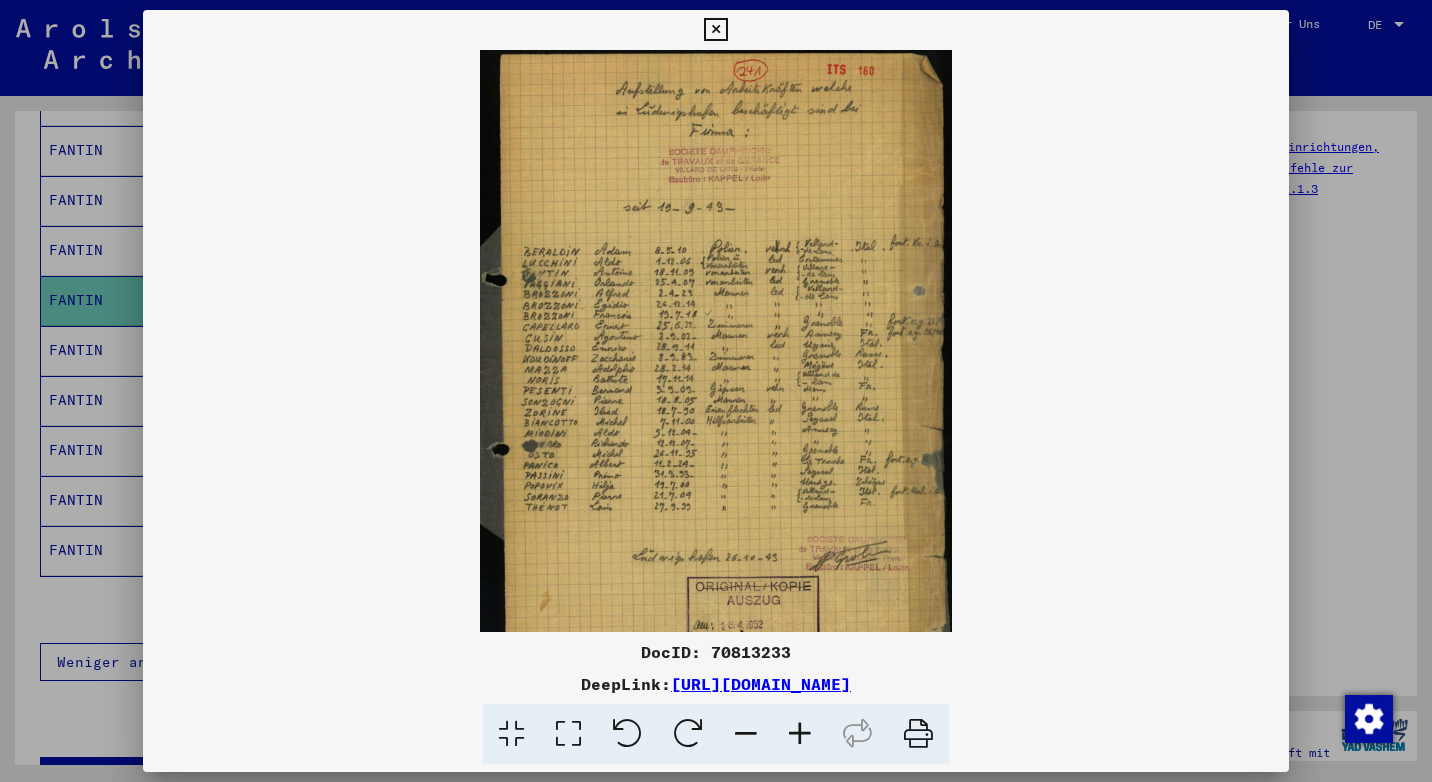 click at bounding box center (800, 734) 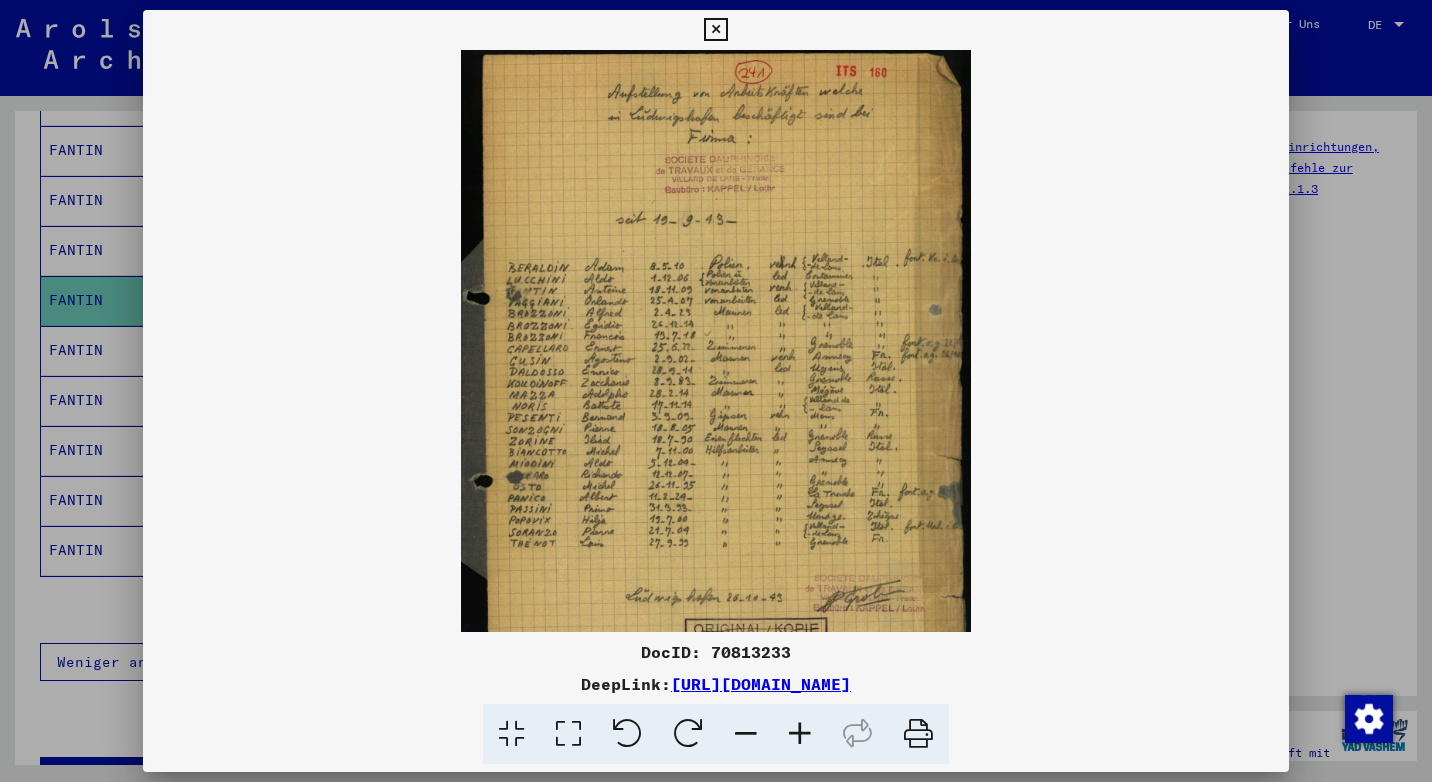 click at bounding box center [800, 734] 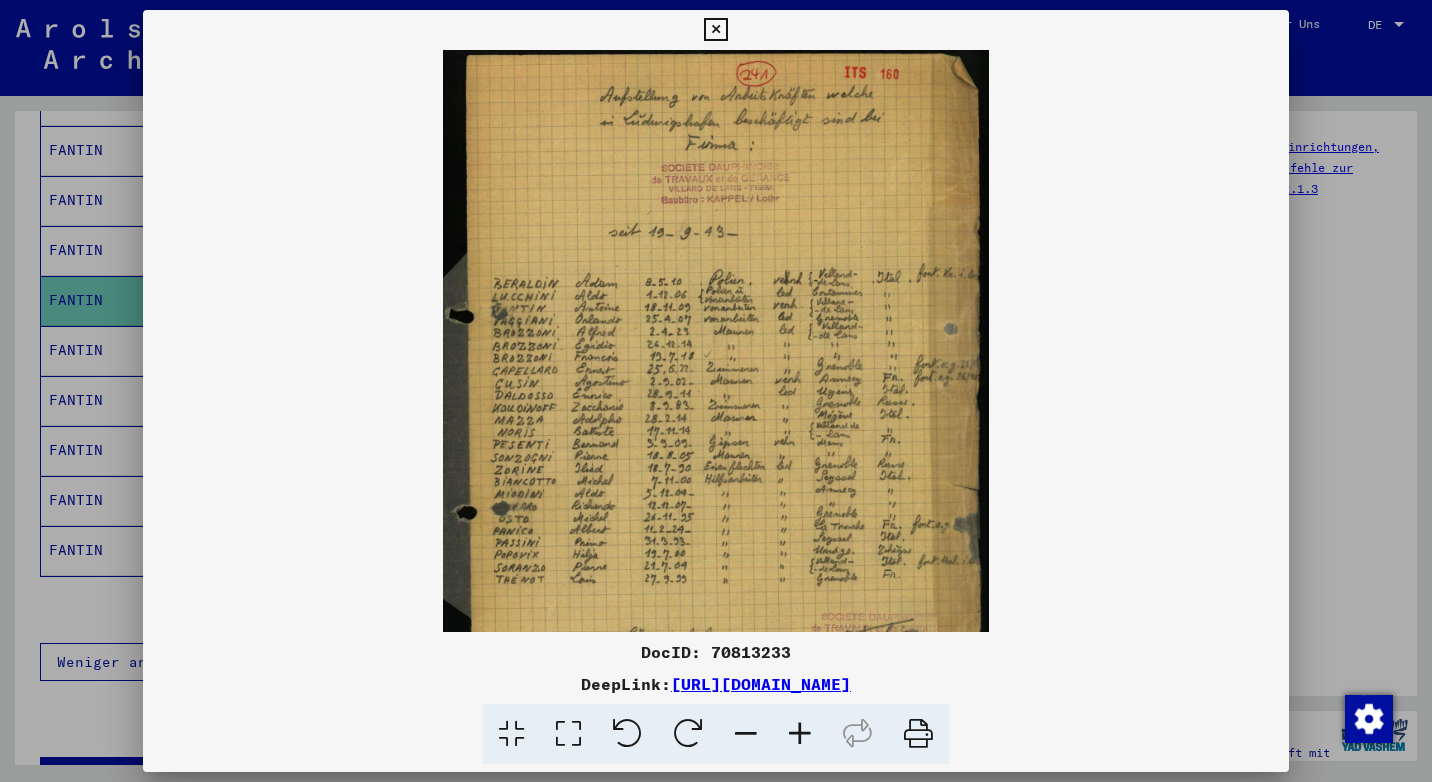 click at bounding box center (800, 734) 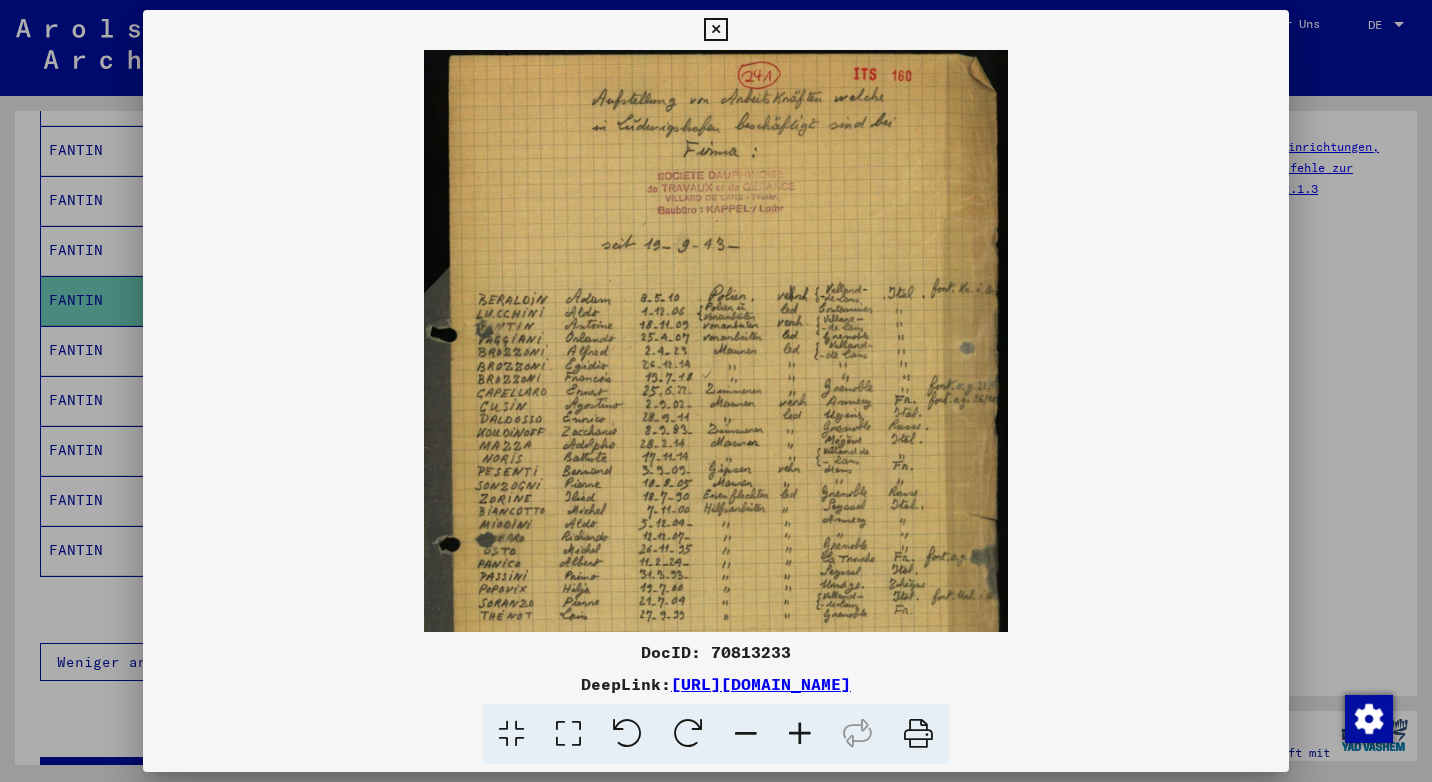 click at bounding box center (800, 734) 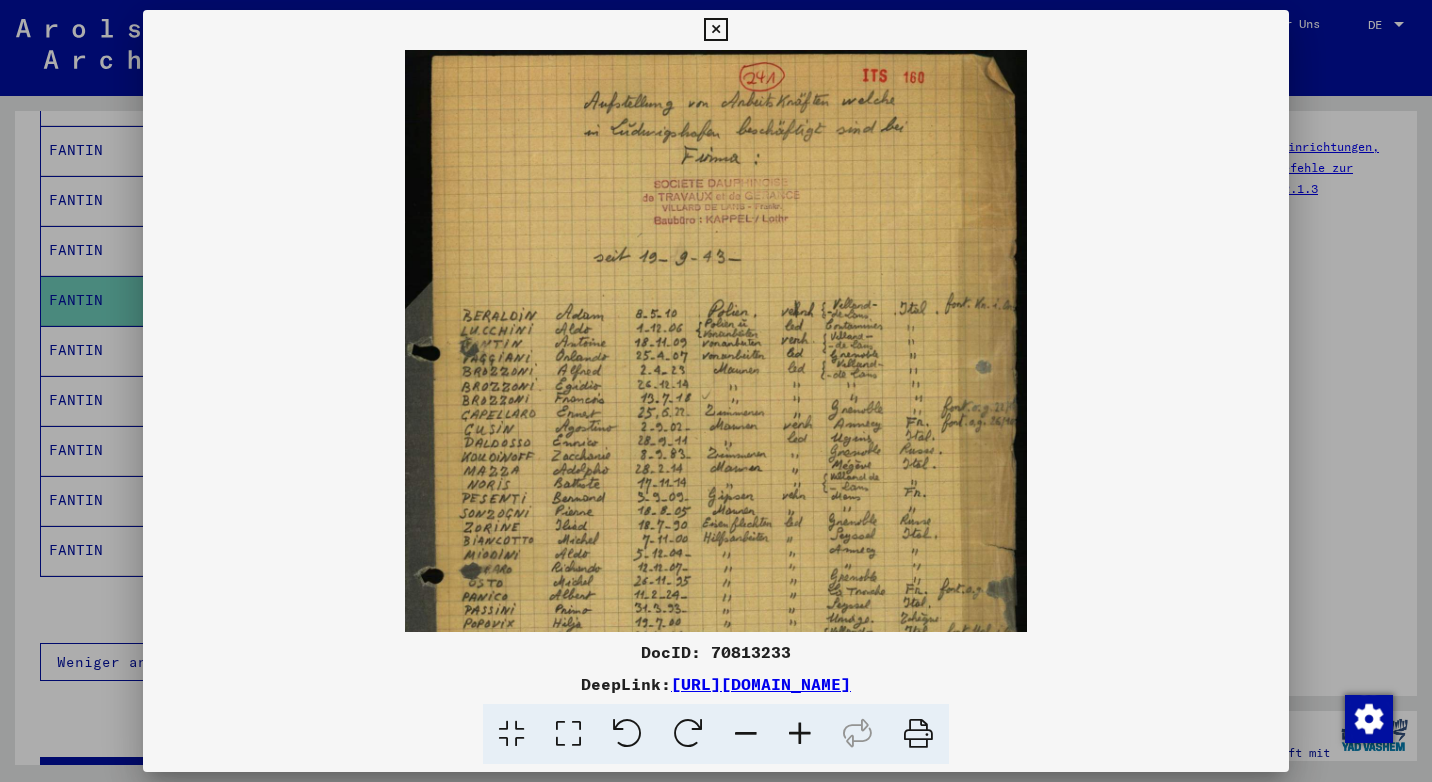 click at bounding box center (800, 734) 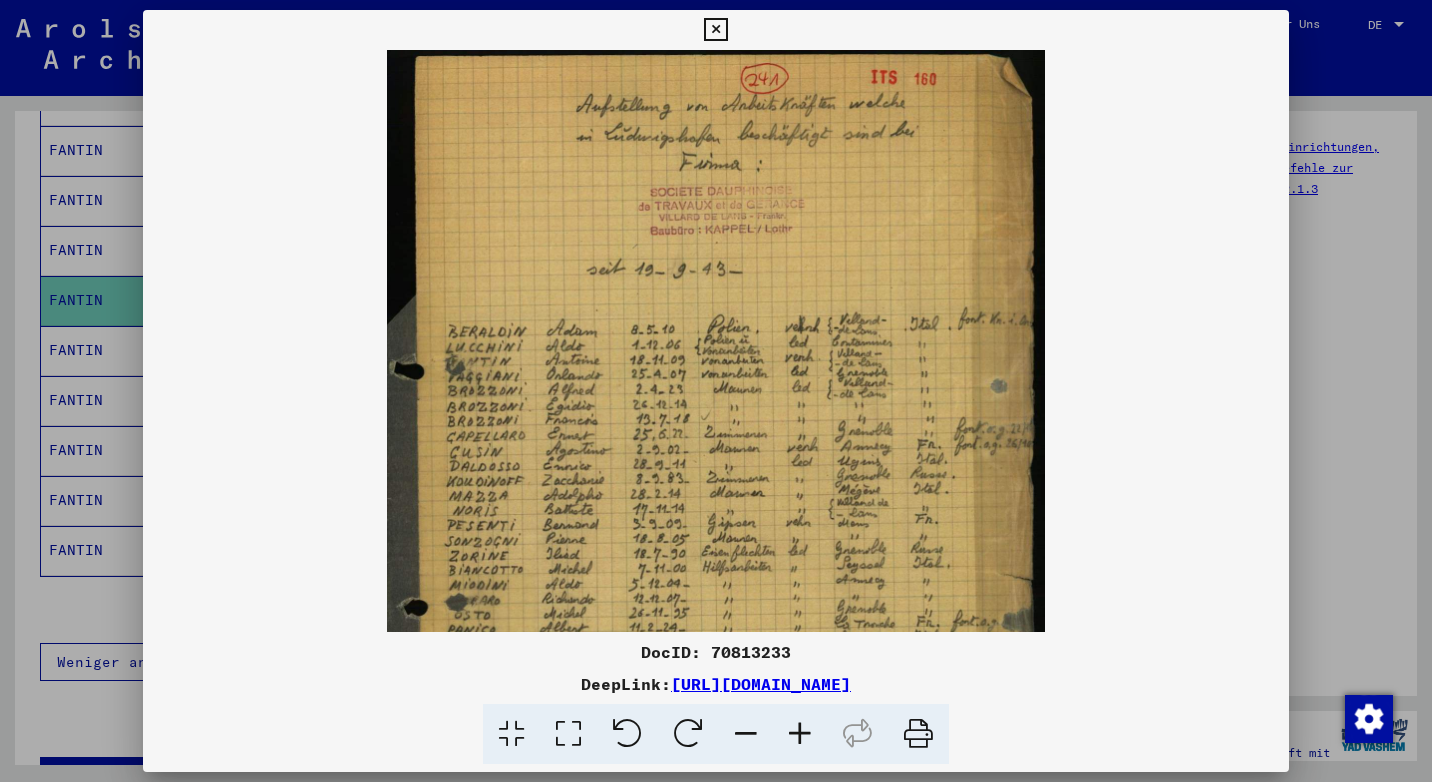click at bounding box center [715, 30] 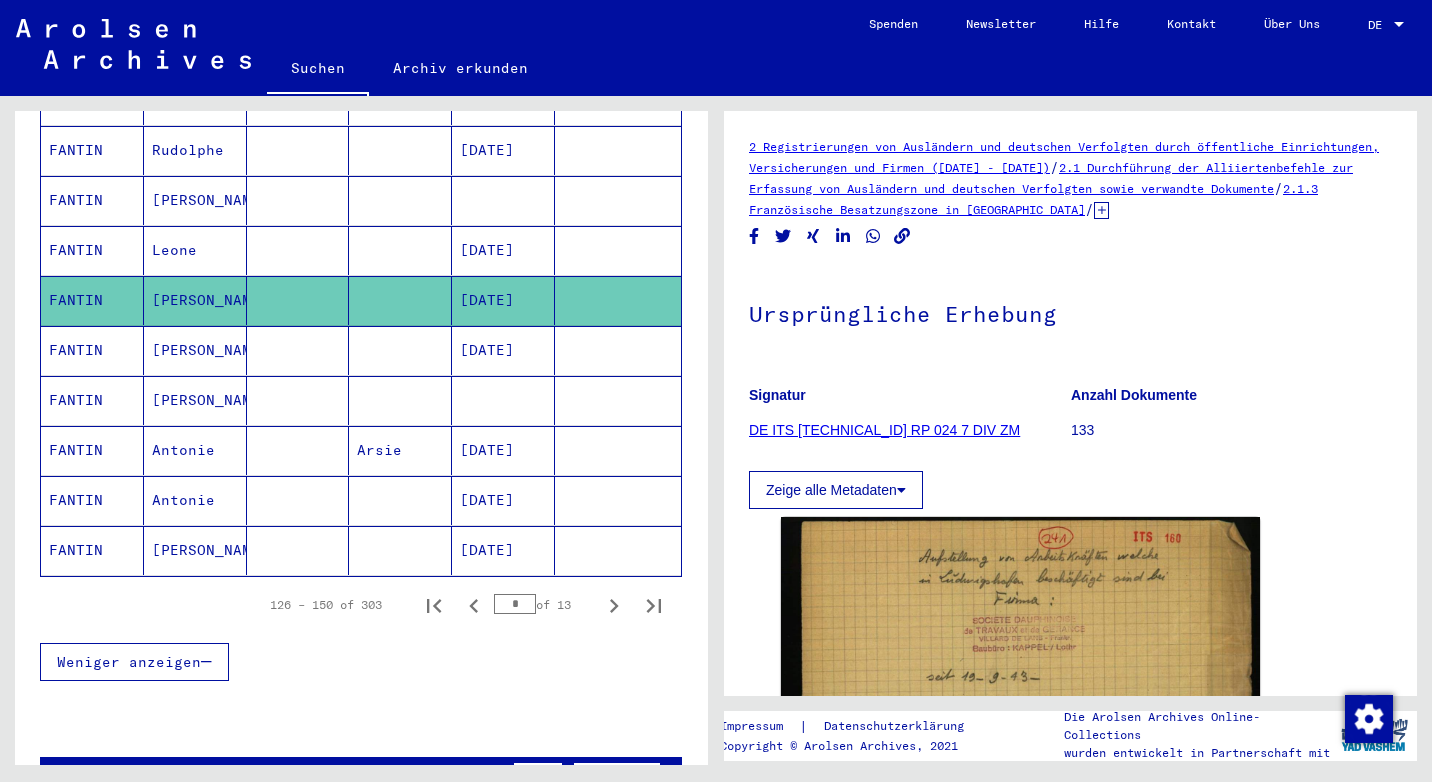 click on "[PERSON_NAME]" 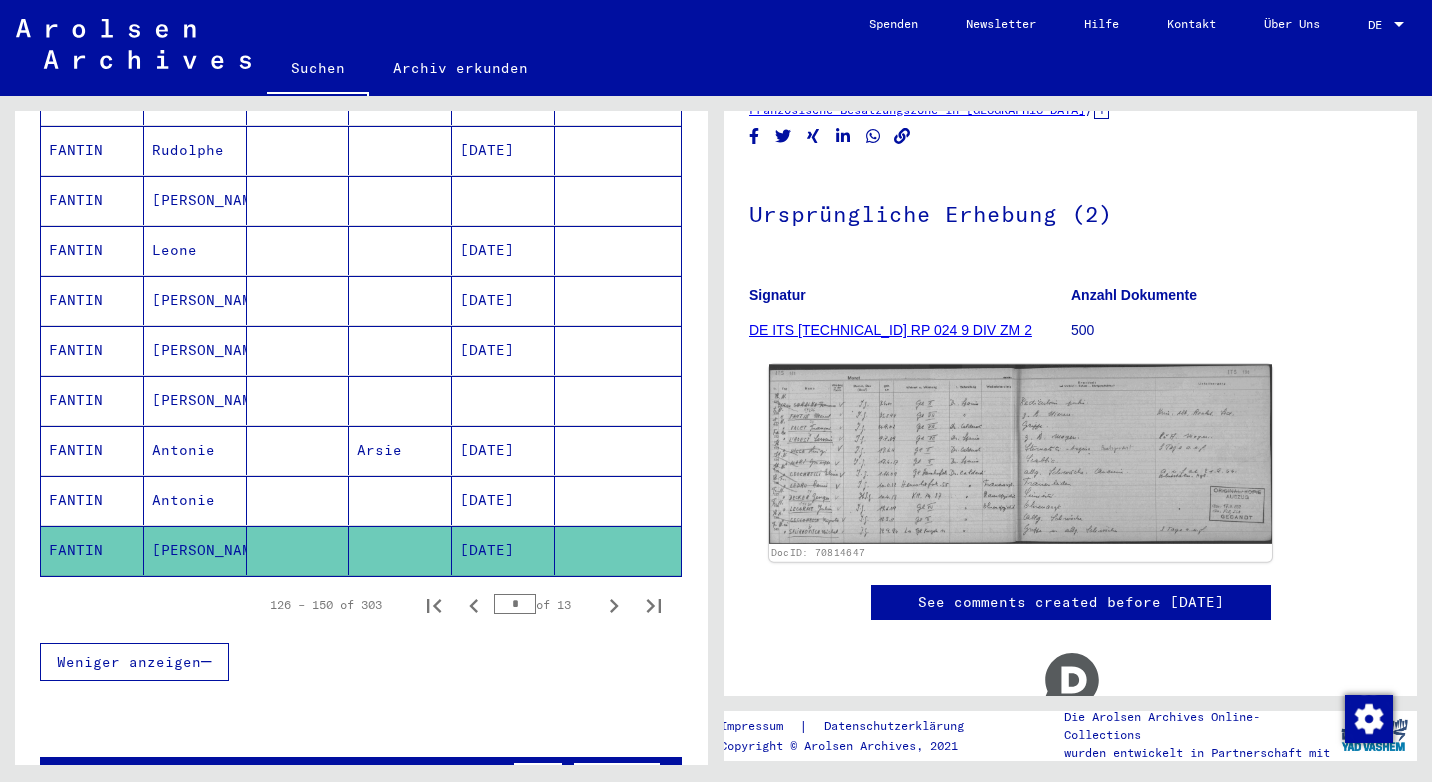 scroll, scrollTop: 198, scrollLeft: 0, axis: vertical 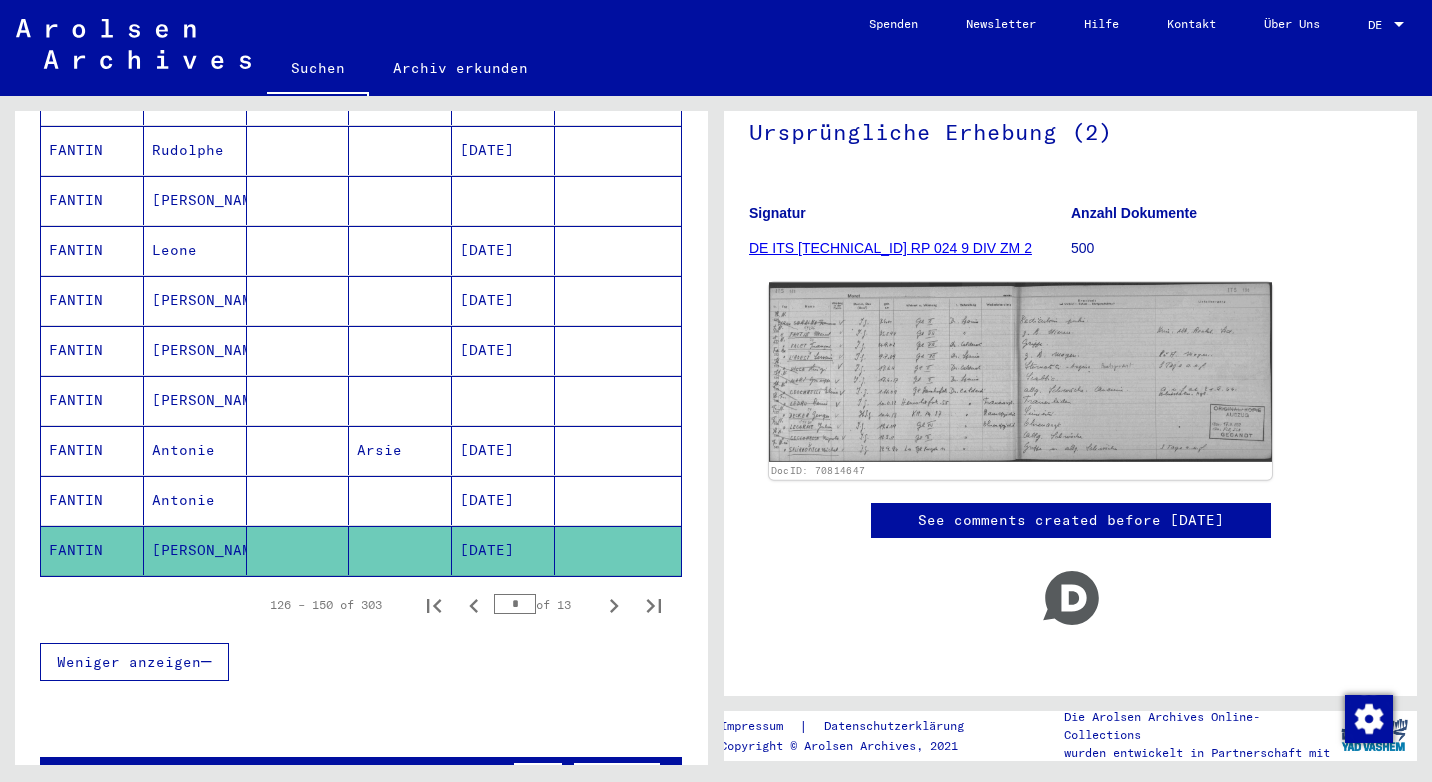click 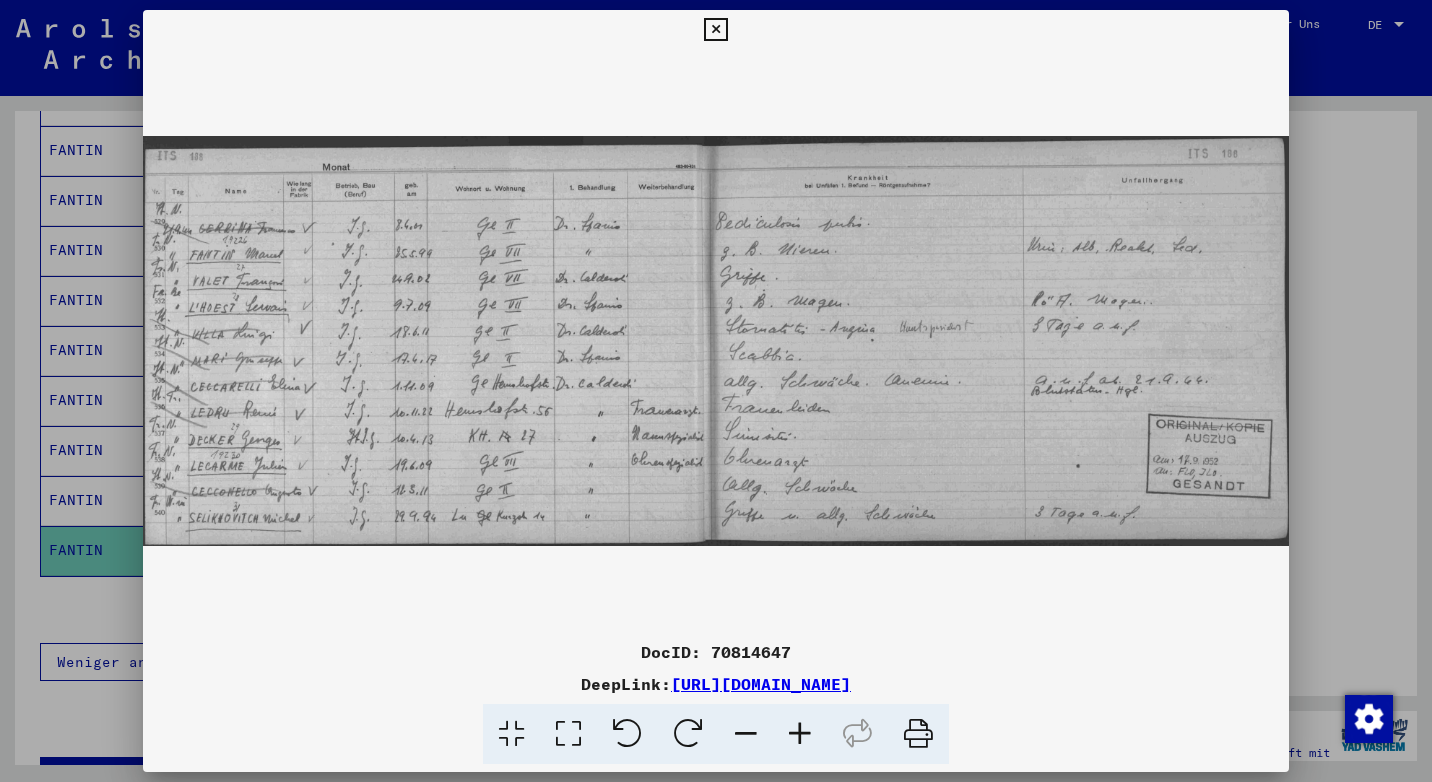 click at bounding box center [715, 30] 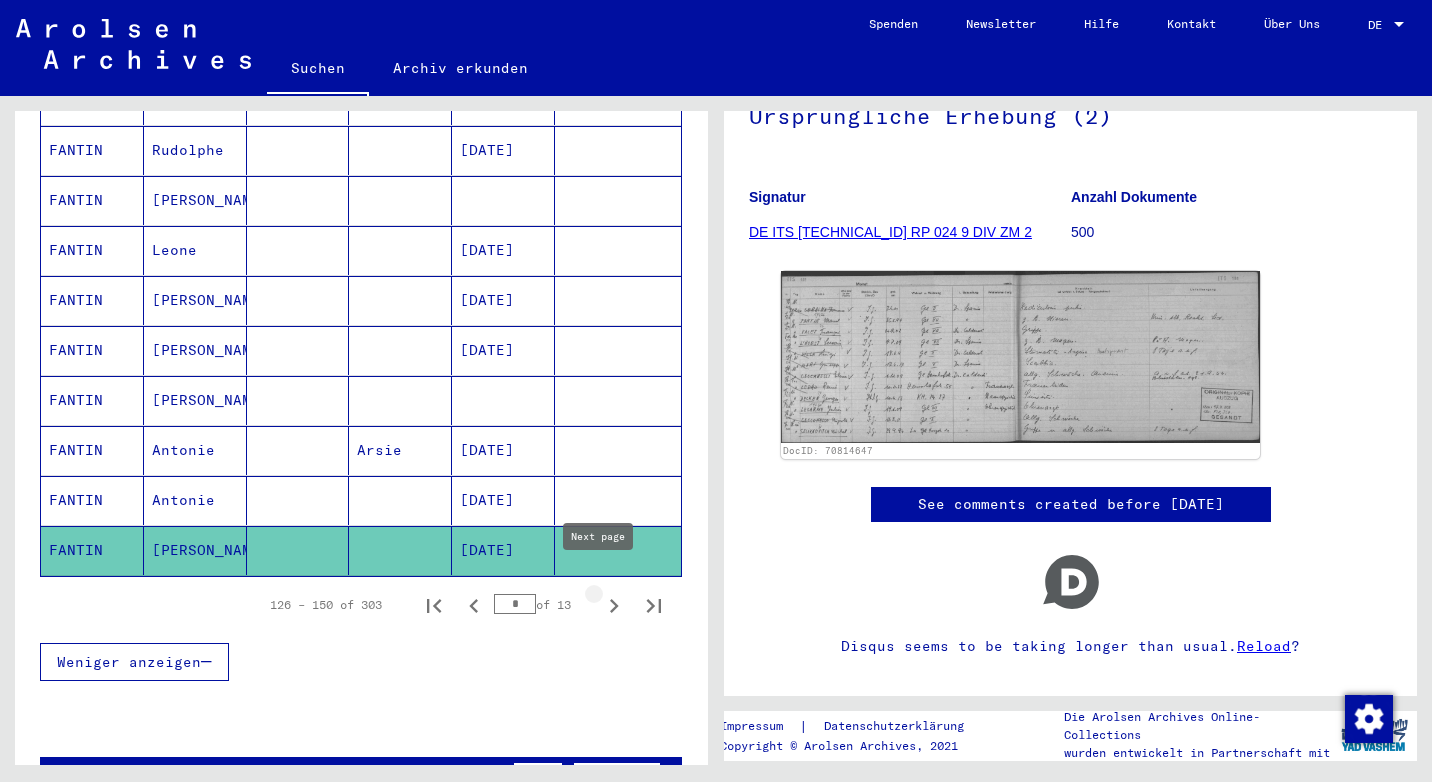 click 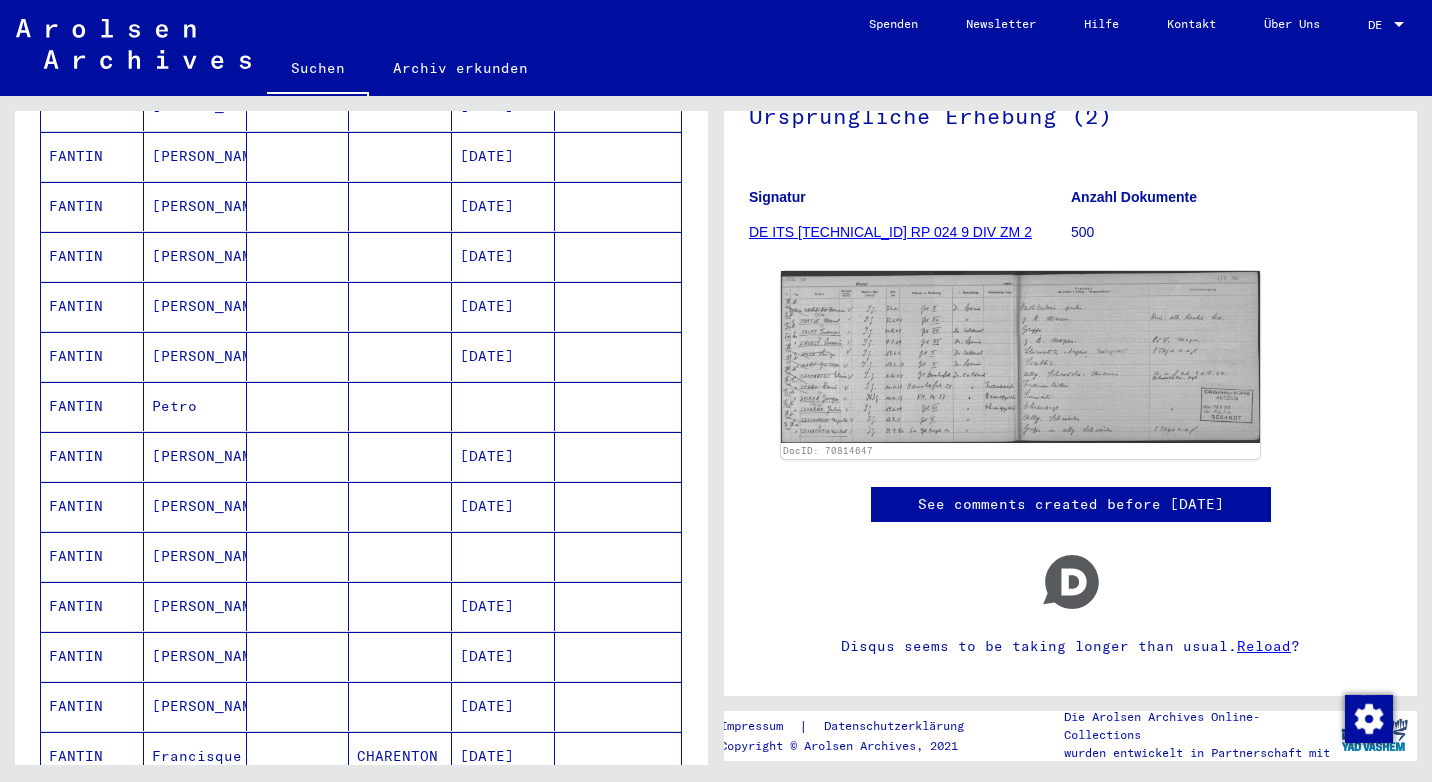 scroll, scrollTop: 800, scrollLeft: 0, axis: vertical 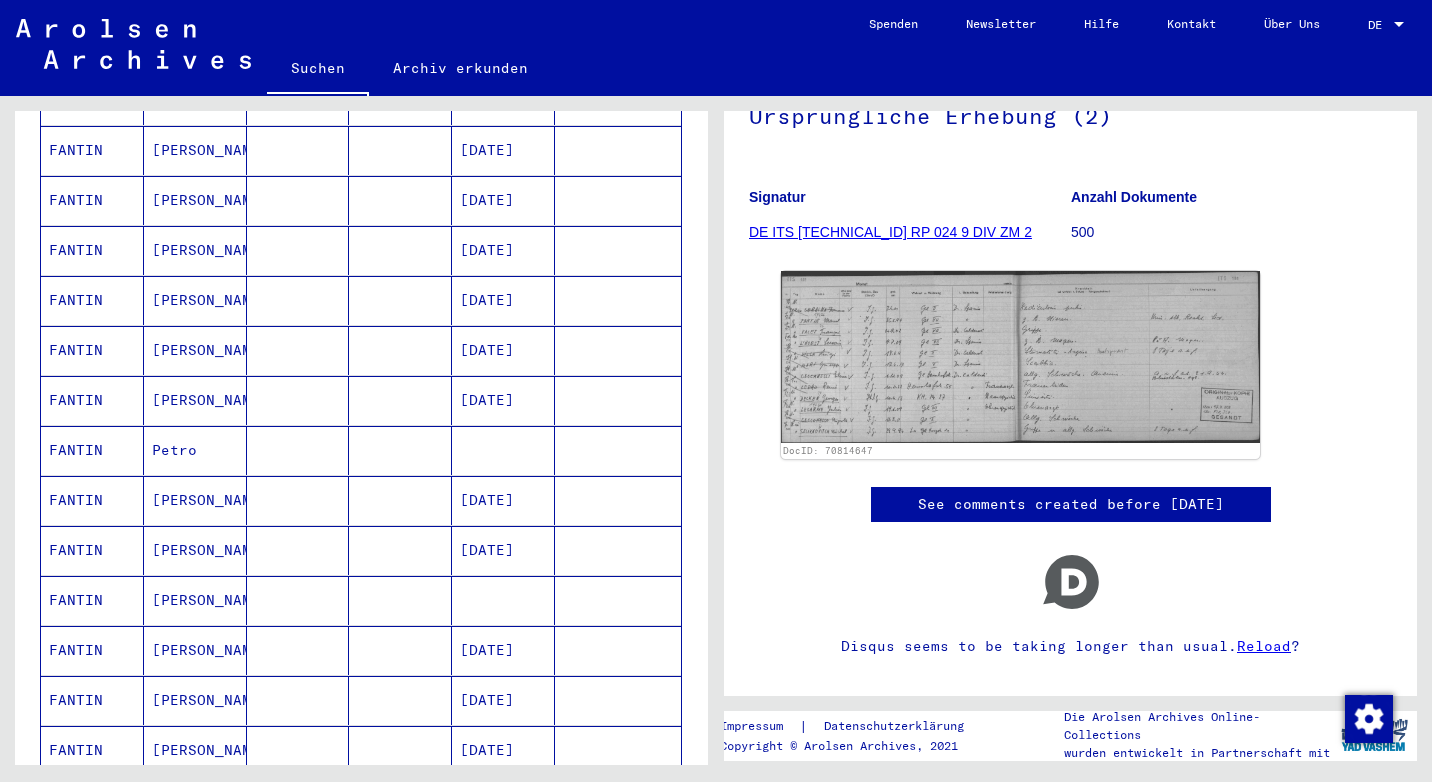 click on "[PERSON_NAME]" at bounding box center (195, 250) 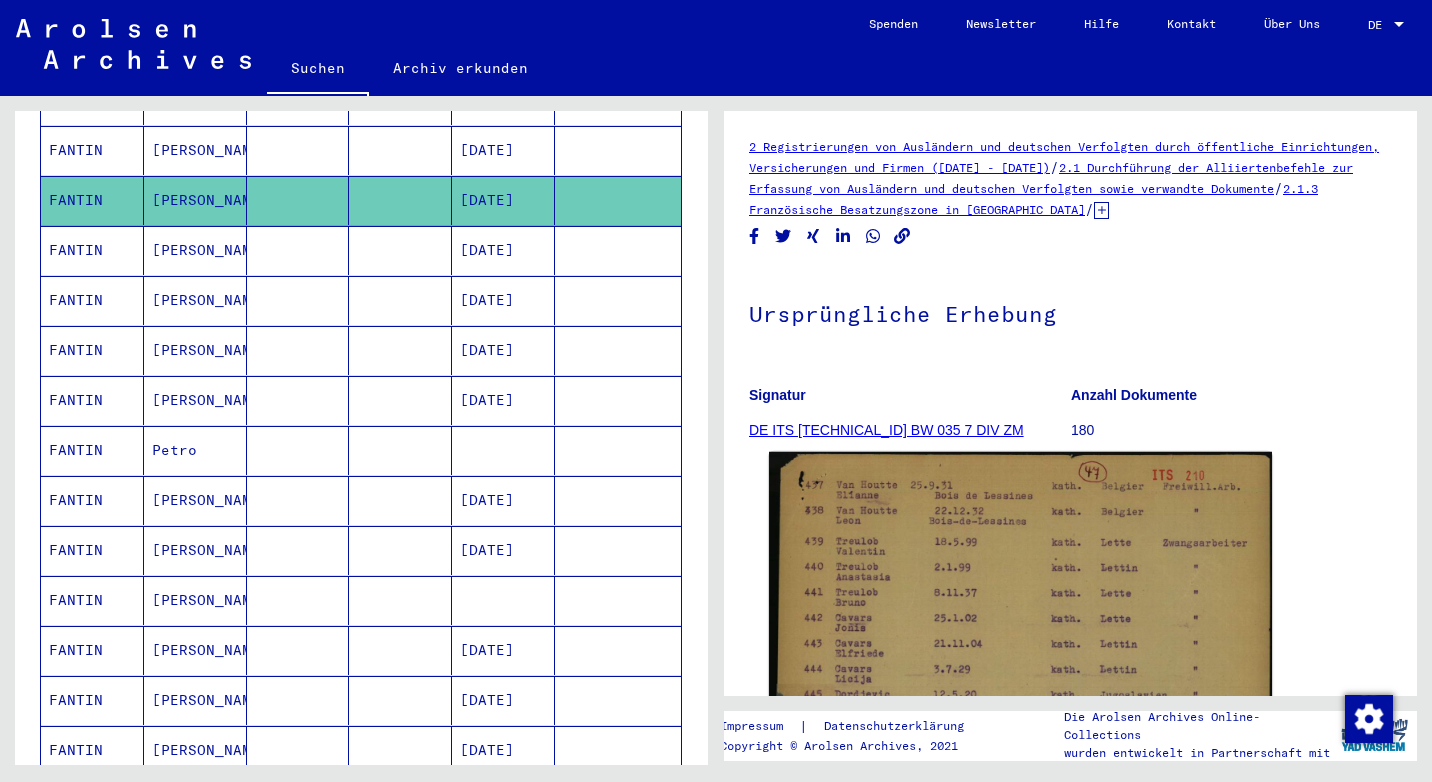 click 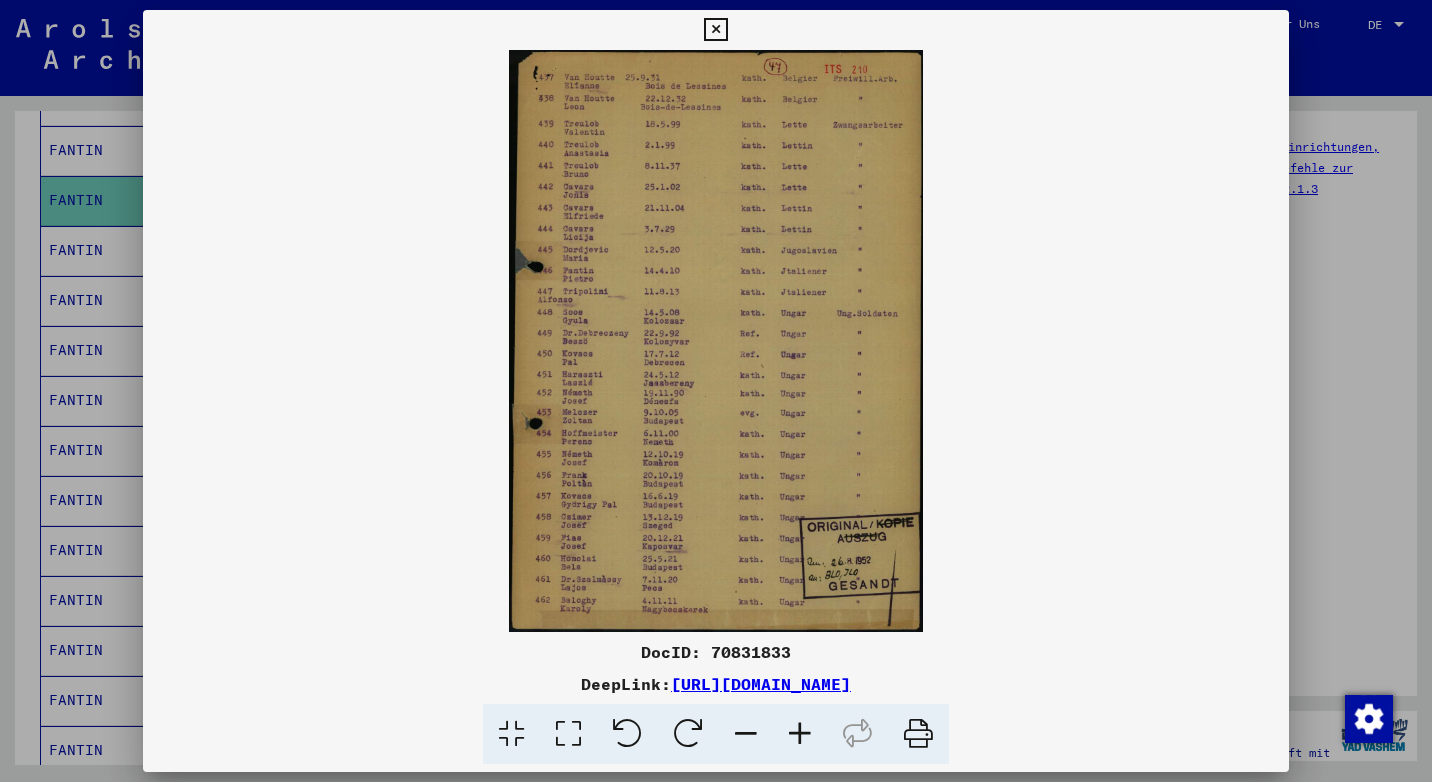 click at bounding box center (800, 734) 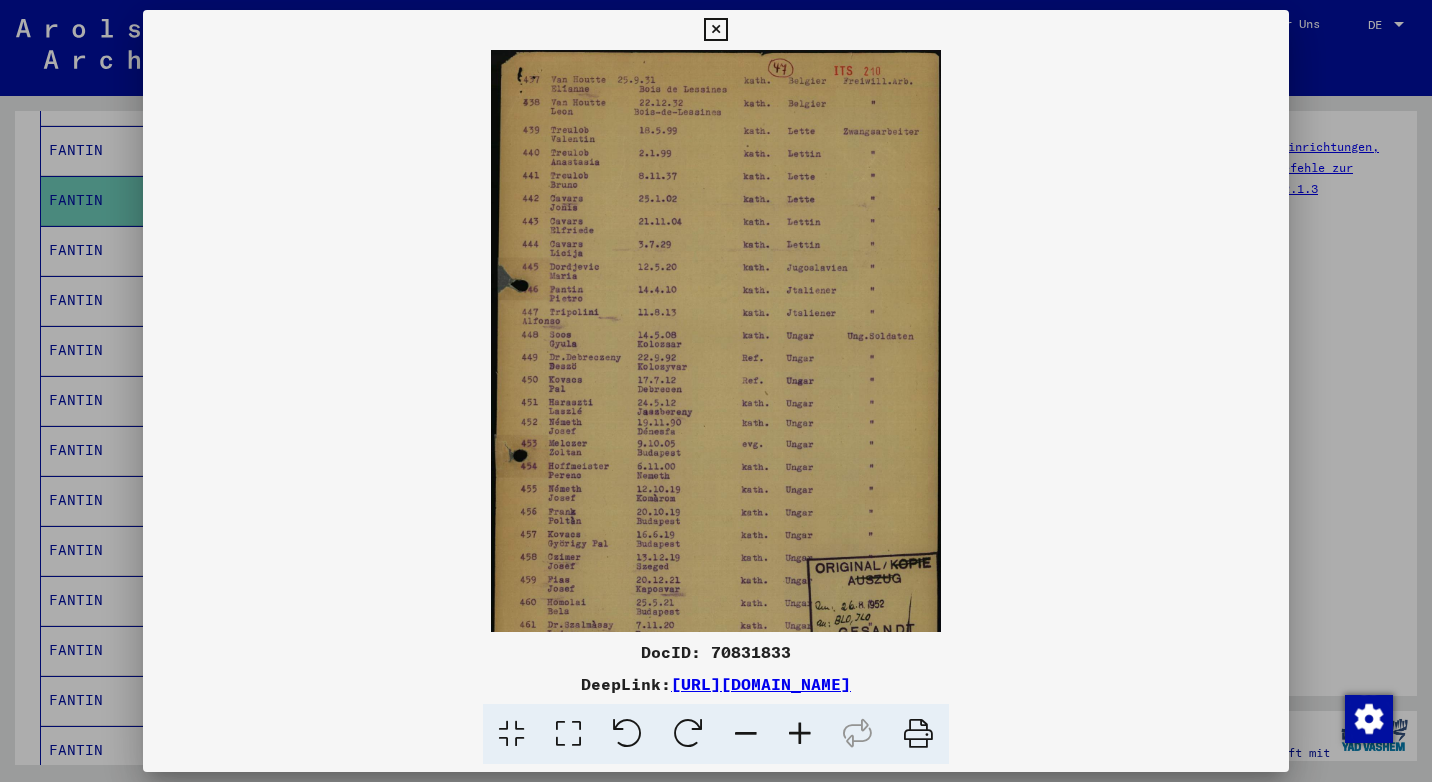 click at bounding box center (800, 734) 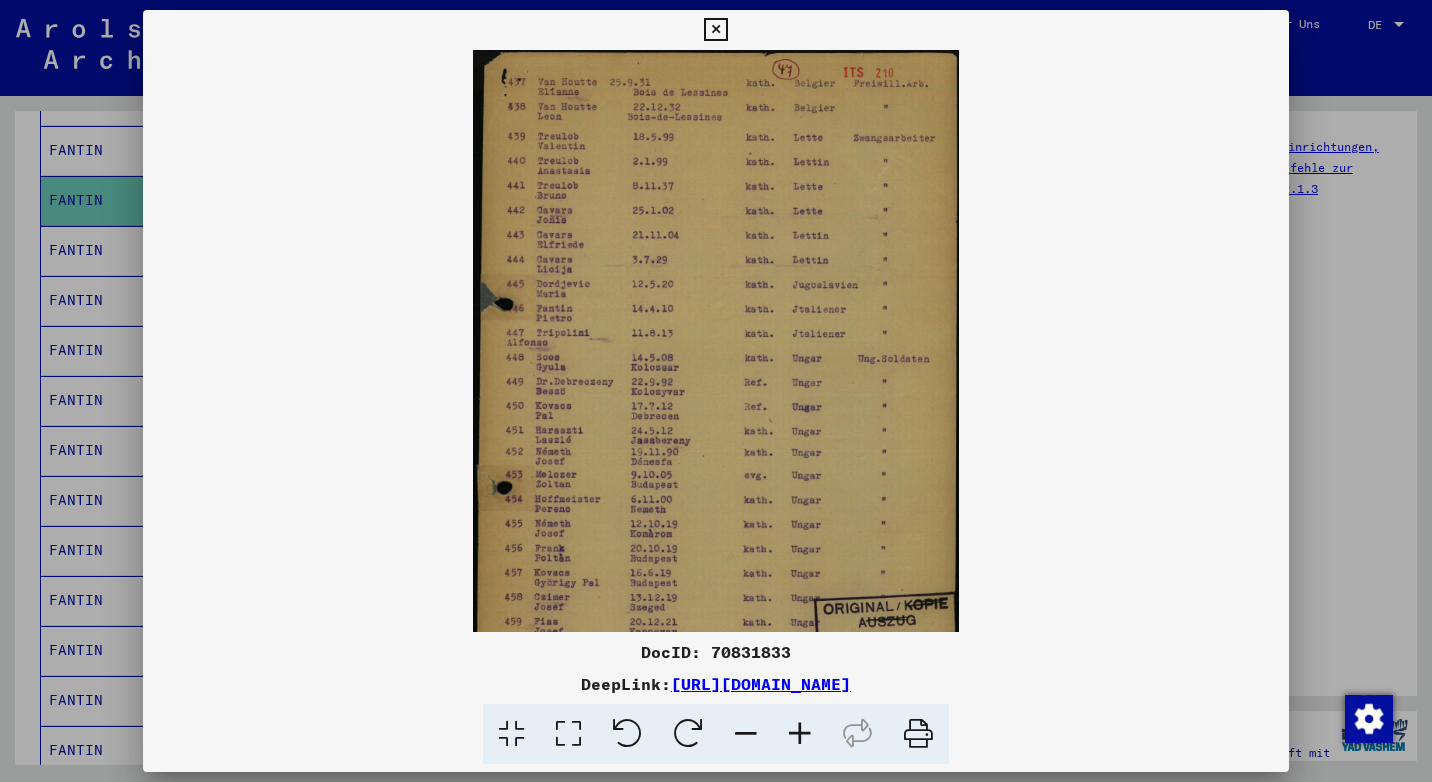 click at bounding box center (715, 30) 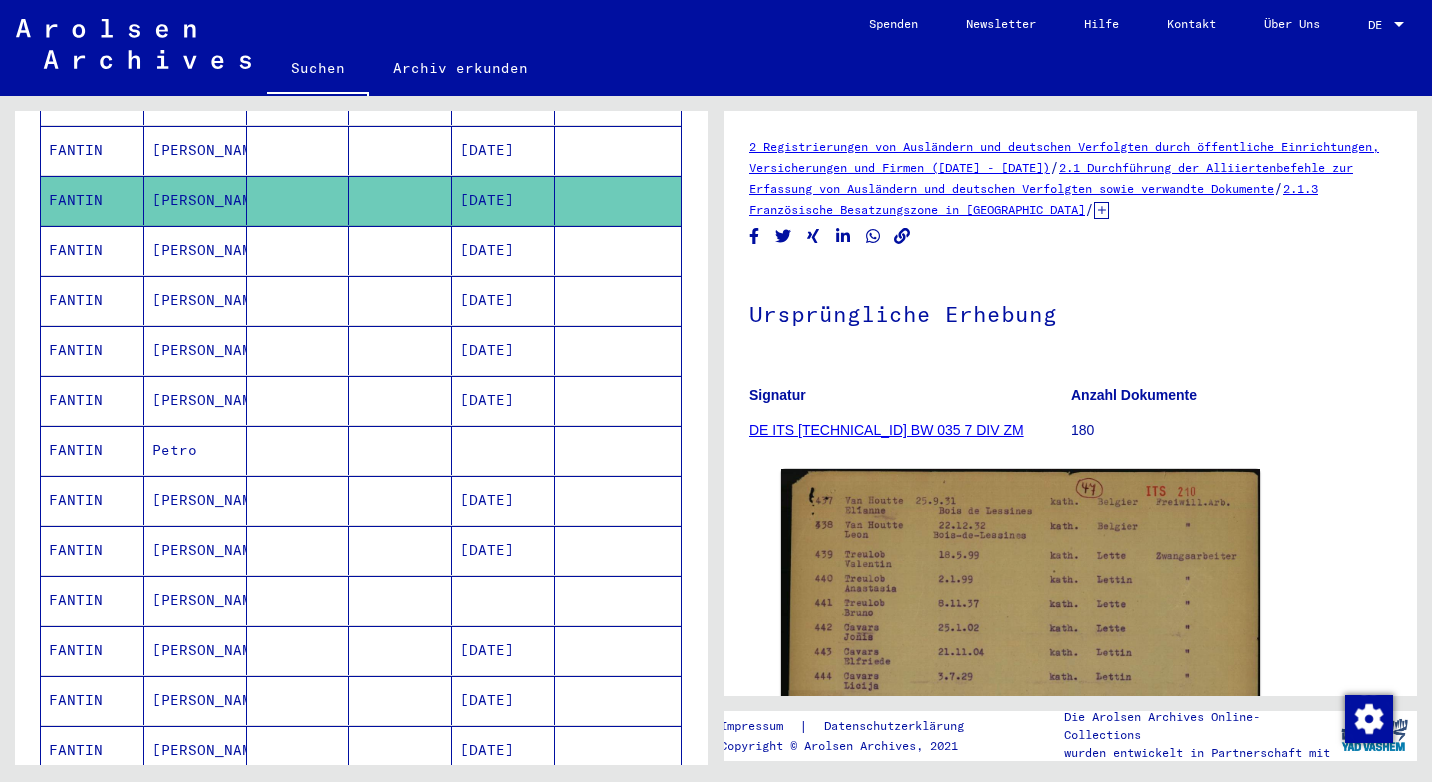 click on "[PERSON_NAME]" at bounding box center [195, 300] 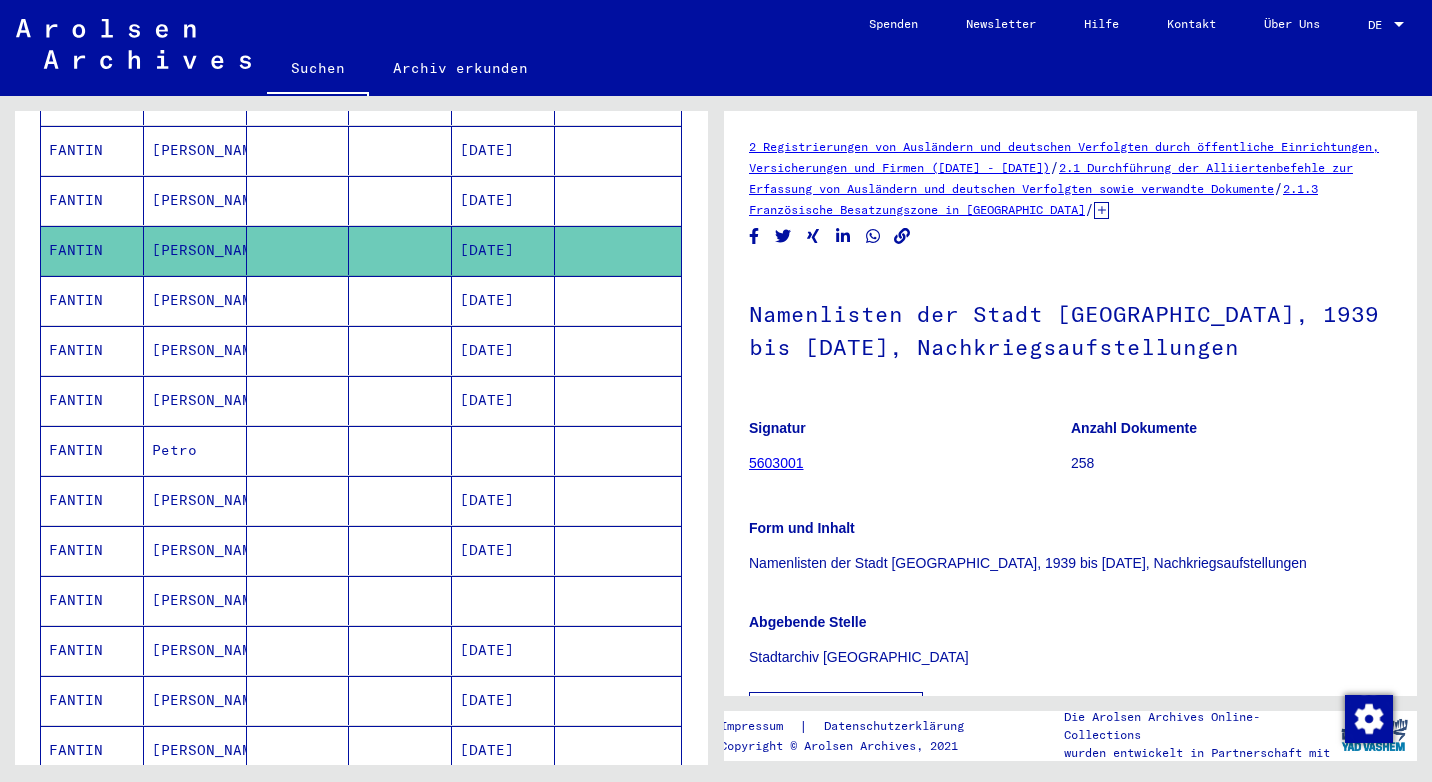 scroll, scrollTop: 200, scrollLeft: 0, axis: vertical 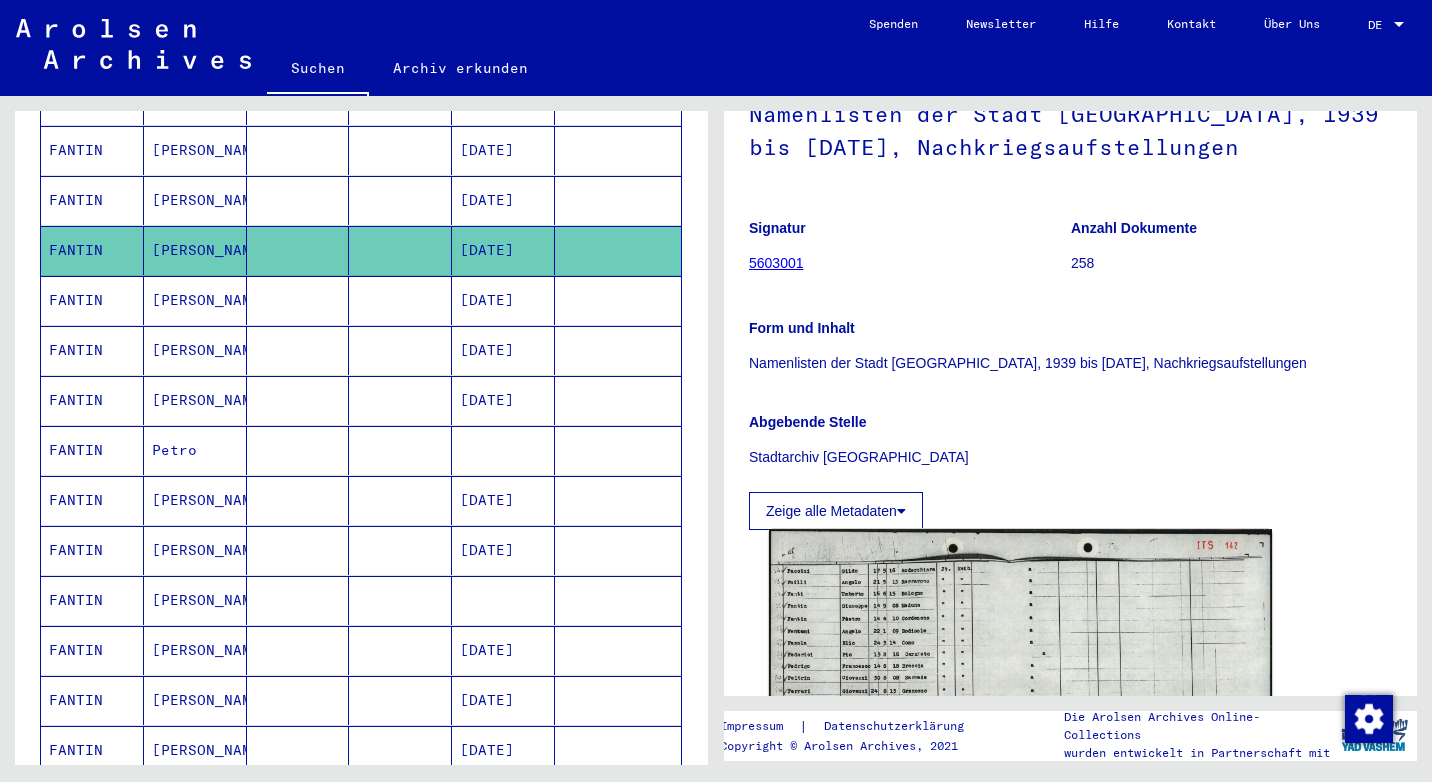 click 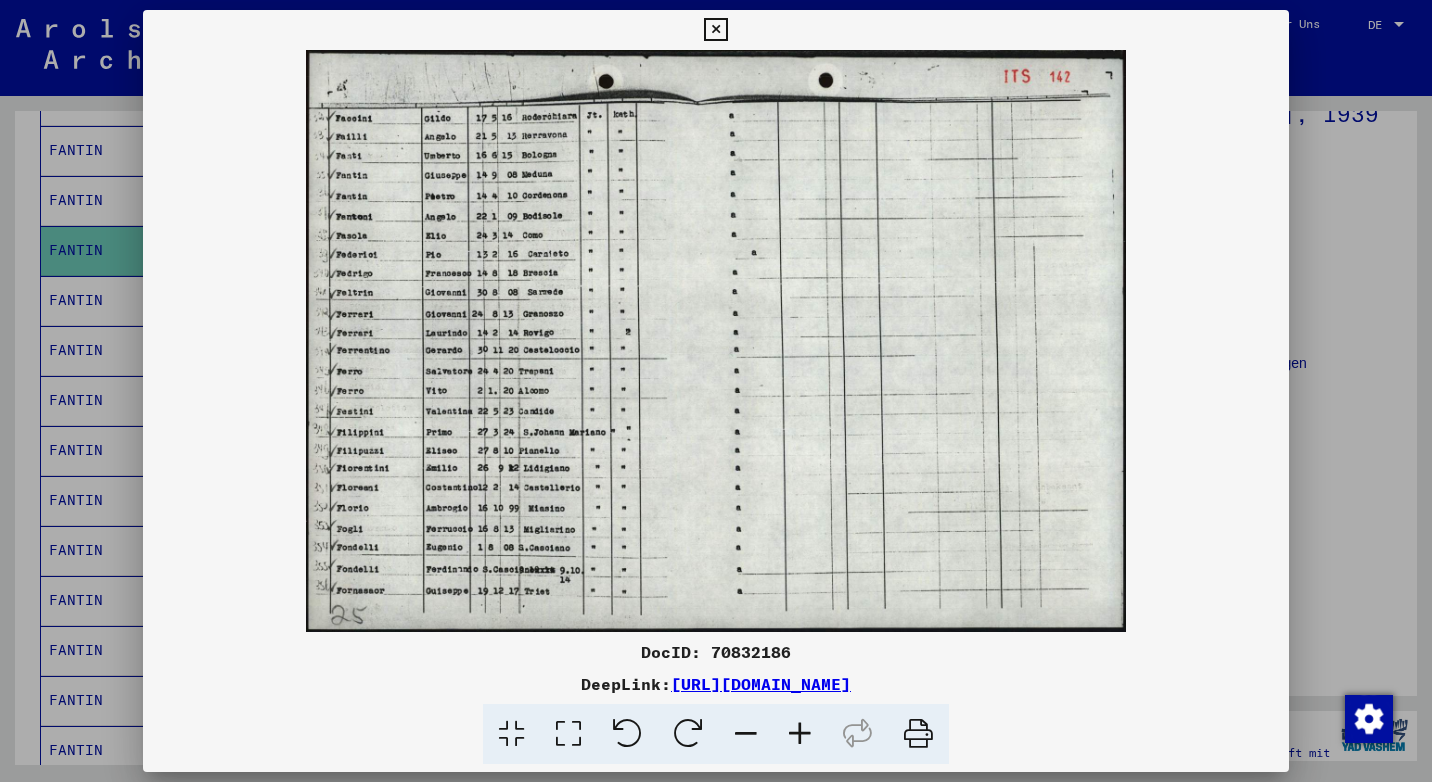 click at bounding box center (715, 30) 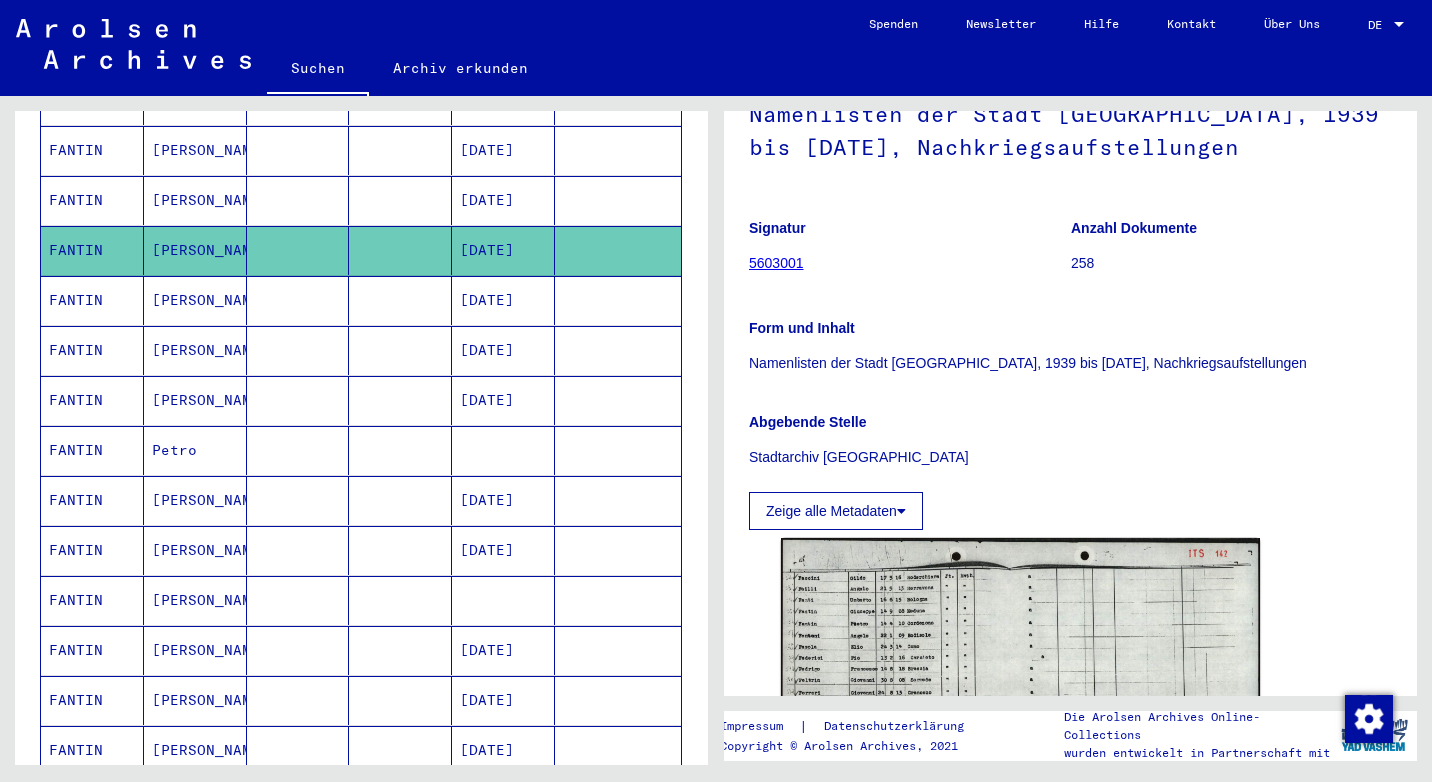 click on "[PERSON_NAME]" at bounding box center [195, 400] 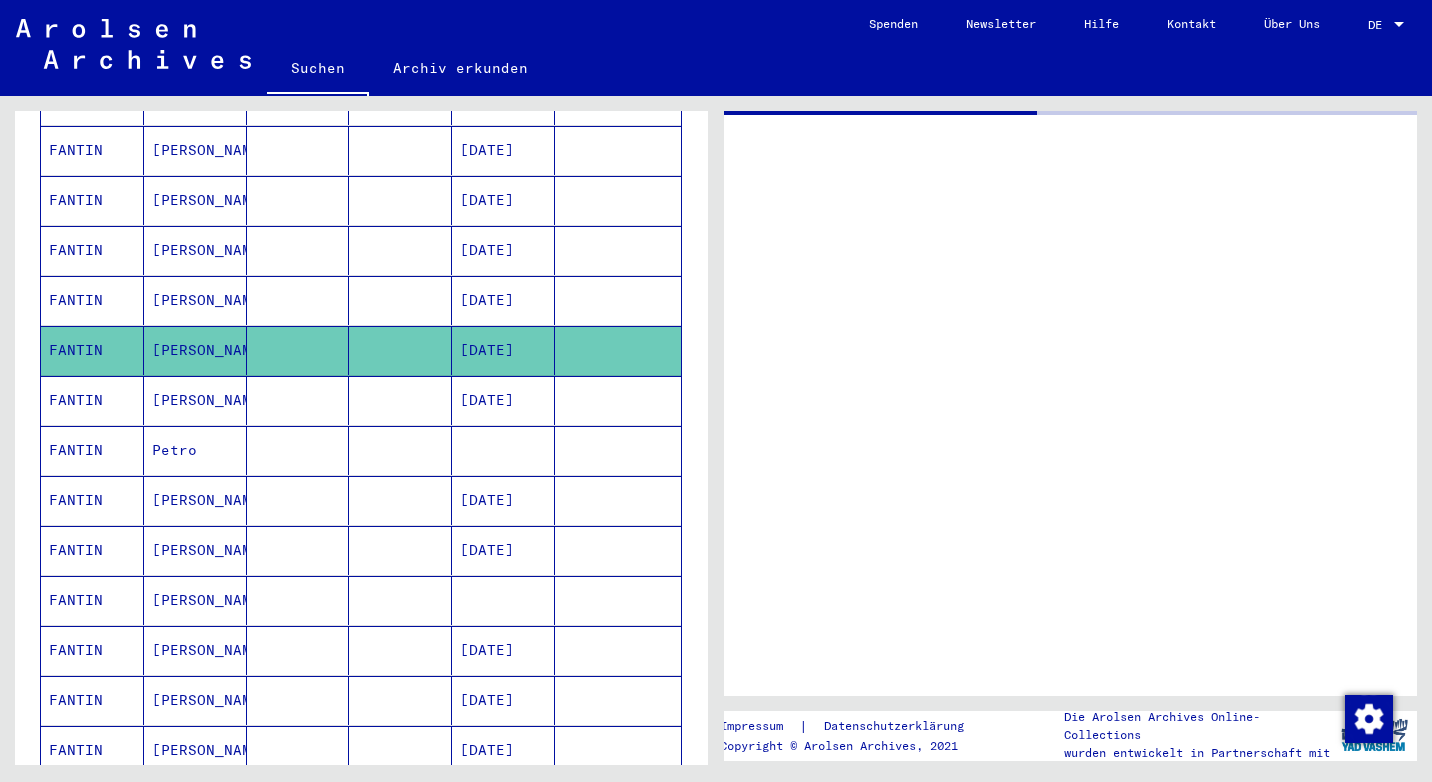 scroll, scrollTop: 0, scrollLeft: 0, axis: both 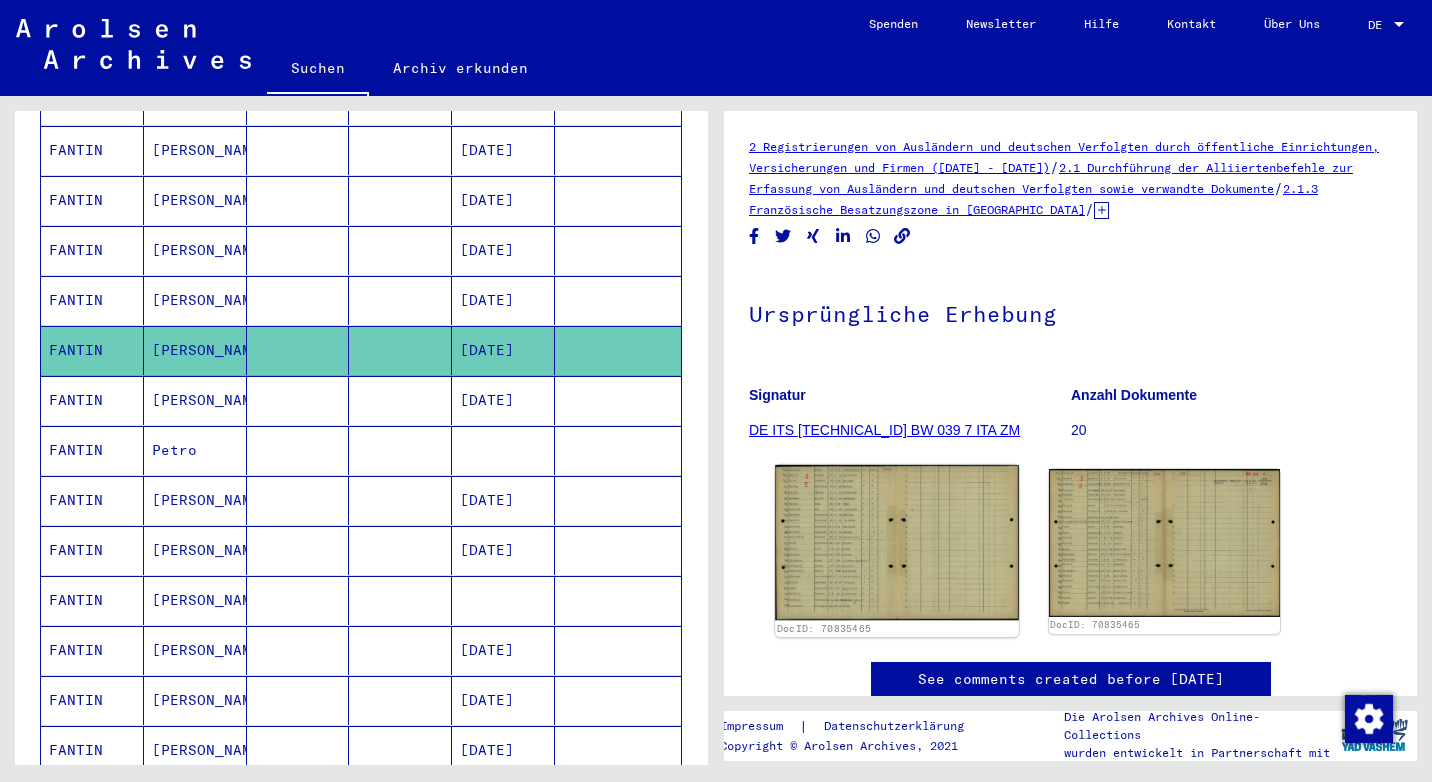click 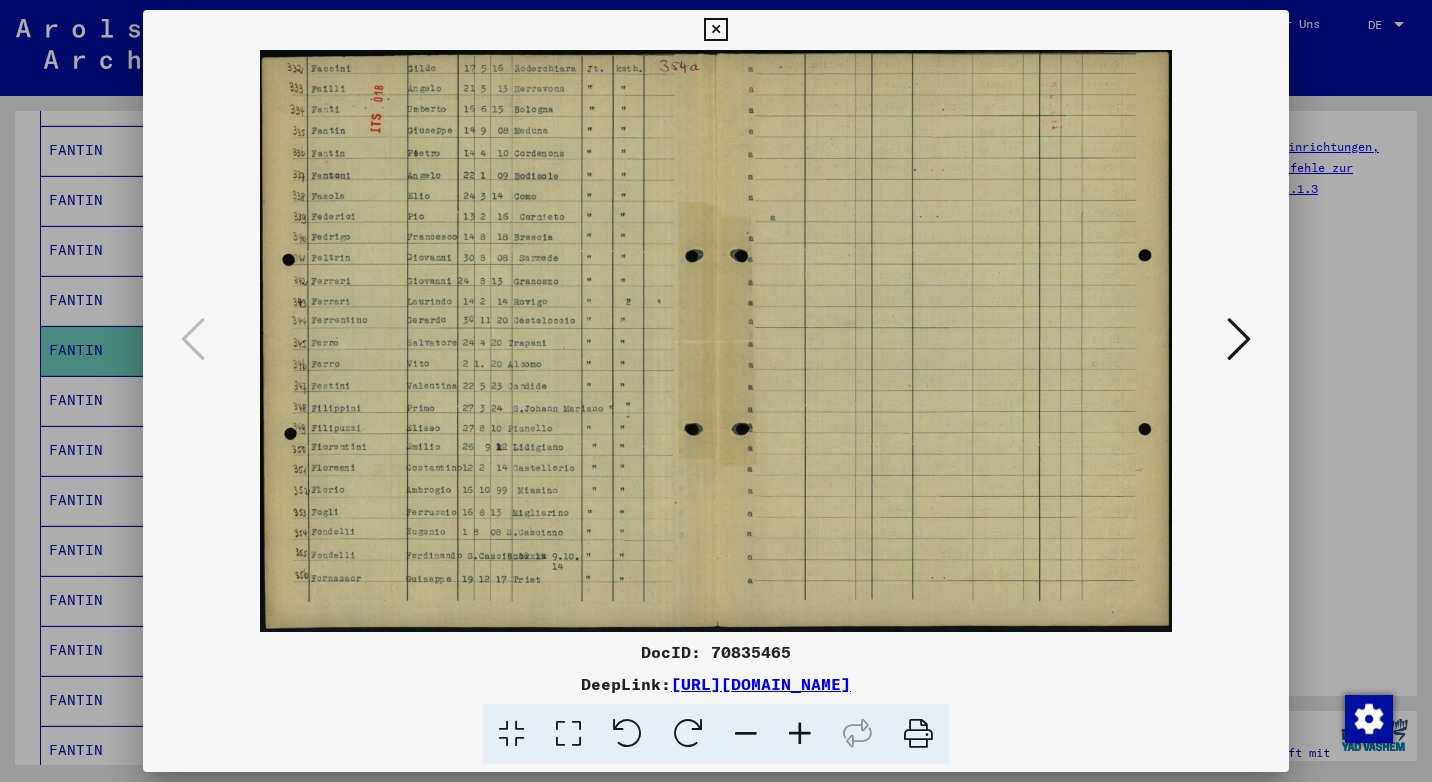 click at bounding box center [715, 30] 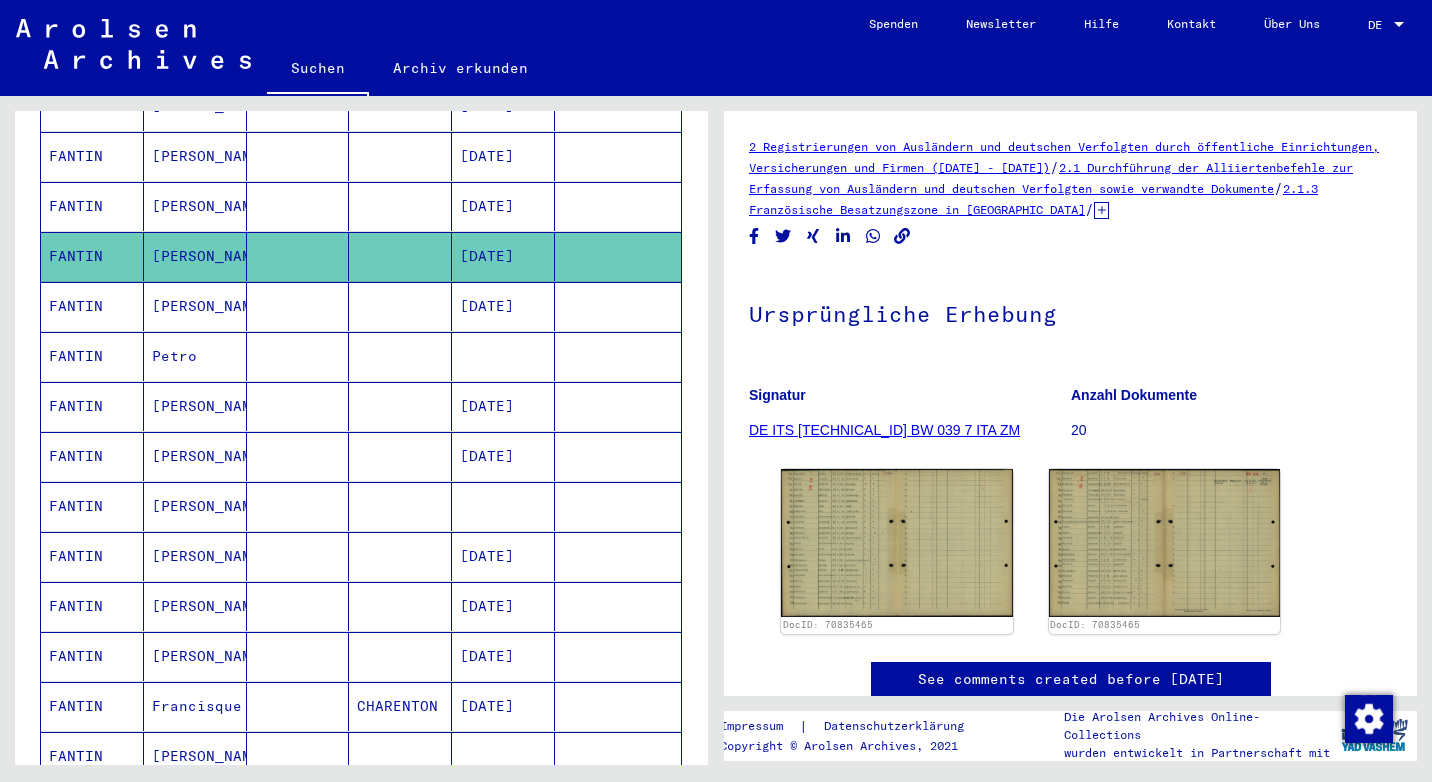 scroll, scrollTop: 1100, scrollLeft: 0, axis: vertical 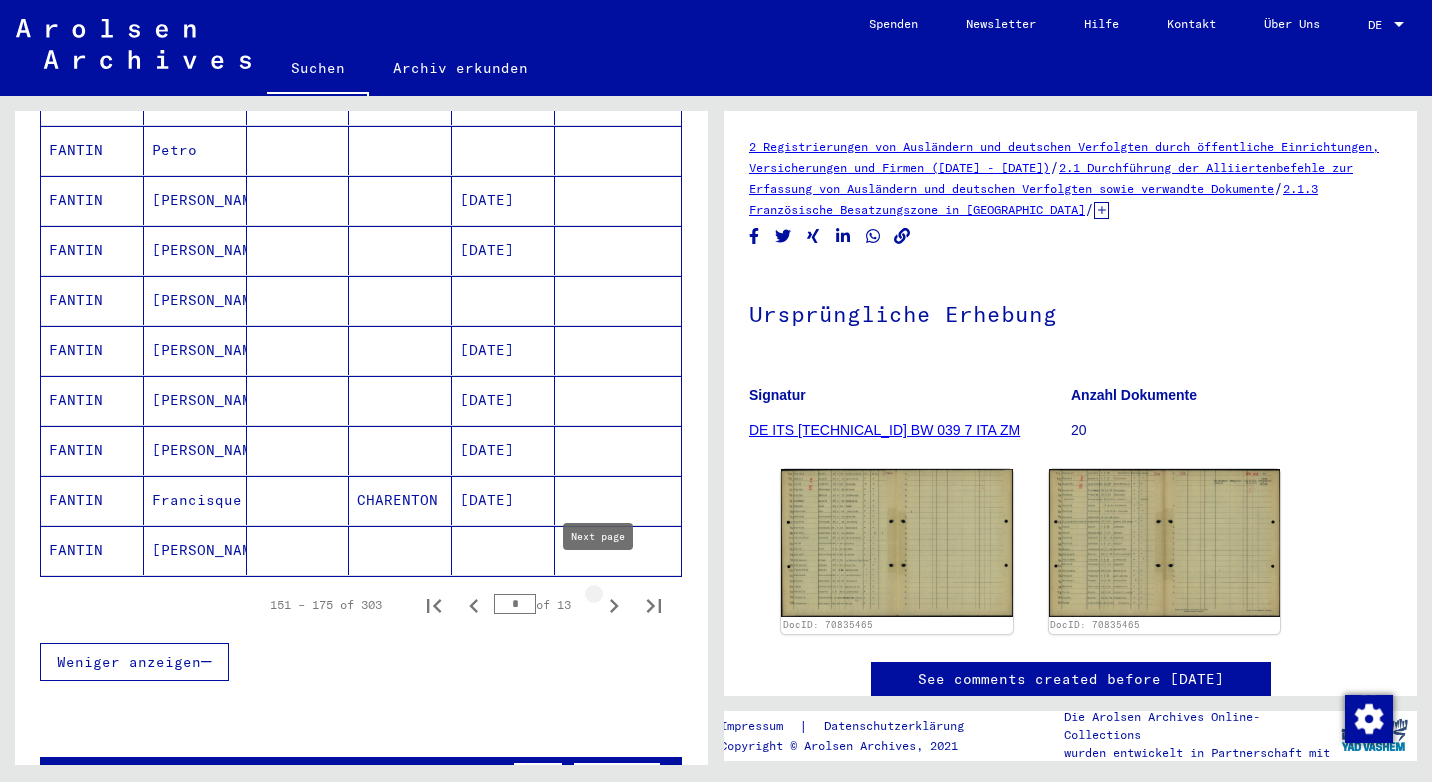 click 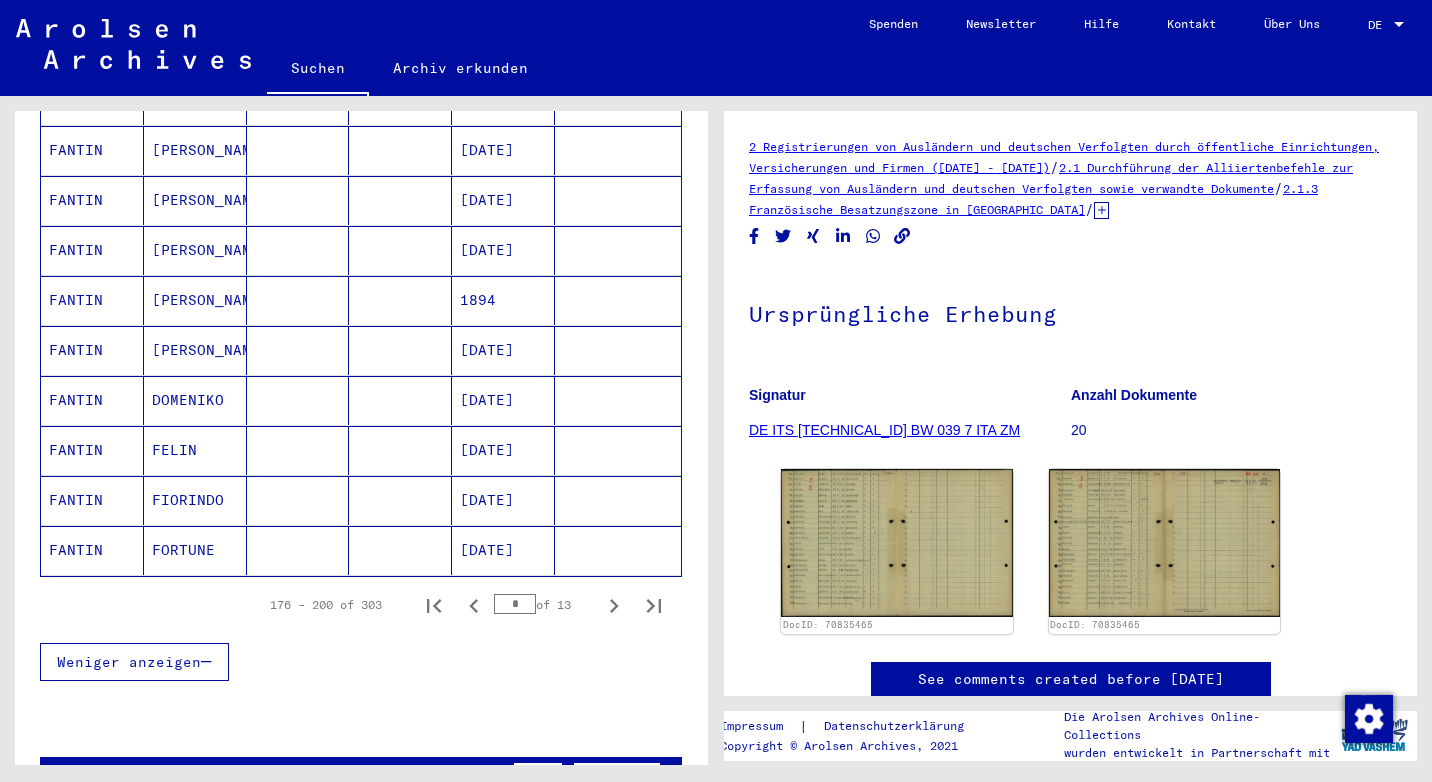click on "[PERSON_NAME]" at bounding box center [195, 400] 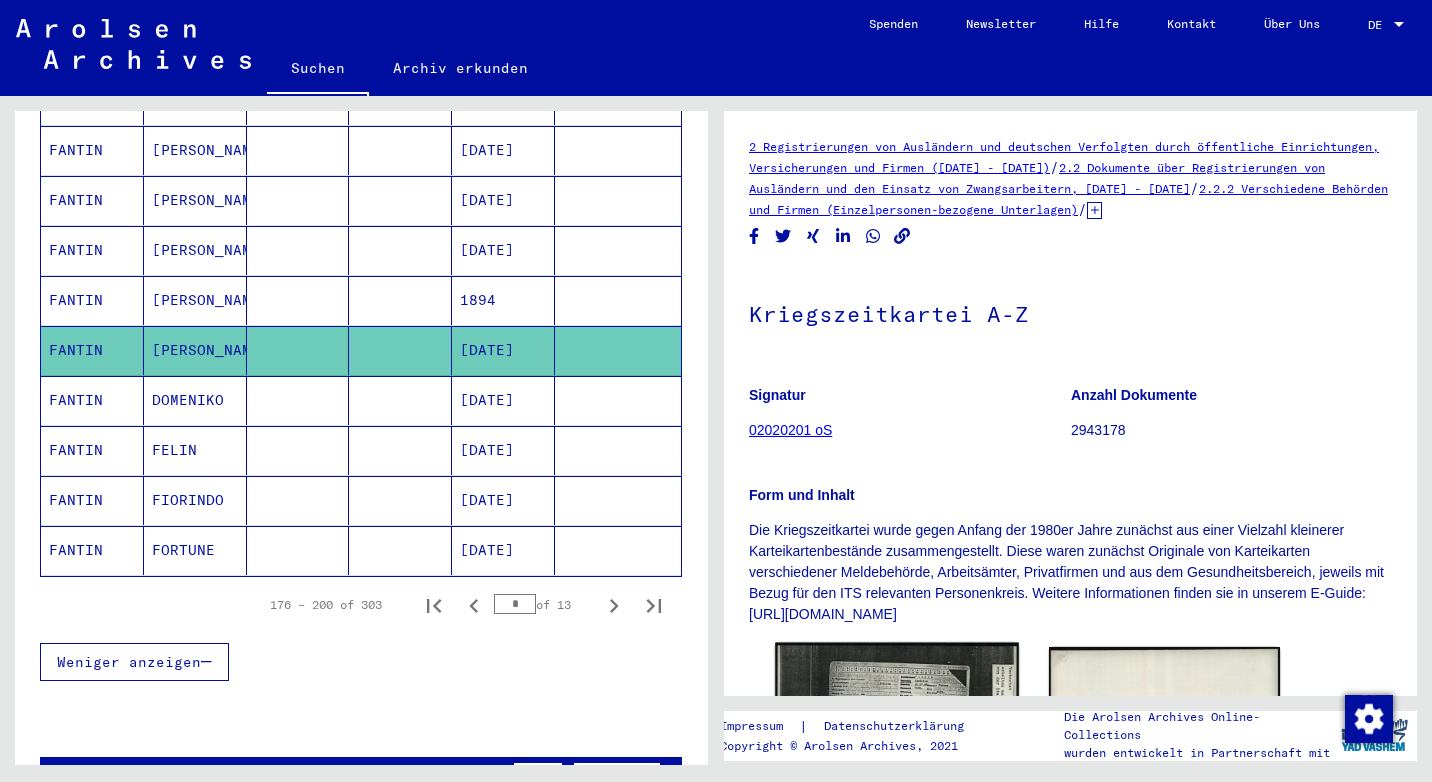 click 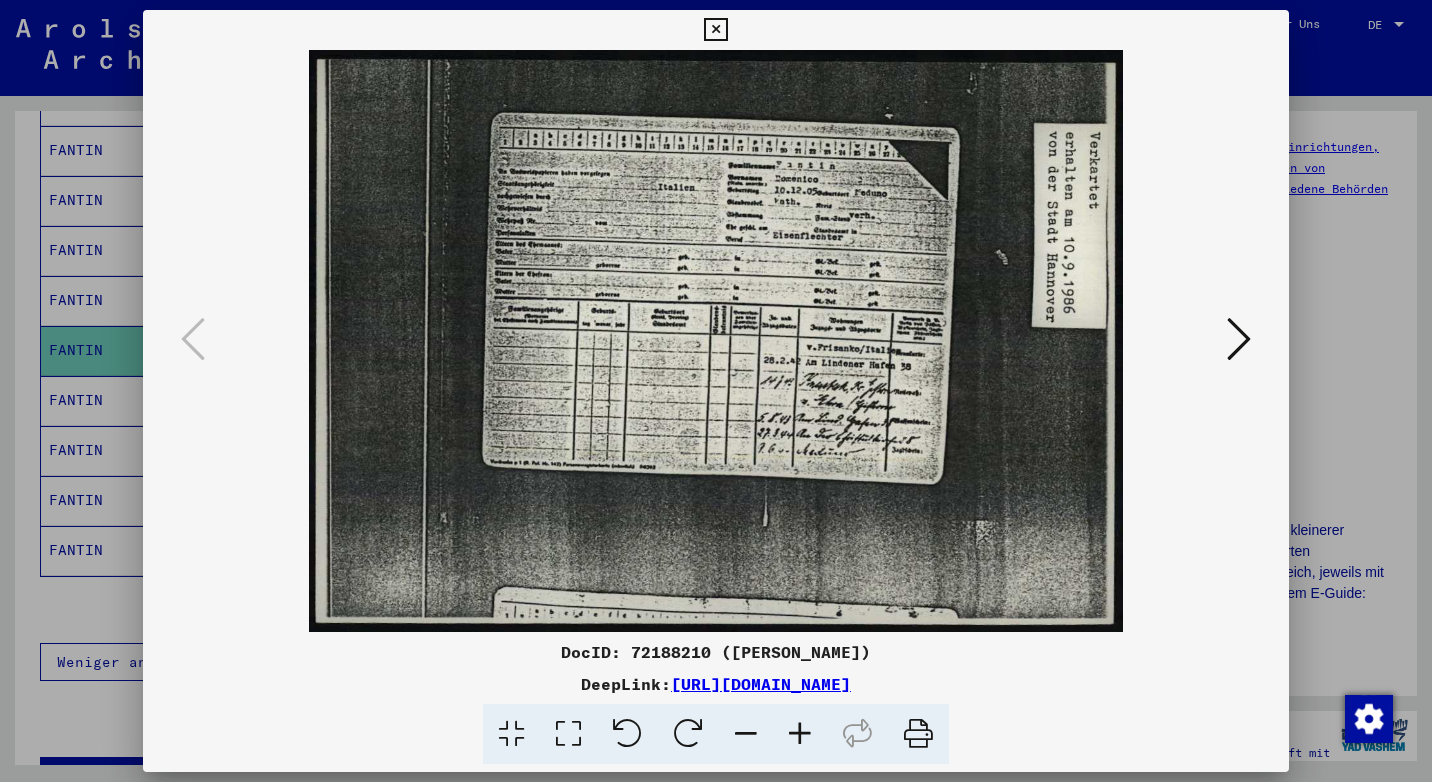 click at bounding box center (1239, 339) 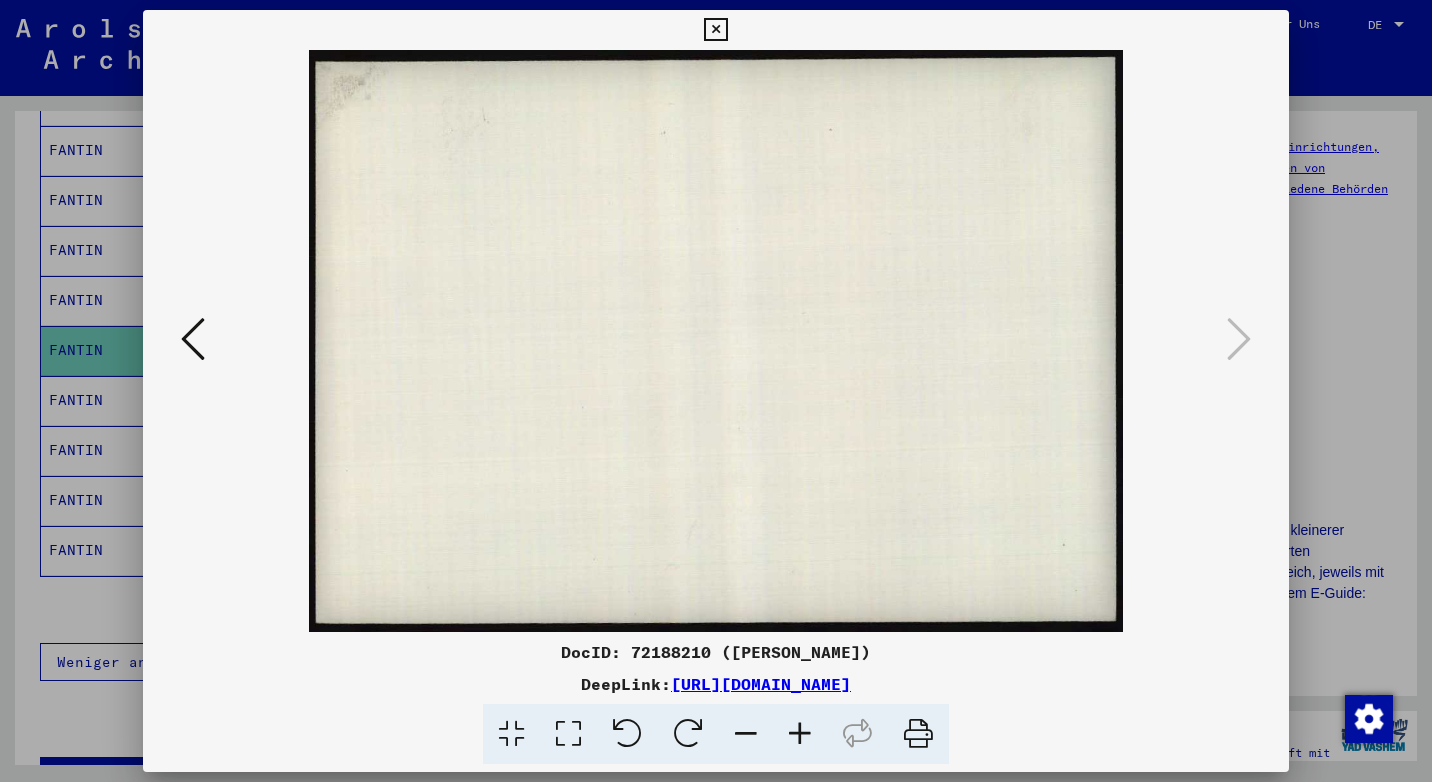 click at bounding box center (715, 30) 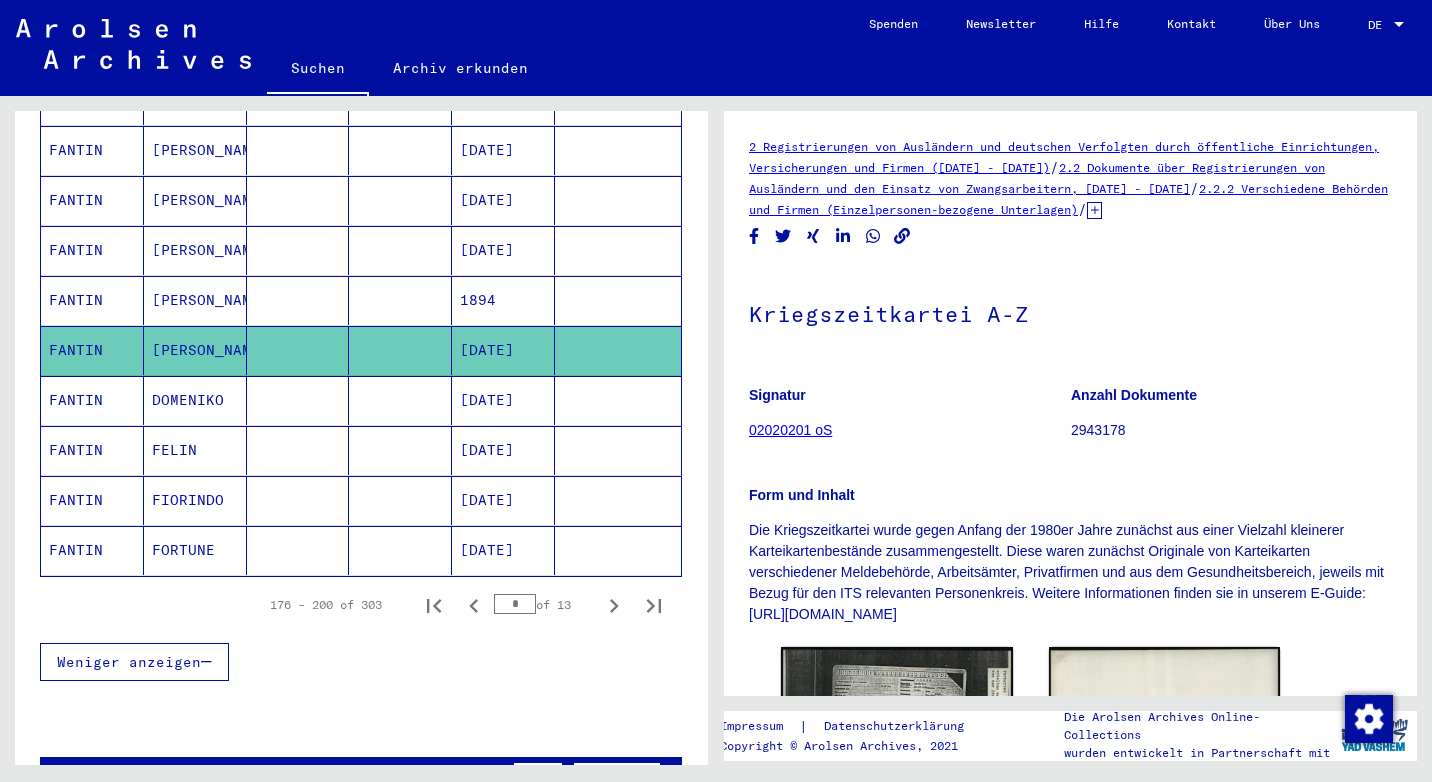 click on "FIORINDO" at bounding box center (195, 550) 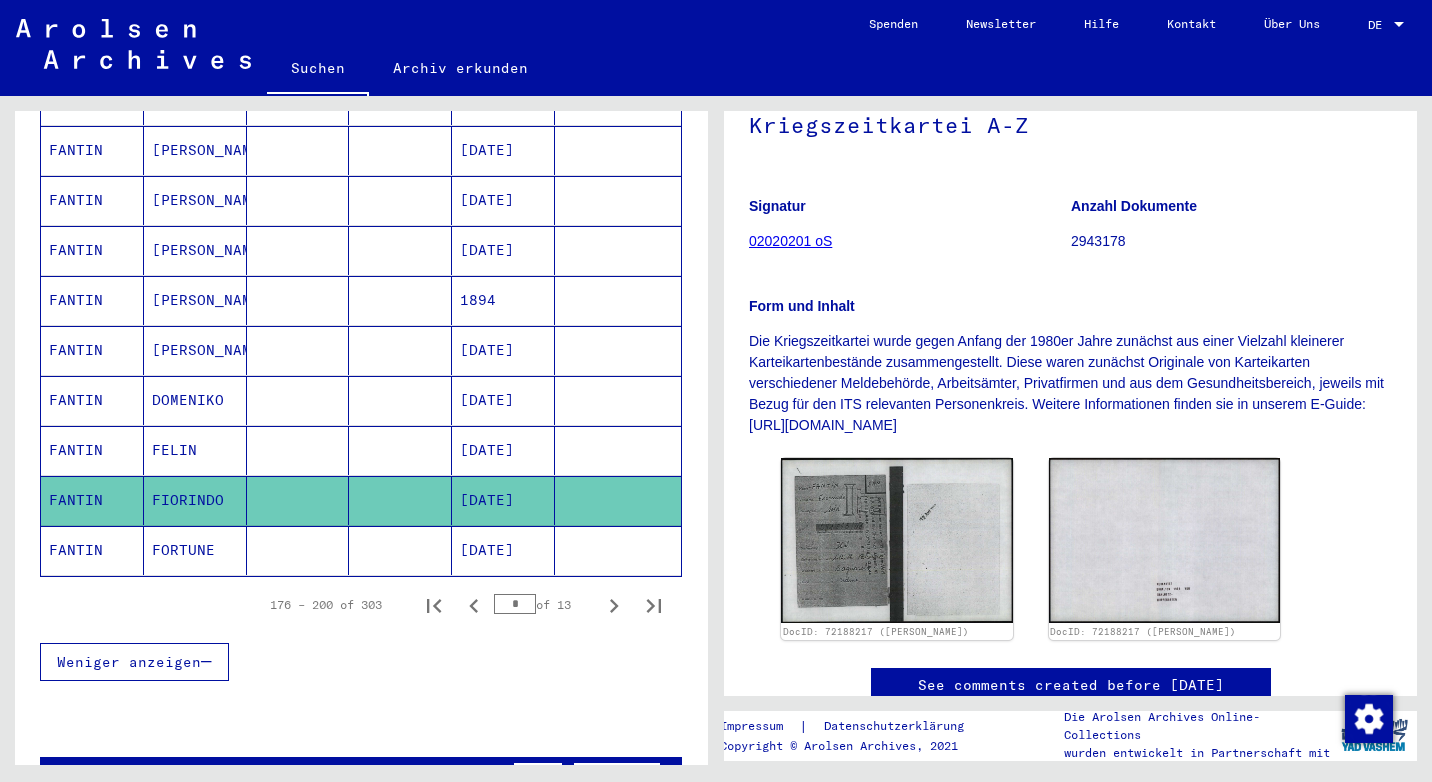 scroll, scrollTop: 200, scrollLeft: 0, axis: vertical 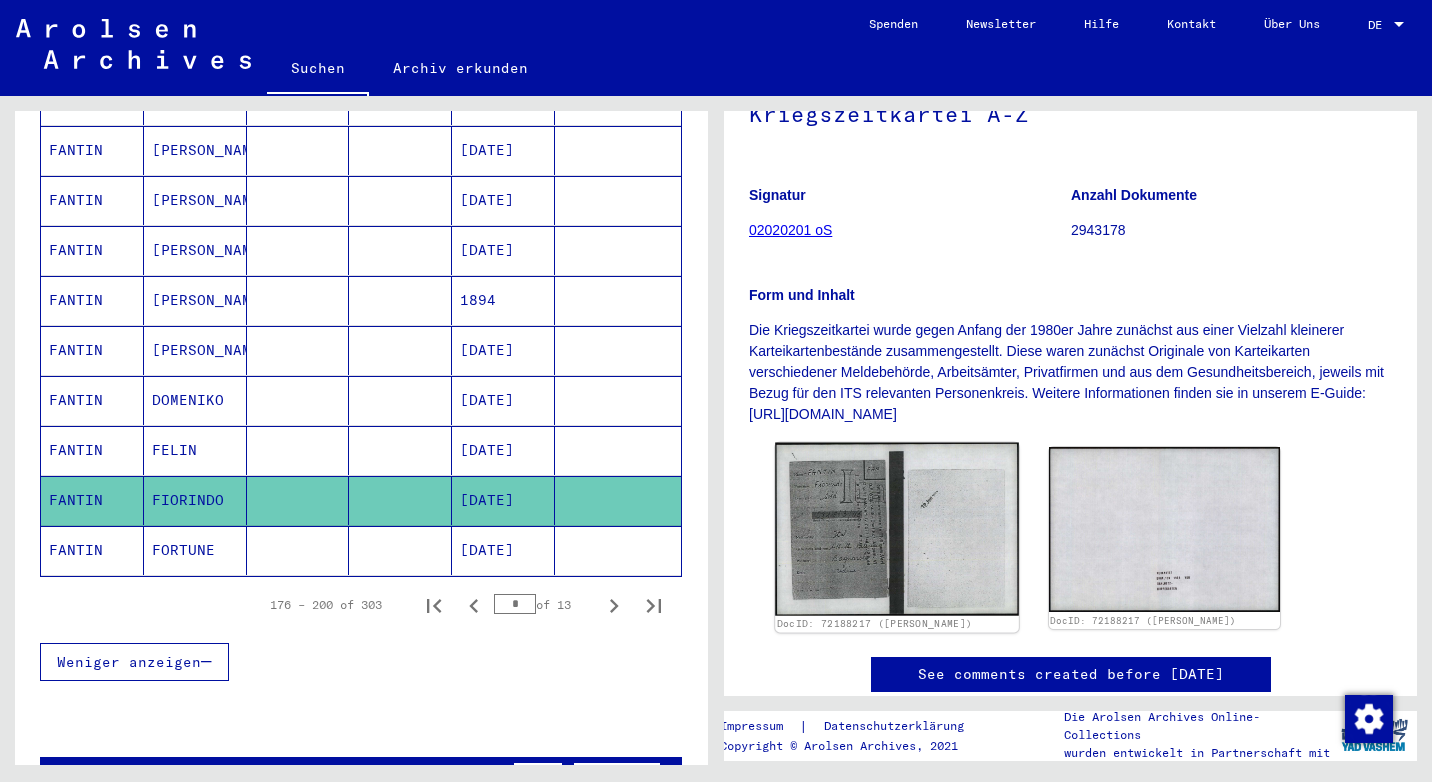 click 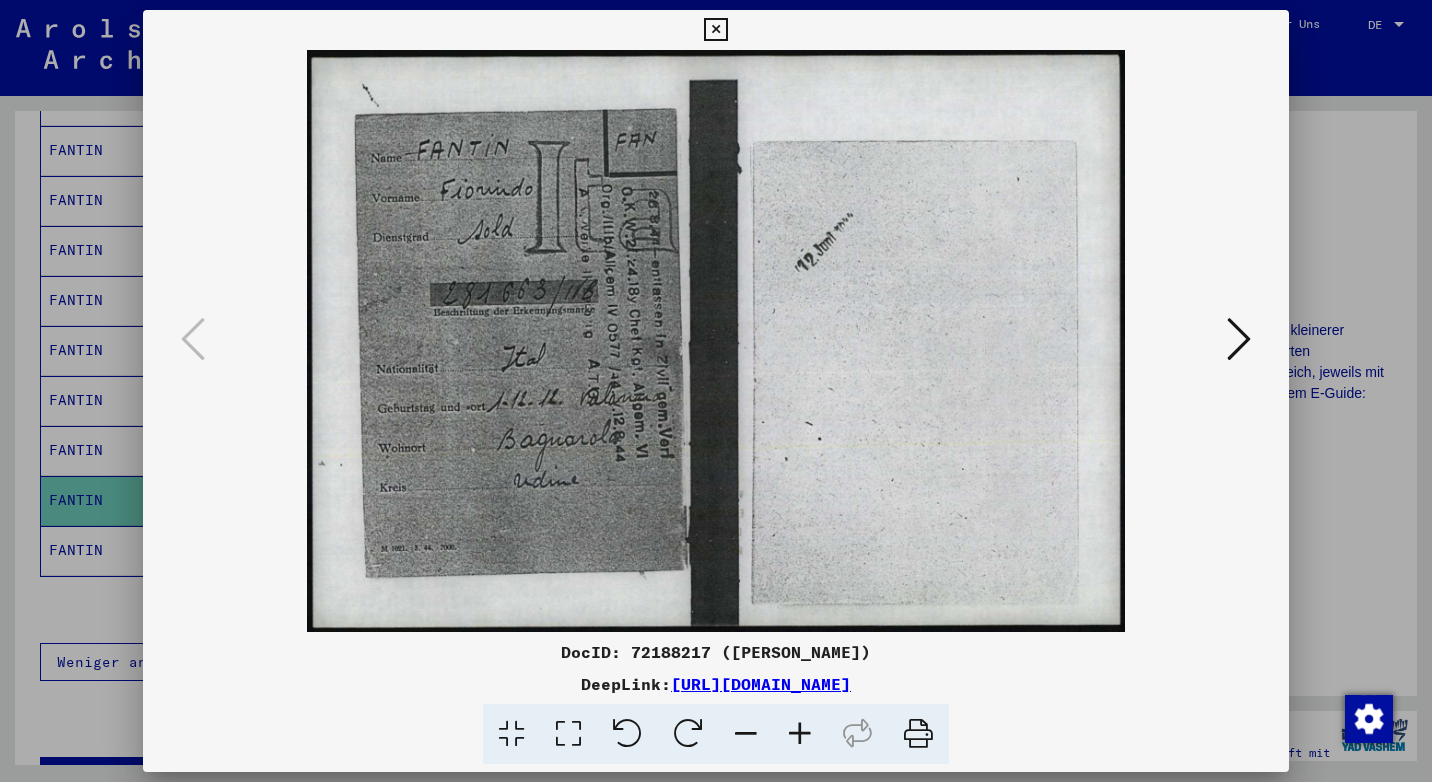 click at bounding box center (715, 30) 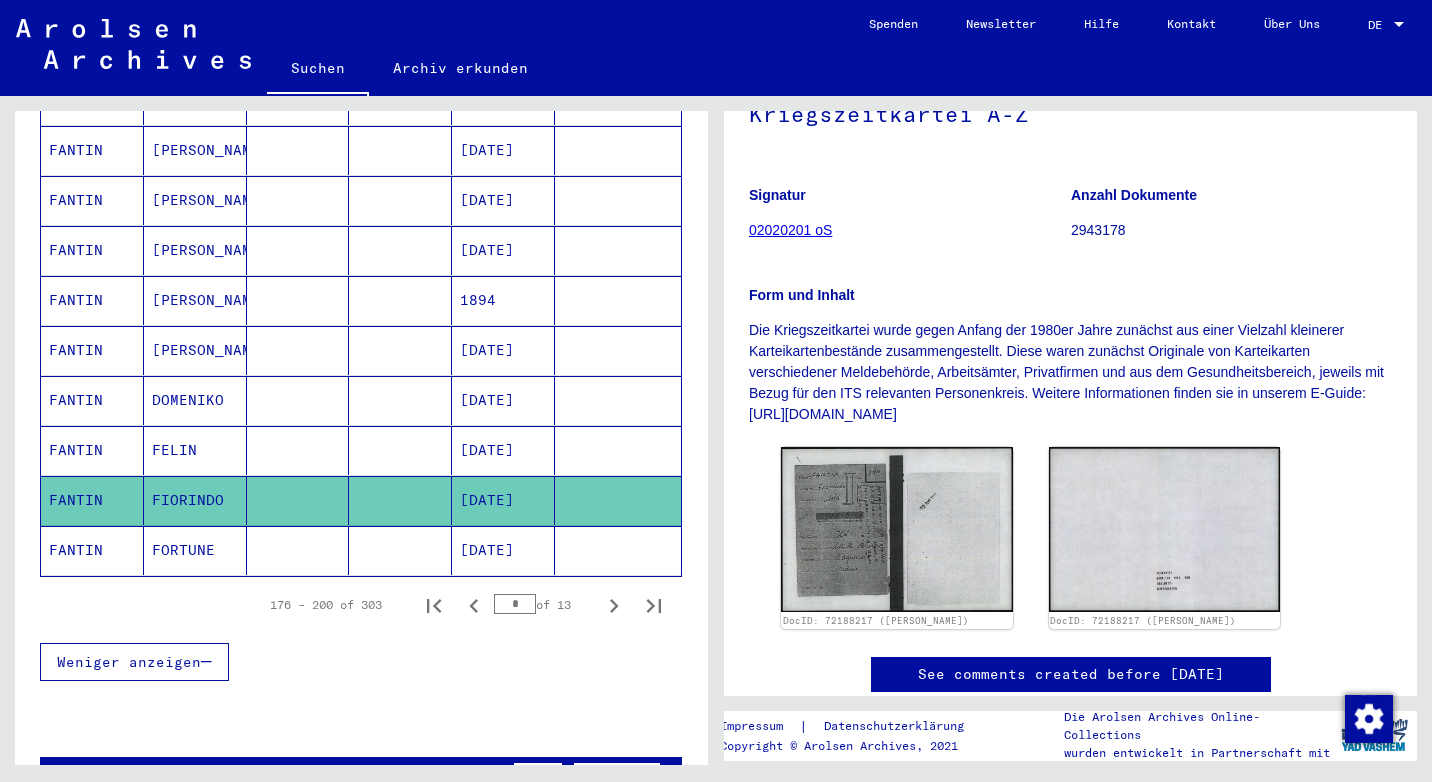 click on "FORTUNE" 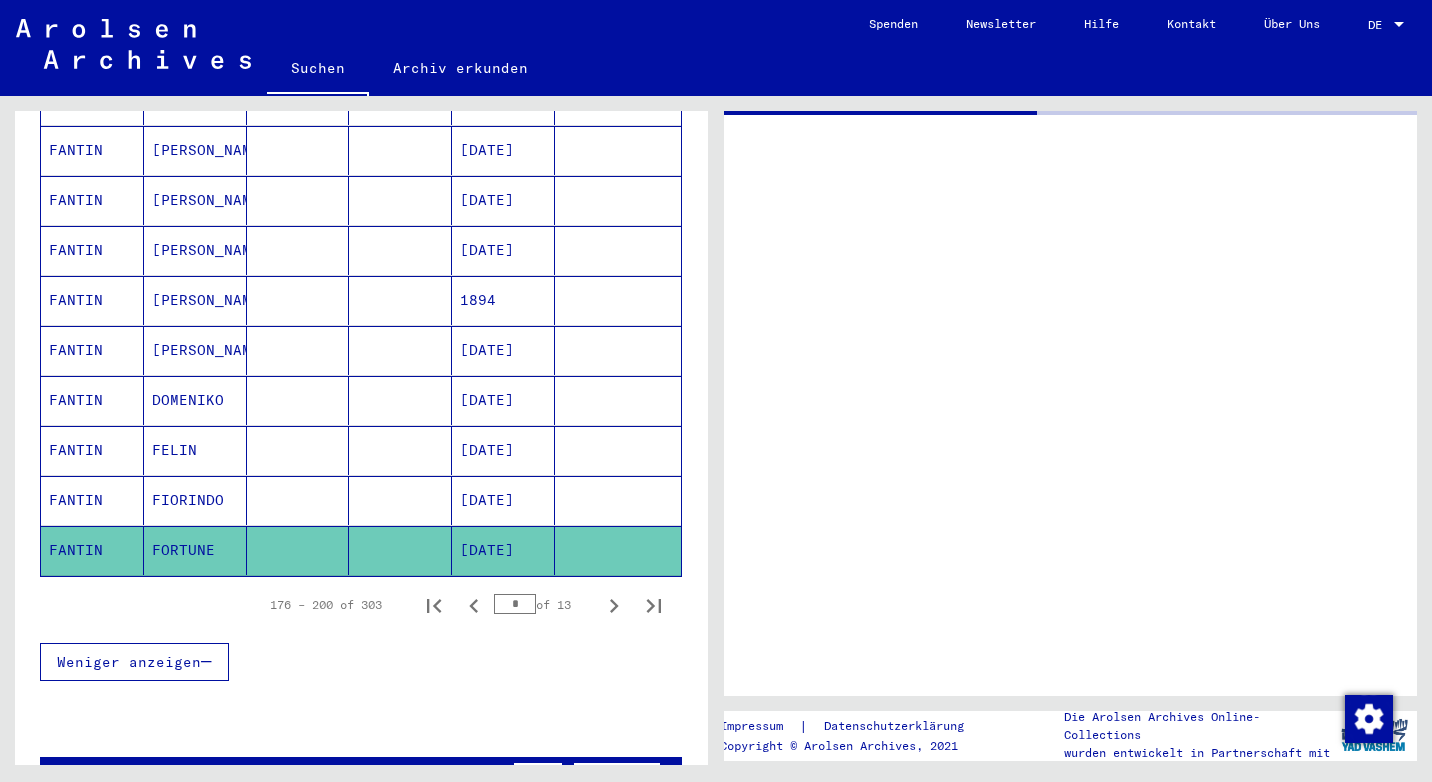 scroll, scrollTop: 0, scrollLeft: 0, axis: both 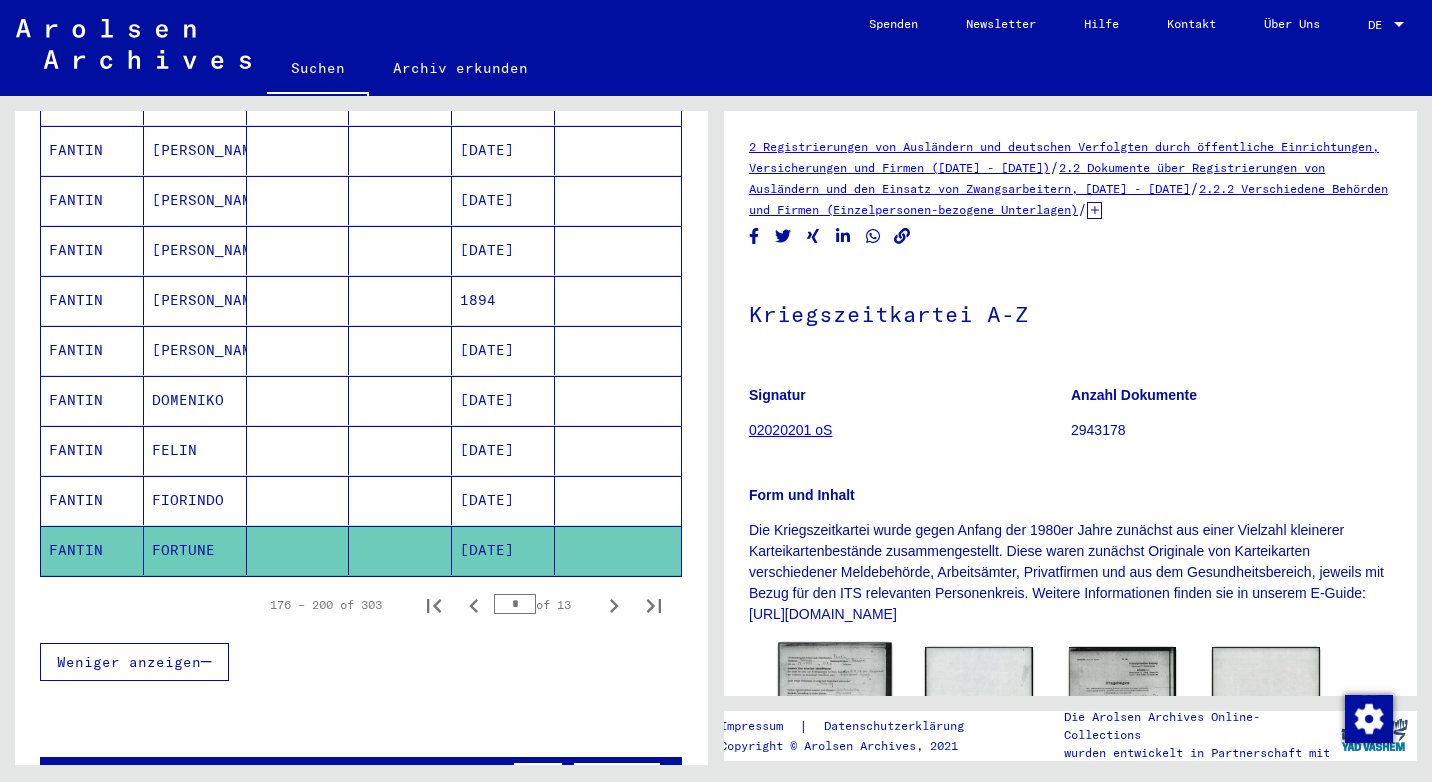 click 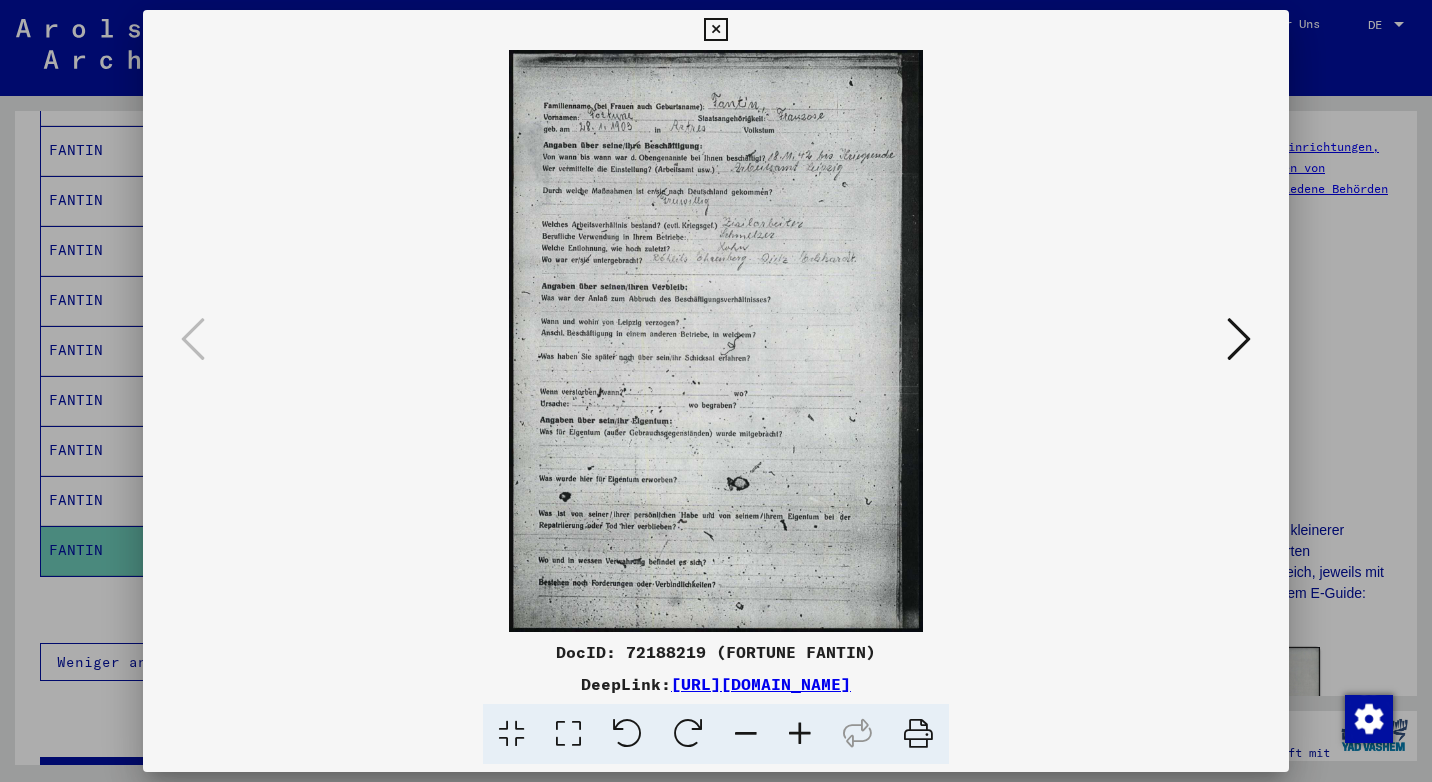 click at bounding box center [800, 734] 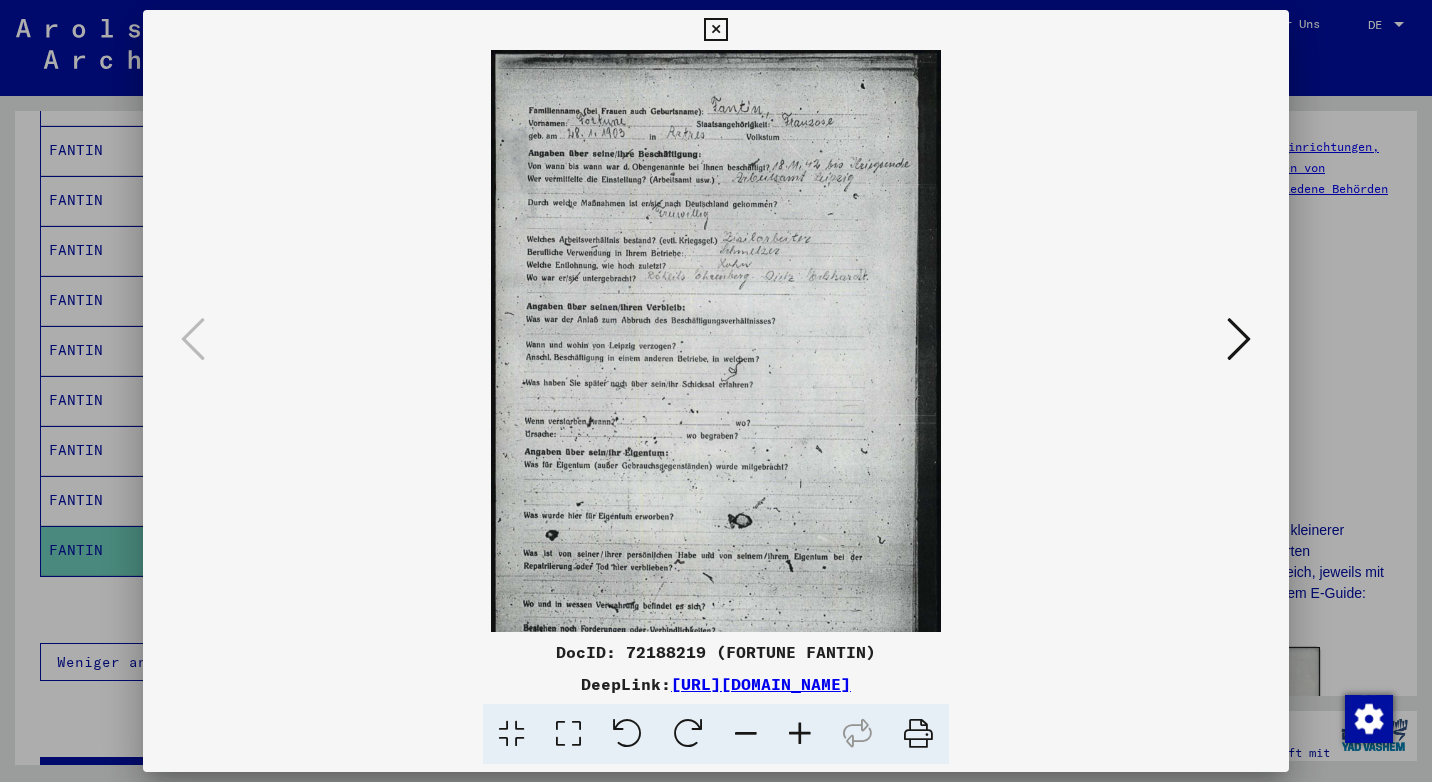 click at bounding box center (800, 734) 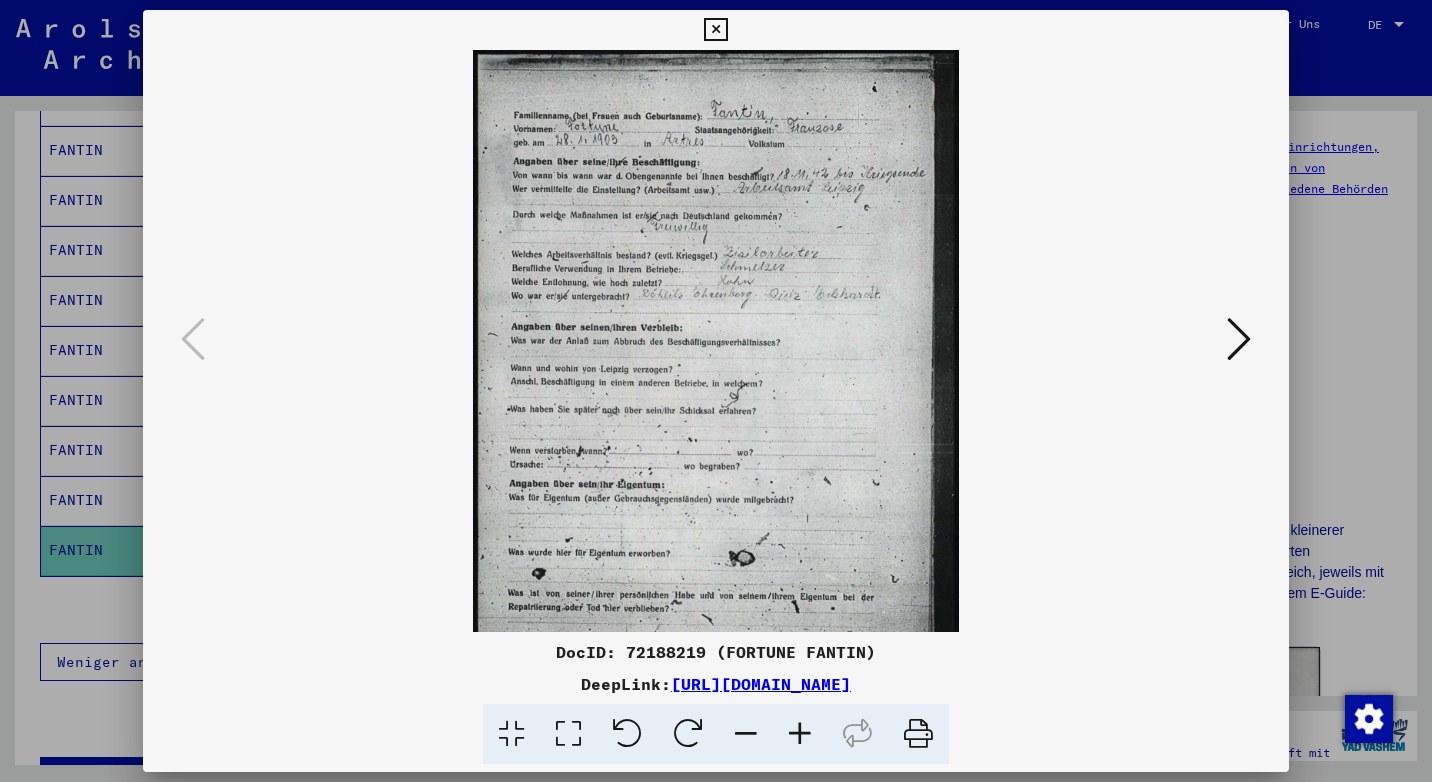 click at bounding box center (800, 734) 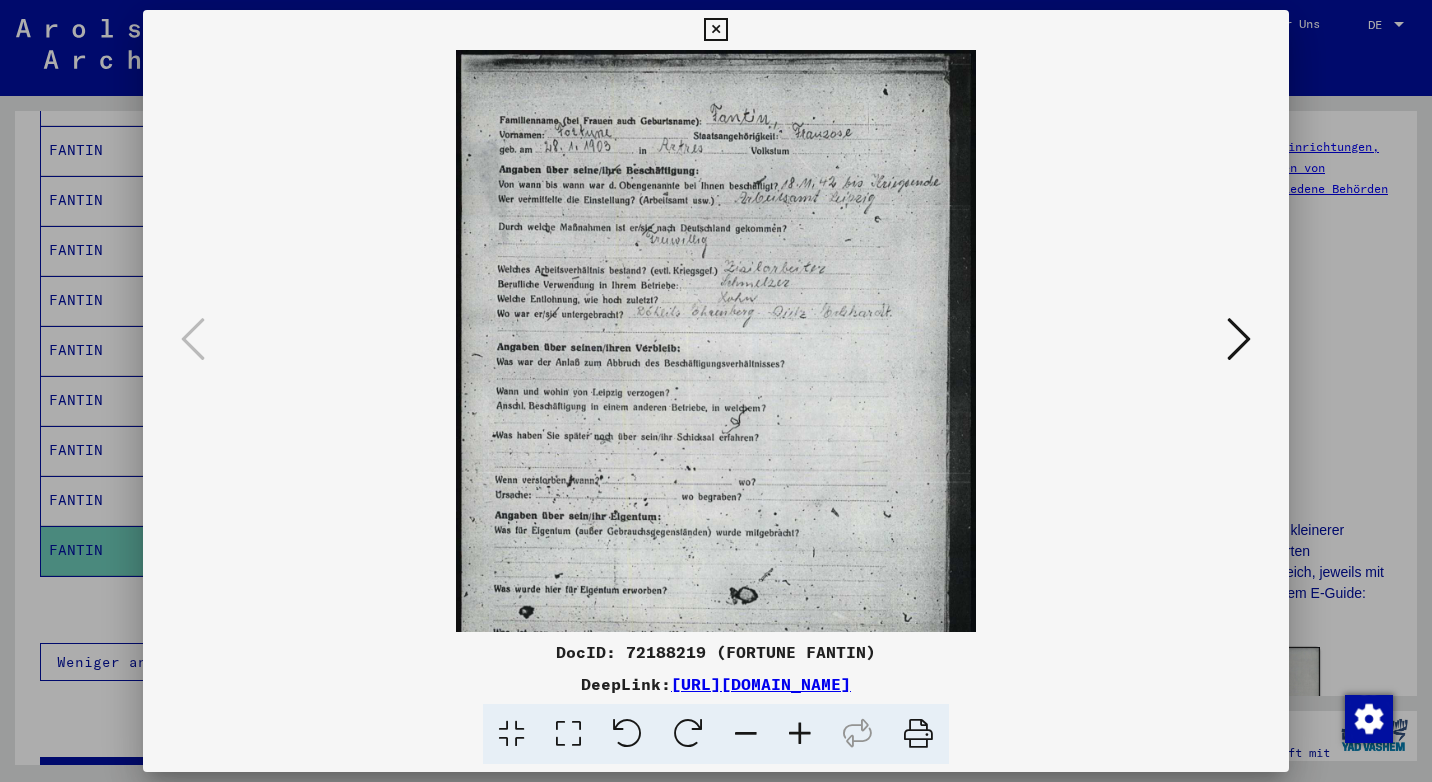 click at bounding box center (800, 734) 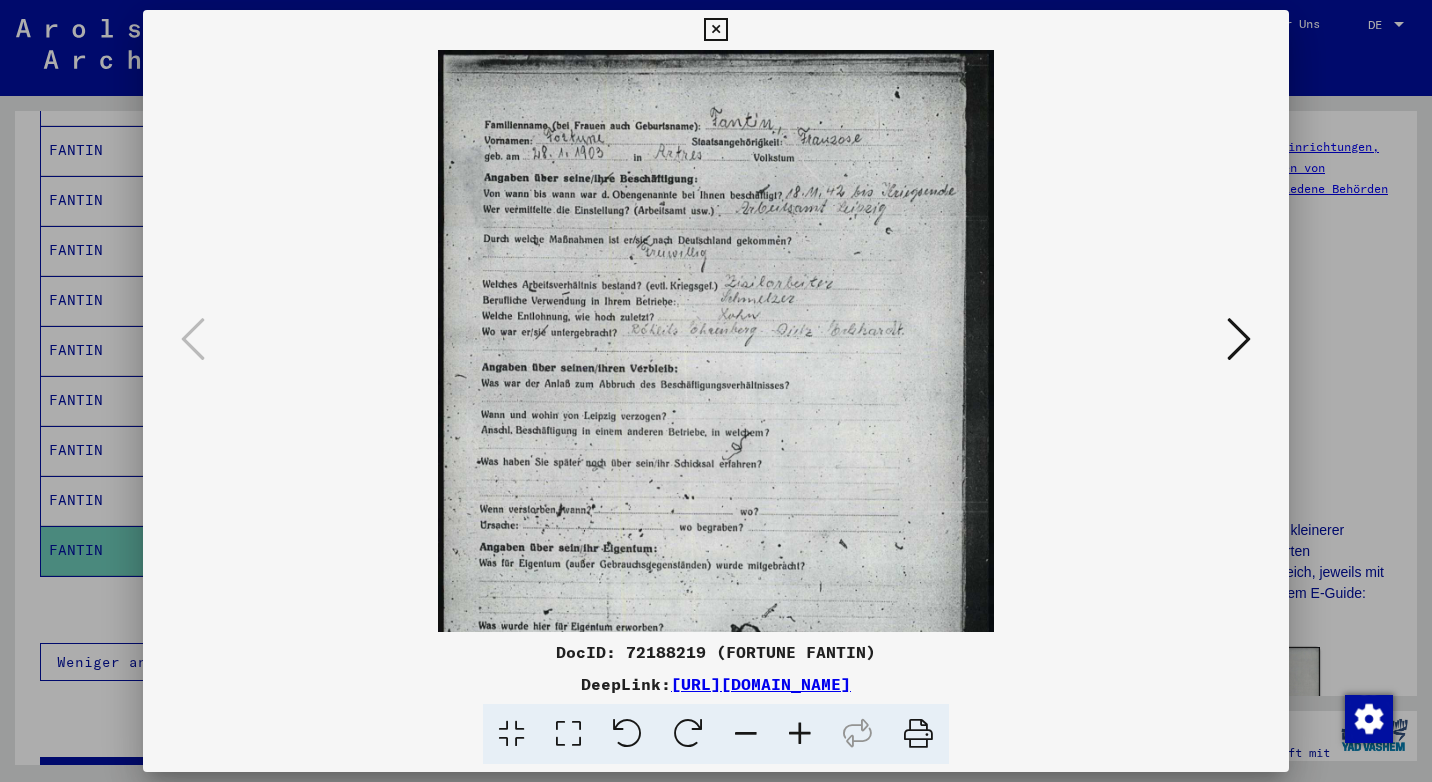 click at bounding box center (800, 734) 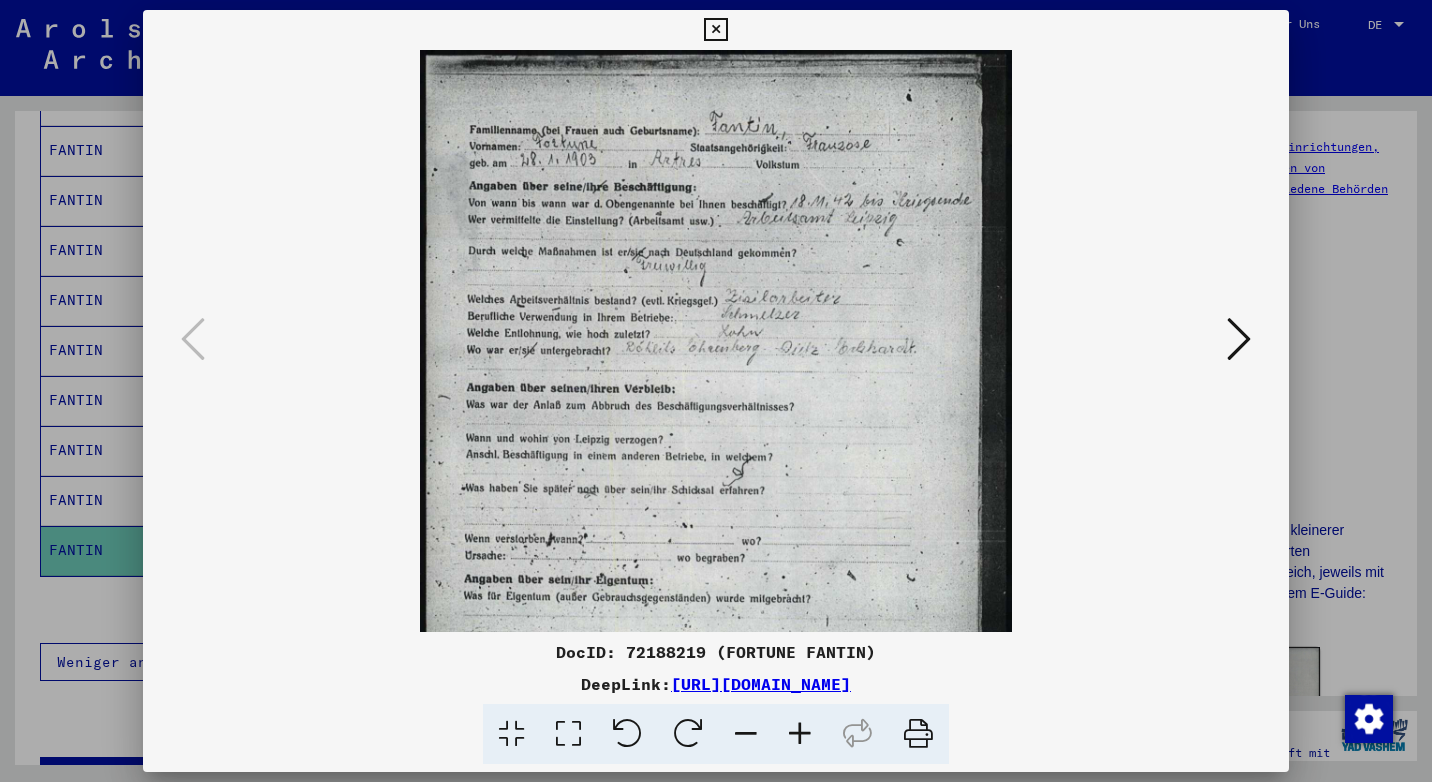 click at bounding box center [800, 734] 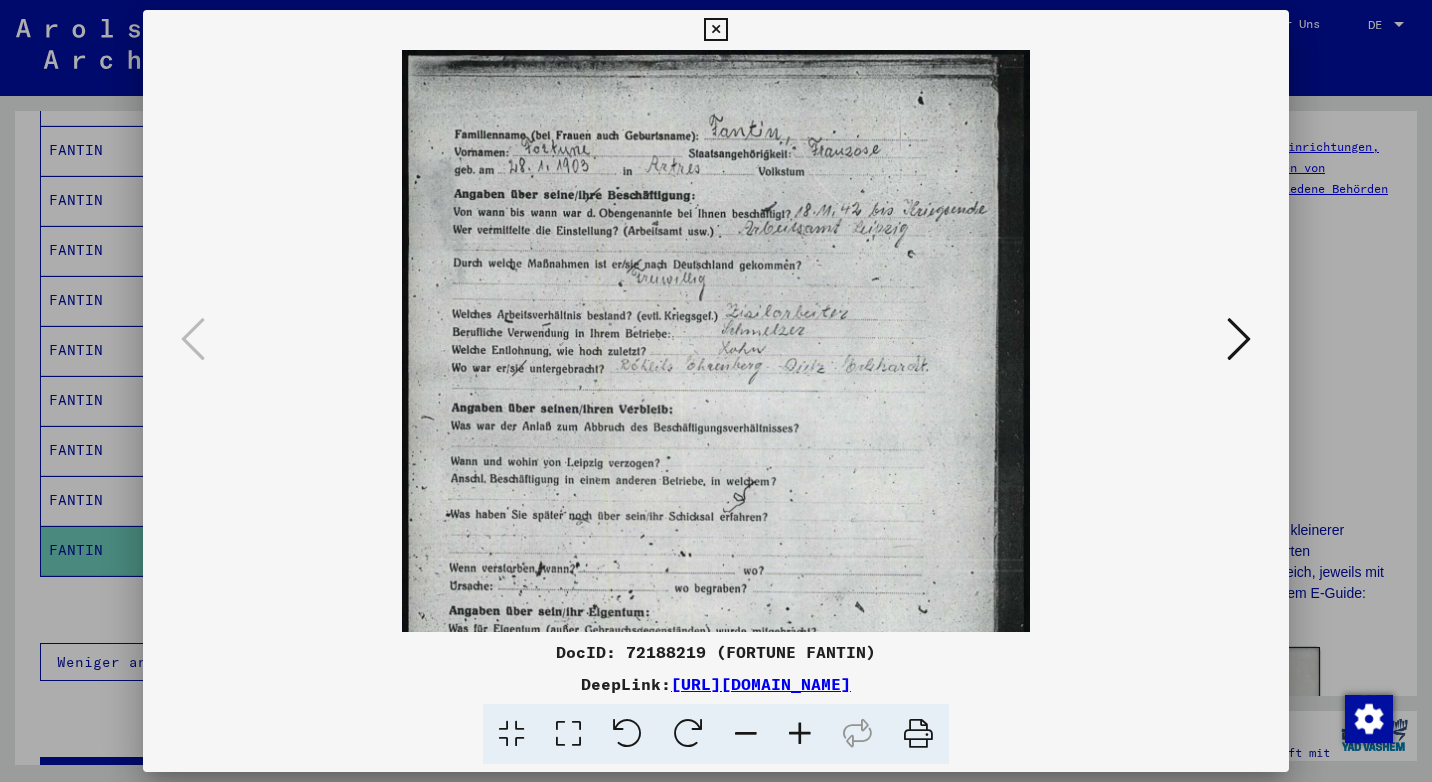 click at bounding box center [715, 30] 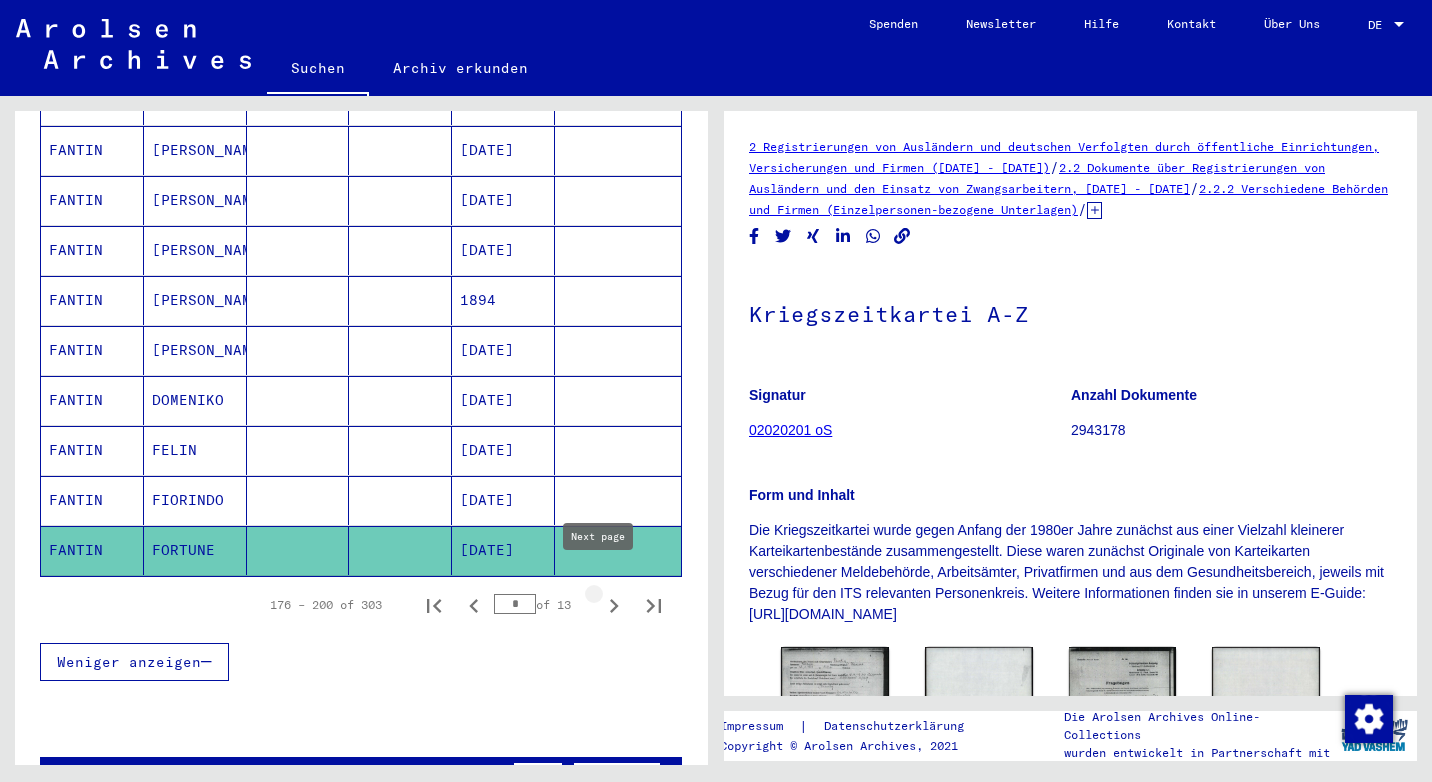 click 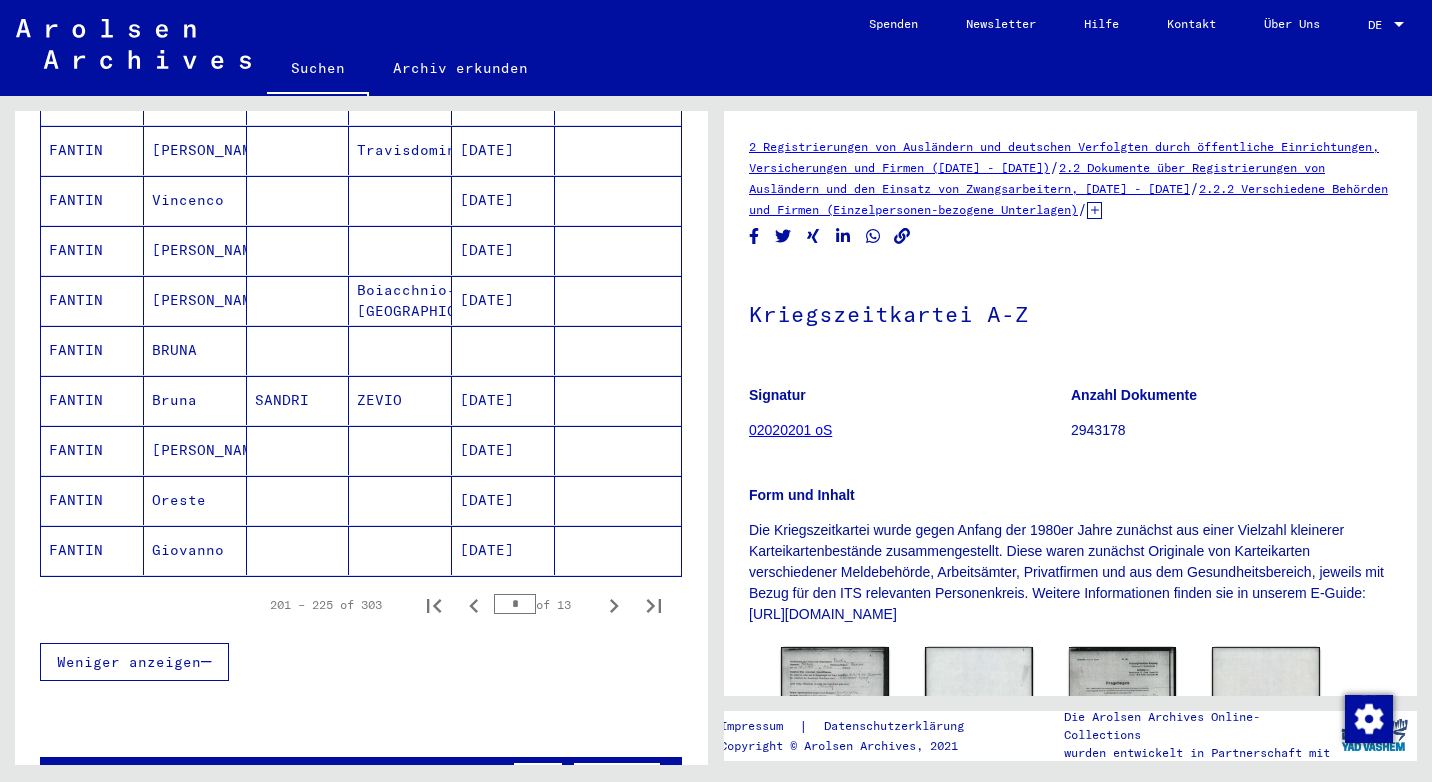 click on "Bruna" at bounding box center [195, 450] 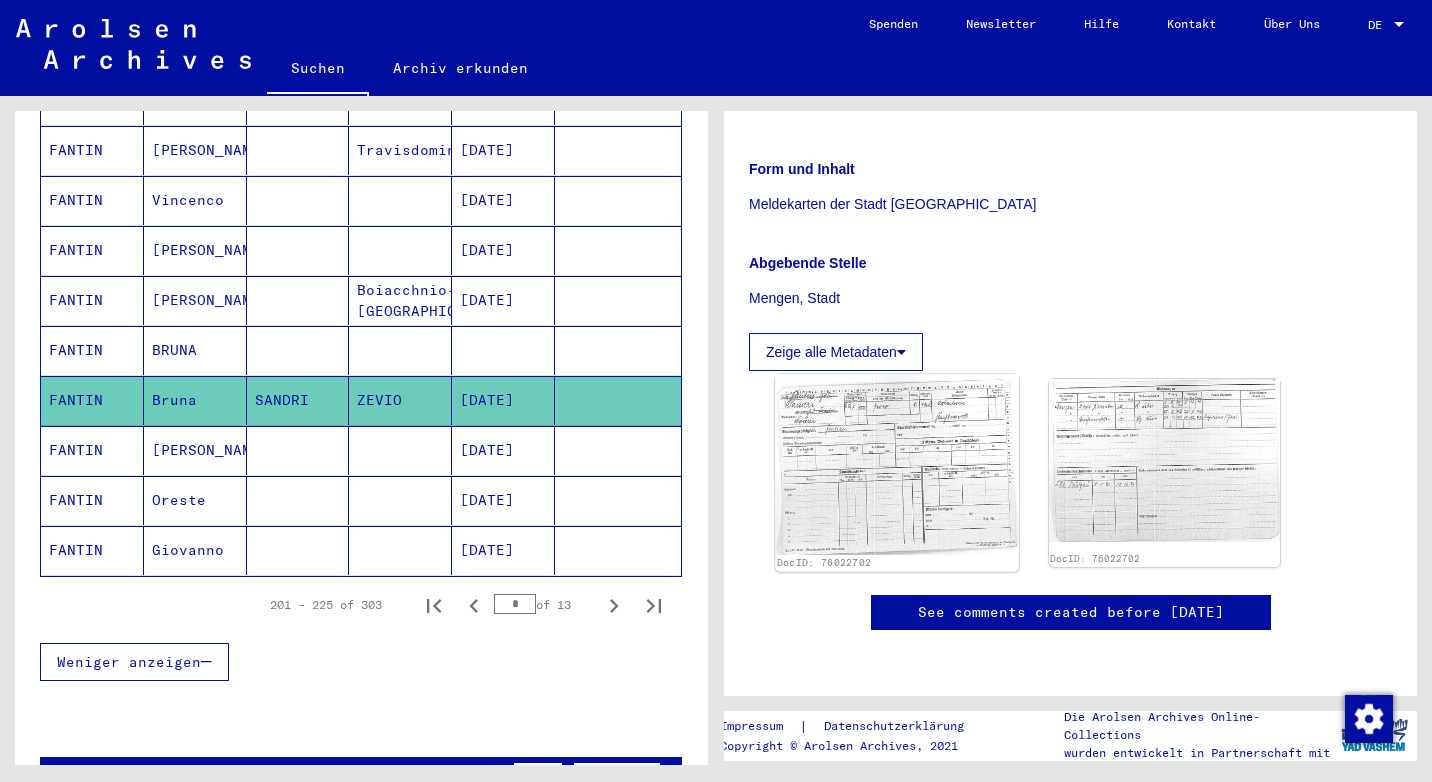 scroll, scrollTop: 354, scrollLeft: 0, axis: vertical 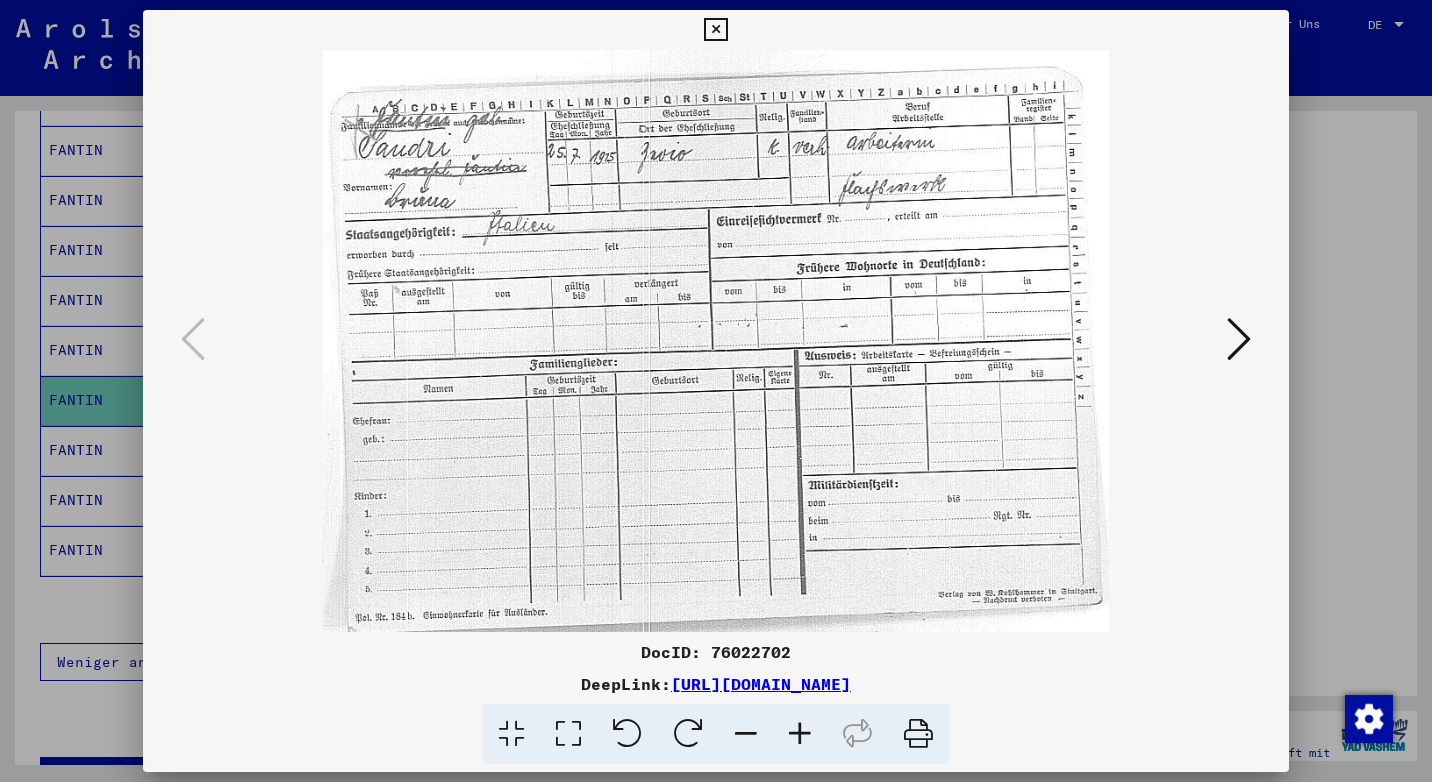 click at bounding box center [1239, 340] 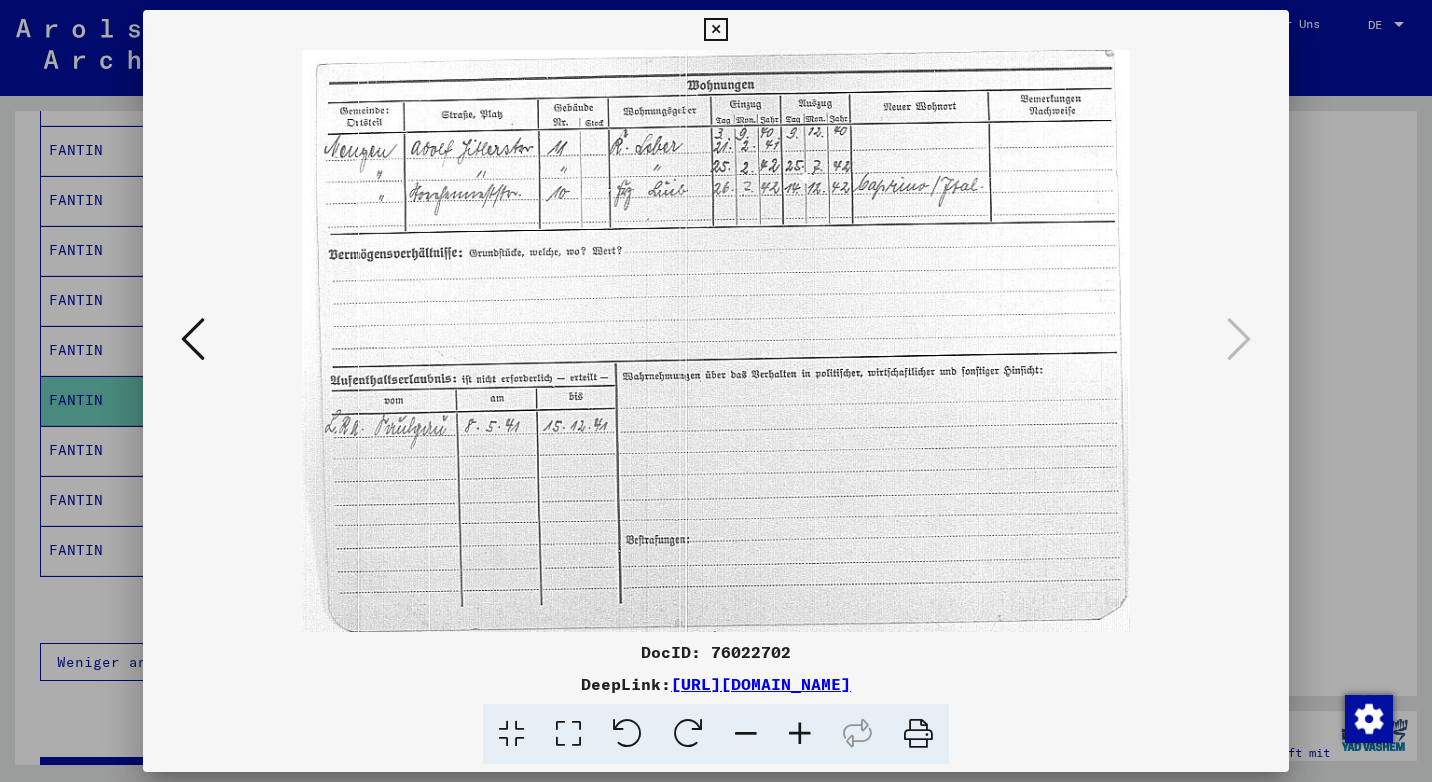 click at bounding box center [715, 30] 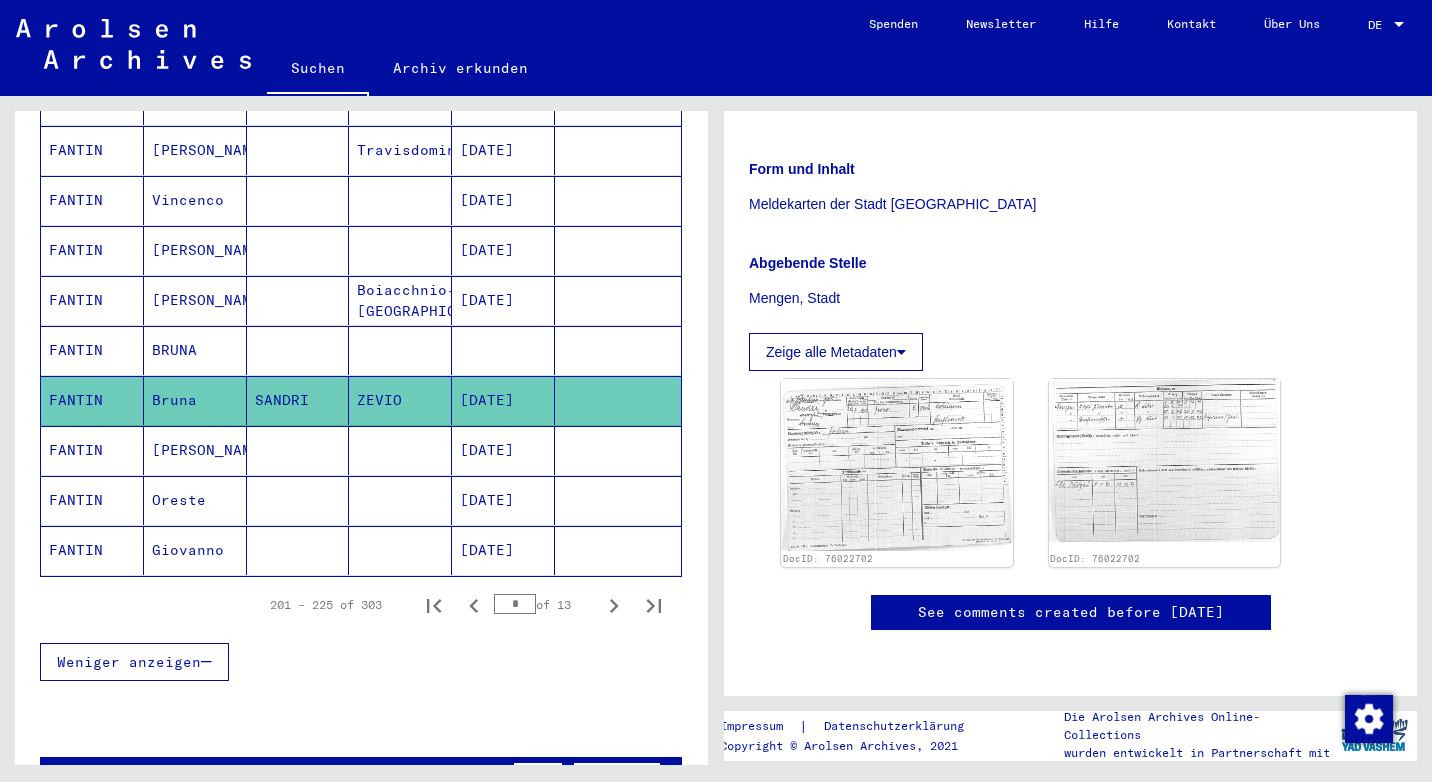 click on "Travisdomini/[GEOGRAPHIC_DATA]" at bounding box center [400, 200] 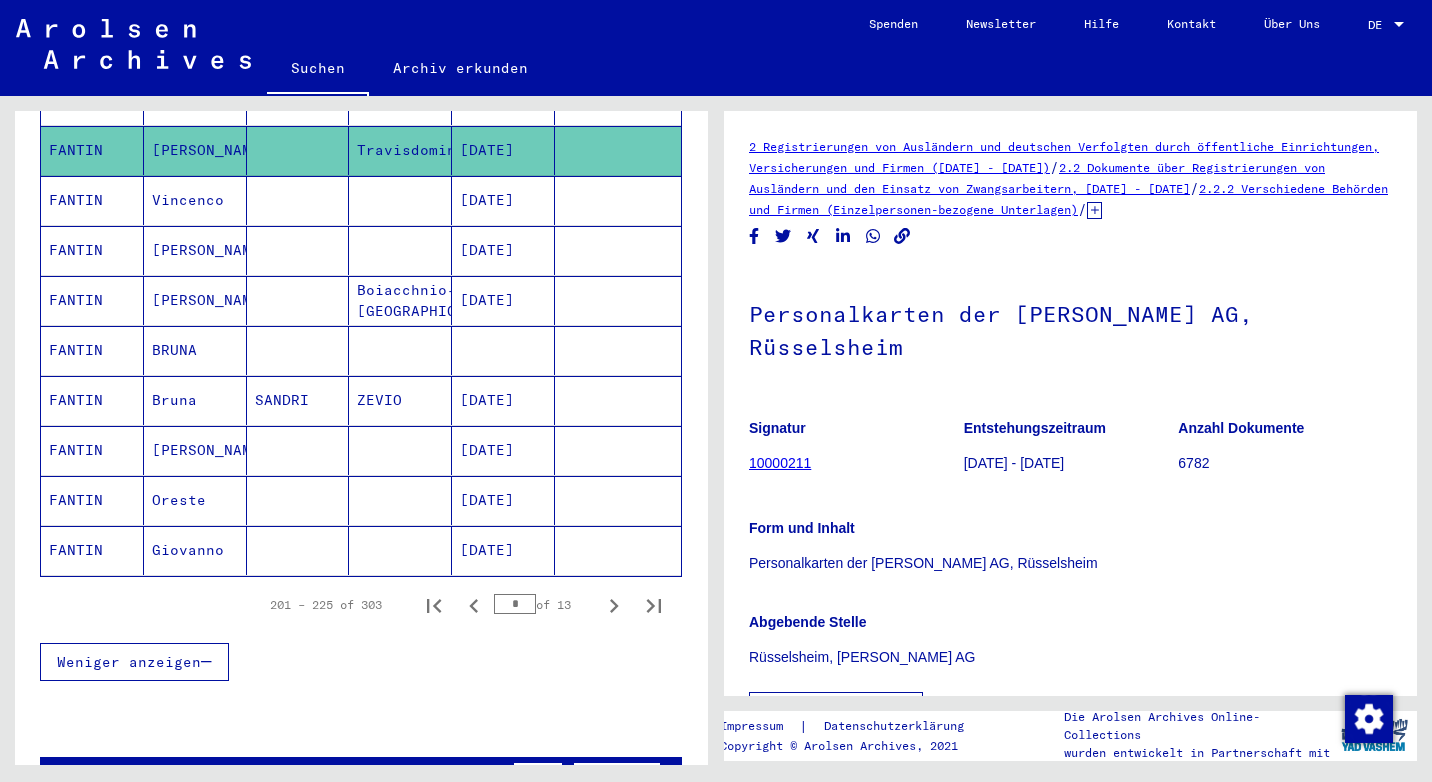 scroll, scrollTop: 291, scrollLeft: 0, axis: vertical 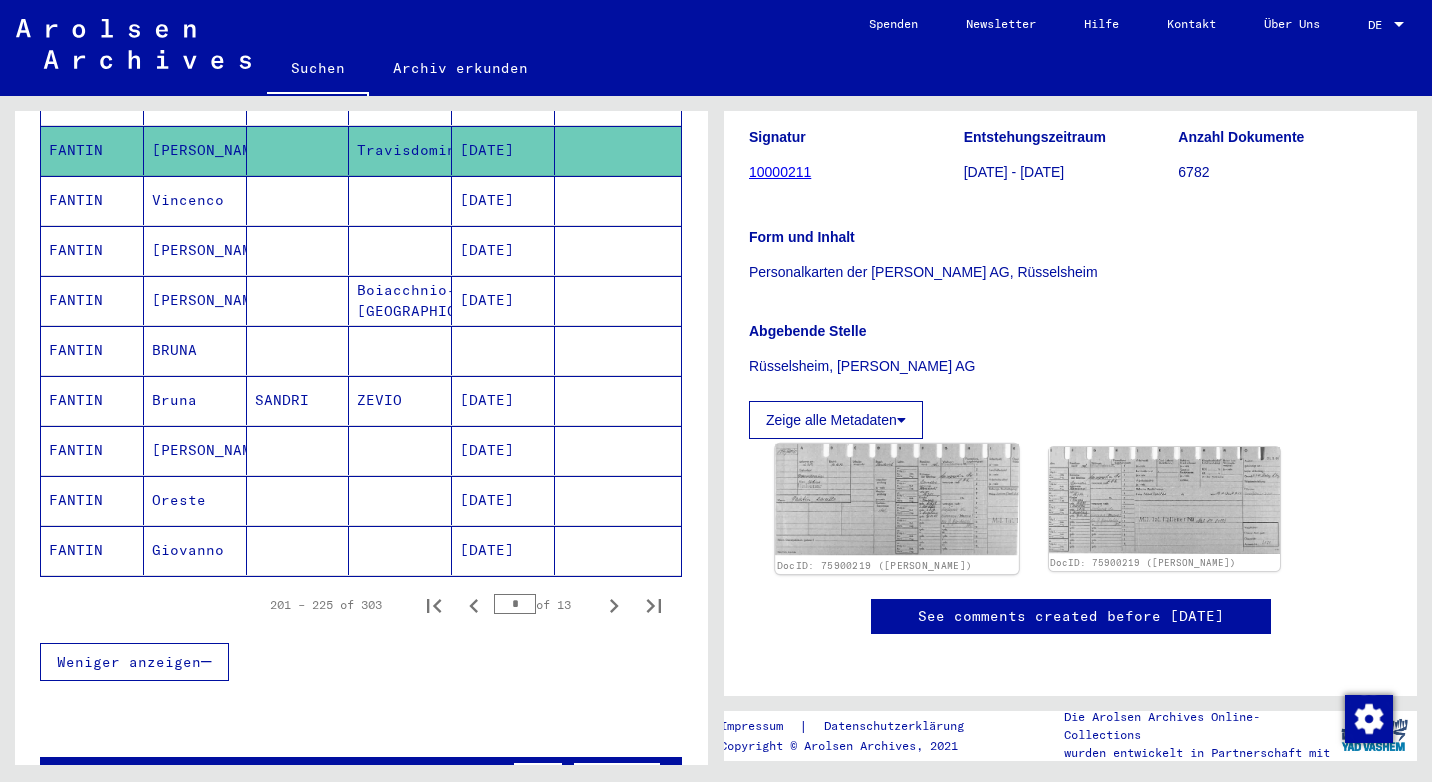 click 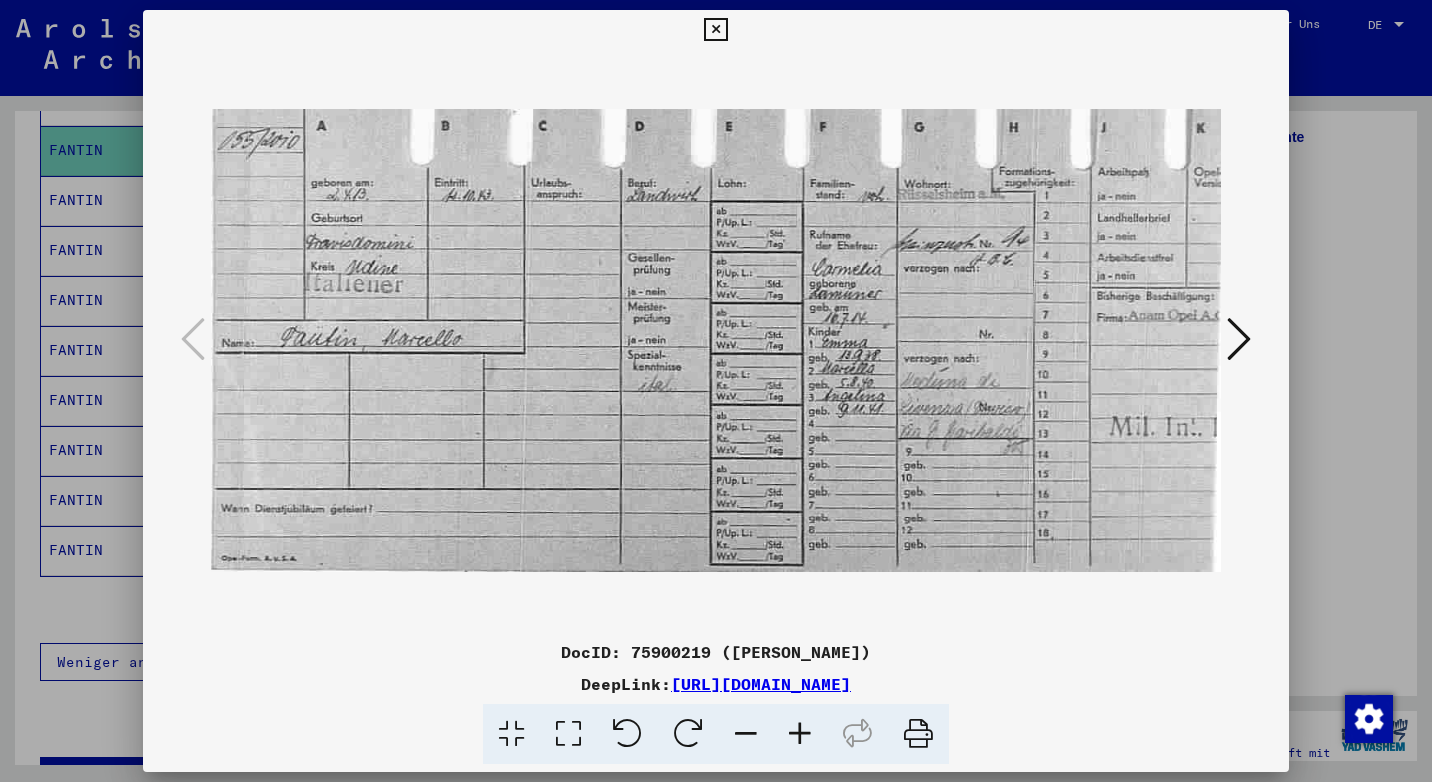 click at bounding box center (800, 734) 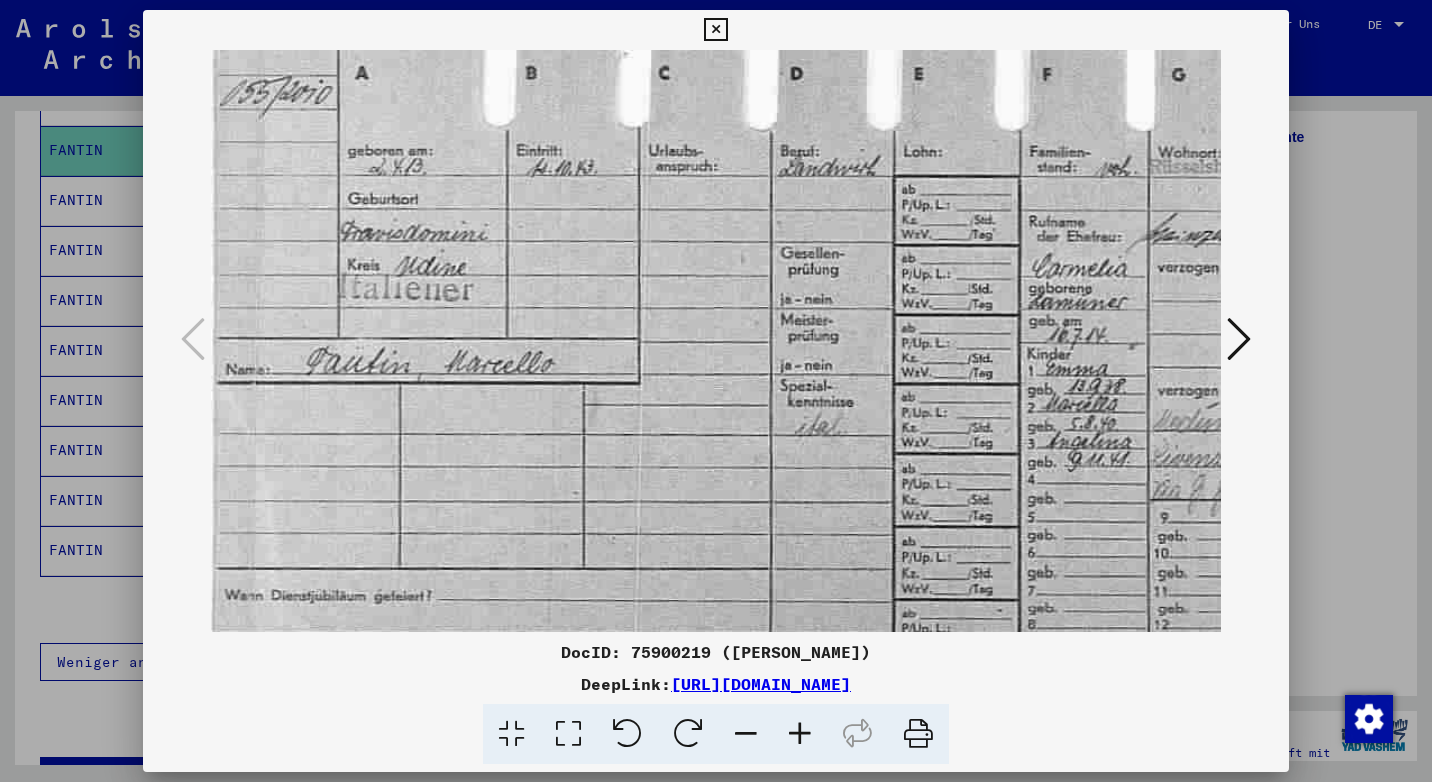 click at bounding box center (800, 734) 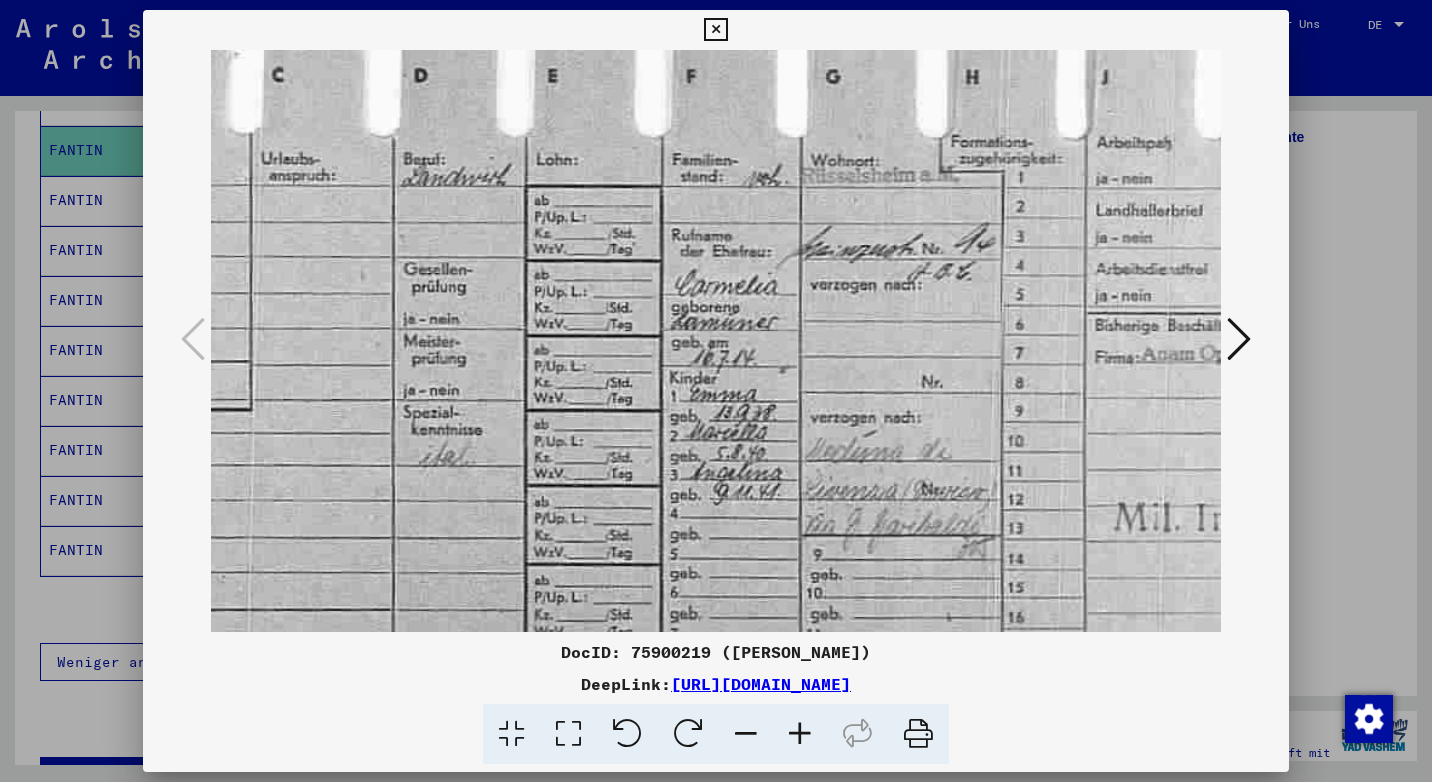scroll, scrollTop: 0, scrollLeft: 477, axis: horizontal 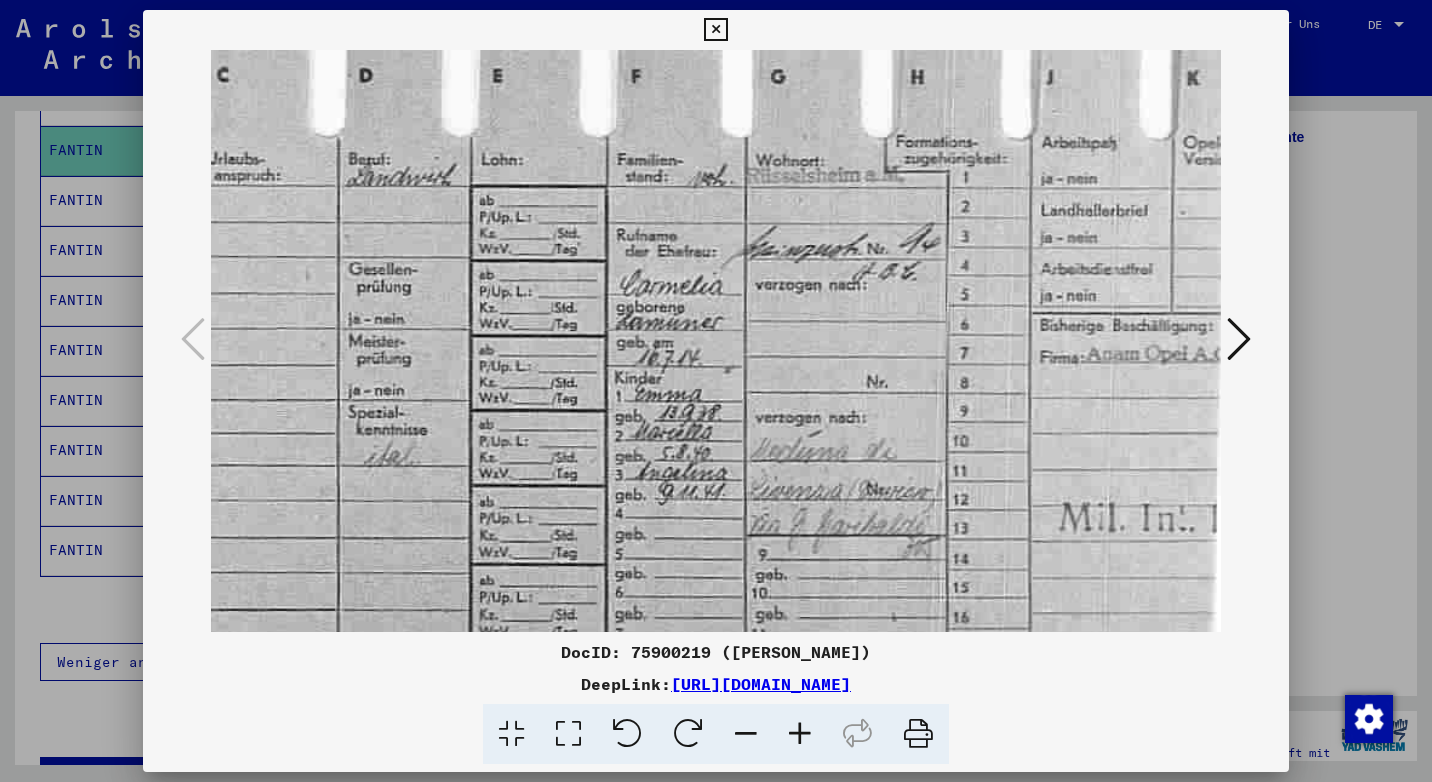 drag, startPoint x: 885, startPoint y: 551, endPoint x: 362, endPoint y: 567, distance: 523.2447 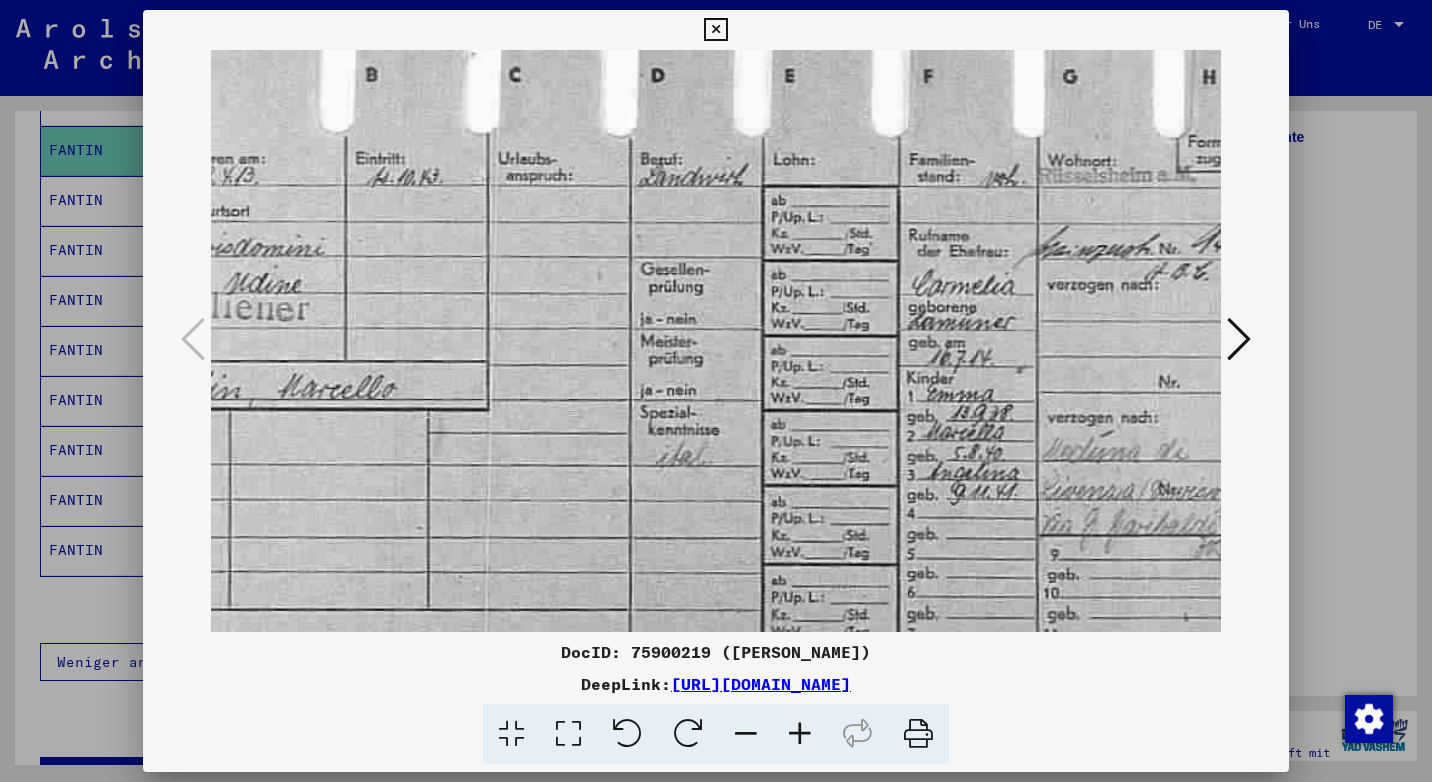 scroll, scrollTop: 0, scrollLeft: 0, axis: both 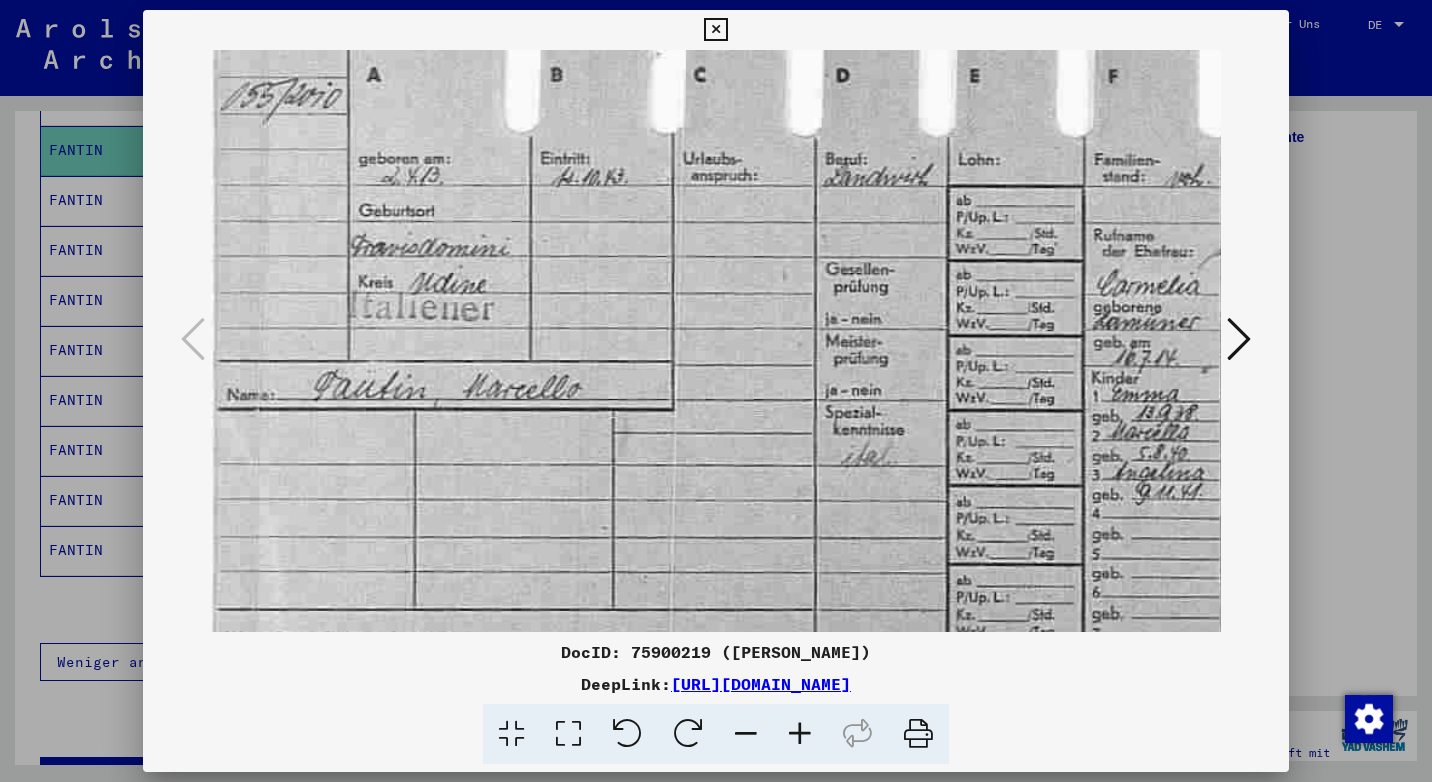 drag, startPoint x: 398, startPoint y: 380, endPoint x: 954, endPoint y: 395, distance: 556.20233 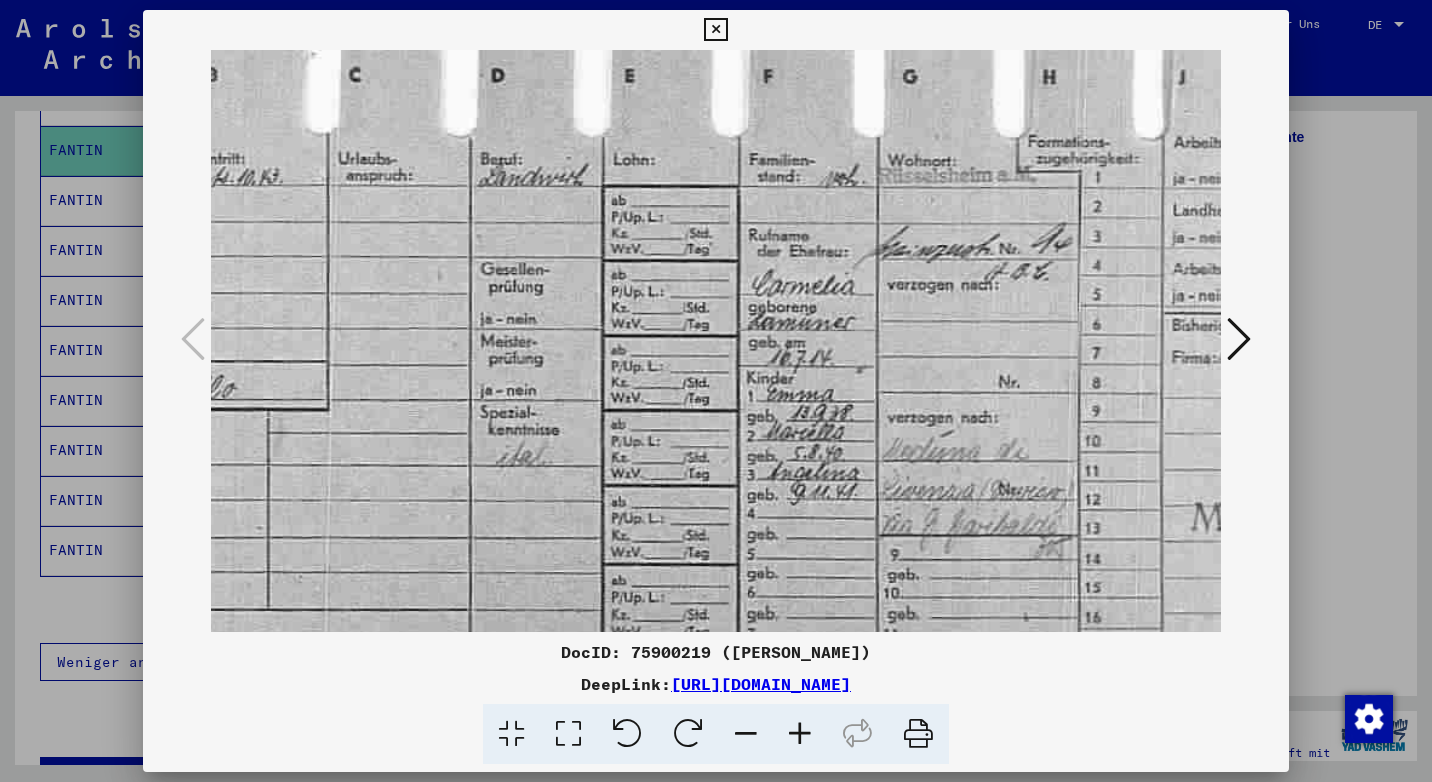 scroll, scrollTop: 0, scrollLeft: 479, axis: horizontal 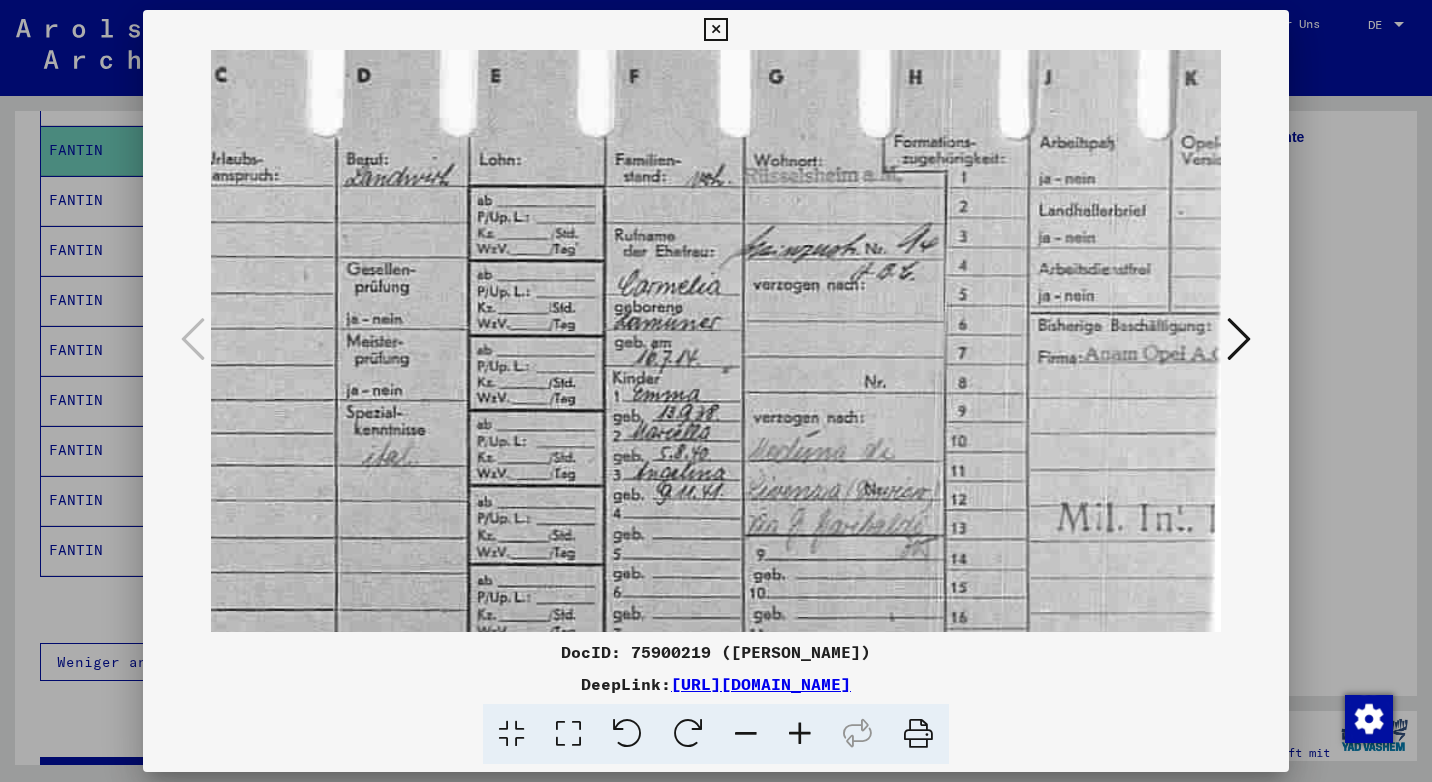 drag, startPoint x: 1072, startPoint y: 410, endPoint x: 566, endPoint y: 423, distance: 506.16696 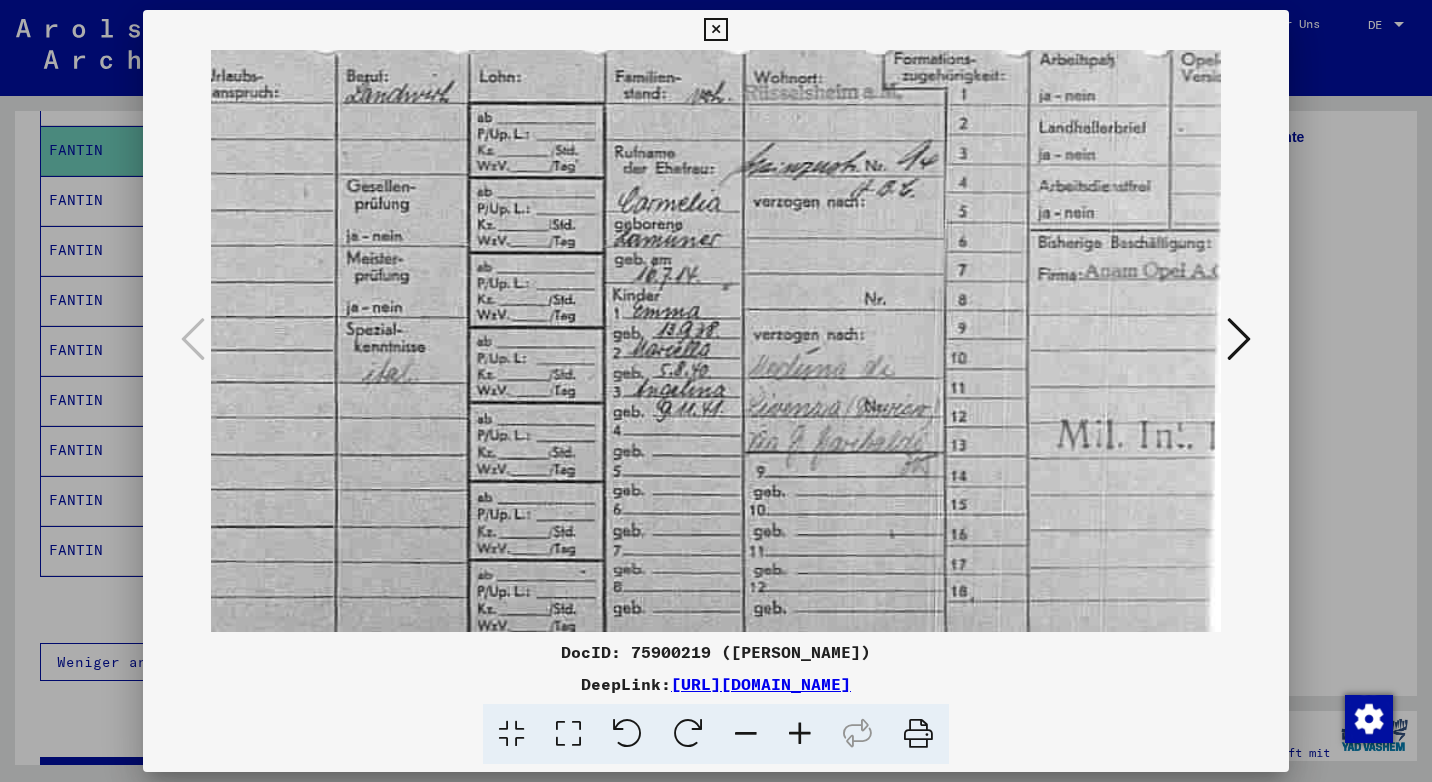 scroll, scrollTop: 100, scrollLeft: 479, axis: both 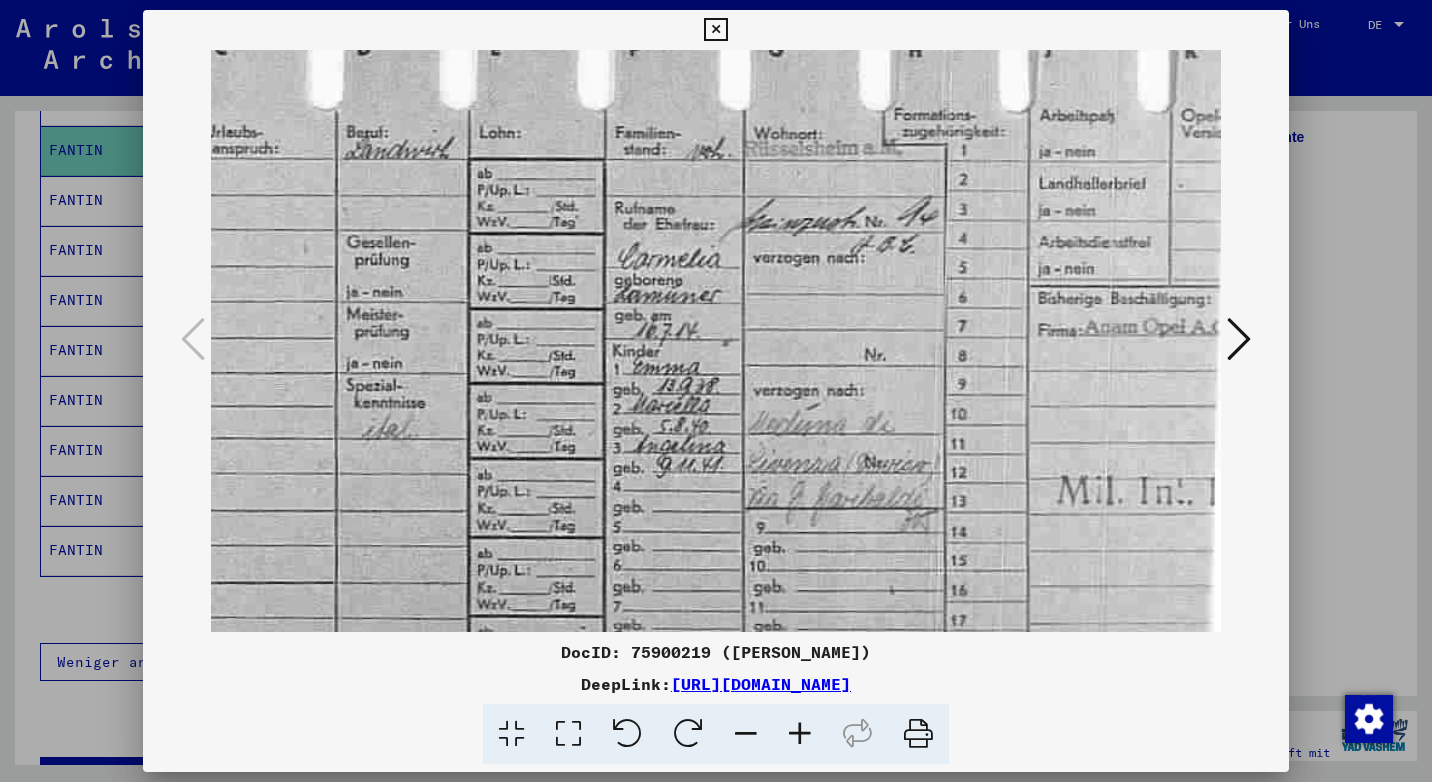 drag, startPoint x: 323, startPoint y: 405, endPoint x: 464, endPoint y: 372, distance: 144.81023 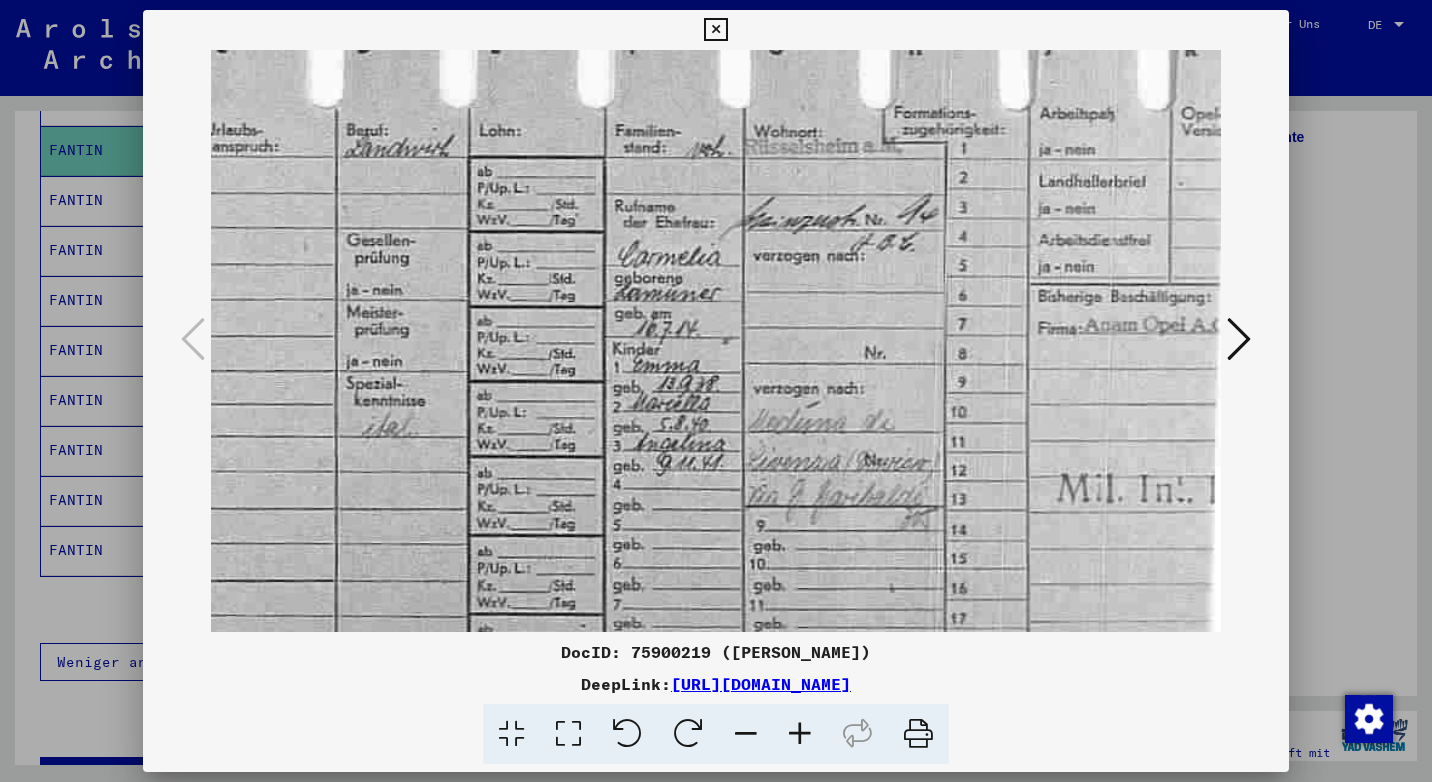 scroll, scrollTop: 30, scrollLeft: 479, axis: both 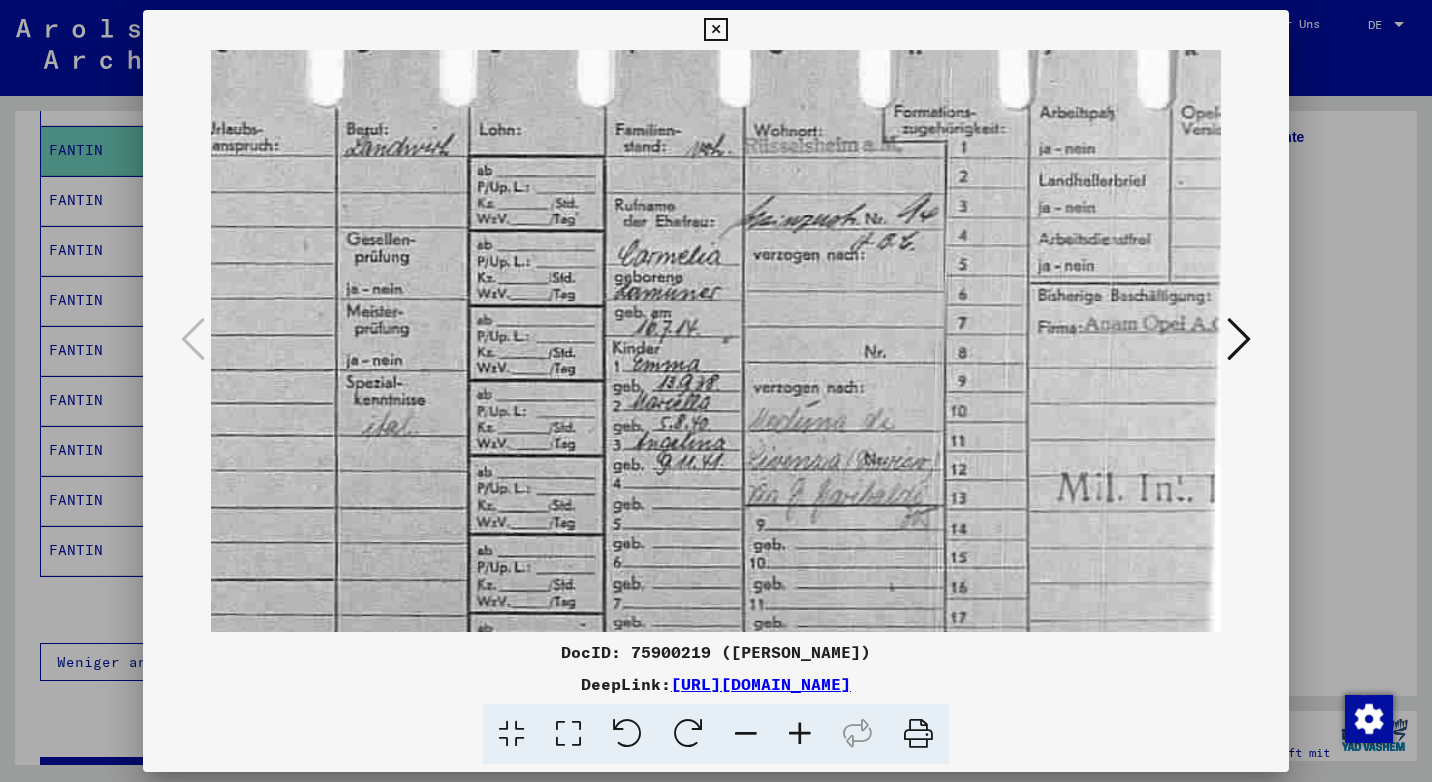 drag, startPoint x: 880, startPoint y: 374, endPoint x: 543, endPoint y: 372, distance: 337.00592 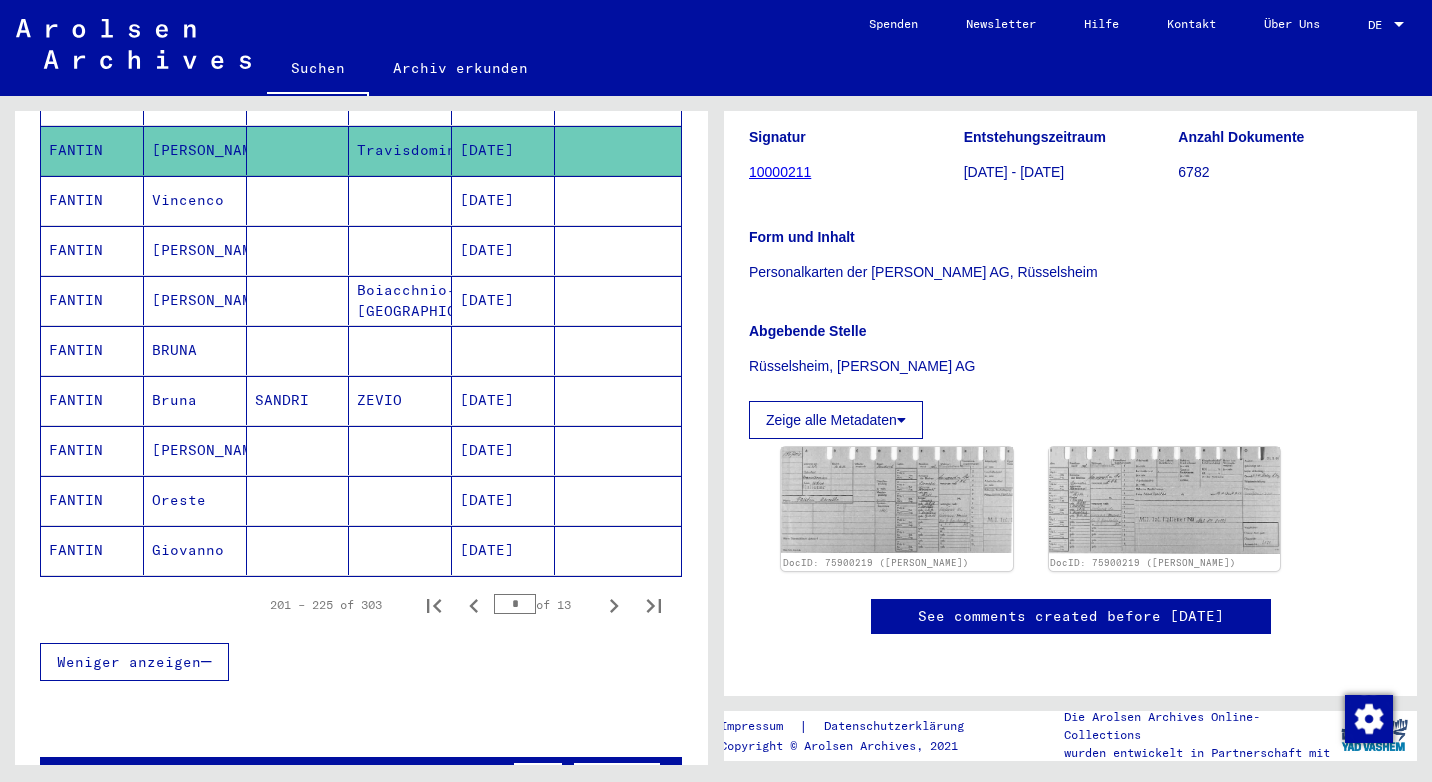 scroll, scrollTop: 900, scrollLeft: 0, axis: vertical 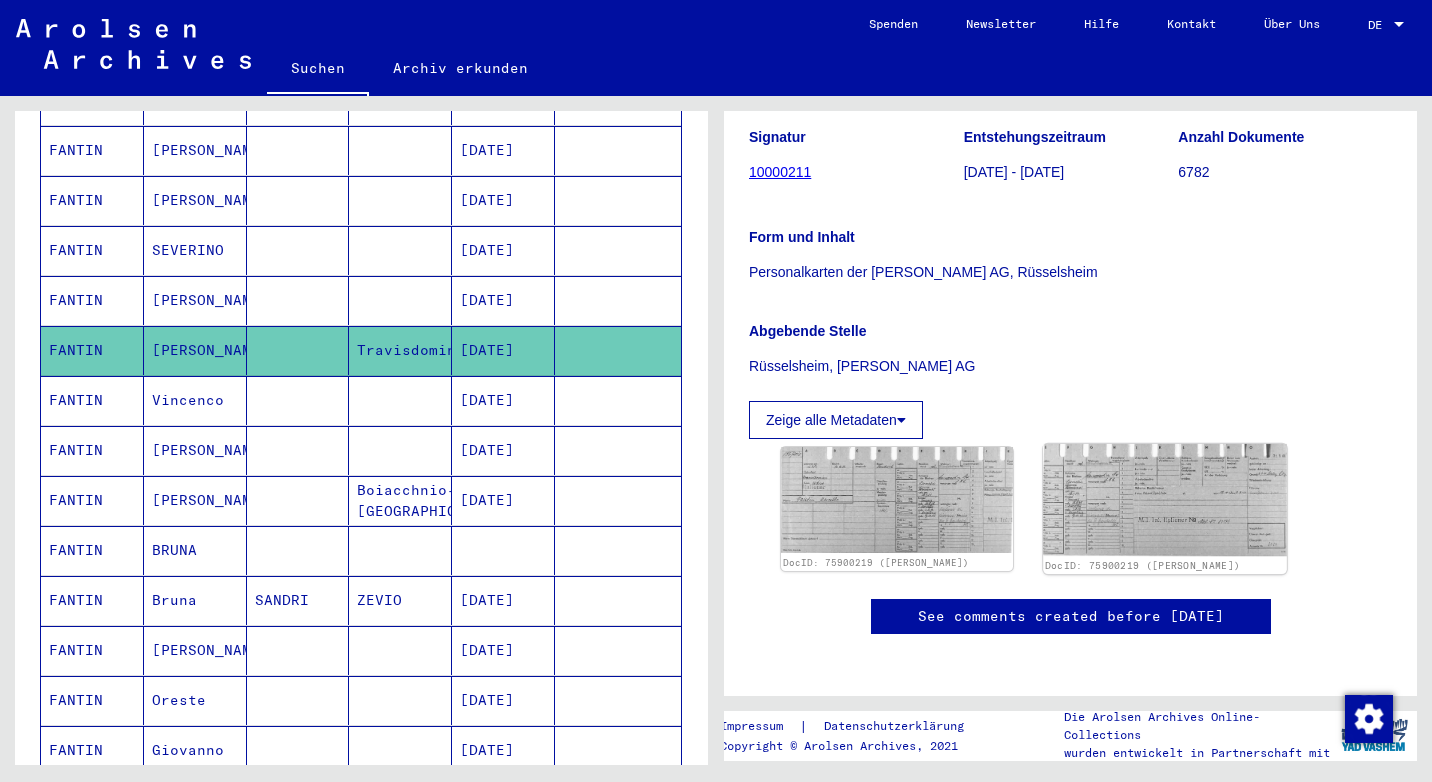 click 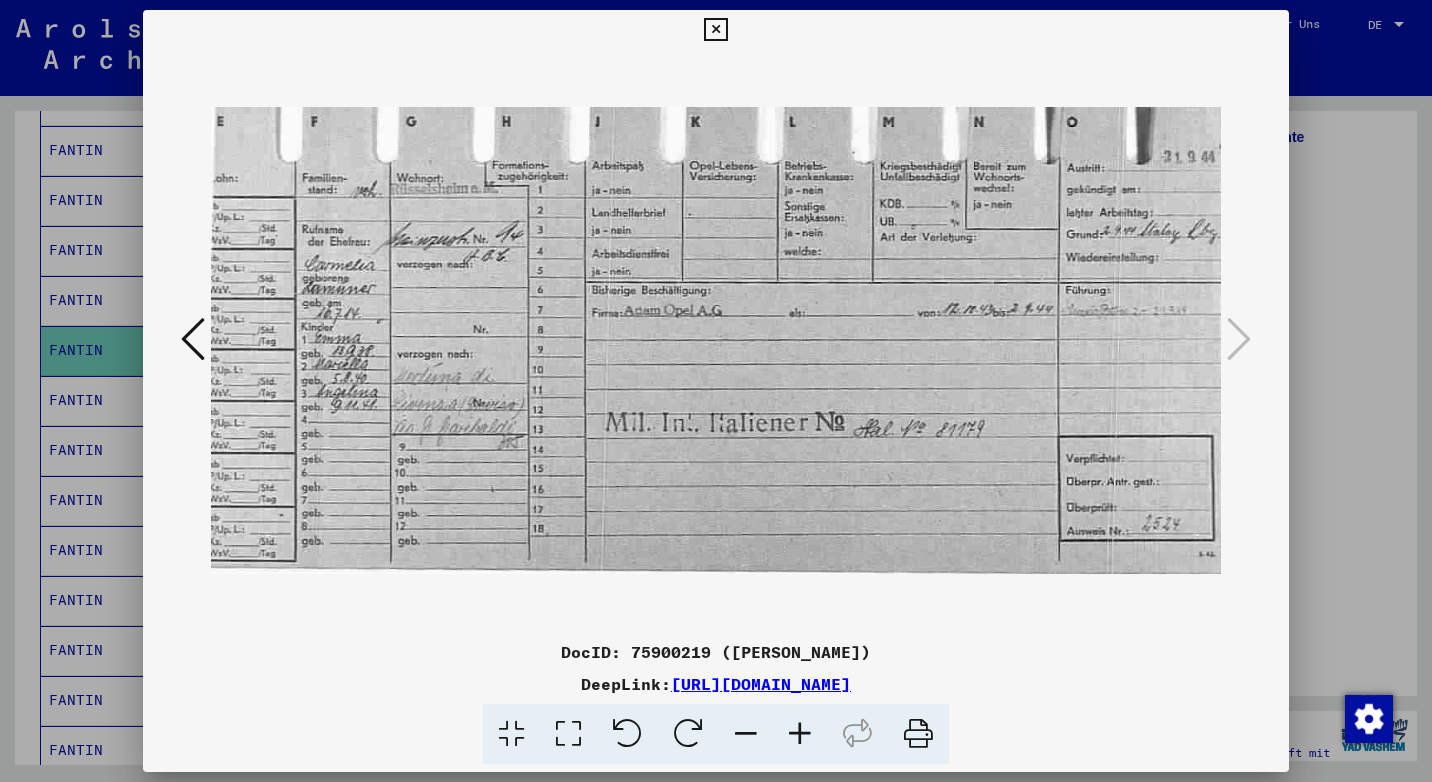 click at bounding box center (715, 30) 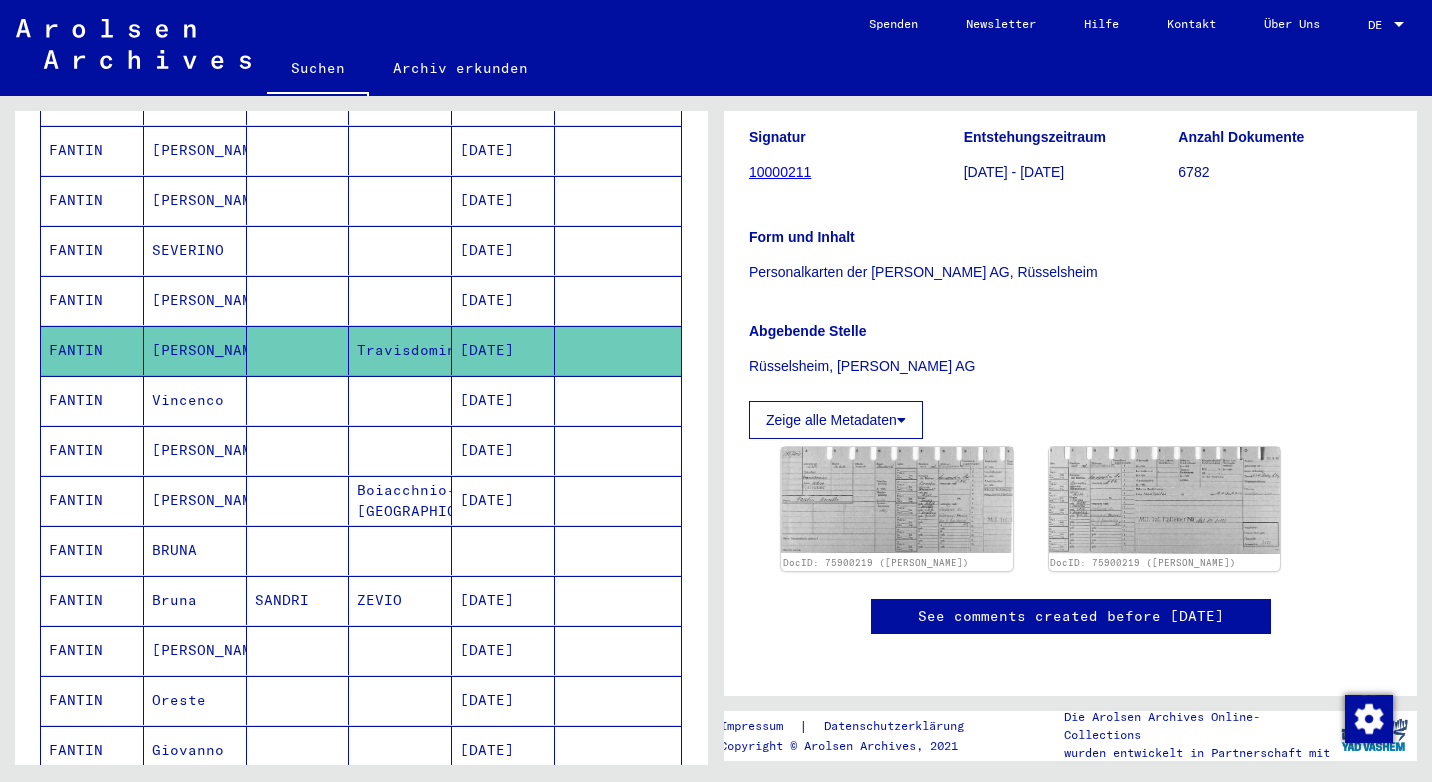 click on "Vincenco" at bounding box center (195, 450) 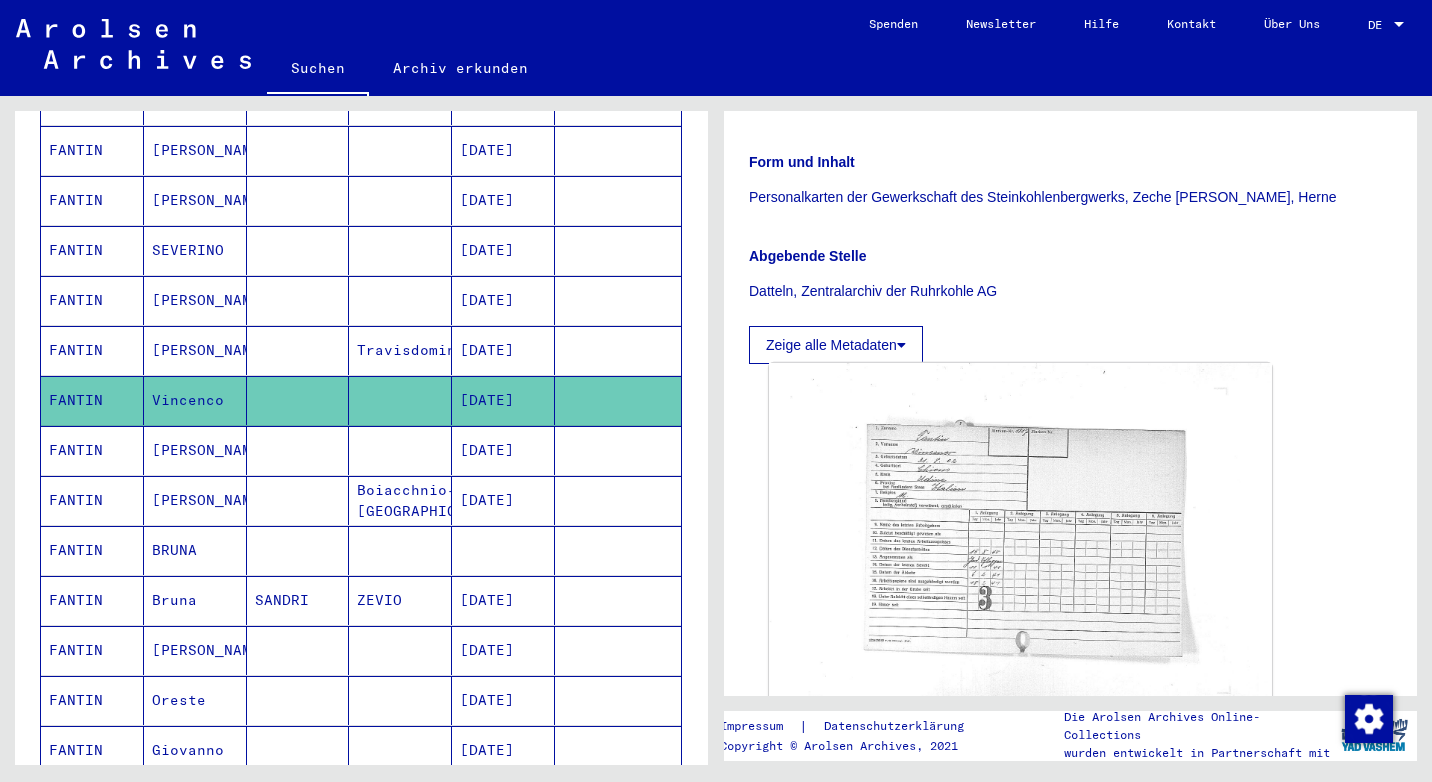 scroll, scrollTop: 400, scrollLeft: 0, axis: vertical 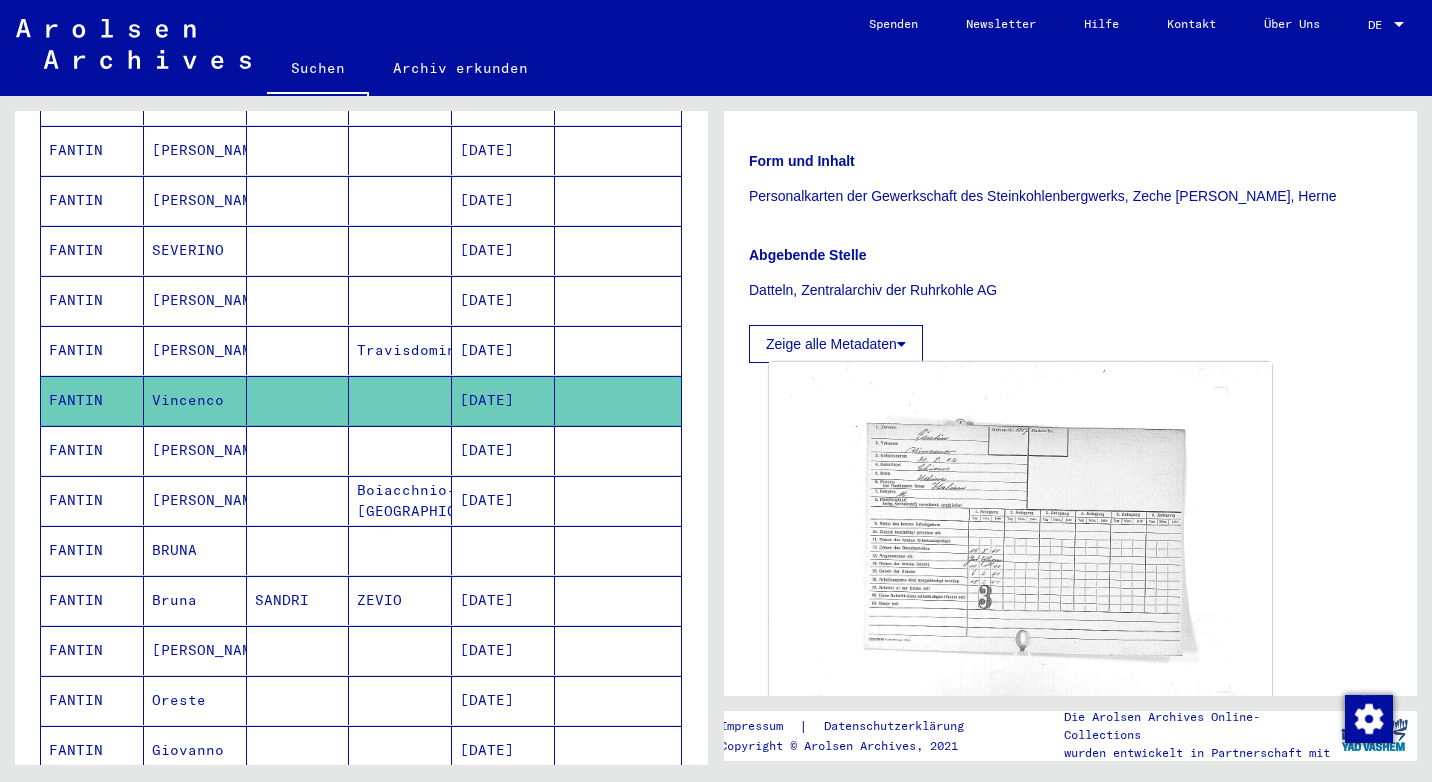 click 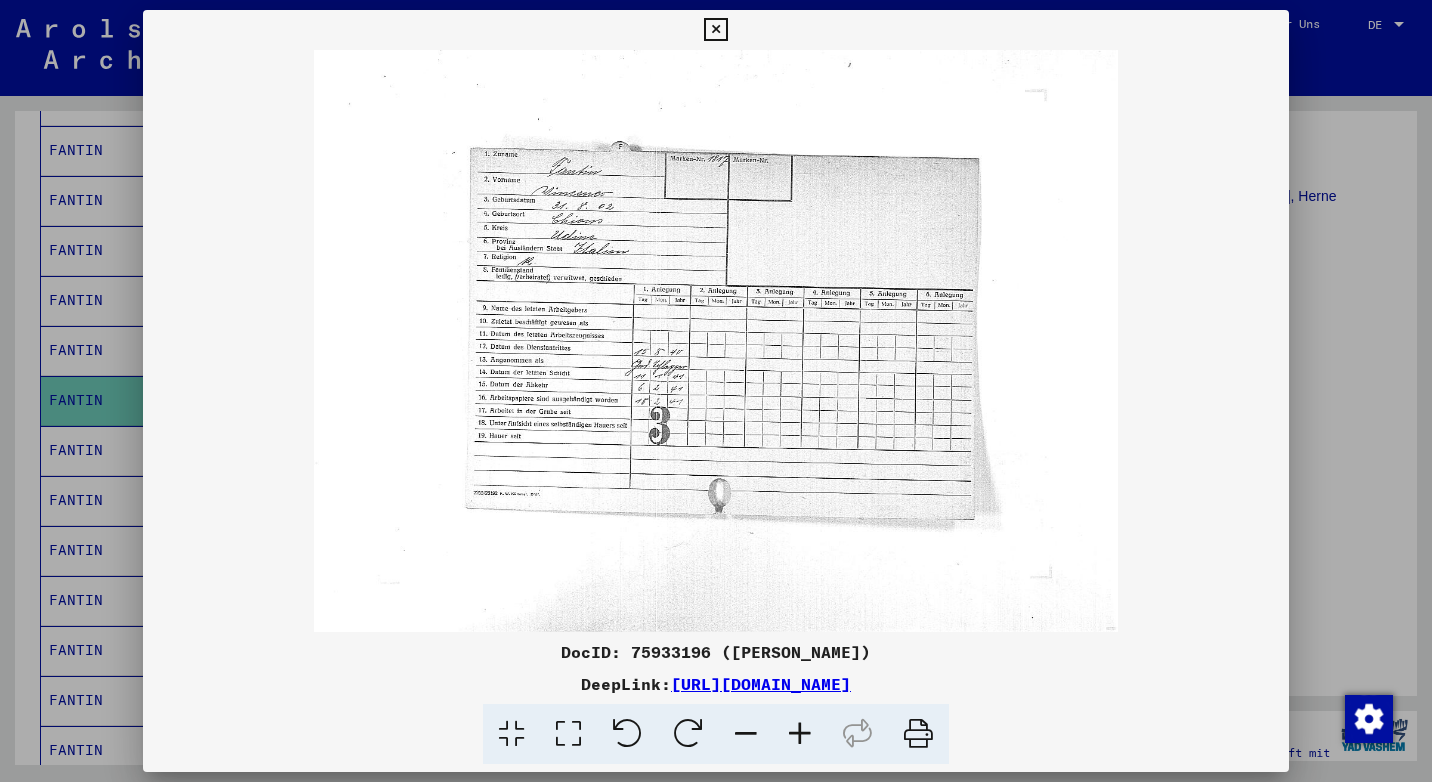 click at bounding box center (800, 734) 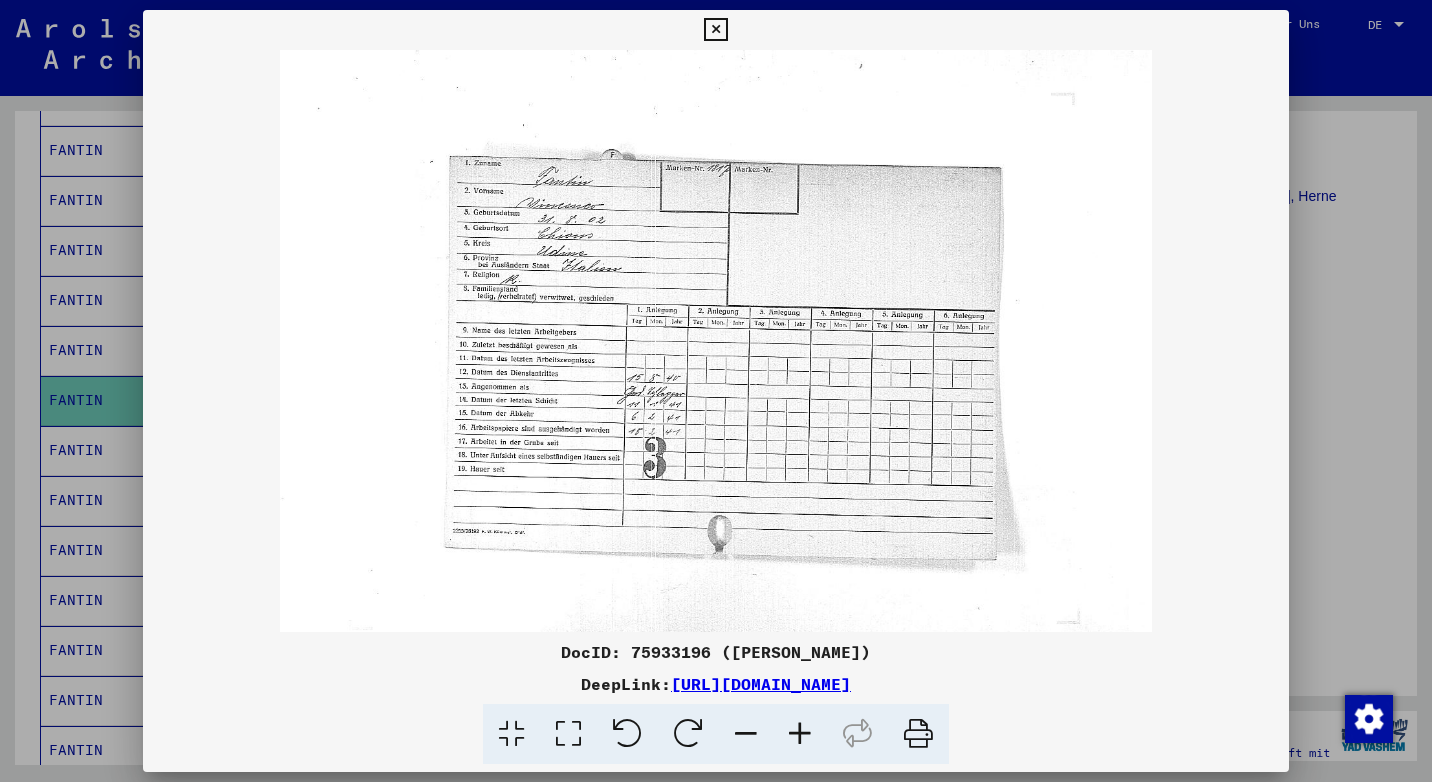 click at bounding box center [800, 734] 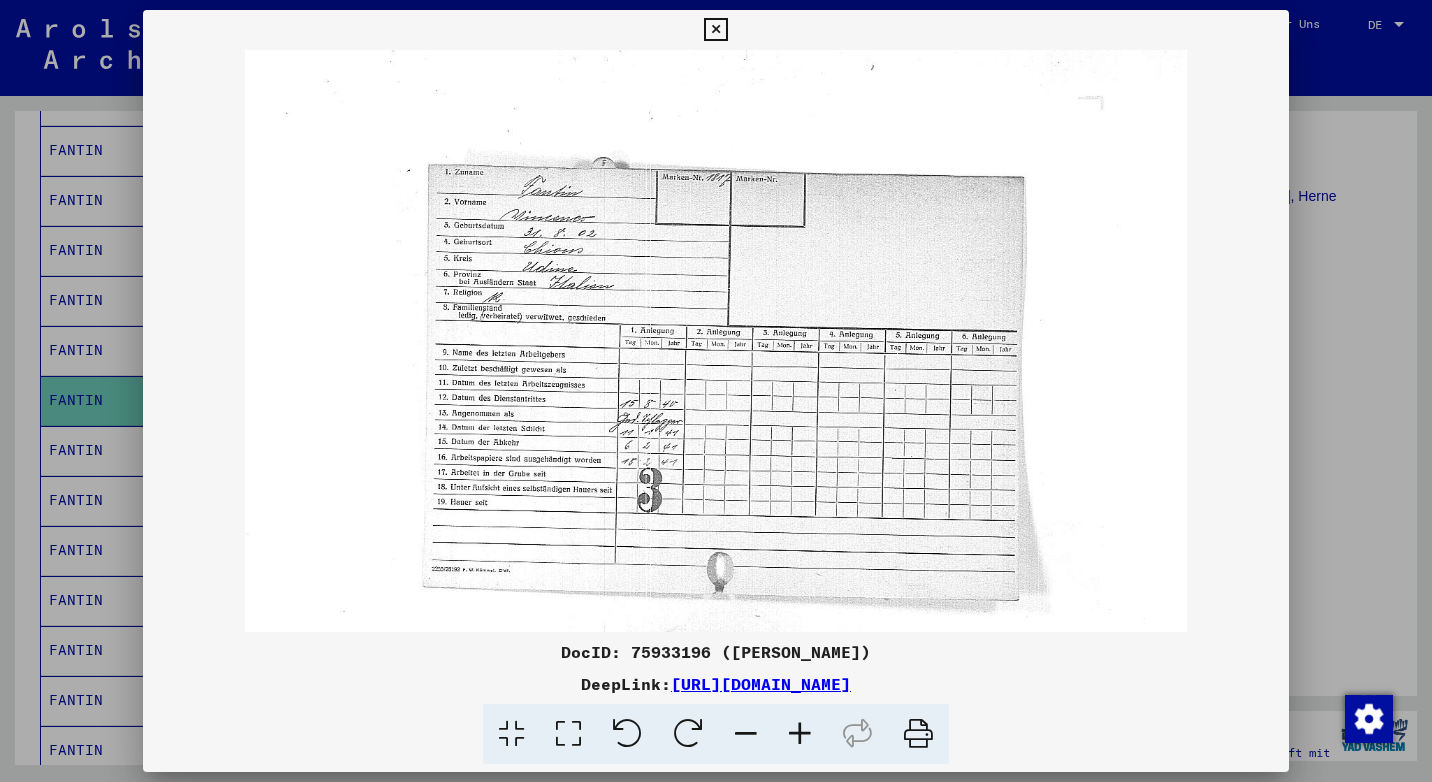 click at bounding box center [800, 734] 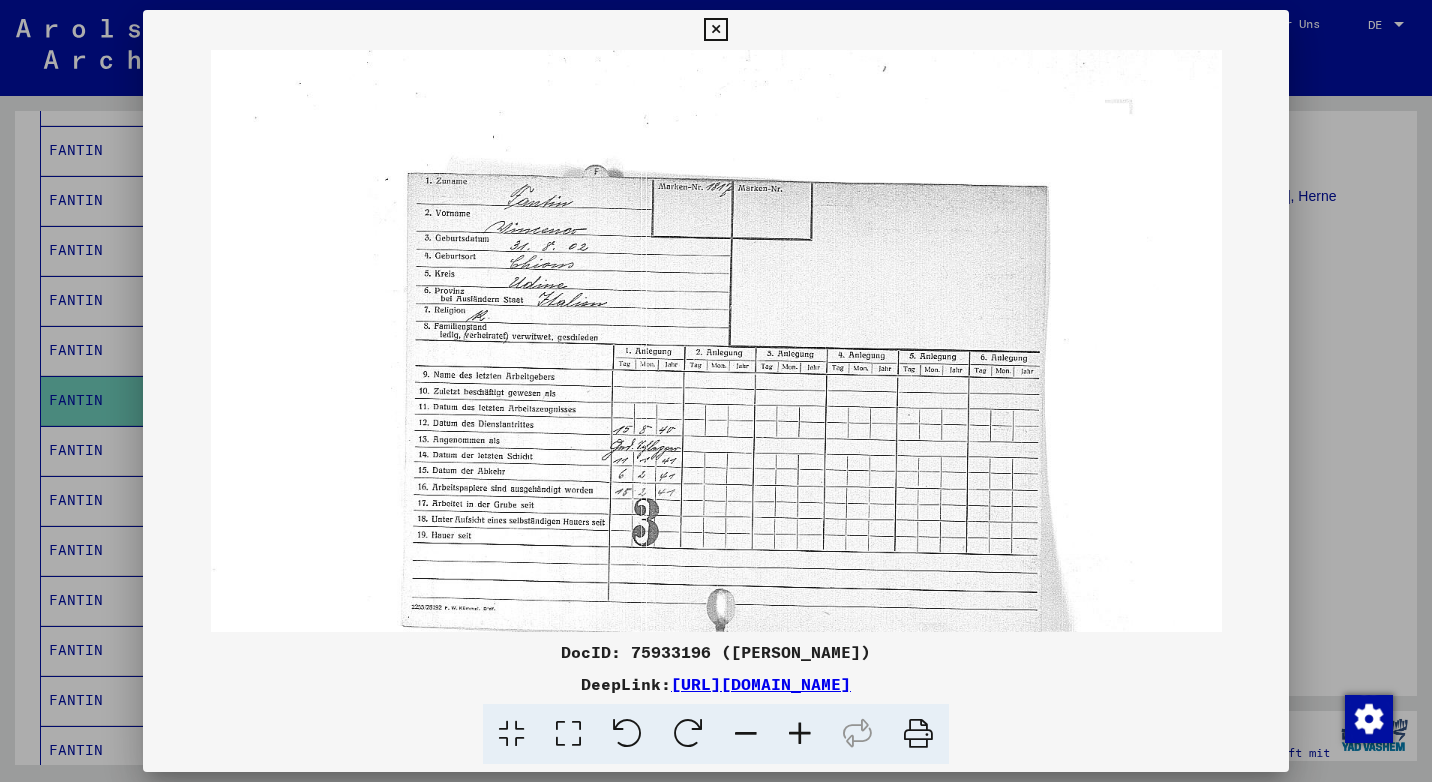 click at bounding box center (800, 734) 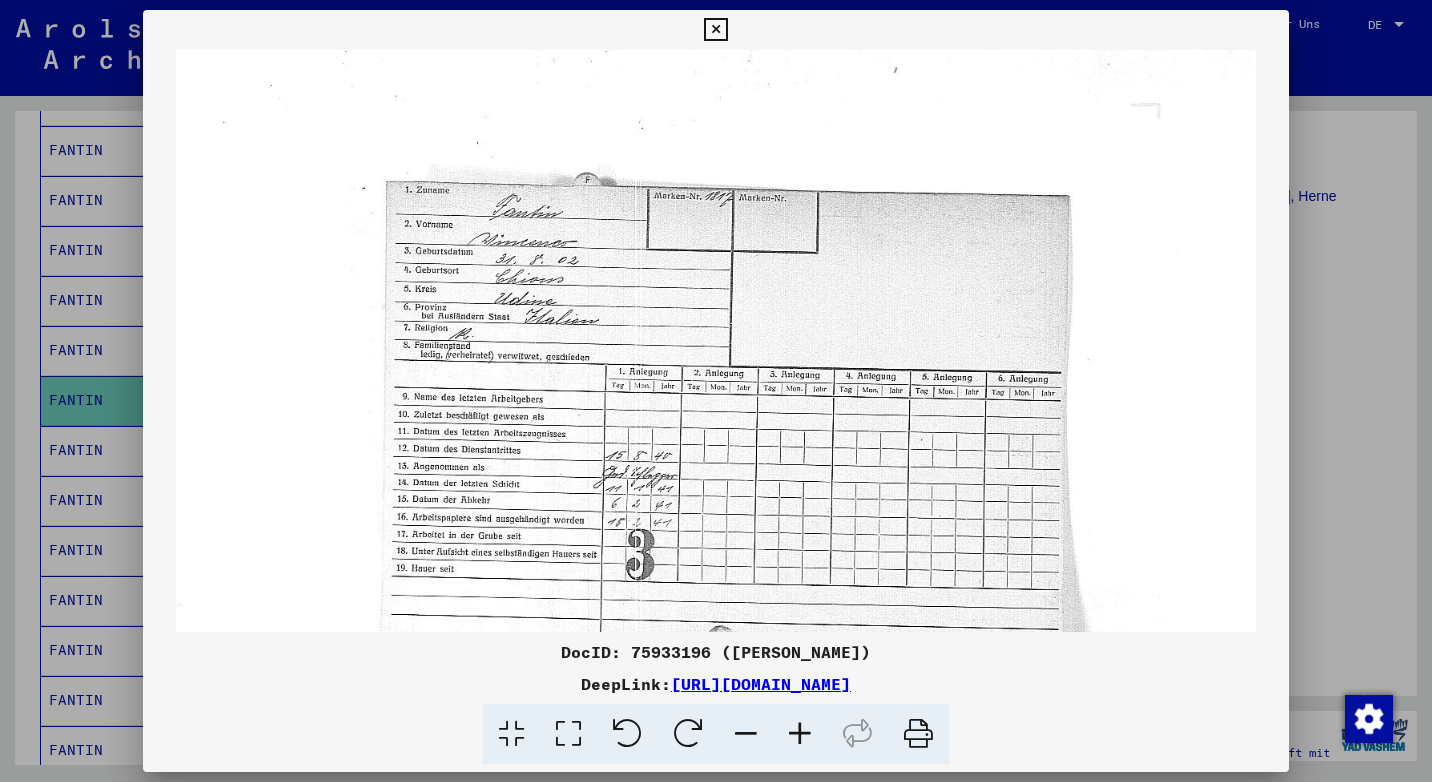 click at bounding box center (715, 30) 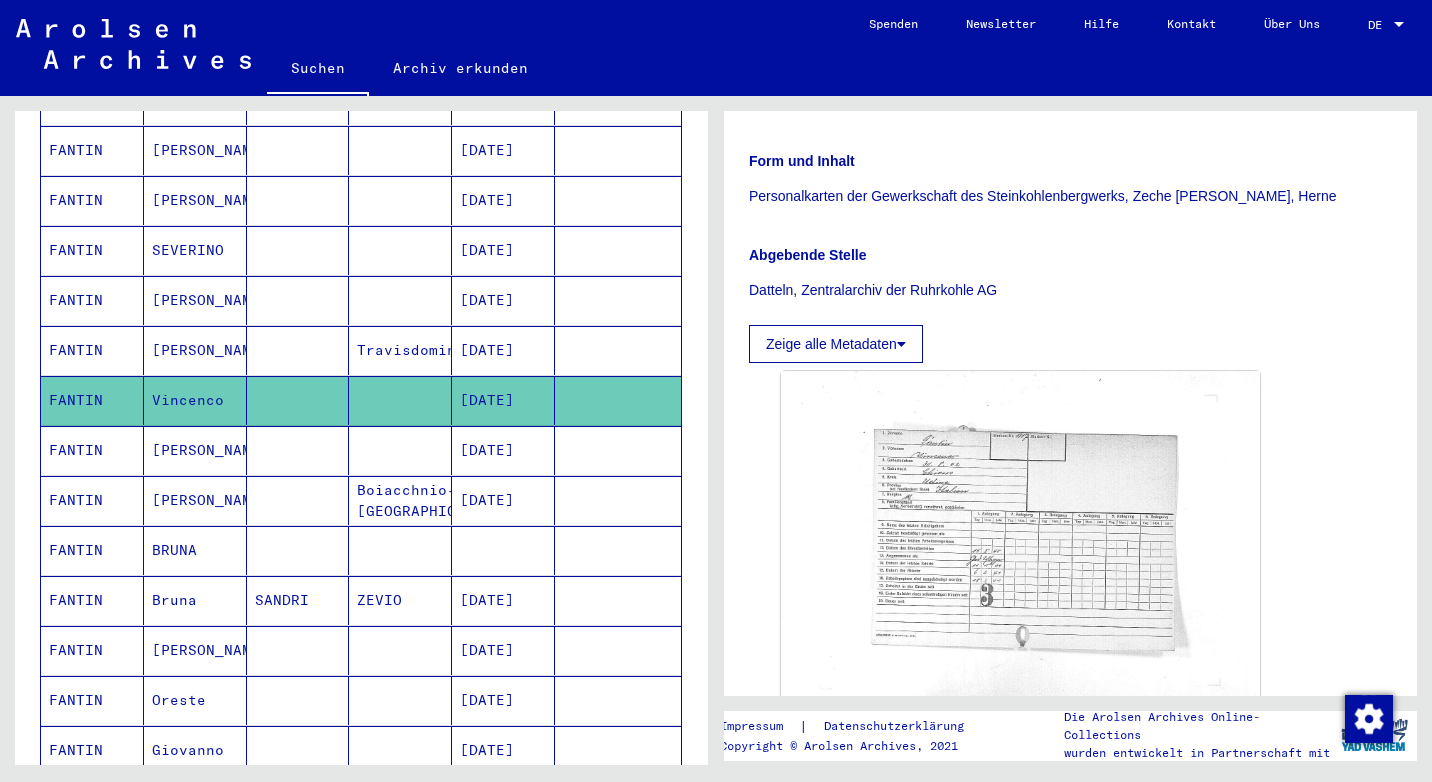 drag, startPoint x: 1349, startPoint y: 193, endPoint x: 738, endPoint y: 194, distance: 611.0008 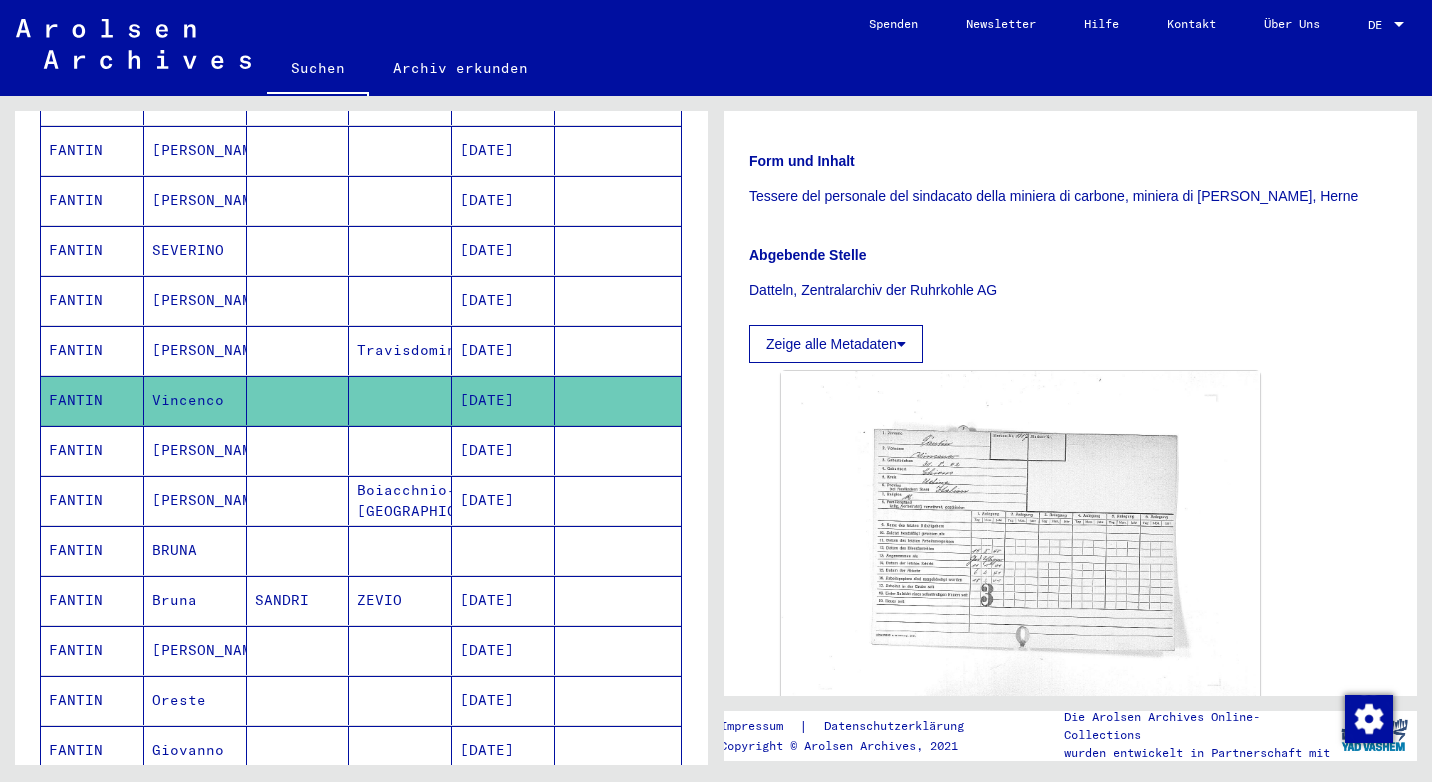 copy on "Form und Inhalt" 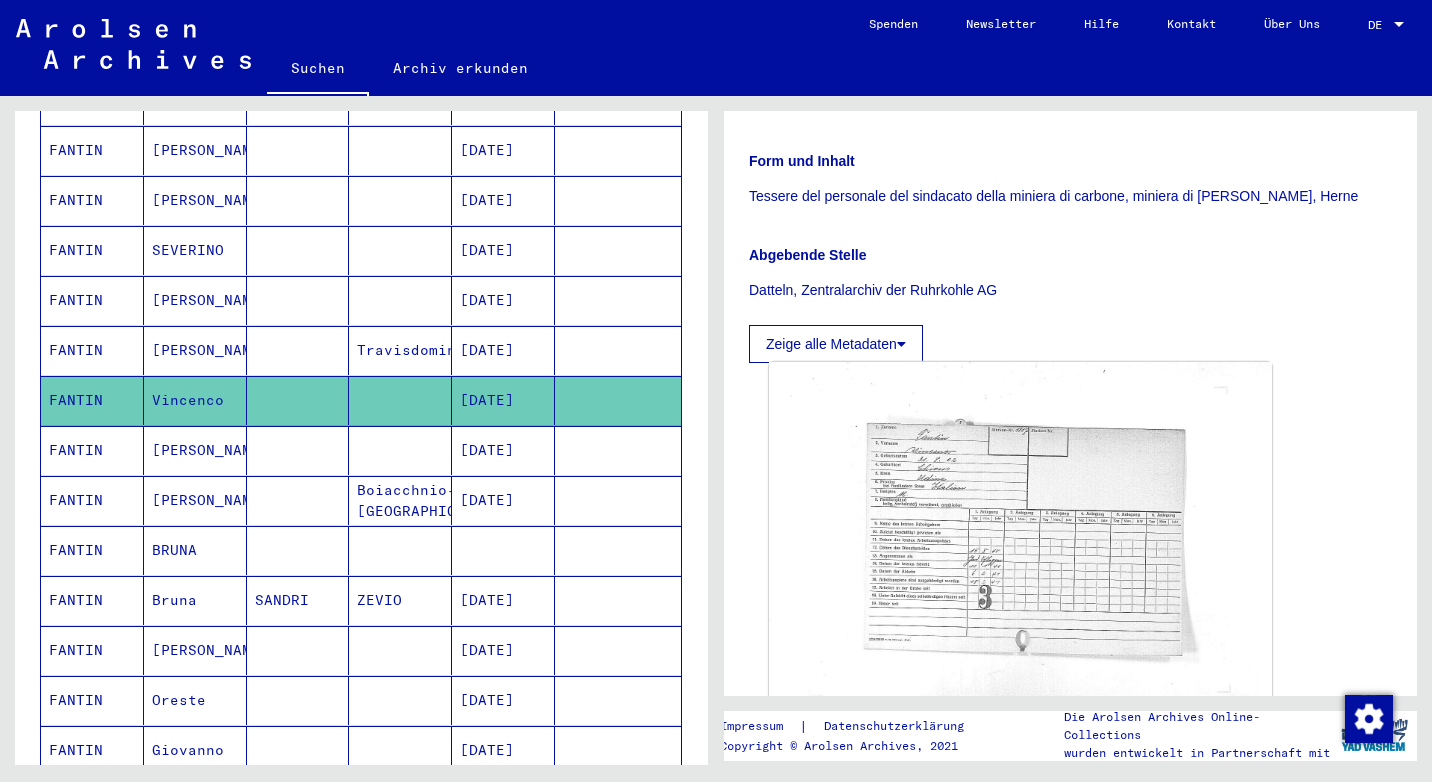 click 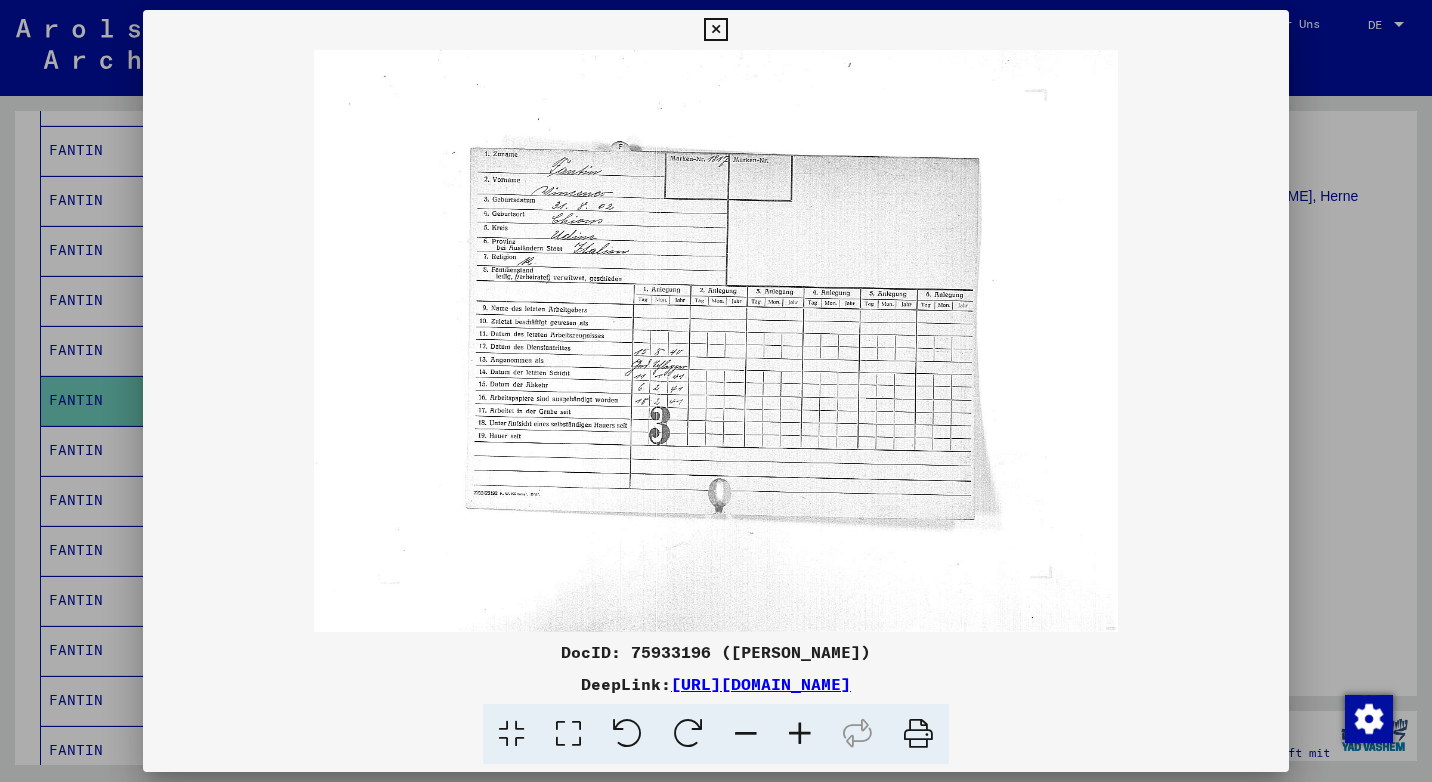 click at bounding box center (715, 30) 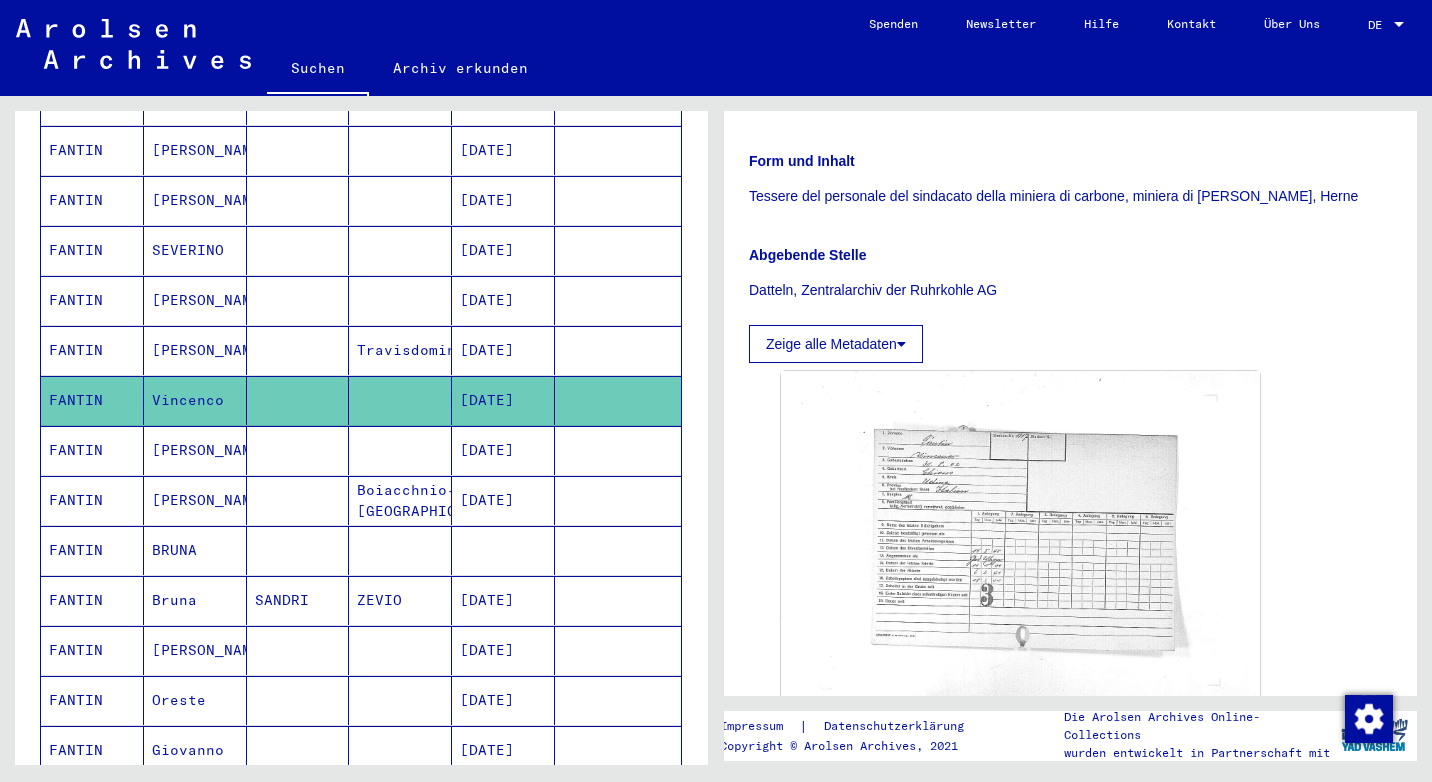 click on "[PERSON_NAME]" at bounding box center [195, 500] 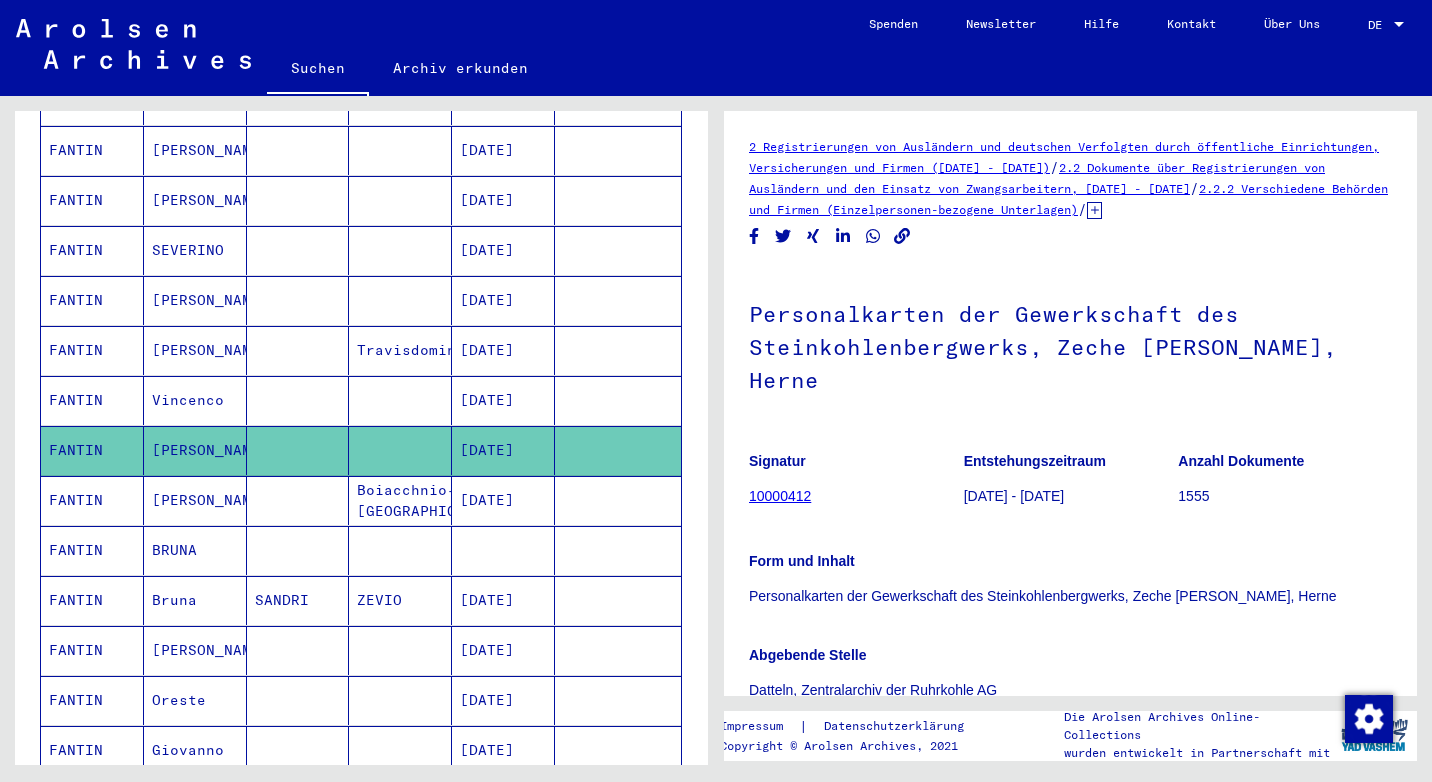 scroll, scrollTop: 400, scrollLeft: 0, axis: vertical 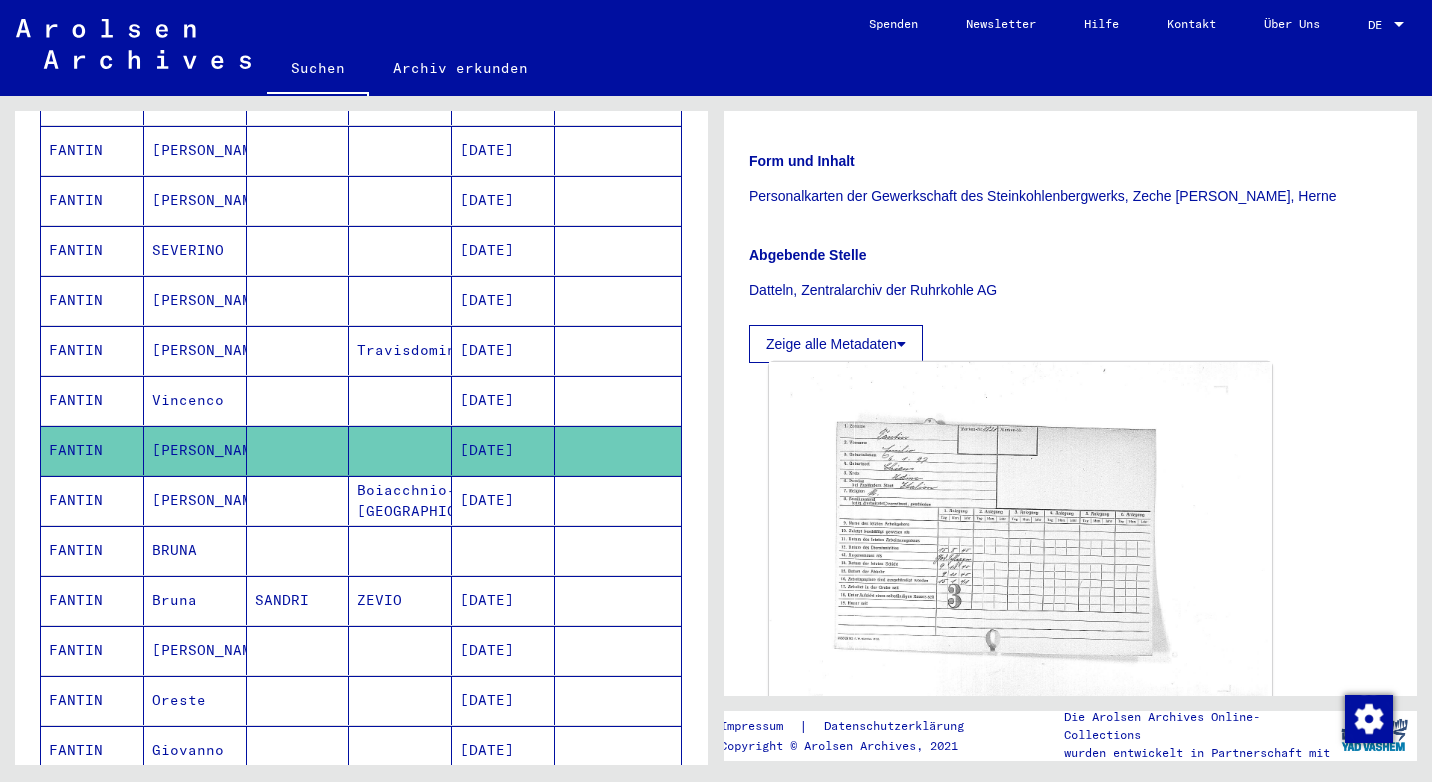 click 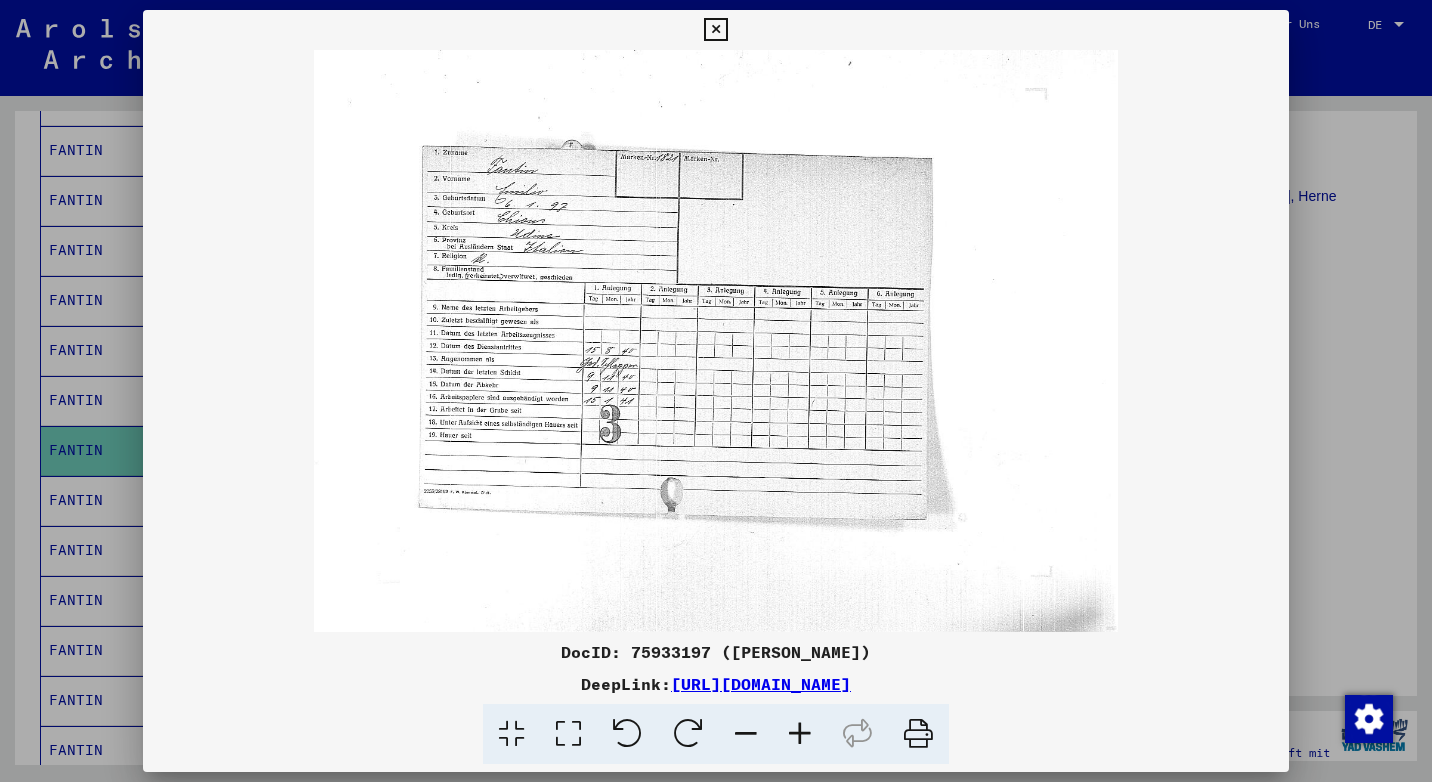 click at bounding box center (800, 734) 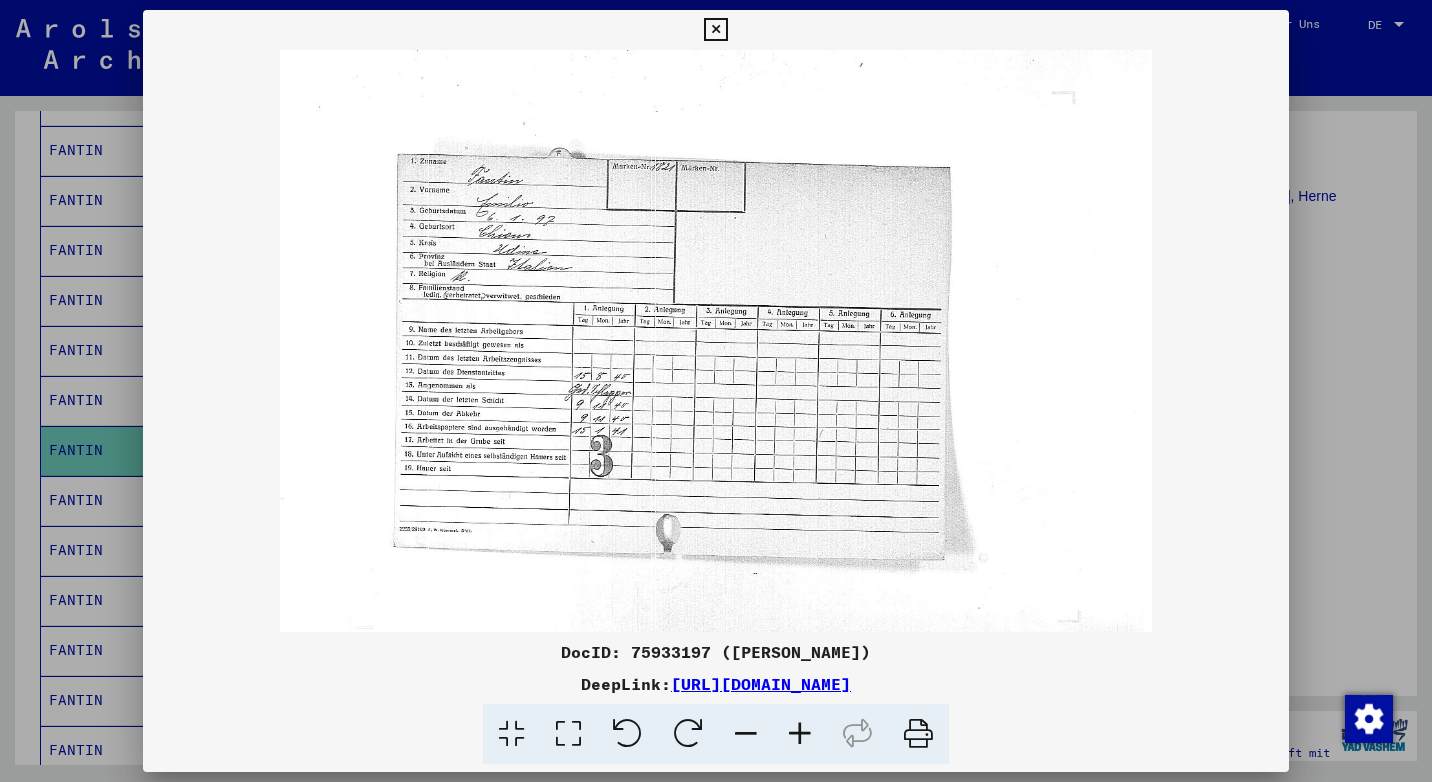 click at bounding box center [800, 734] 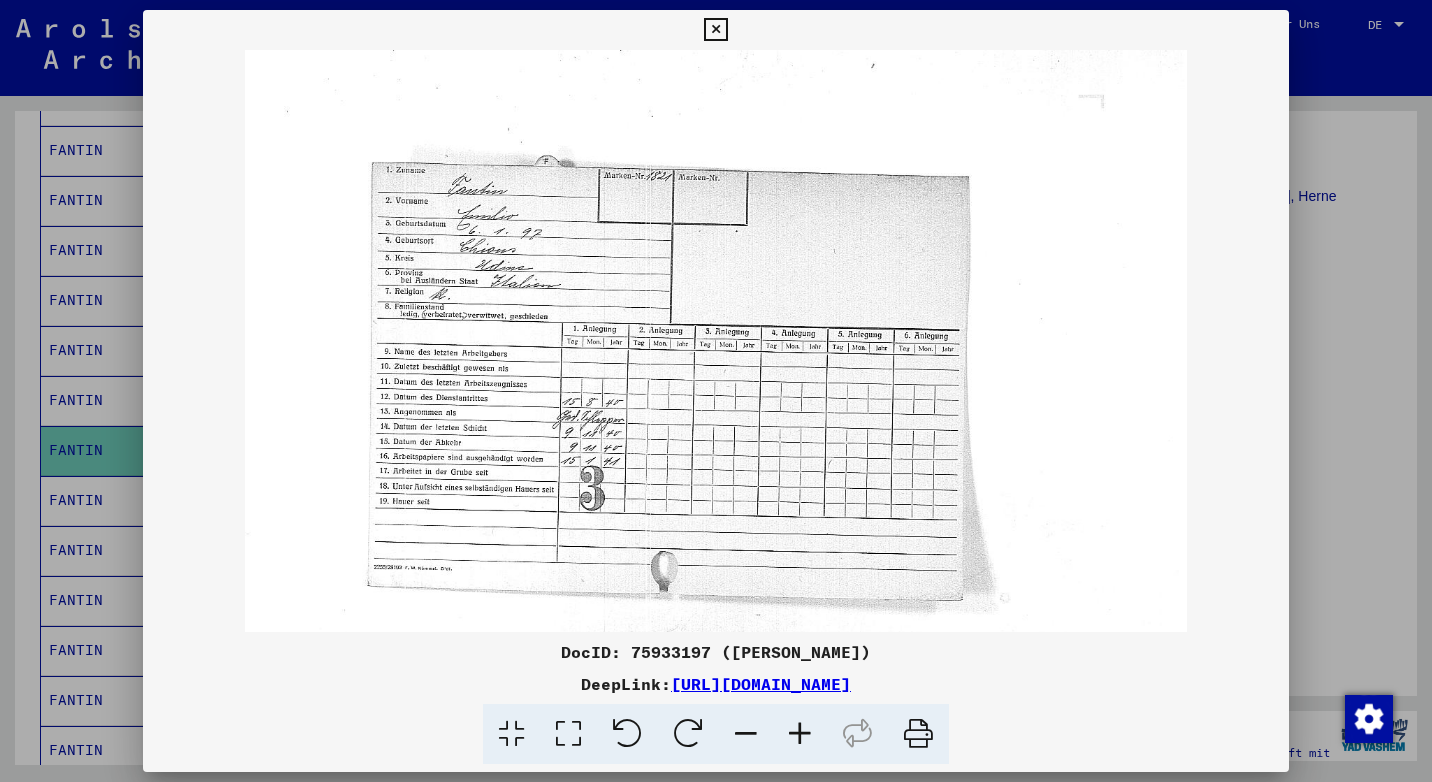 click at bounding box center (800, 734) 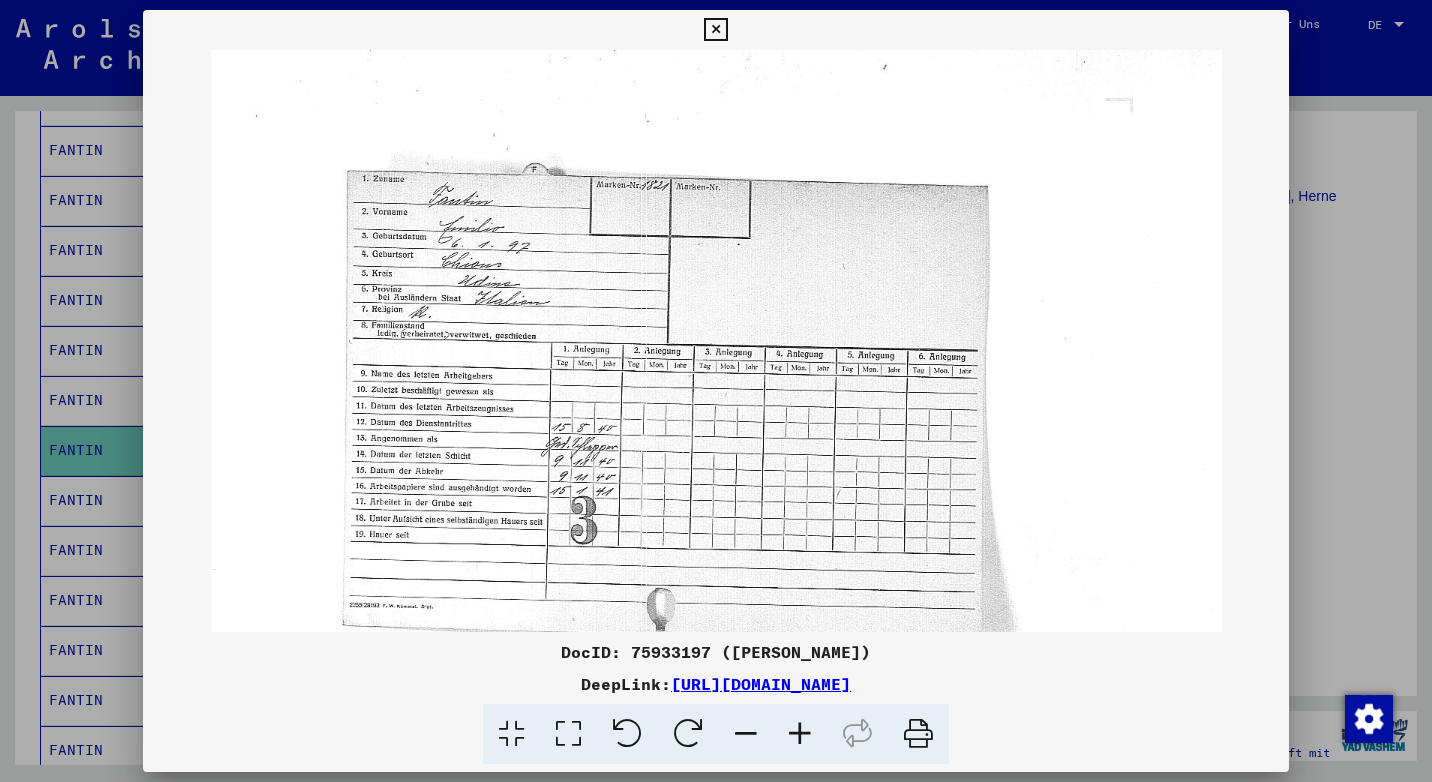 drag, startPoint x: 776, startPoint y: 357, endPoint x: 266, endPoint y: 363, distance: 510.03528 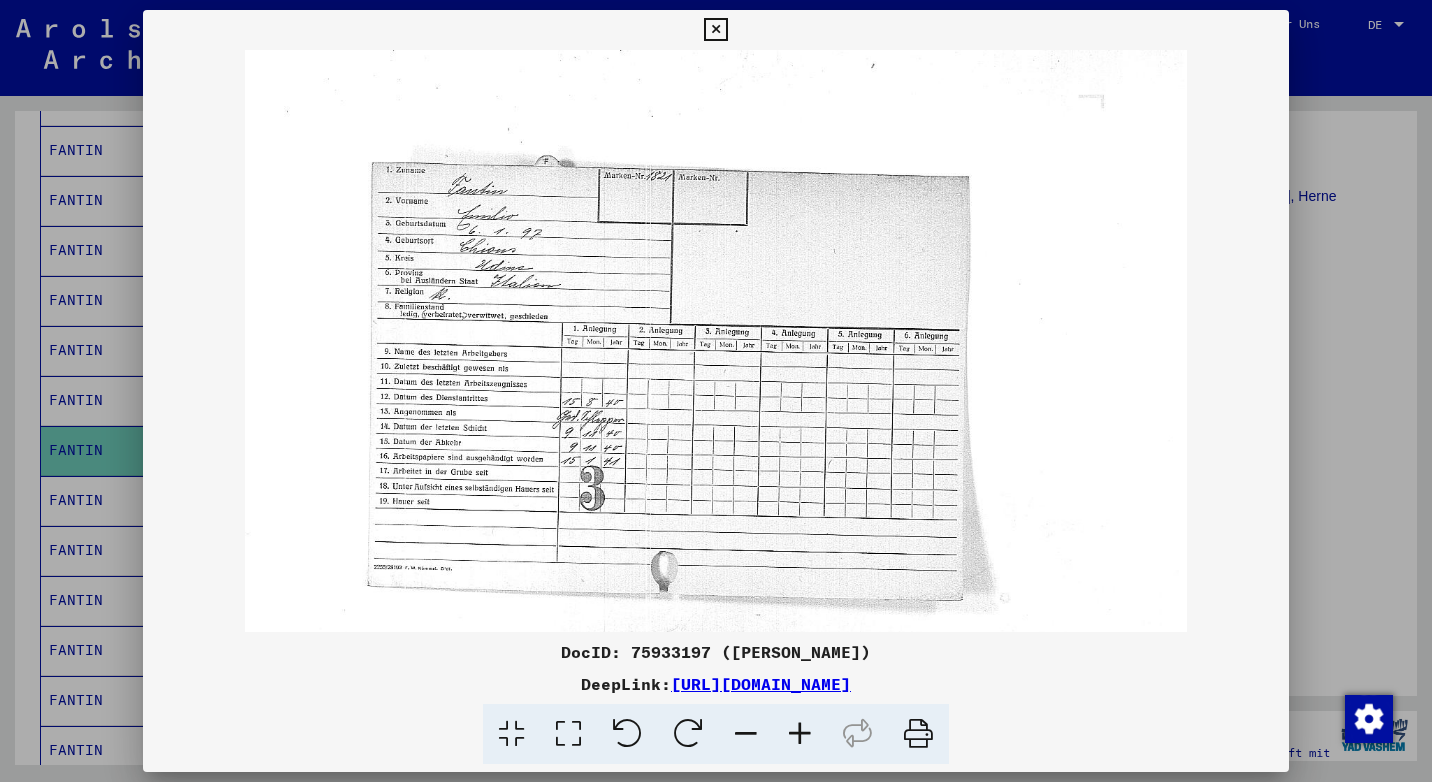 click at bounding box center [715, 30] 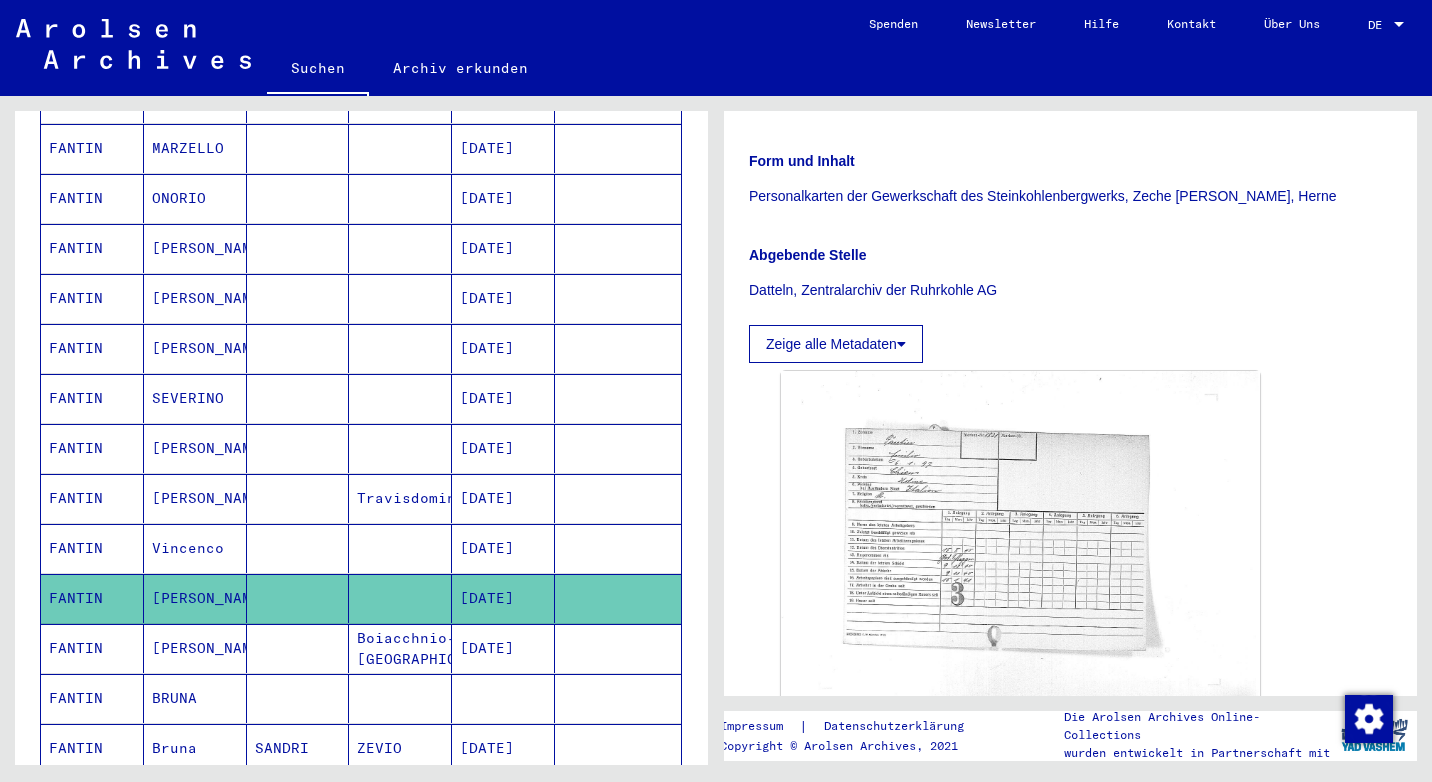 scroll, scrollTop: 700, scrollLeft: 0, axis: vertical 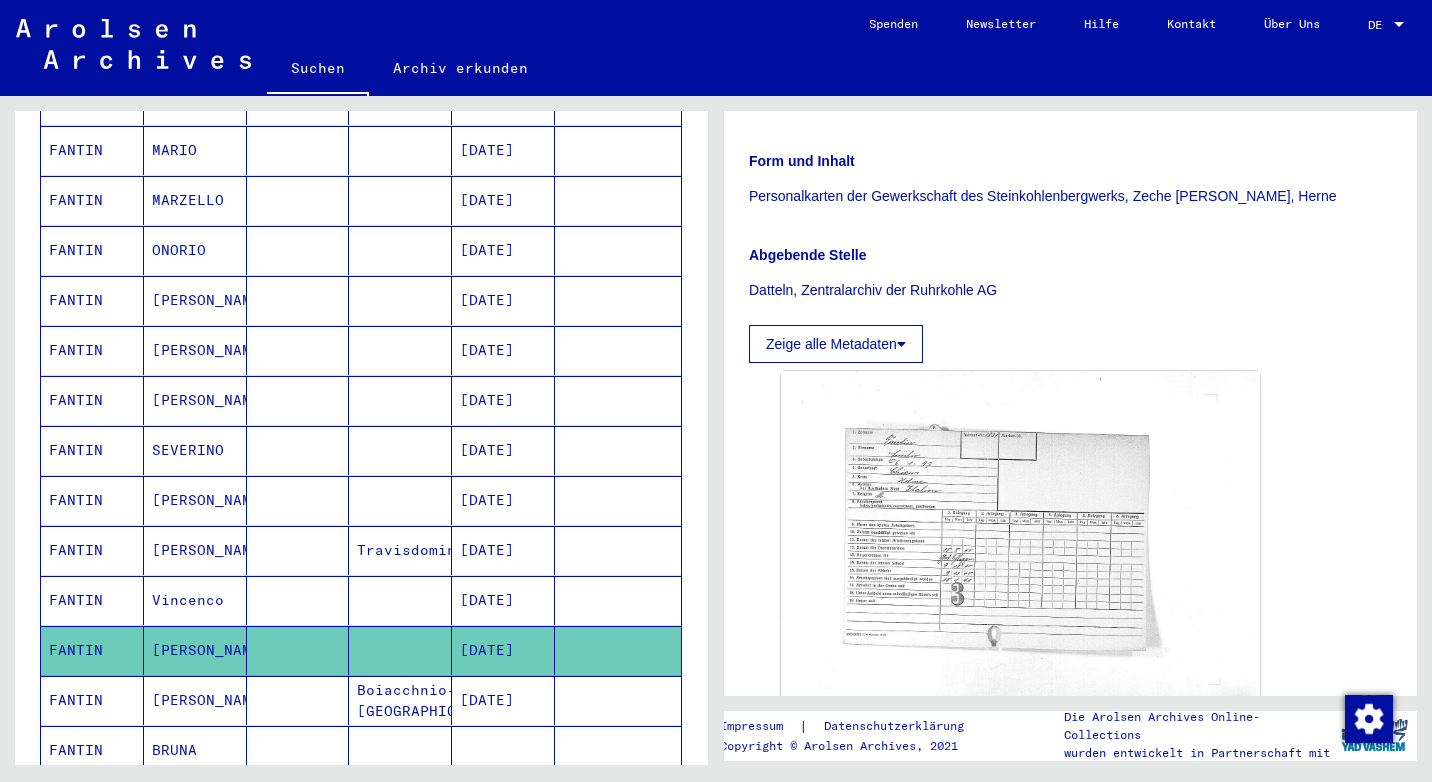 click on "[DATE]" at bounding box center [503, 350] 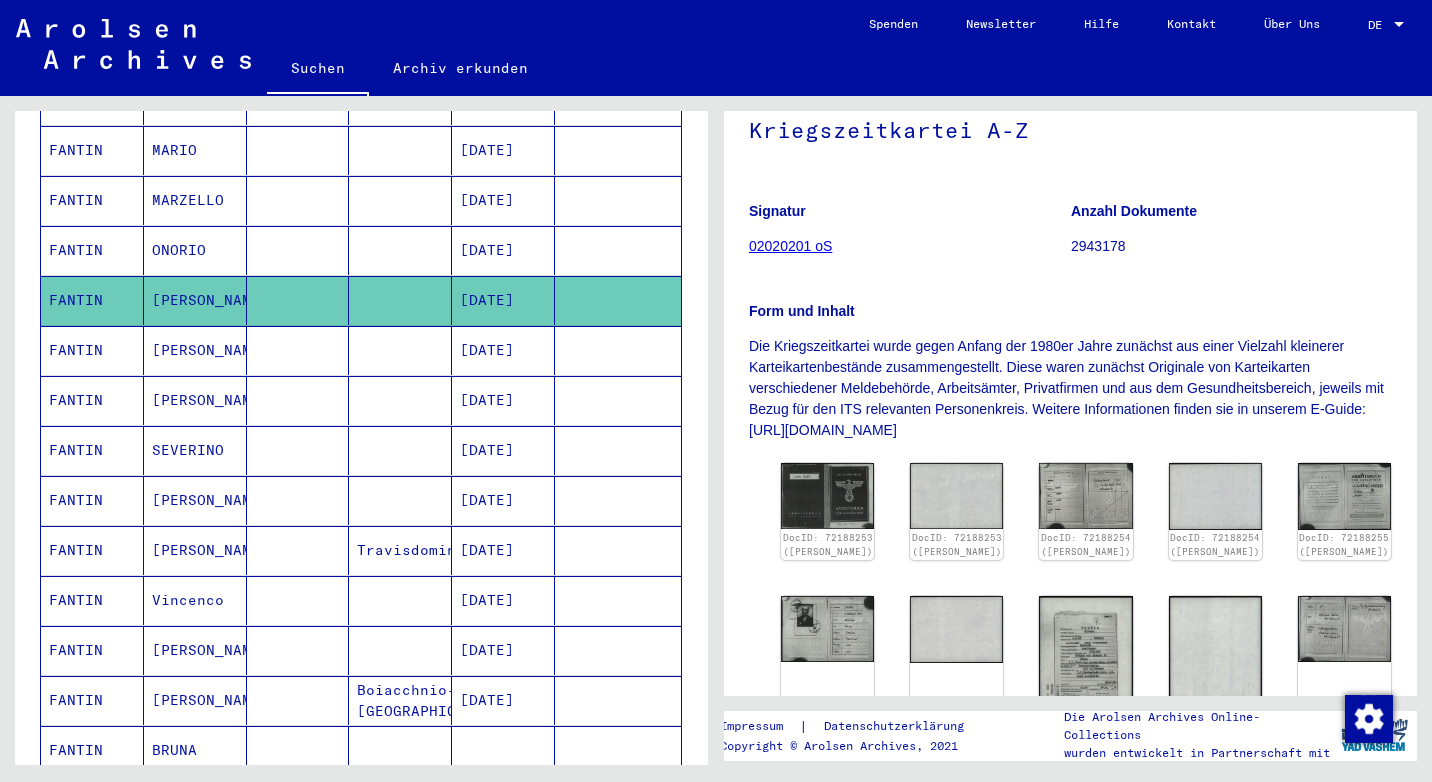 scroll, scrollTop: 200, scrollLeft: 0, axis: vertical 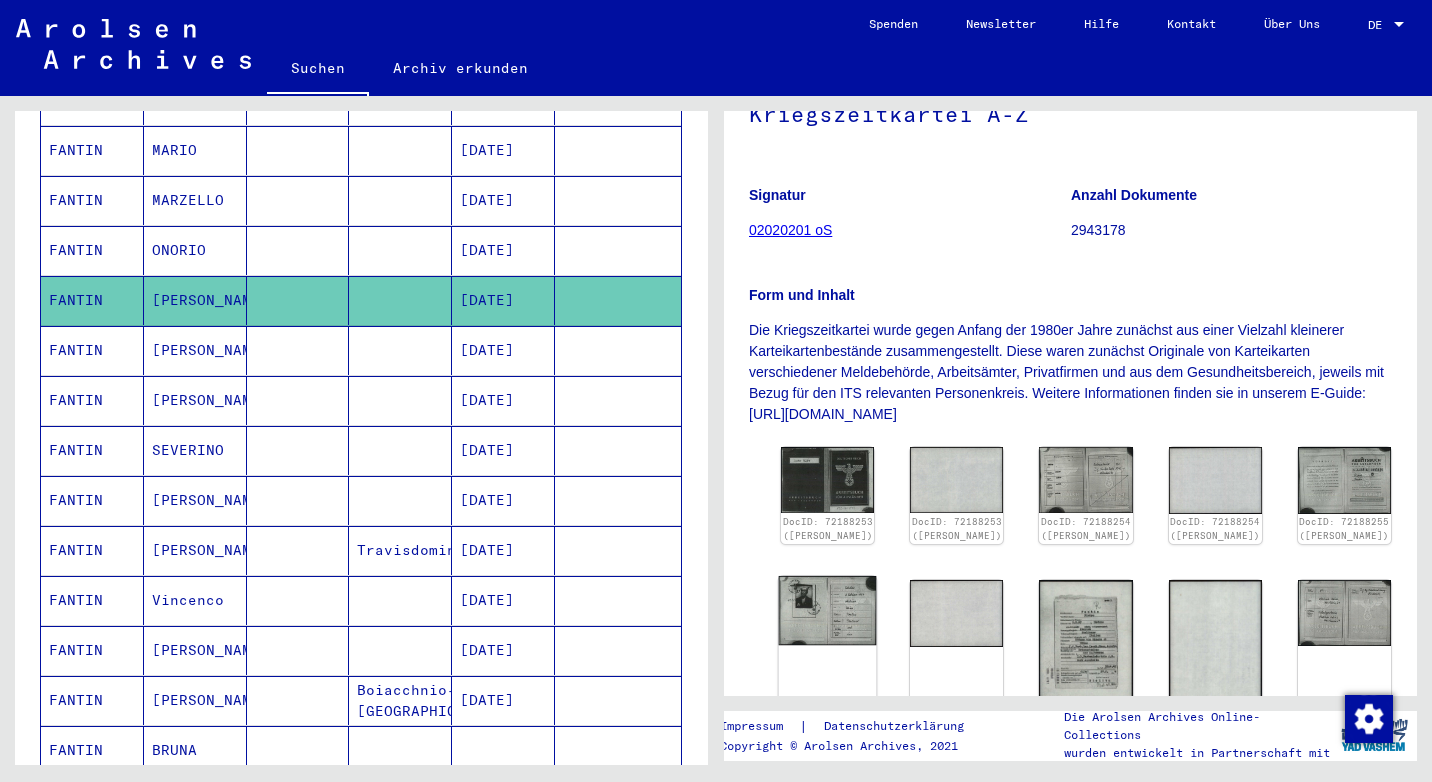 click 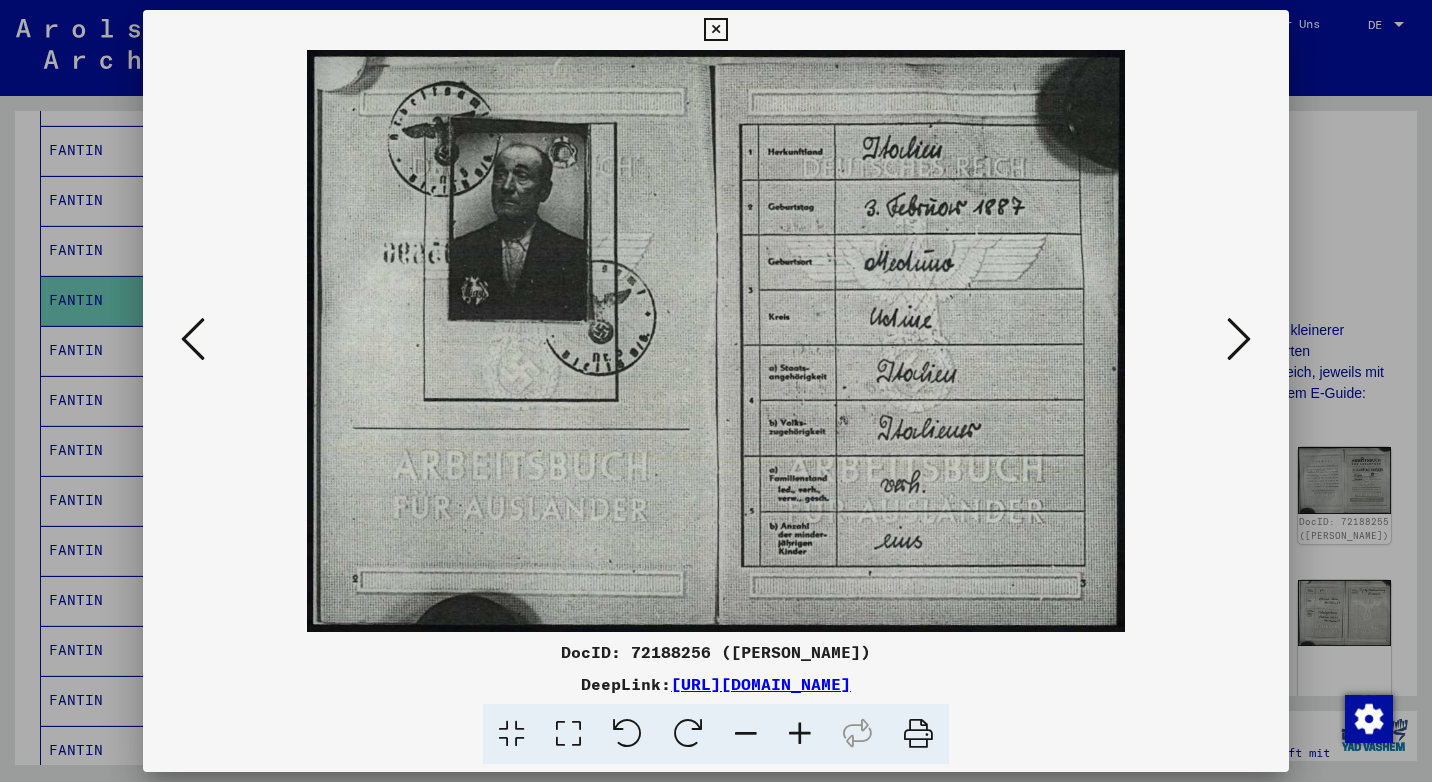 click at bounding box center [715, 30] 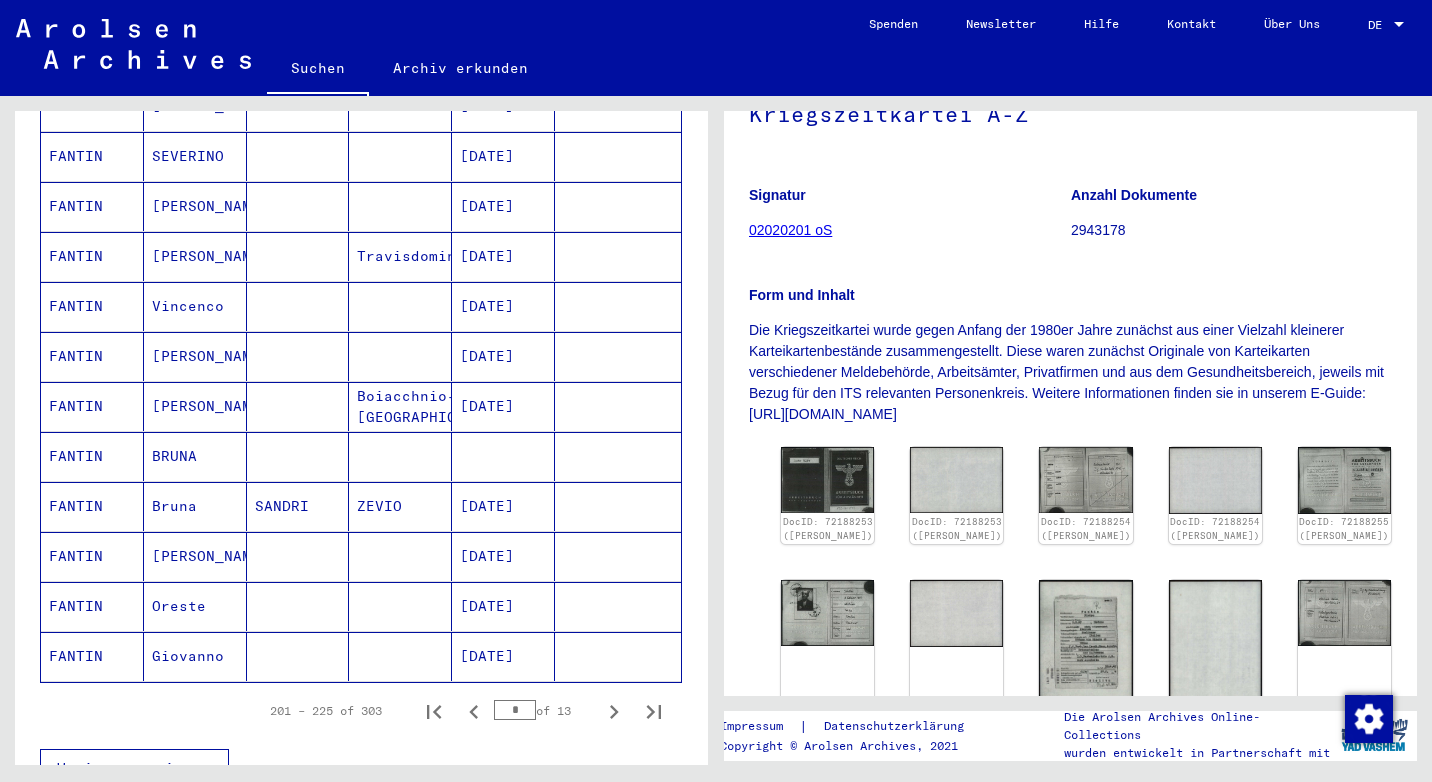 scroll, scrollTop: 1000, scrollLeft: 0, axis: vertical 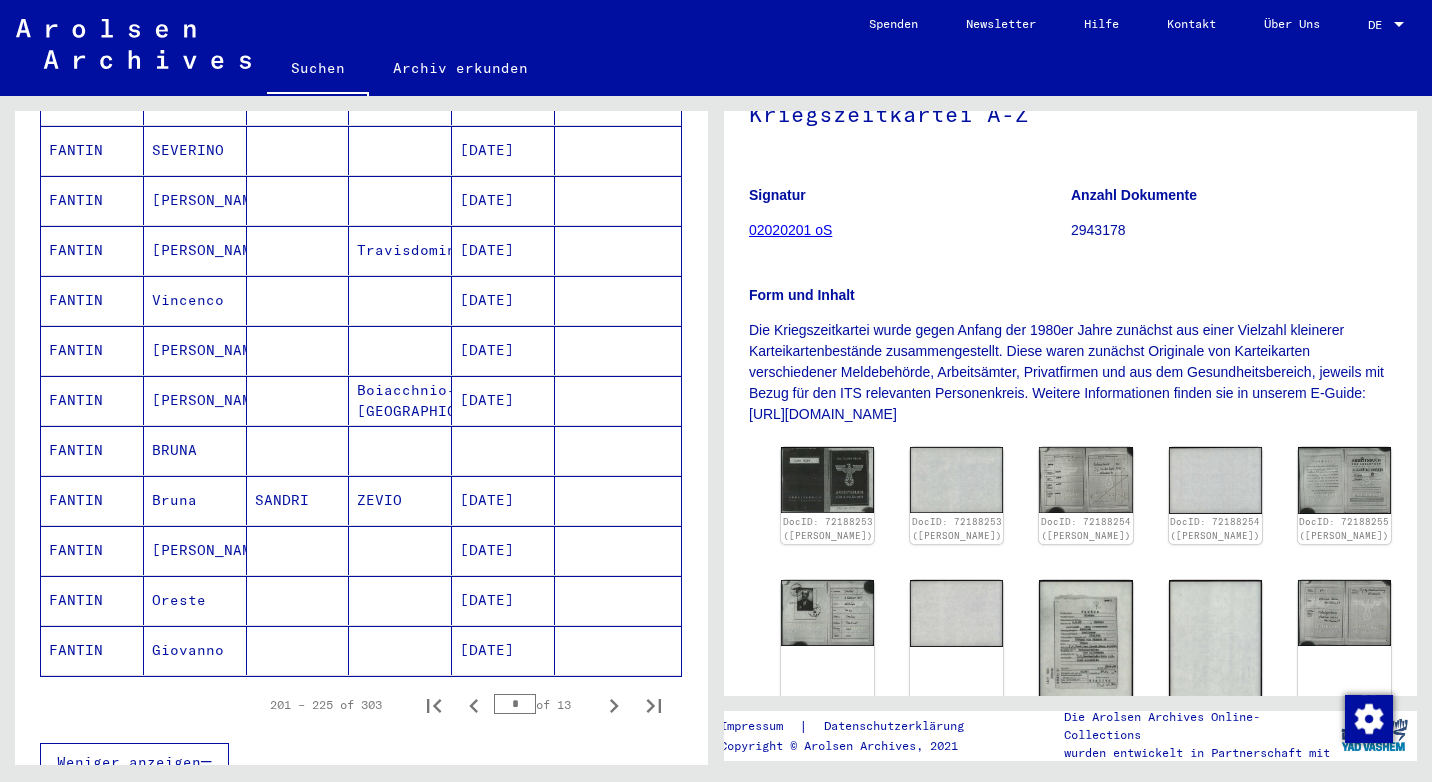 click on "[DATE]" at bounding box center (503, 650) 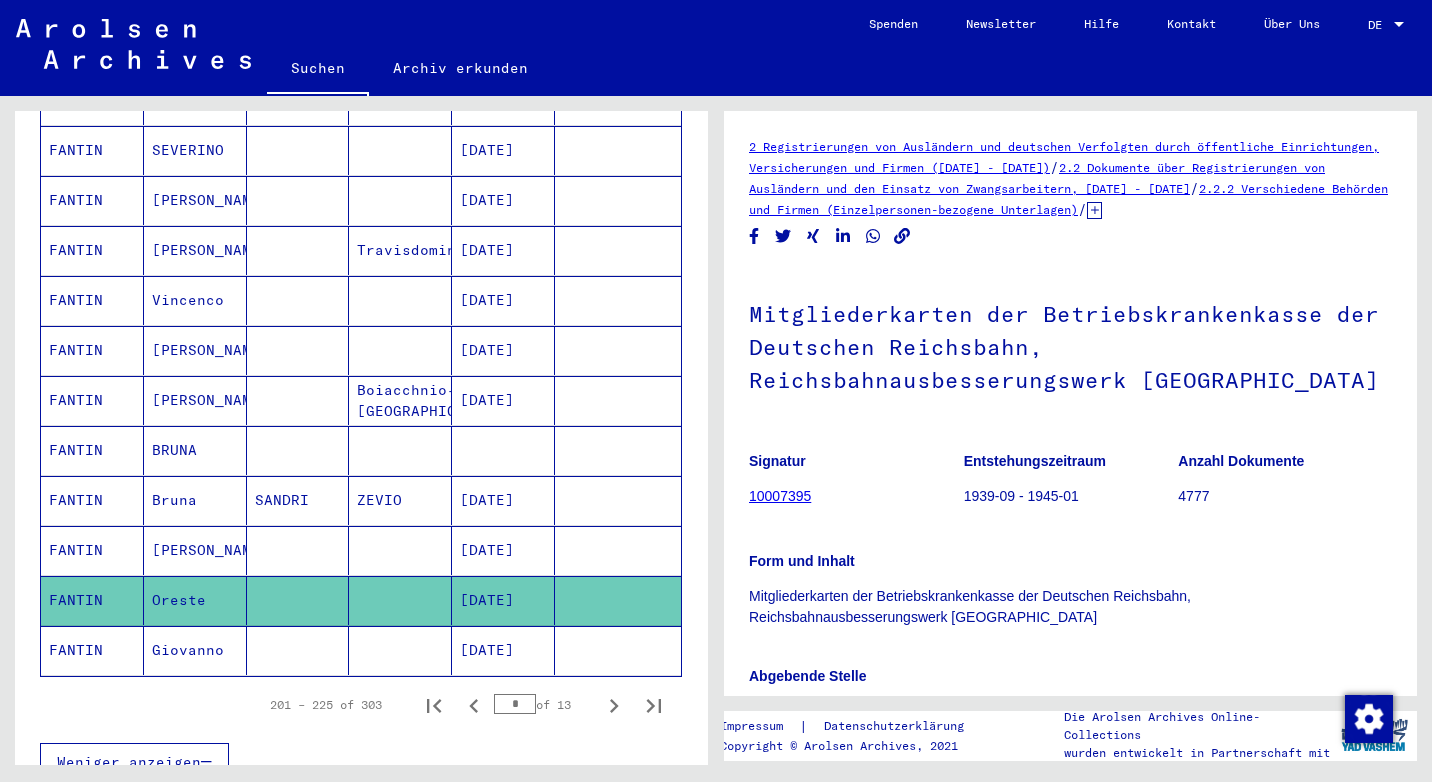 scroll, scrollTop: 400, scrollLeft: 0, axis: vertical 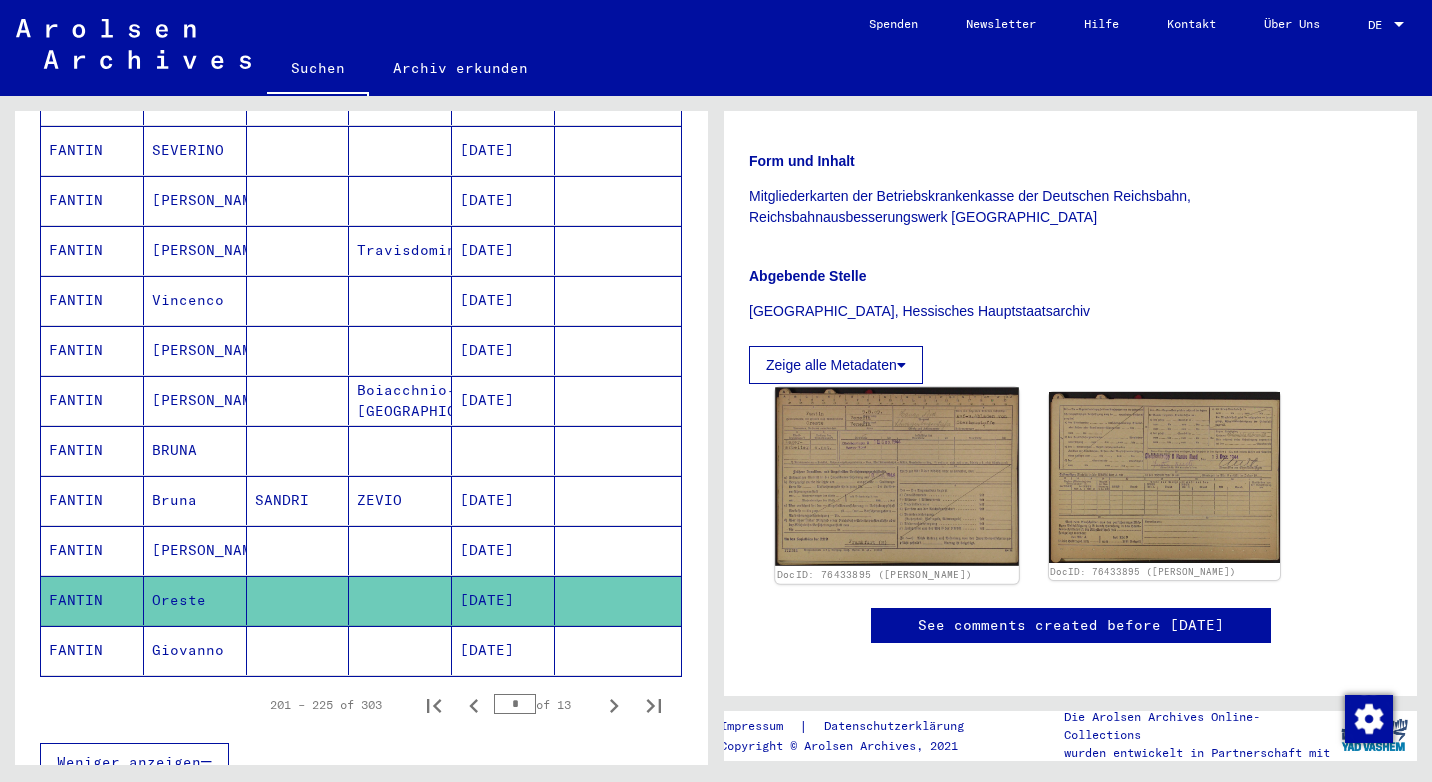 click 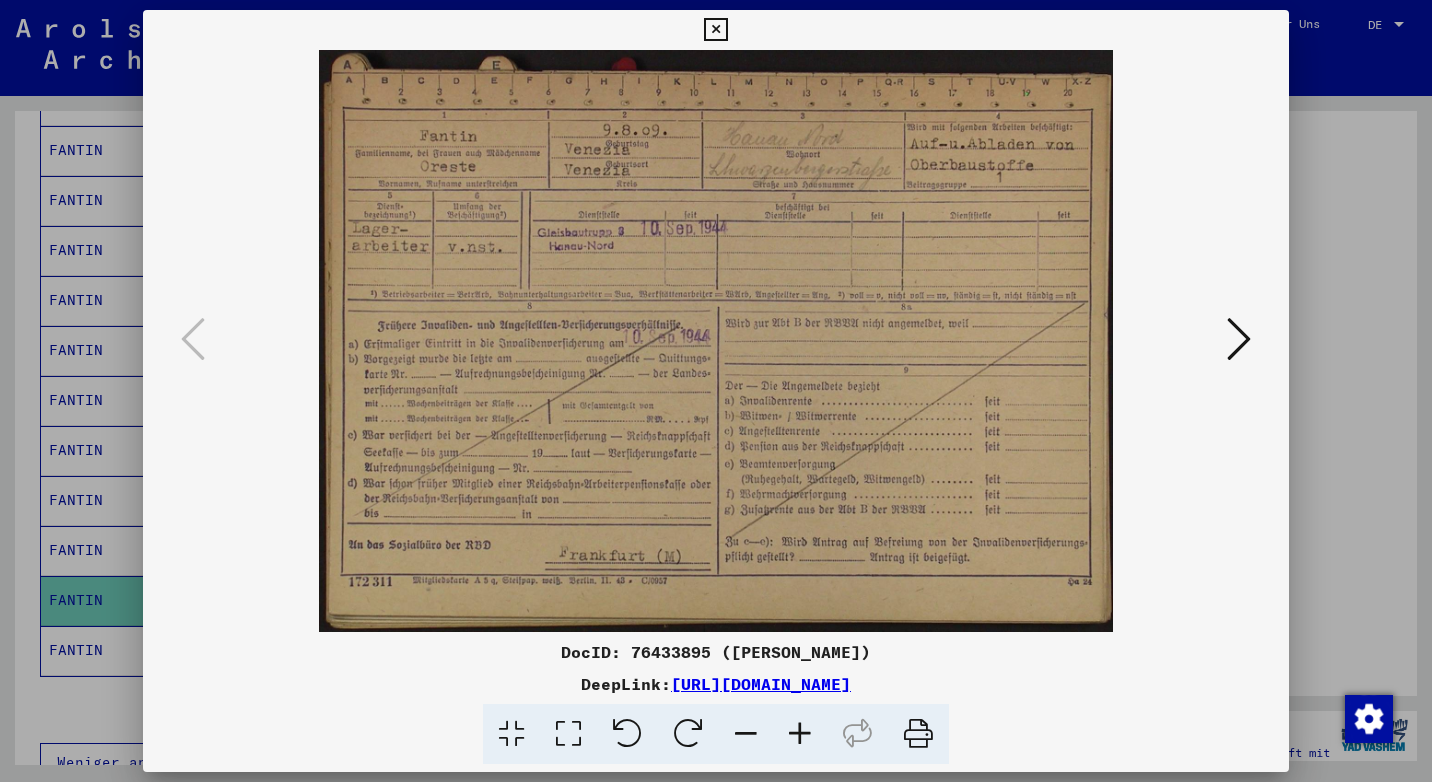 click at bounding box center (715, 30) 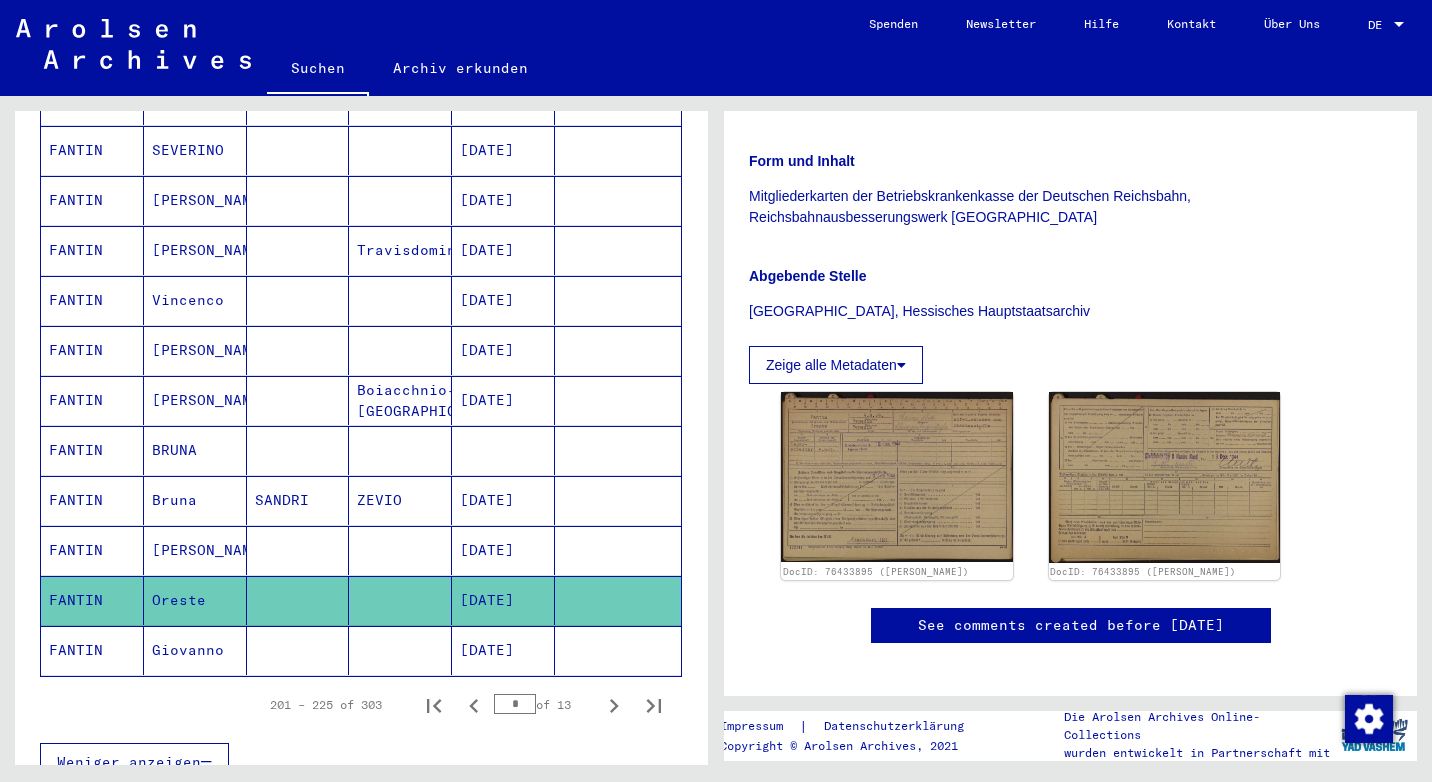 click on "Giovanno" 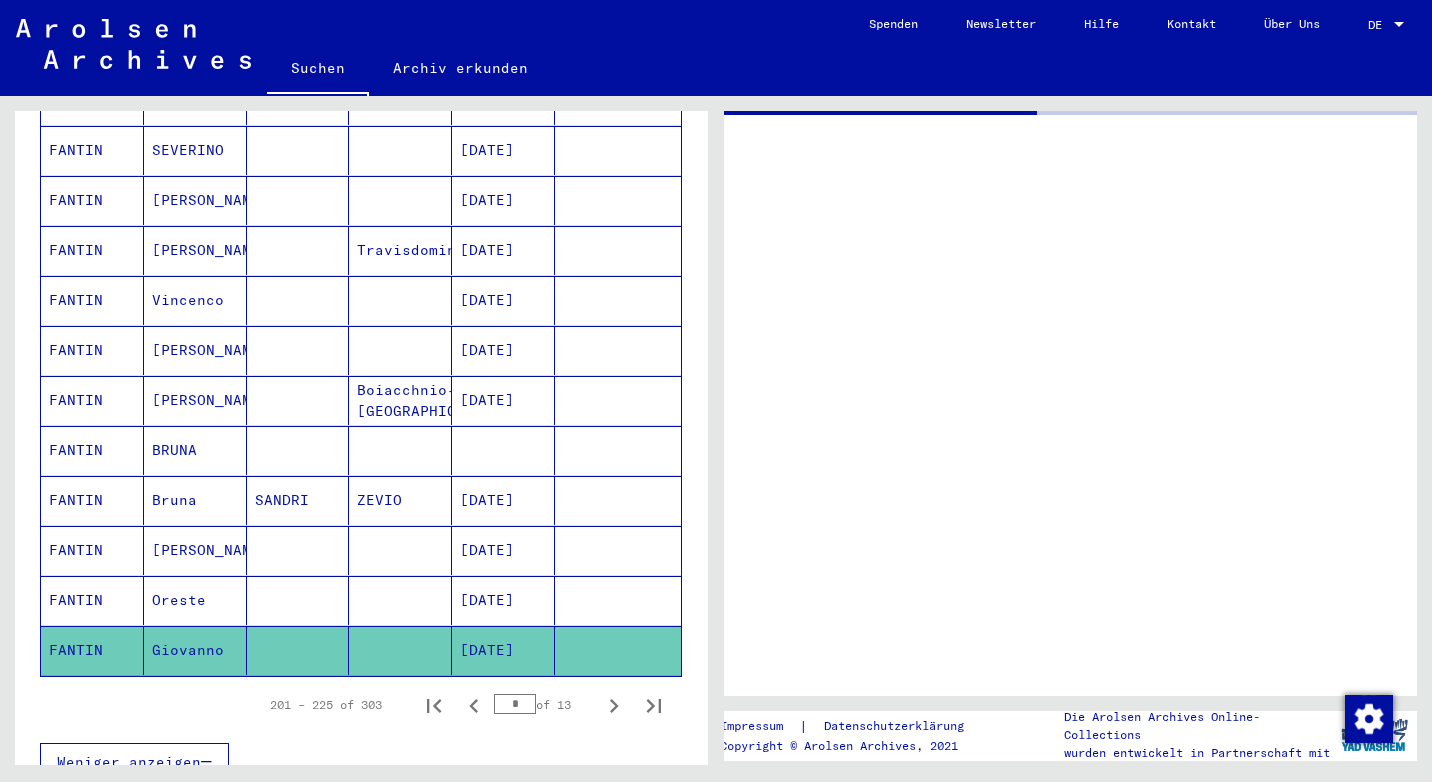 scroll, scrollTop: 0, scrollLeft: 0, axis: both 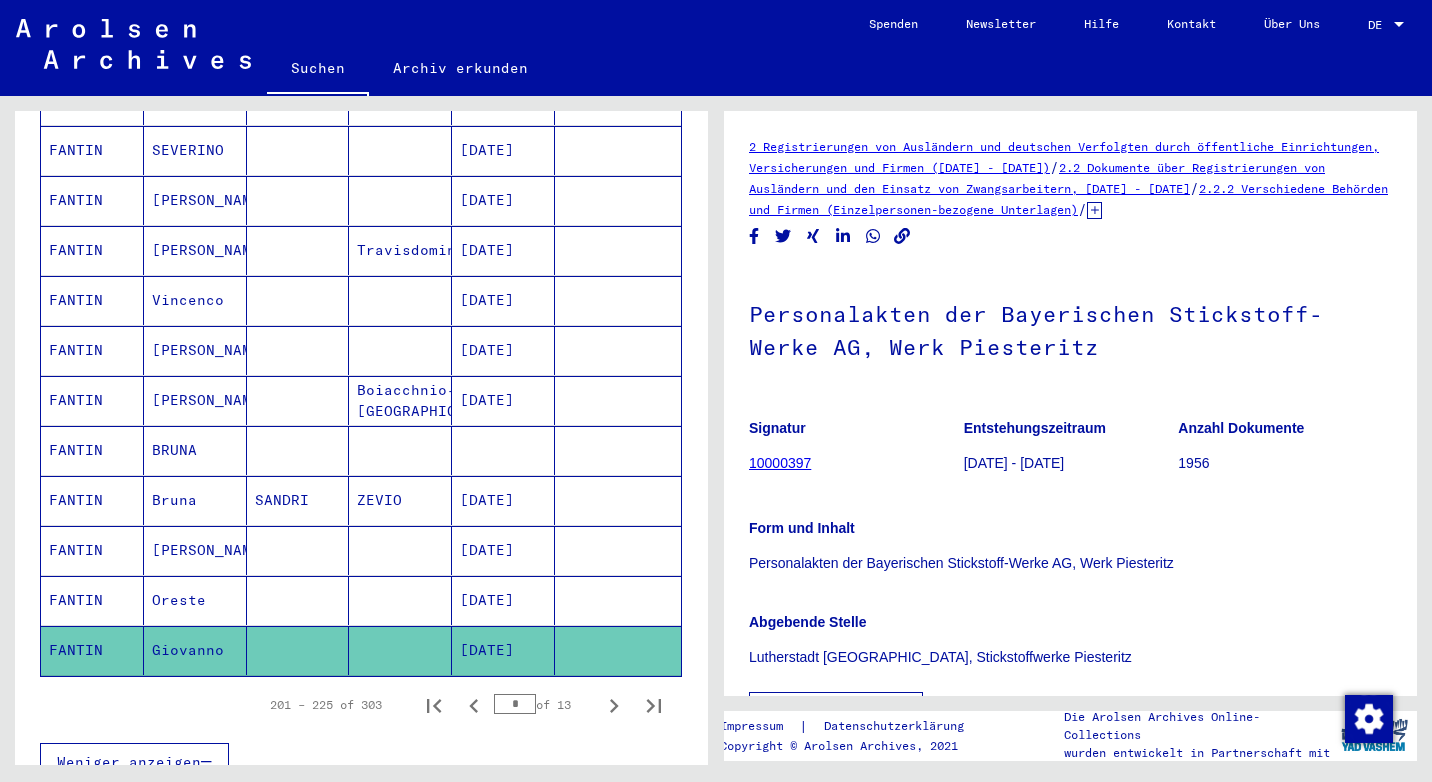 click on "Oreste" at bounding box center (195, 650) 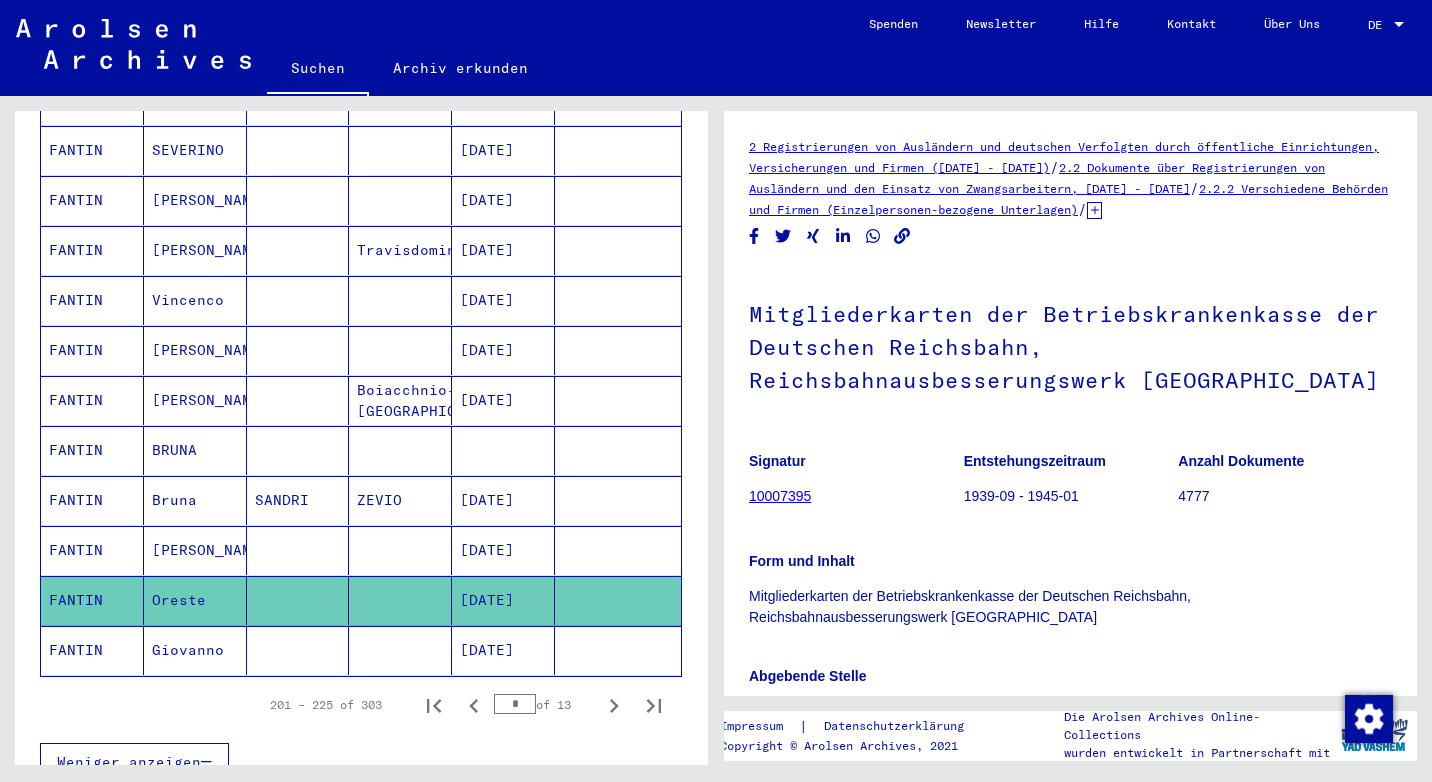 scroll, scrollTop: 400, scrollLeft: 0, axis: vertical 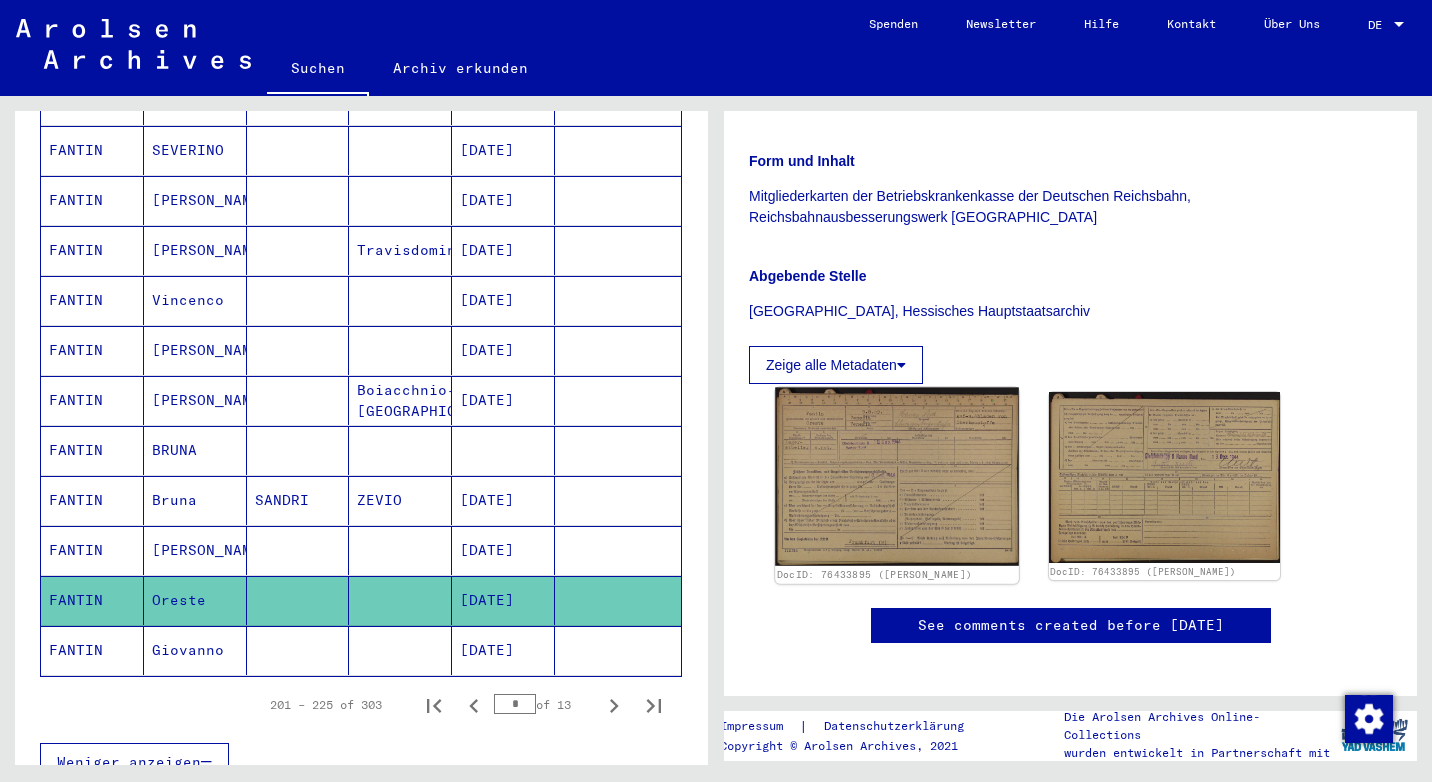 click 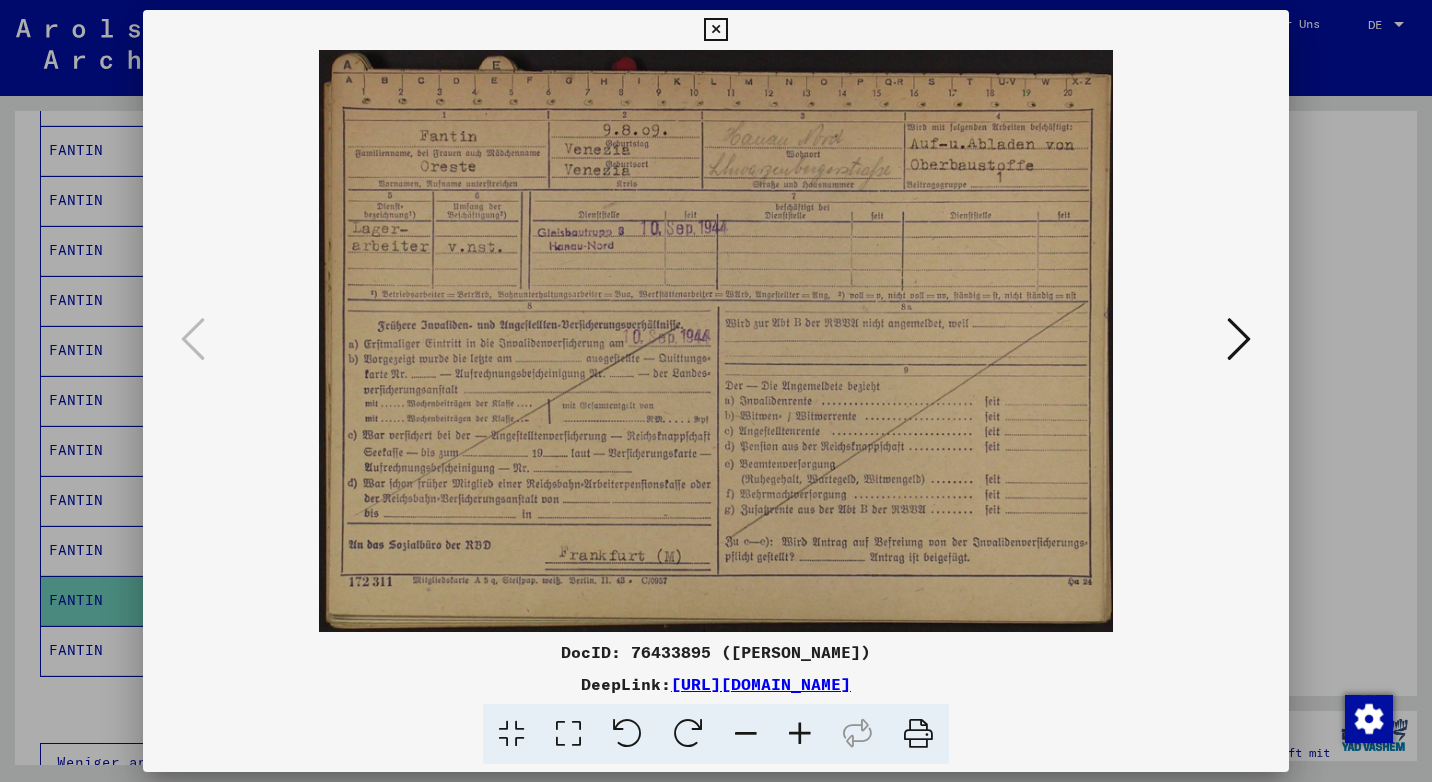 click at bounding box center (715, 30) 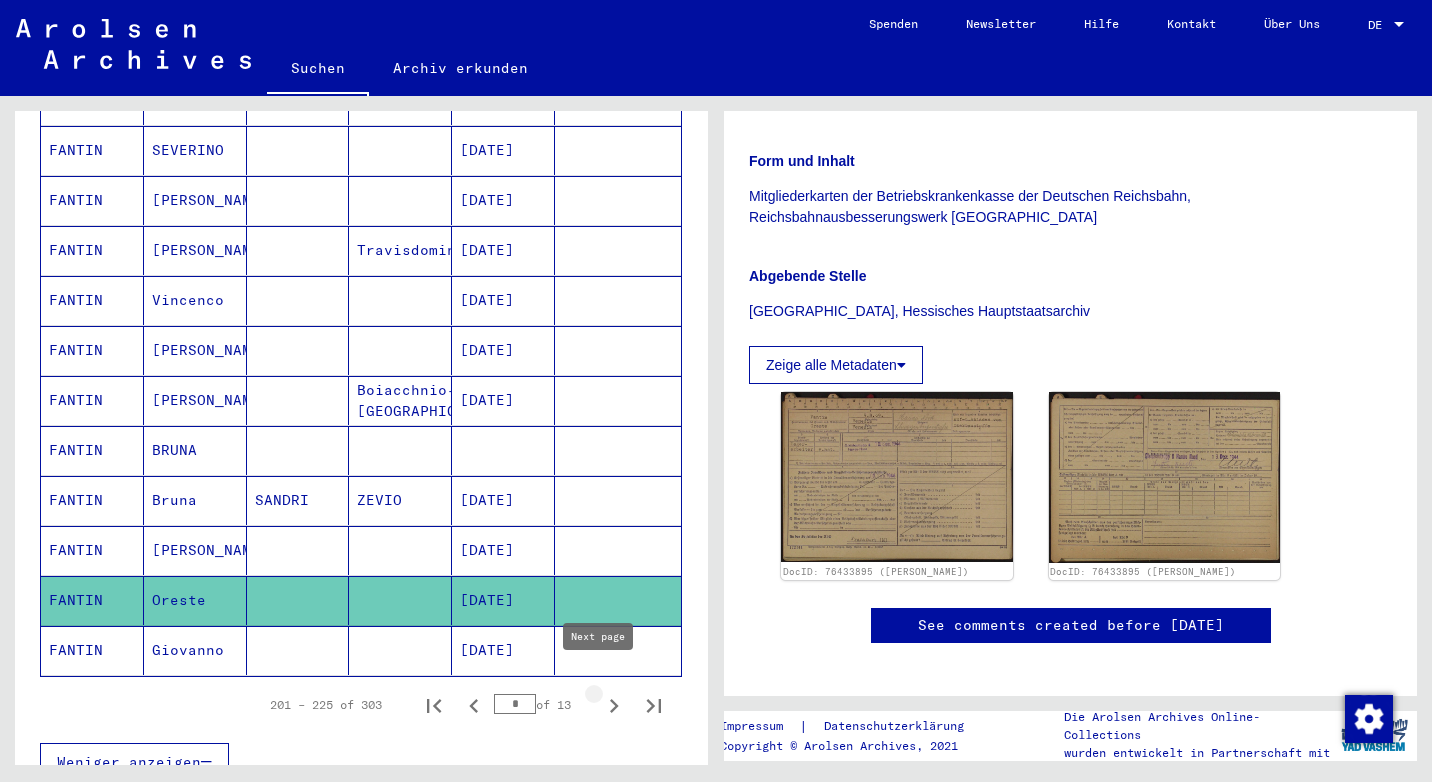 click 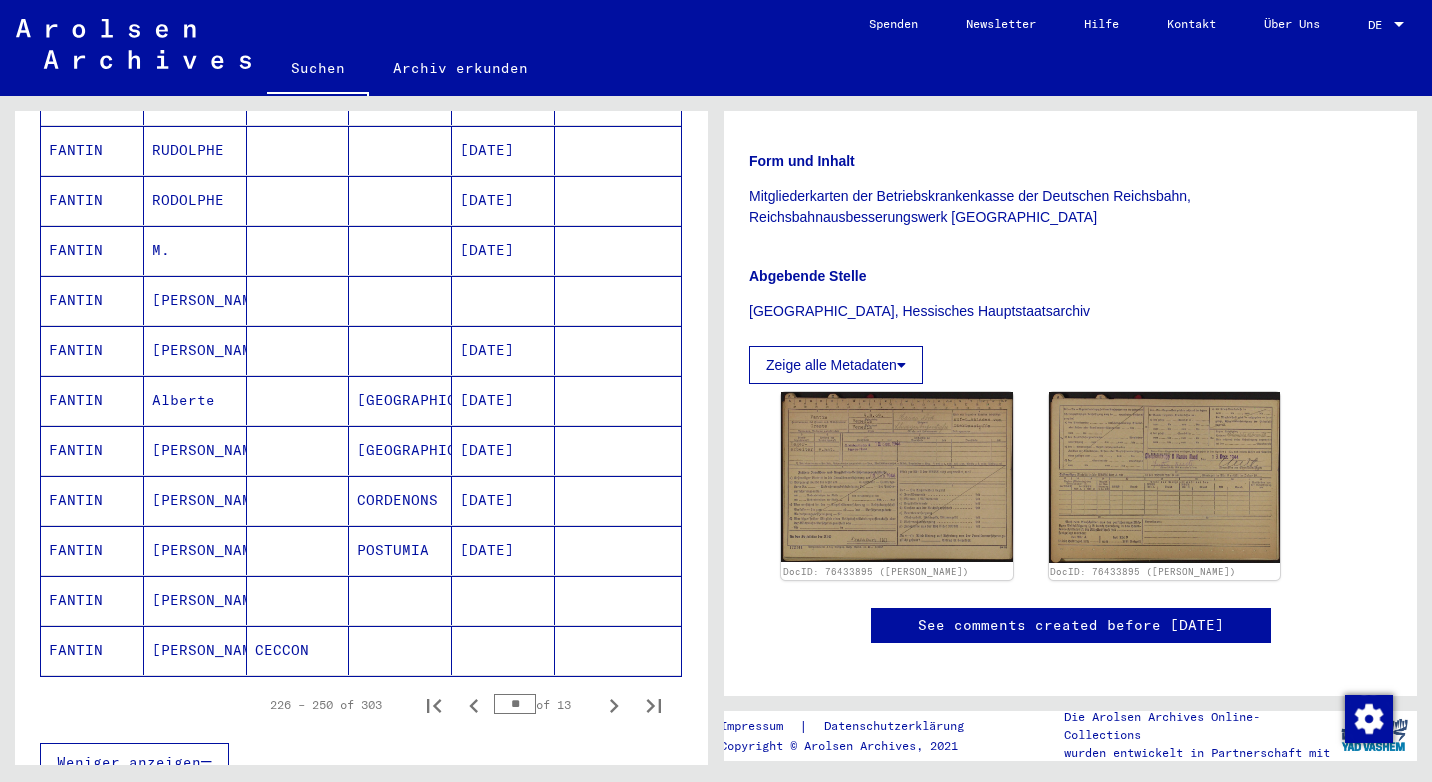 click on "[GEOGRAPHIC_DATA]" at bounding box center [400, 450] 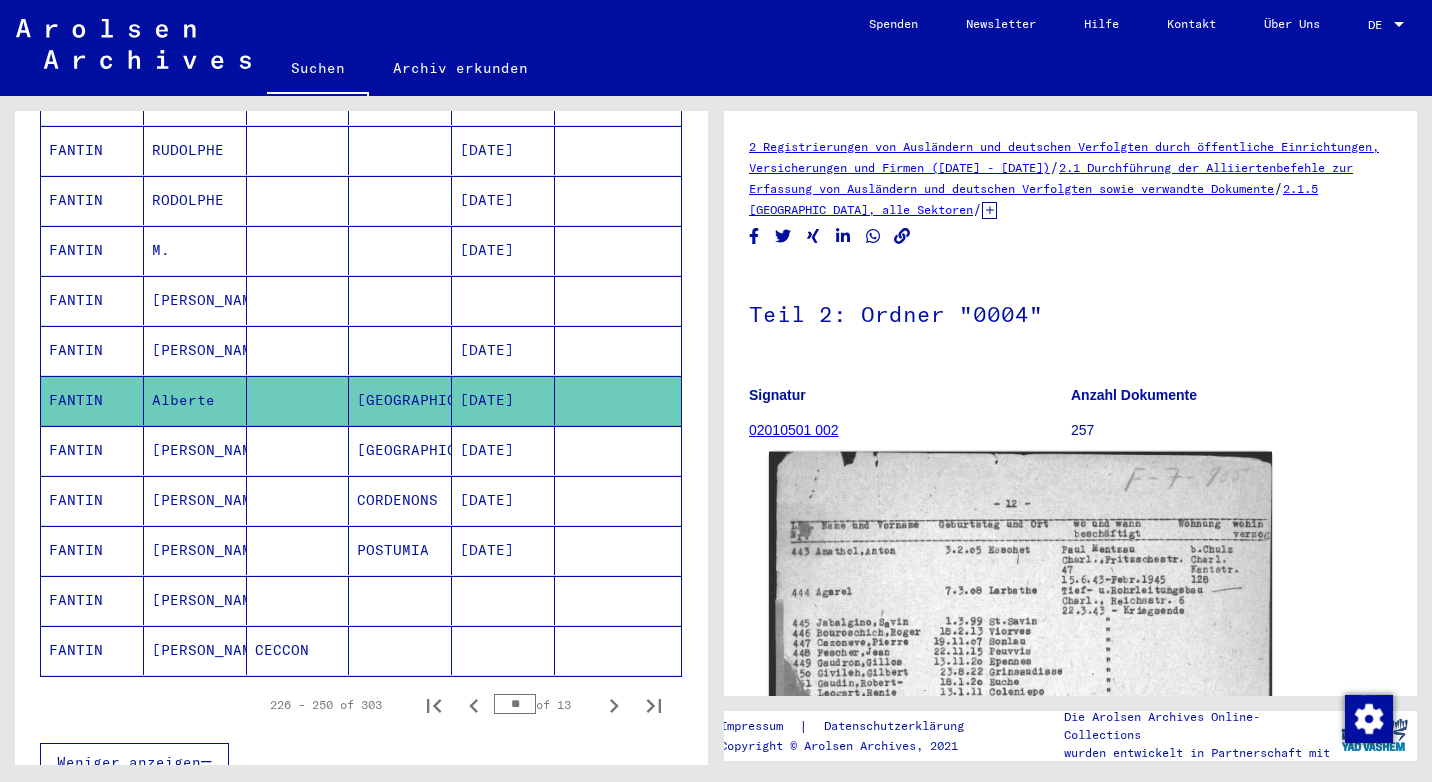 click 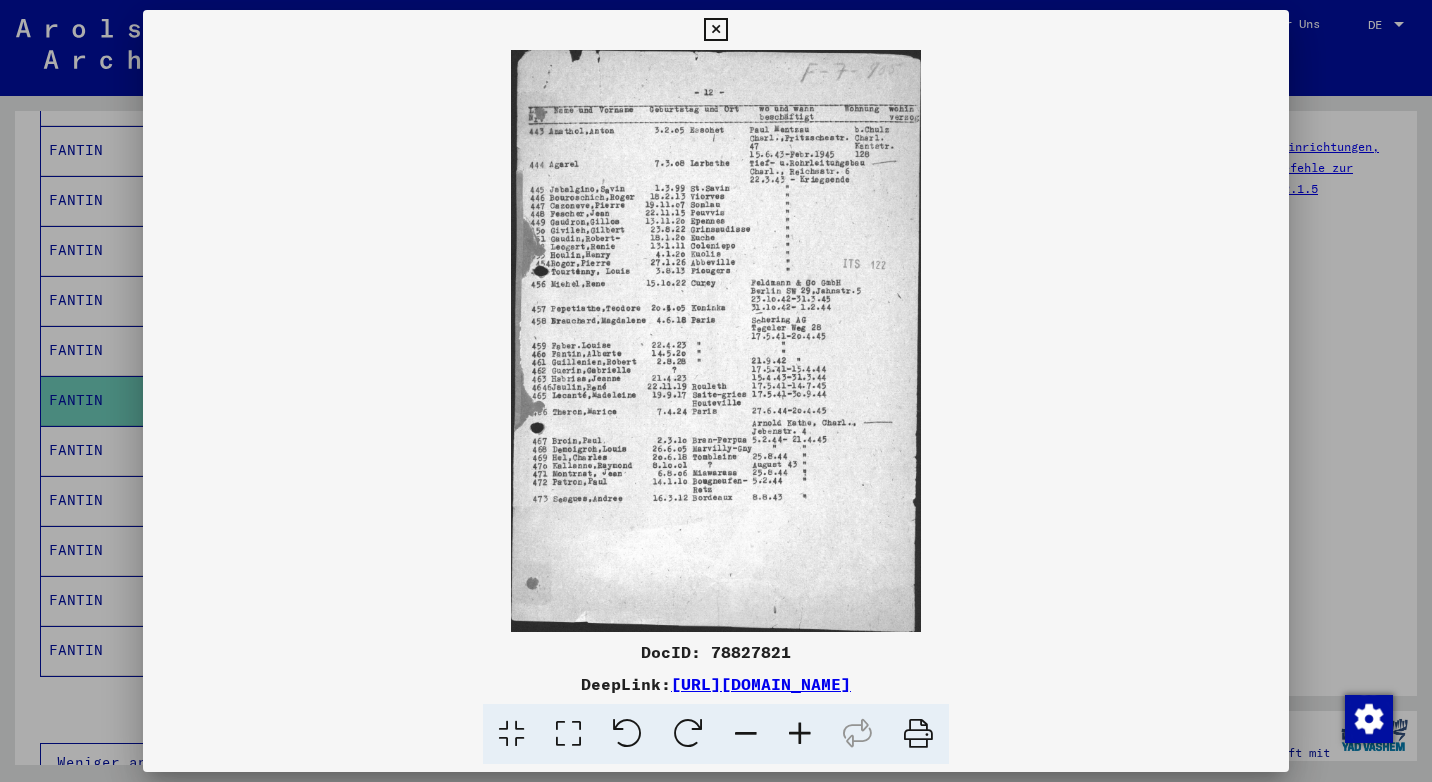 click at bounding box center (800, 734) 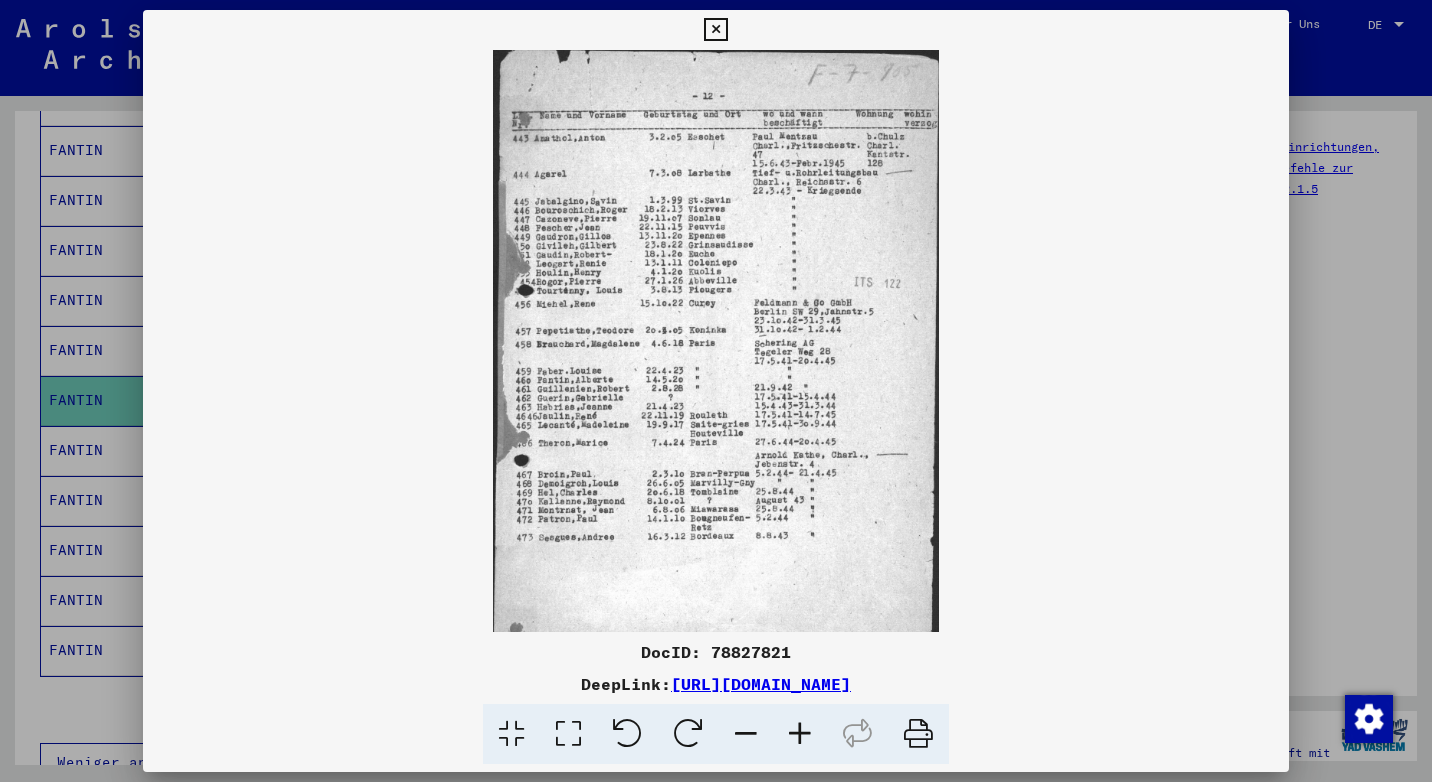click at bounding box center [800, 734] 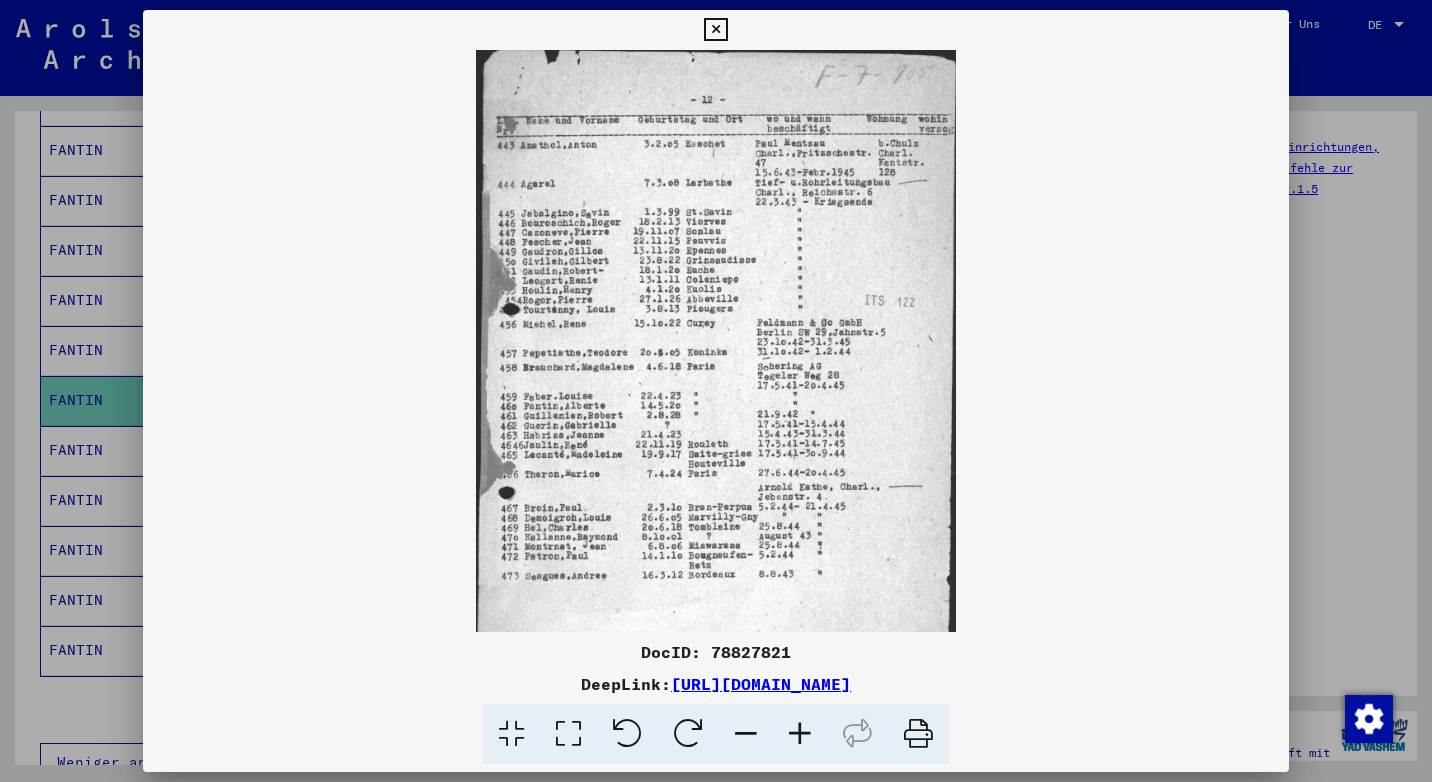 click at bounding box center (800, 734) 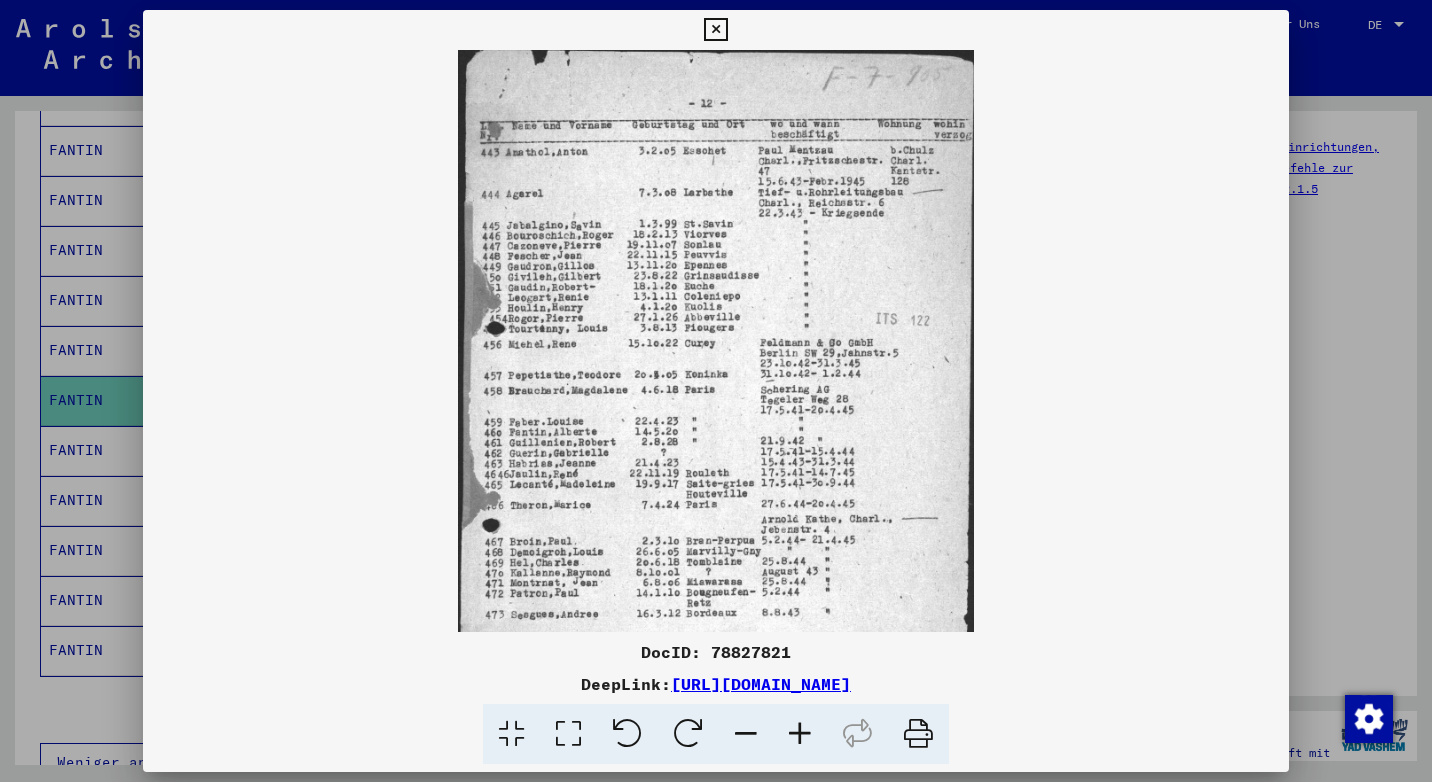 click at bounding box center [800, 734] 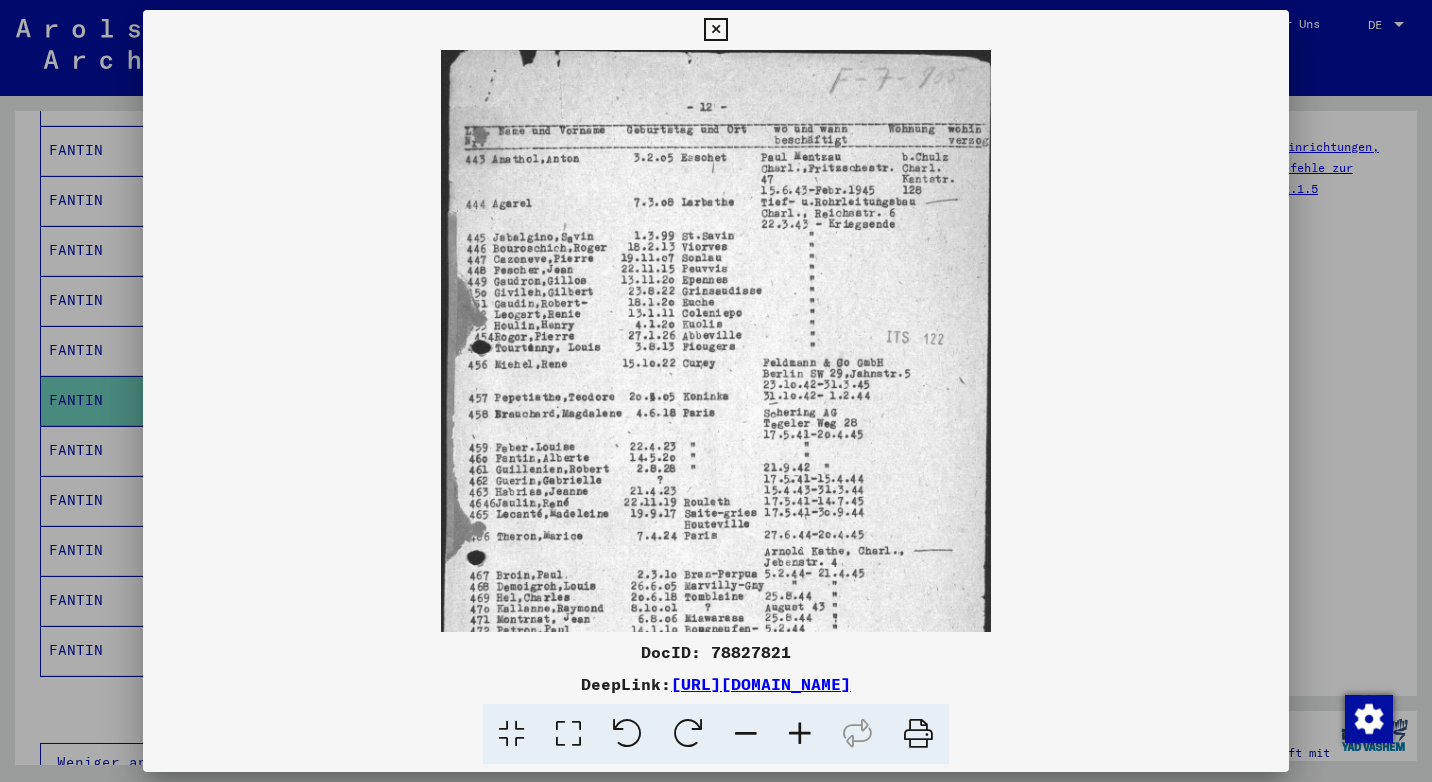 click at bounding box center (715, 30) 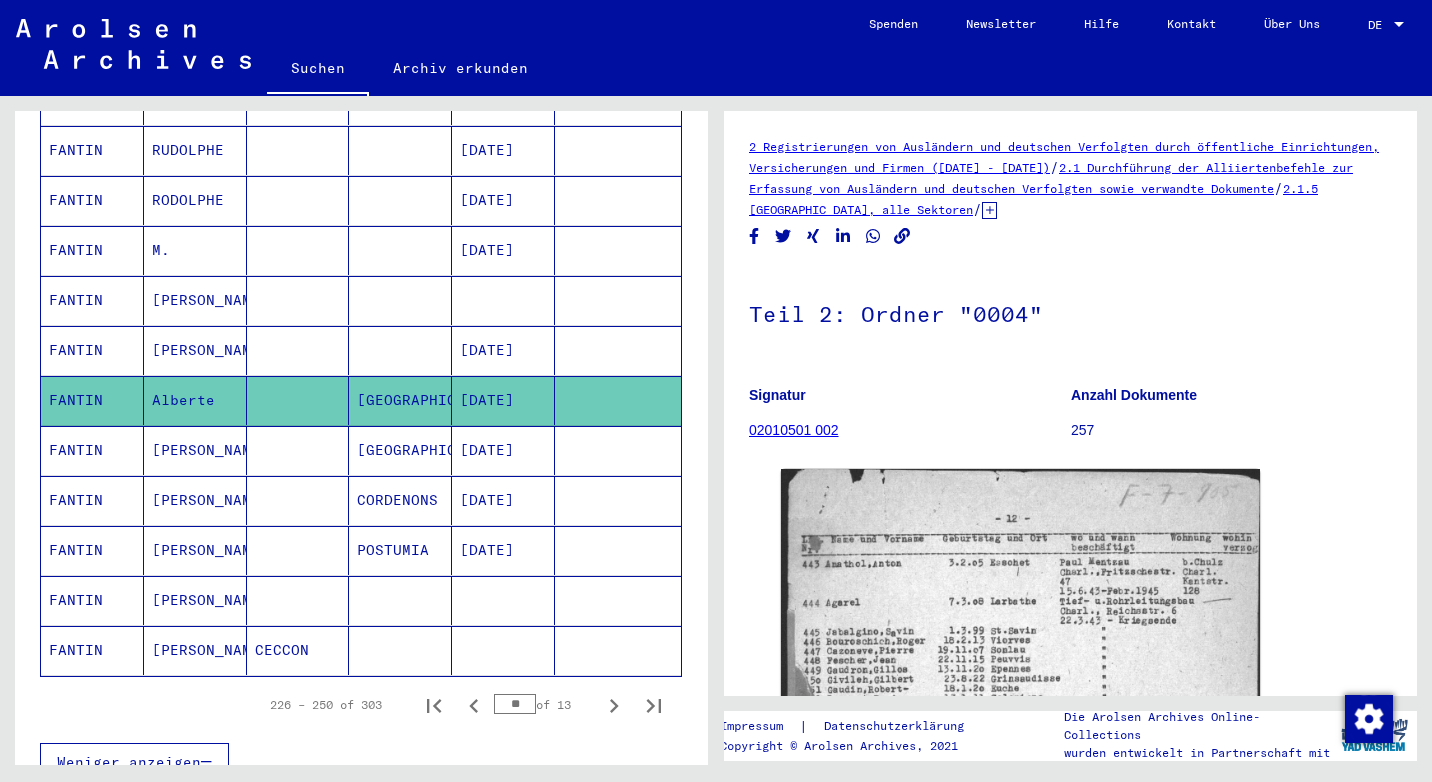 click on "[PERSON_NAME]" at bounding box center (195, 500) 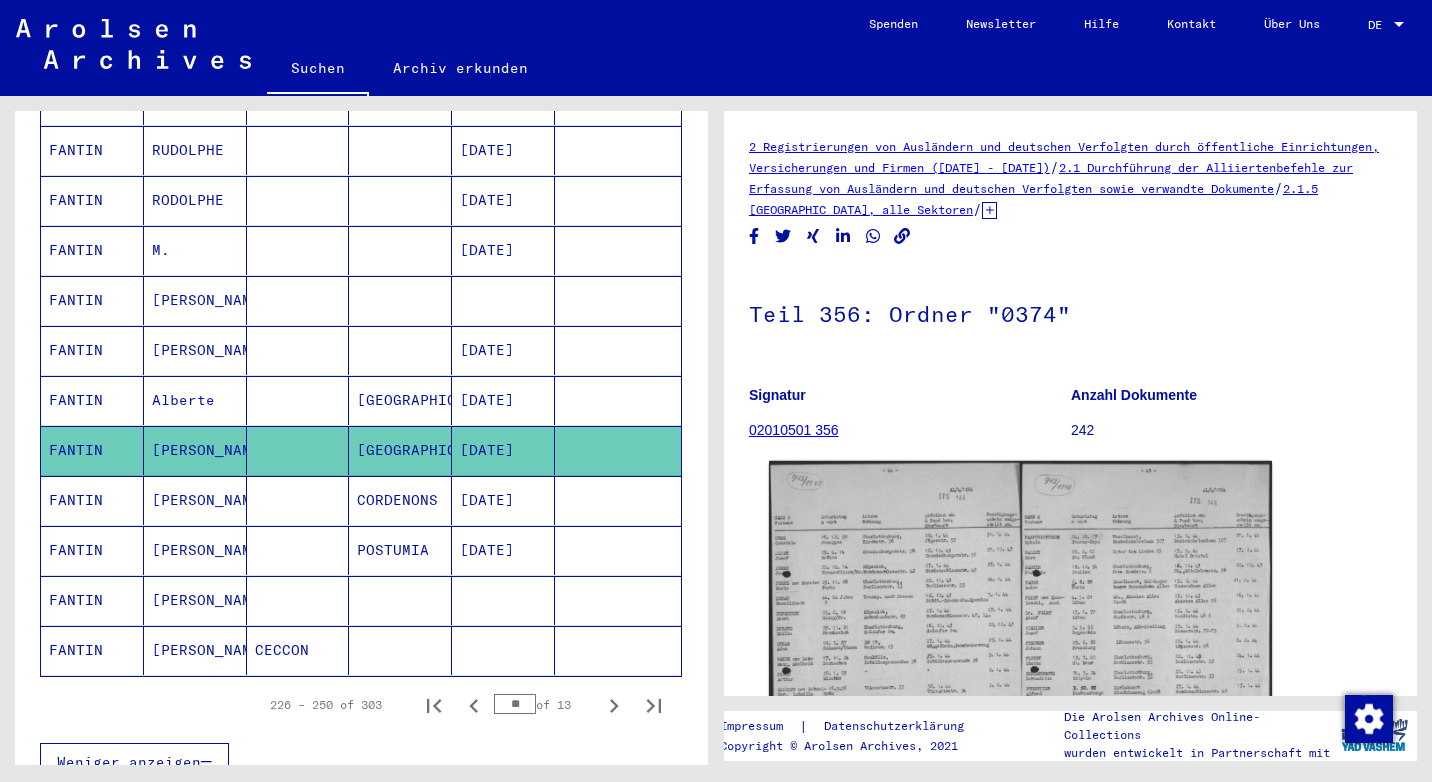 click 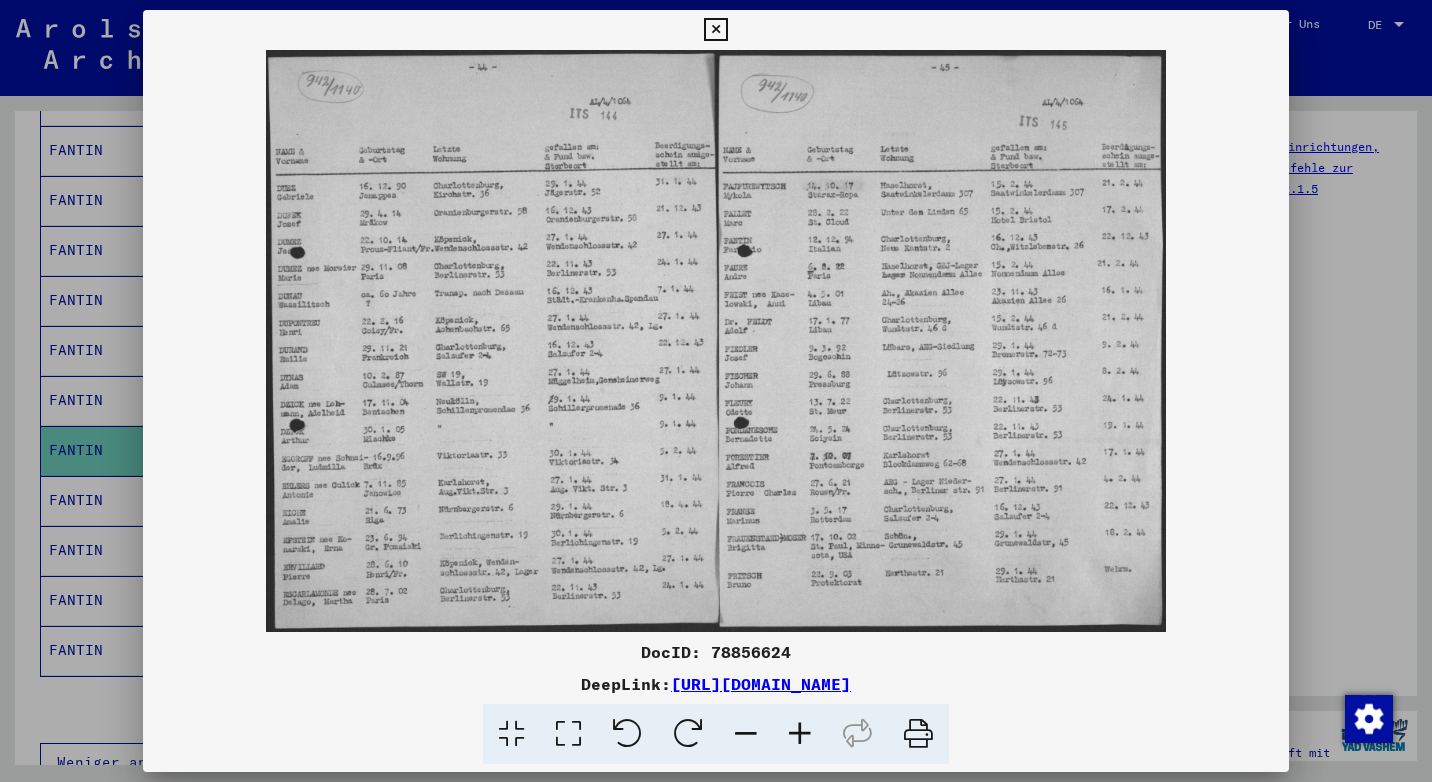 click at bounding box center [800, 734] 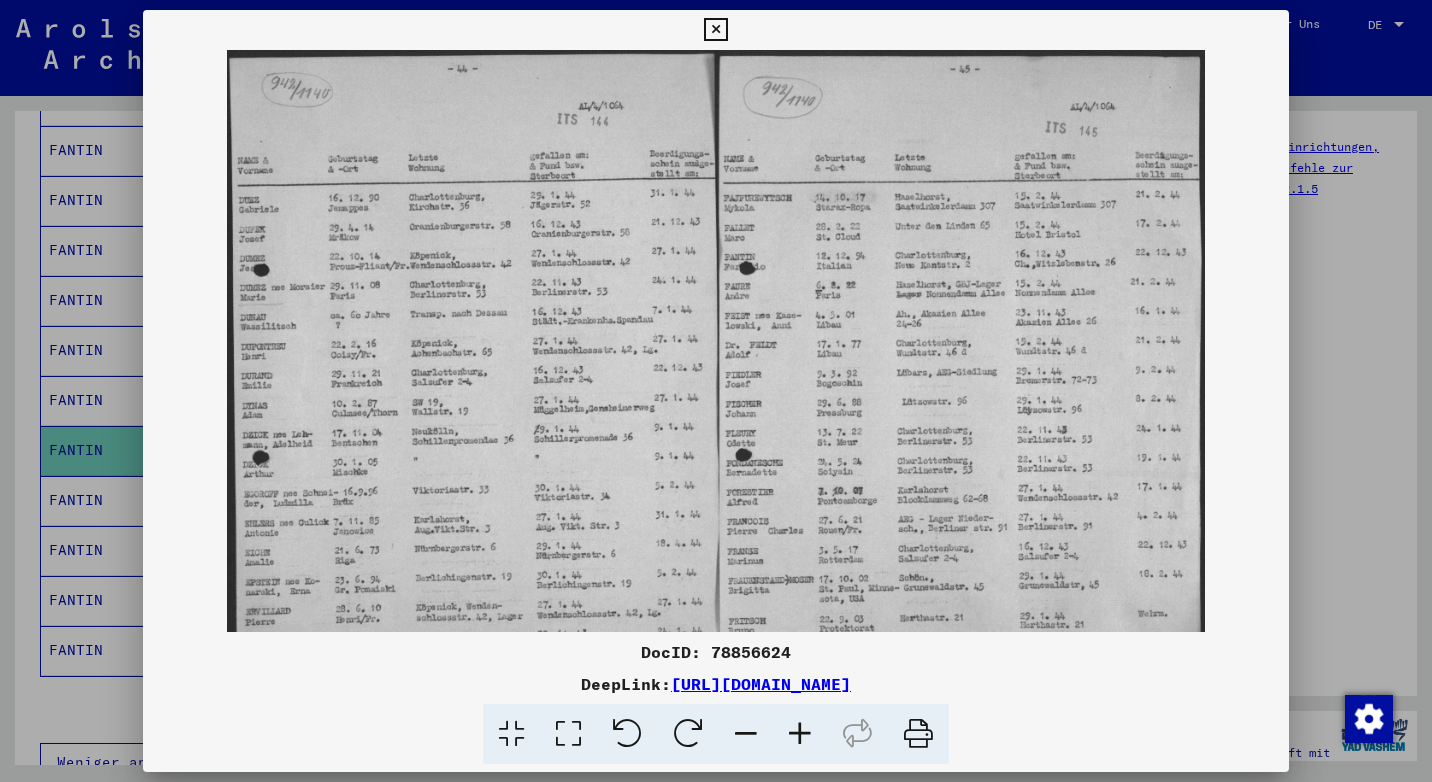 click at bounding box center (800, 734) 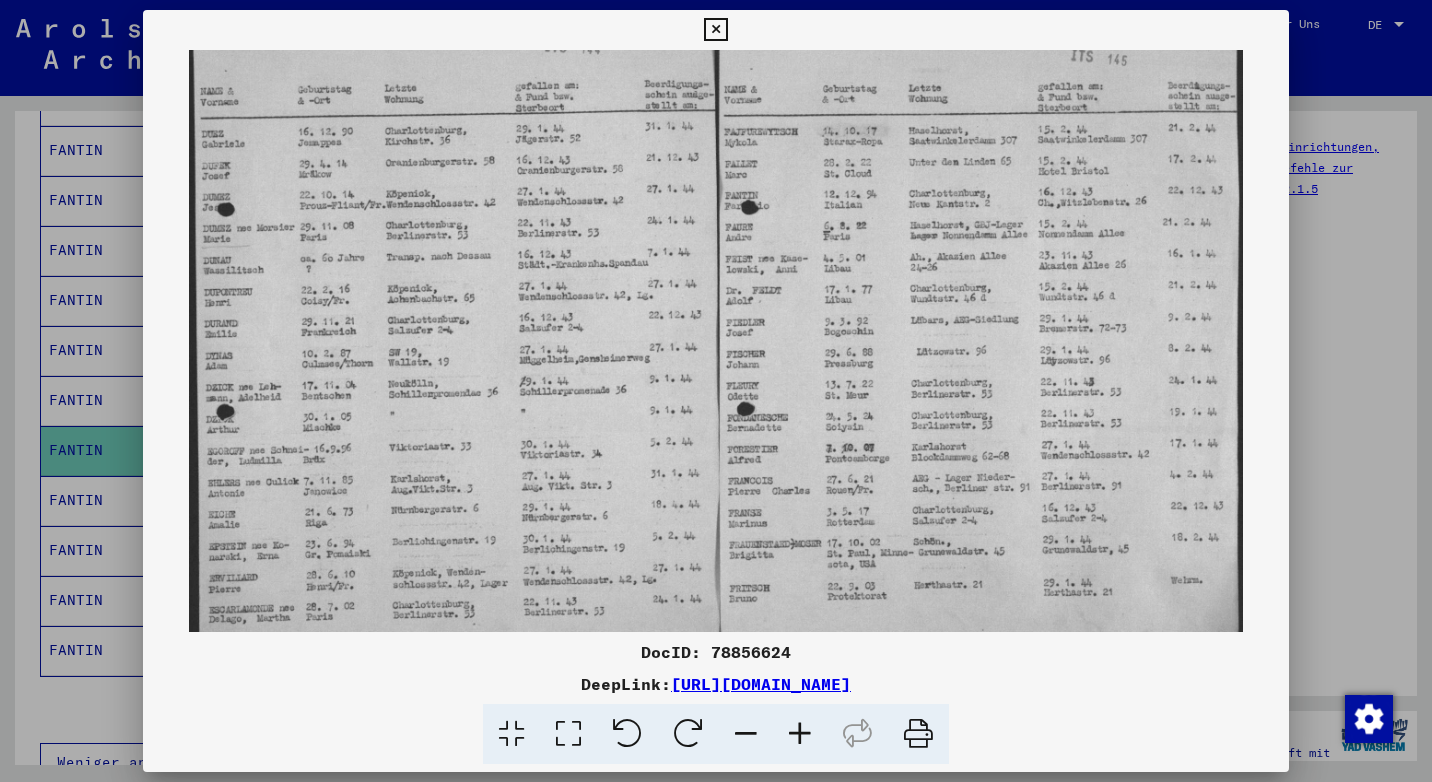 scroll, scrollTop: 100, scrollLeft: 0, axis: vertical 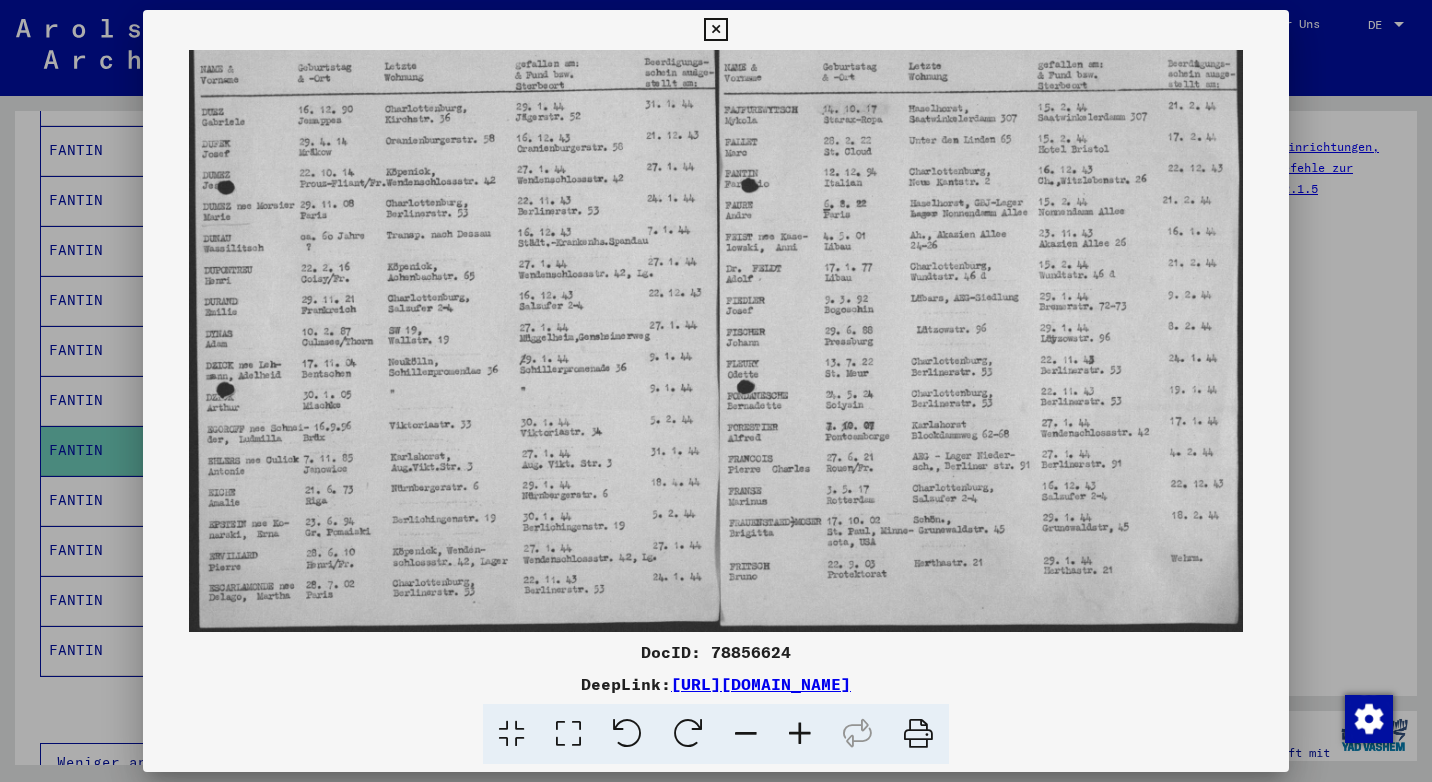 drag, startPoint x: 527, startPoint y: 504, endPoint x: 591, endPoint y: 374, distance: 144.89996 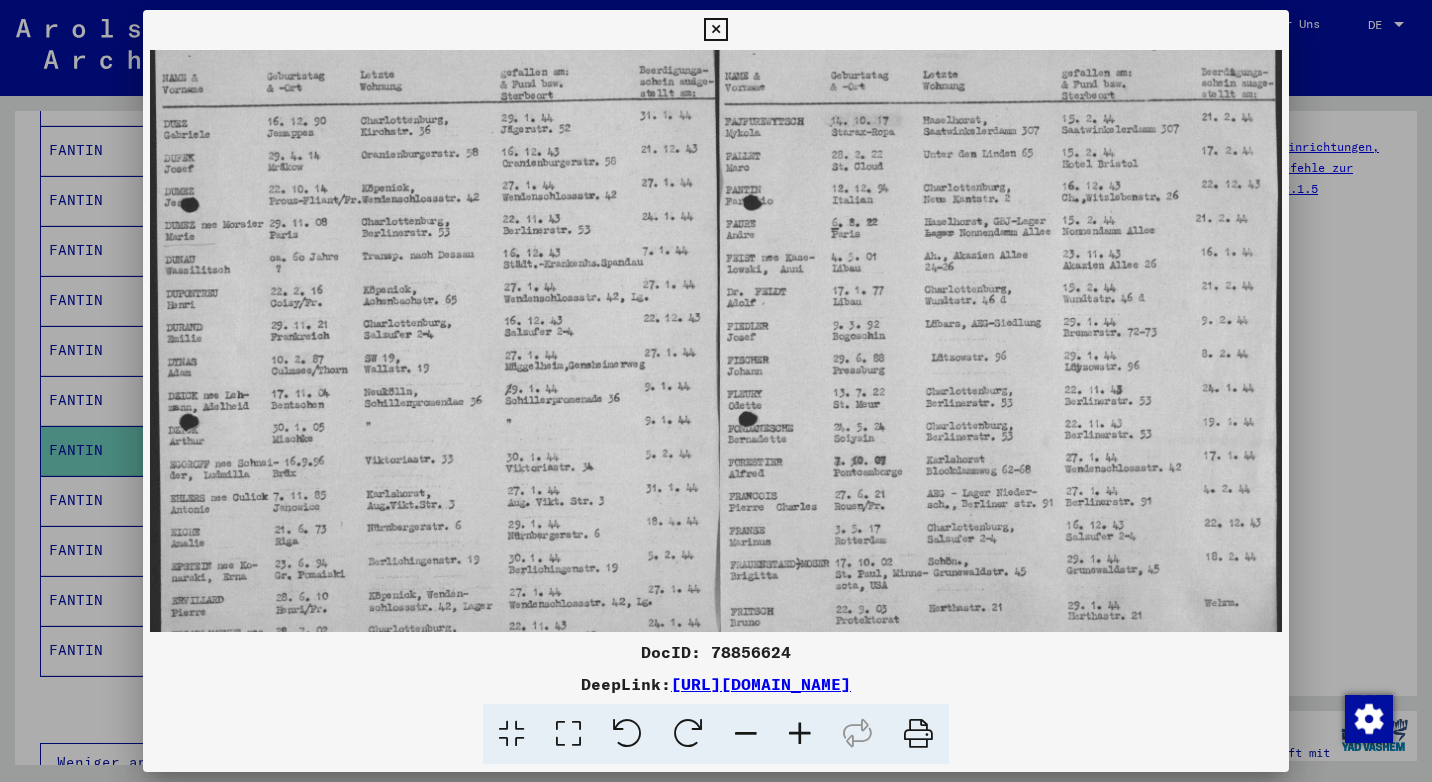 click at bounding box center (800, 734) 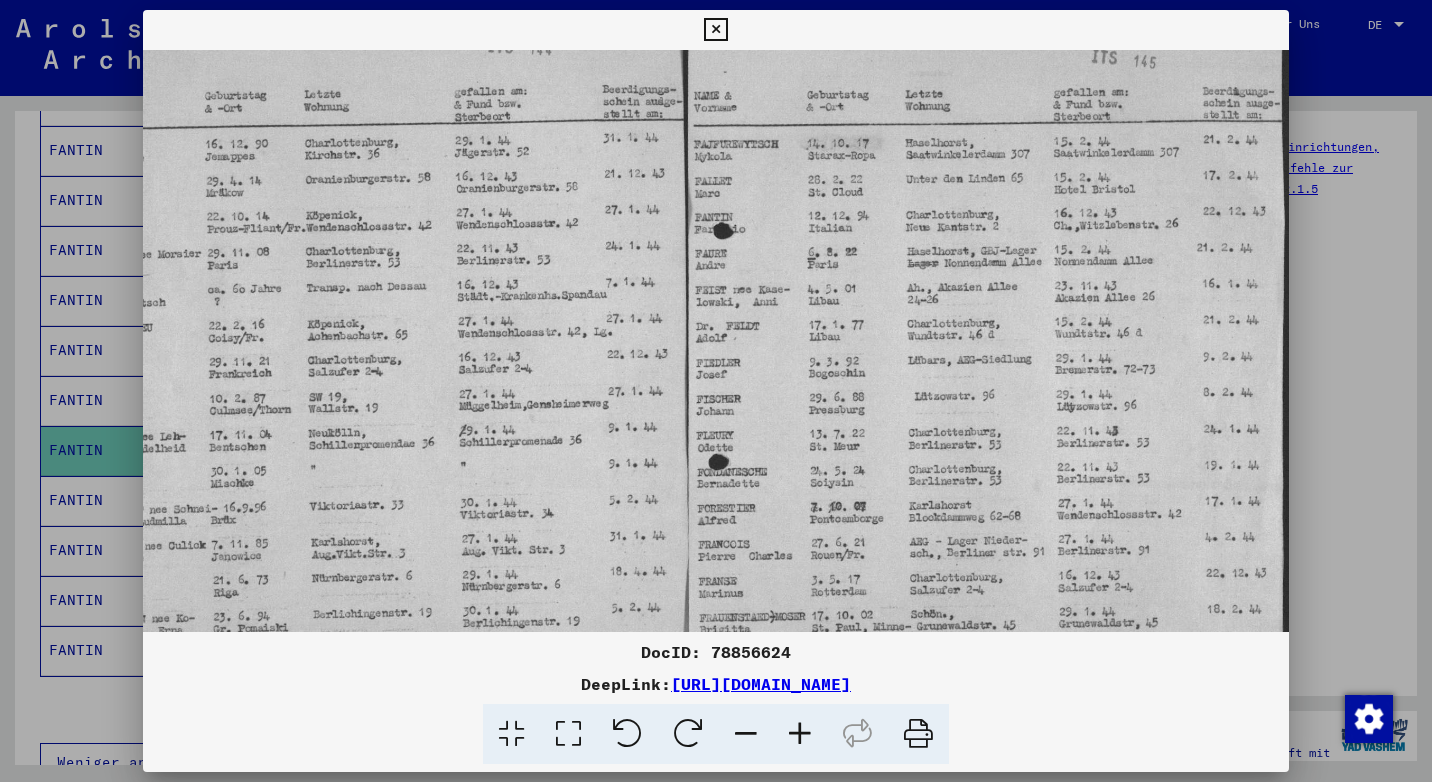 scroll, scrollTop: 85, scrollLeft: 63, axis: both 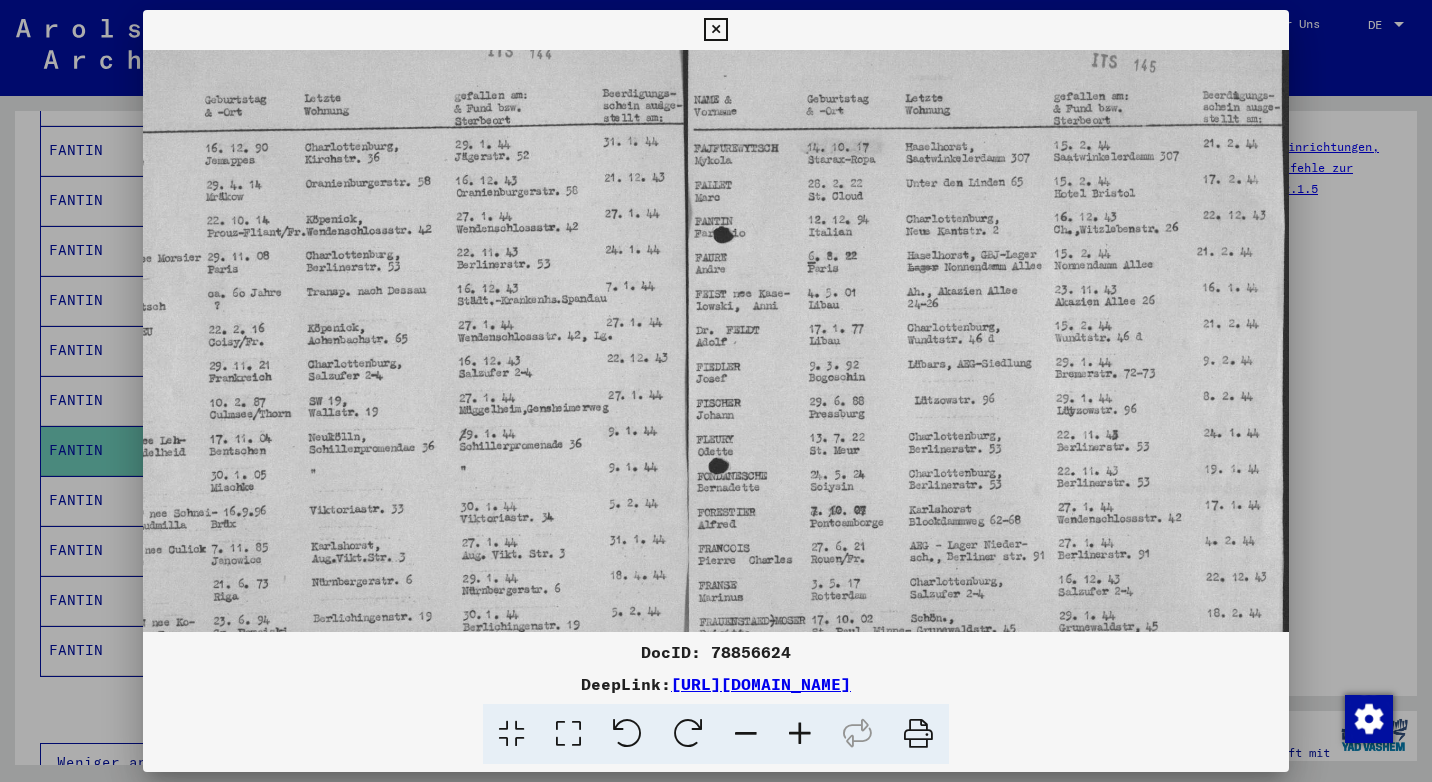 drag, startPoint x: 1053, startPoint y: 241, endPoint x: 928, endPoint y: 256, distance: 125.89678 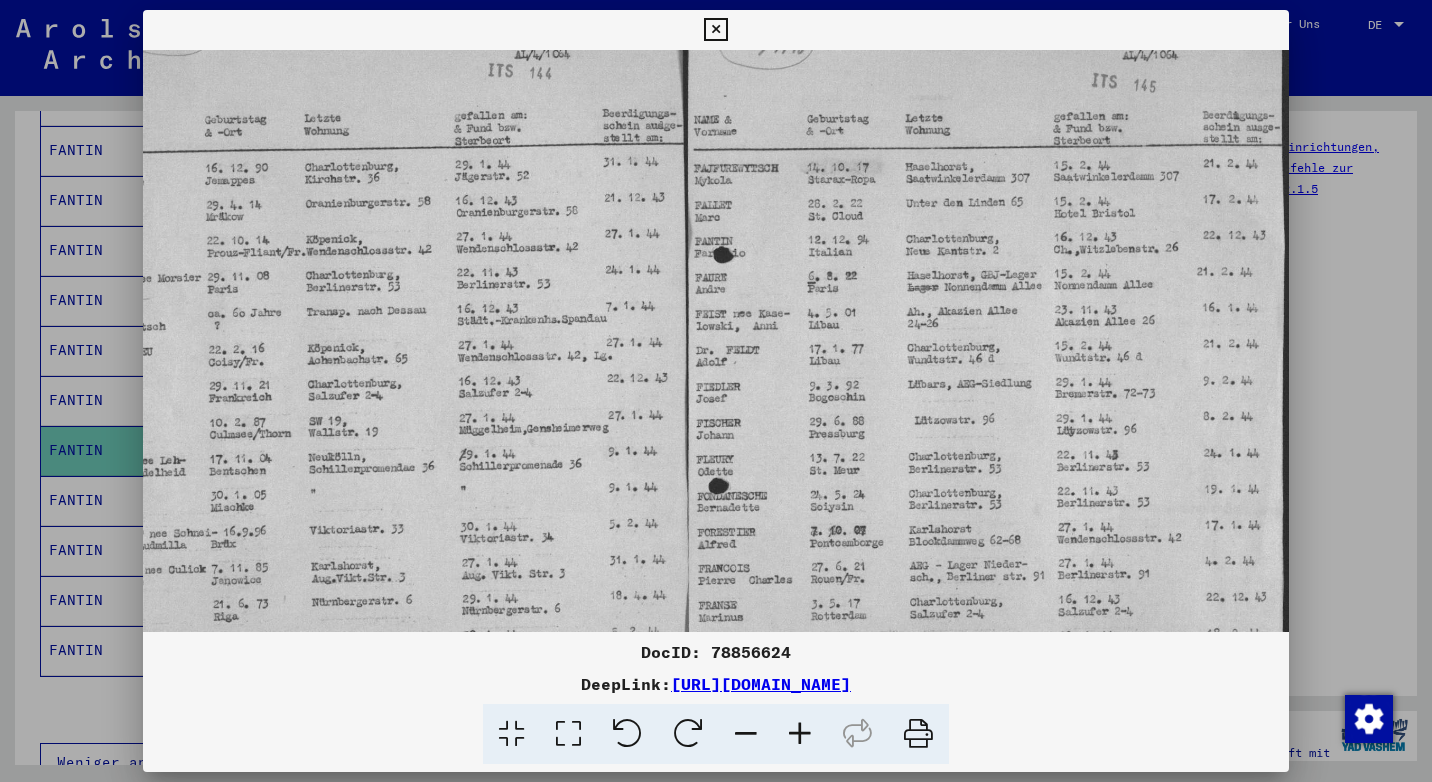 scroll, scrollTop: 62, scrollLeft: 63, axis: both 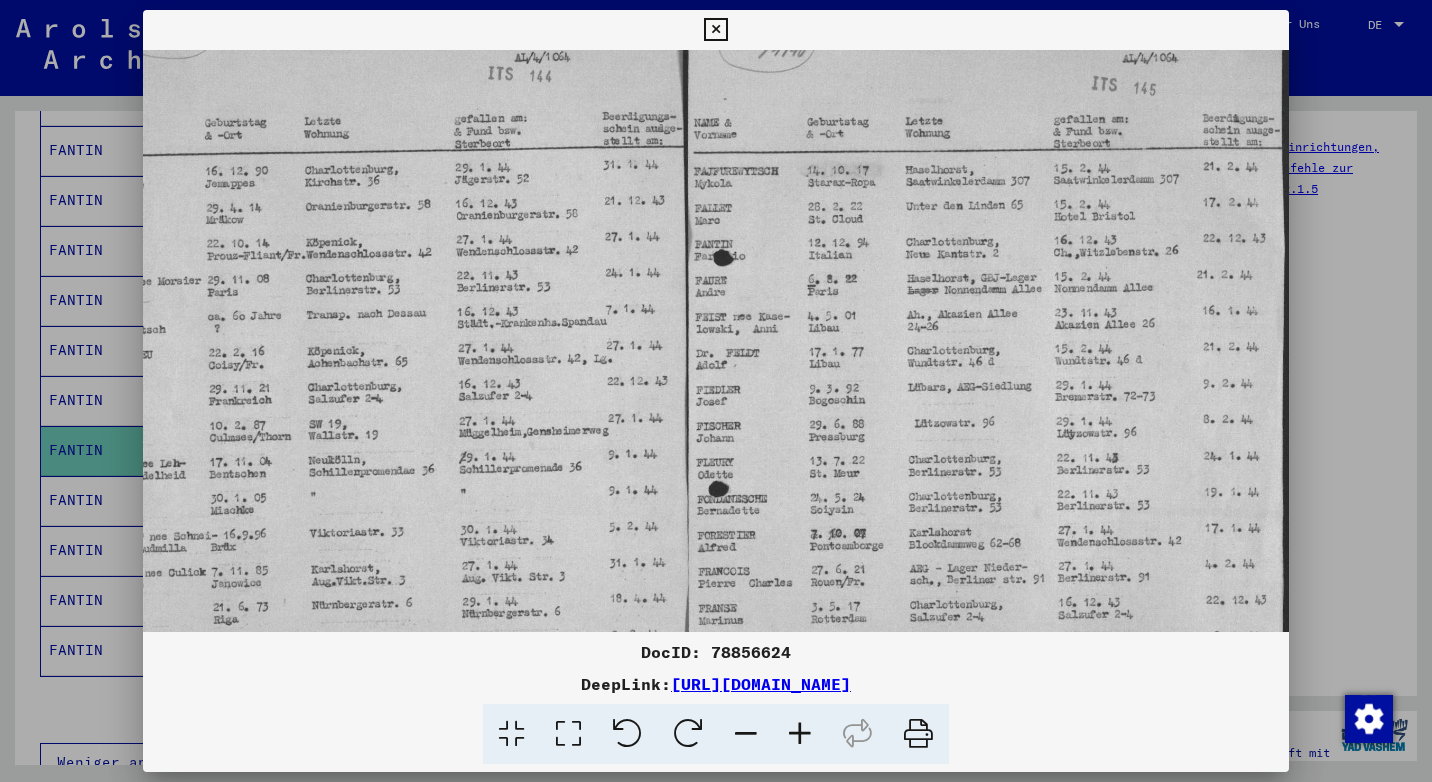 drag, startPoint x: 1114, startPoint y: 246, endPoint x: 1016, endPoint y: 269, distance: 100.6628 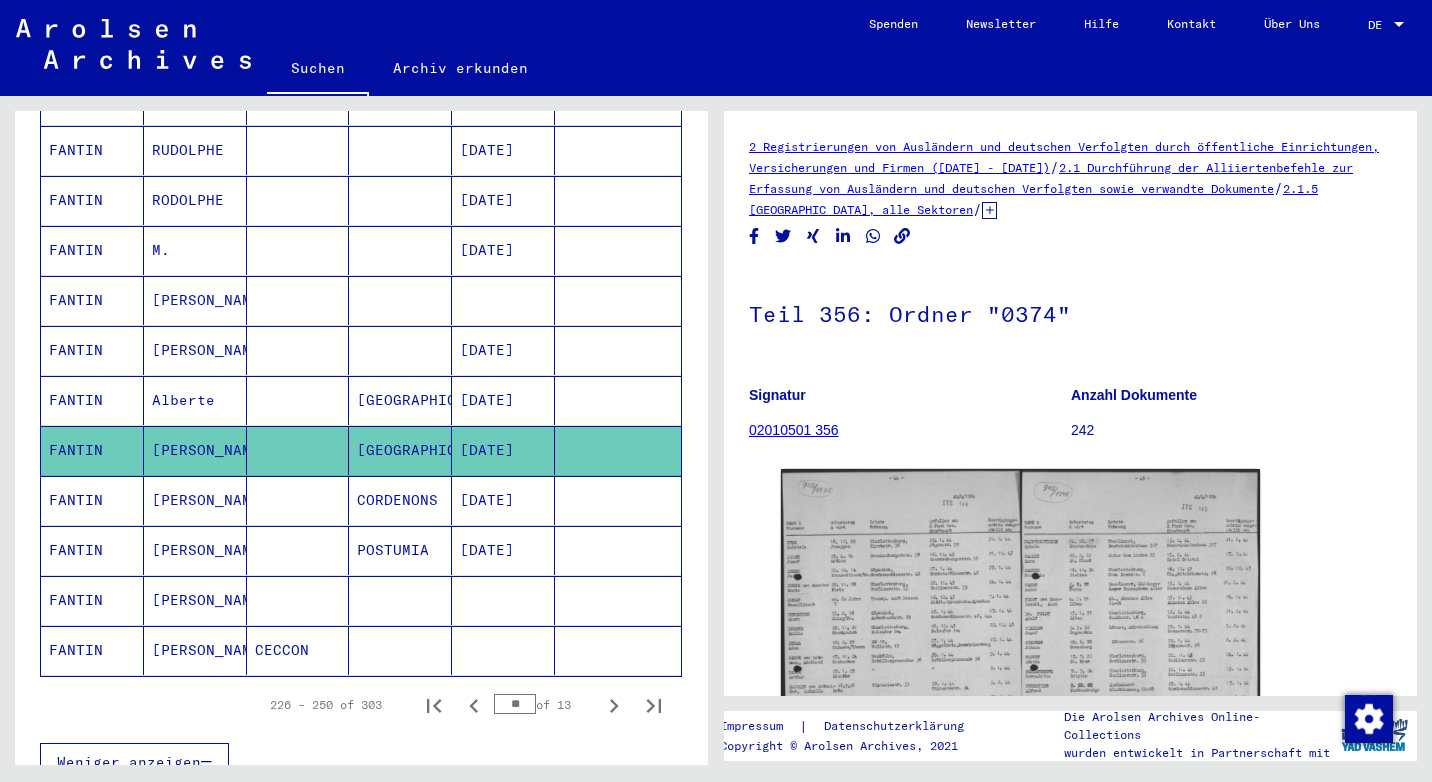 click on "[PERSON_NAME]" 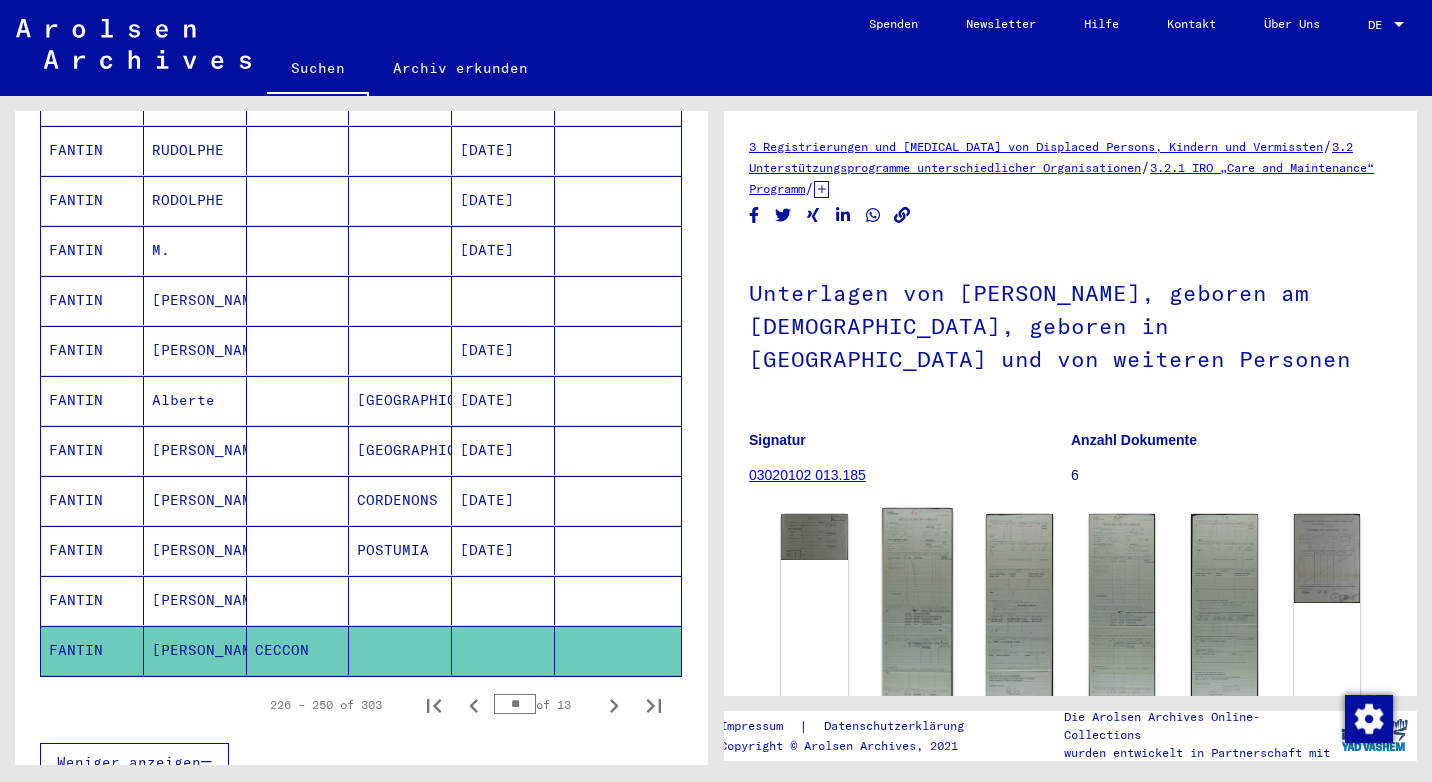 click 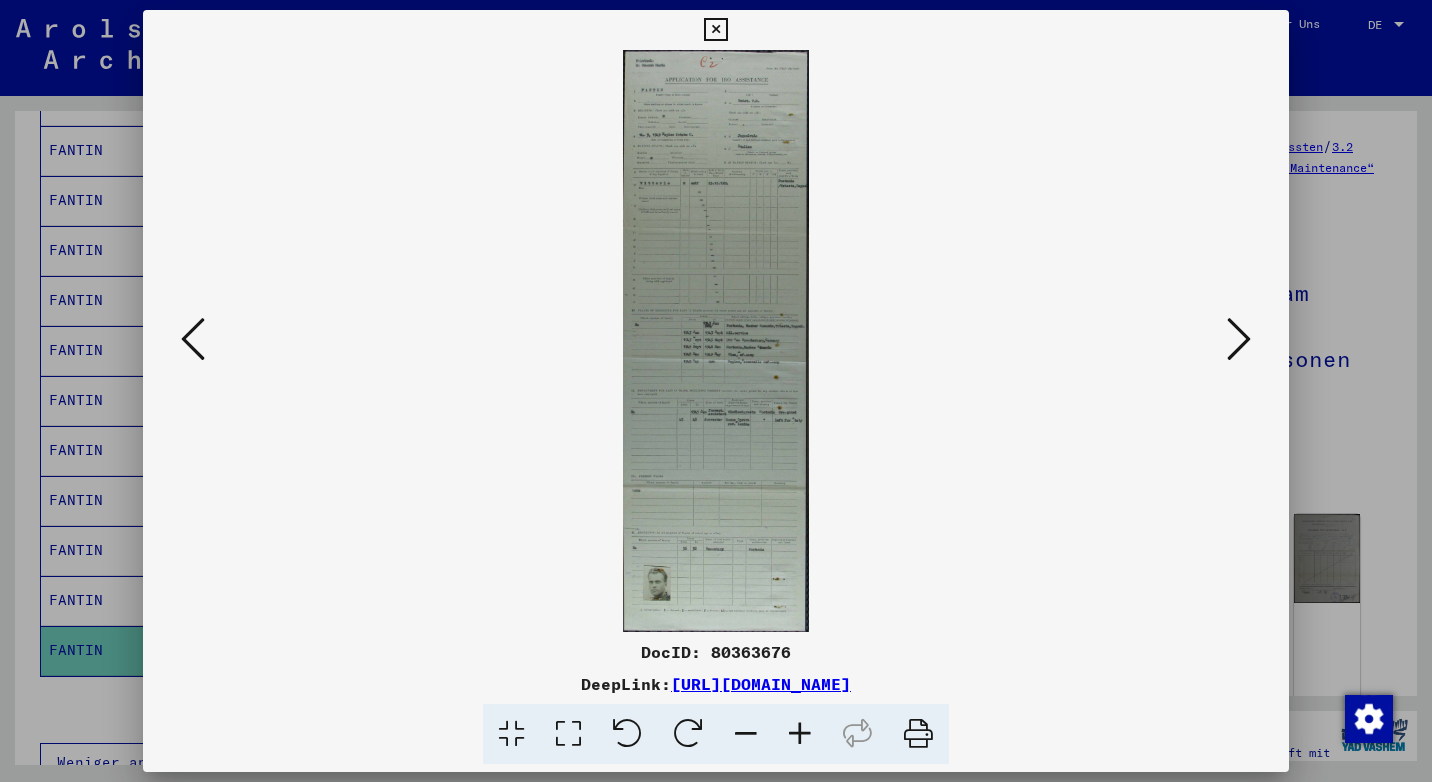 click at bounding box center [800, 734] 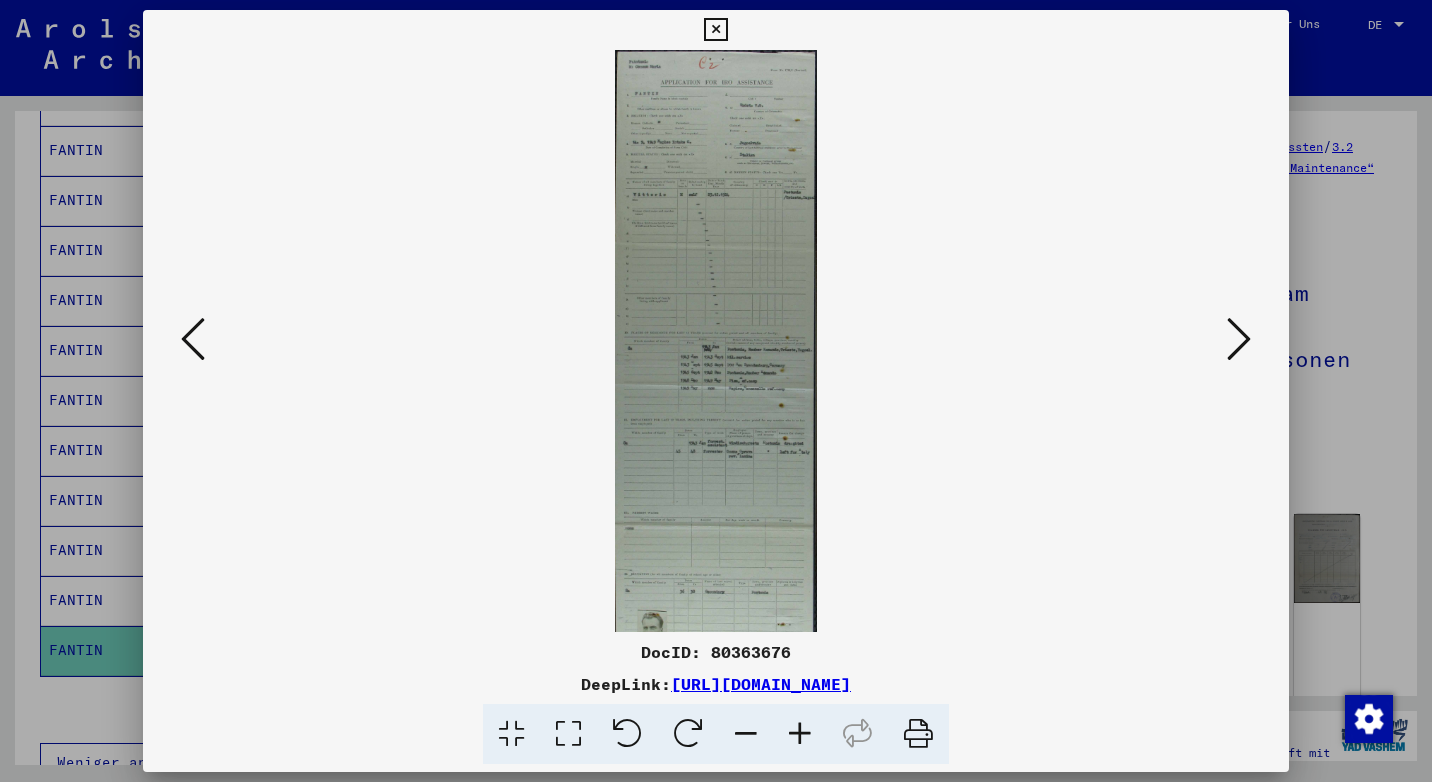 click at bounding box center (800, 734) 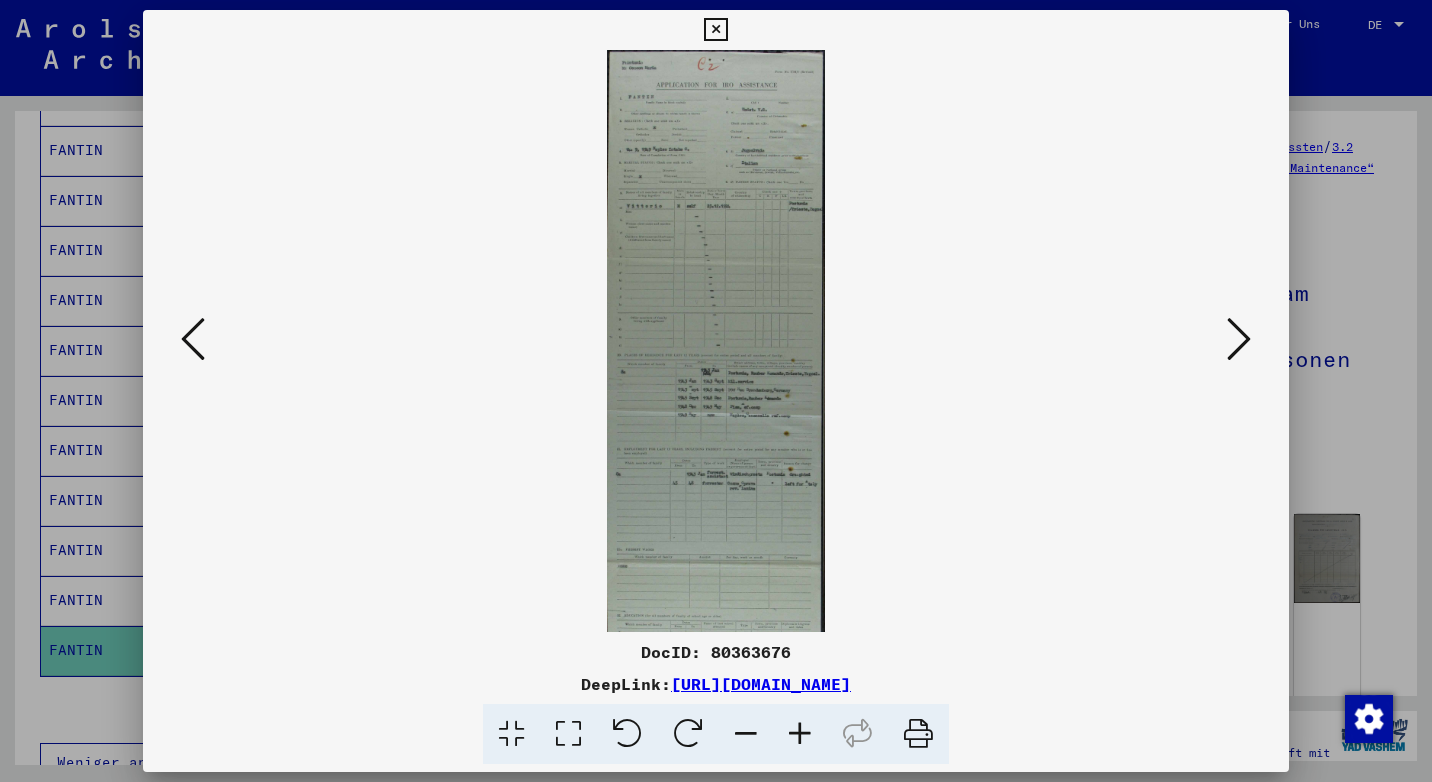 click at bounding box center [800, 734] 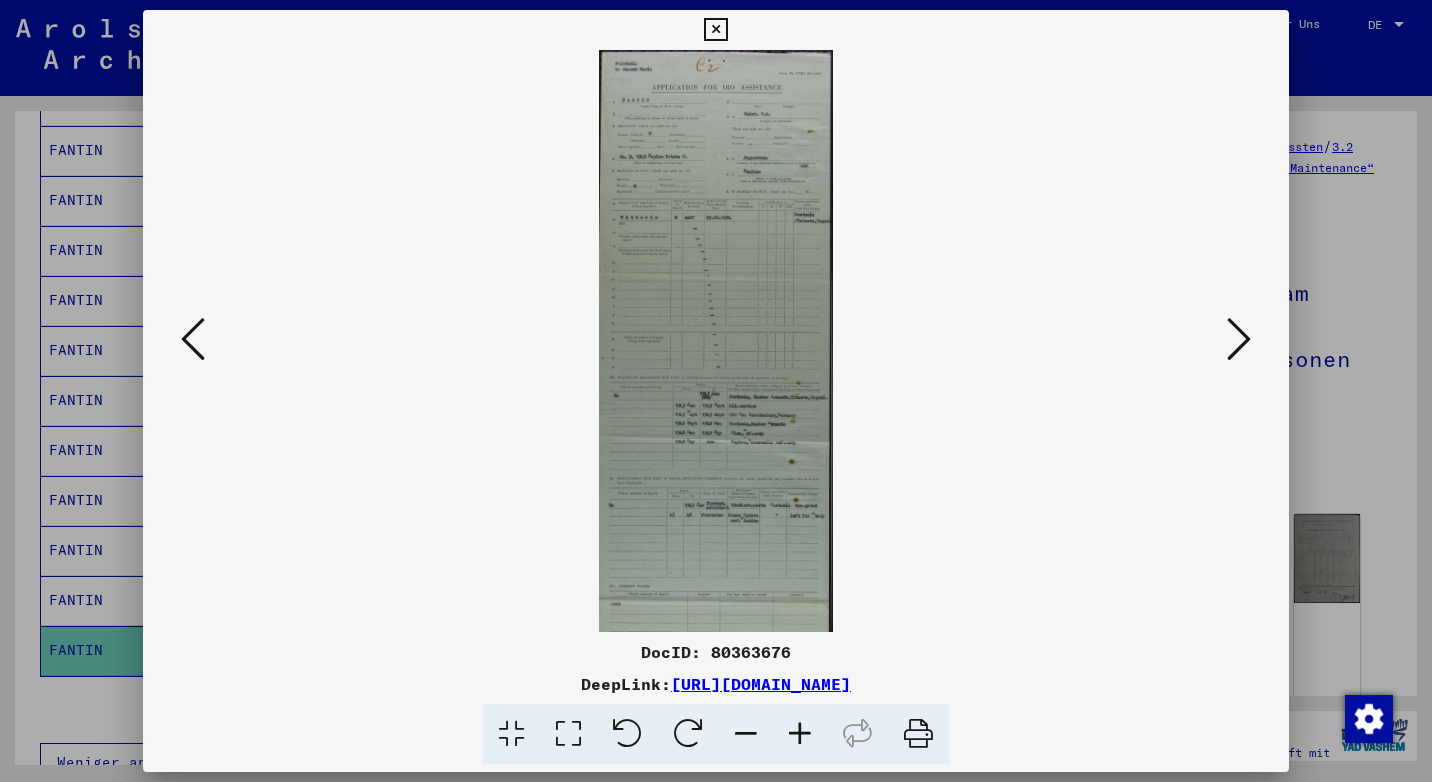 click at bounding box center (800, 734) 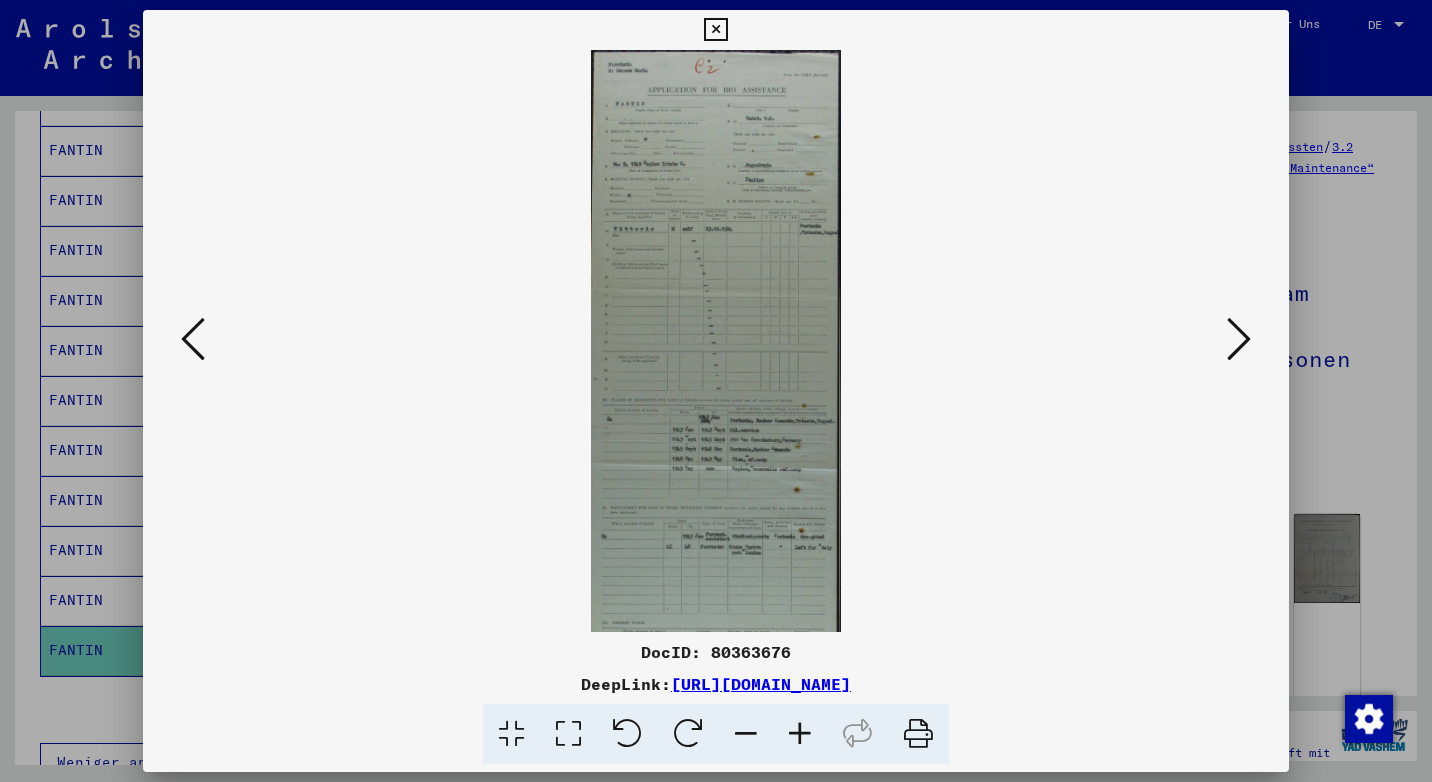 click at bounding box center (800, 734) 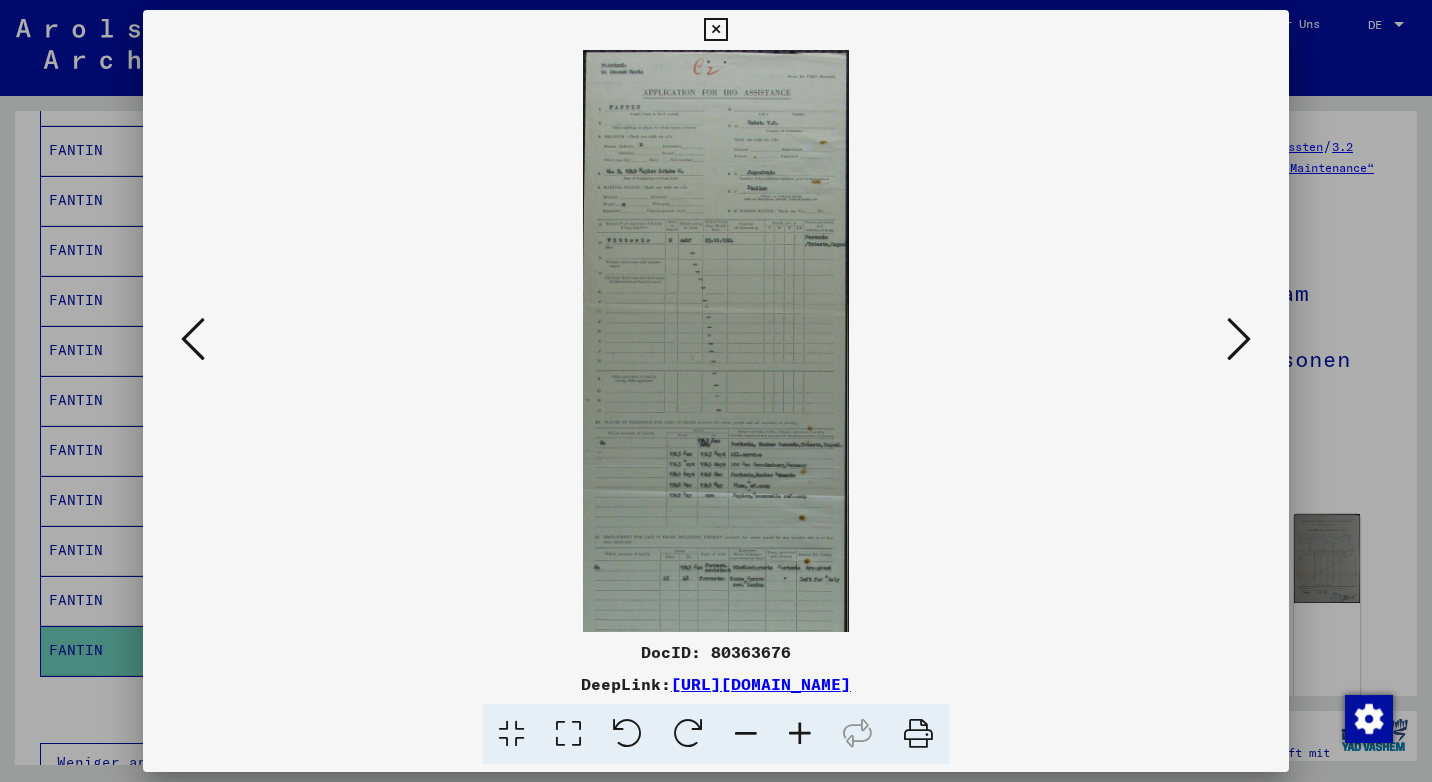 click at bounding box center [800, 734] 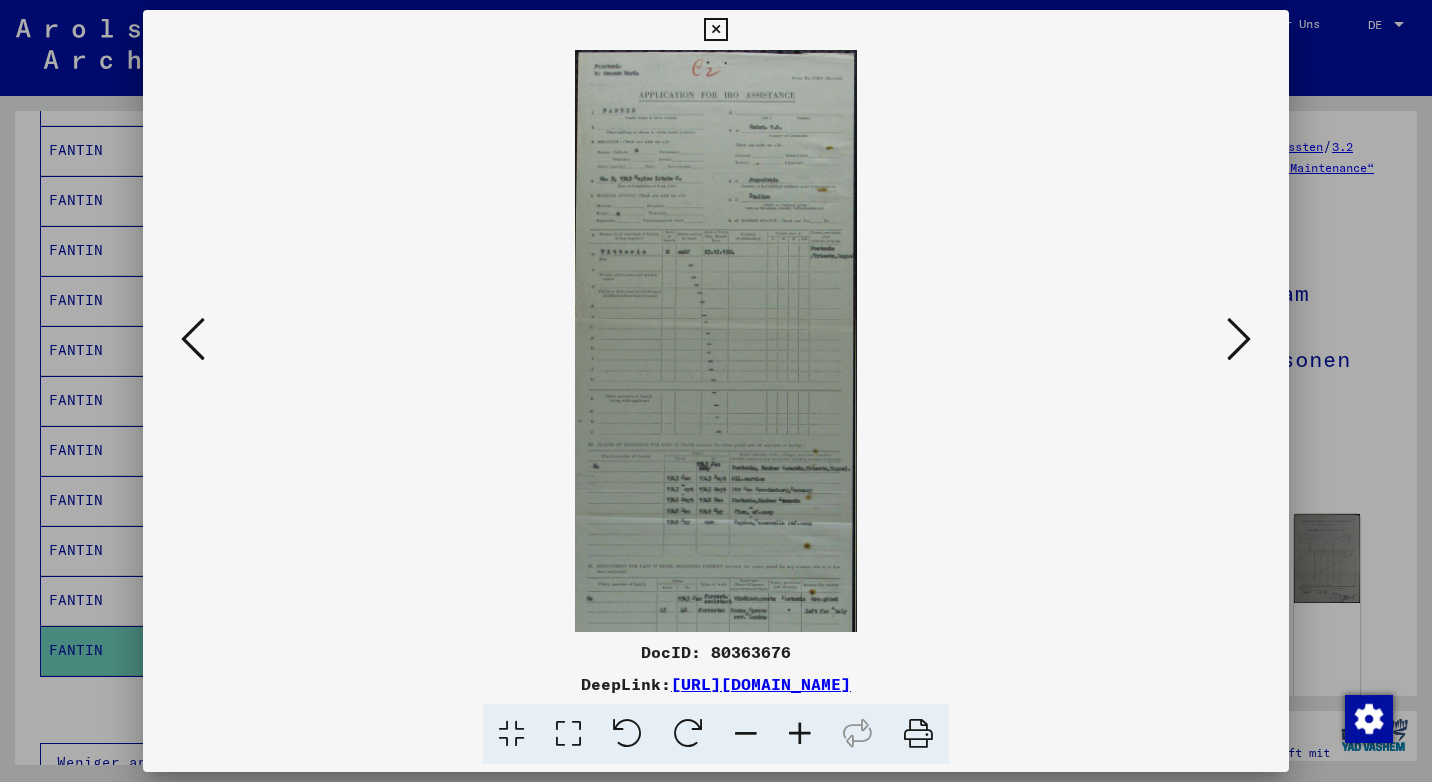 click at bounding box center [800, 734] 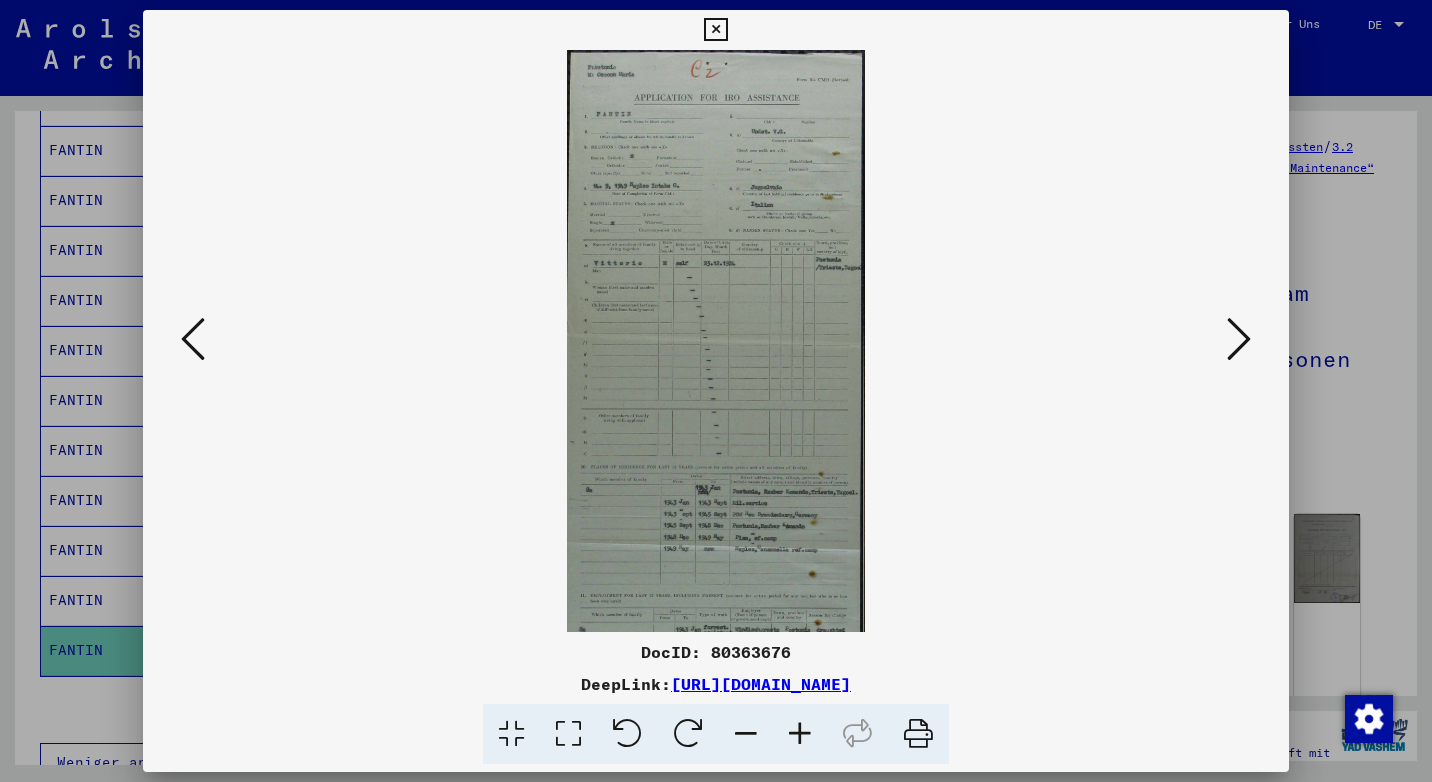 click at bounding box center [800, 734] 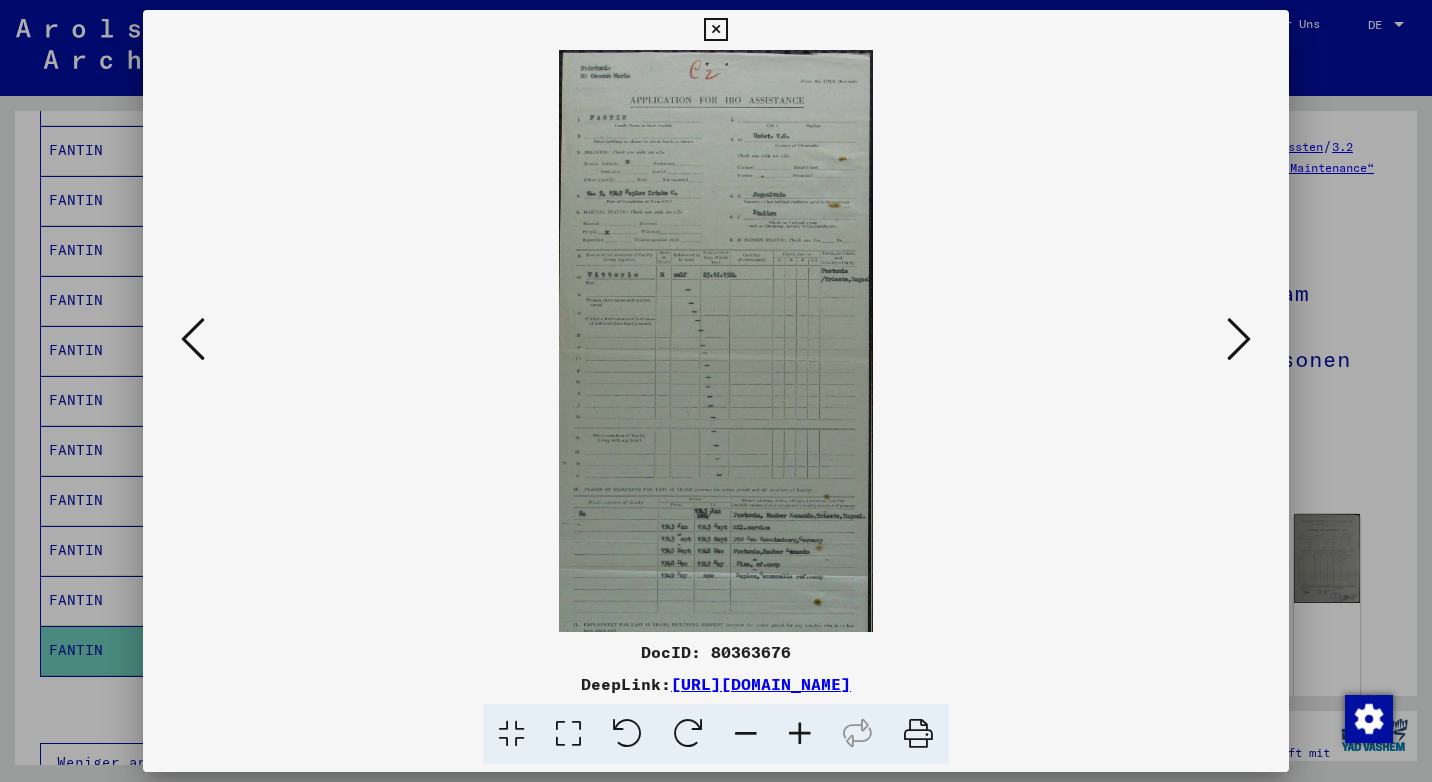 click at bounding box center (800, 734) 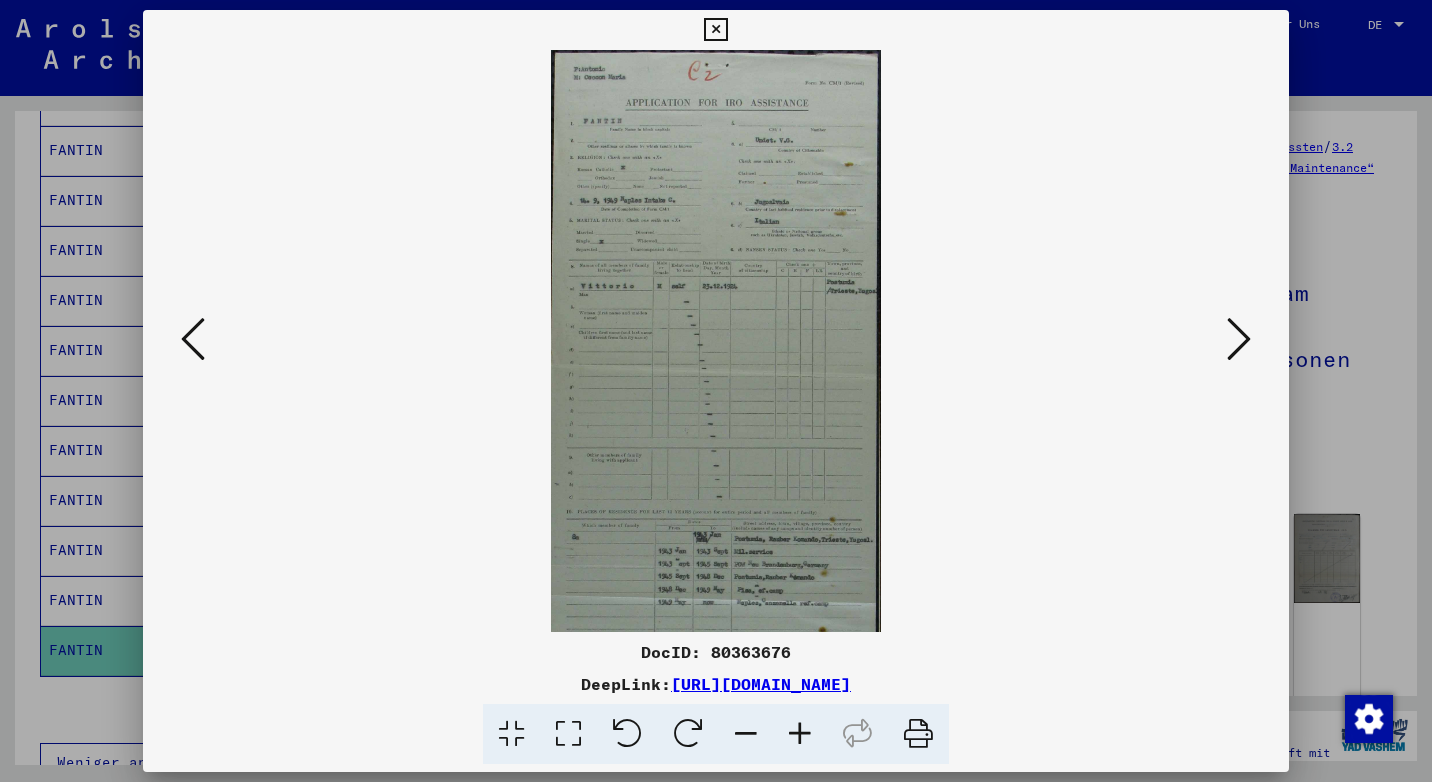 click at bounding box center [800, 734] 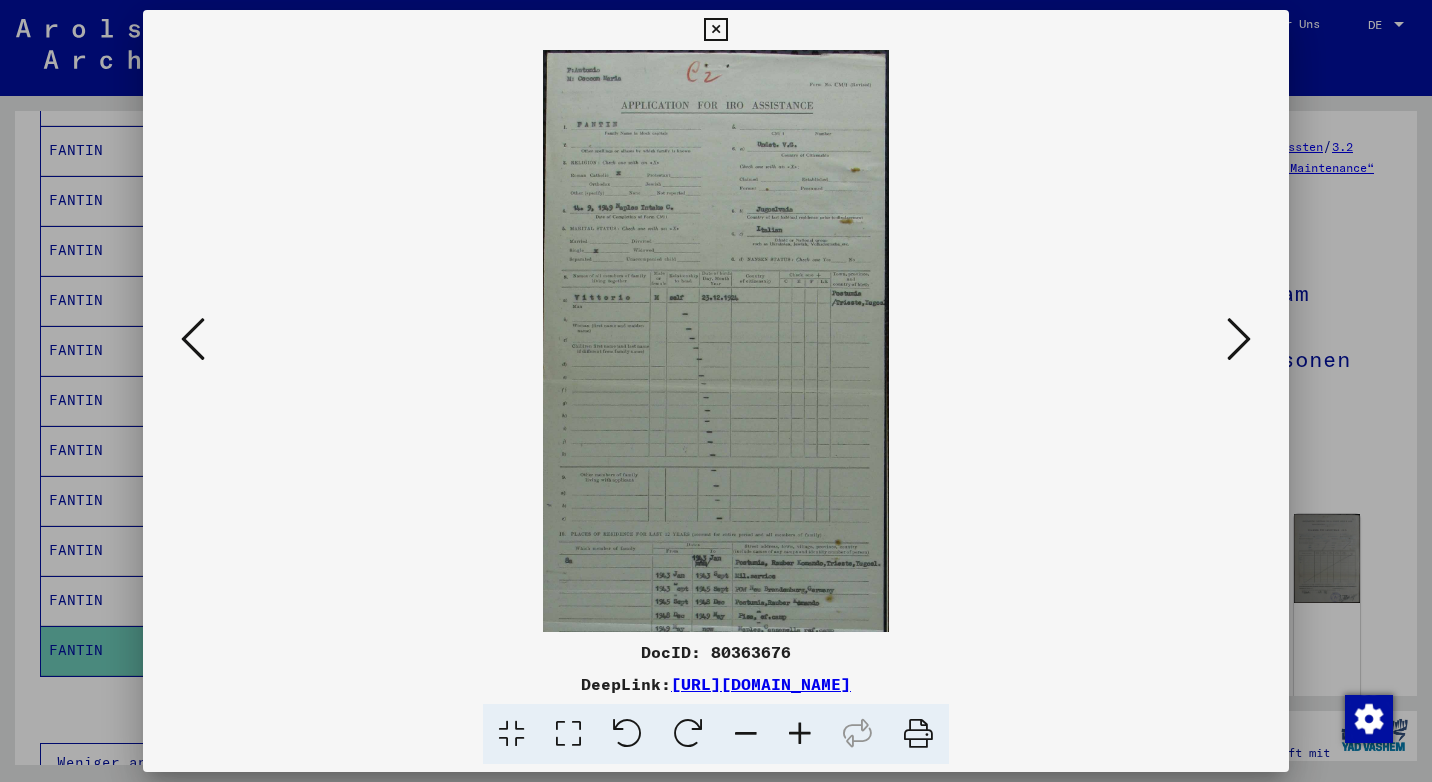 click at bounding box center [800, 734] 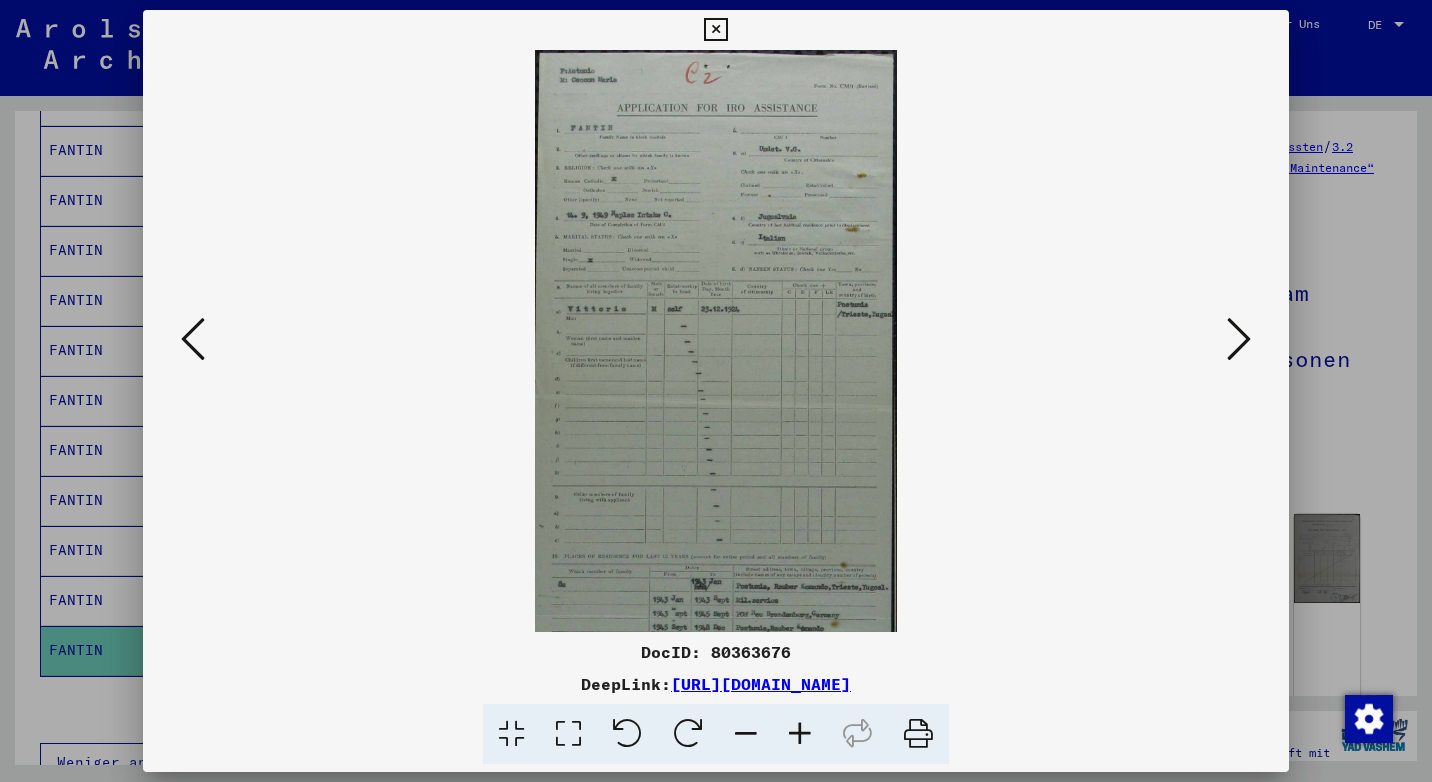 click at bounding box center (800, 734) 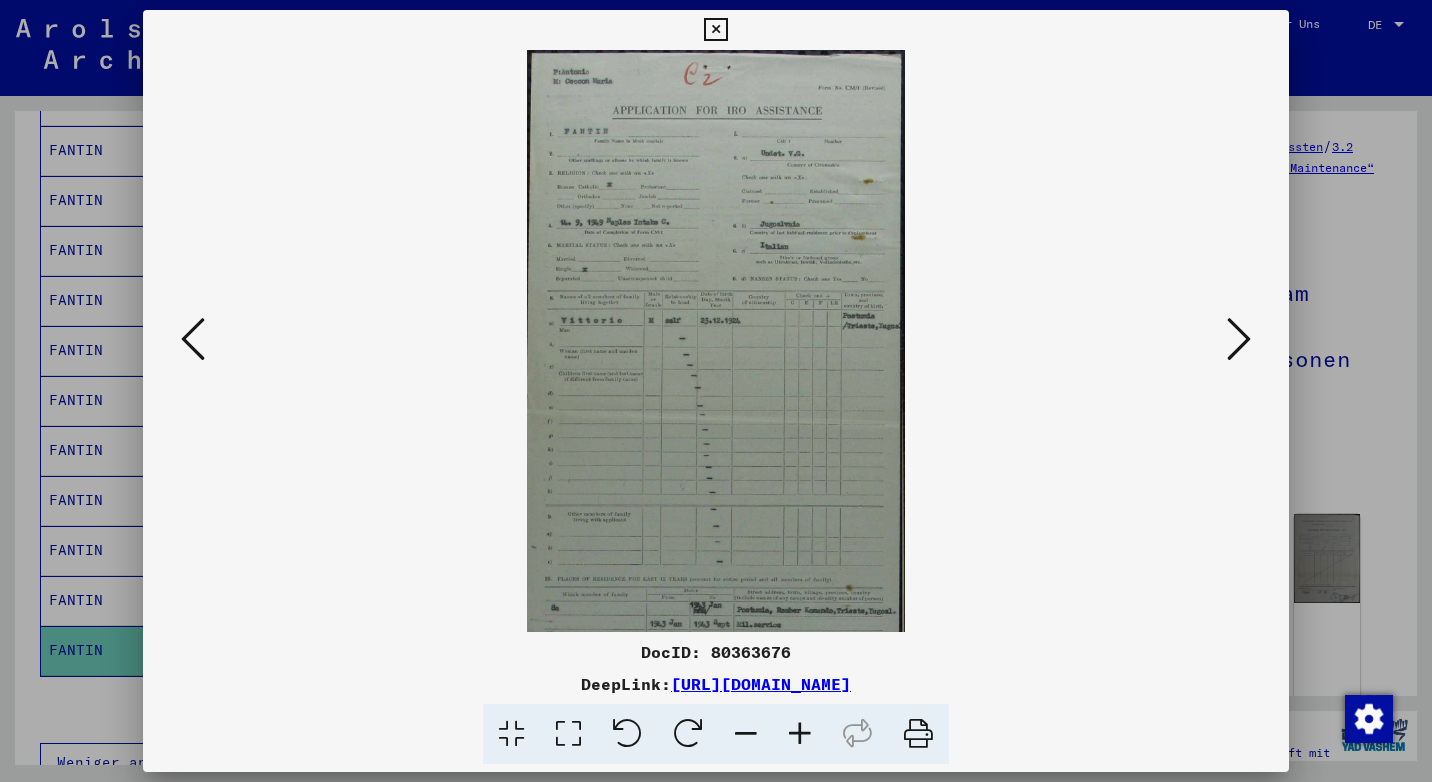 click at bounding box center [800, 734] 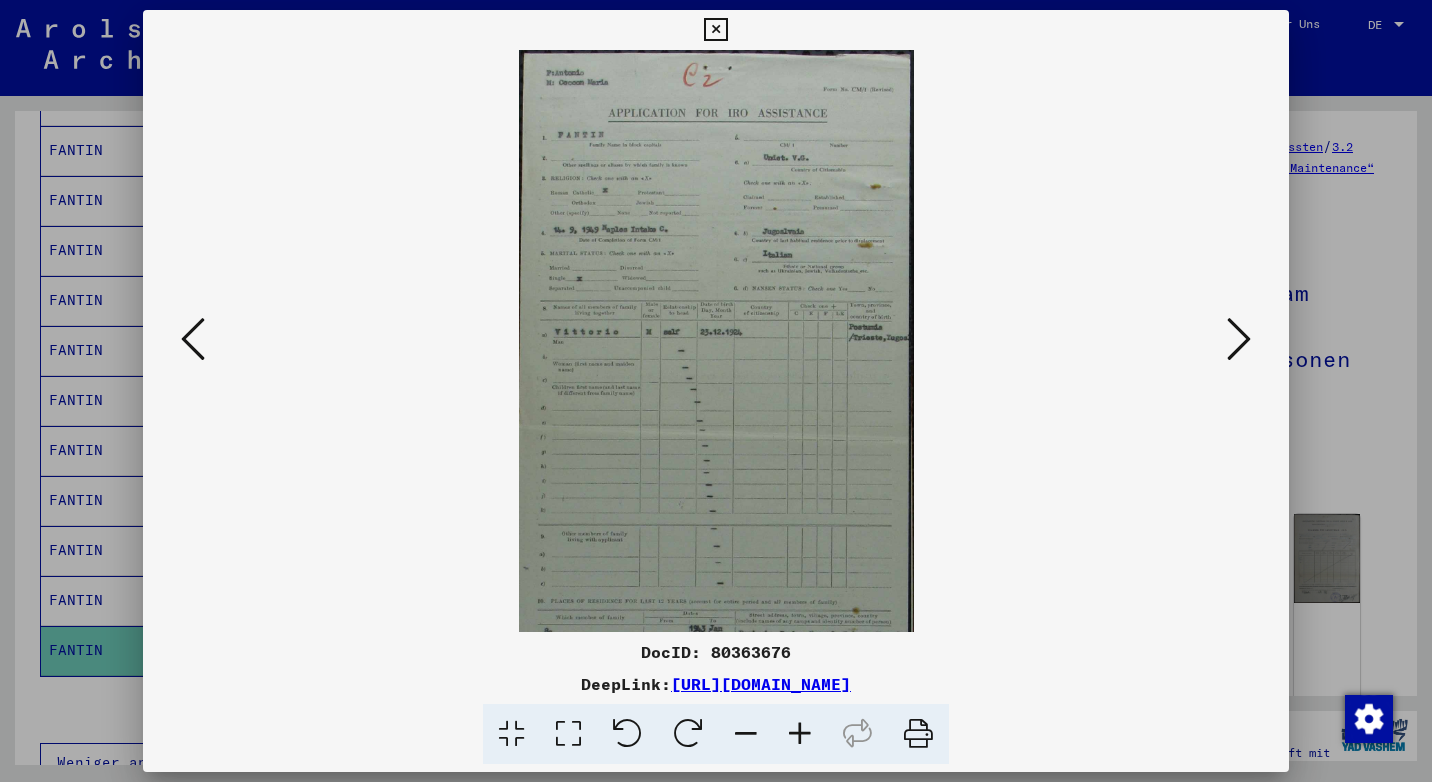 click at bounding box center (800, 734) 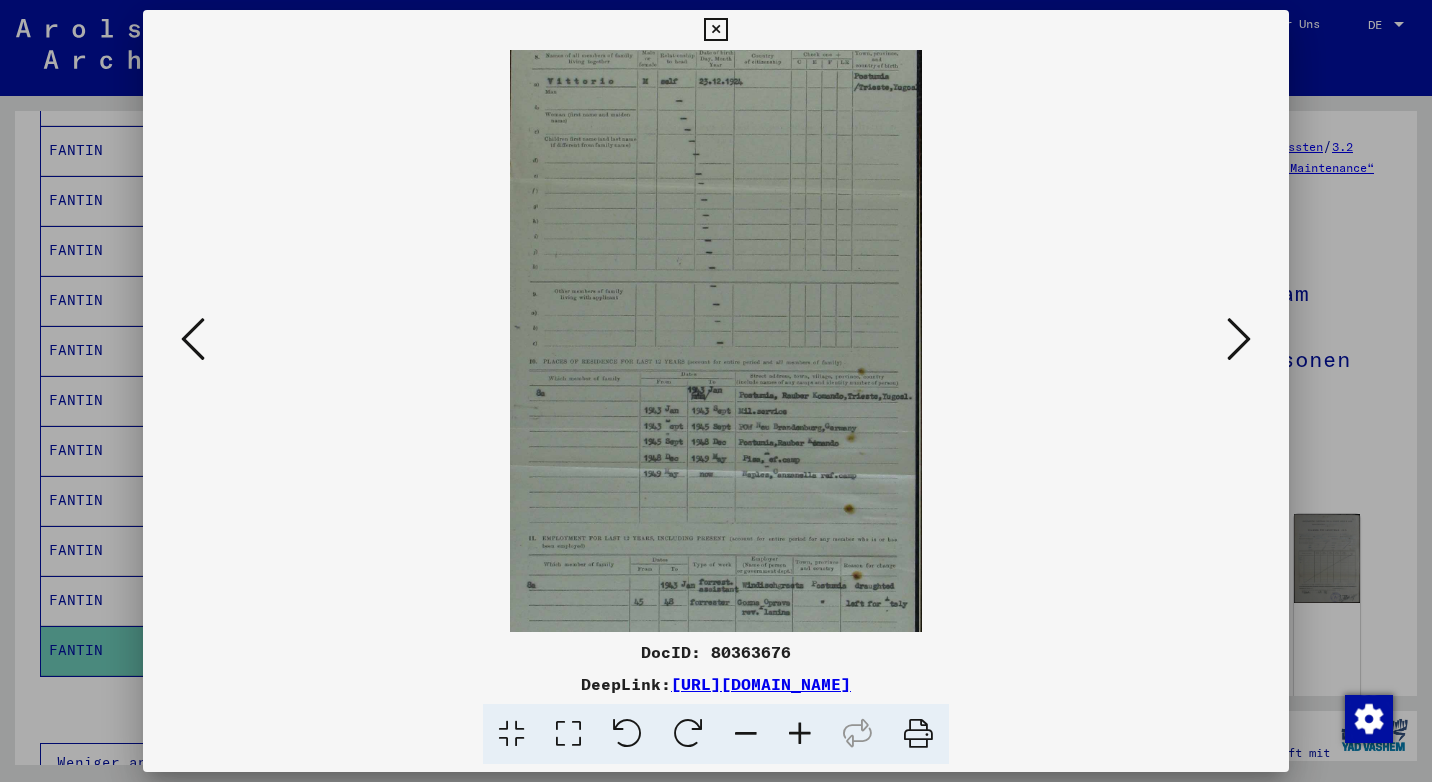 scroll, scrollTop: 269, scrollLeft: 0, axis: vertical 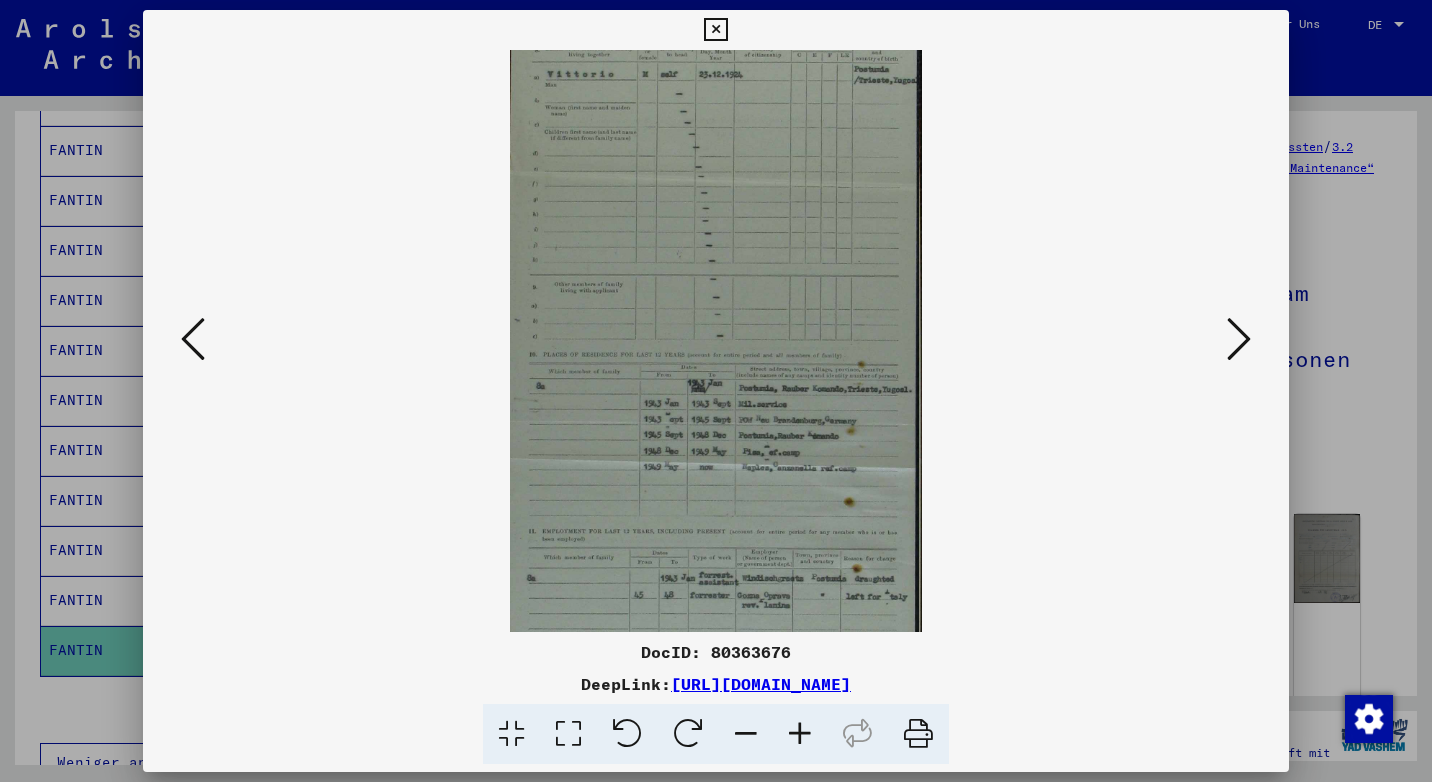 drag, startPoint x: 722, startPoint y: 524, endPoint x: 677, endPoint y: 255, distance: 272.73798 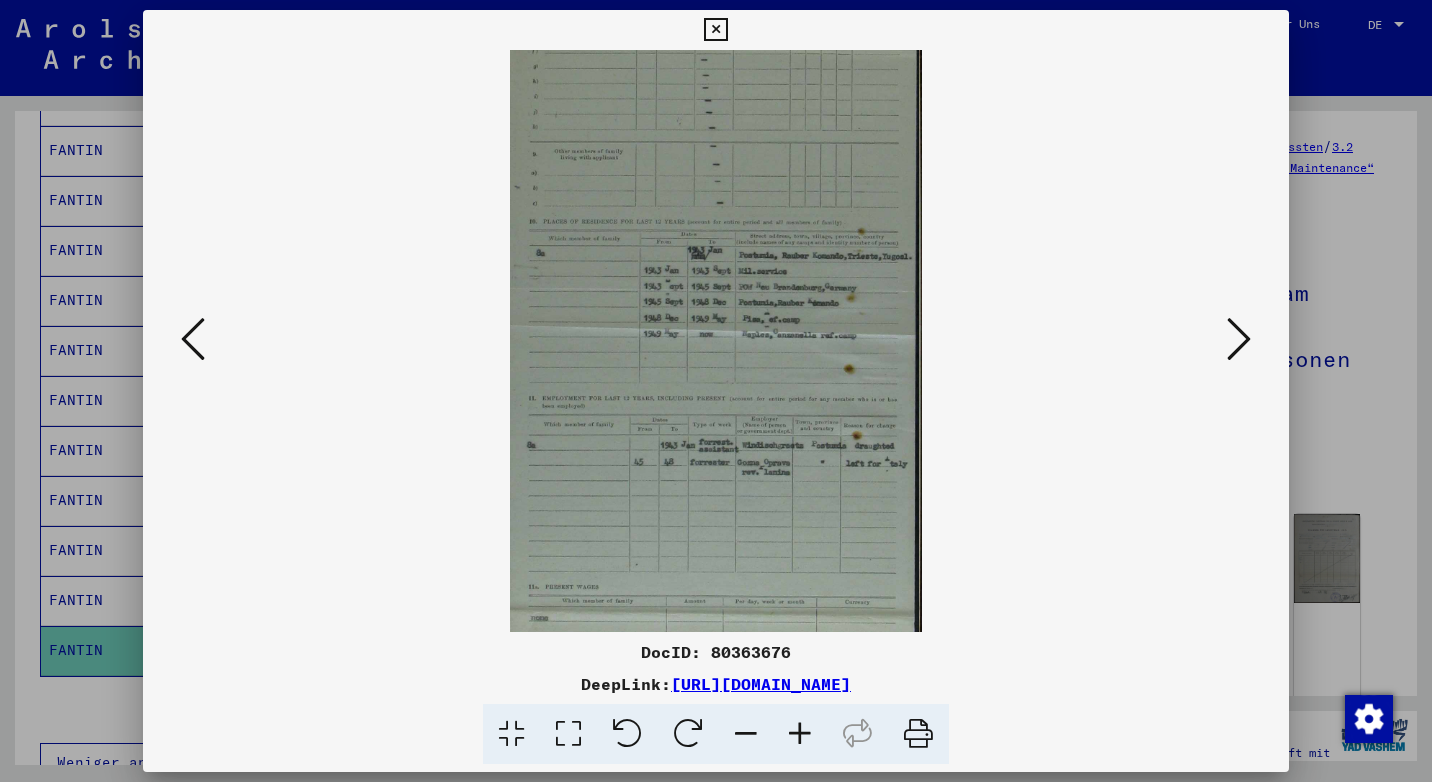 scroll, scrollTop: 395, scrollLeft: 0, axis: vertical 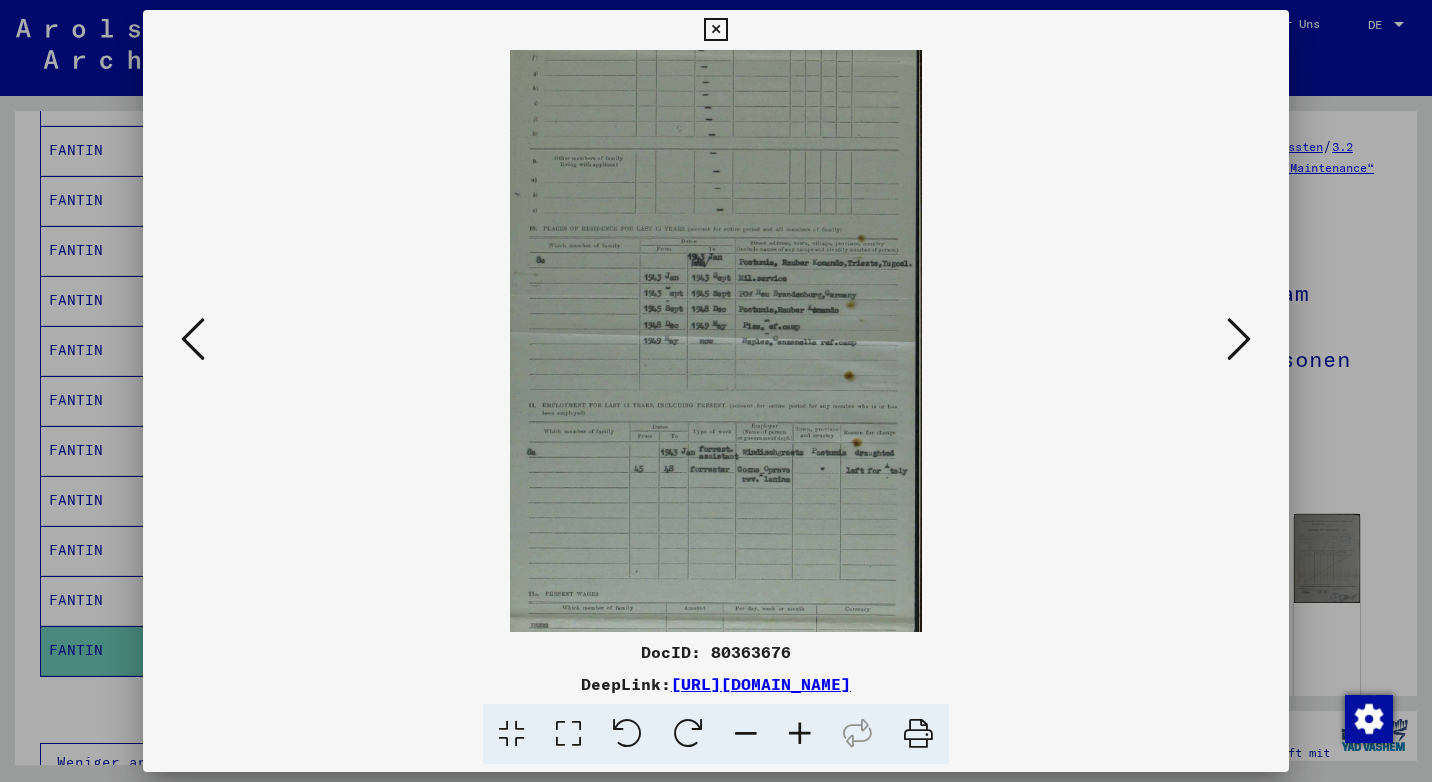 drag, startPoint x: 794, startPoint y: 578, endPoint x: 707, endPoint y: 452, distance: 153.1176 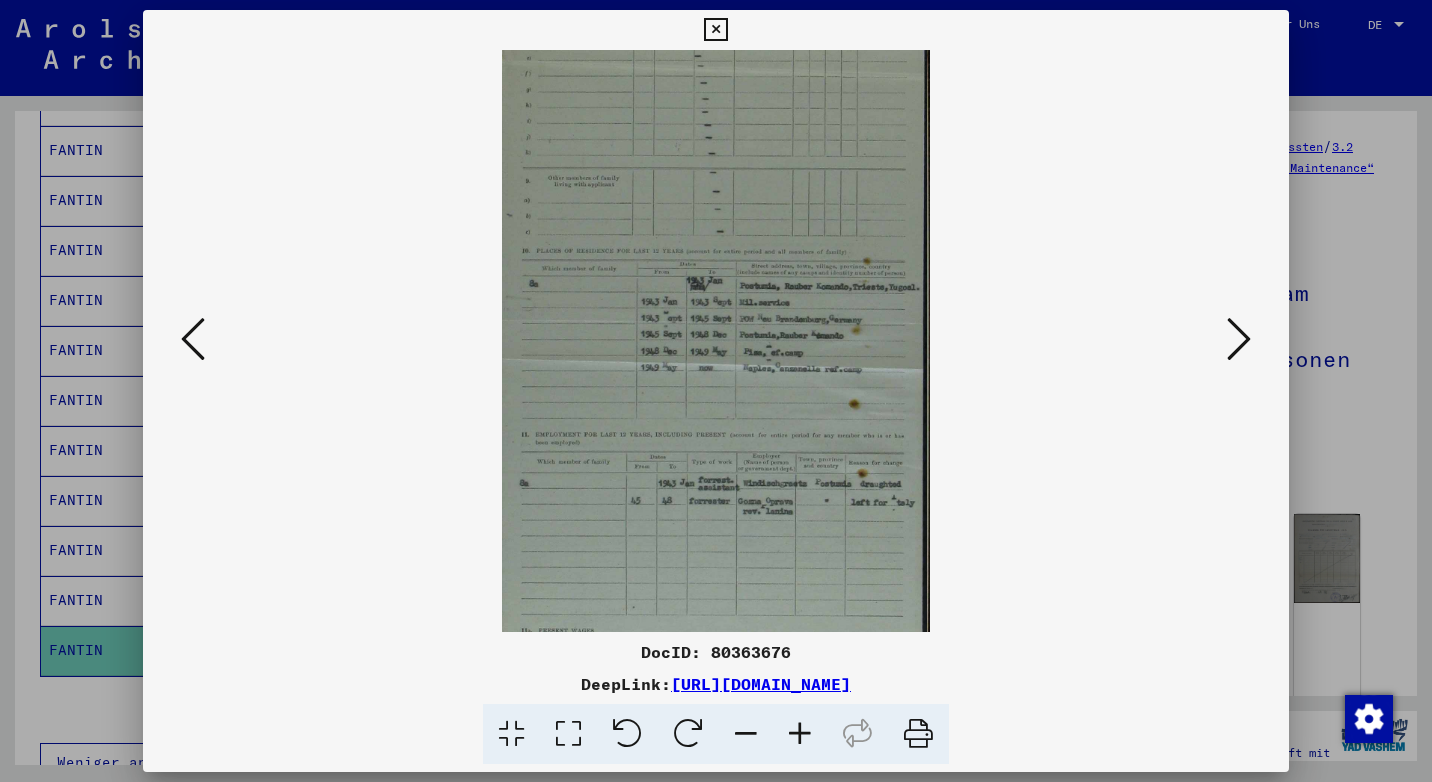 click at bounding box center [800, 734] 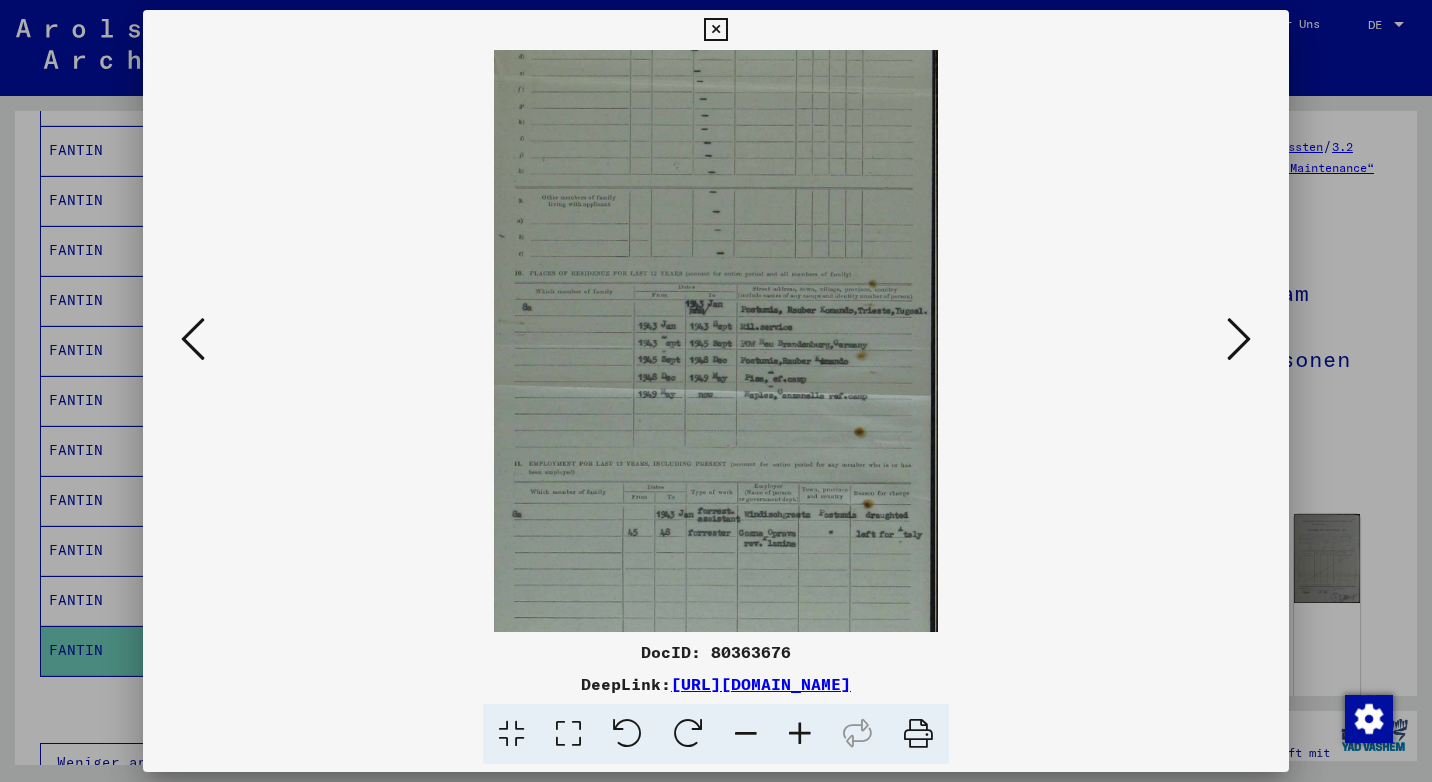 click at bounding box center [800, 734] 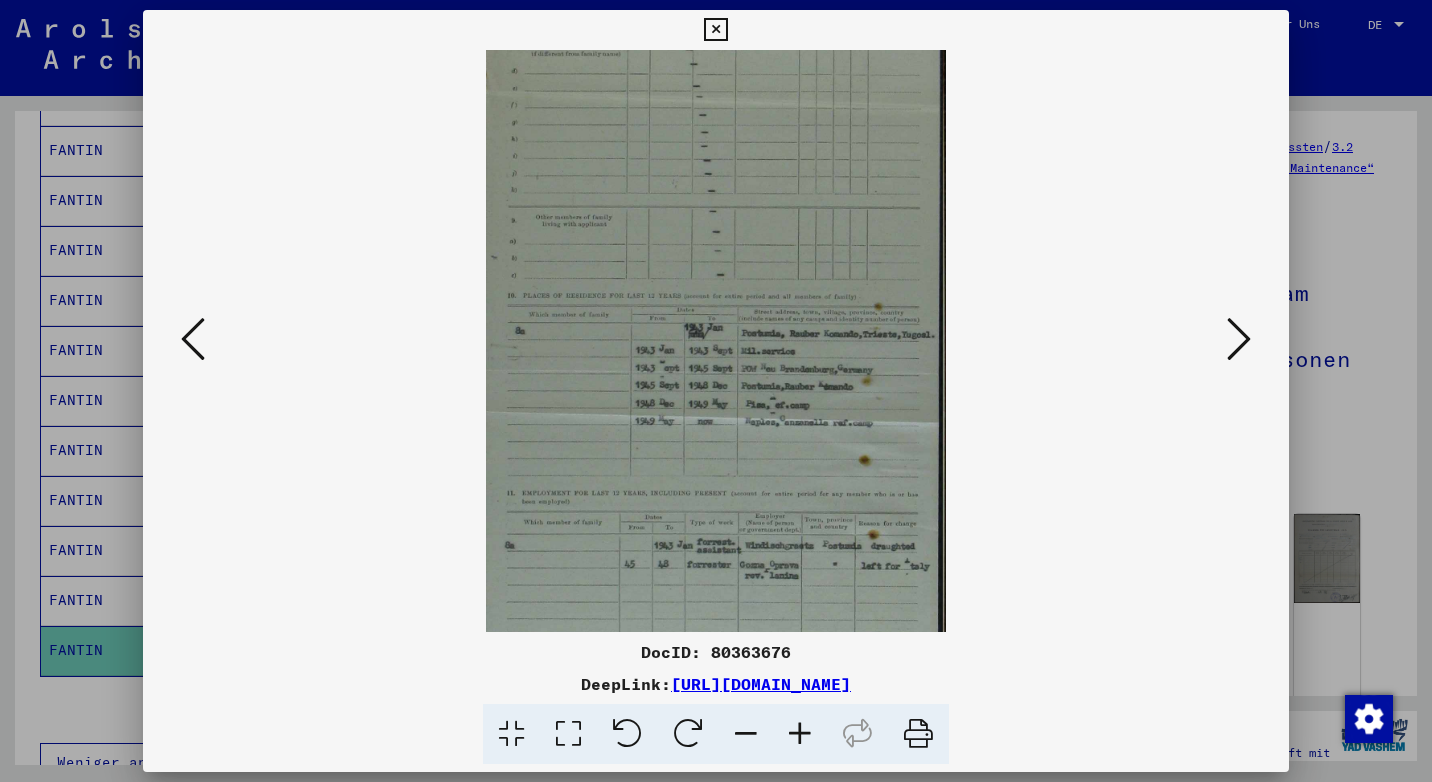 click at bounding box center (715, 30) 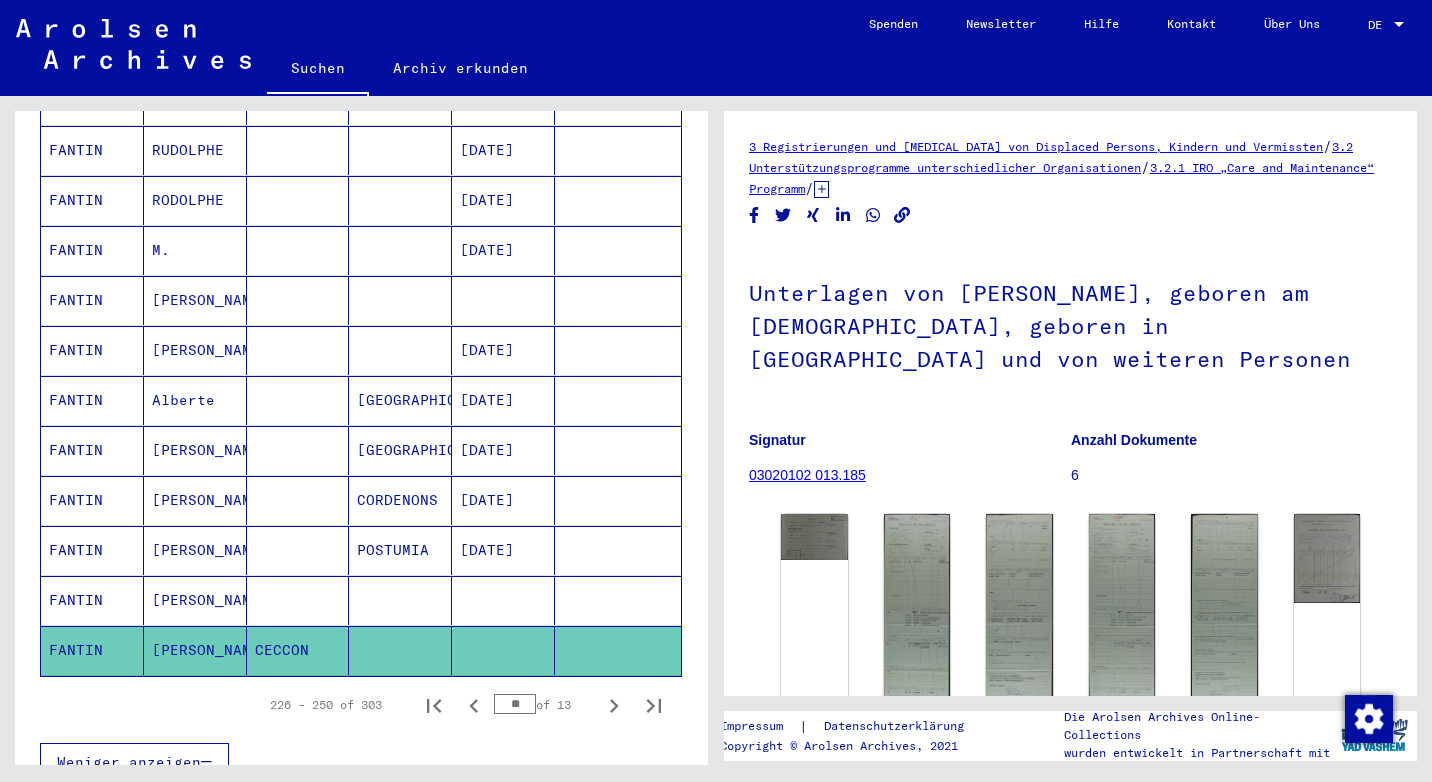 drag, startPoint x: 596, startPoint y: 680, endPoint x: 546, endPoint y: 775, distance: 107.35455 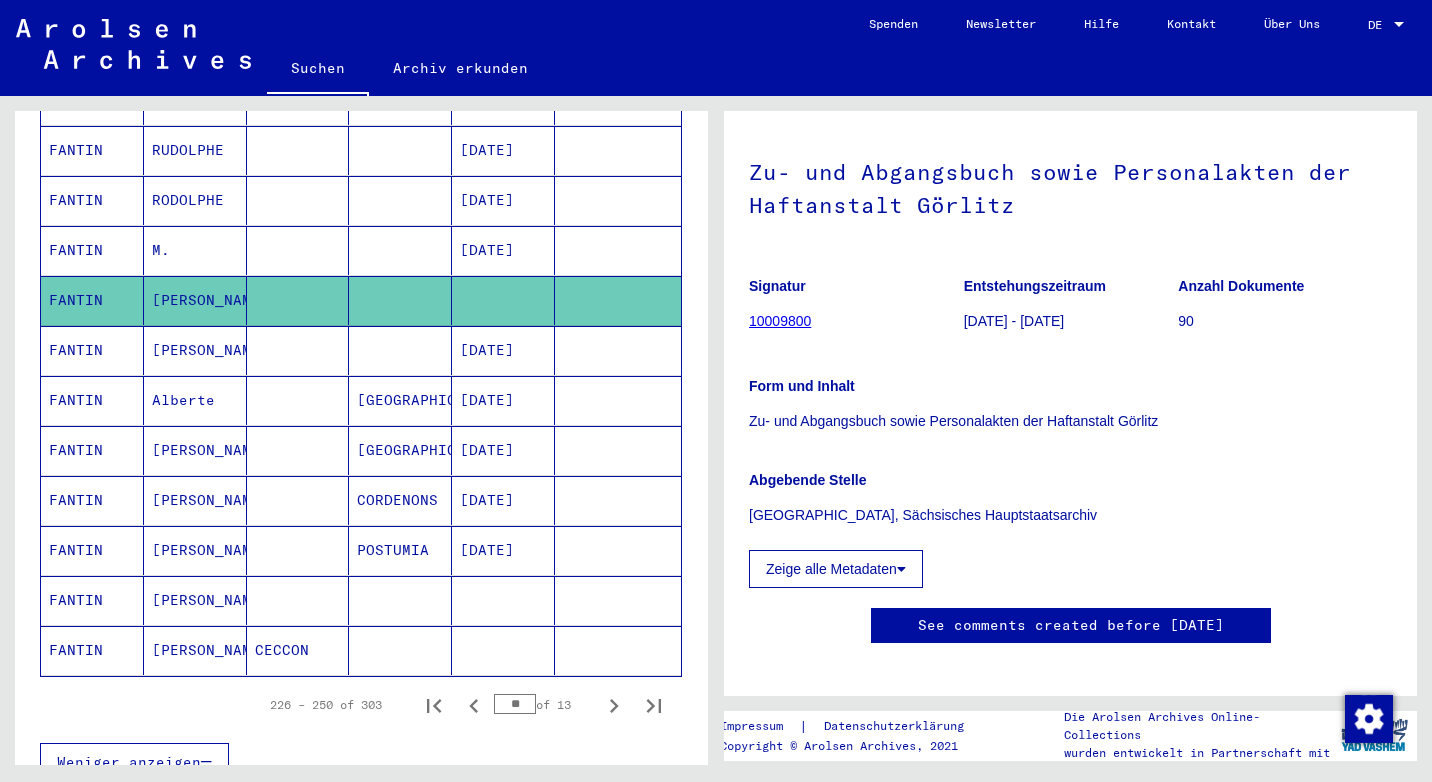scroll, scrollTop: 0, scrollLeft: 0, axis: both 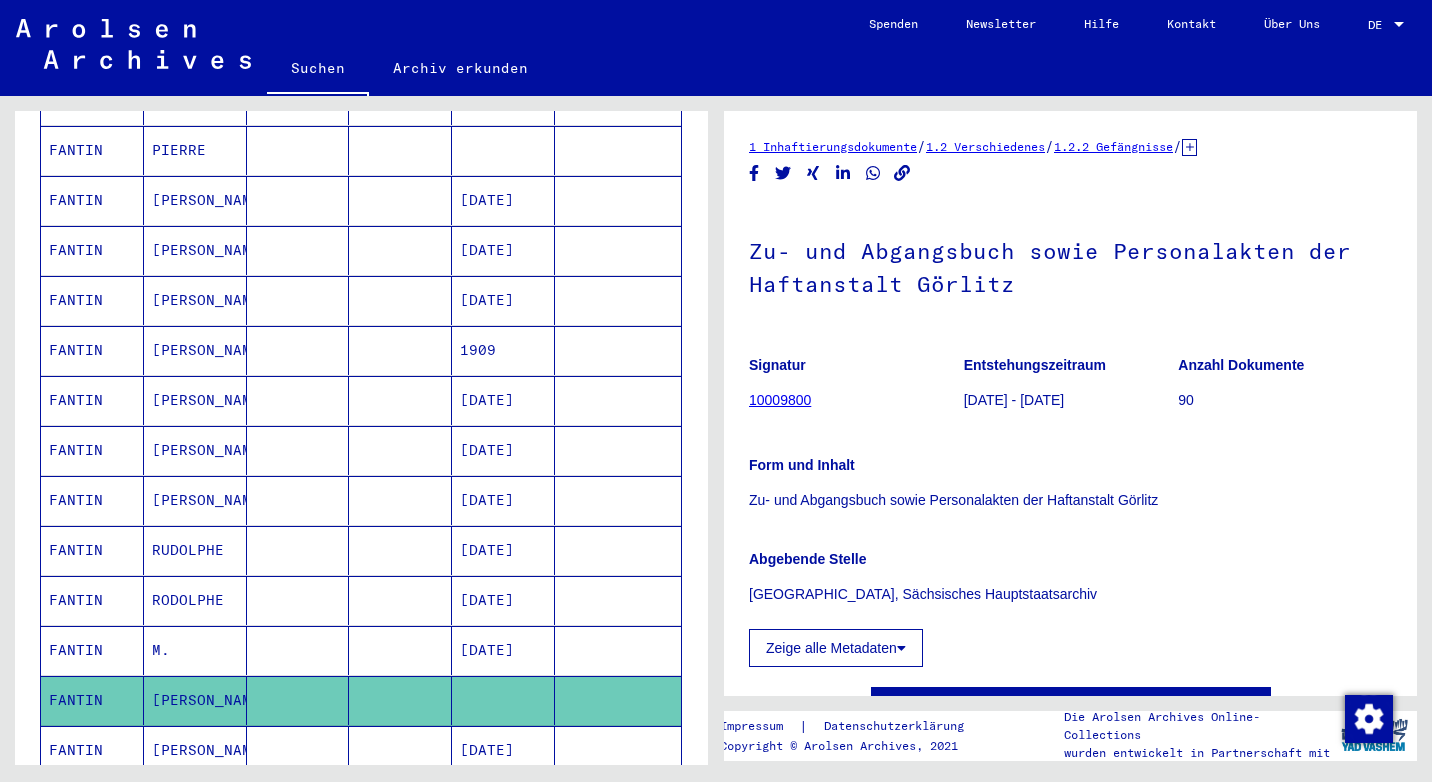 click on "[PERSON_NAME]" at bounding box center [195, 300] 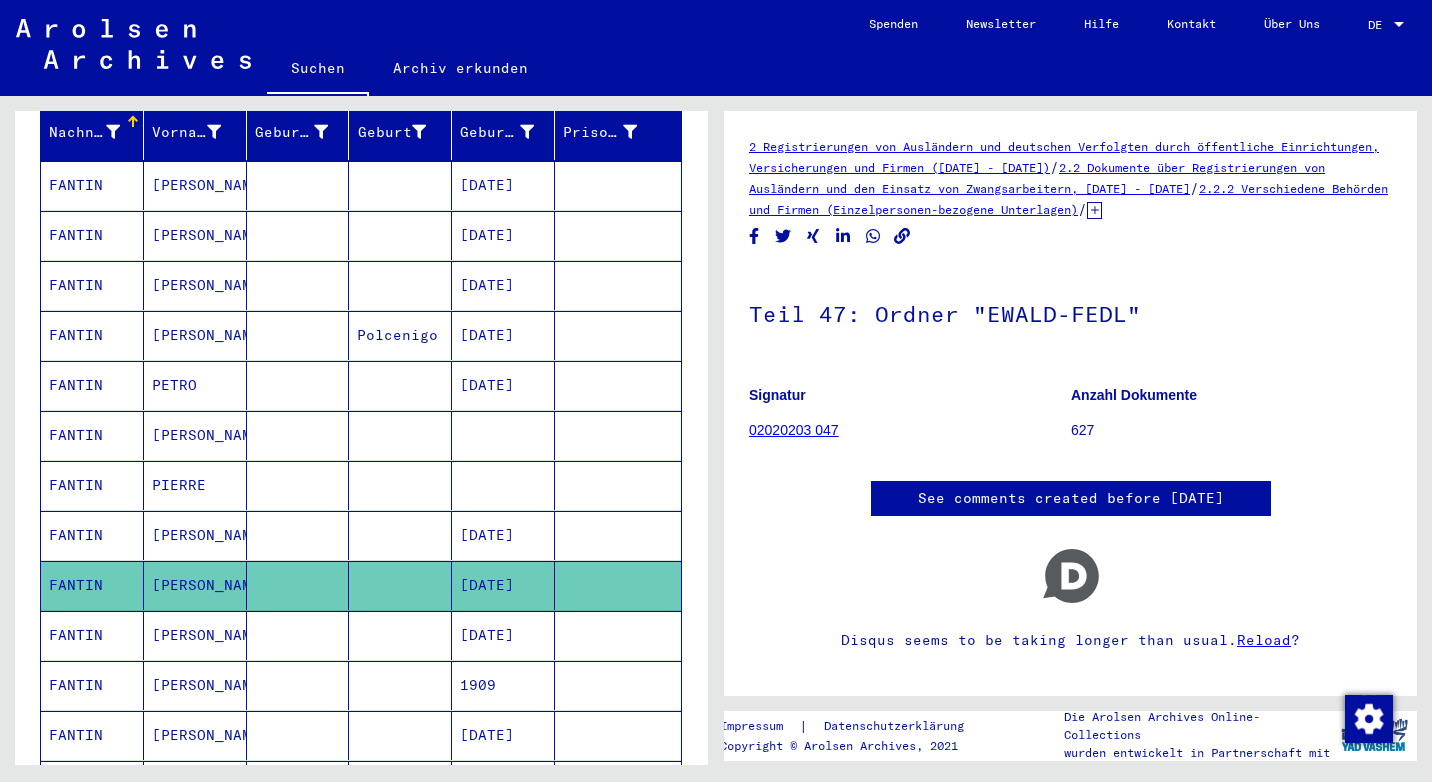 scroll, scrollTop: 300, scrollLeft: 0, axis: vertical 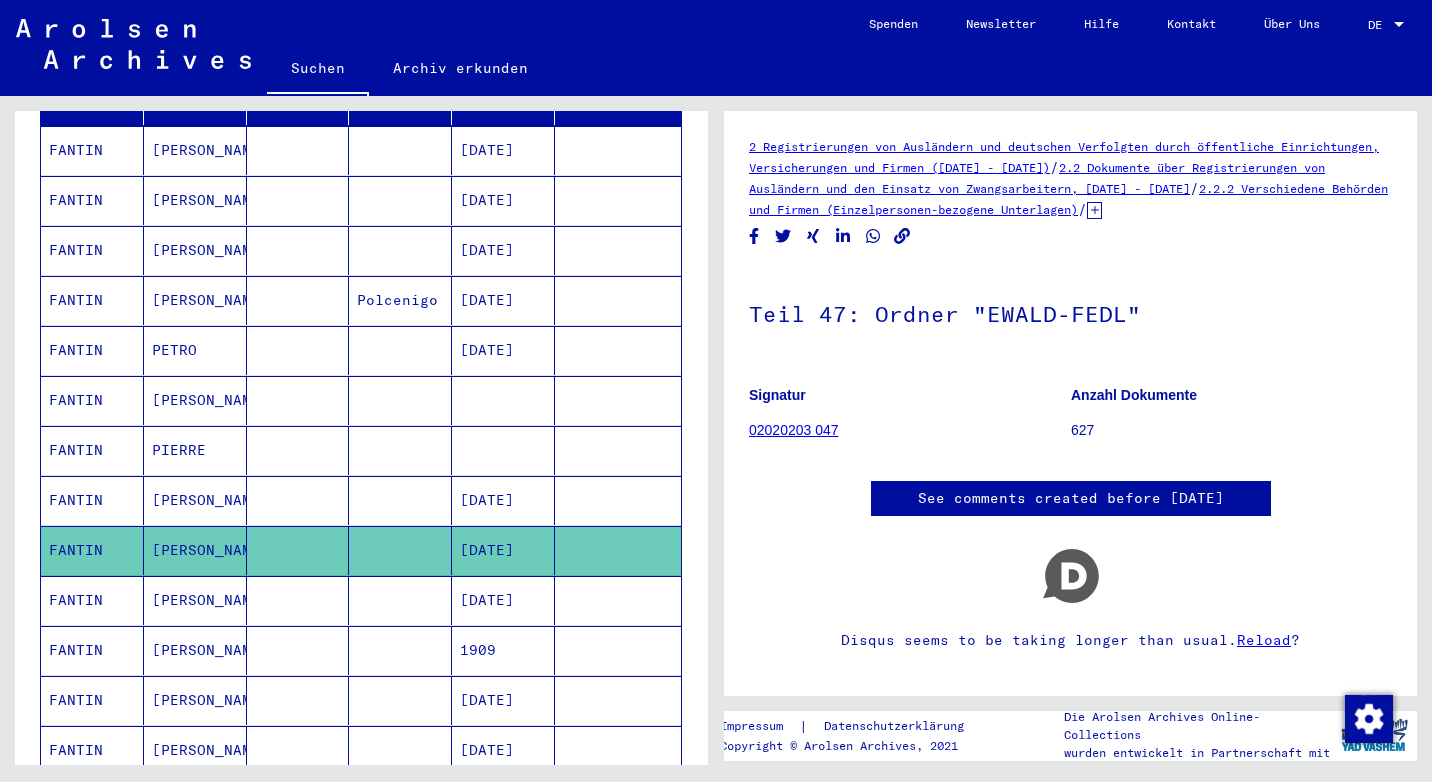 click on "[PERSON_NAME]" at bounding box center [195, 200] 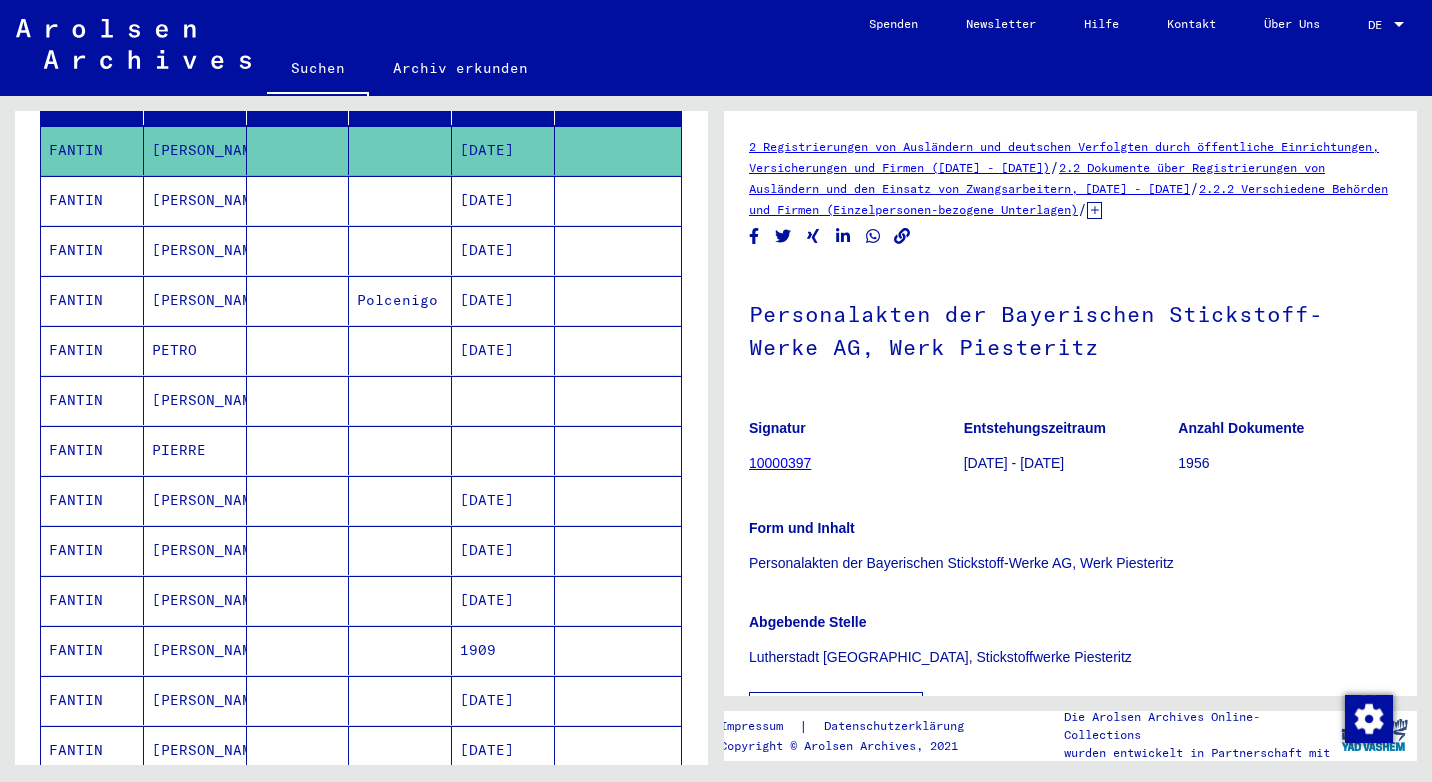 scroll, scrollTop: 300, scrollLeft: 0, axis: vertical 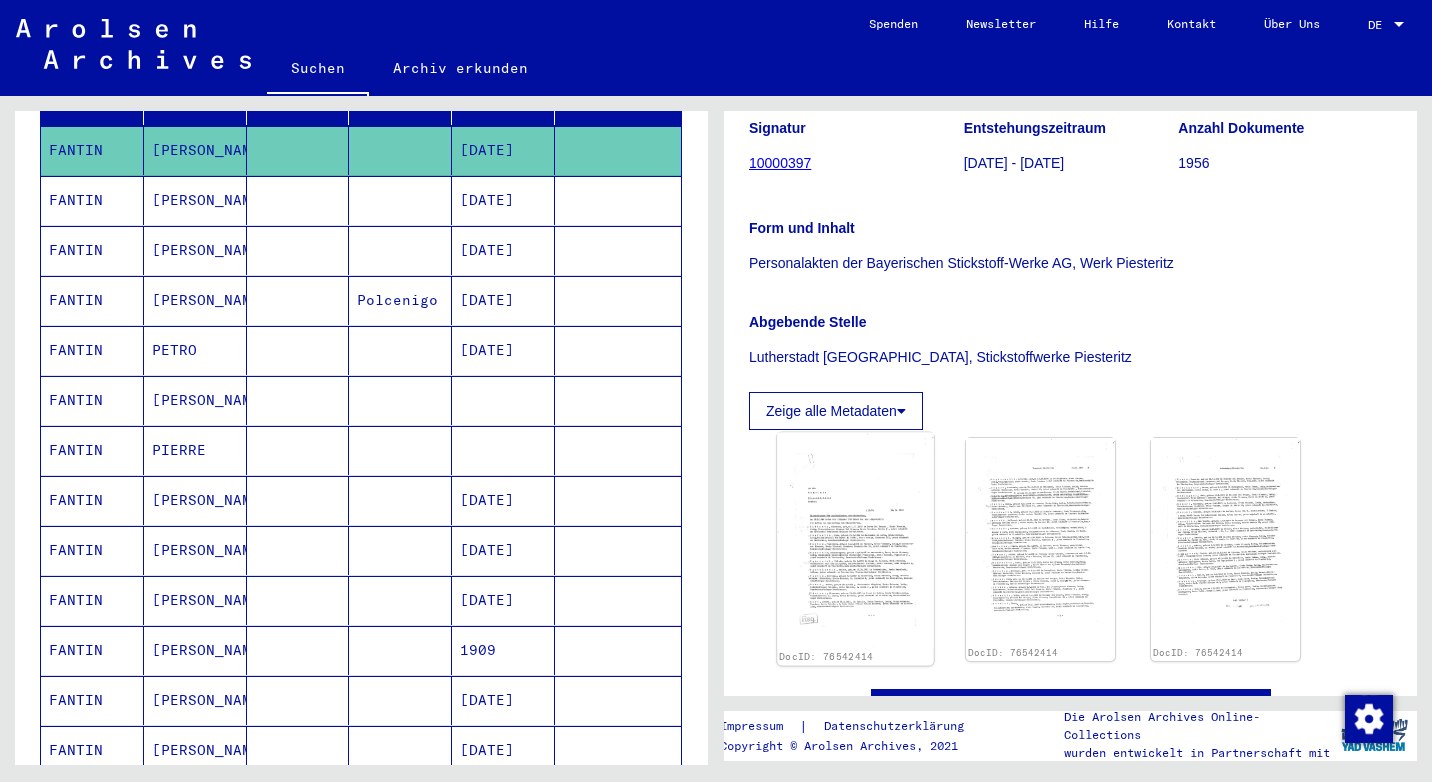 click 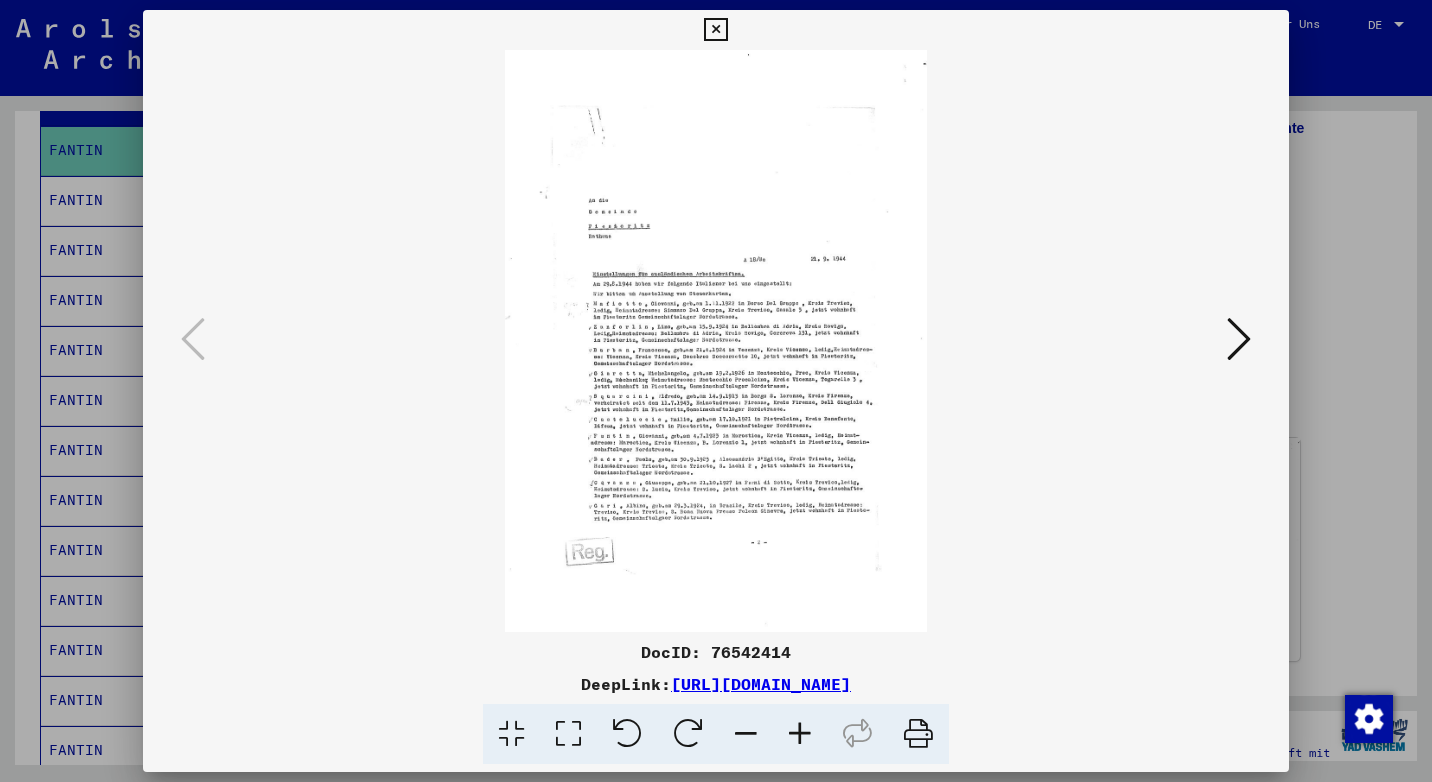click at bounding box center [800, 734] 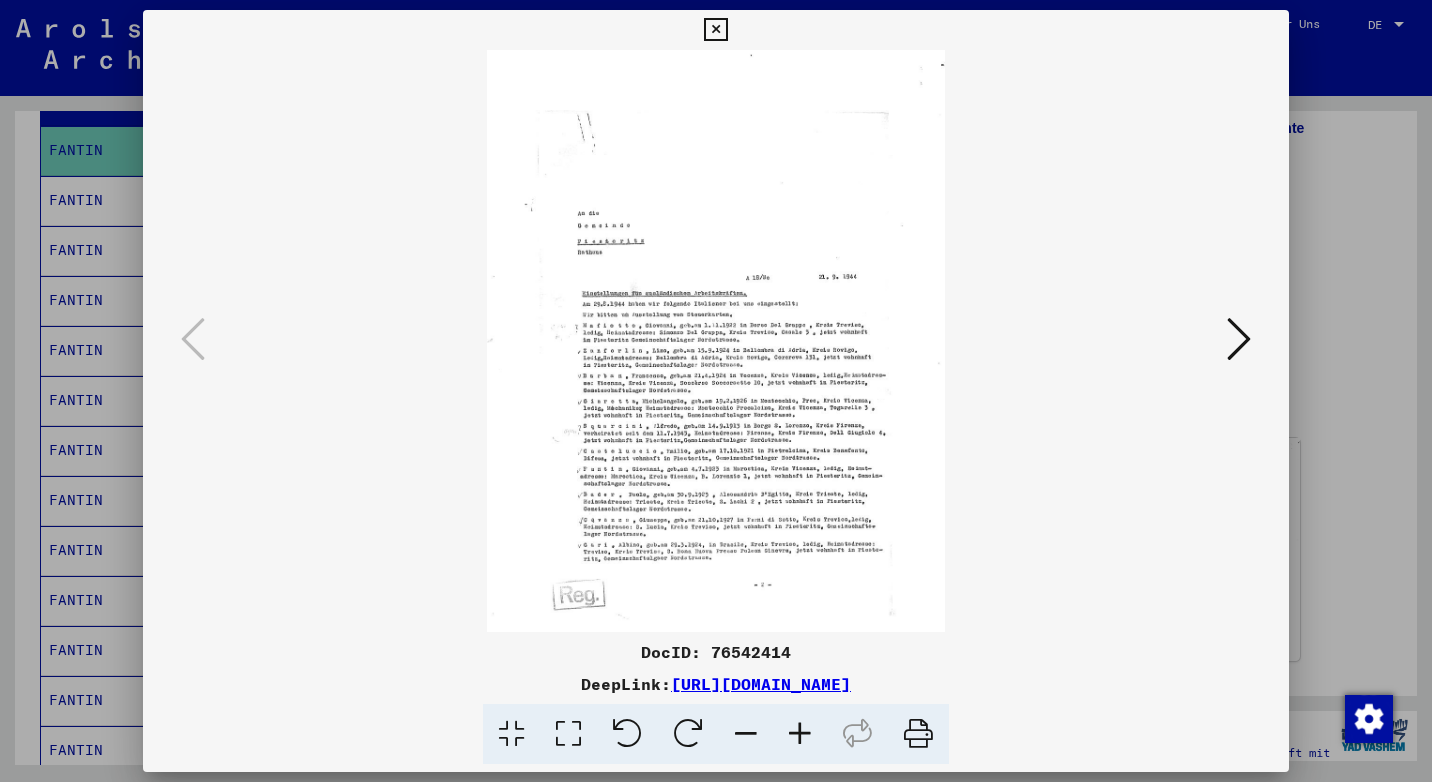 click at bounding box center [800, 734] 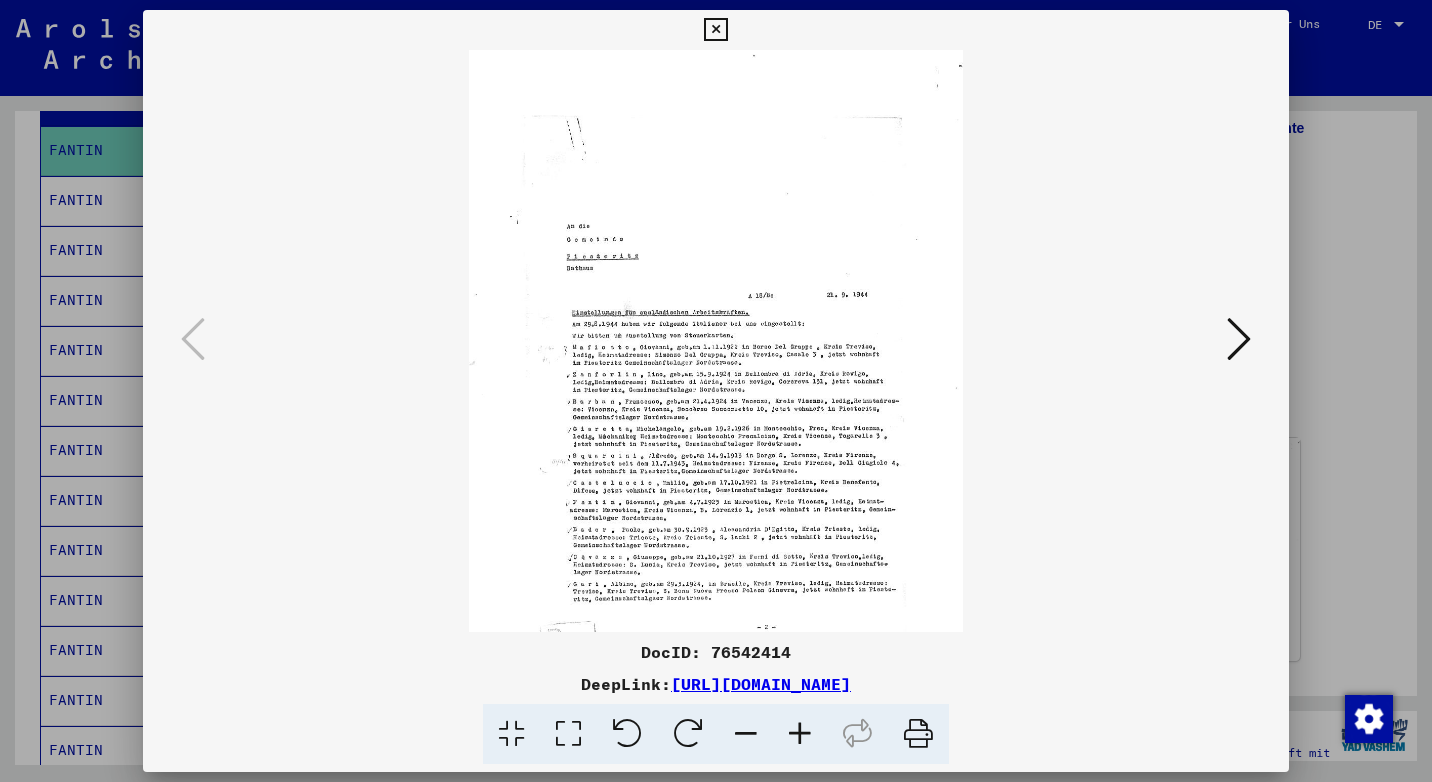 click at bounding box center (800, 734) 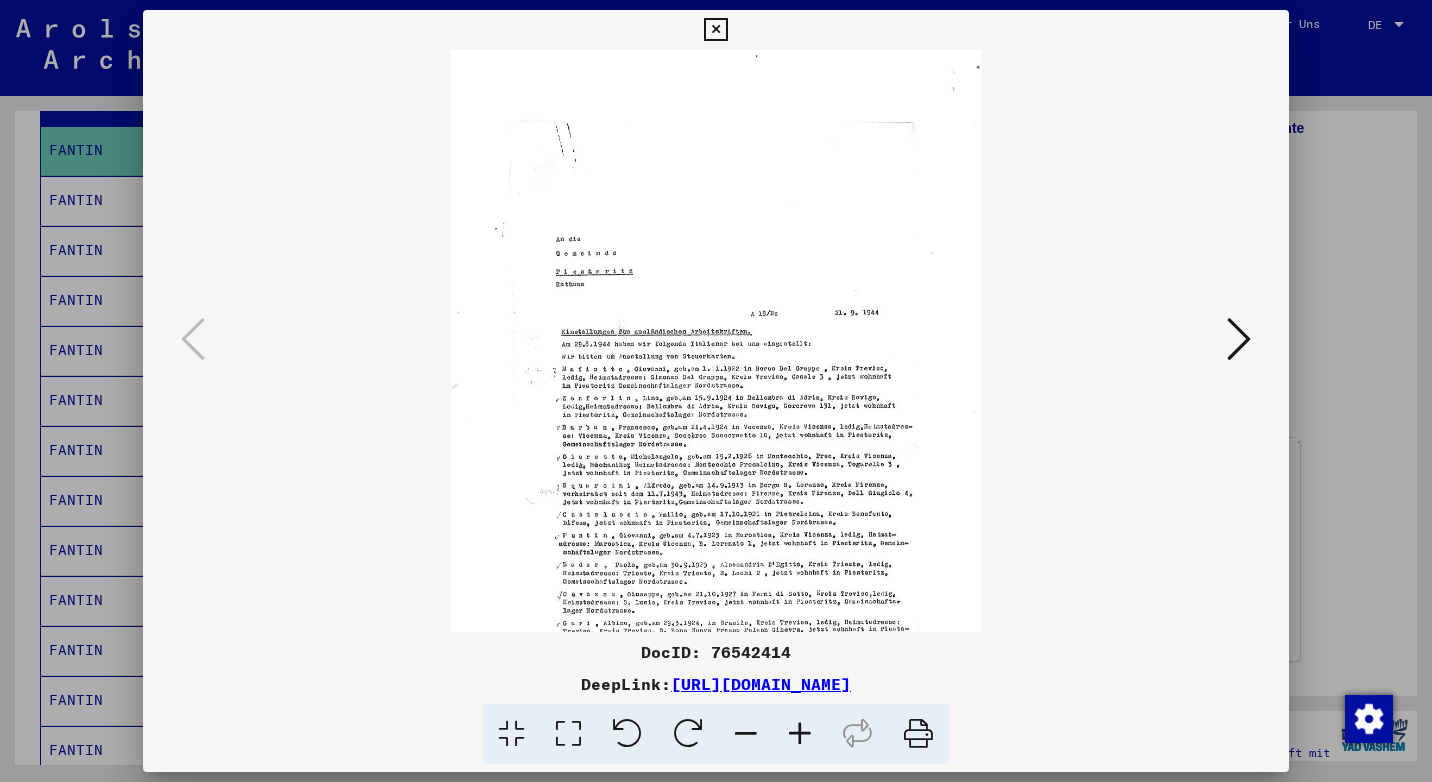 click at bounding box center (800, 734) 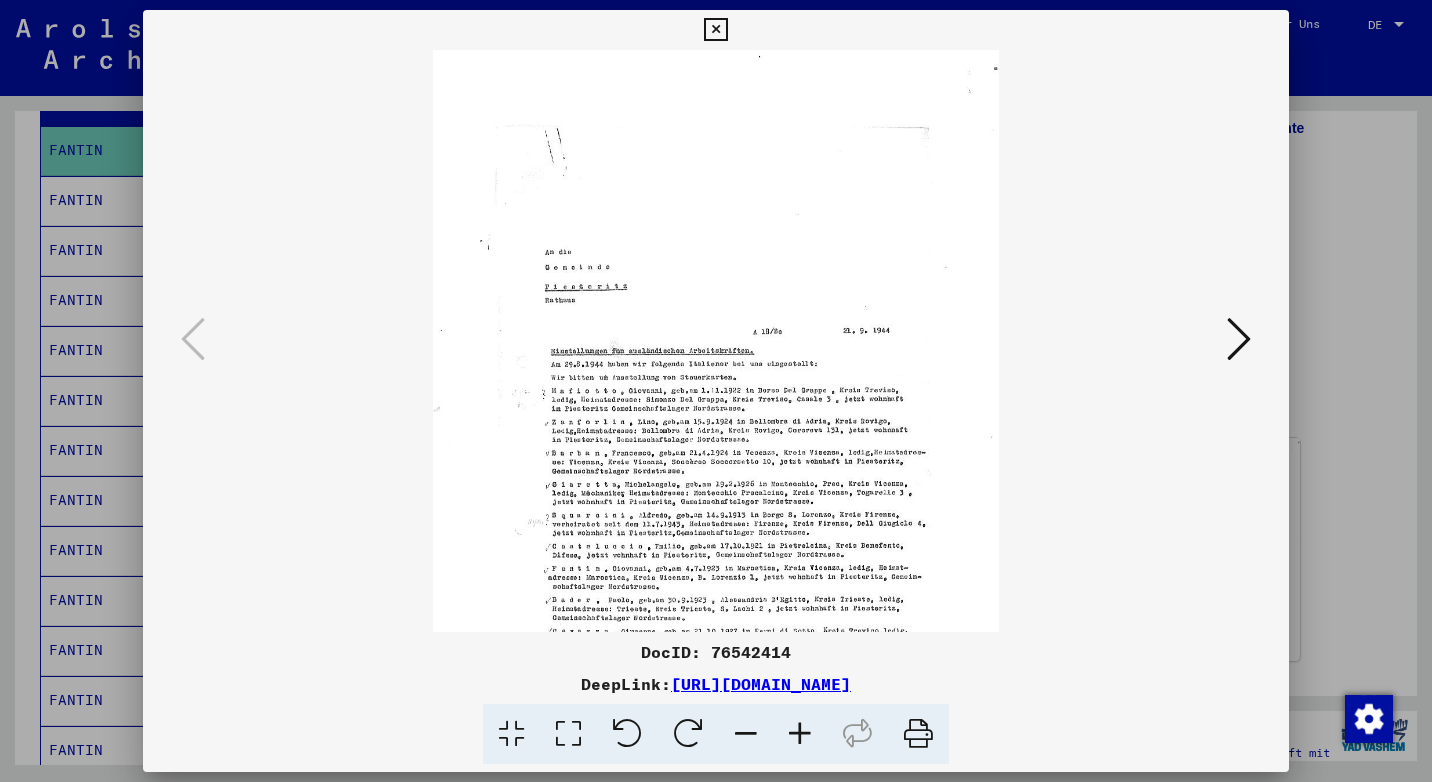 click at bounding box center (800, 734) 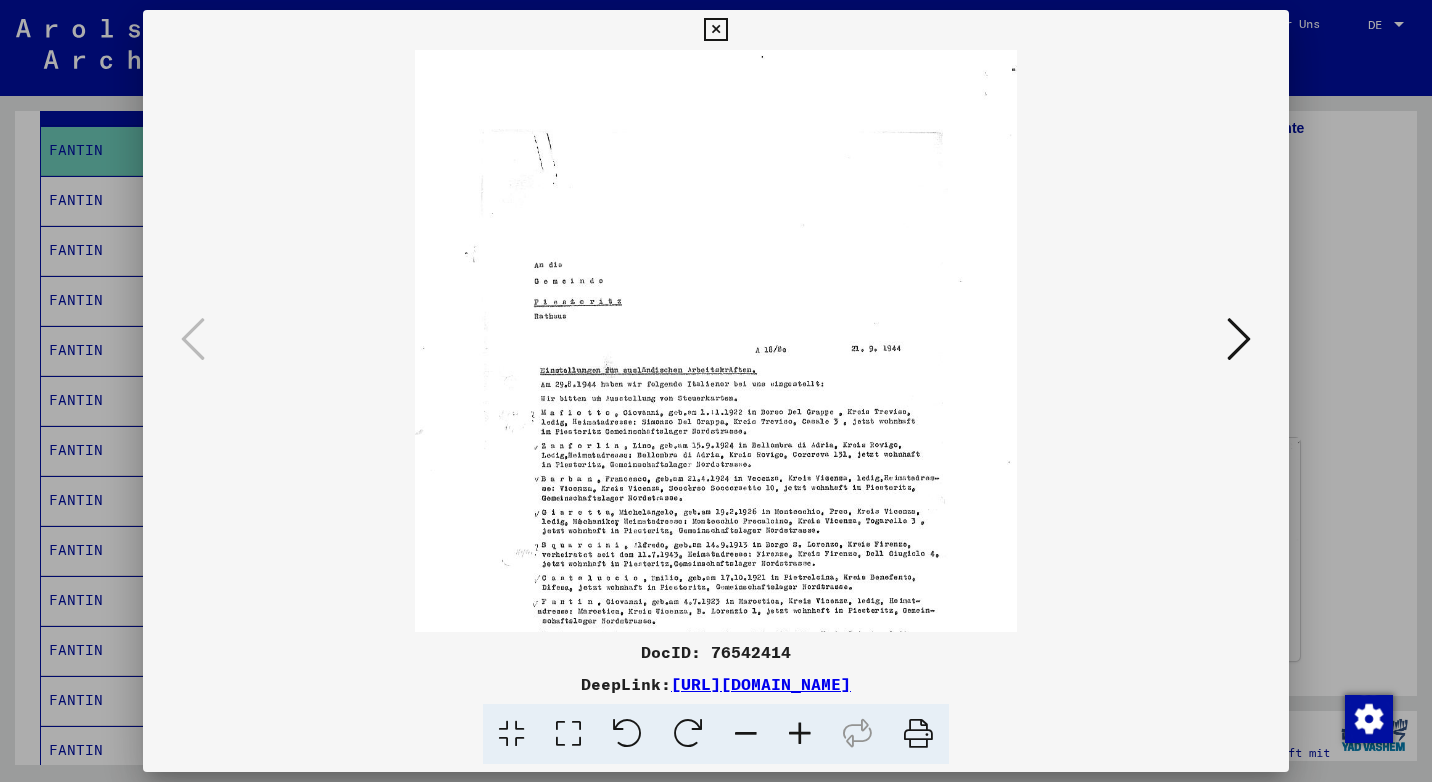 click at bounding box center (715, 30) 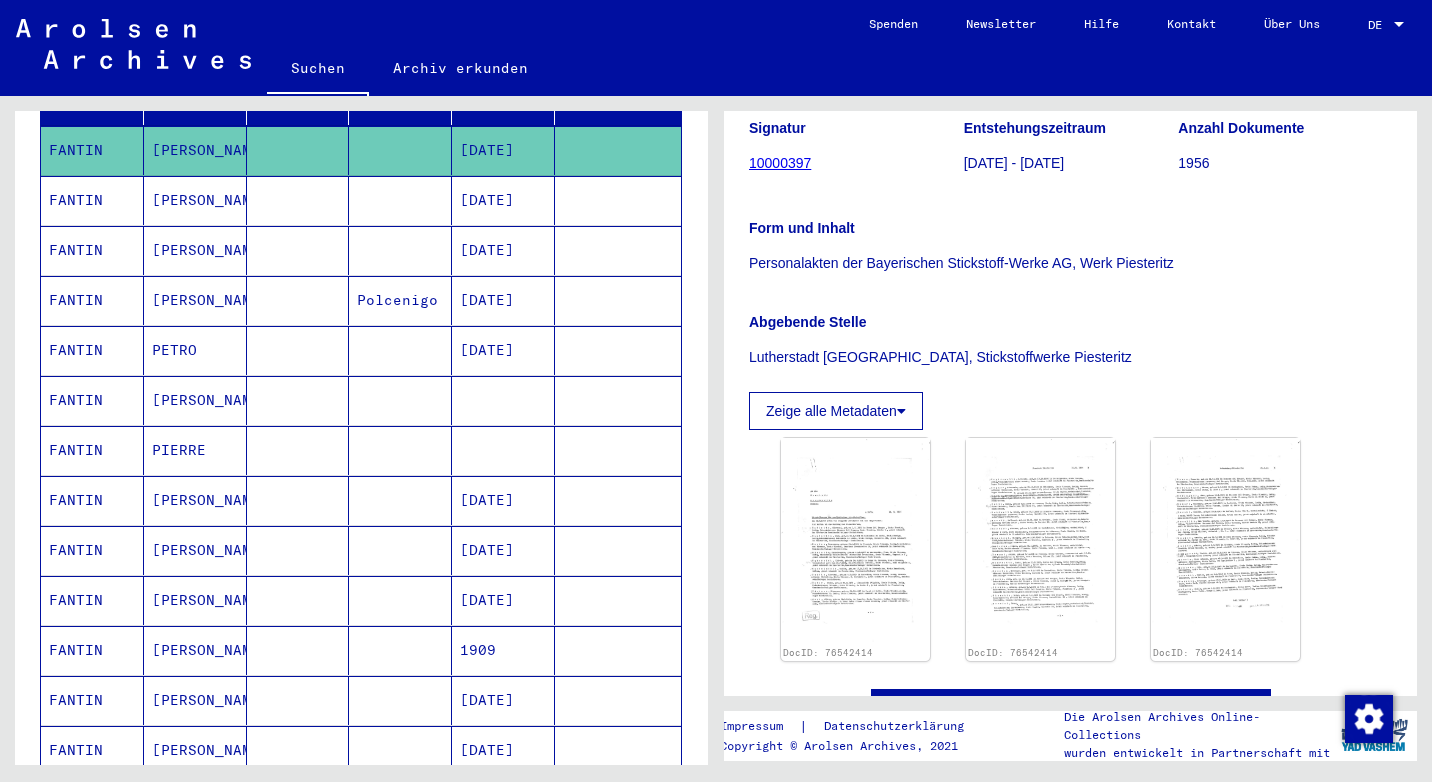 click on "PETRO" at bounding box center (195, 400) 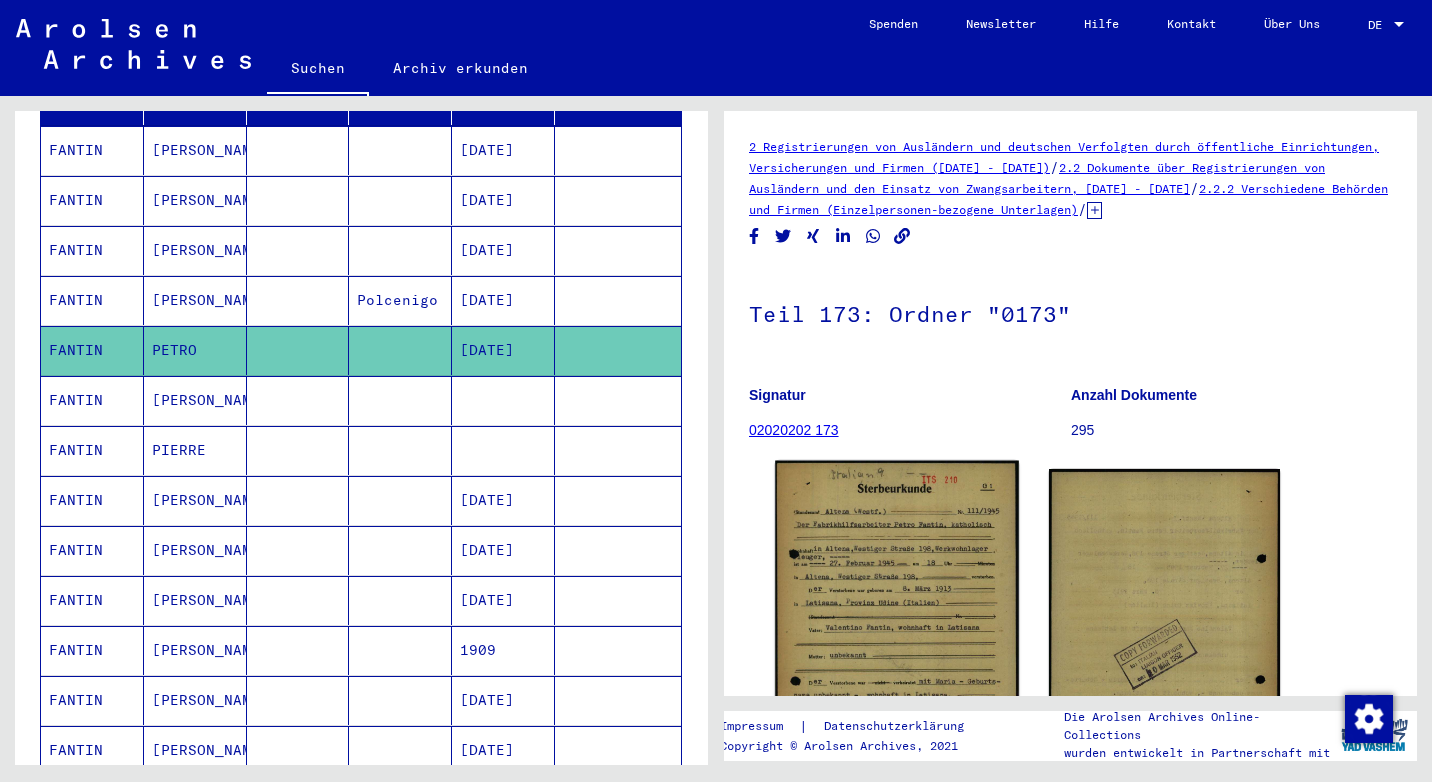 click 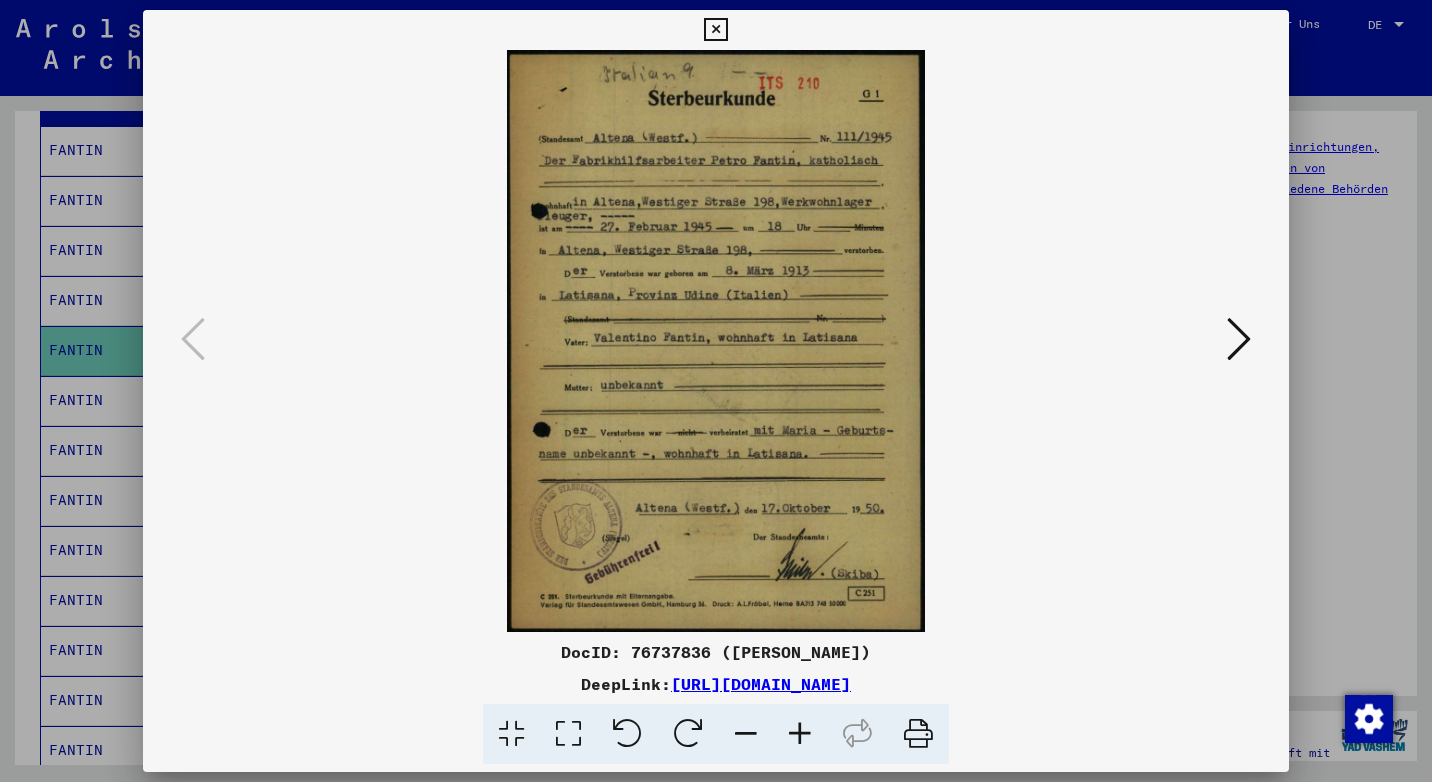 click at bounding box center [715, 30] 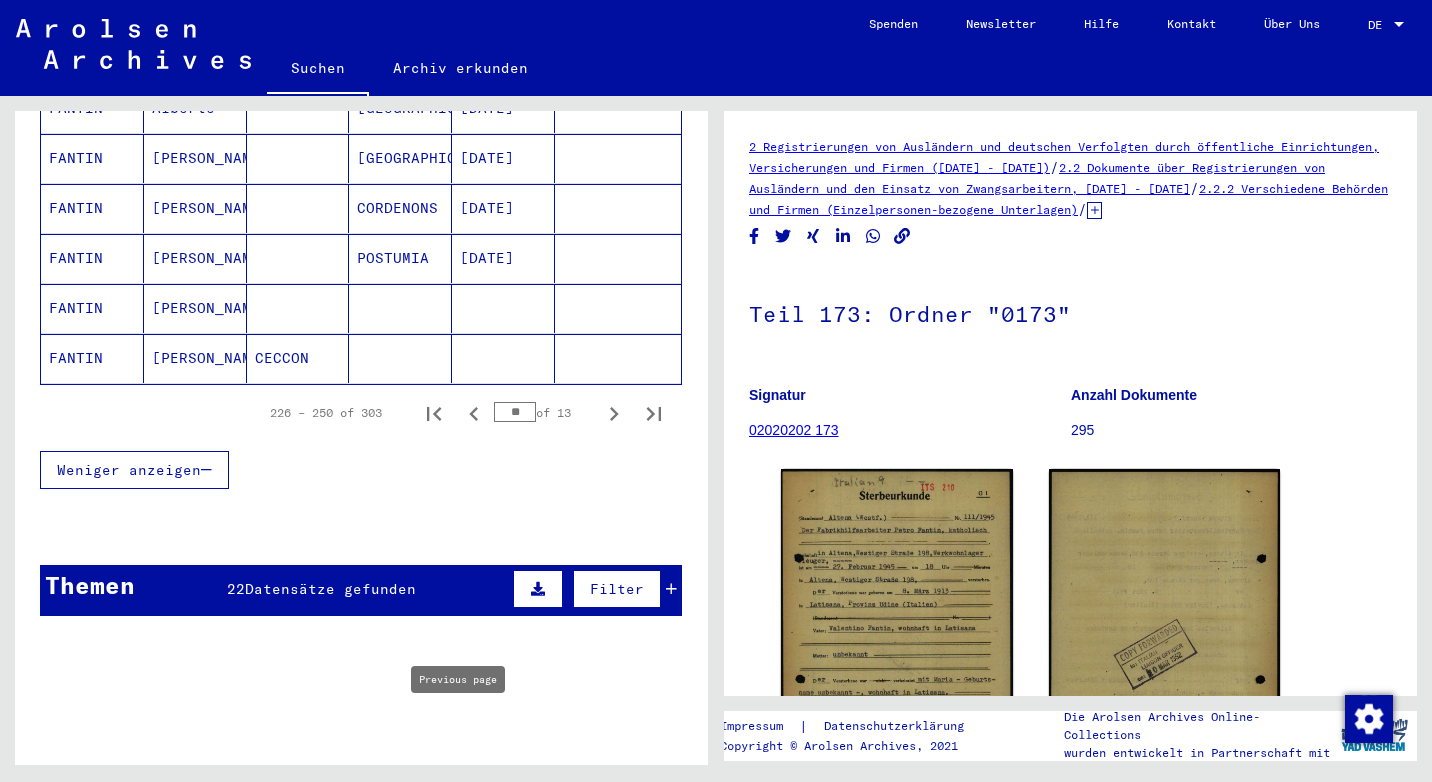 scroll, scrollTop: 1300, scrollLeft: 0, axis: vertical 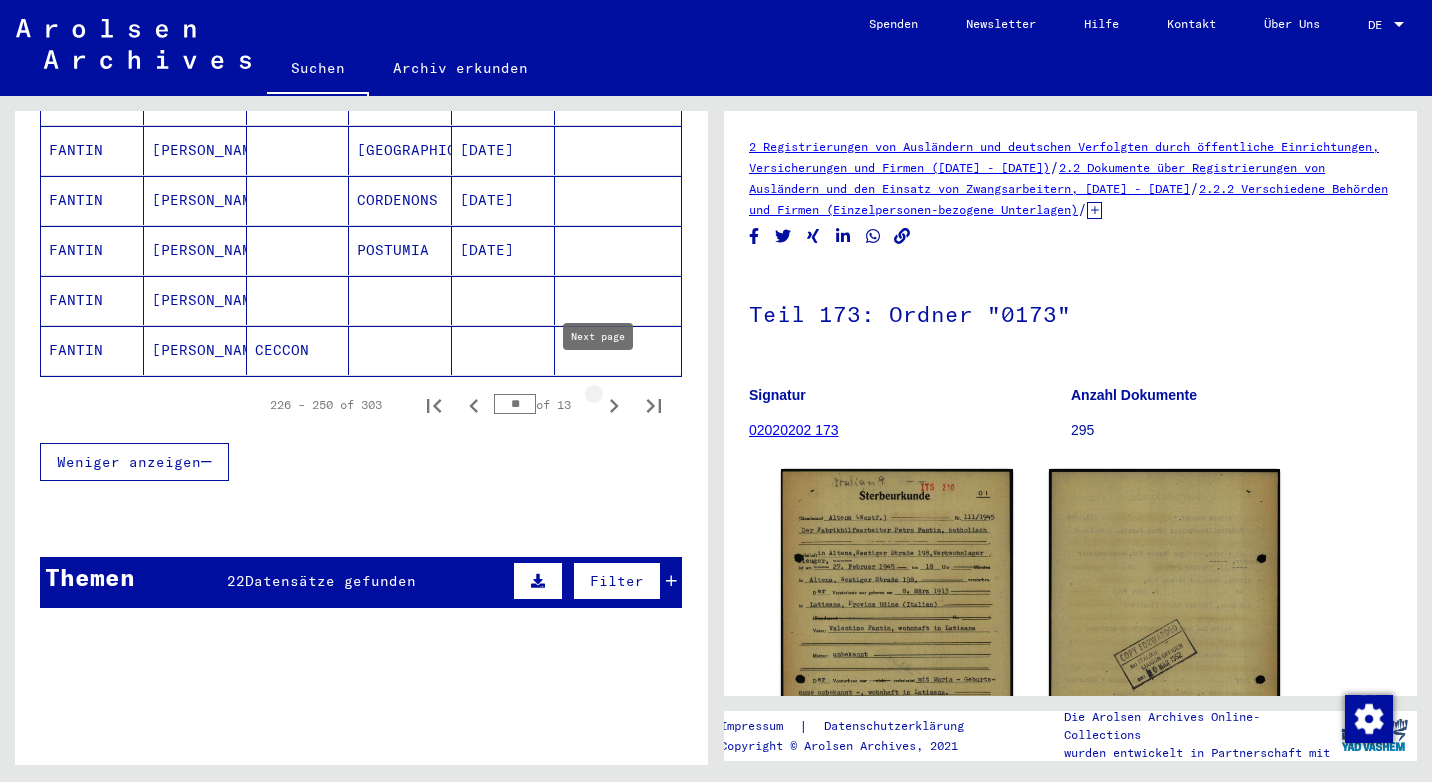 click 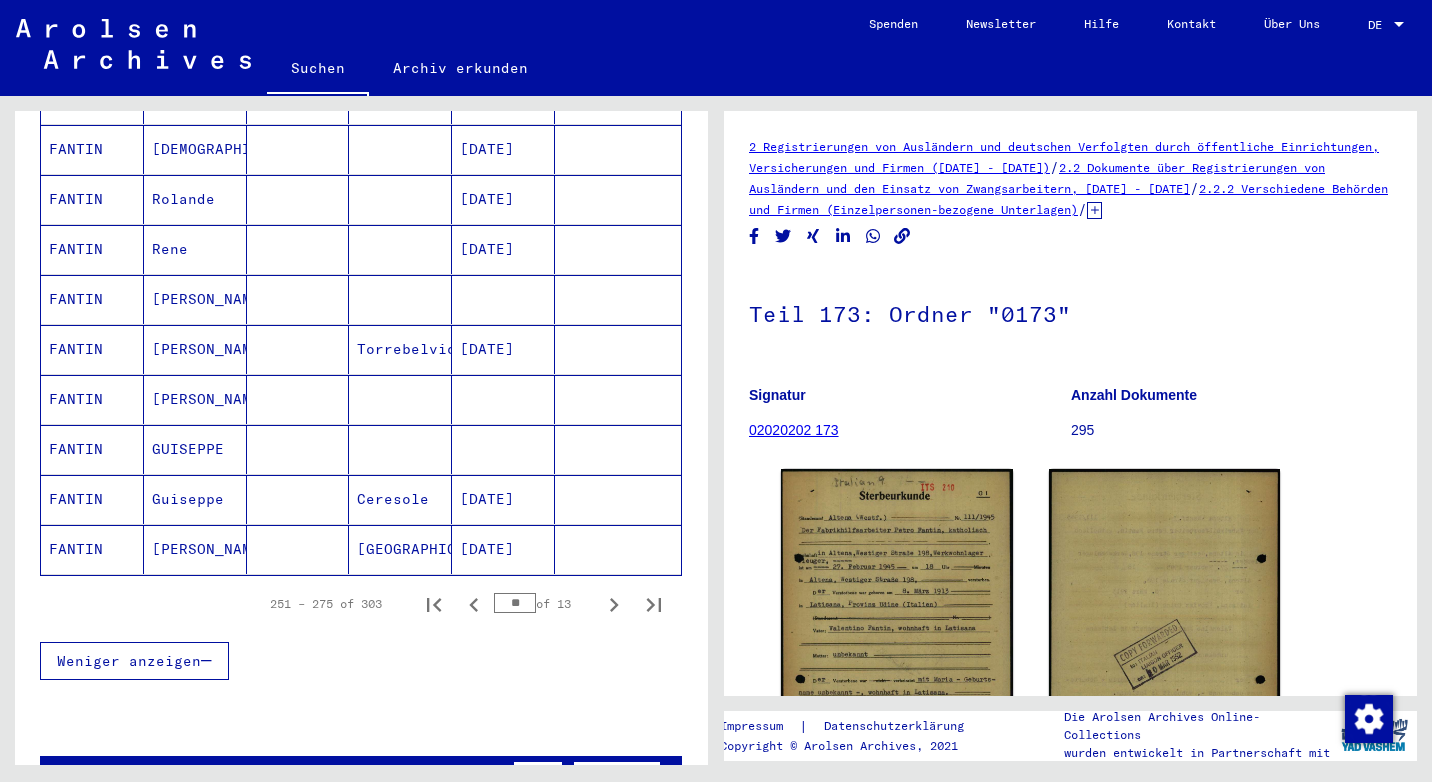 scroll, scrollTop: 1100, scrollLeft: 0, axis: vertical 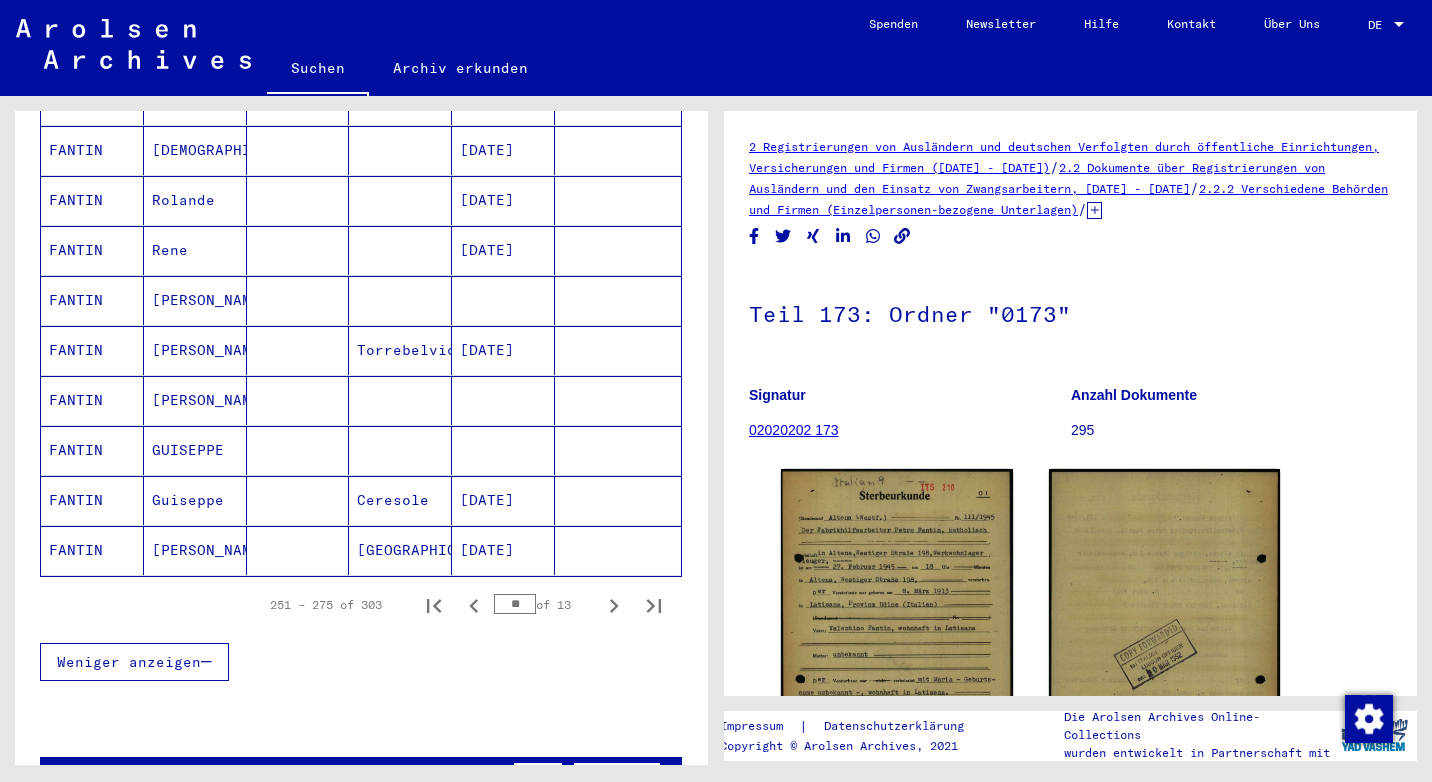 click on "[PERSON_NAME]" at bounding box center [195, 350] 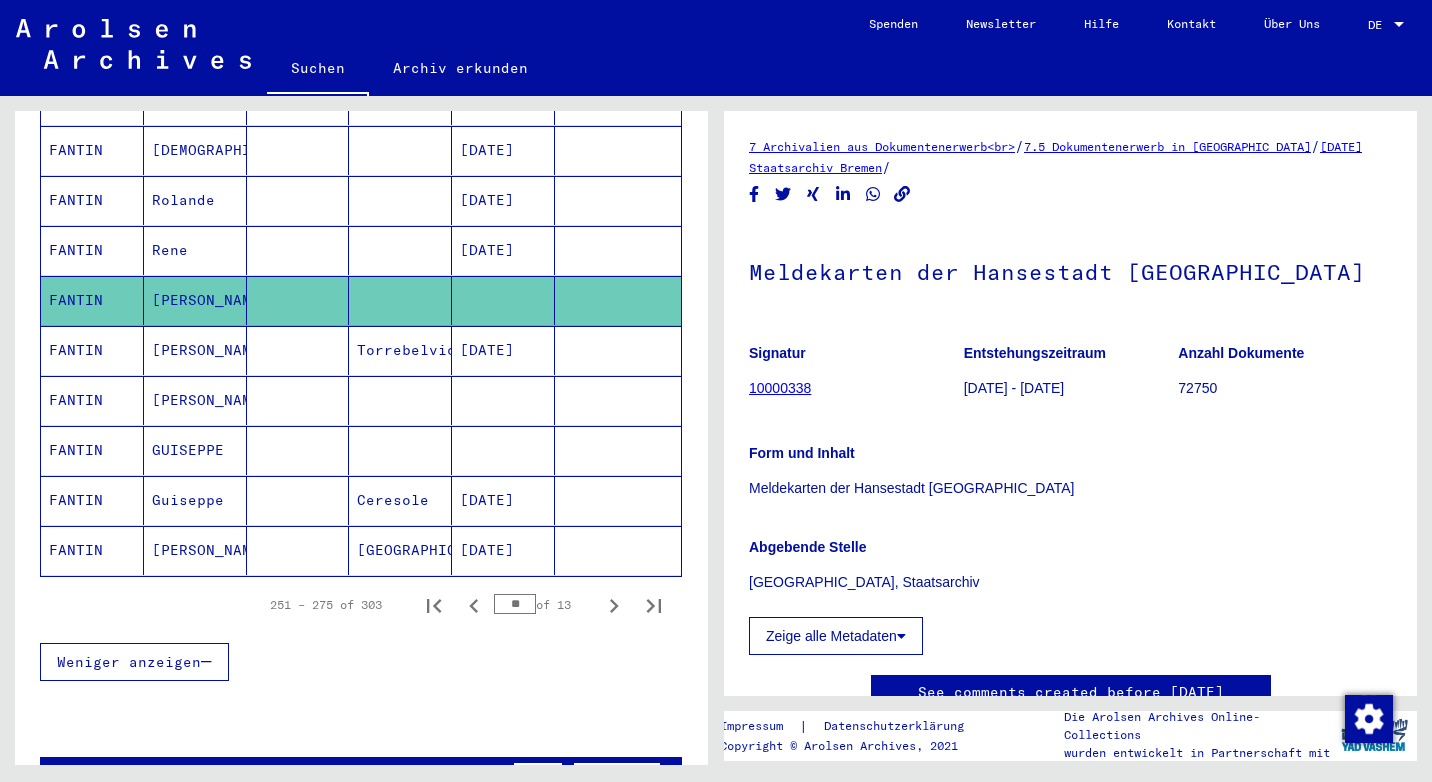 scroll, scrollTop: 113, scrollLeft: 0, axis: vertical 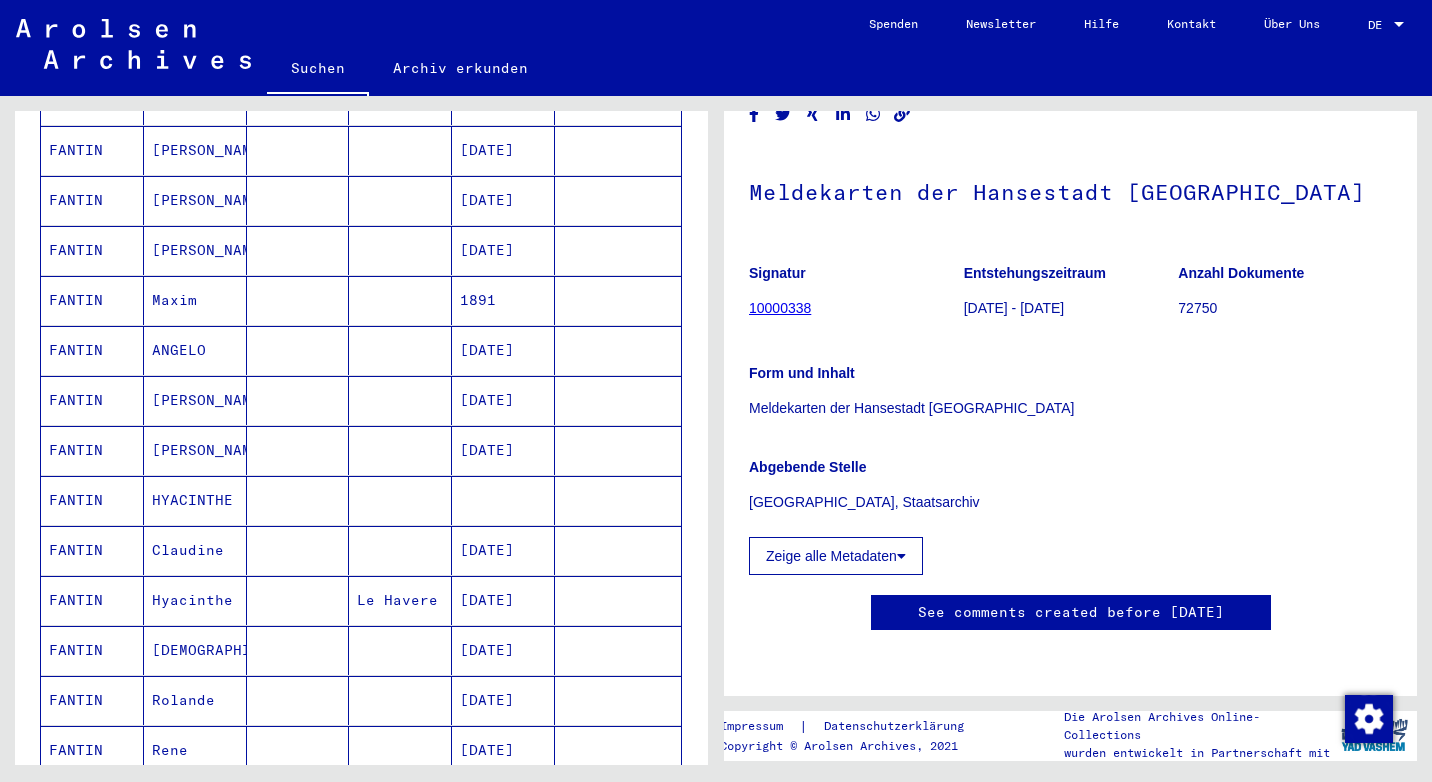 click on "[PERSON_NAME]" at bounding box center (195, 300) 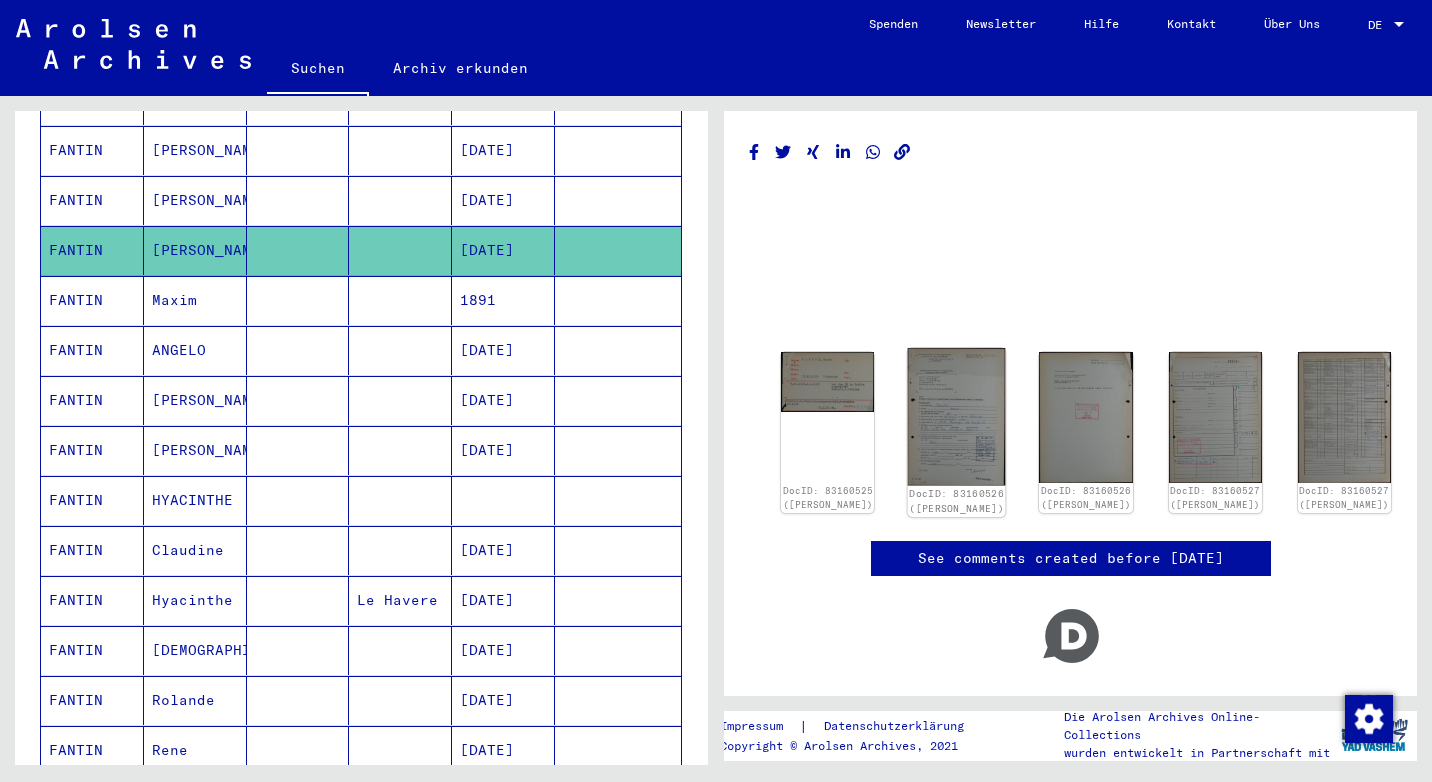 click 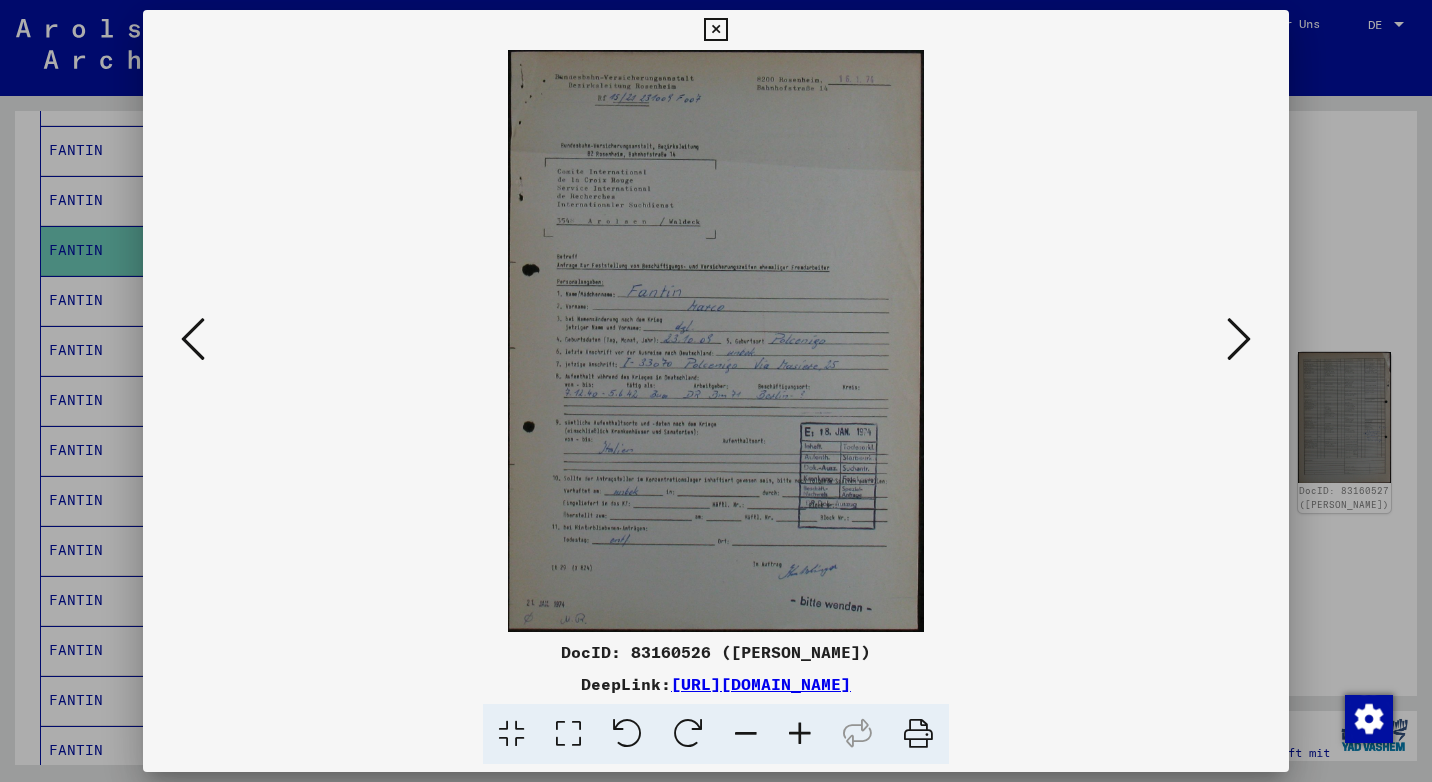 click at bounding box center [715, 30] 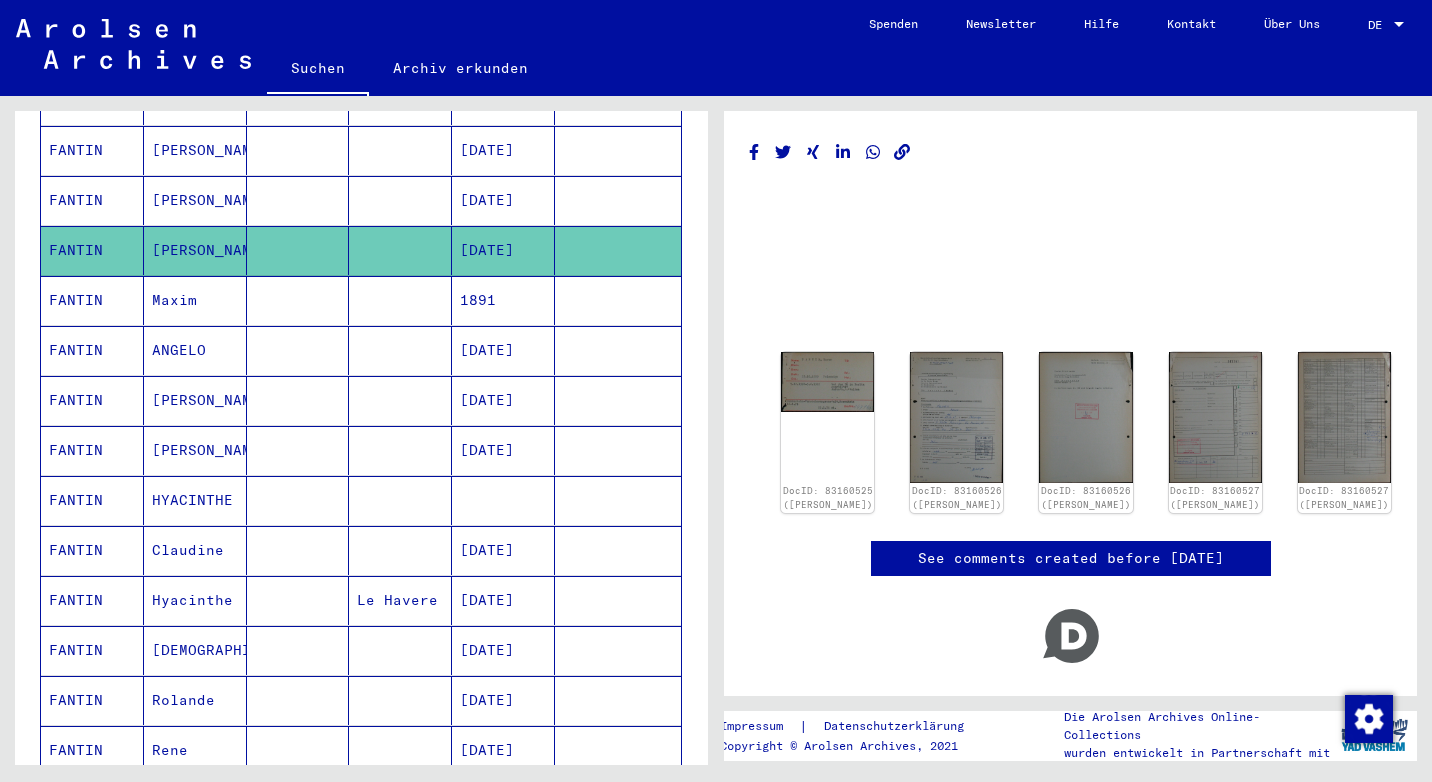 click on "[PERSON_NAME]" at bounding box center [195, 250] 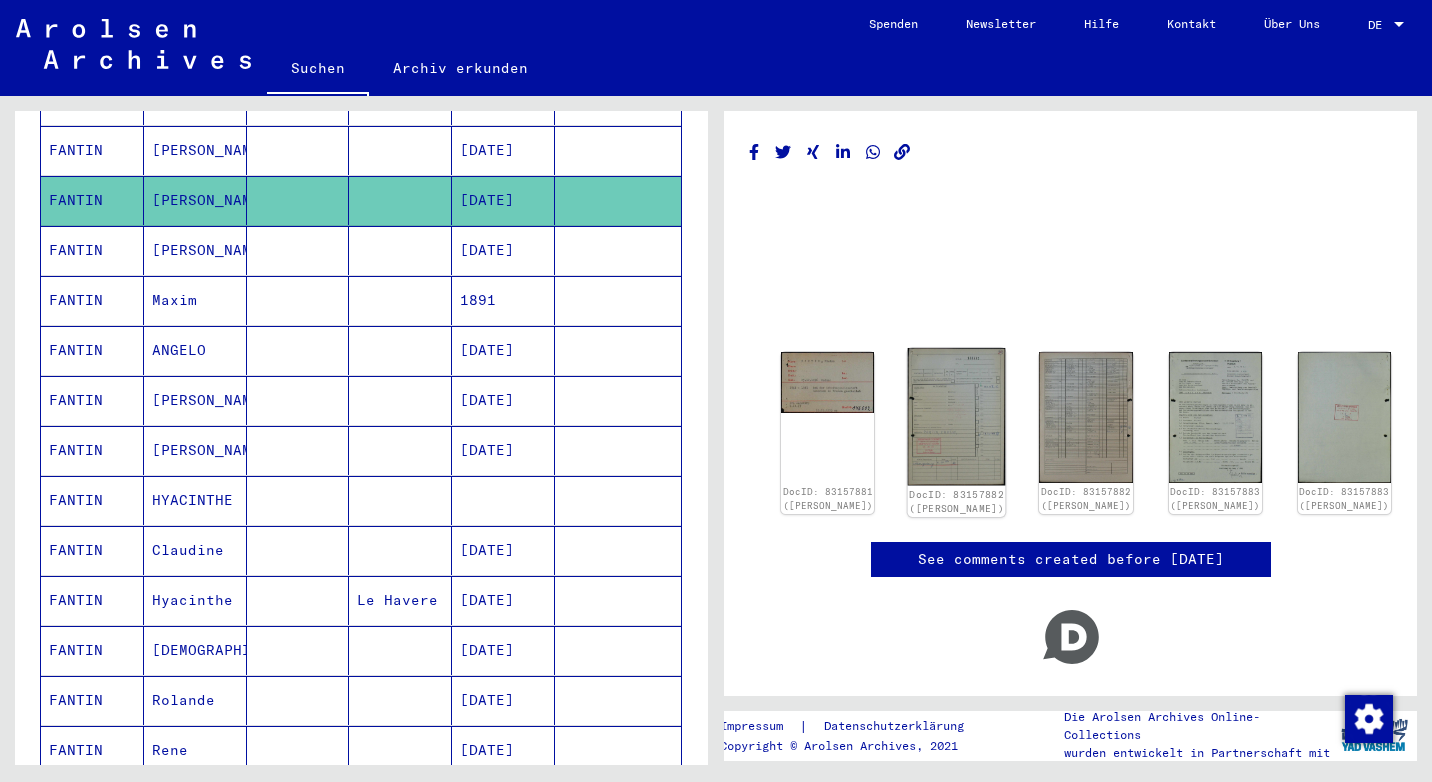 click 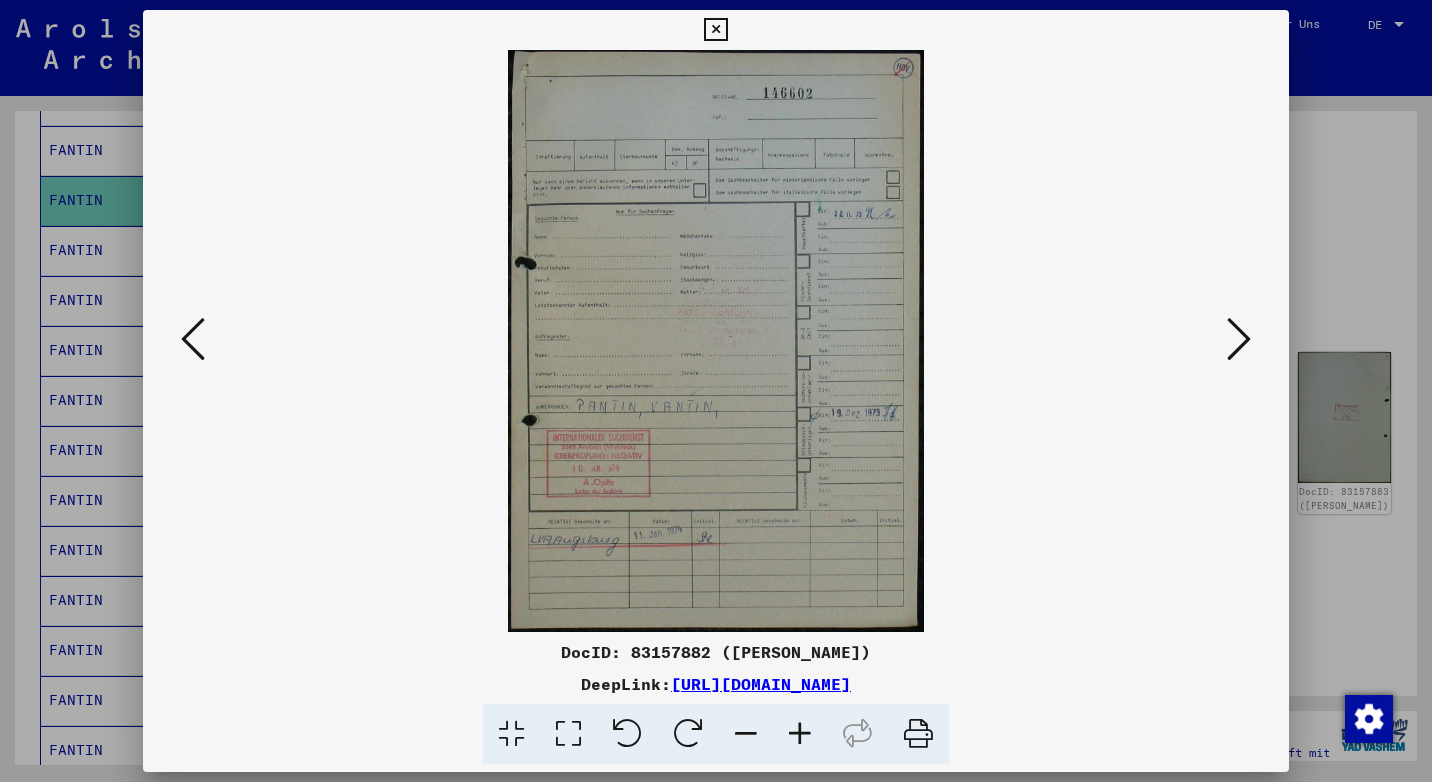 click at bounding box center (1239, 339) 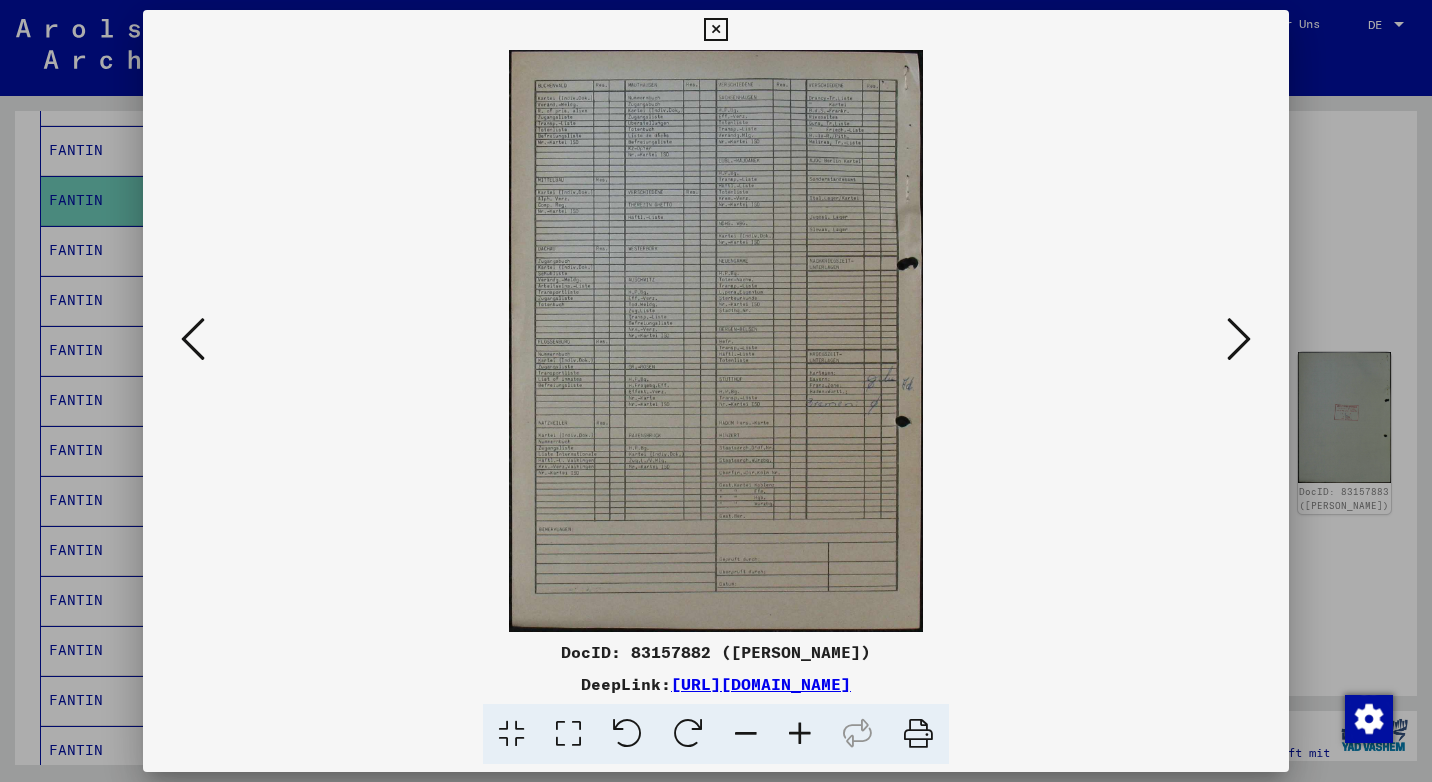 click at bounding box center [1239, 339] 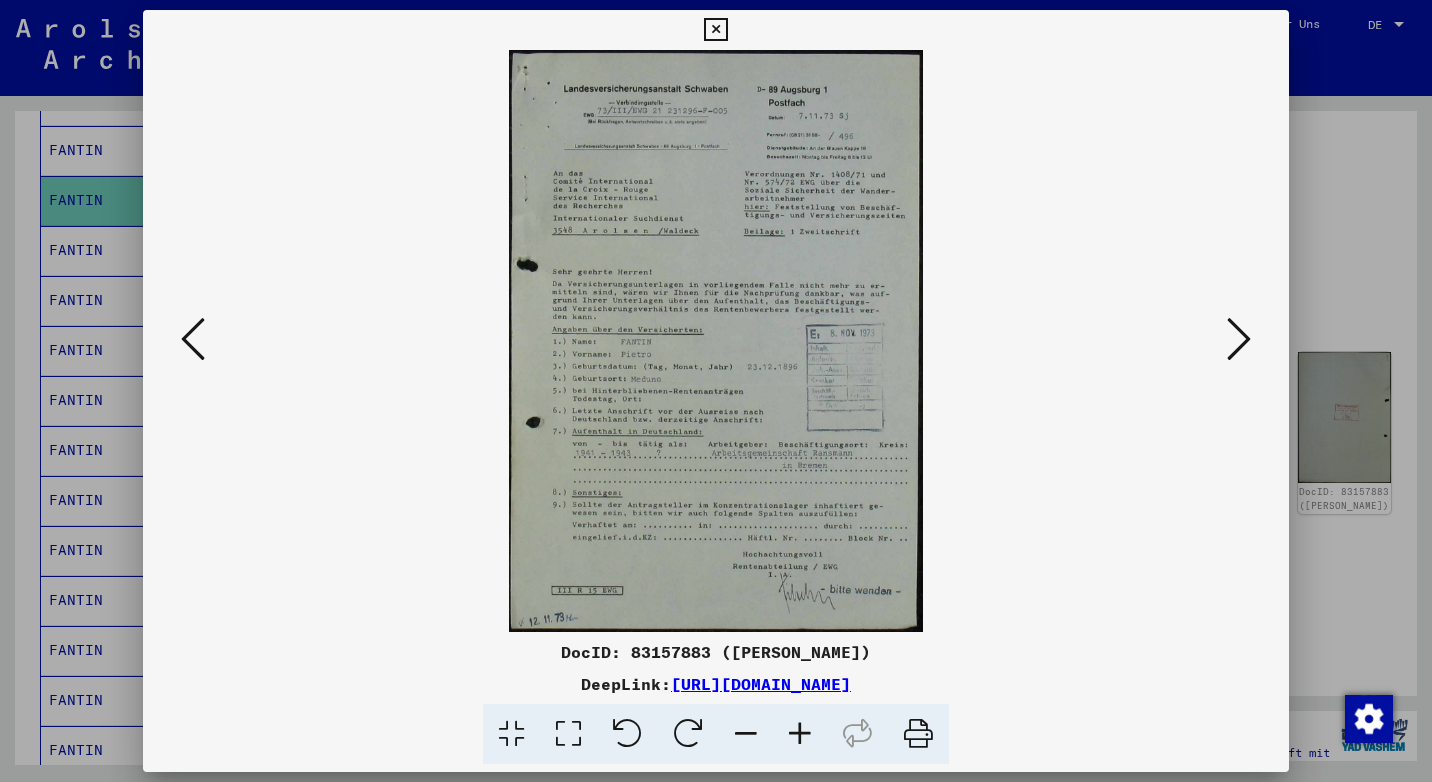 click at bounding box center (715, 30) 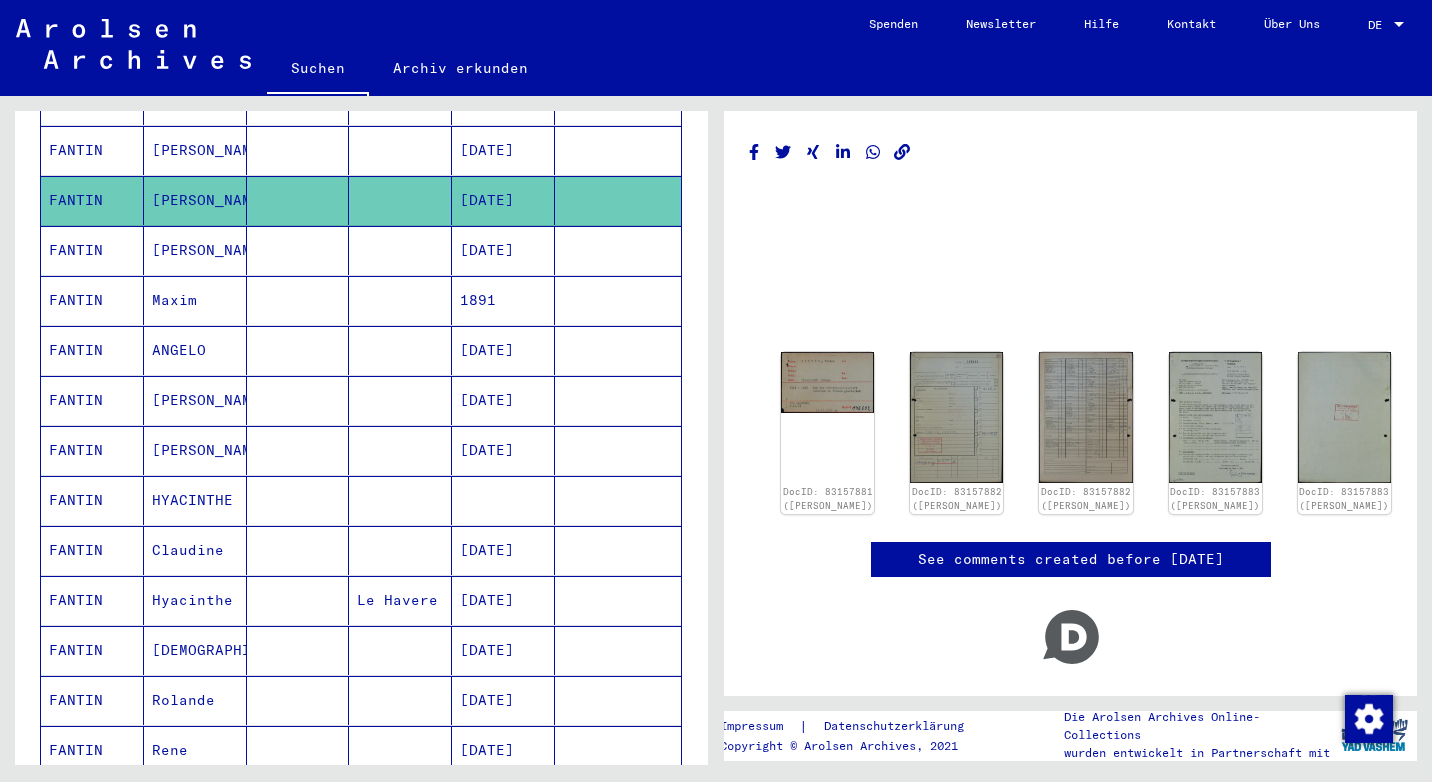 click on "[PERSON_NAME]" at bounding box center [195, 200] 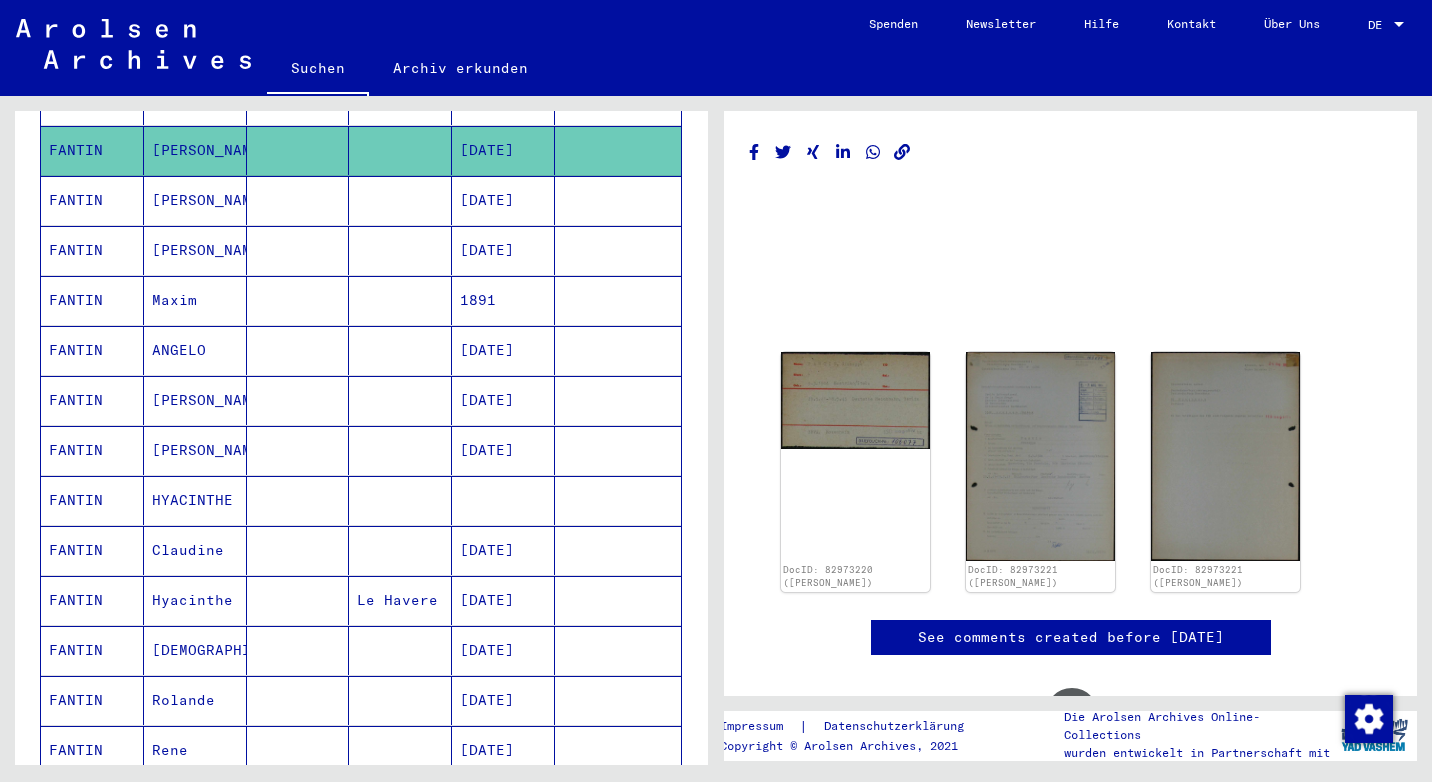 scroll, scrollTop: 500, scrollLeft: 0, axis: vertical 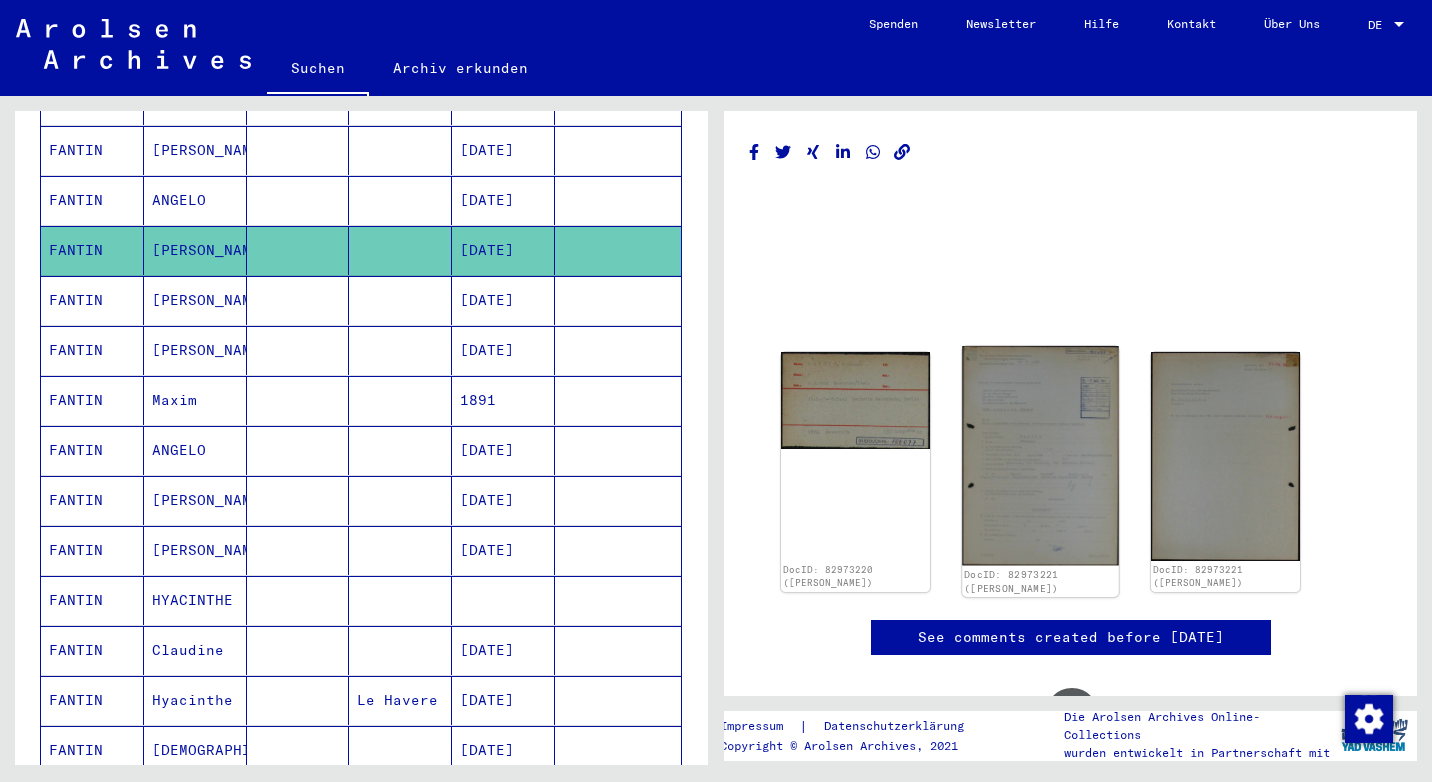 click 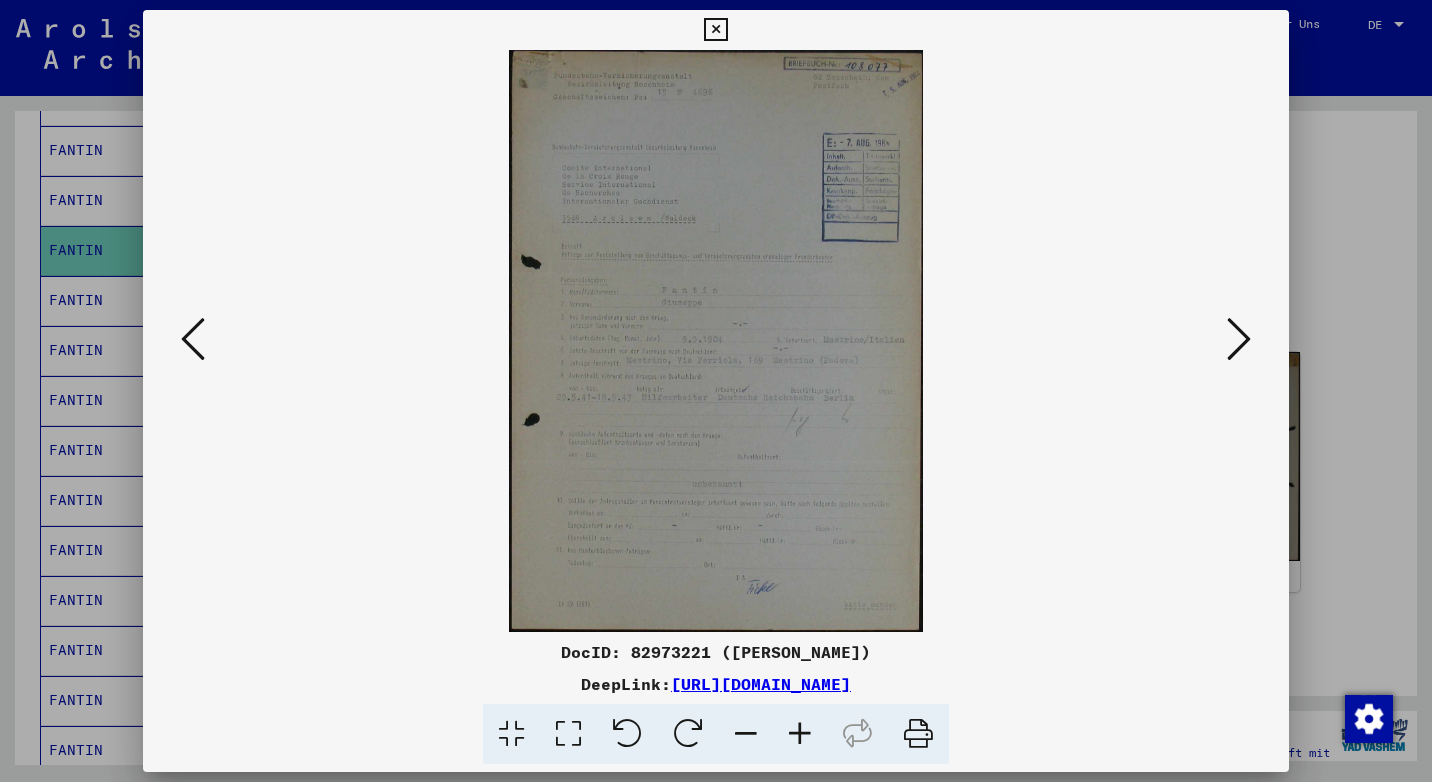 click at bounding box center (715, 30) 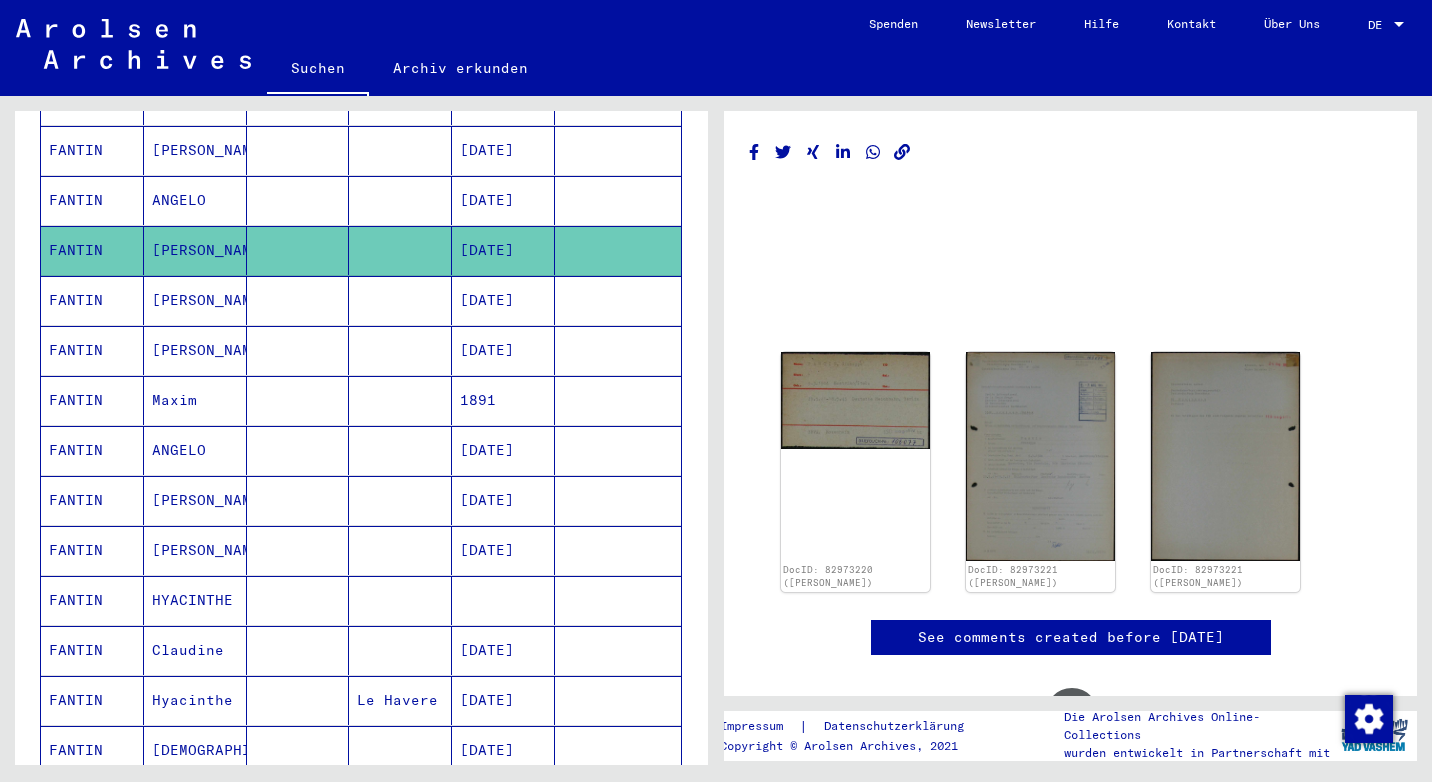 click on "ANGELO" at bounding box center (195, 250) 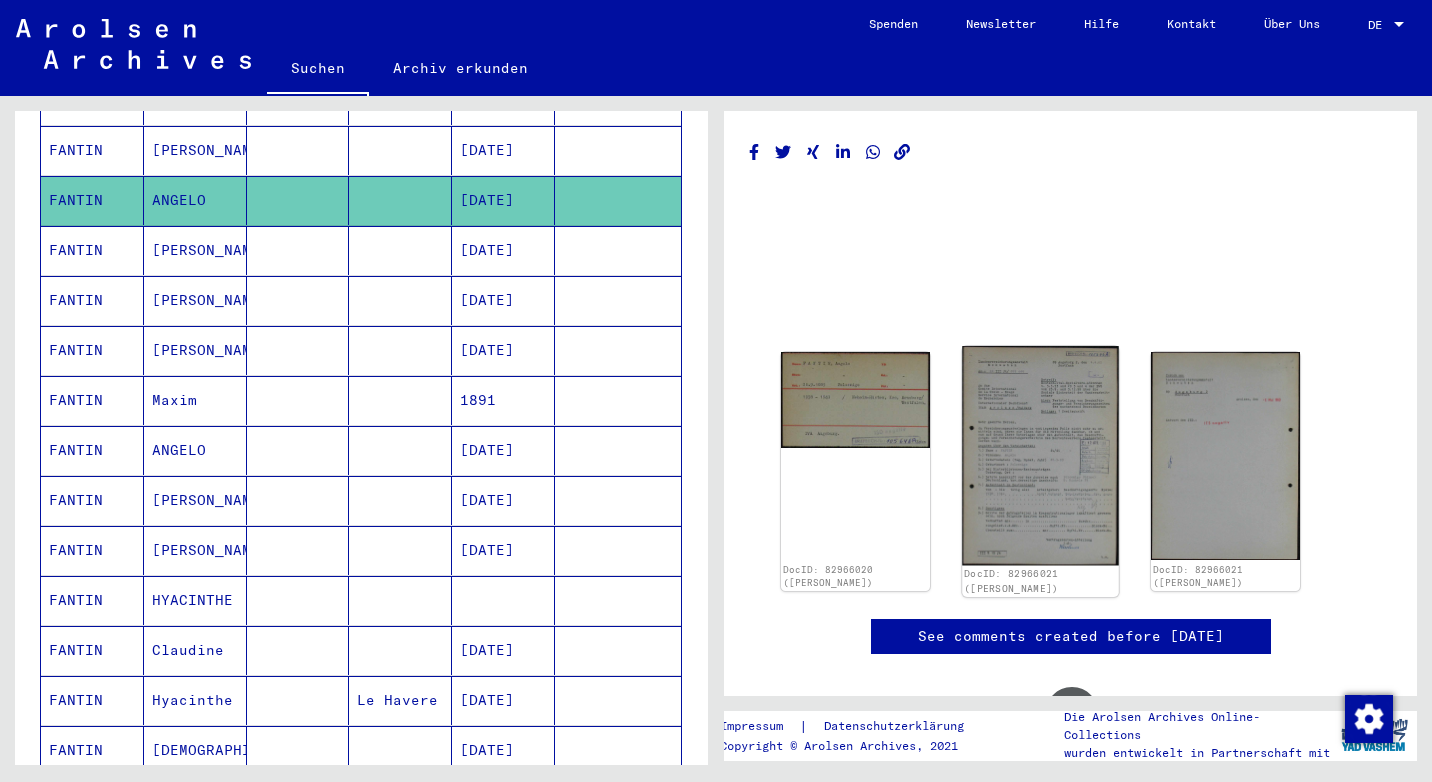 click 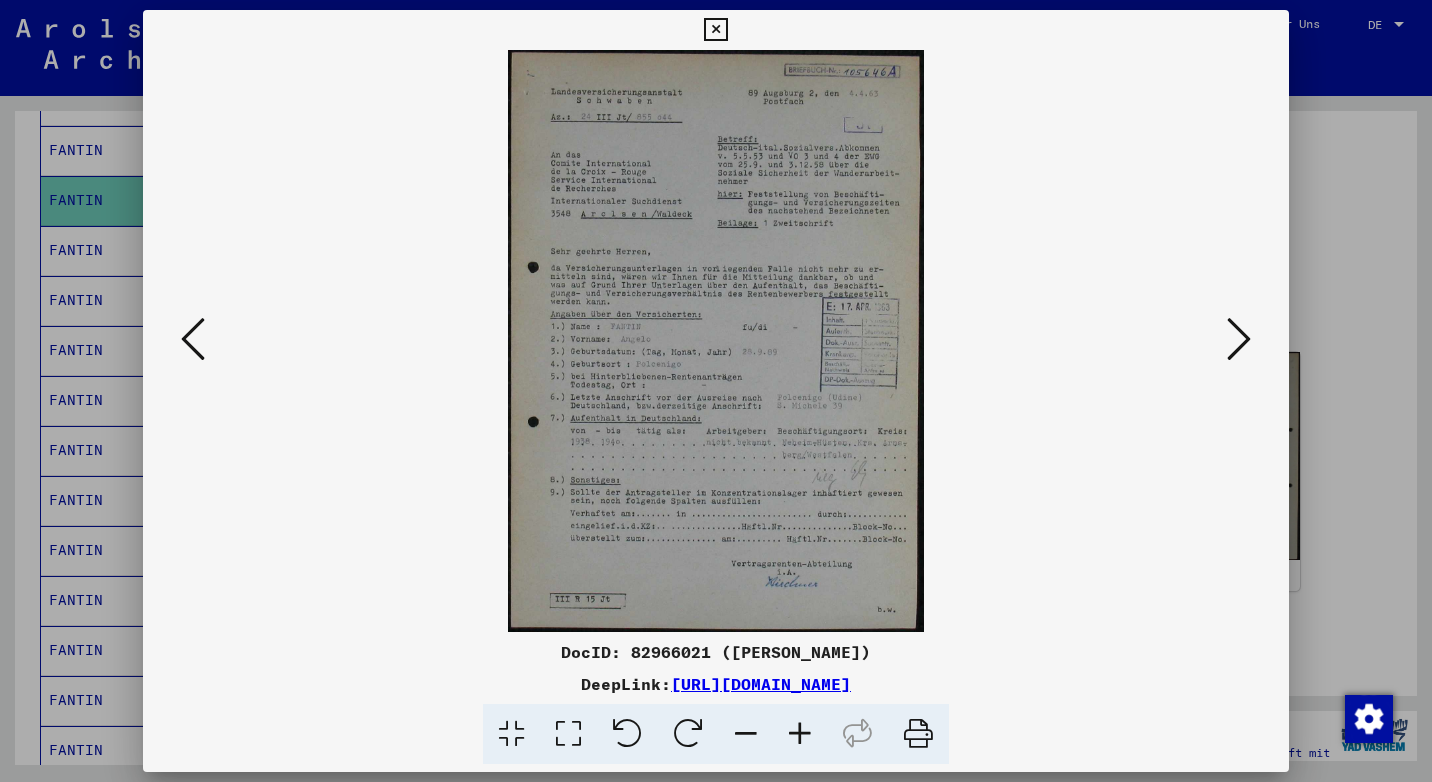 click at bounding box center [715, 30] 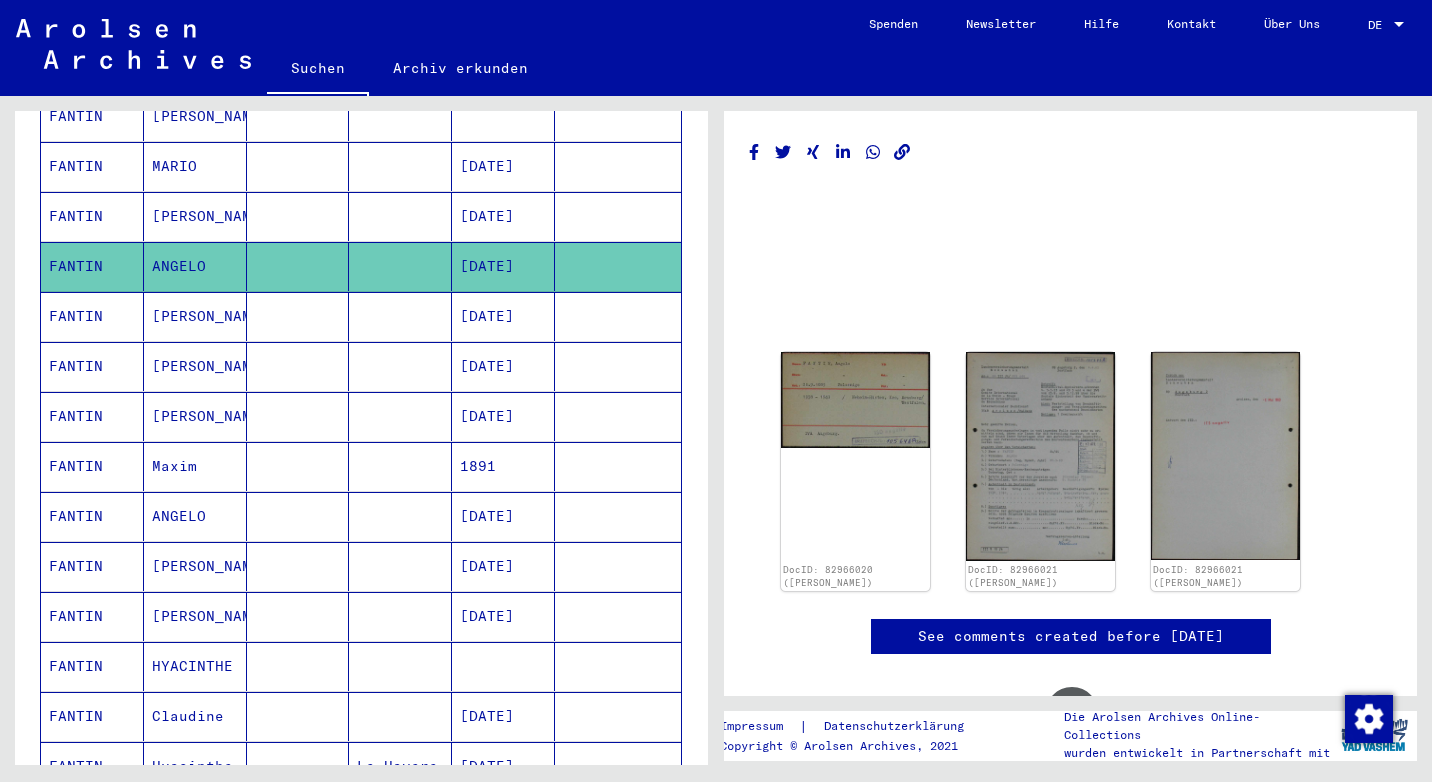 scroll, scrollTop: 400, scrollLeft: 0, axis: vertical 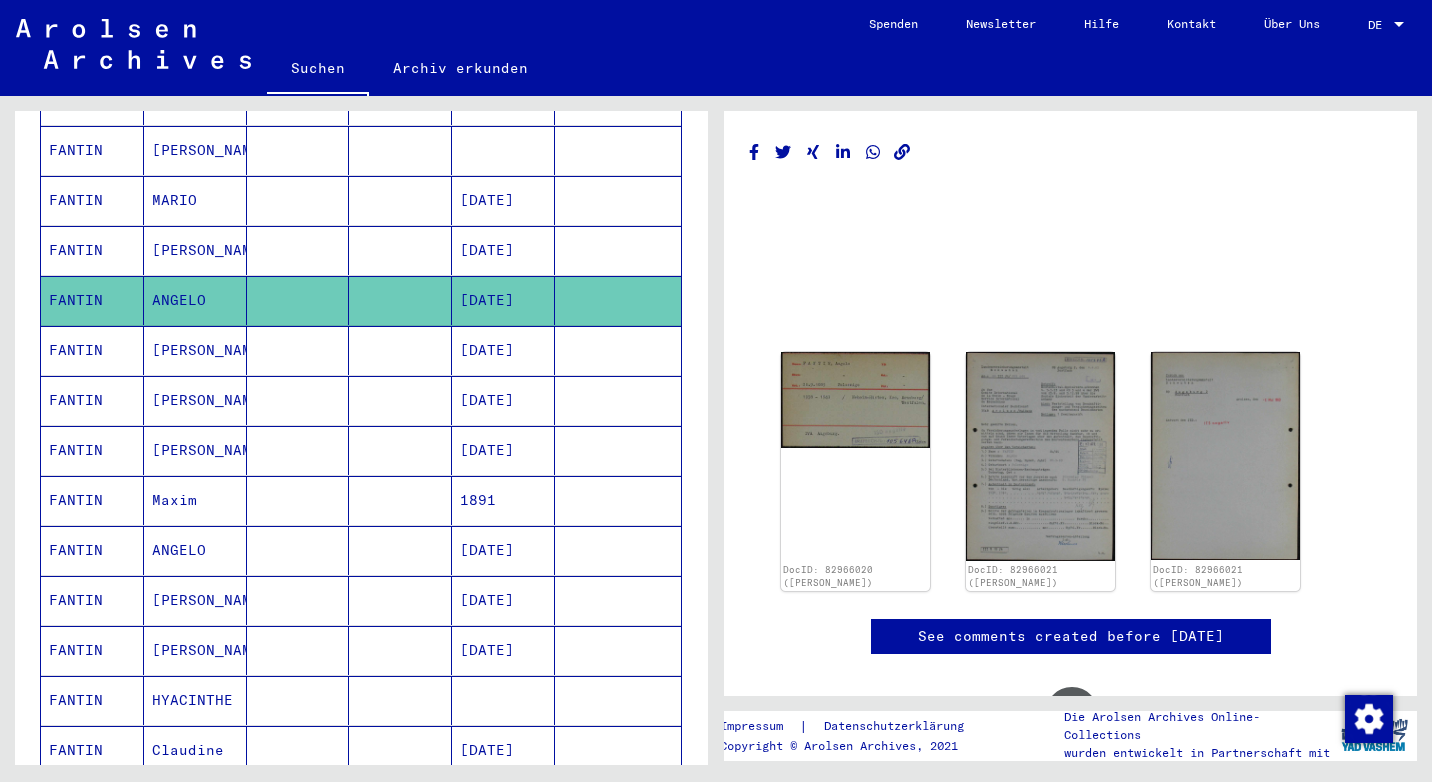 click on "[PERSON_NAME]" at bounding box center [195, 300] 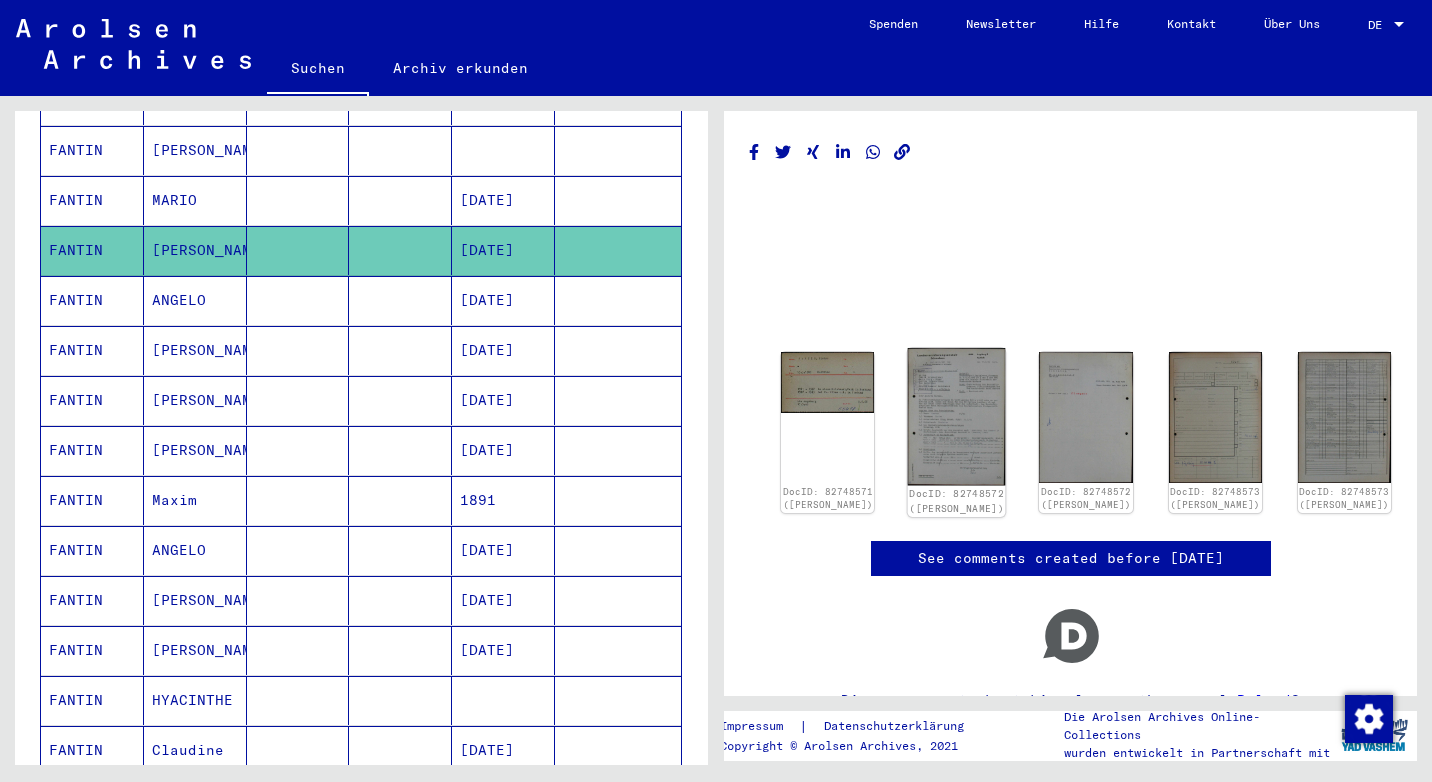 click 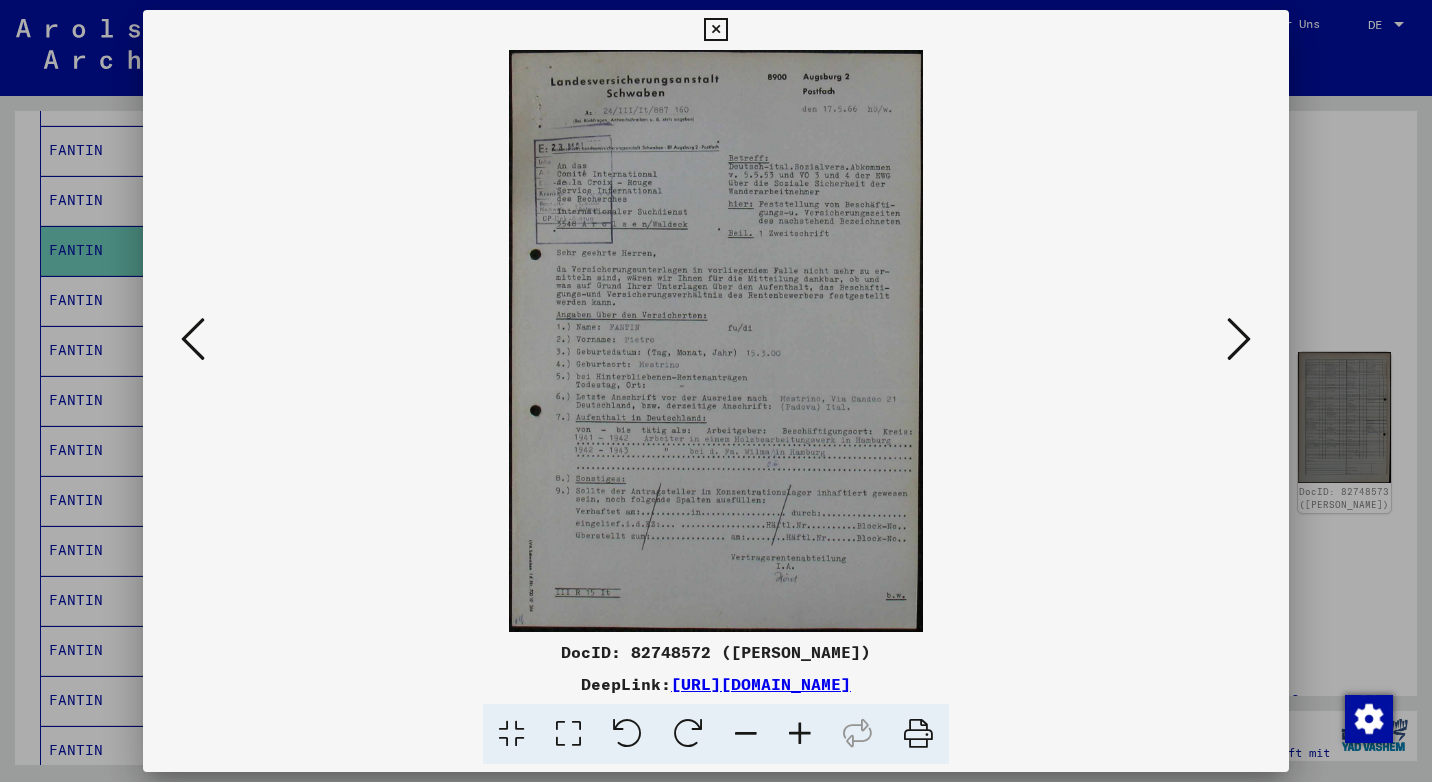 click at bounding box center (715, 30) 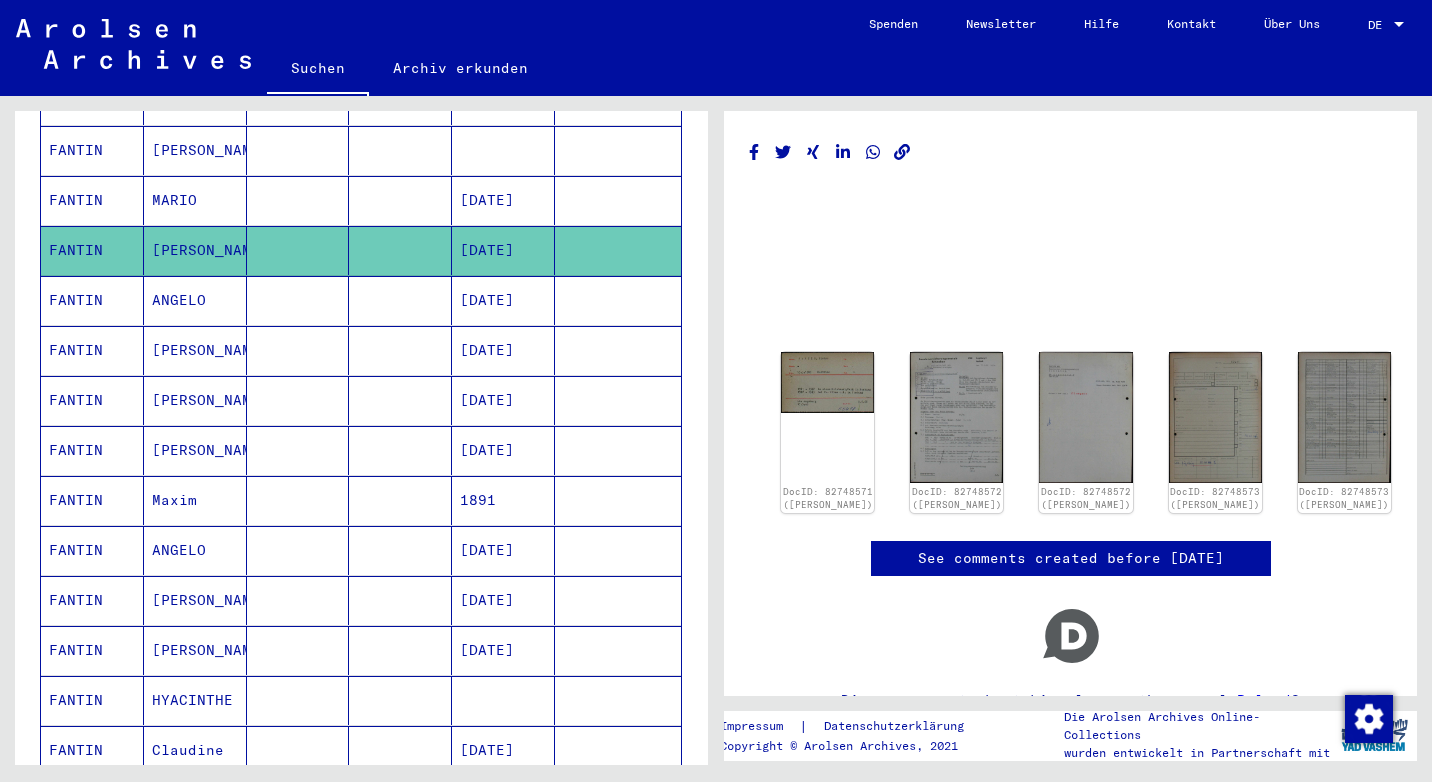 click on "MARIO" at bounding box center [195, 250] 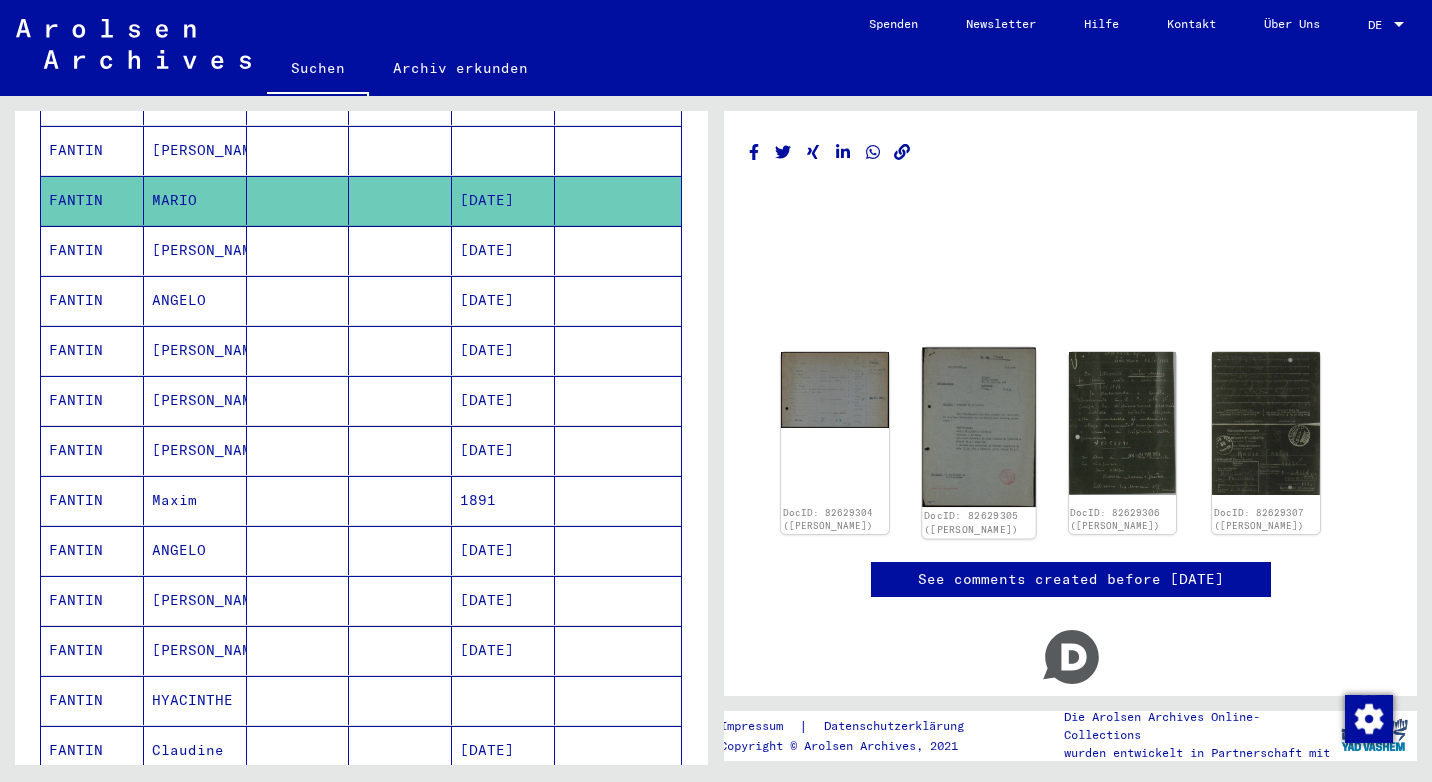 click 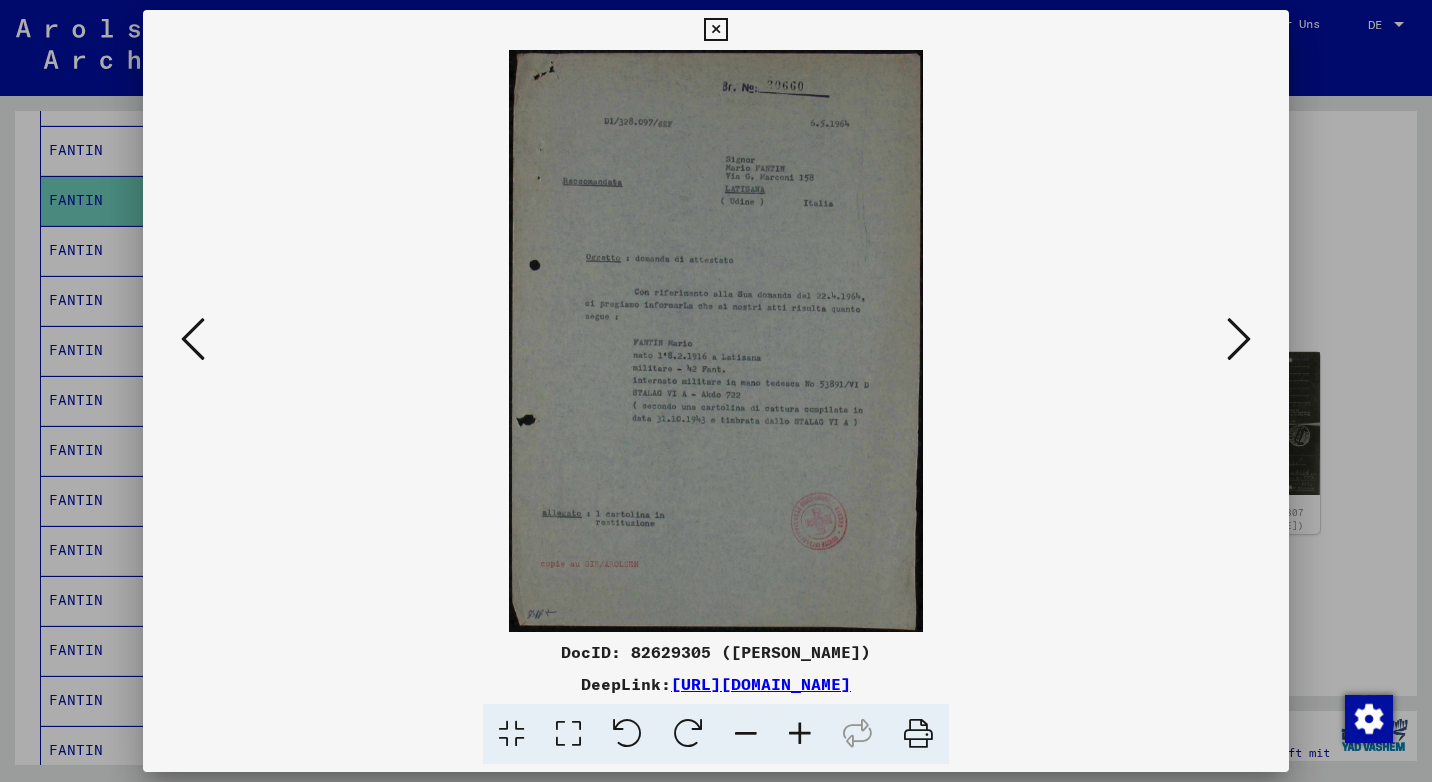 click at bounding box center [715, 30] 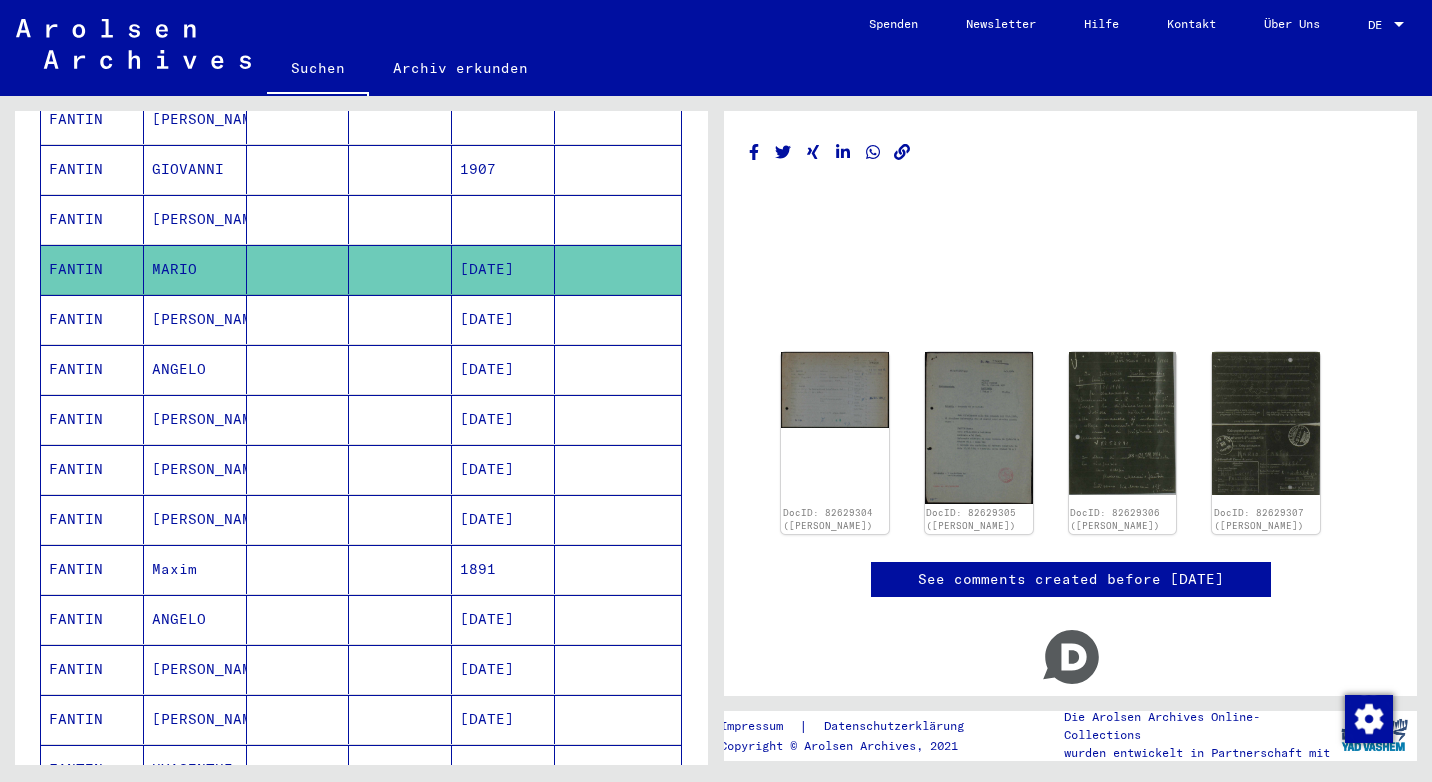scroll, scrollTop: 200, scrollLeft: 0, axis: vertical 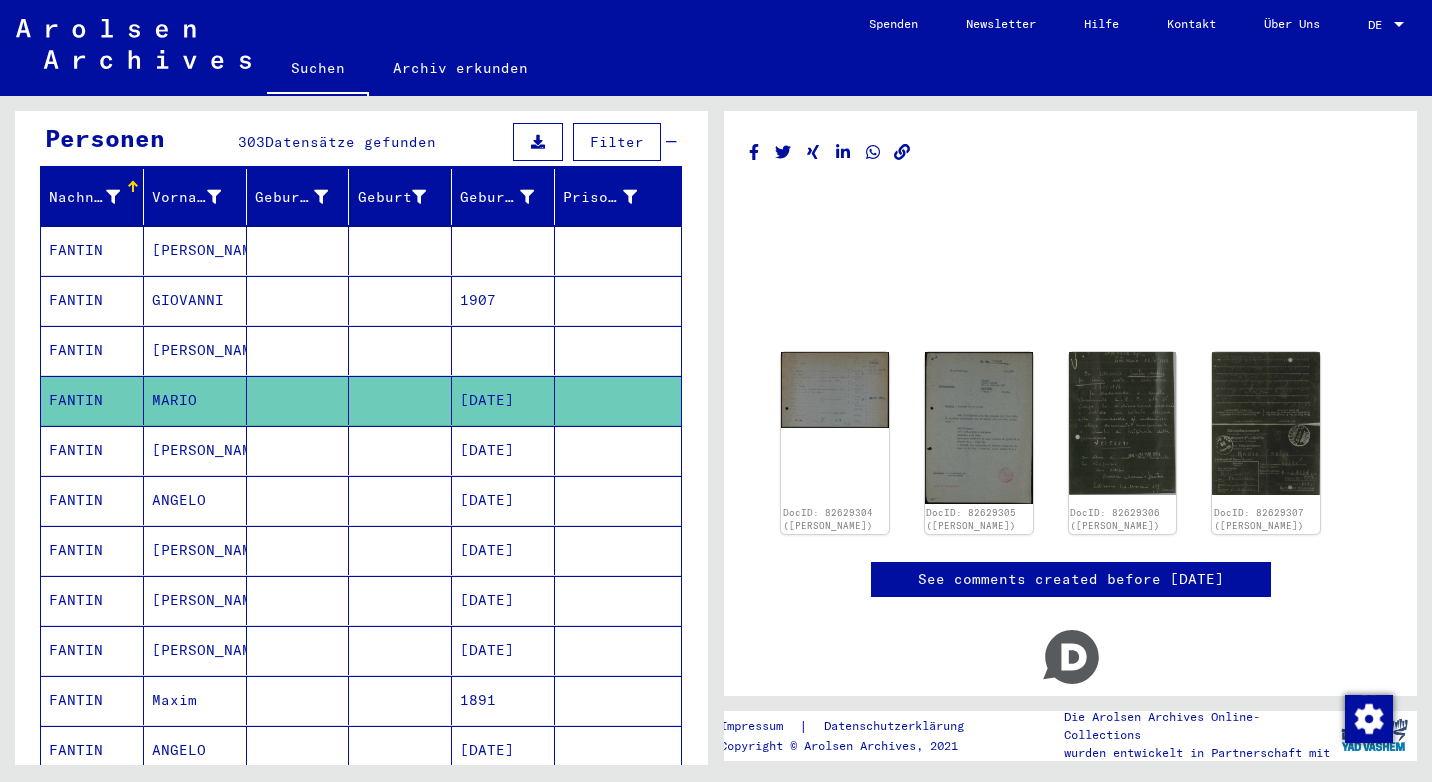 click on "FANTIN" at bounding box center (92, 400) 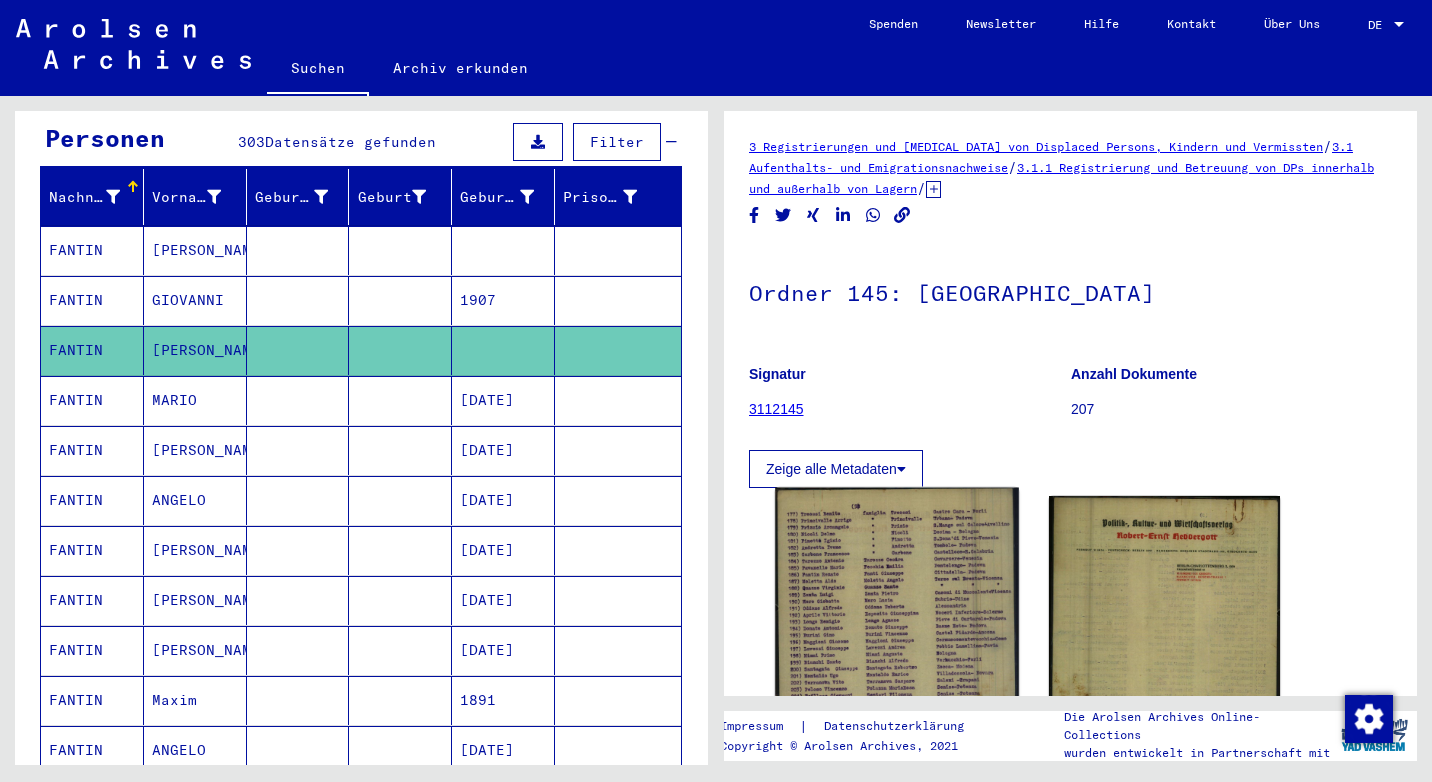 click 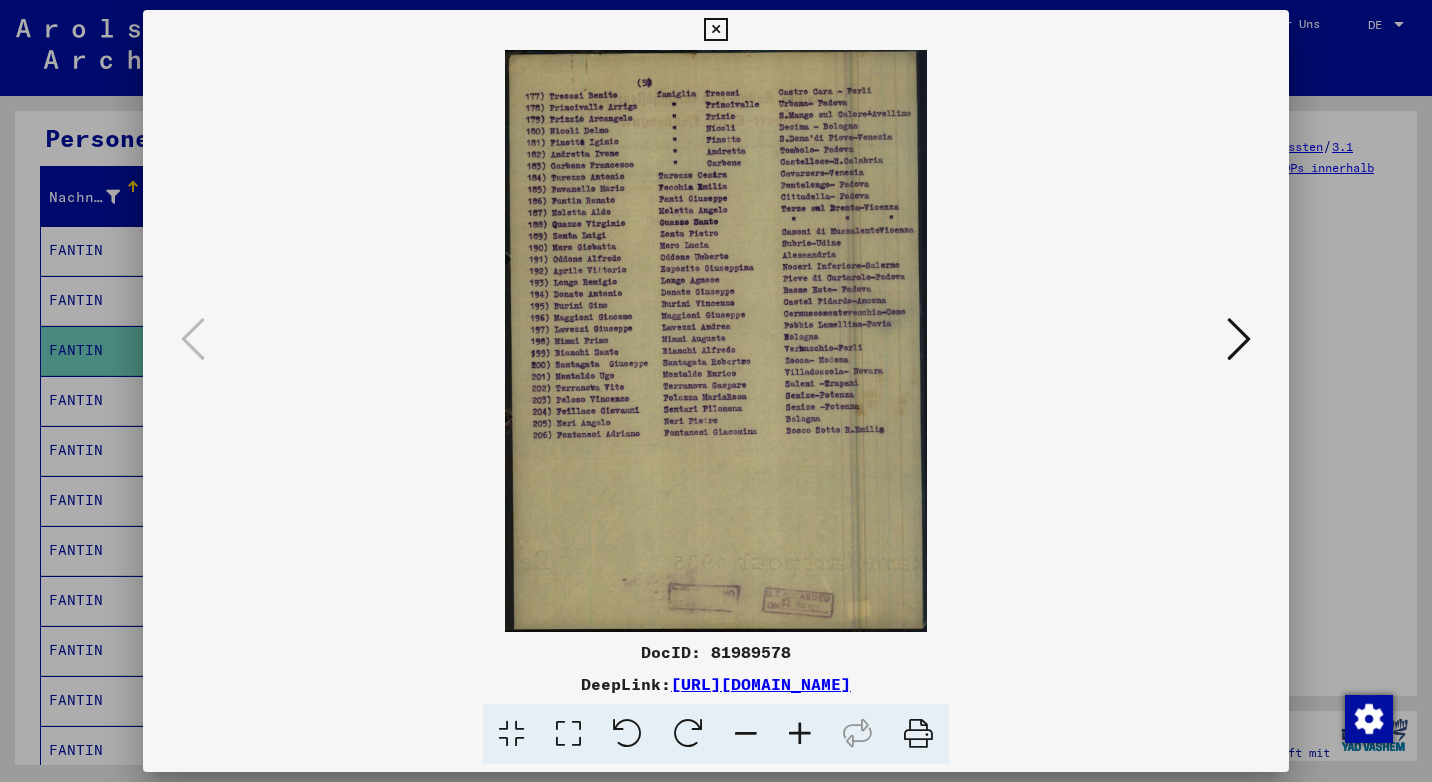 click at bounding box center (800, 734) 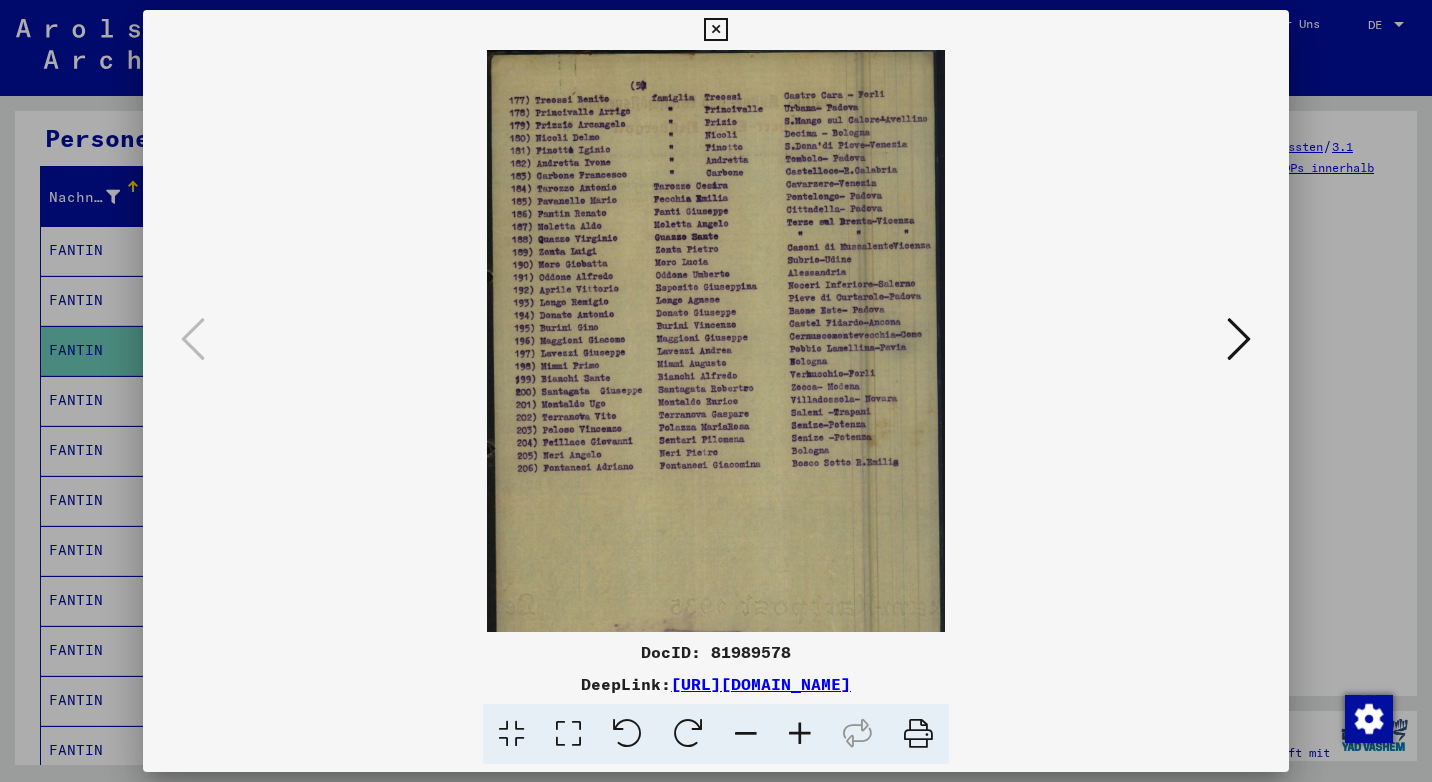 click at bounding box center [800, 734] 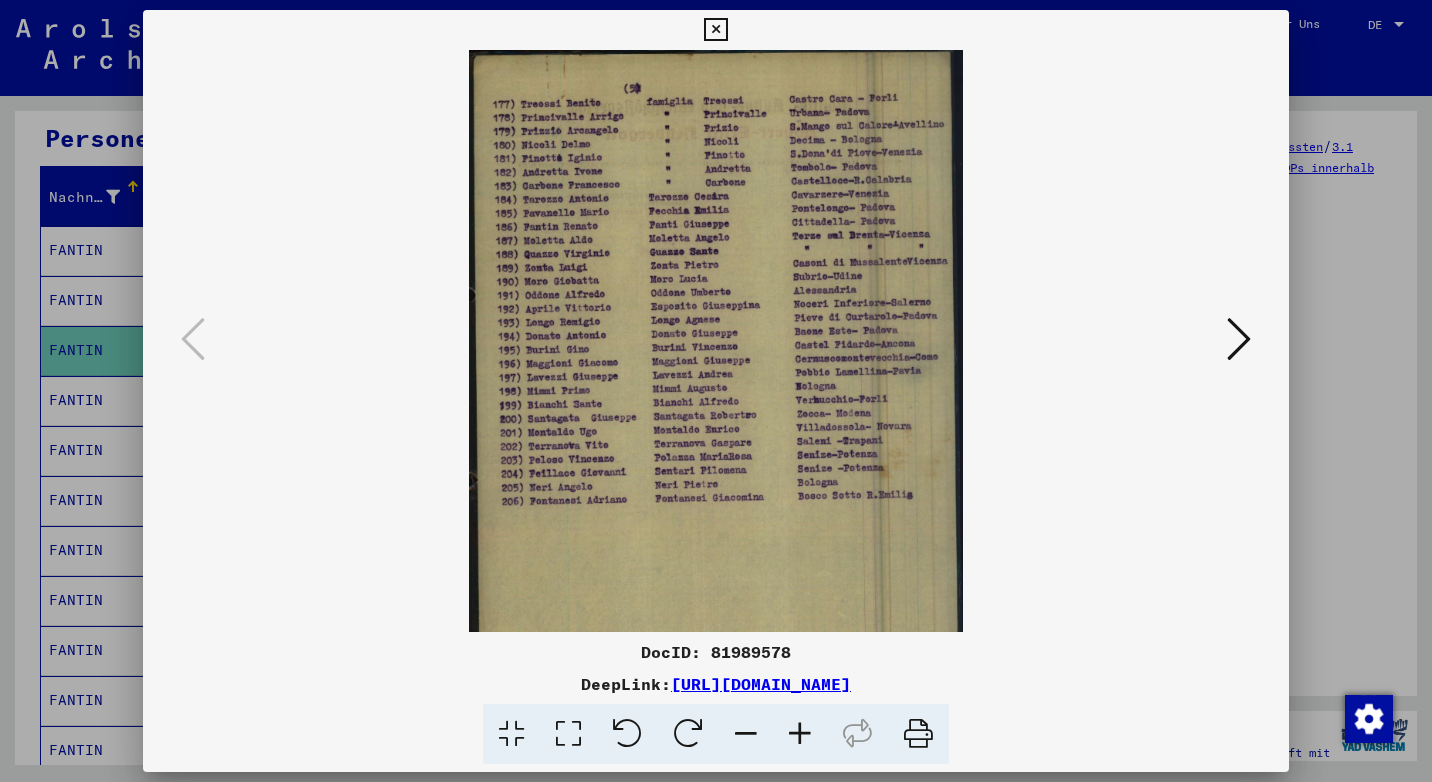 click at bounding box center [715, 30] 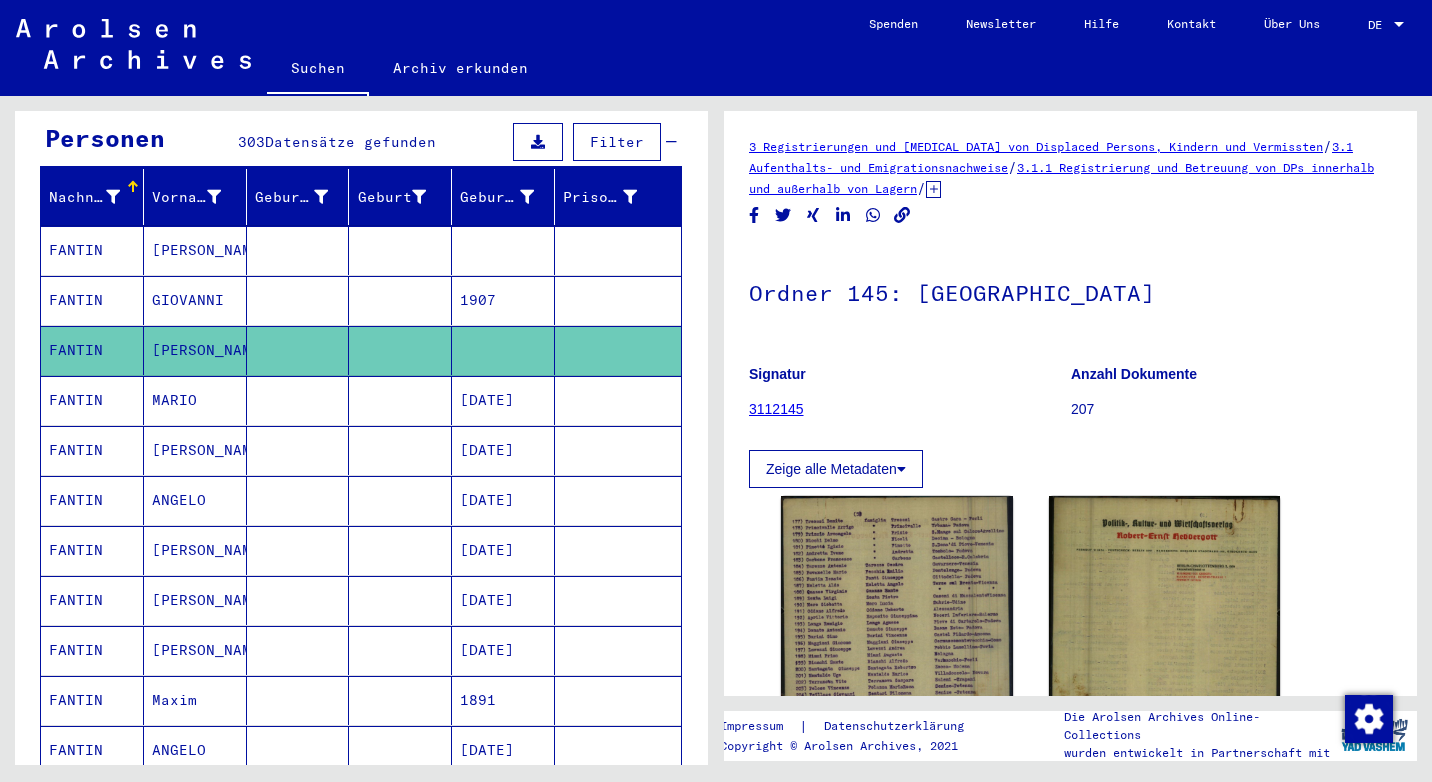 click on "GIOVANNI" at bounding box center [195, 350] 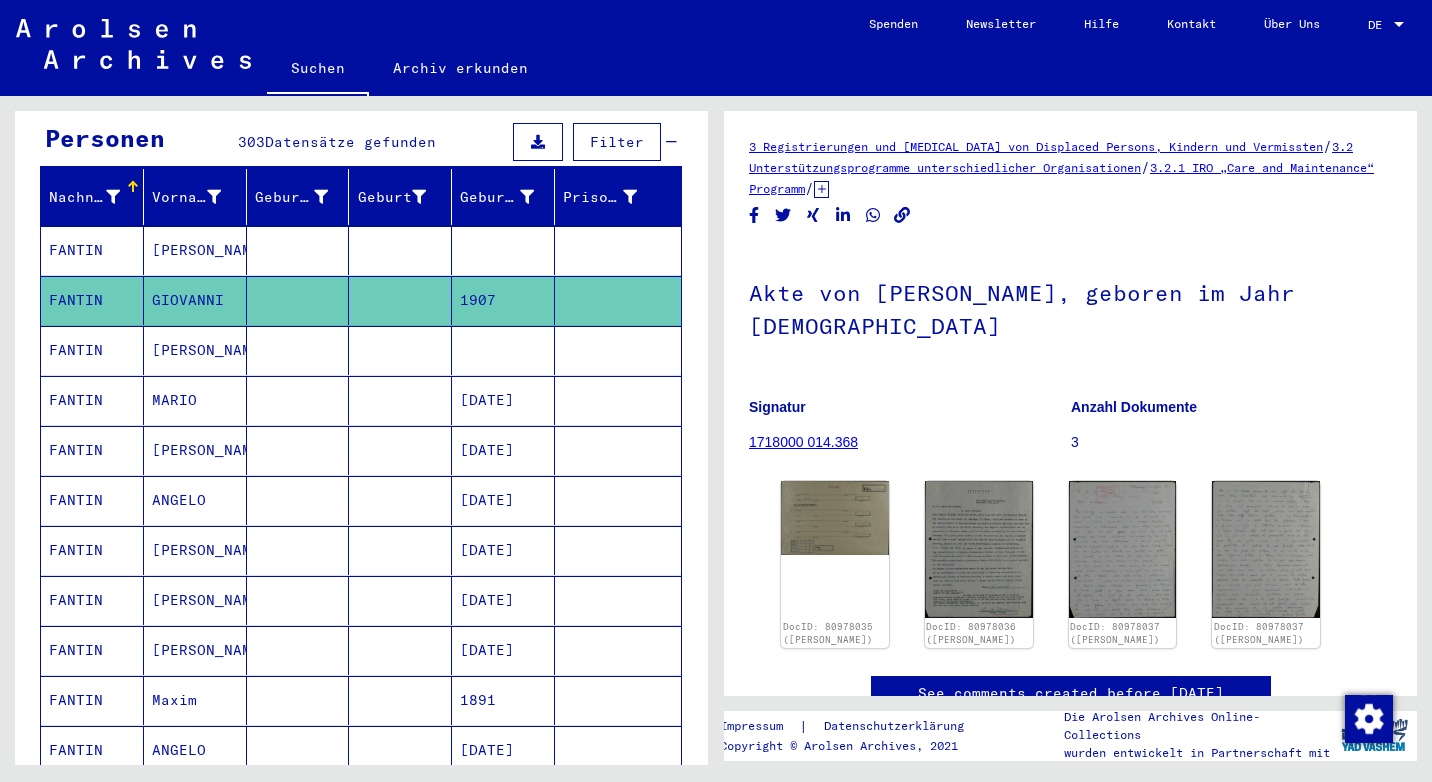 click on "[PERSON_NAME]" at bounding box center (195, 300) 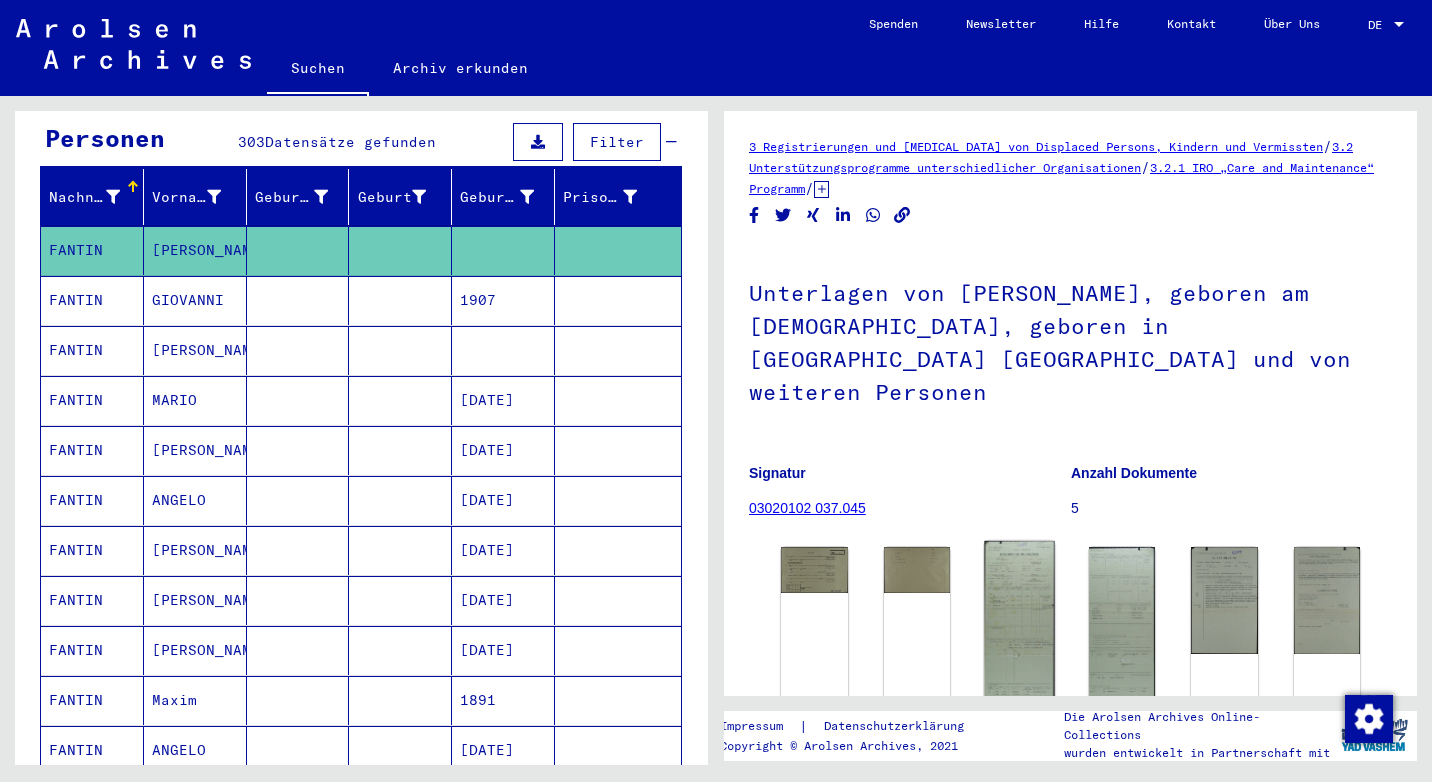 click 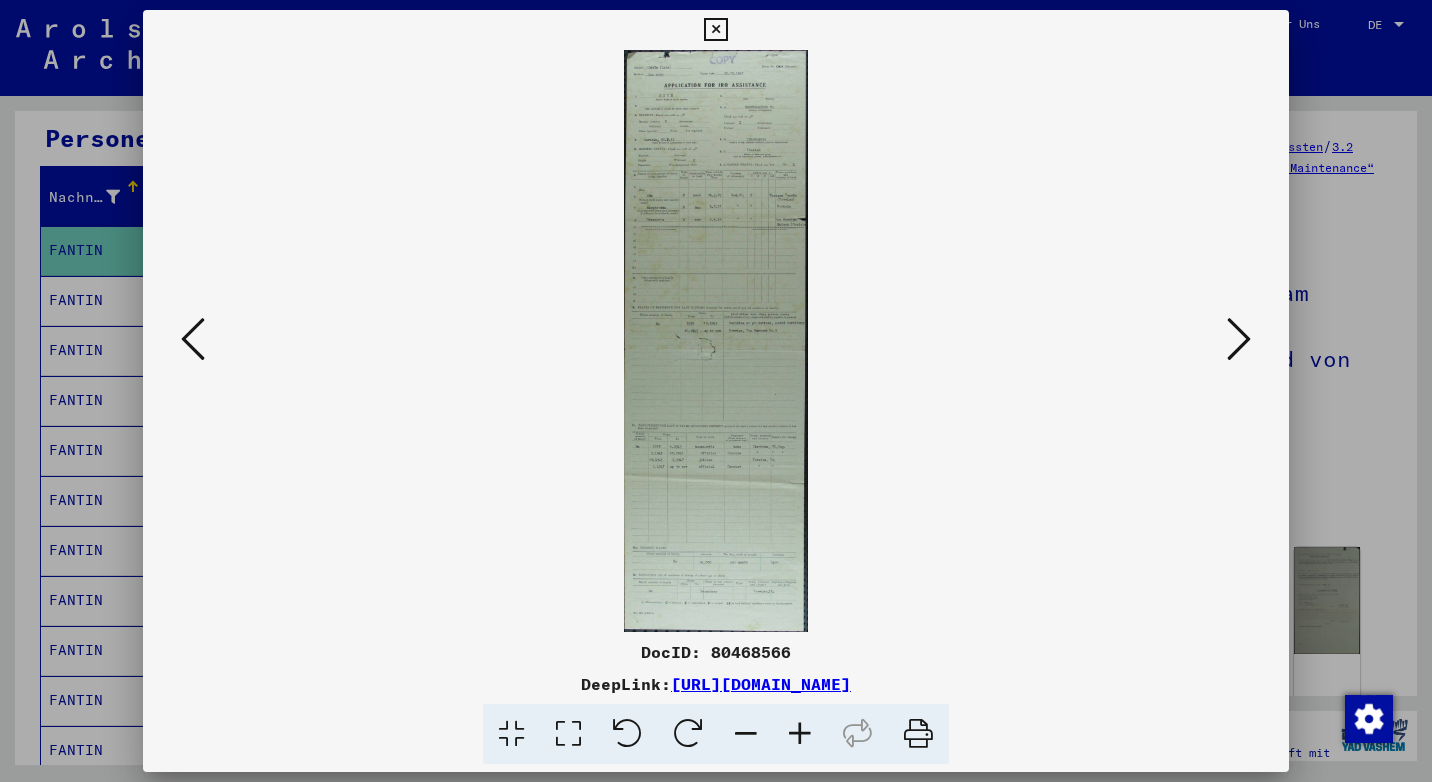 click at bounding box center [800, 734] 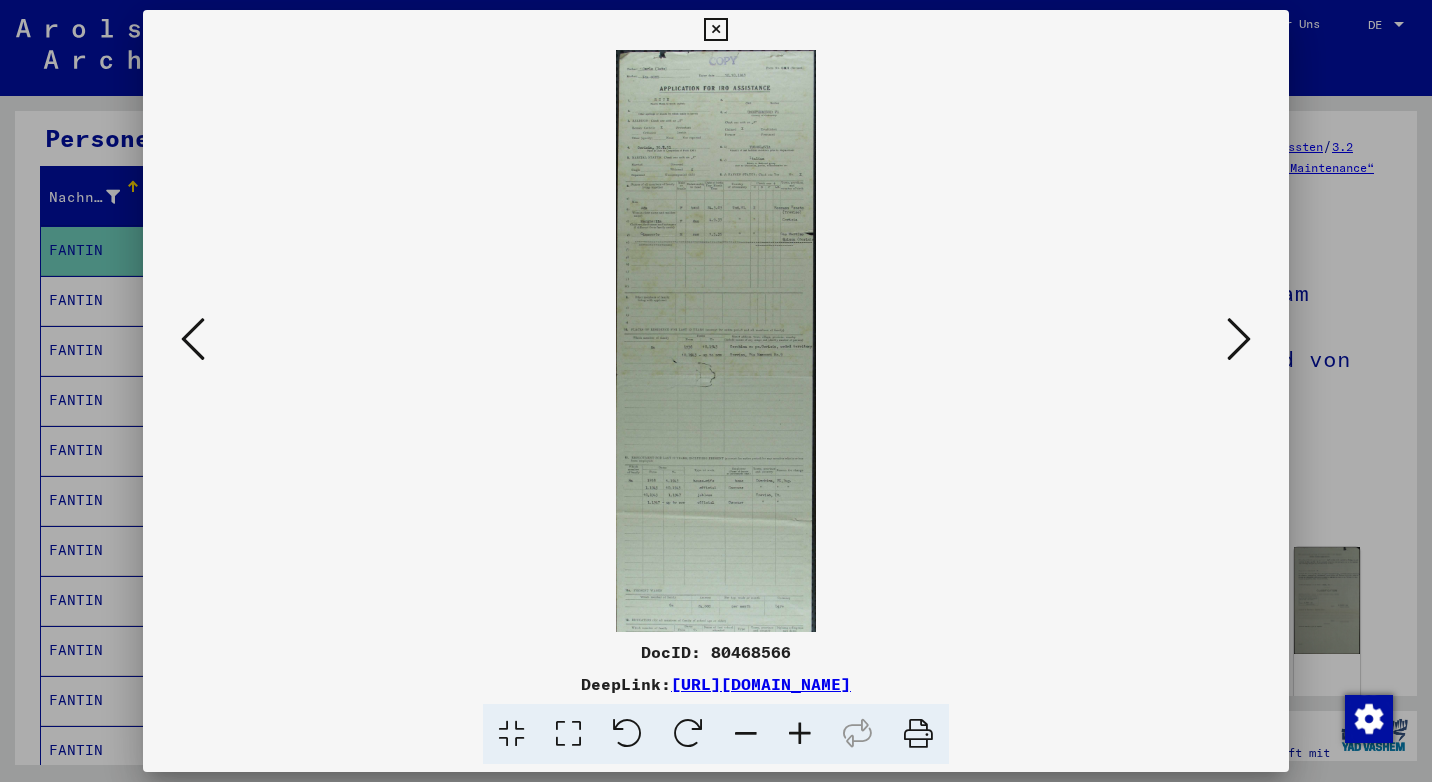 click at bounding box center (800, 734) 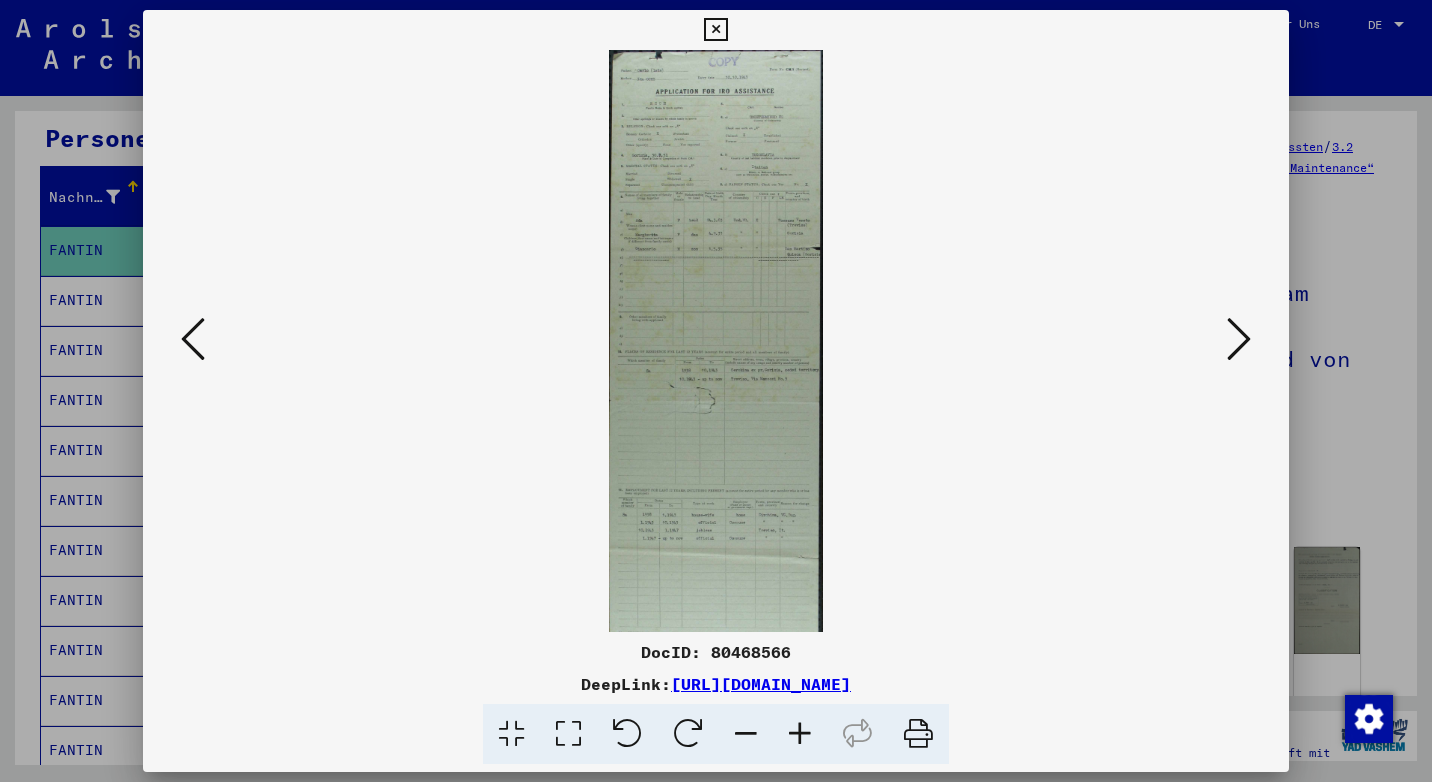 click at bounding box center (800, 734) 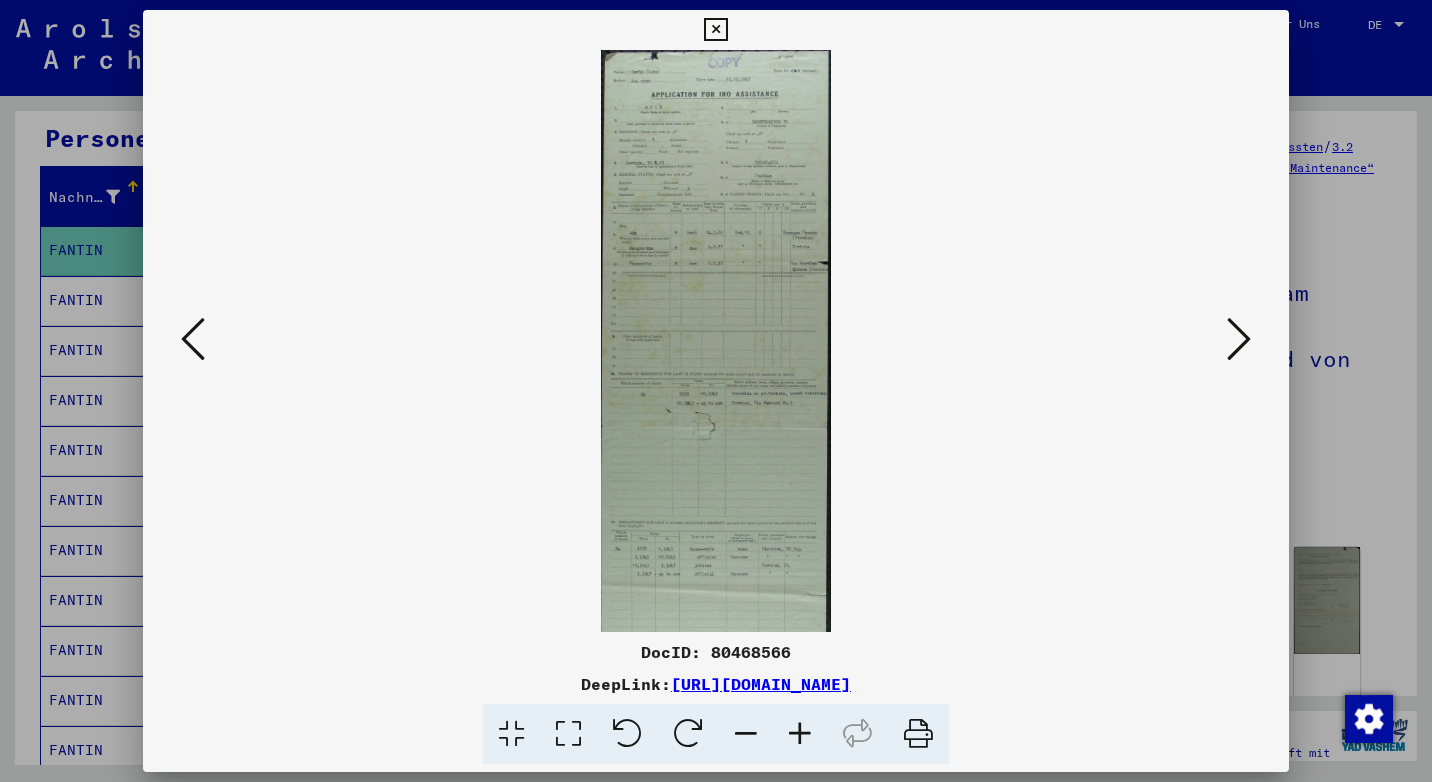 click at bounding box center [800, 734] 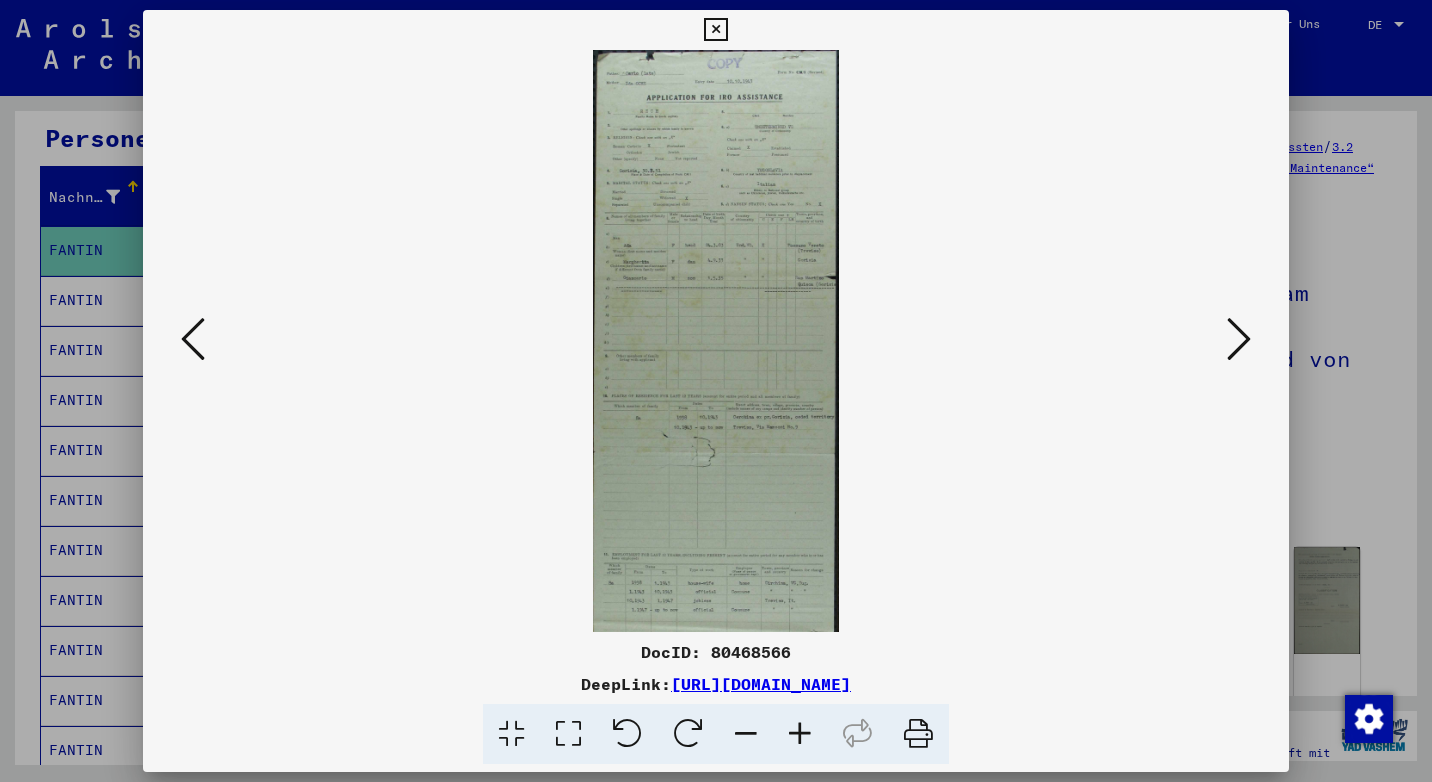 click at bounding box center (800, 734) 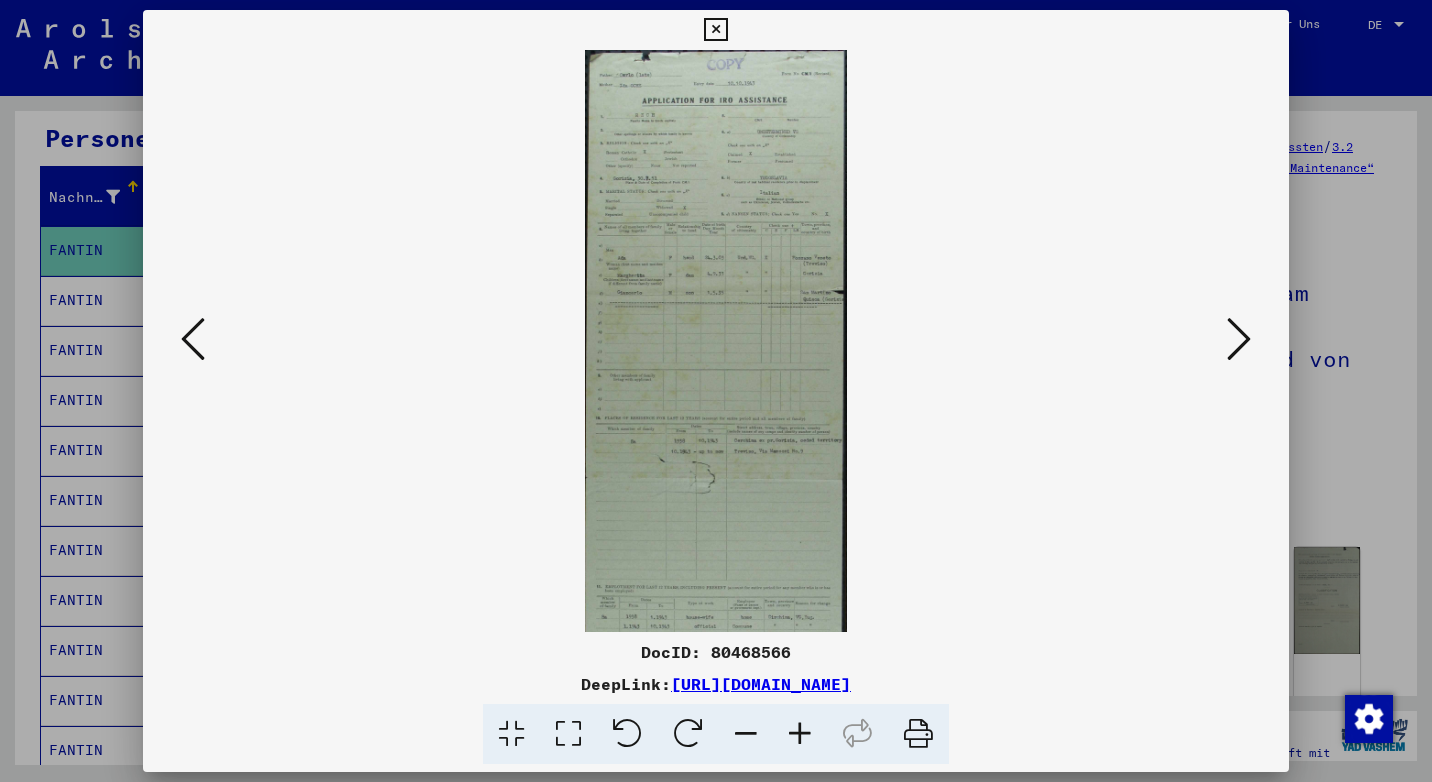 click at bounding box center [800, 734] 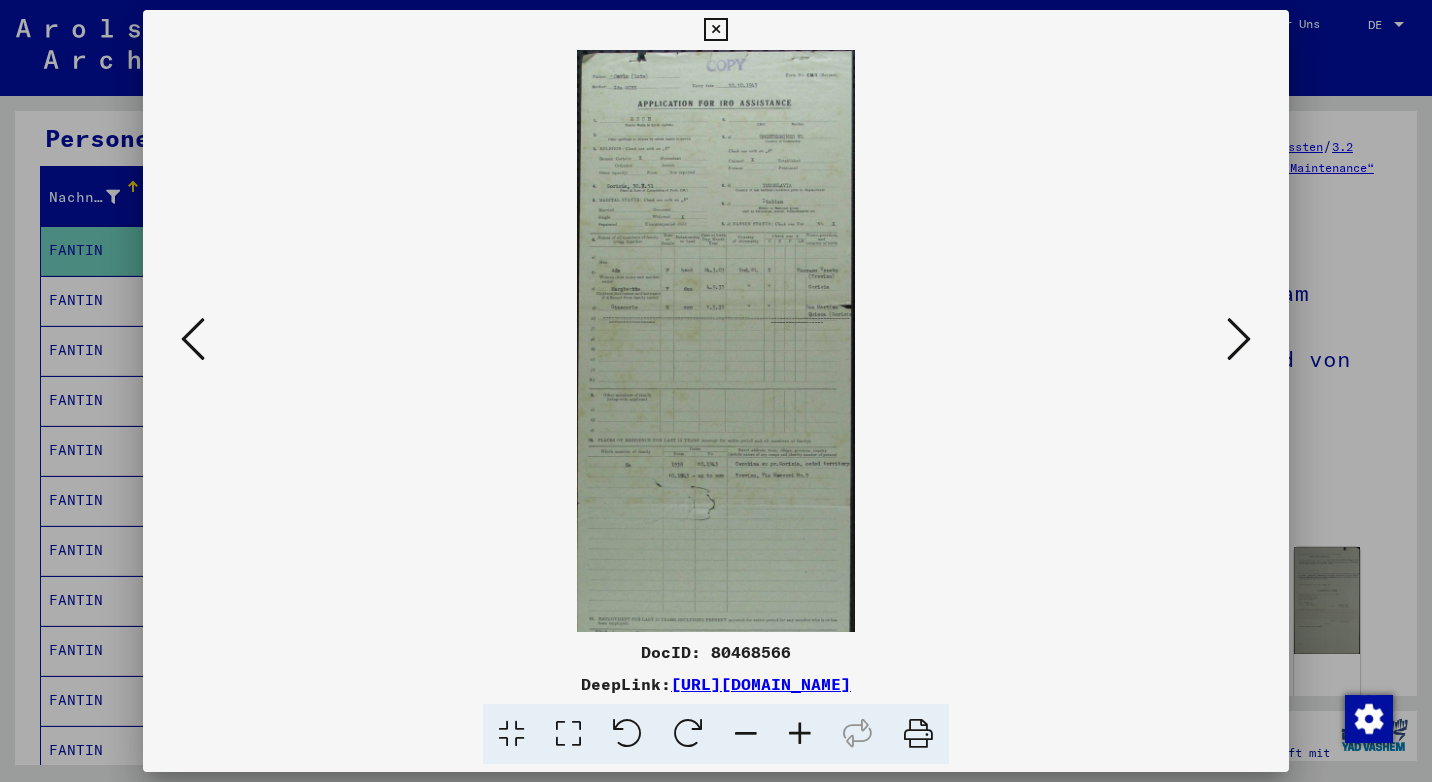 click at bounding box center [800, 734] 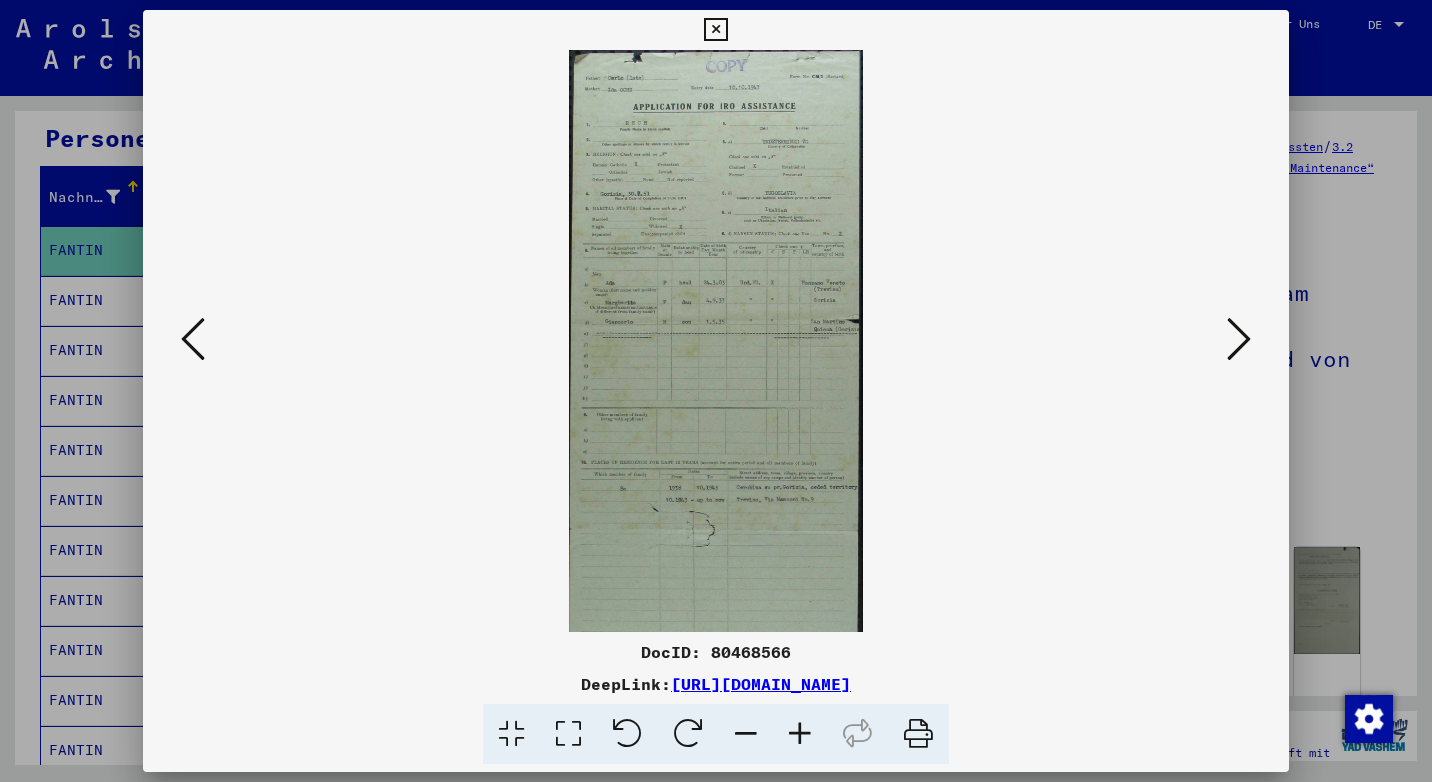 click at bounding box center [800, 734] 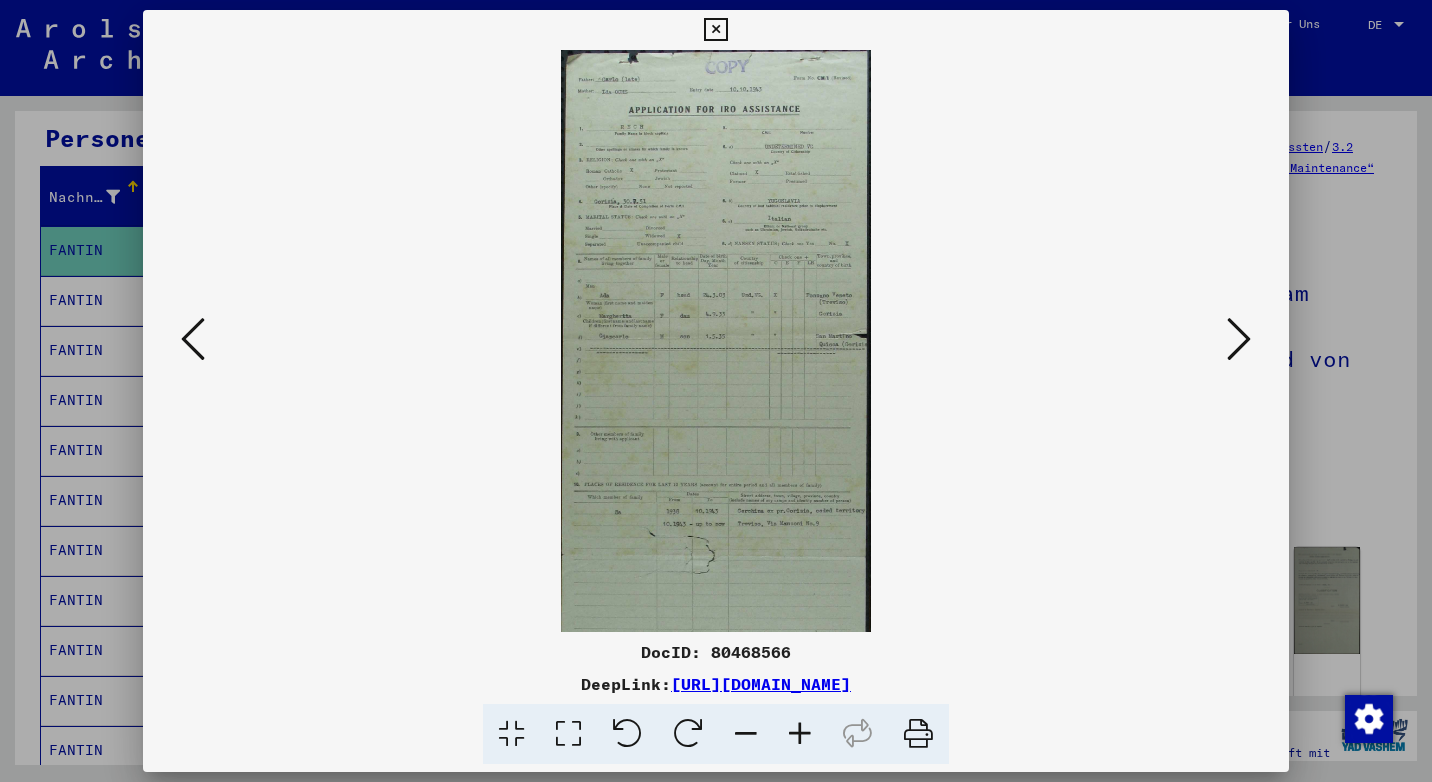 click at bounding box center (800, 734) 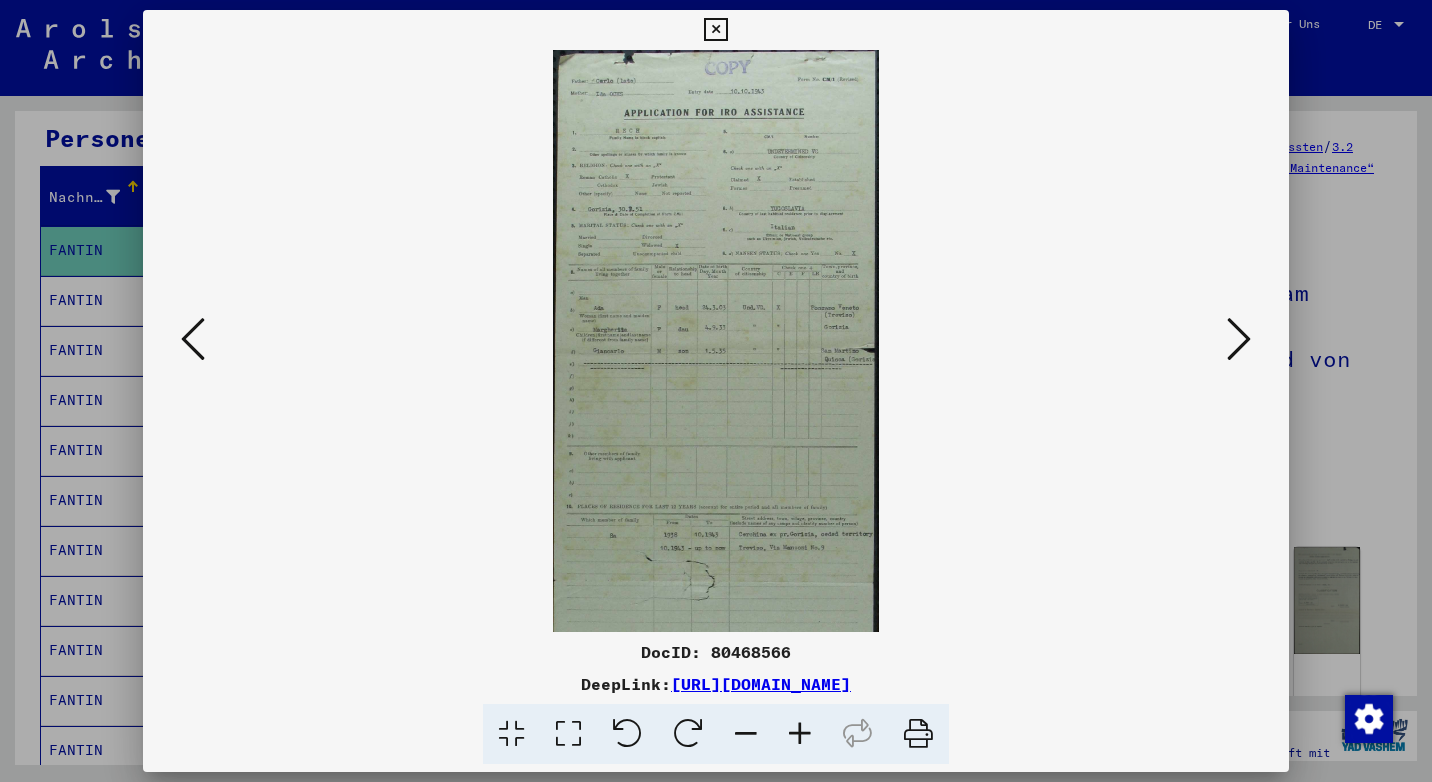 click at bounding box center [800, 734] 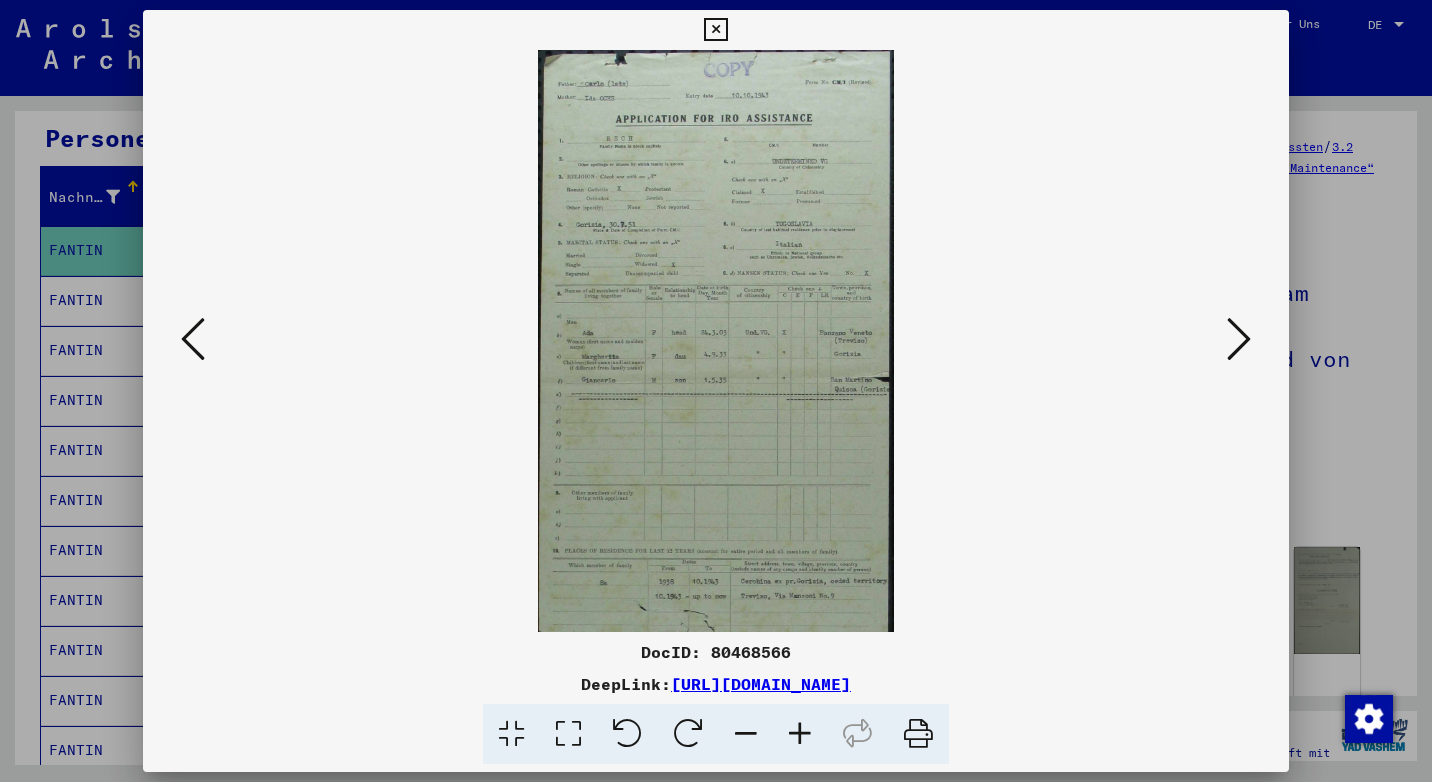 click at bounding box center [800, 734] 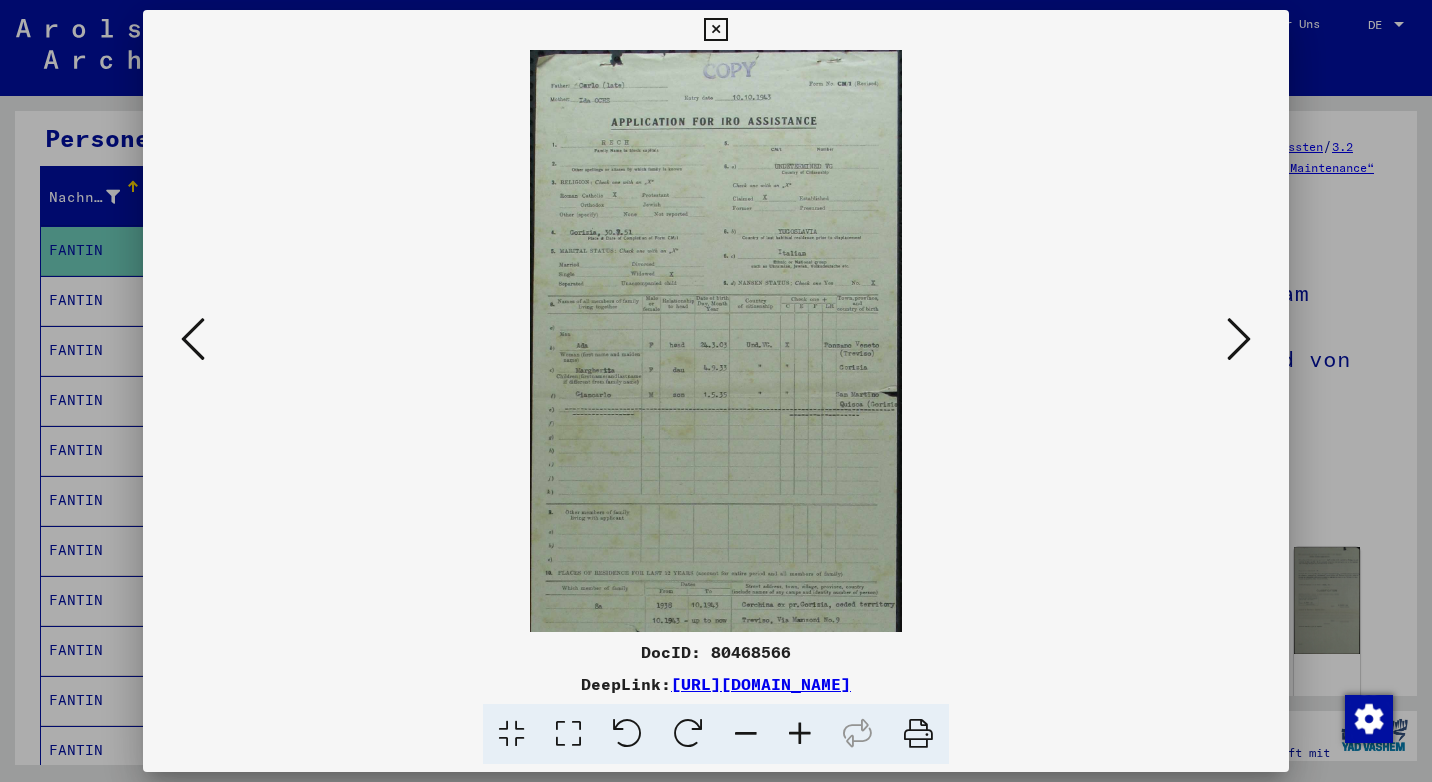 click at bounding box center [800, 734] 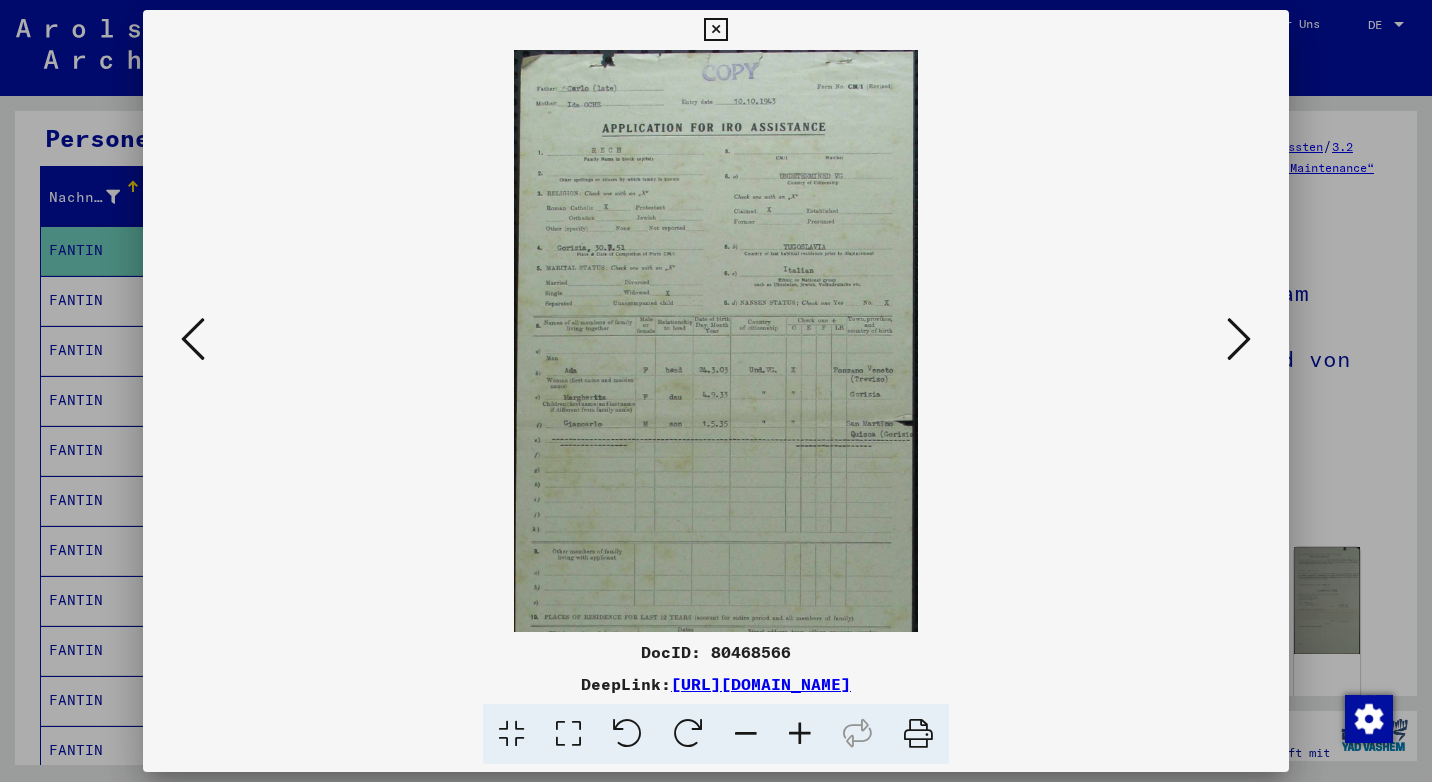 click at bounding box center [800, 734] 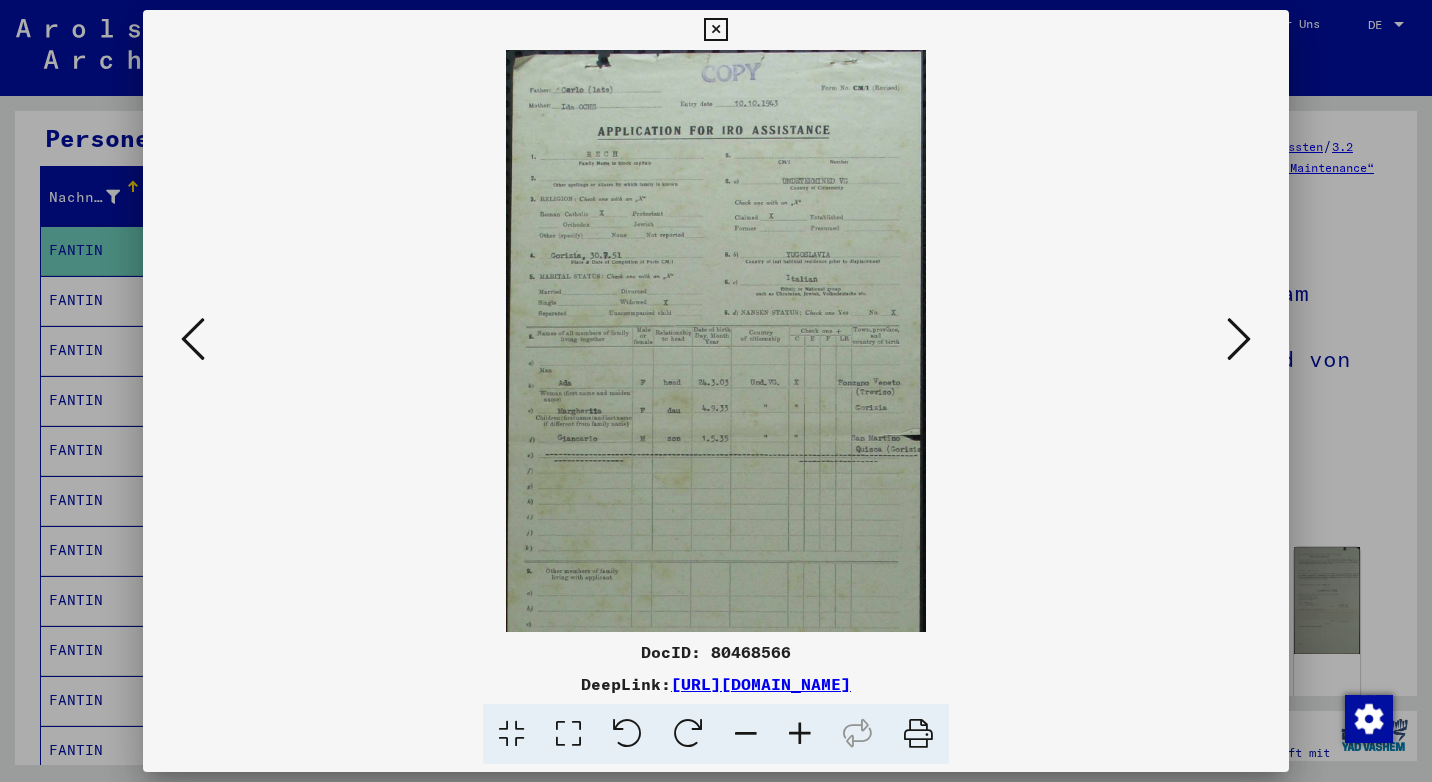 click at bounding box center [800, 734] 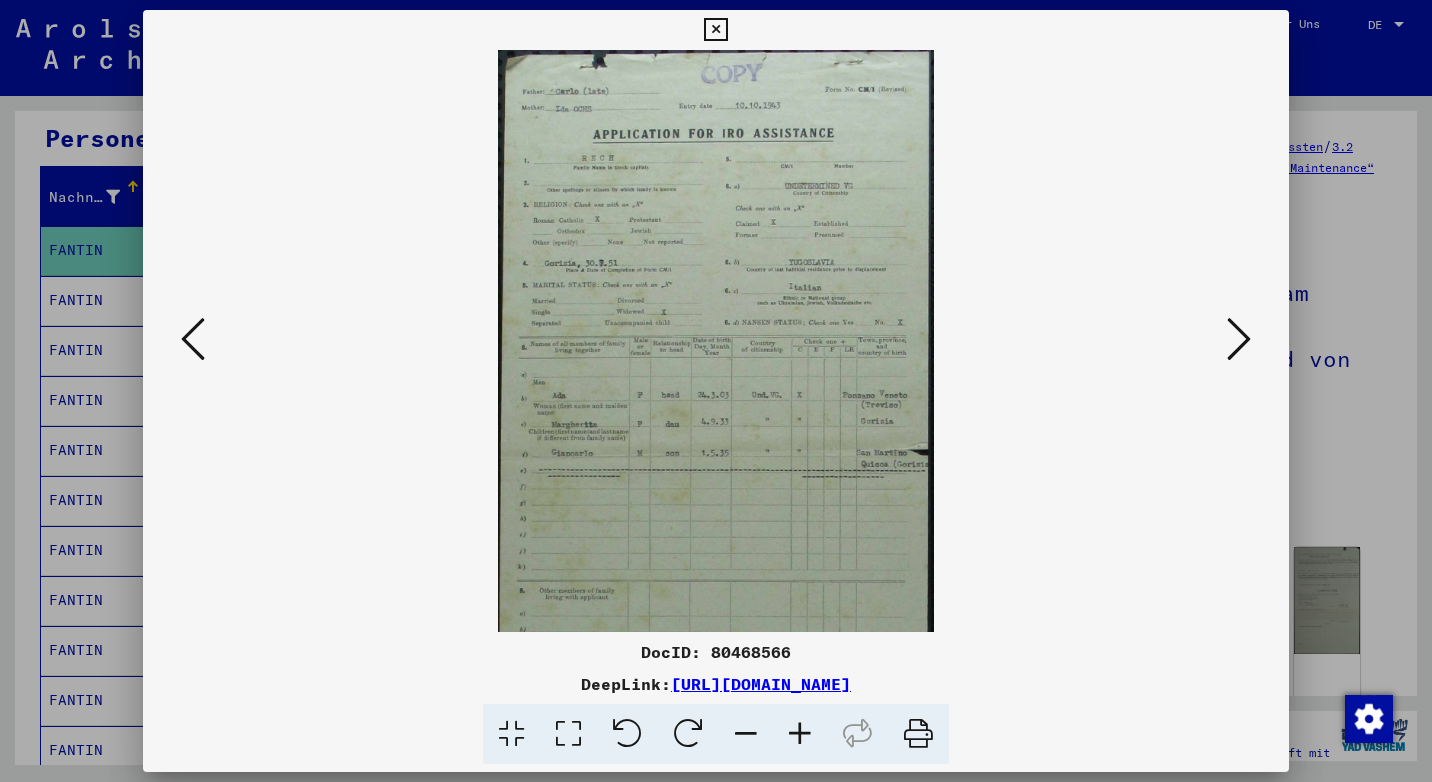click at bounding box center [800, 734] 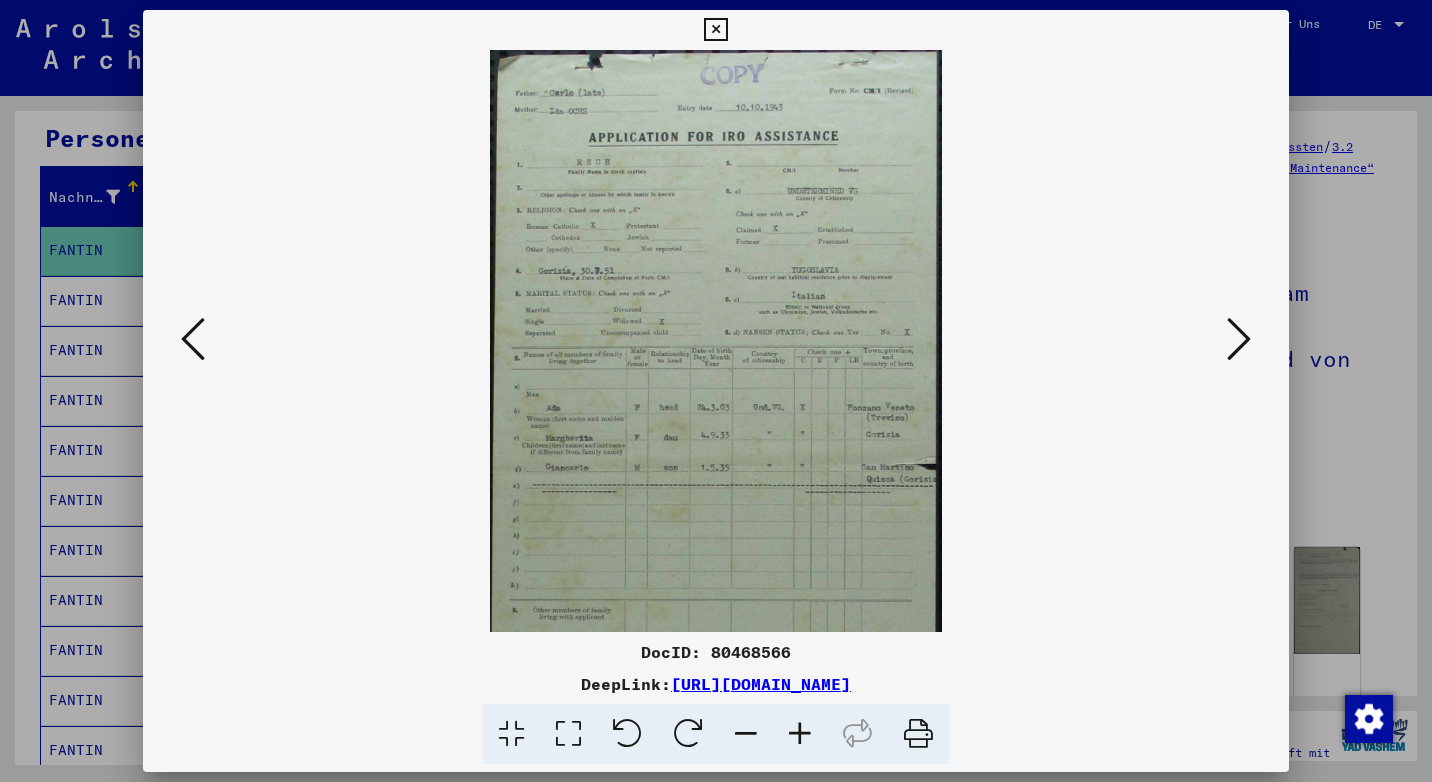 click at bounding box center (800, 734) 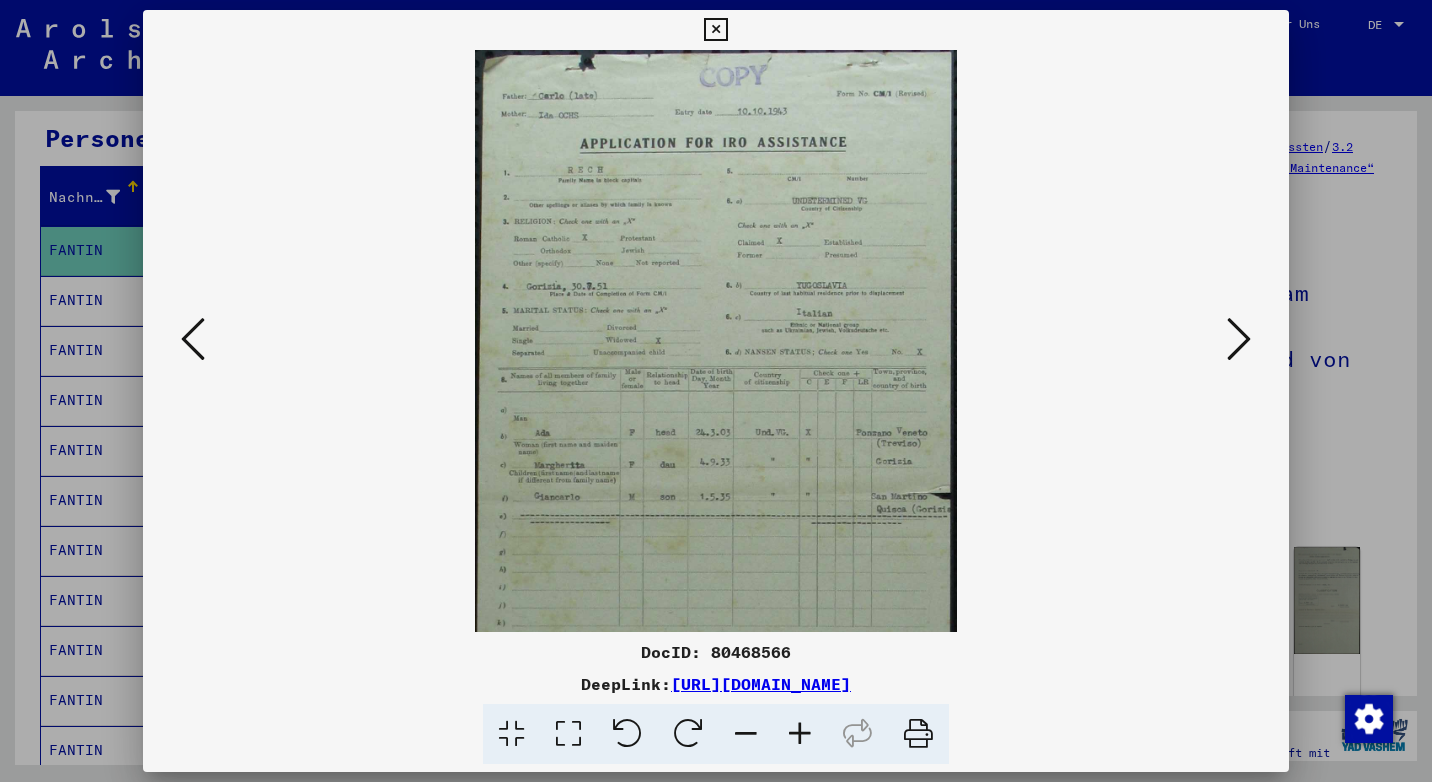 click at bounding box center (800, 734) 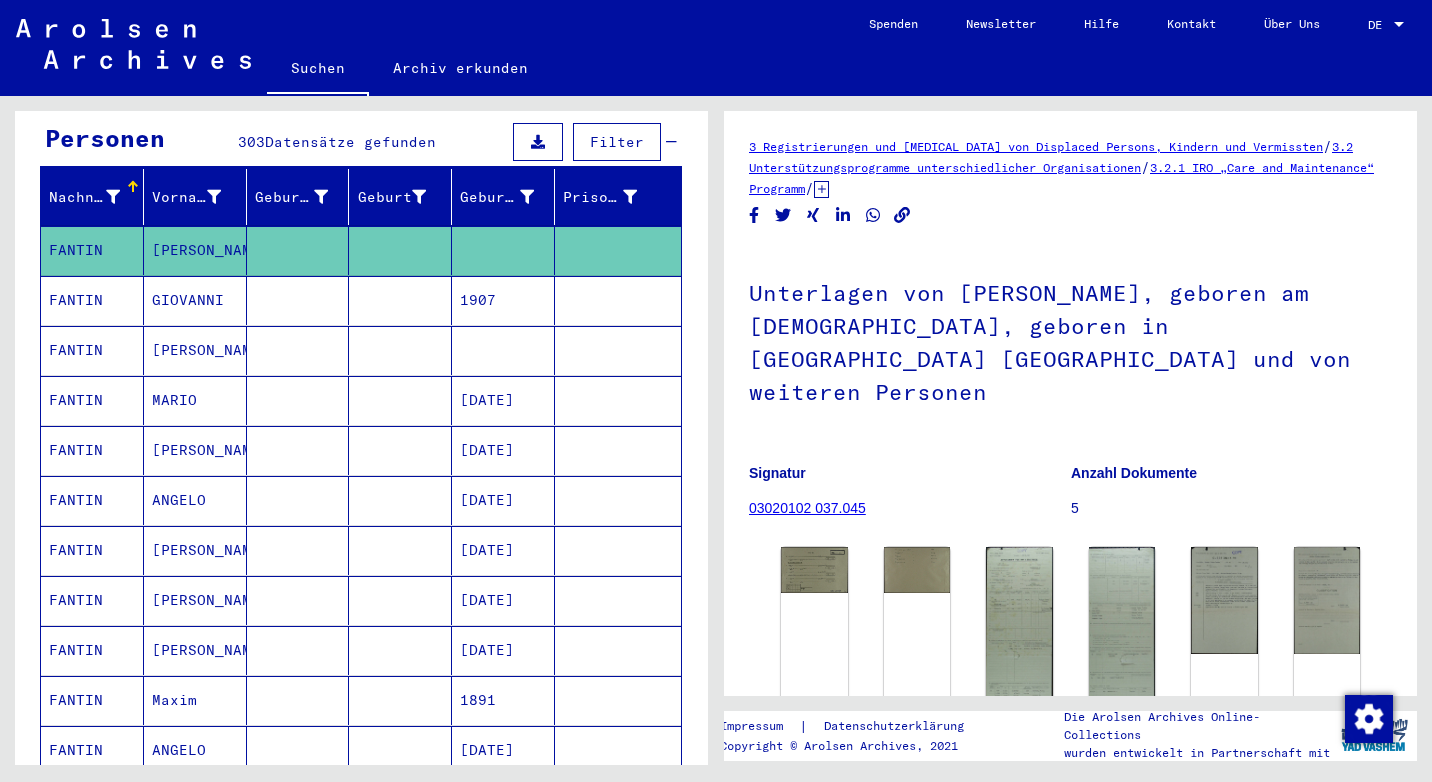 click on "[PERSON_NAME]" at bounding box center (195, 600) 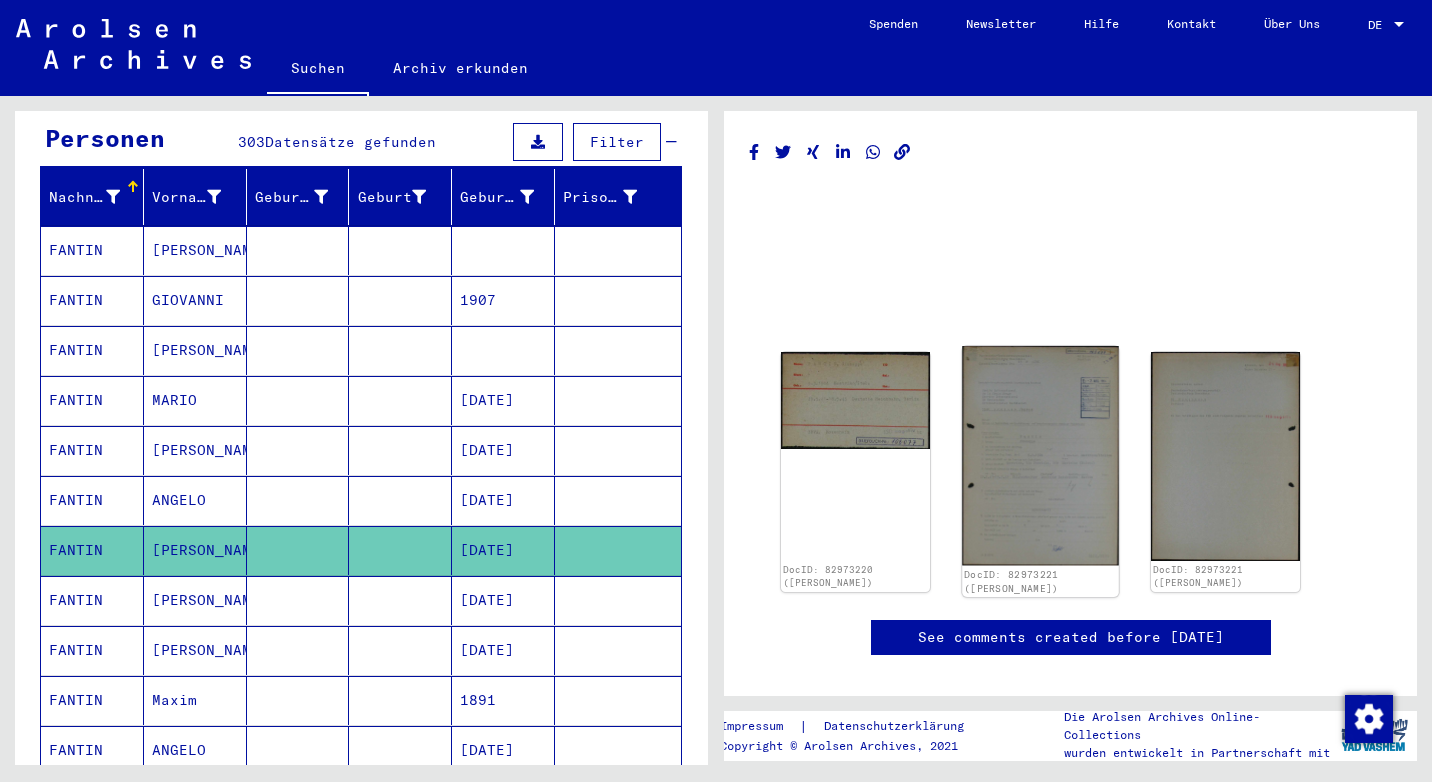 click 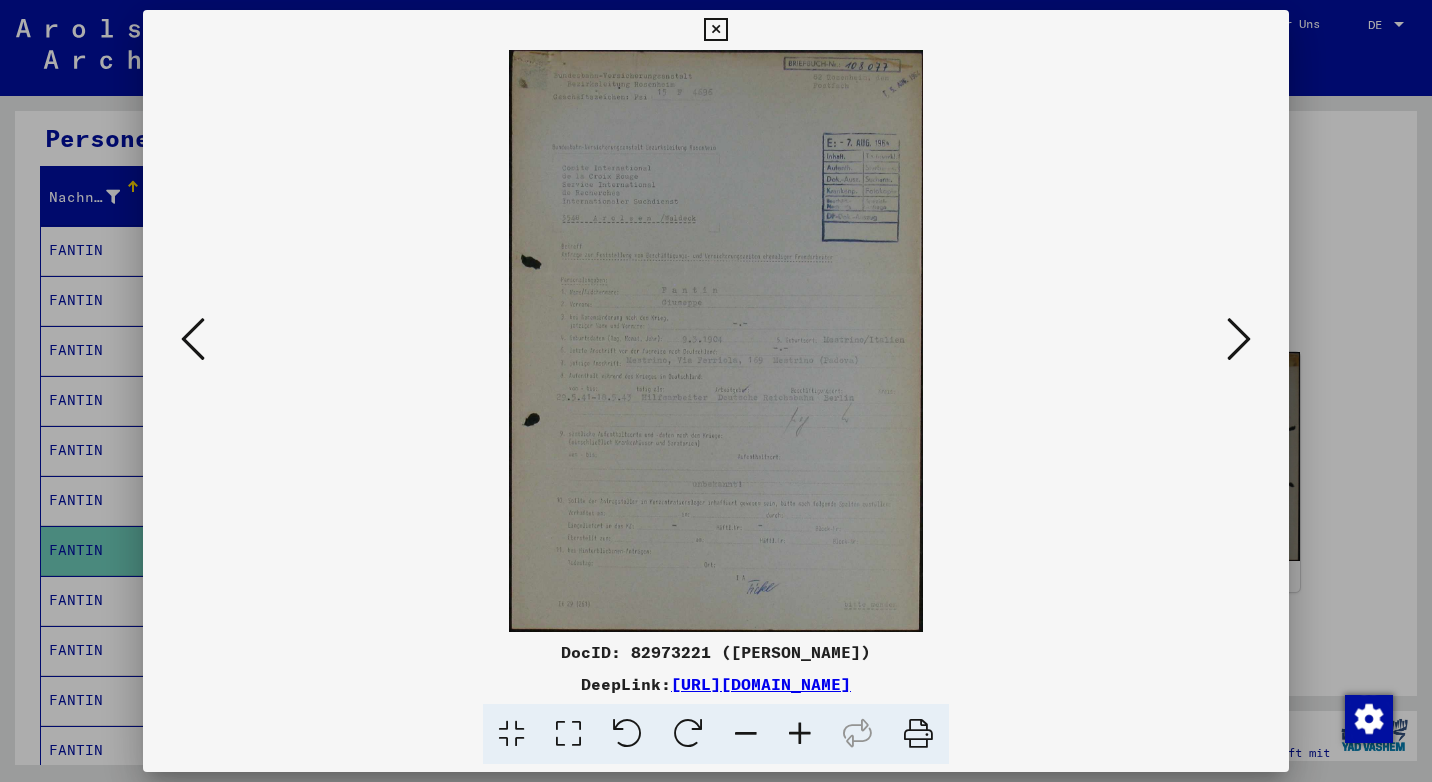 click at bounding box center [800, 734] 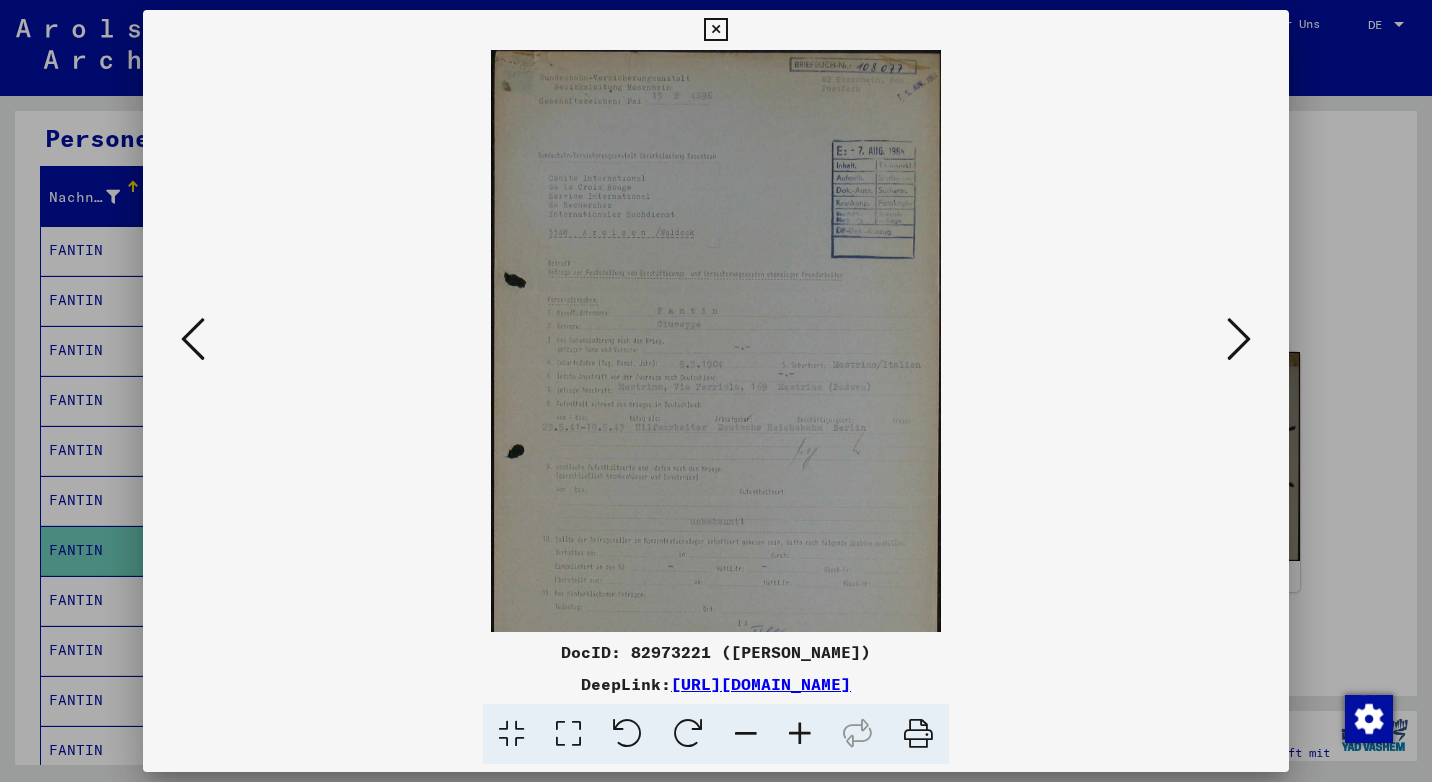 click at bounding box center [800, 734] 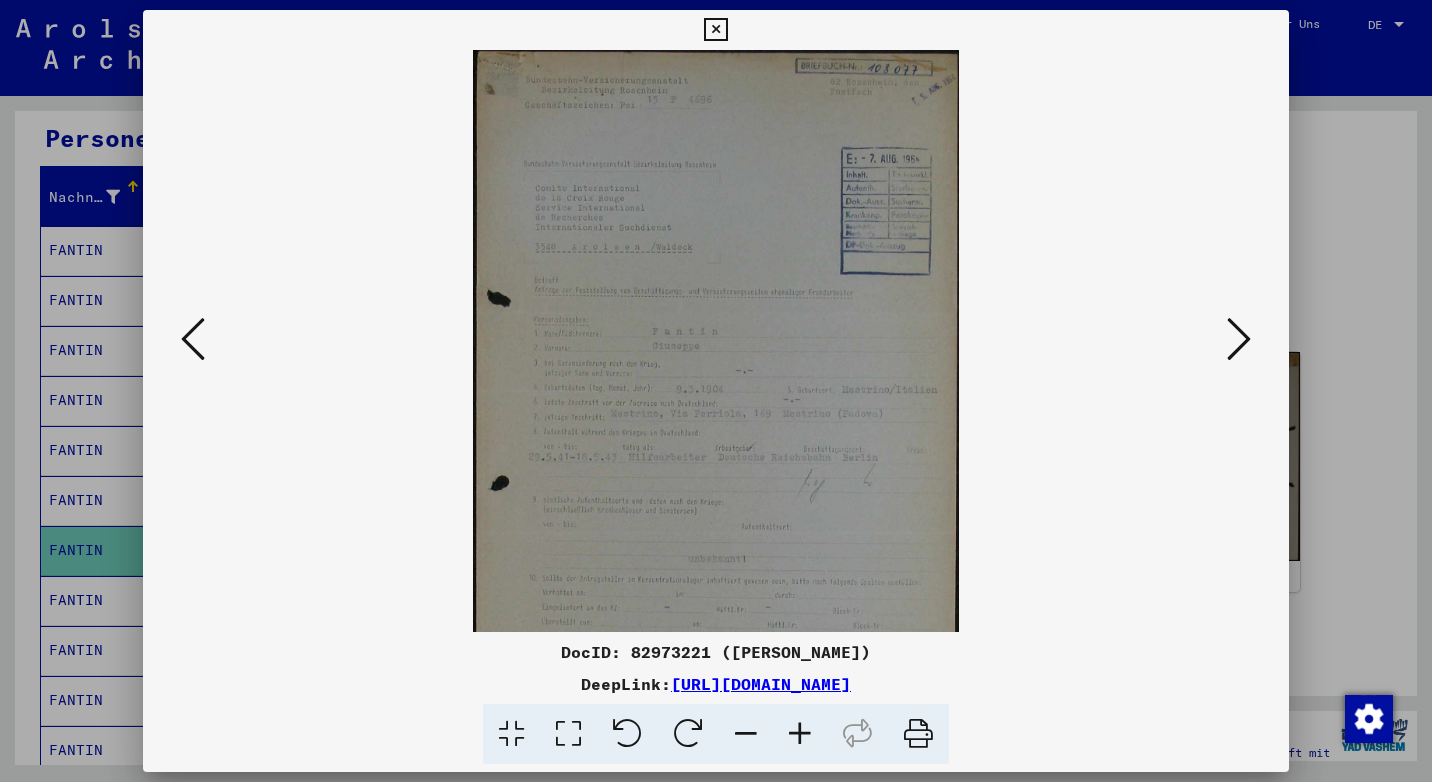 click at bounding box center (715, 30) 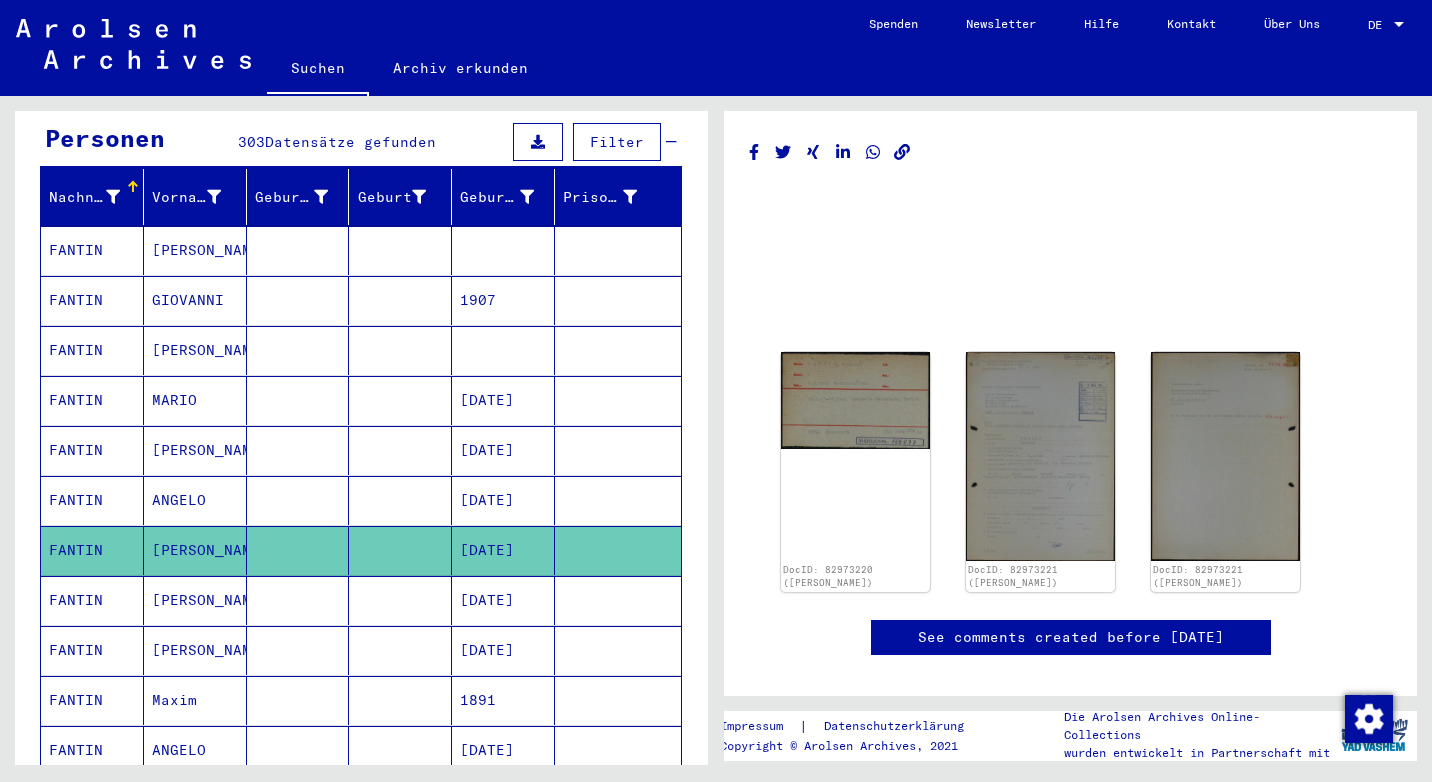 click on "[PERSON_NAME]" at bounding box center [195, 650] 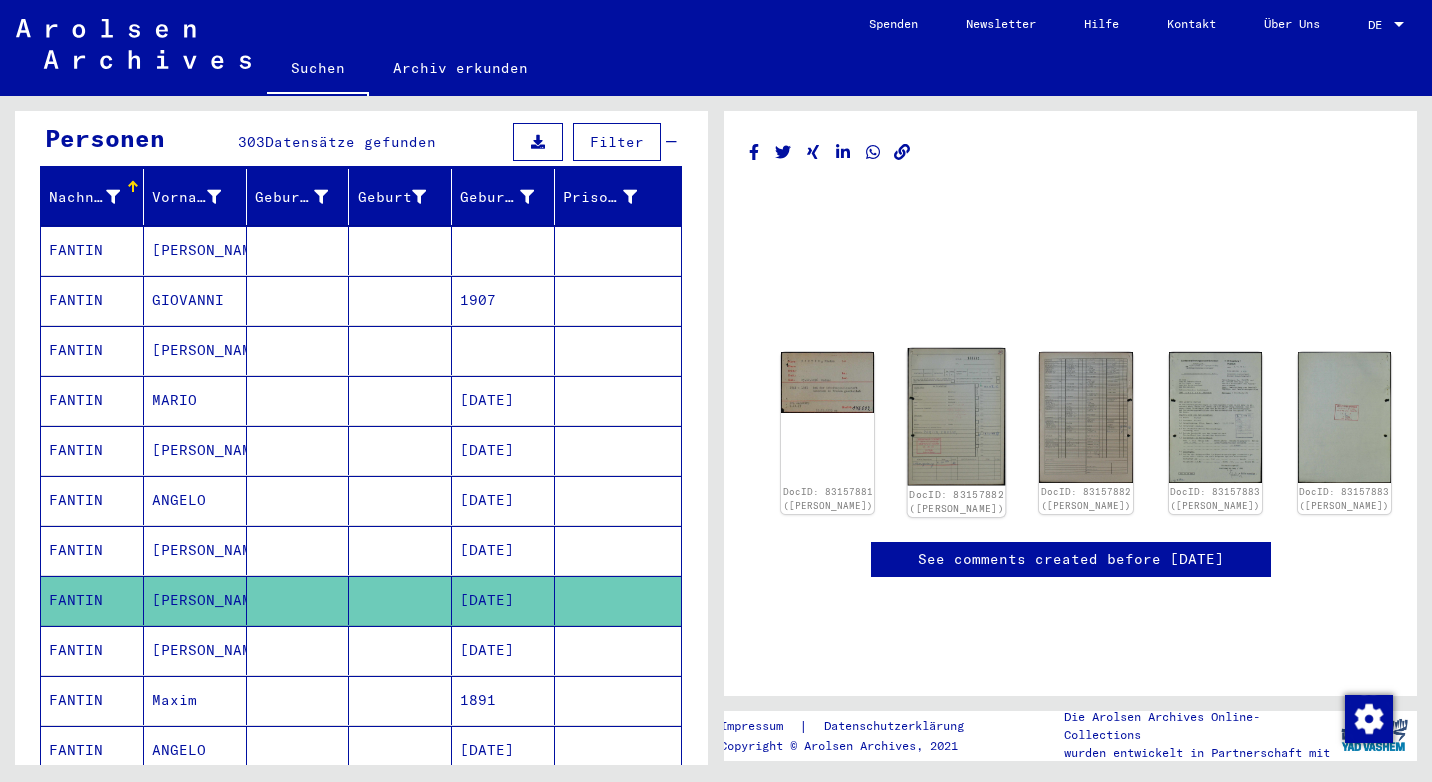click 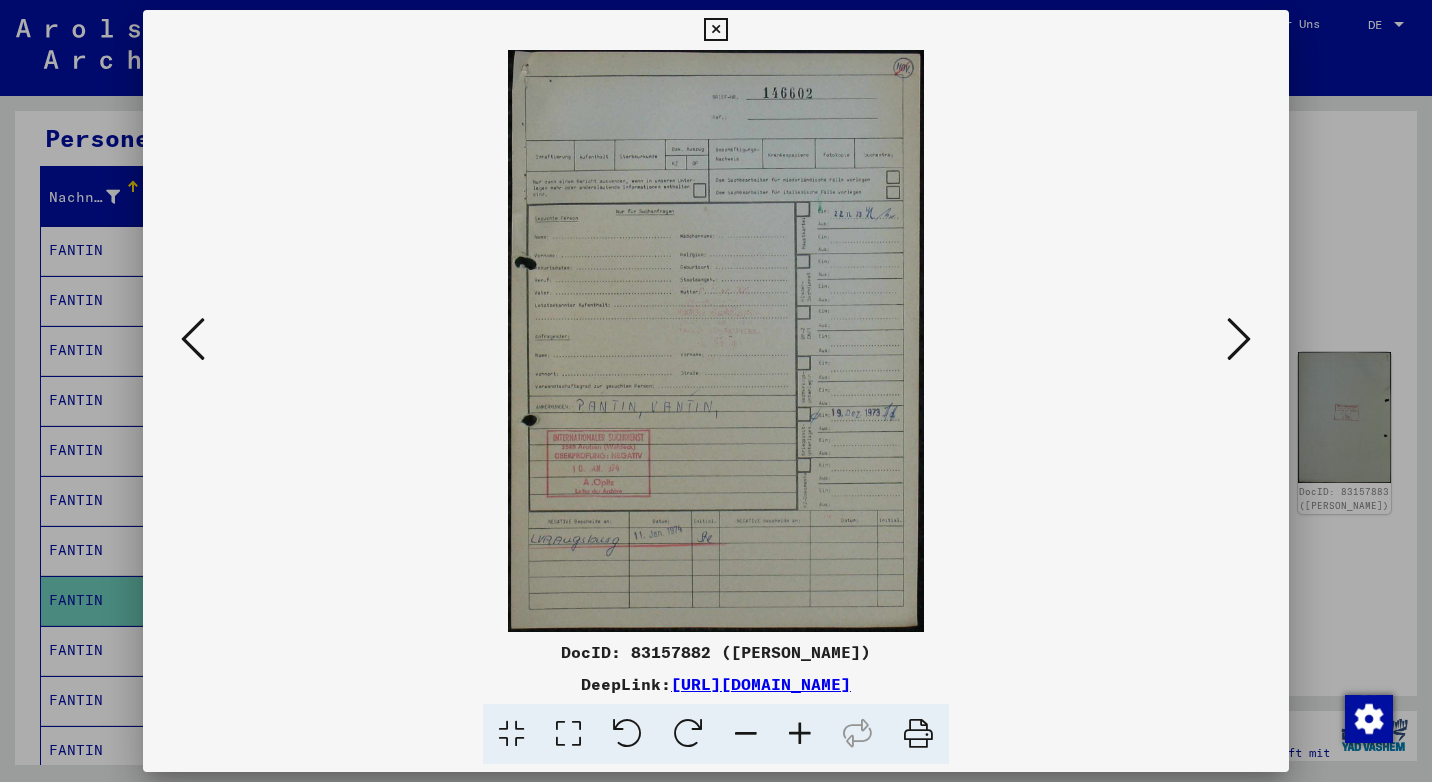 click at bounding box center [715, 30] 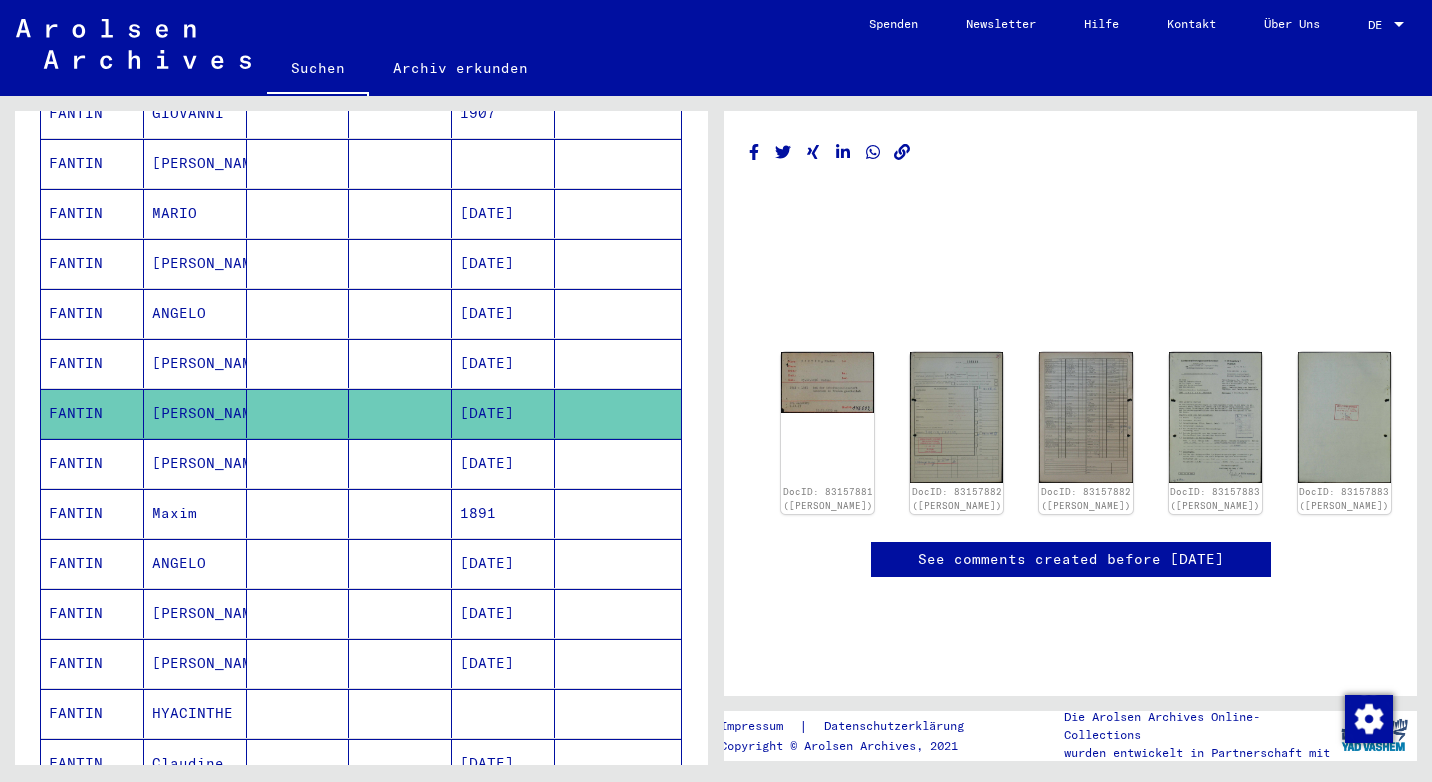 scroll, scrollTop: 400, scrollLeft: 0, axis: vertical 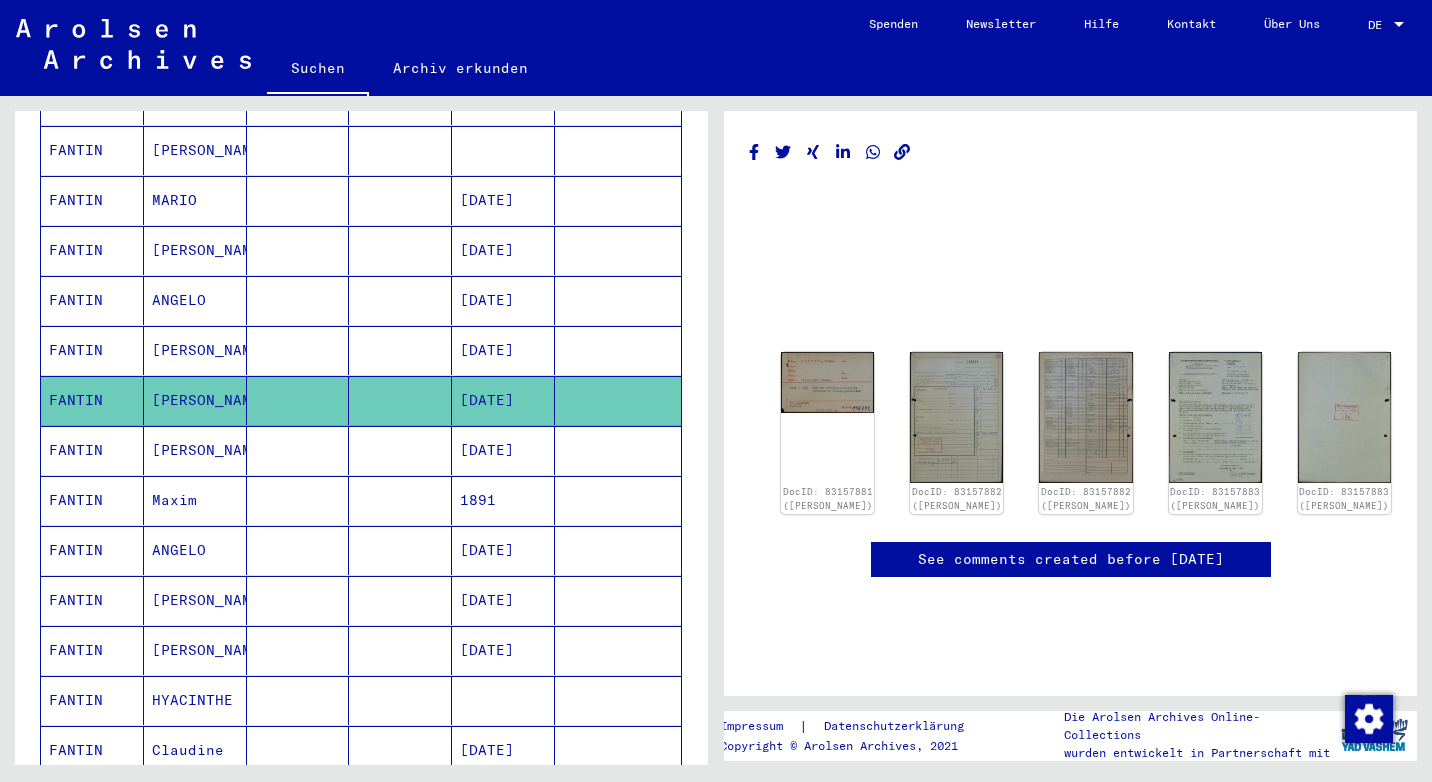click on "ANGELO" at bounding box center [195, 600] 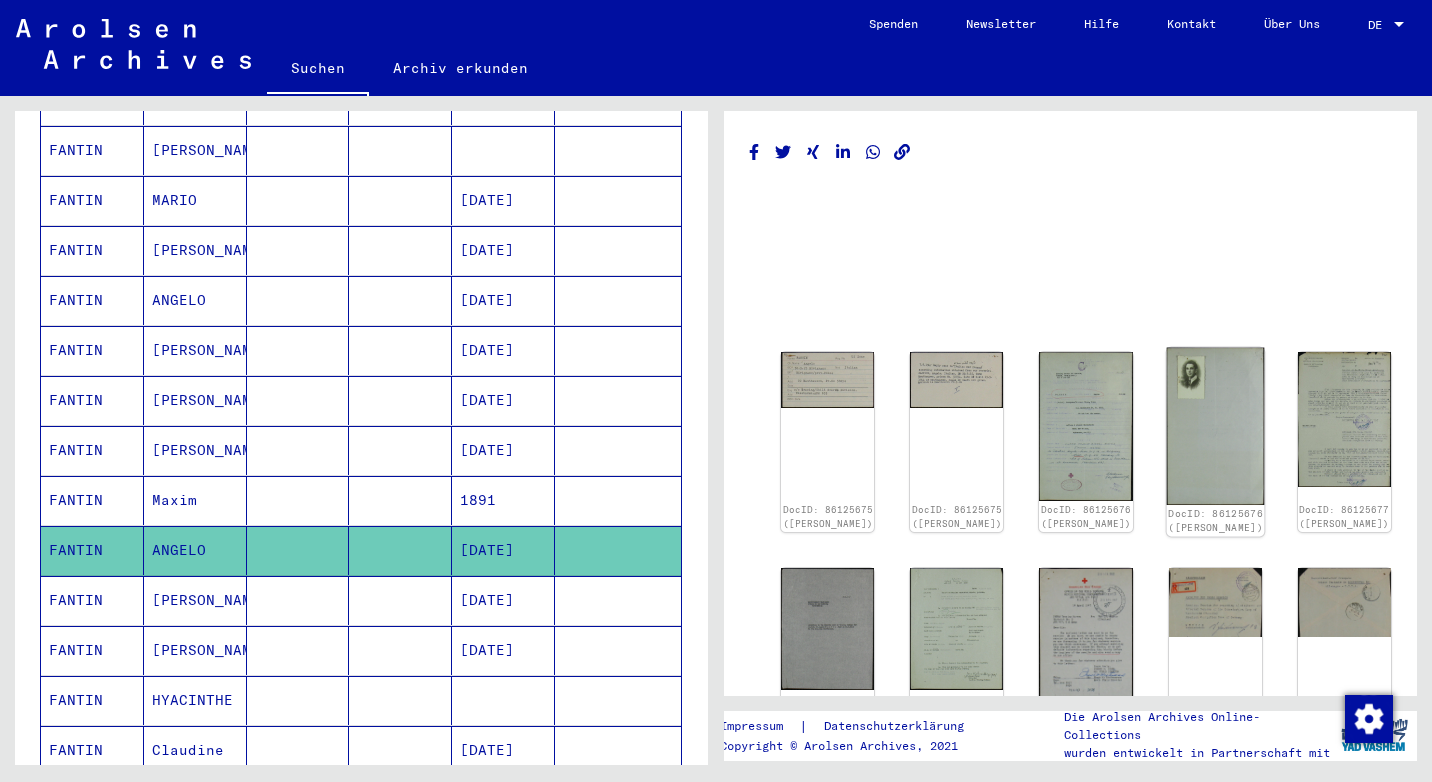 click 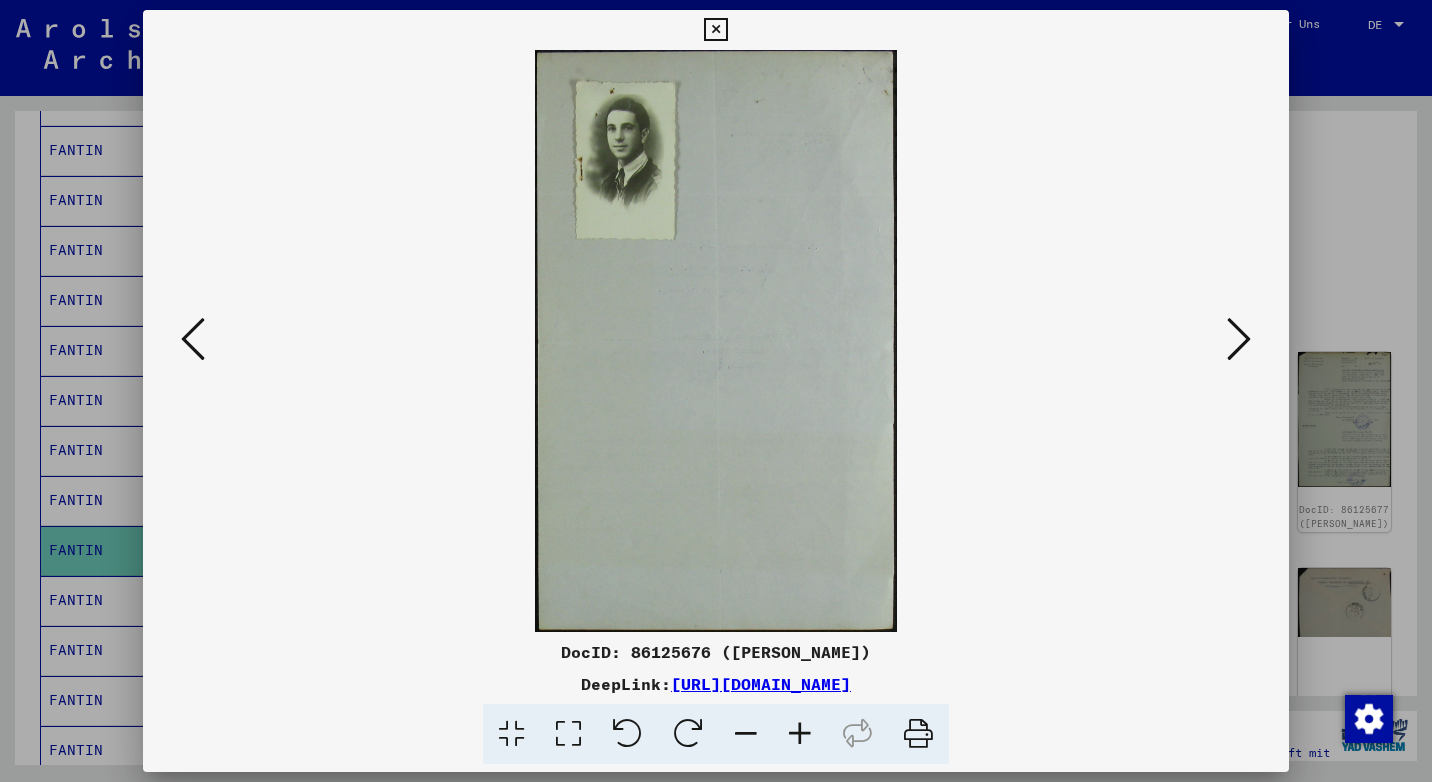 click at bounding box center (193, 339) 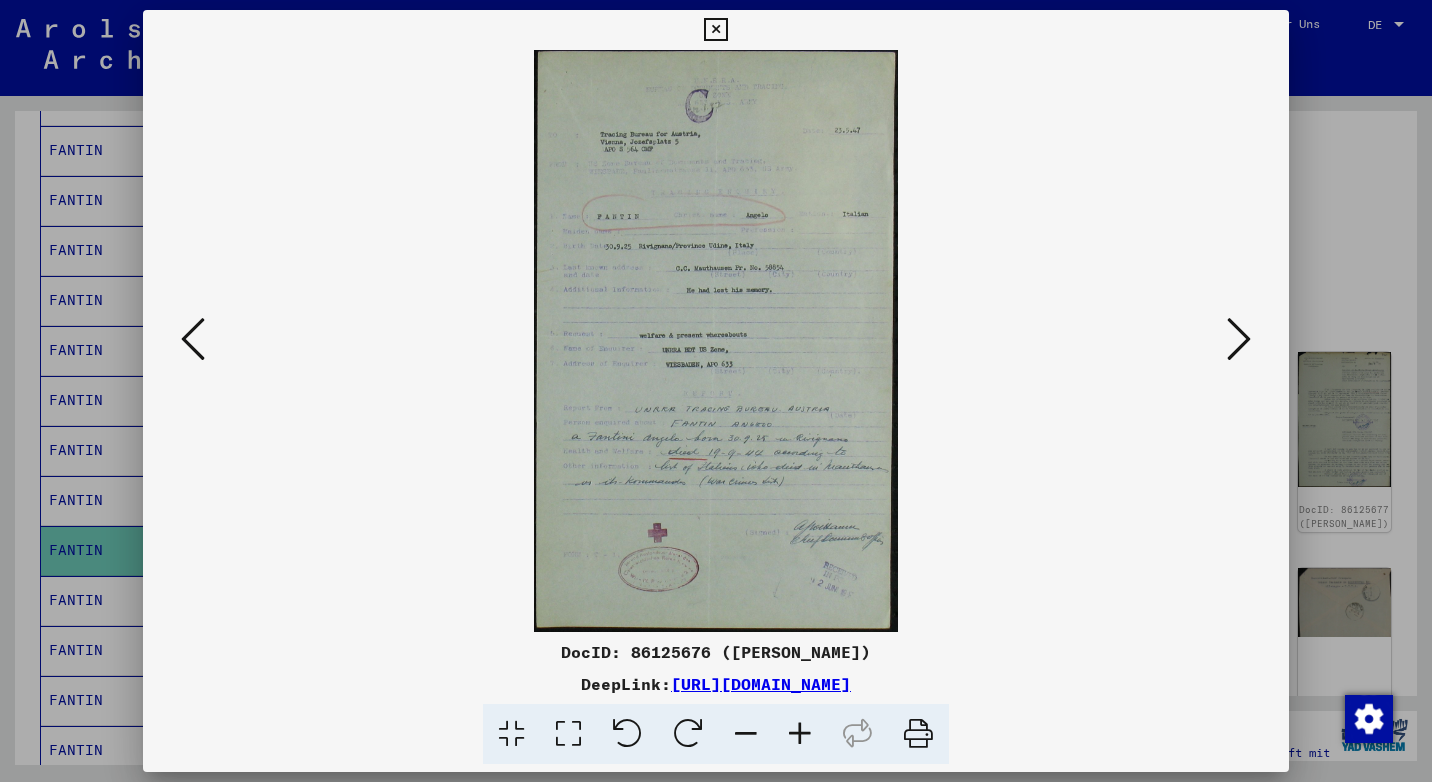click at bounding box center (715, 30) 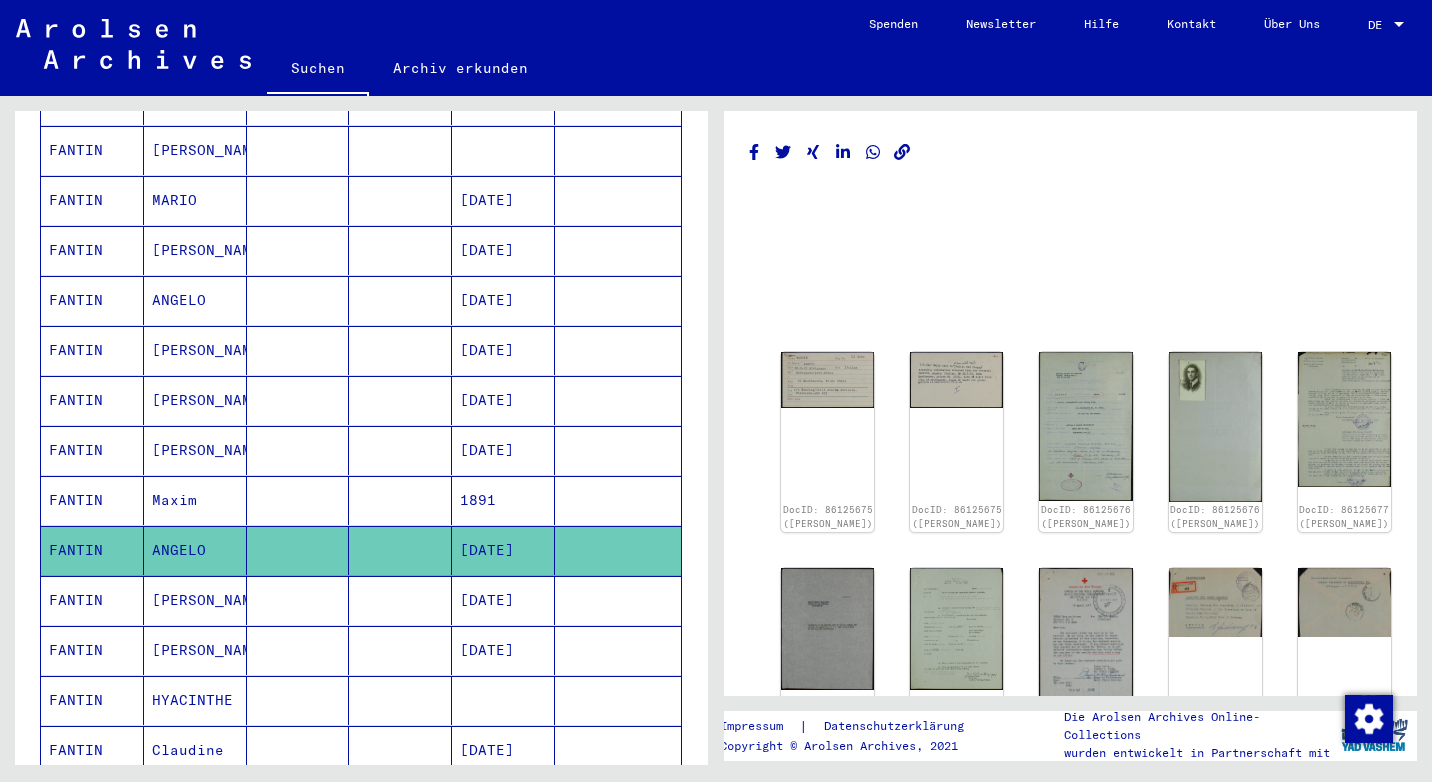 click on "[PERSON_NAME]" at bounding box center (195, 650) 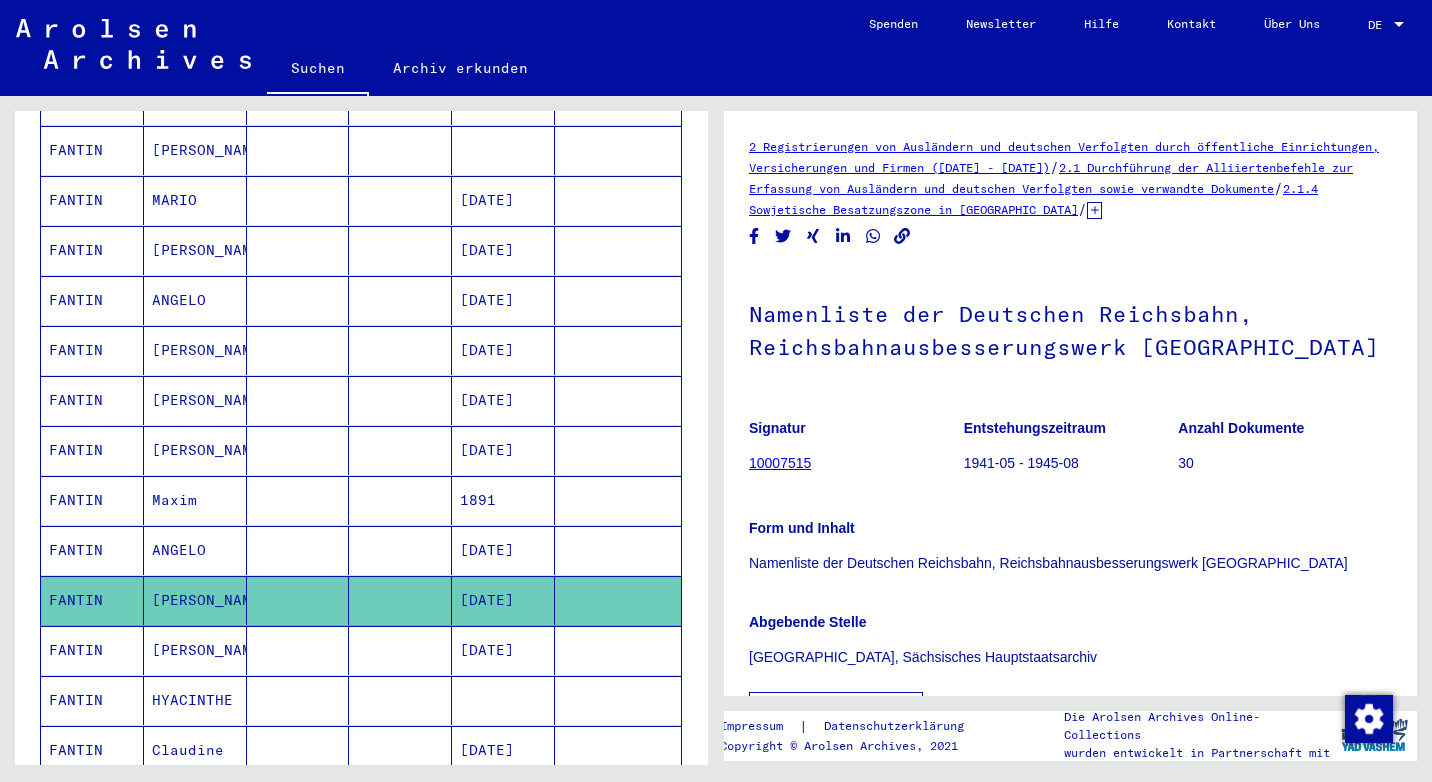scroll, scrollTop: 188, scrollLeft: 0, axis: vertical 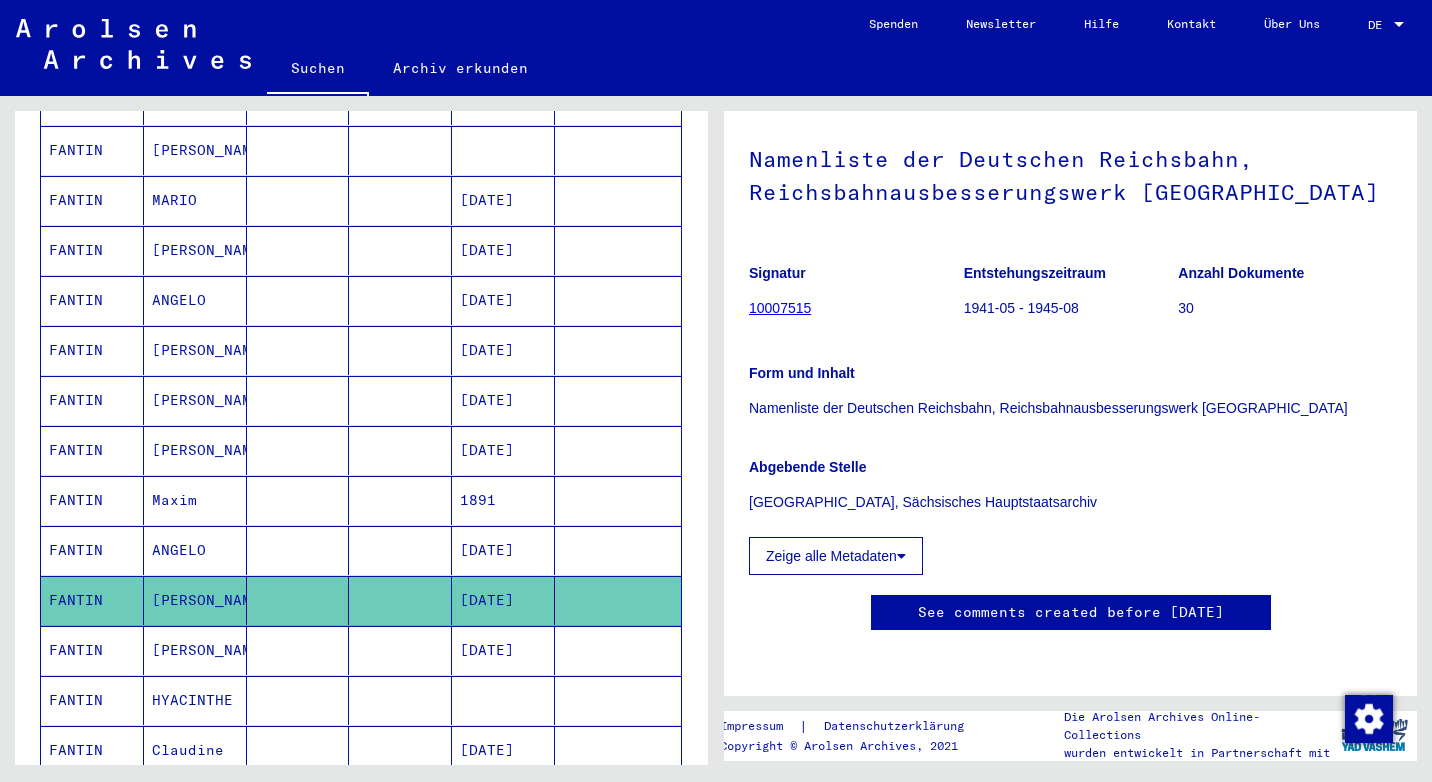 click on "[PERSON_NAME]" at bounding box center [195, 700] 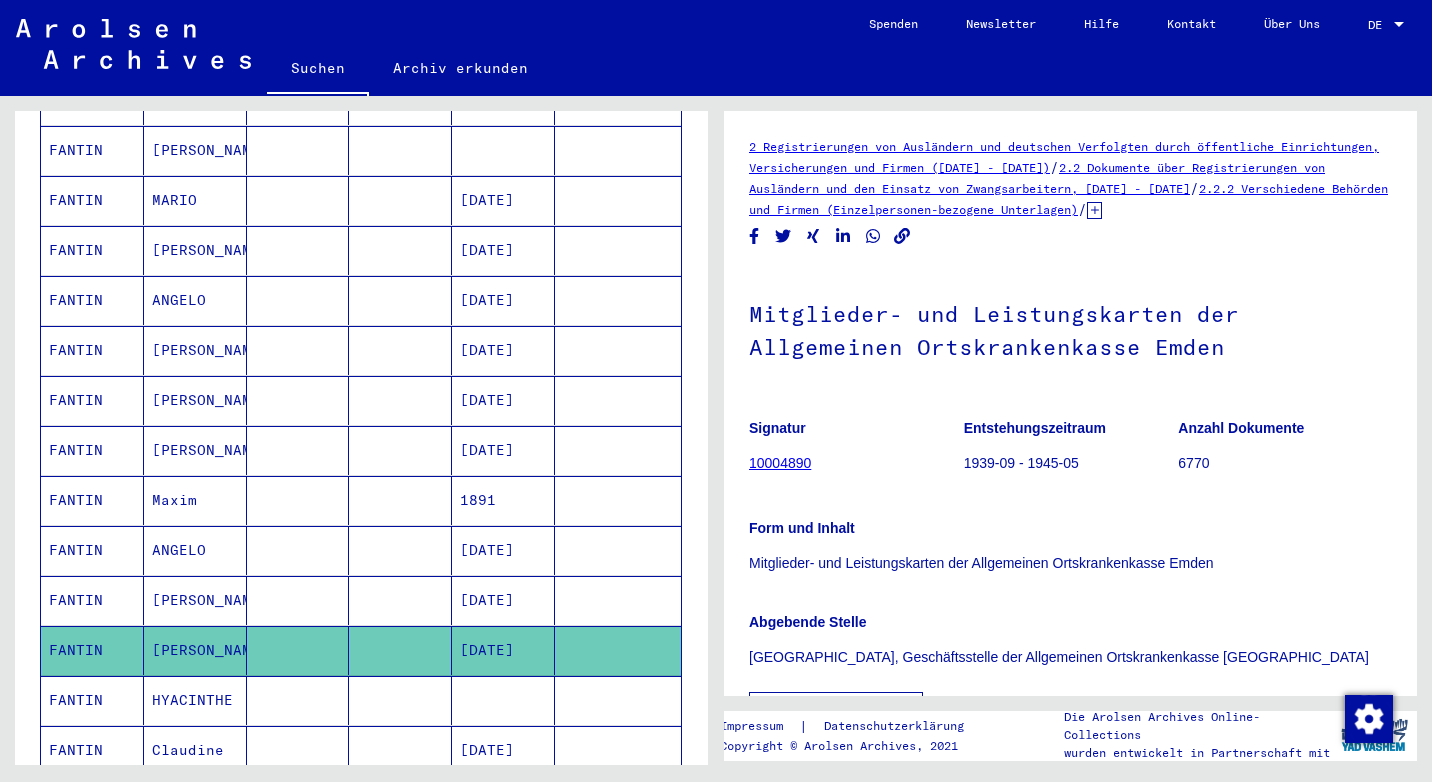 scroll, scrollTop: 188, scrollLeft: 0, axis: vertical 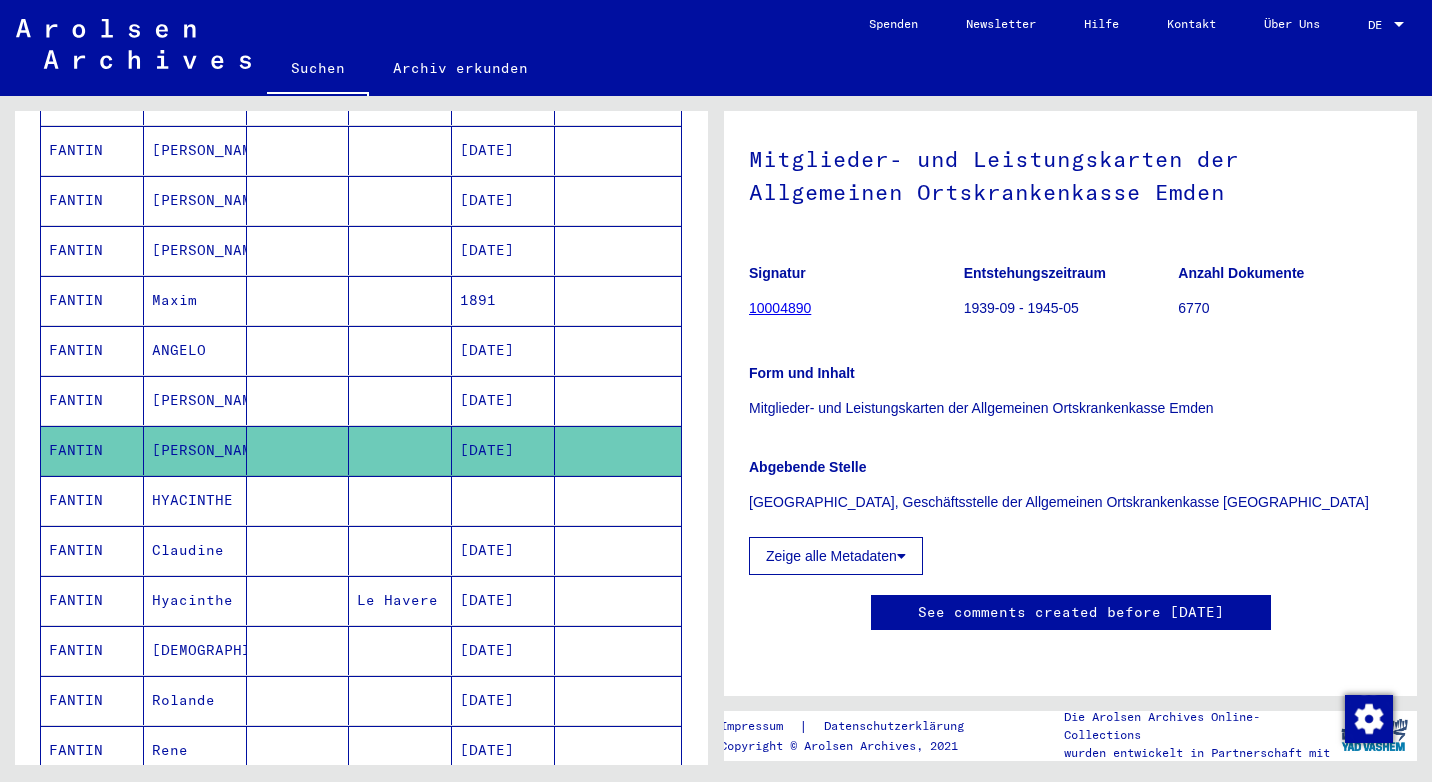 click on "Claudine" at bounding box center [195, 600] 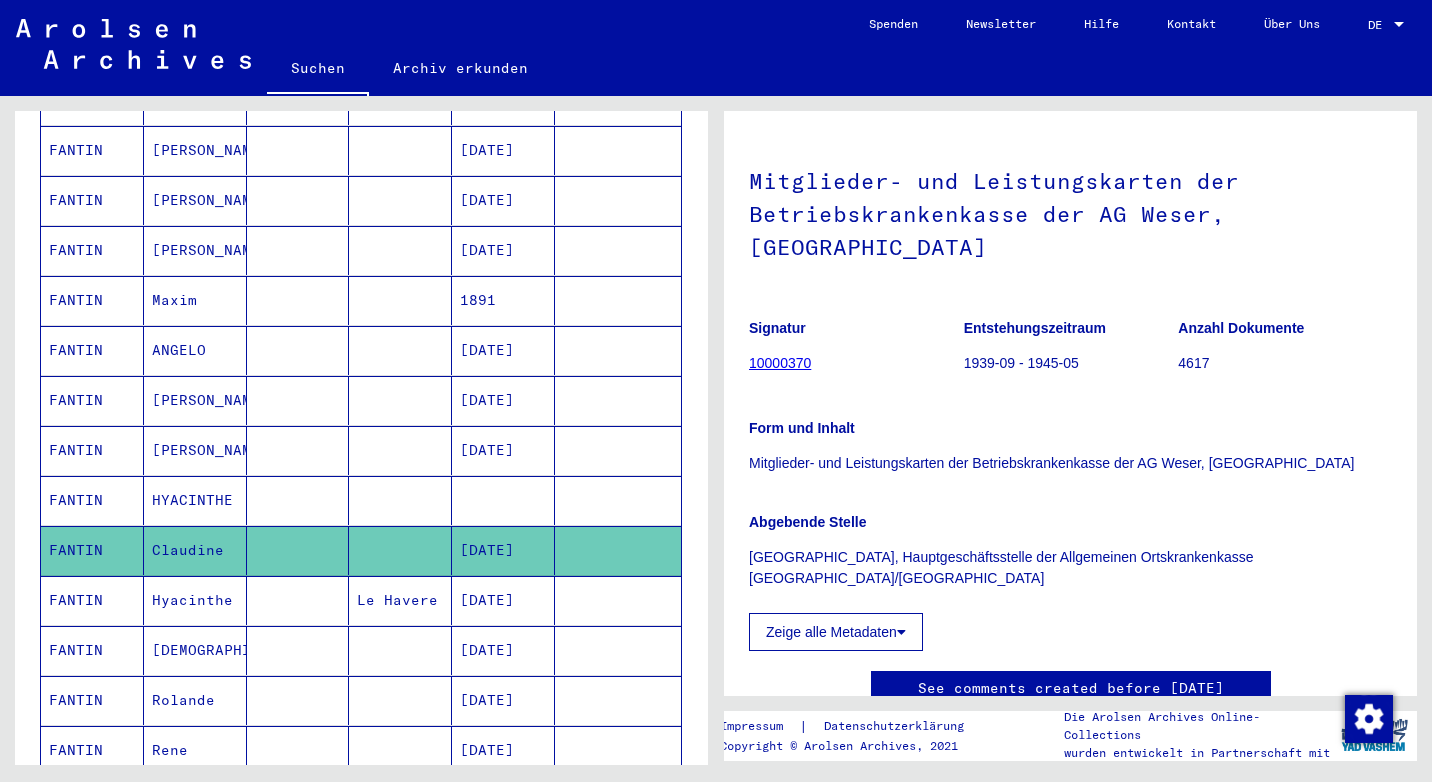 scroll, scrollTop: 188, scrollLeft: 0, axis: vertical 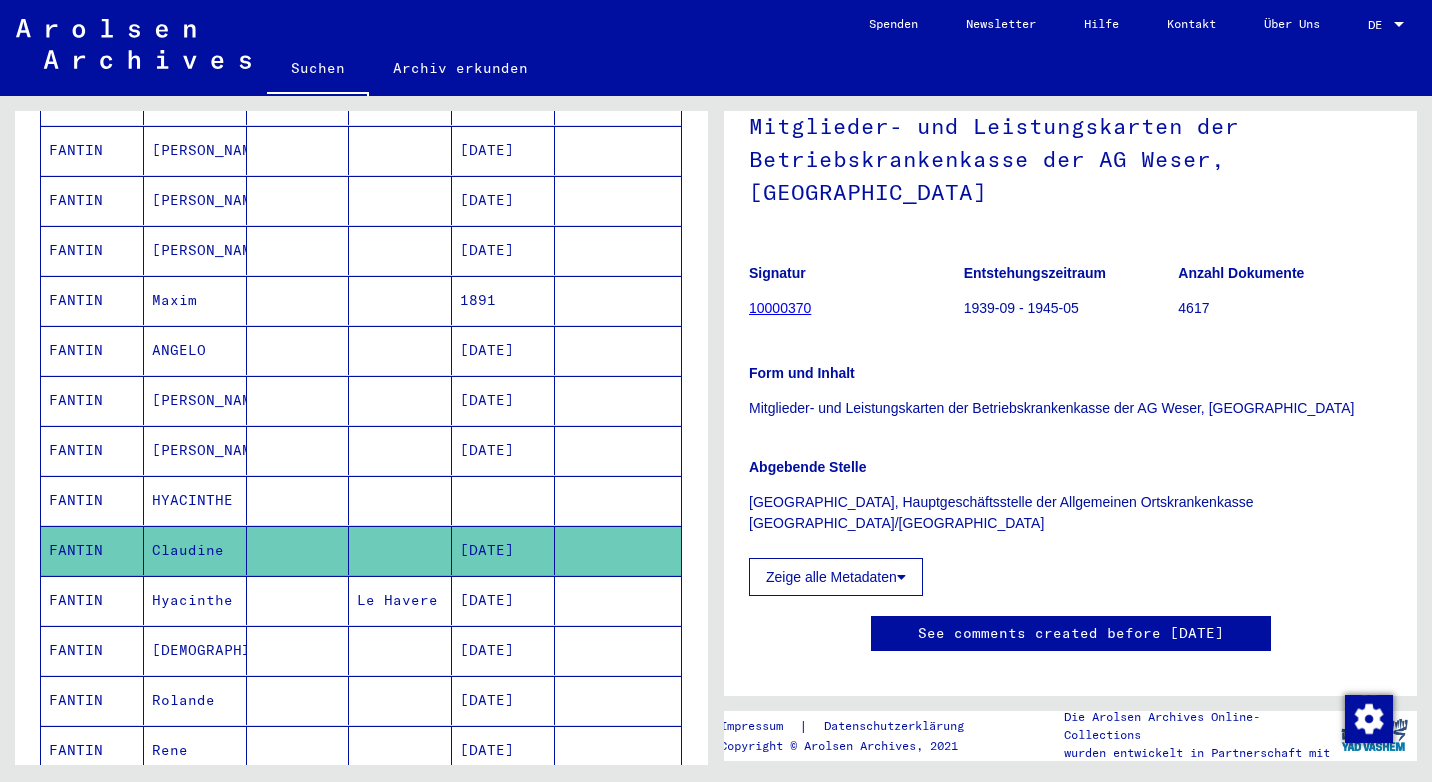 click on "Rolande" at bounding box center [195, 750] 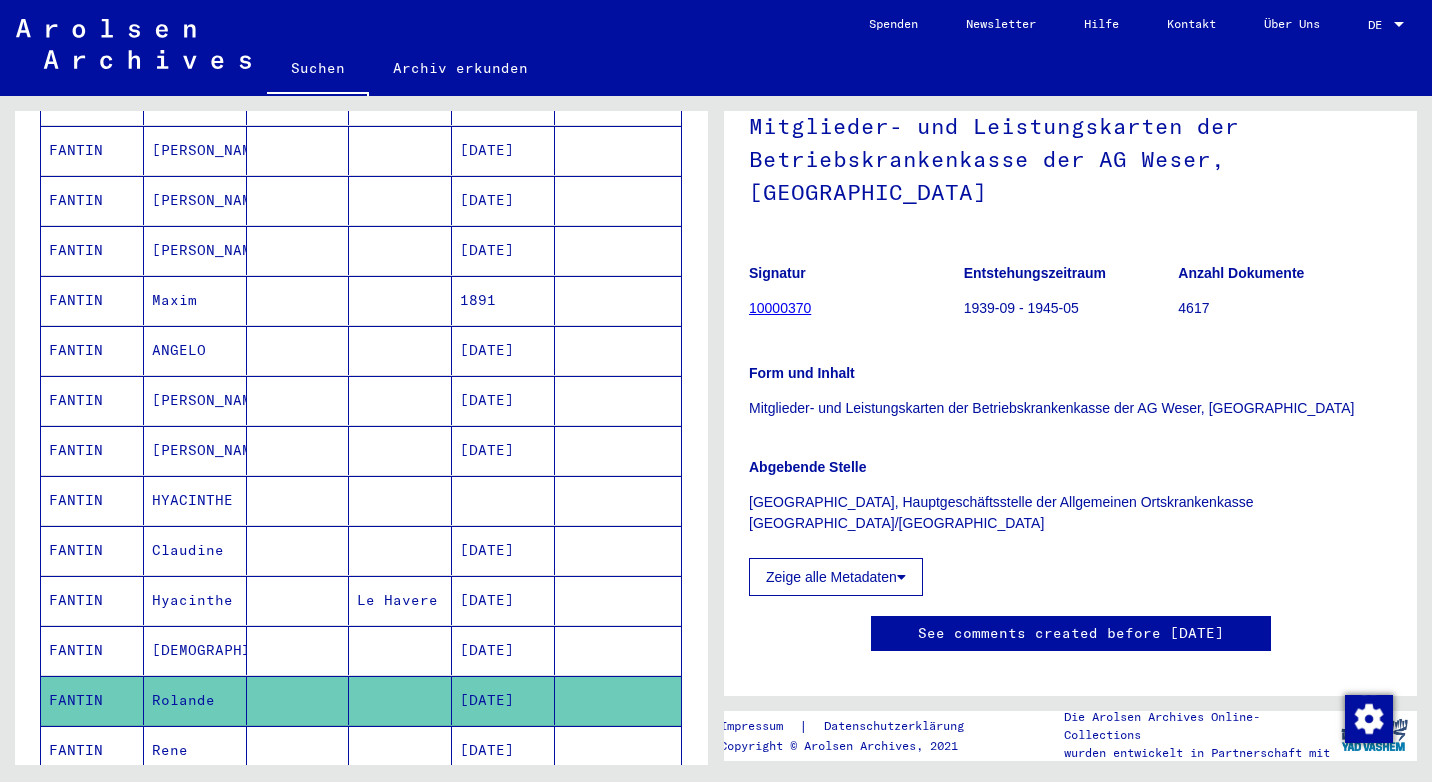 click on "[DEMOGRAPHIC_DATA]" at bounding box center [195, 700] 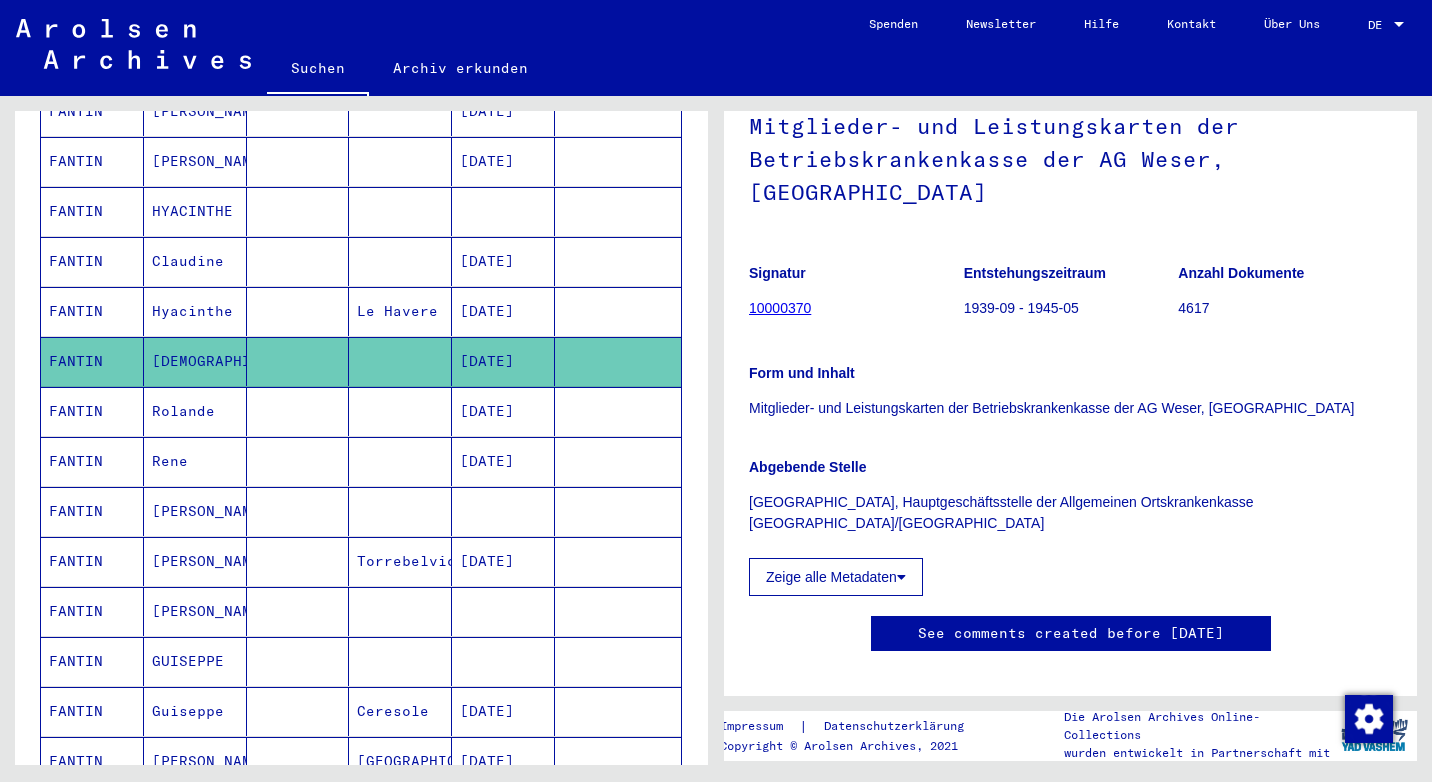 scroll, scrollTop: 900, scrollLeft: 0, axis: vertical 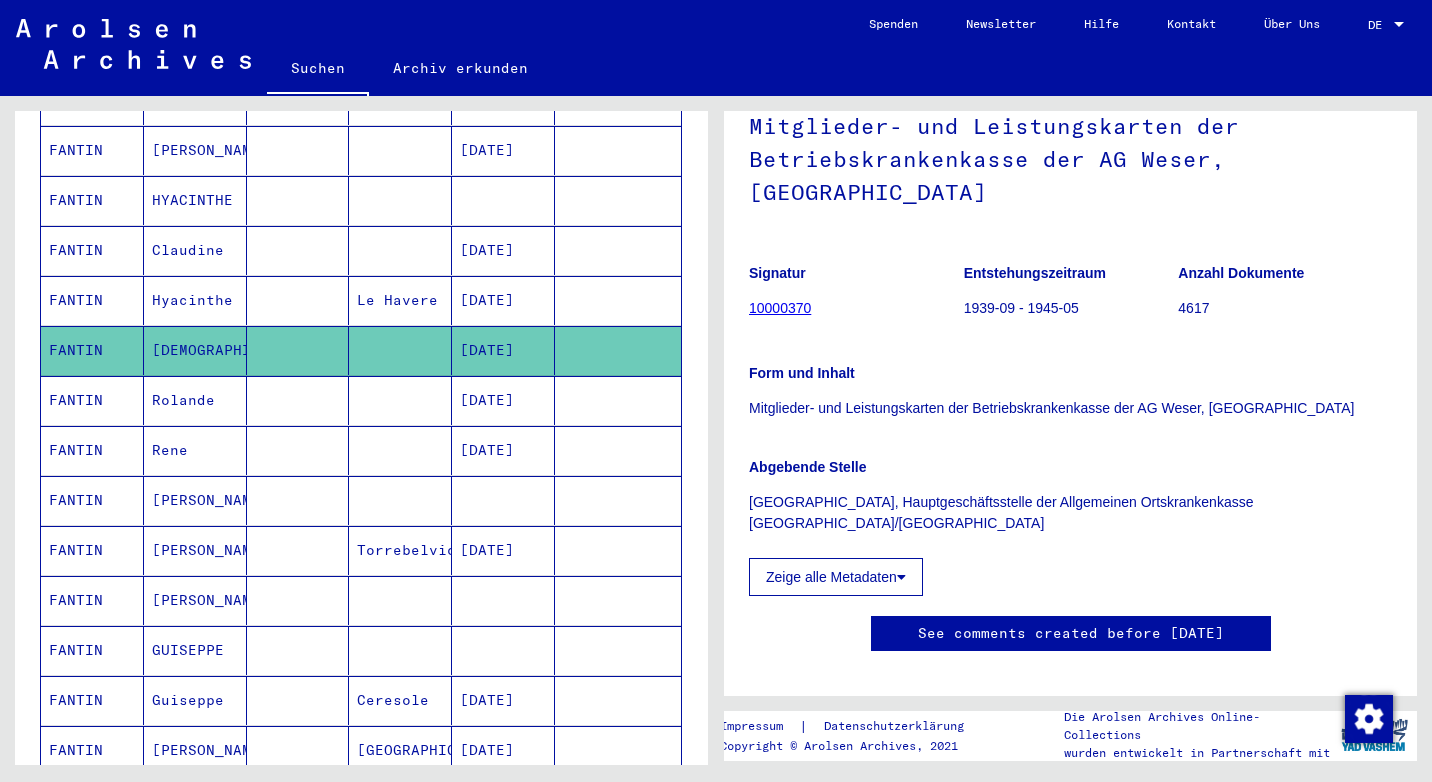 click on "Rene" at bounding box center (195, 500) 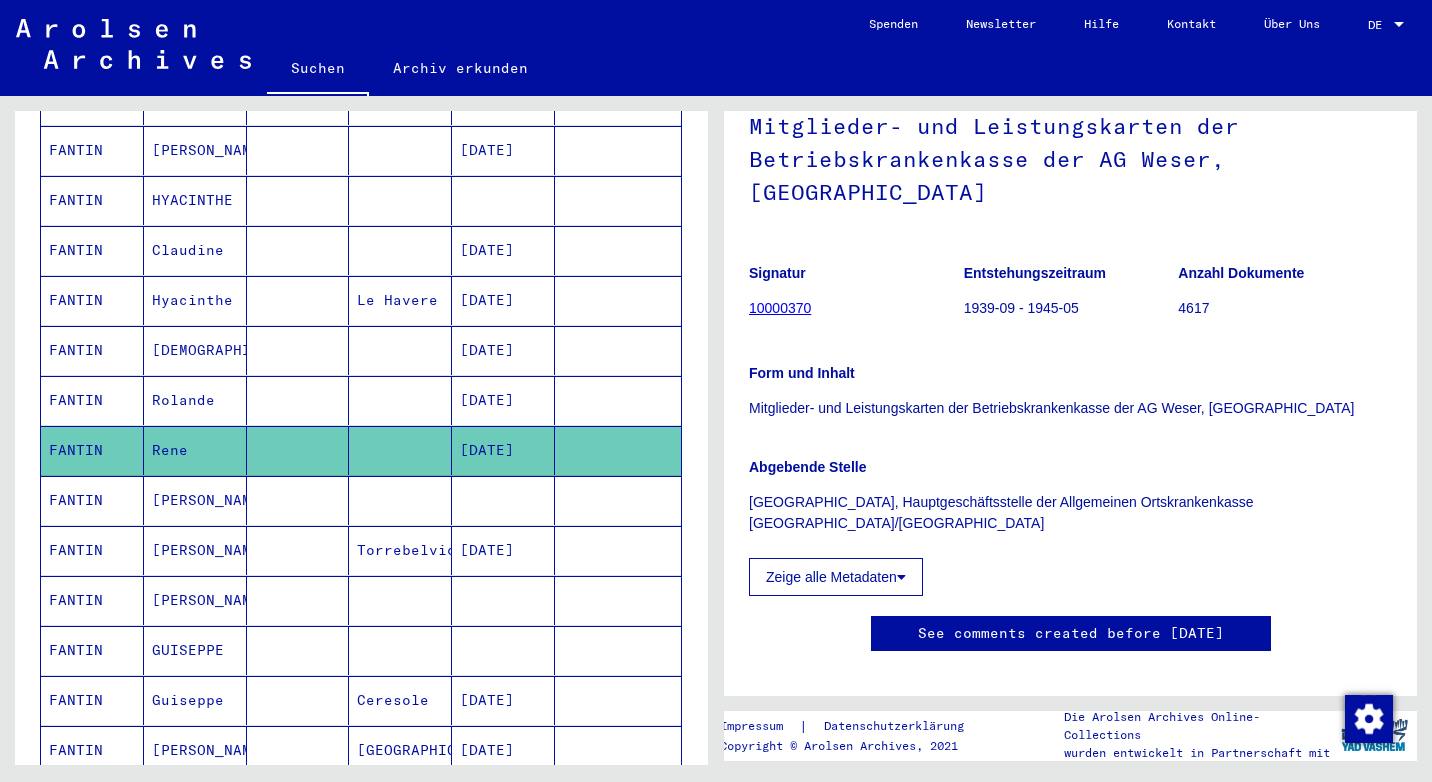 click on "[PERSON_NAME]" at bounding box center (195, 550) 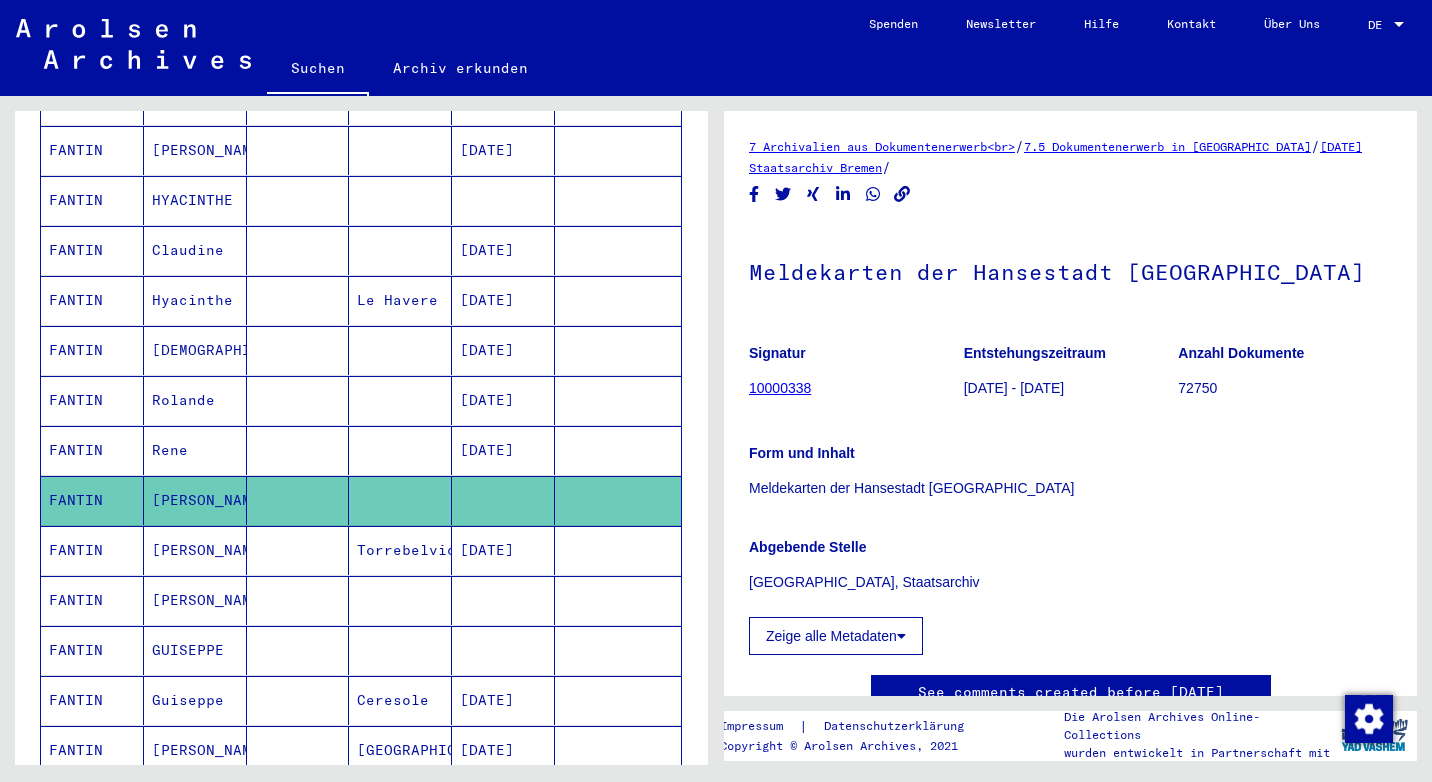 scroll, scrollTop: 113, scrollLeft: 0, axis: vertical 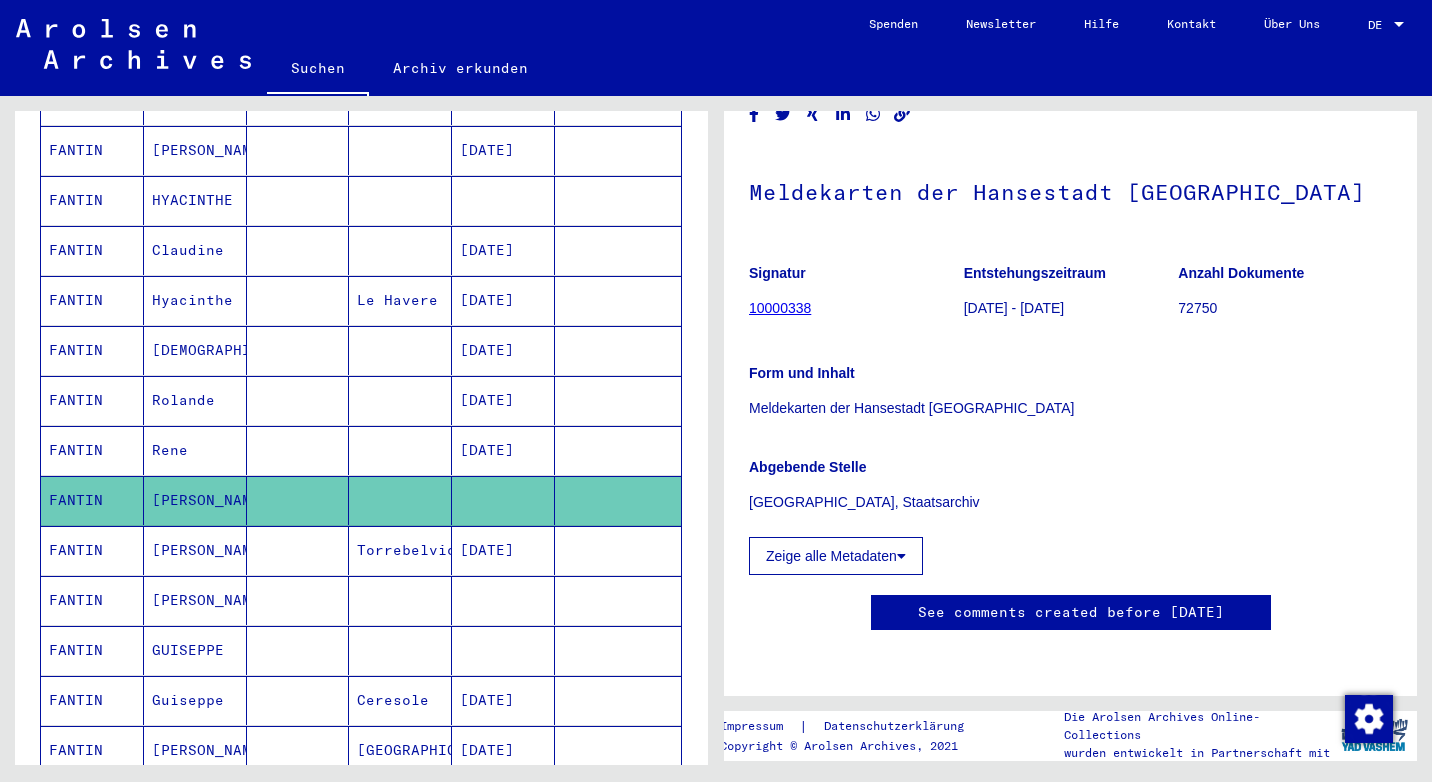 click on "[PERSON_NAME]" at bounding box center [195, 600] 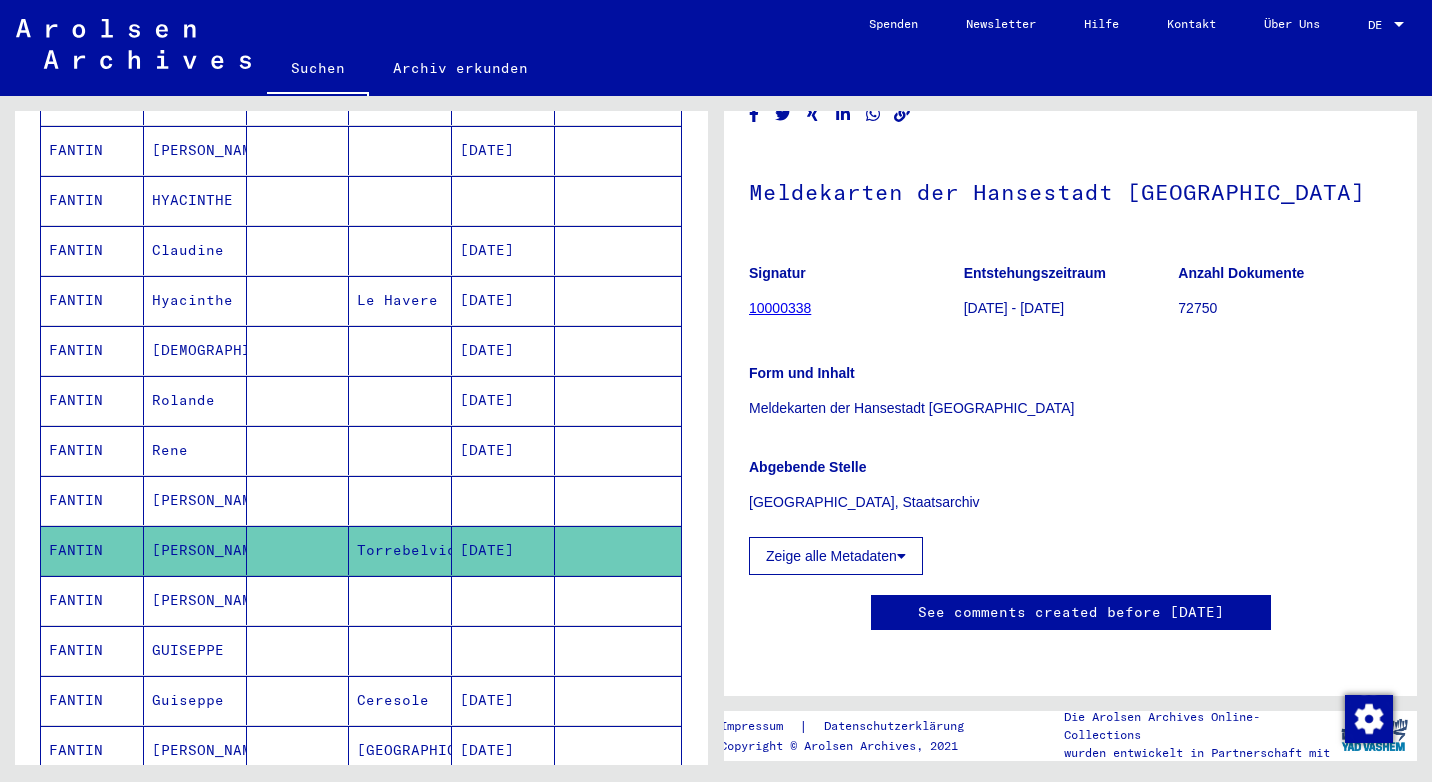 click on "[PERSON_NAME]" at bounding box center (195, 550) 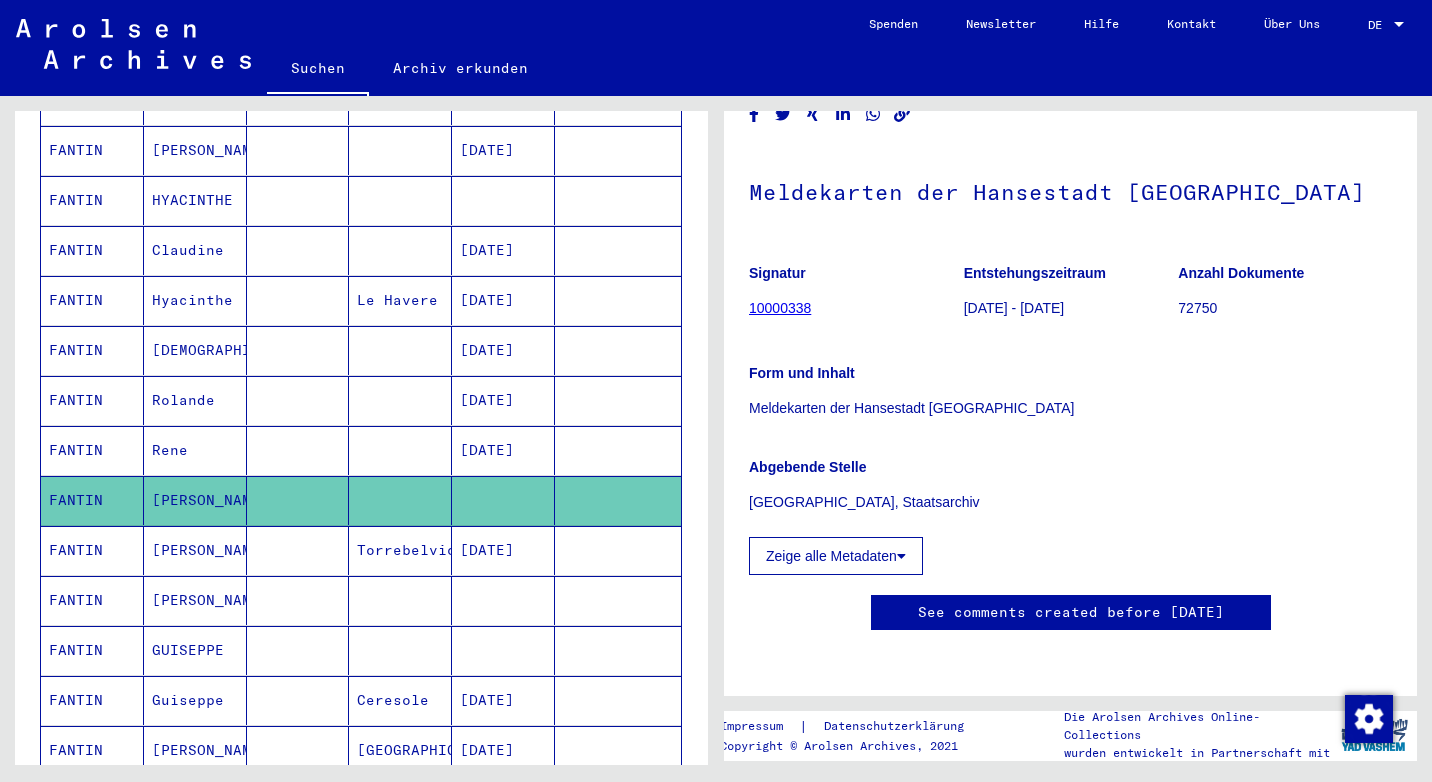drag, startPoint x: 180, startPoint y: 462, endPoint x: 183, endPoint y: 611, distance: 149.0302 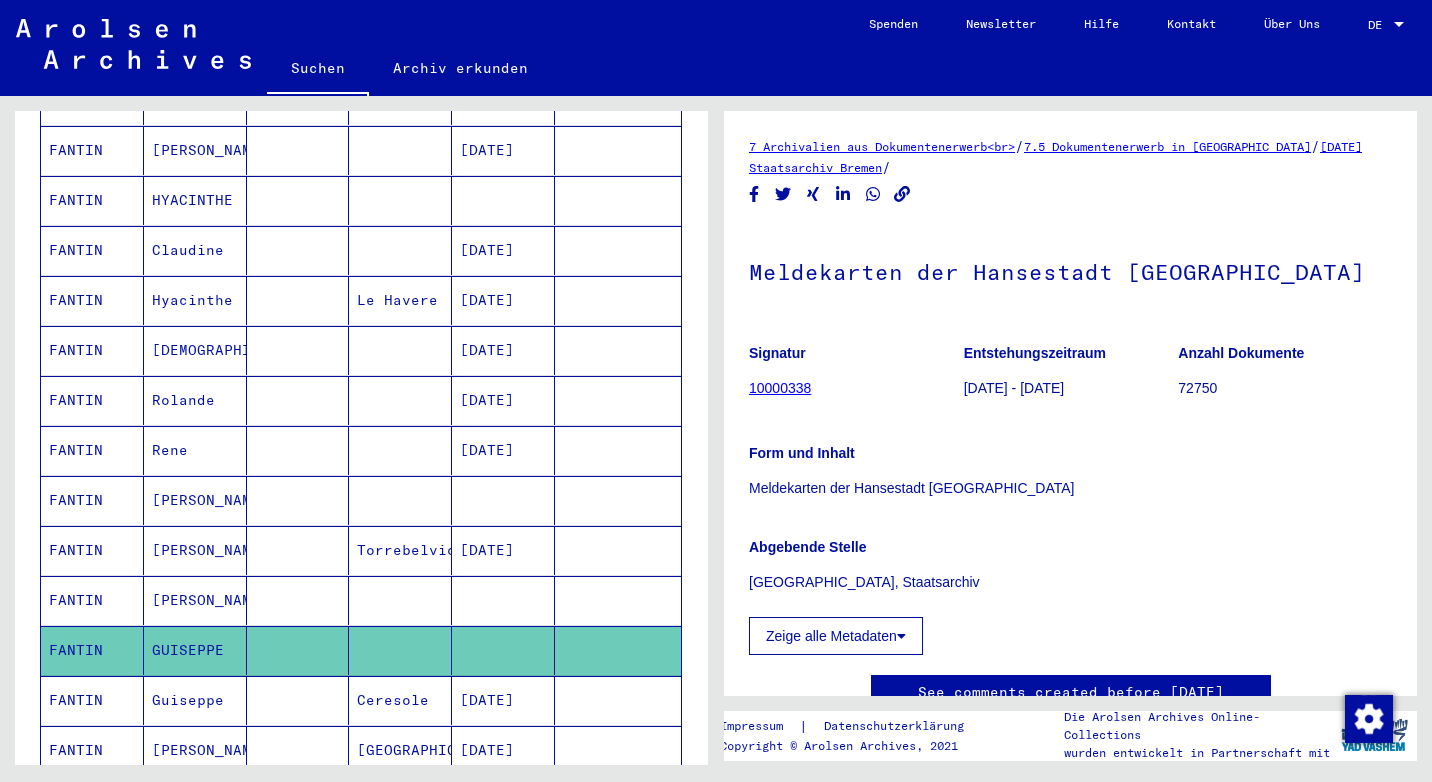 click on "[PERSON_NAME]" at bounding box center (195, 650) 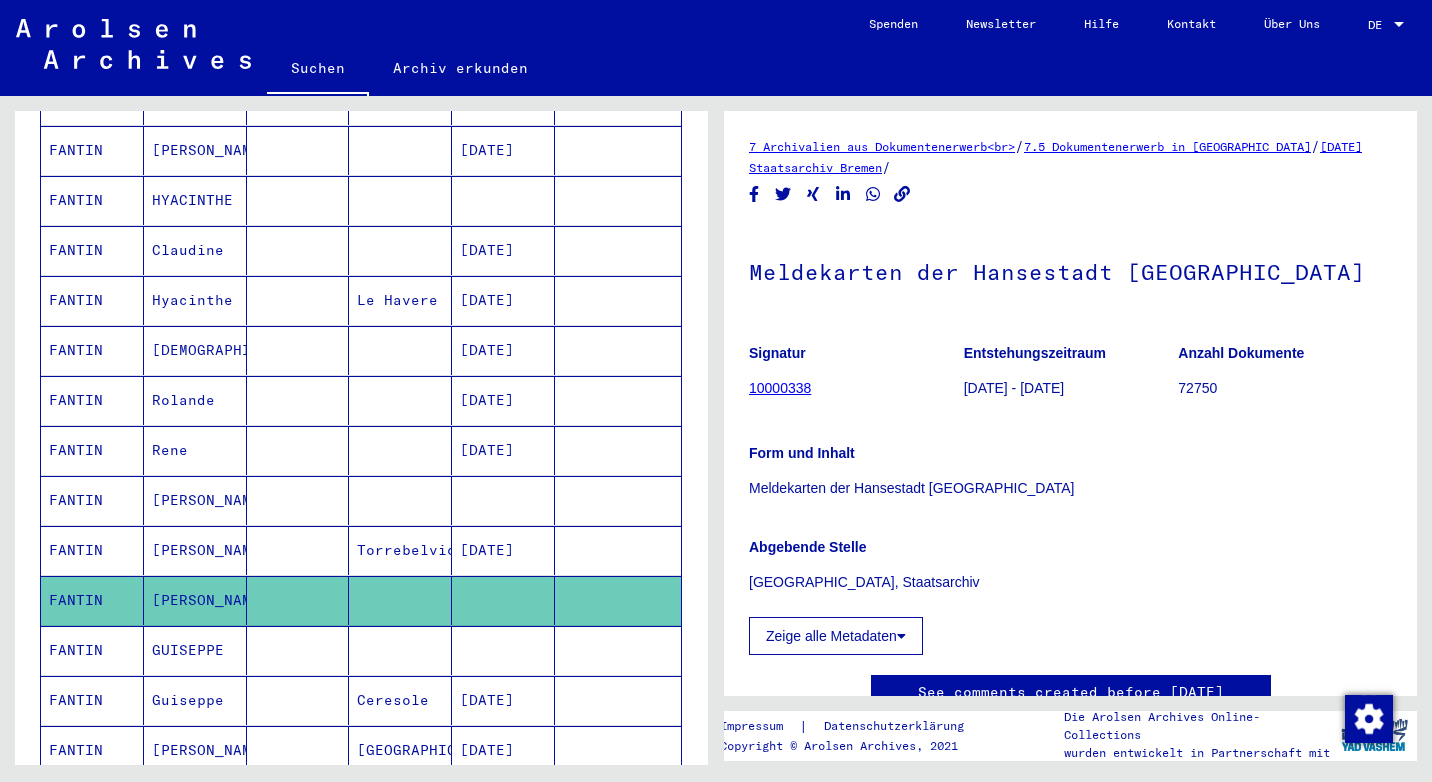 click on "Guiseppe" at bounding box center [195, 750] 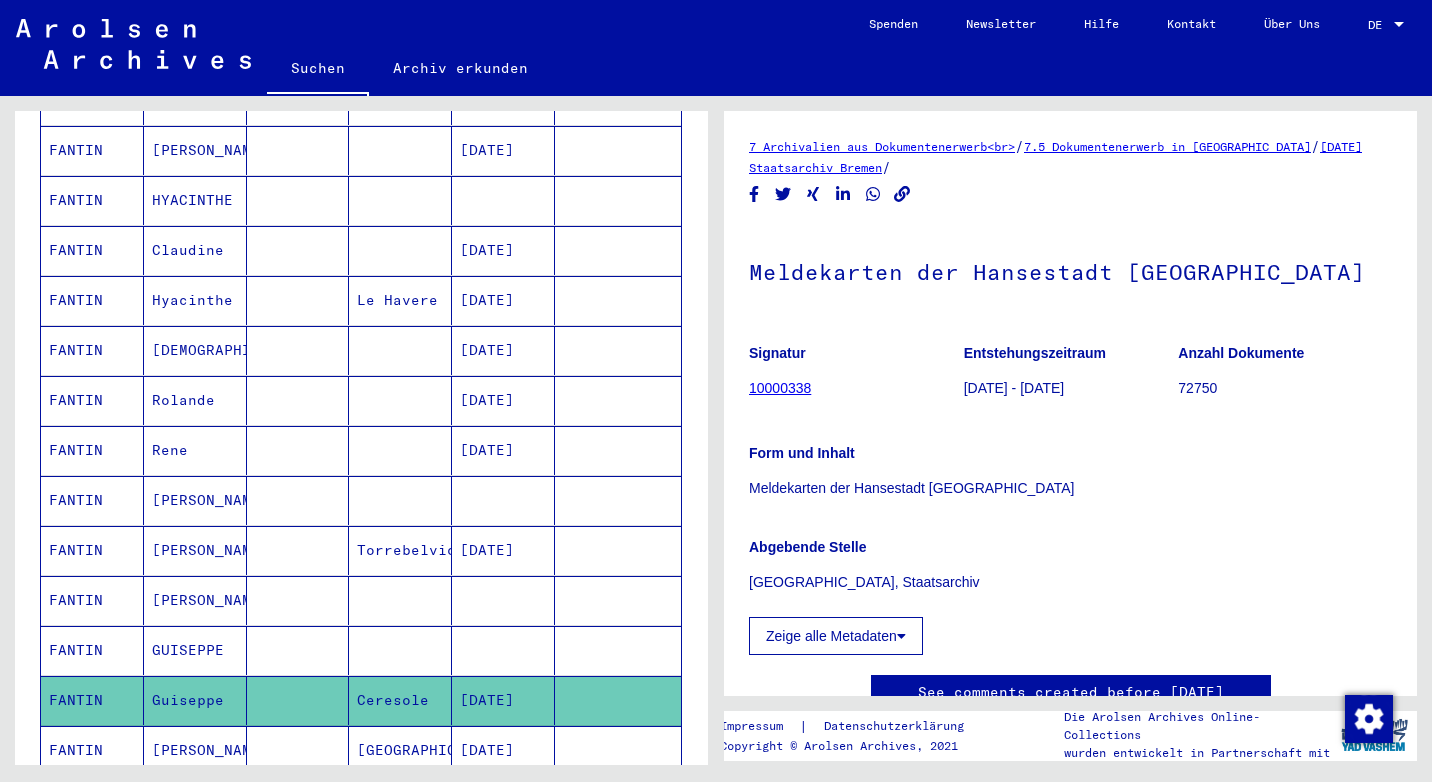 scroll, scrollTop: 113, scrollLeft: 0, axis: vertical 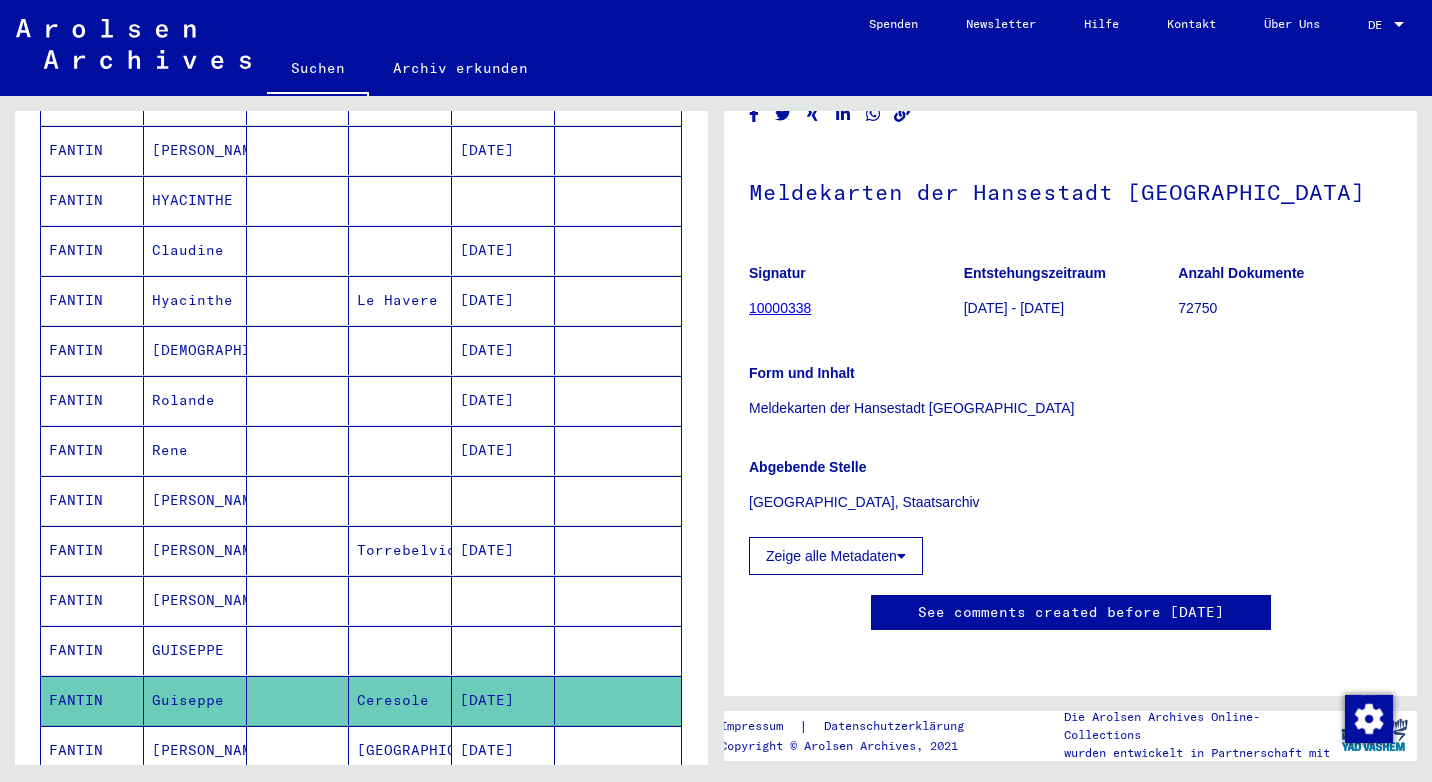 click on "[PERSON_NAME]" 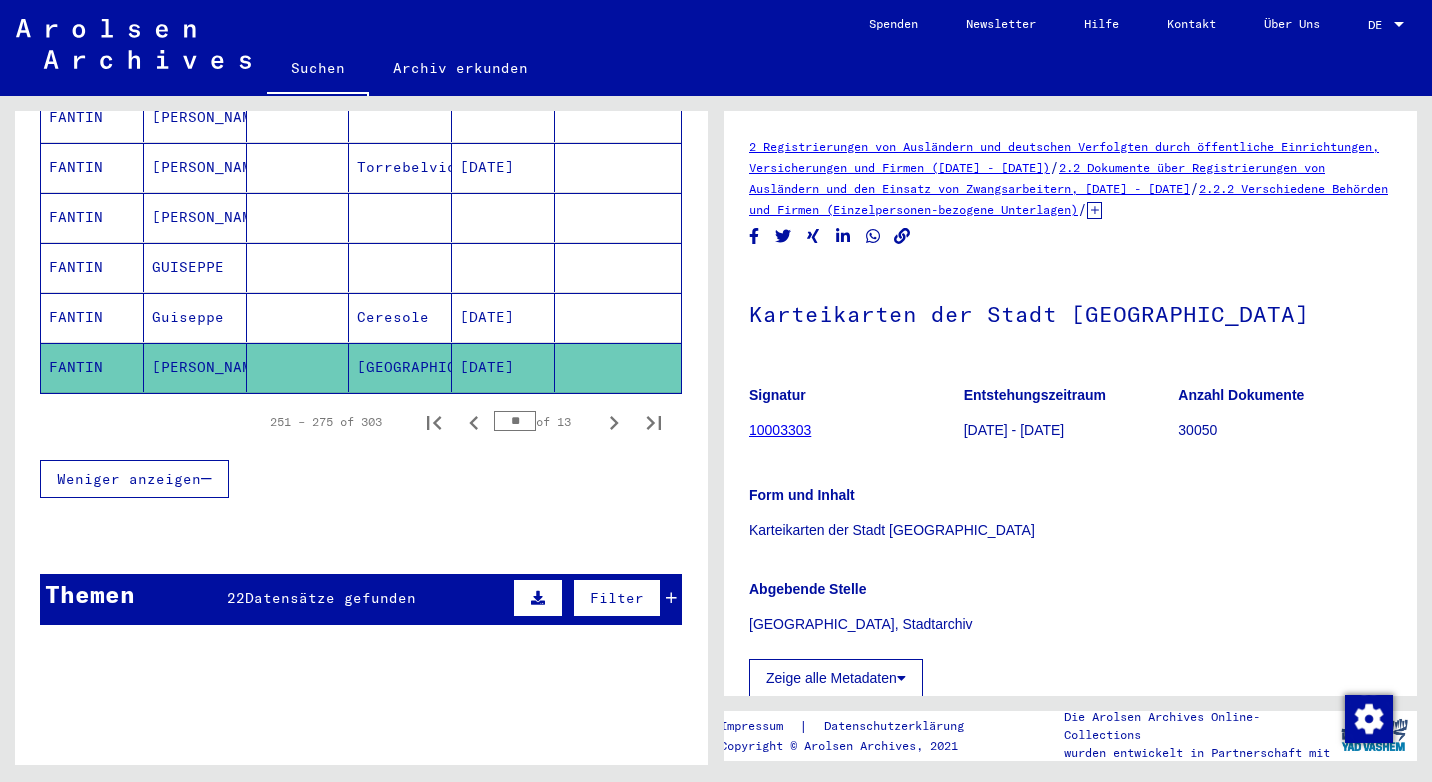 scroll, scrollTop: 1300, scrollLeft: 0, axis: vertical 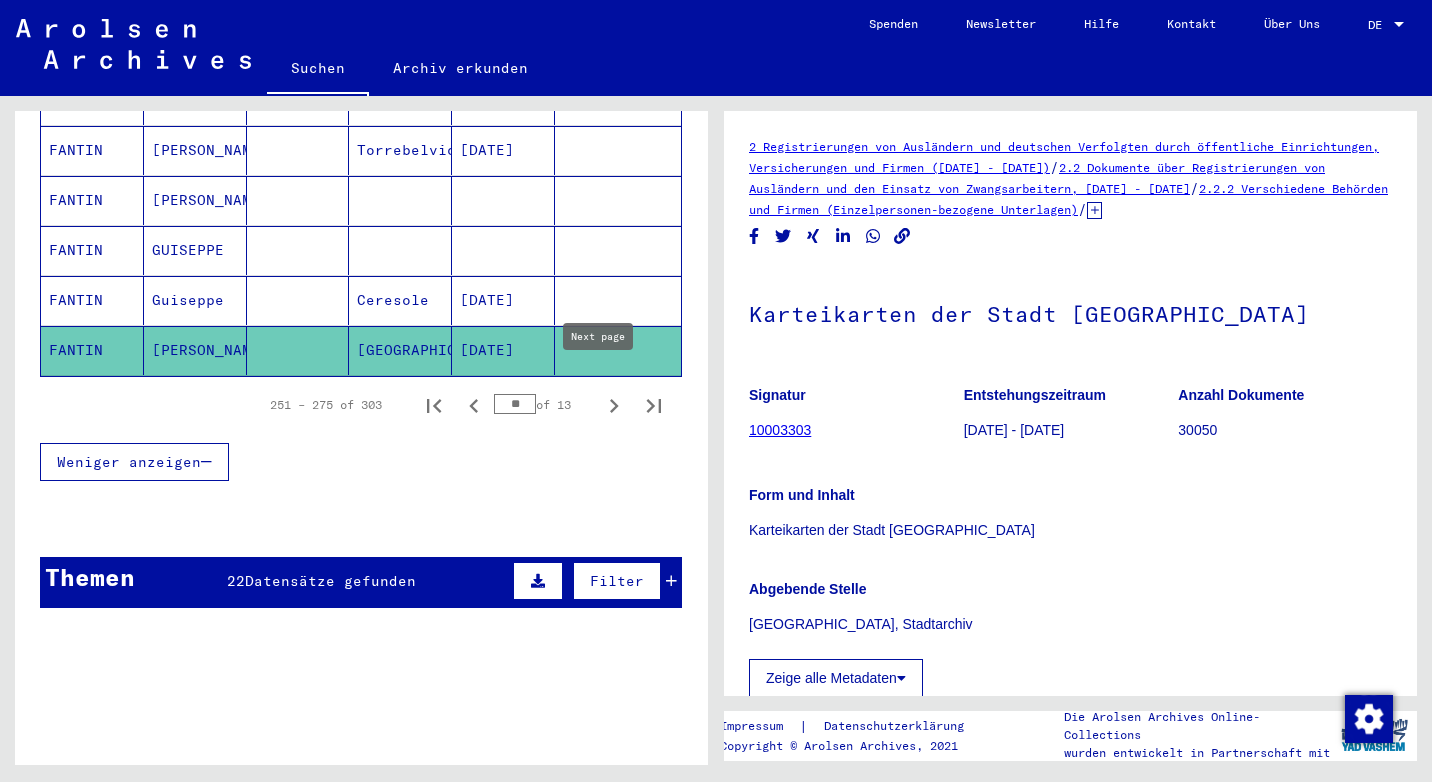 click 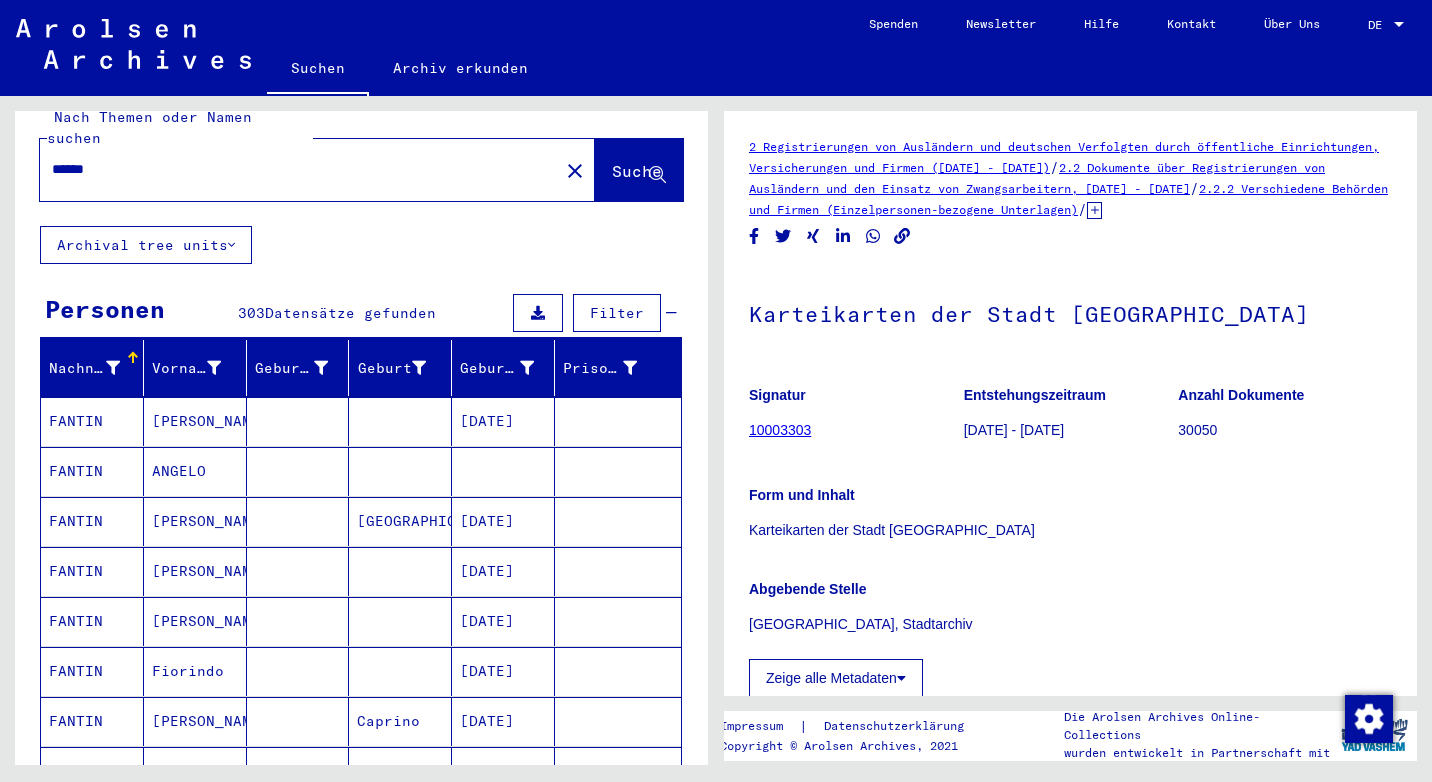 scroll, scrollTop: 0, scrollLeft: 0, axis: both 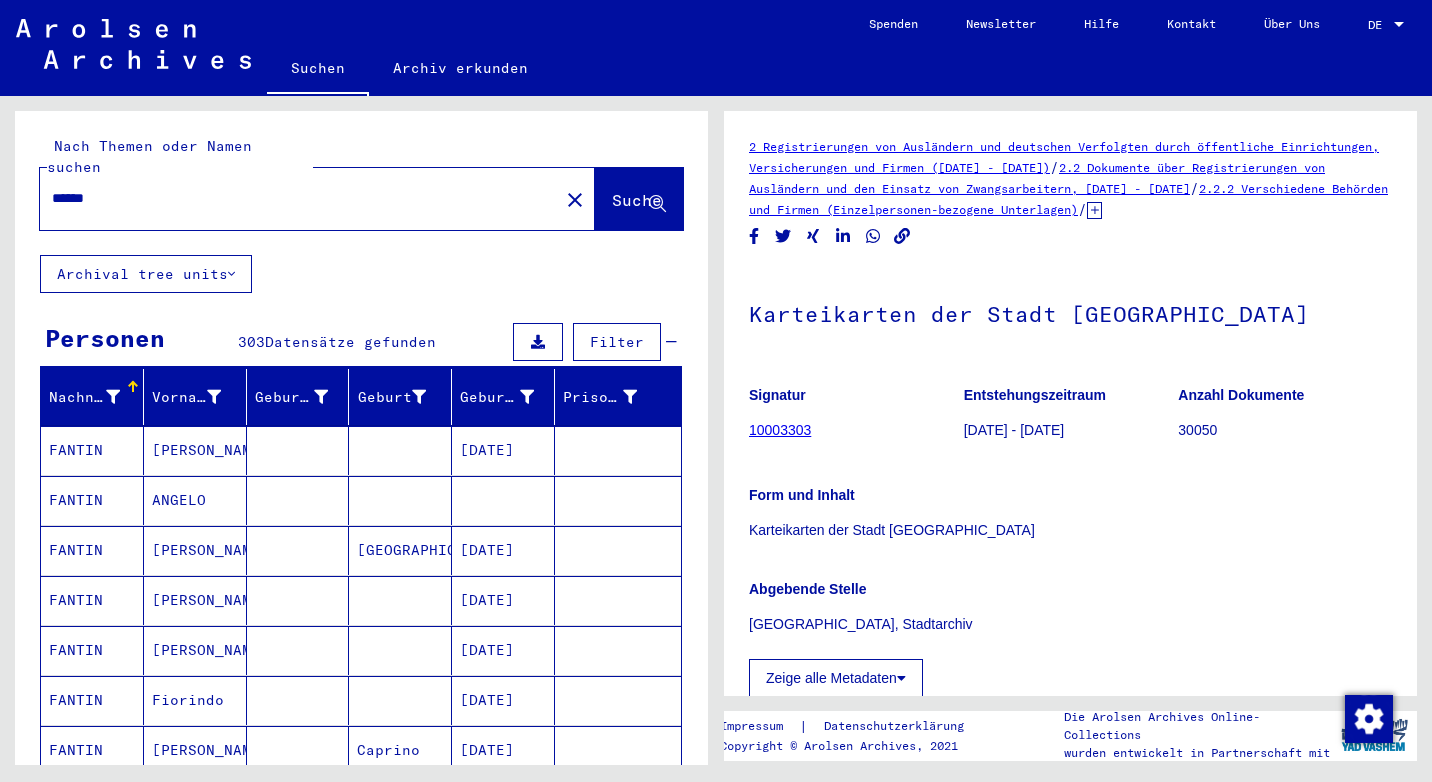 click on "[PERSON_NAME]" at bounding box center (195, 500) 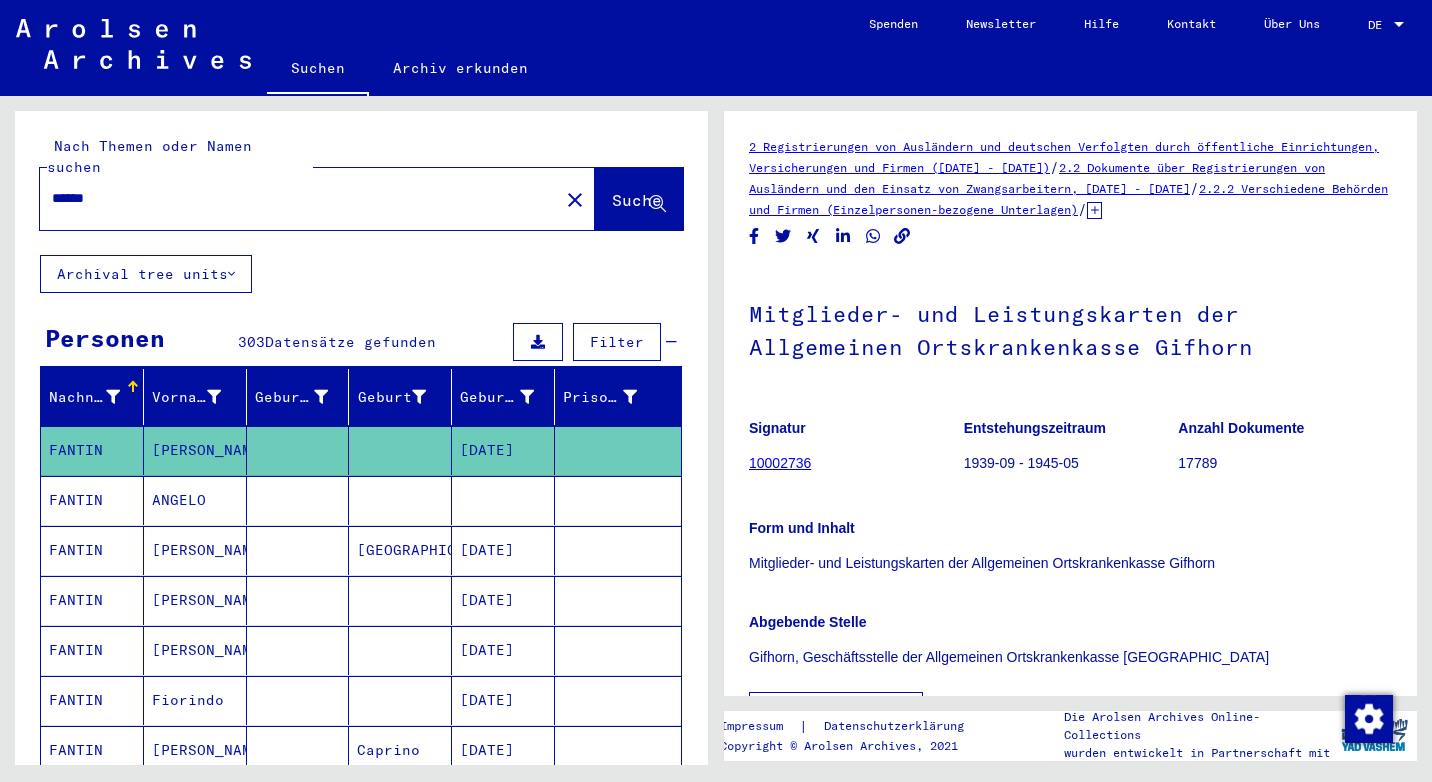 scroll, scrollTop: 188, scrollLeft: 0, axis: vertical 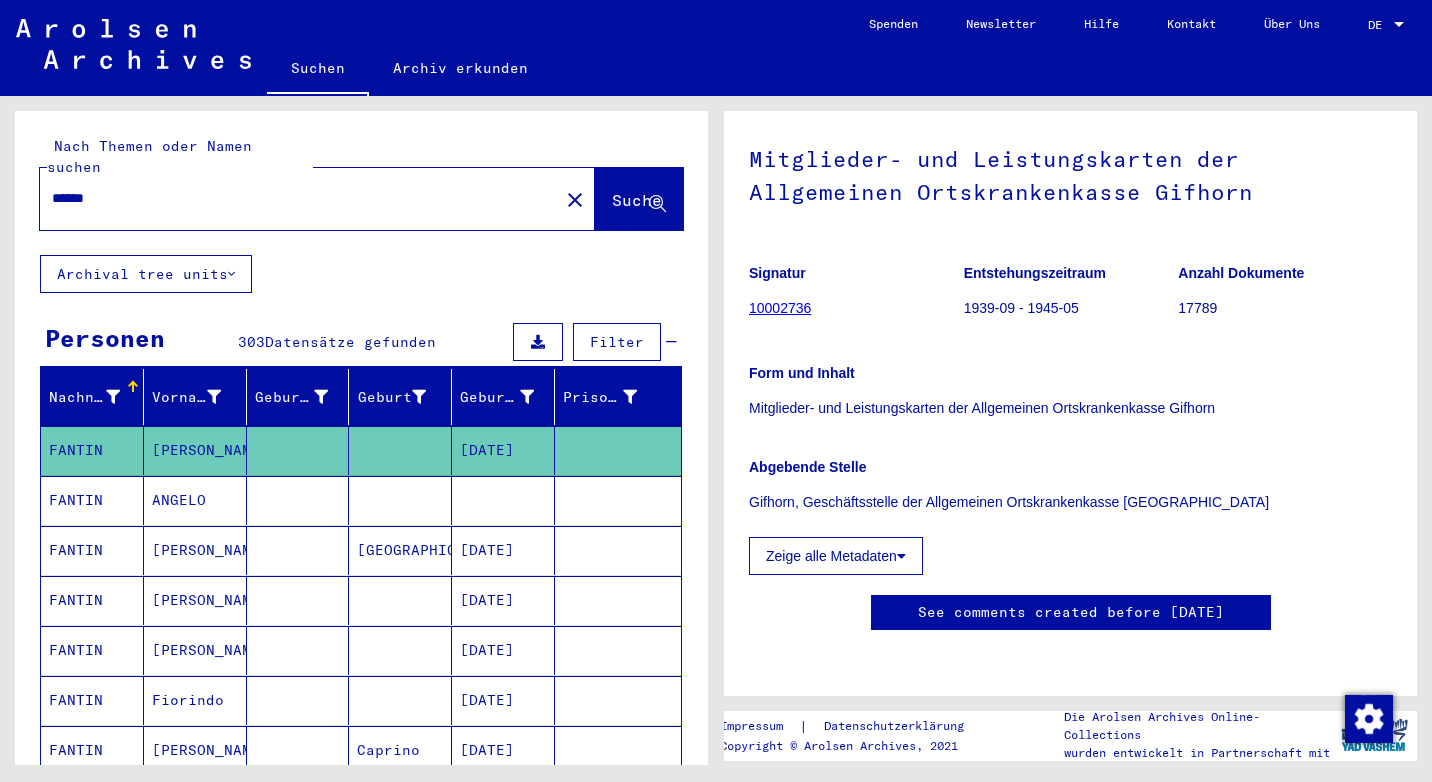 click on "ANGELO" at bounding box center (195, 550) 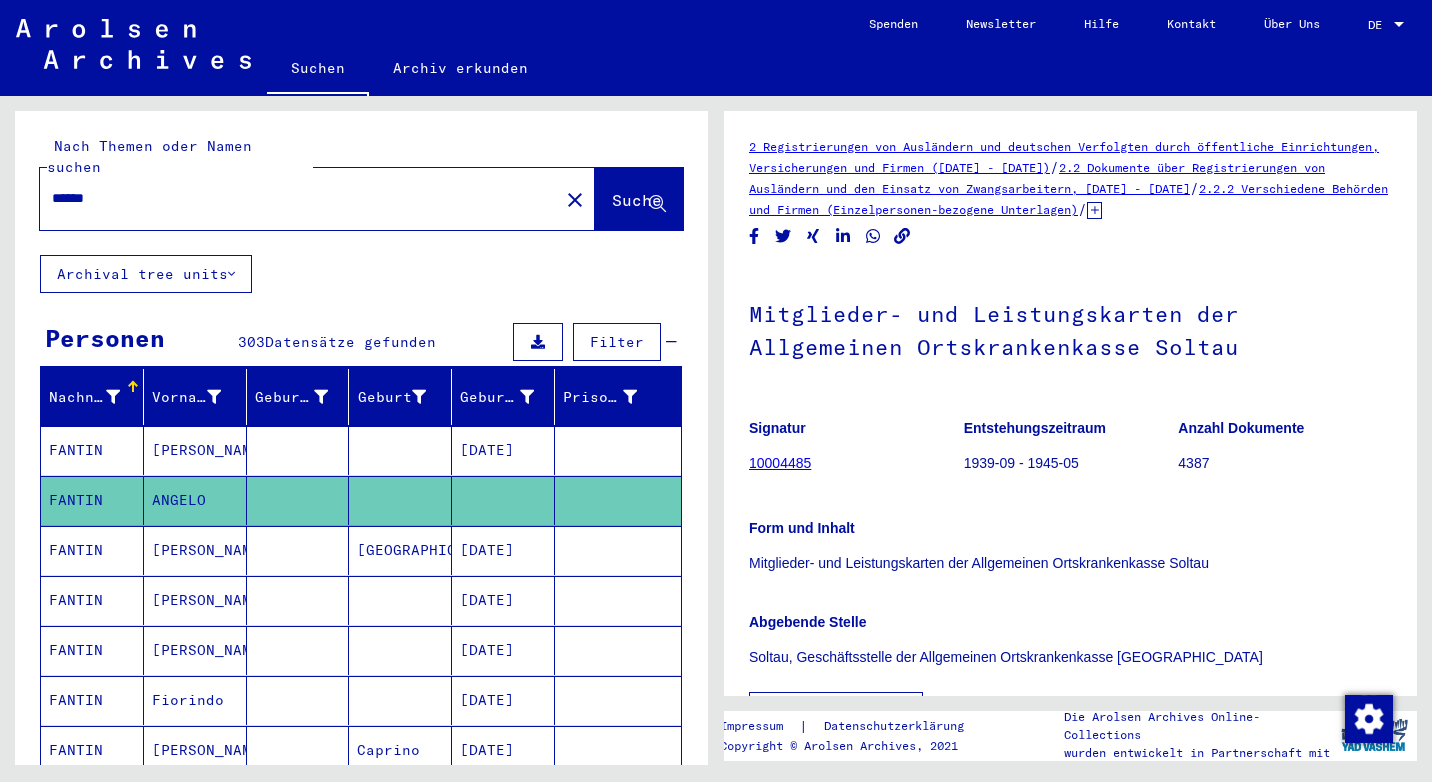 scroll, scrollTop: 188, scrollLeft: 0, axis: vertical 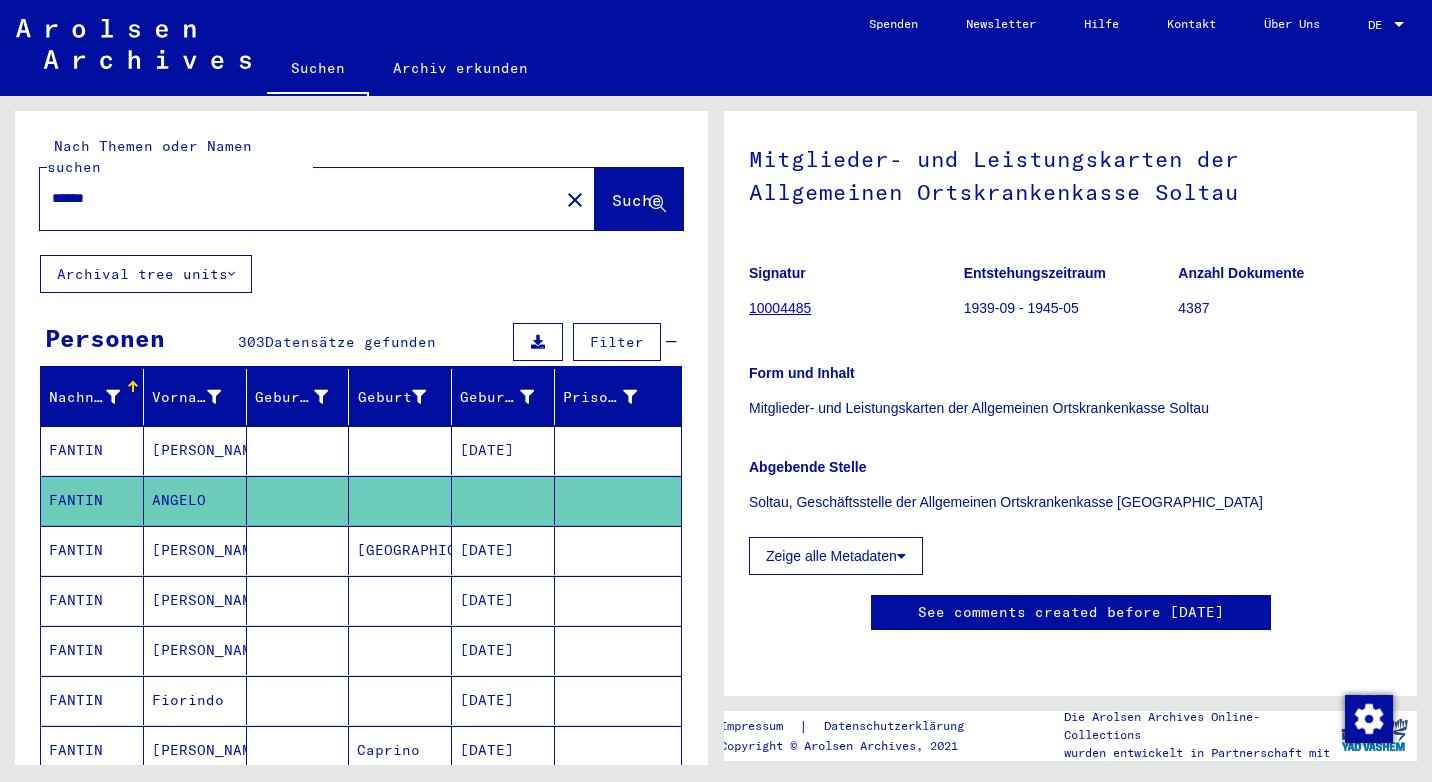 click on "[PERSON_NAME]" at bounding box center [195, 600] 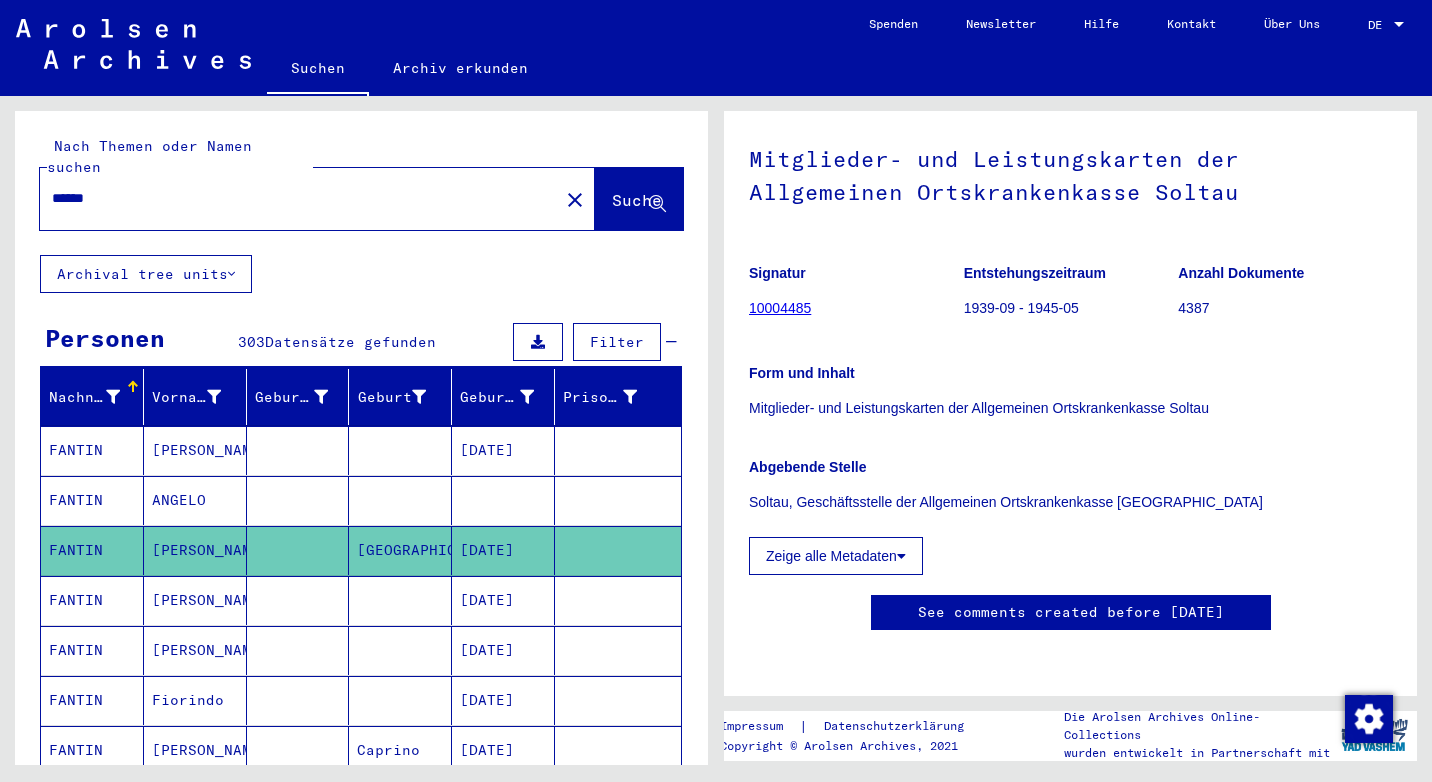 click on "[PERSON_NAME]" at bounding box center [195, 650] 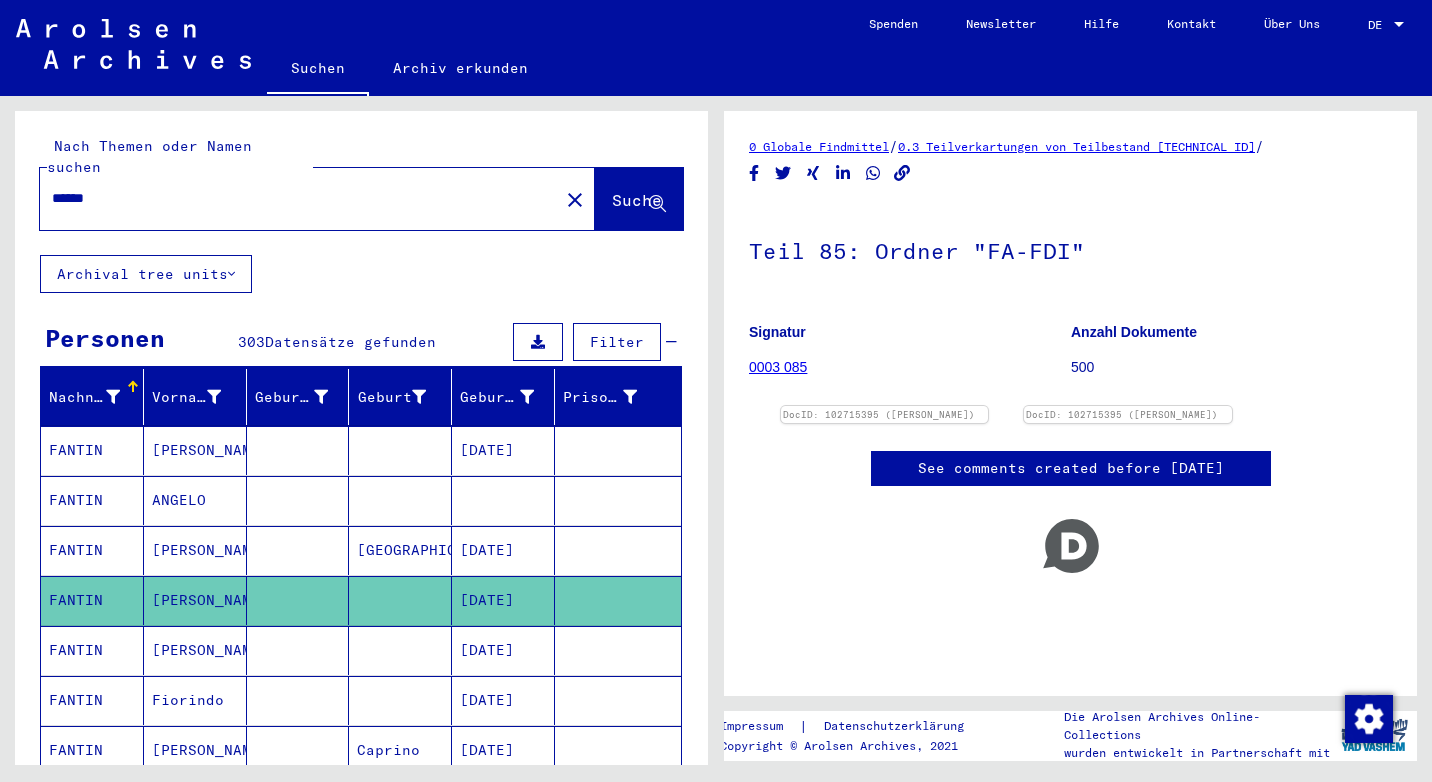 click on "Fiorindo" at bounding box center (195, 750) 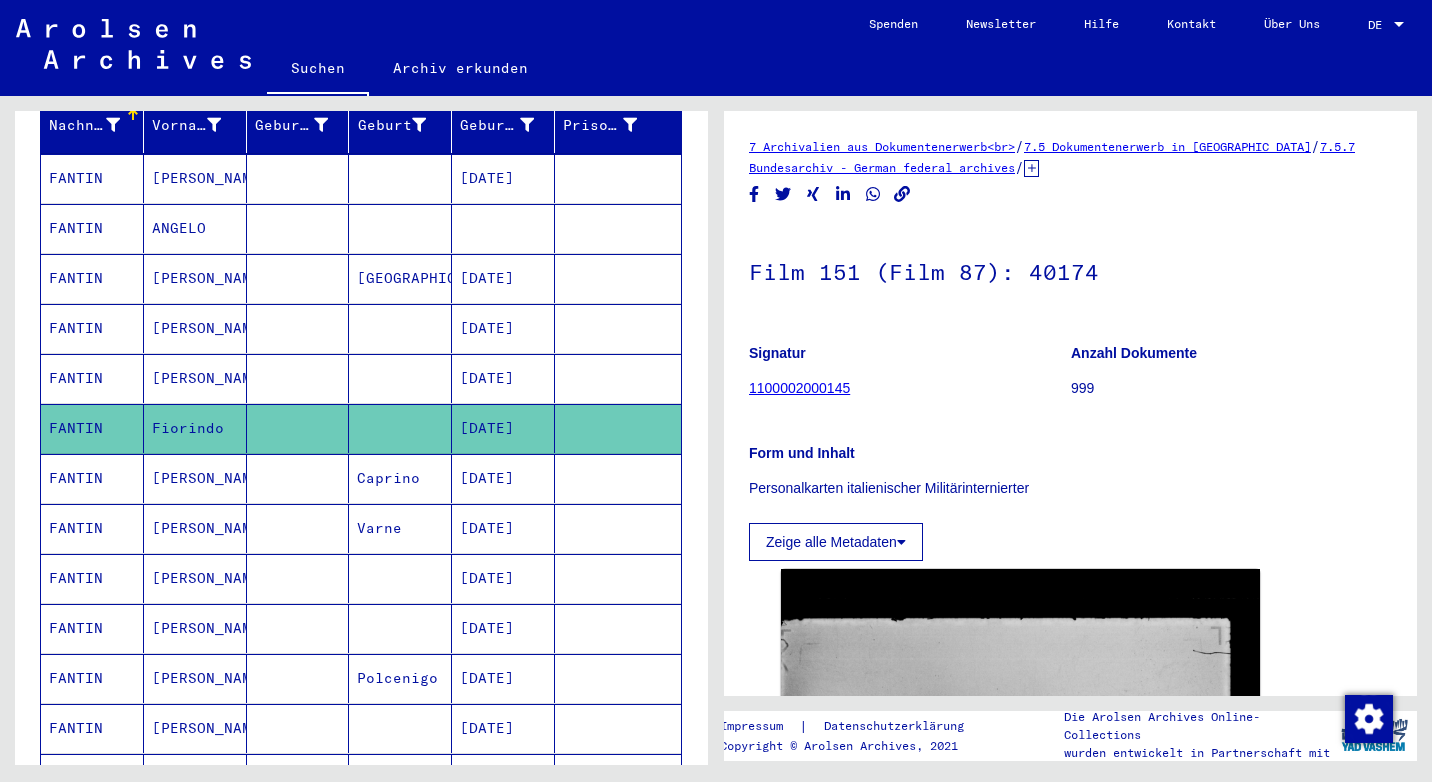 scroll, scrollTop: 300, scrollLeft: 0, axis: vertical 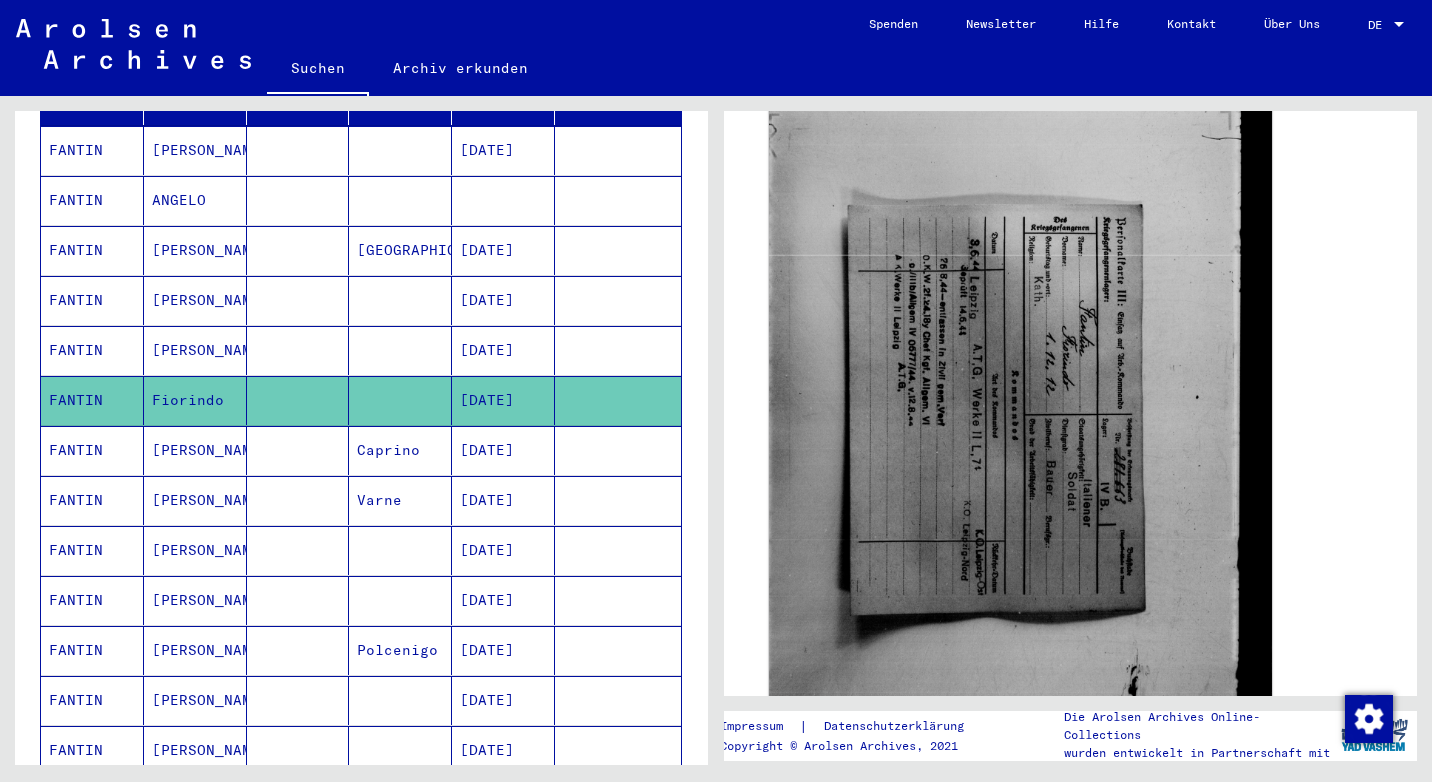 click 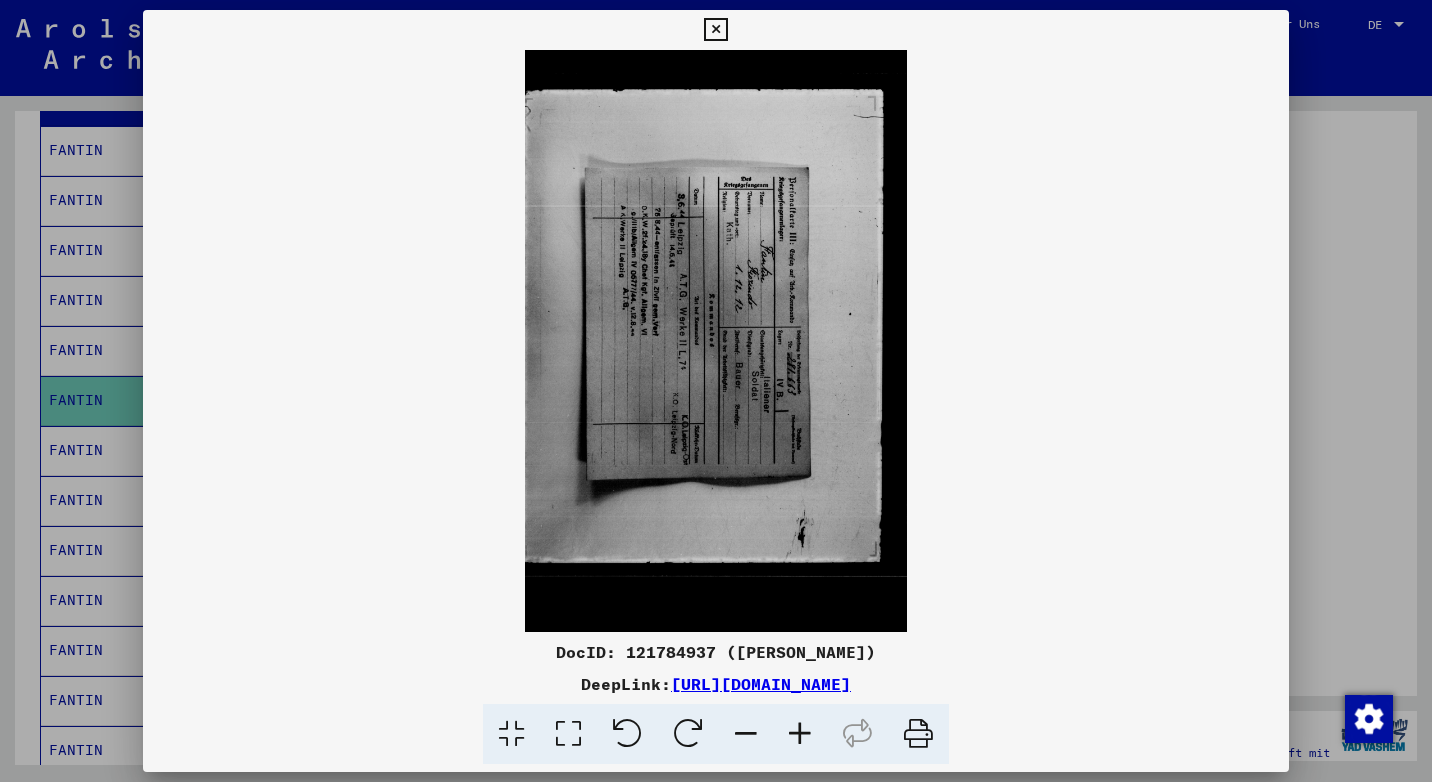 click at bounding box center [715, 30] 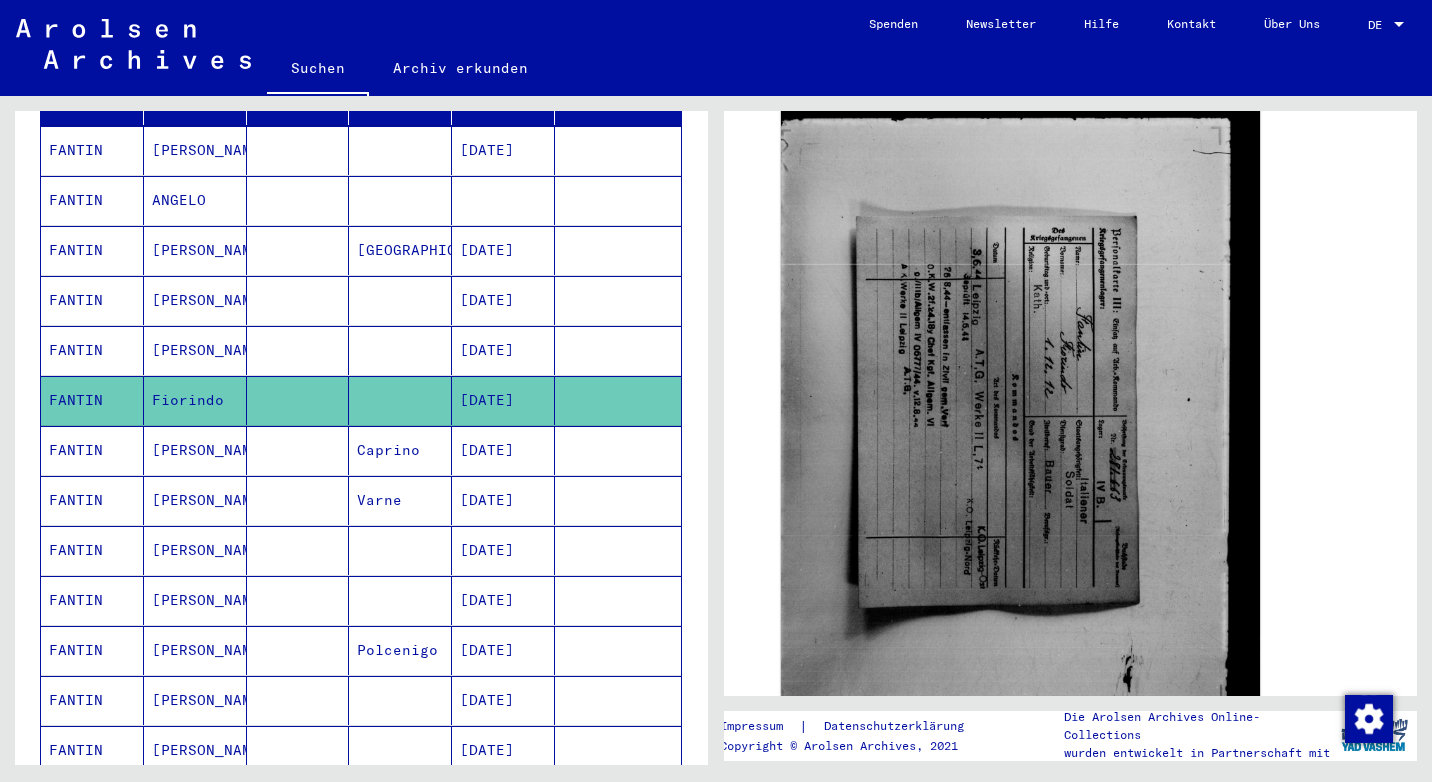 click on "[PERSON_NAME]" at bounding box center (195, 500) 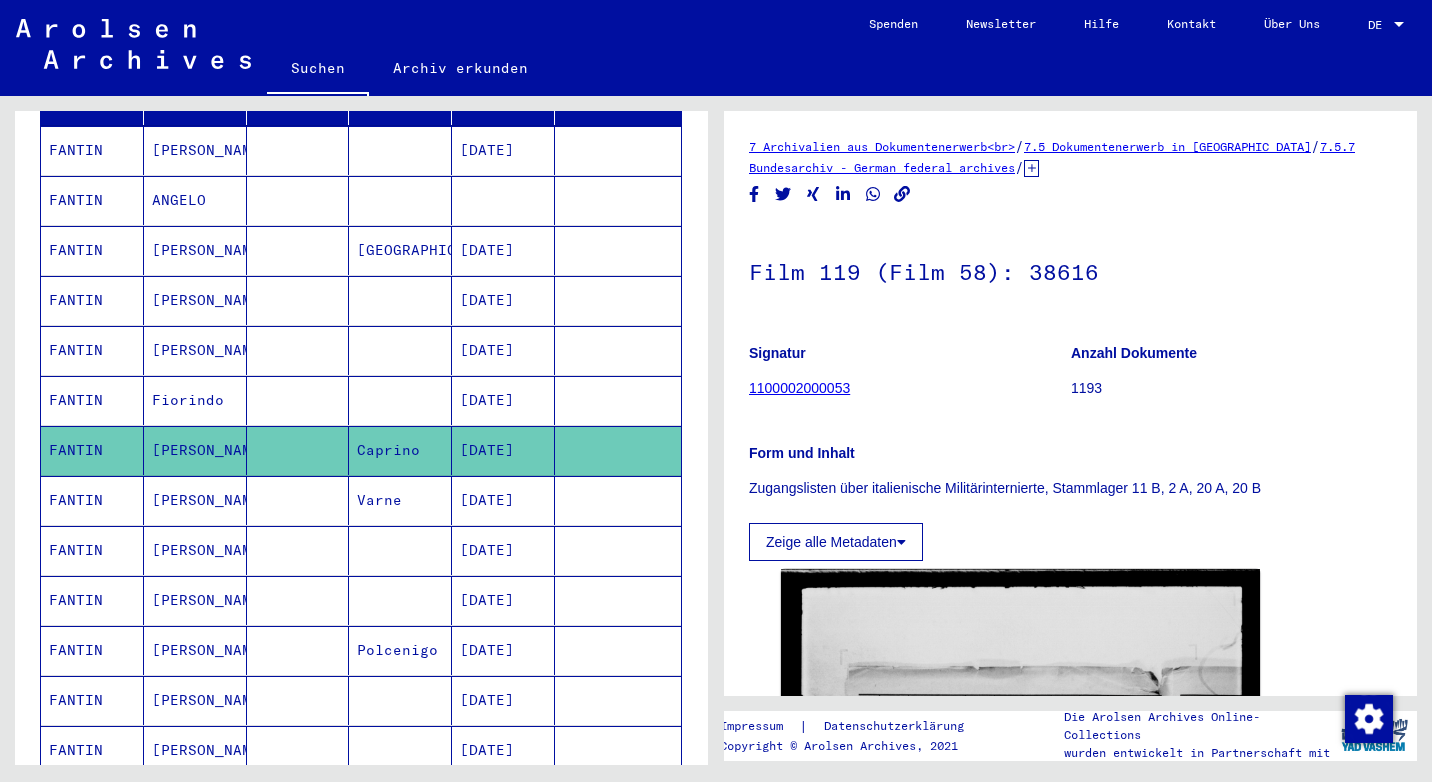 scroll, scrollTop: 500, scrollLeft: 0, axis: vertical 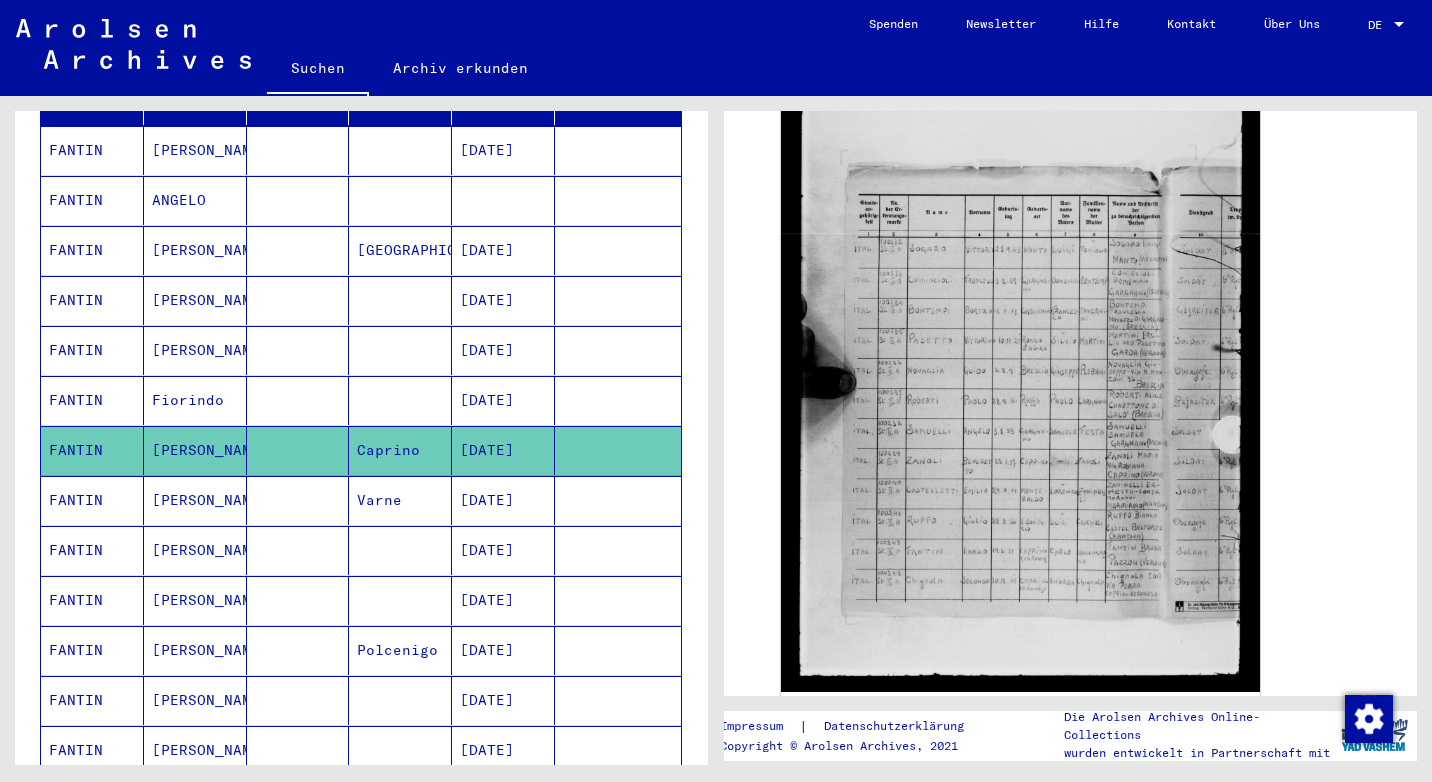 click 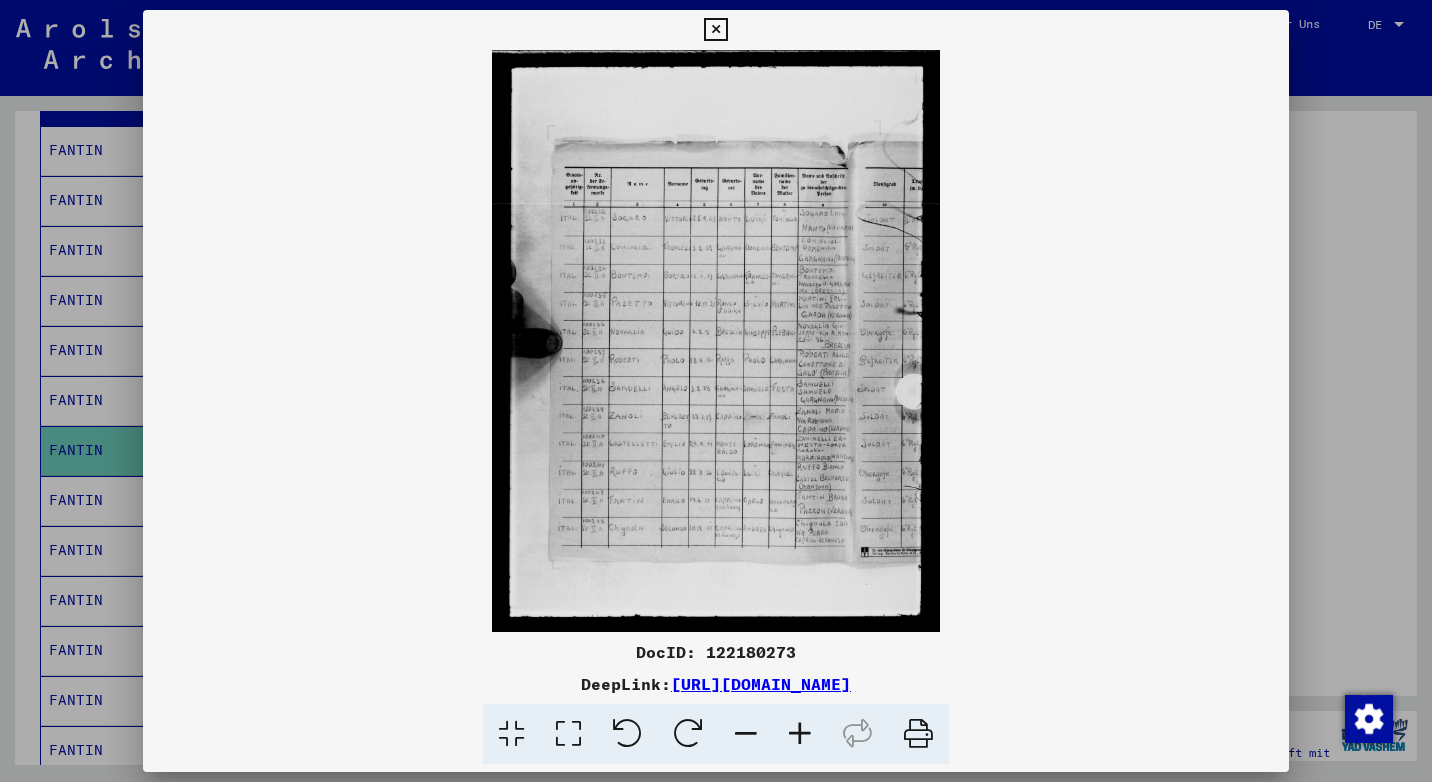 click at bounding box center (800, 734) 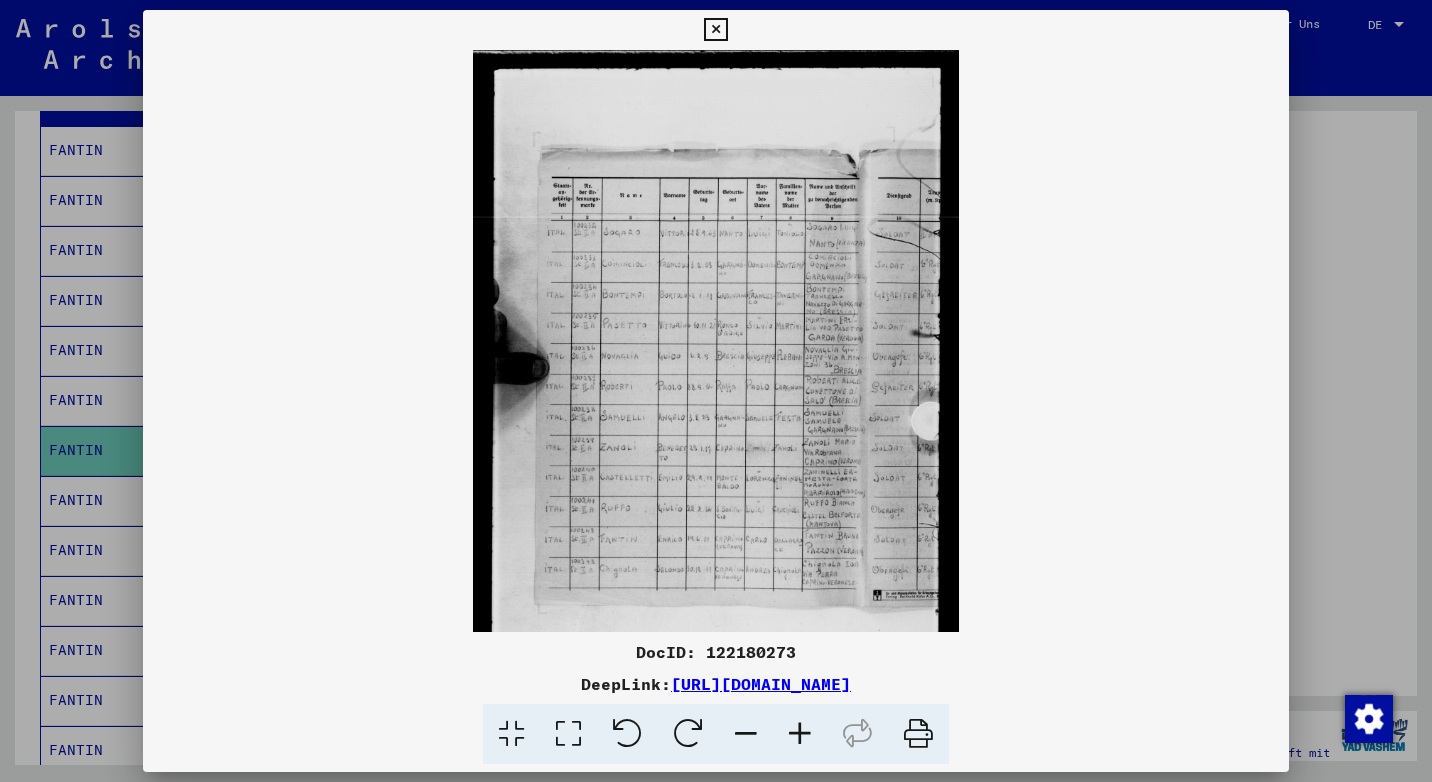 click at bounding box center [800, 734] 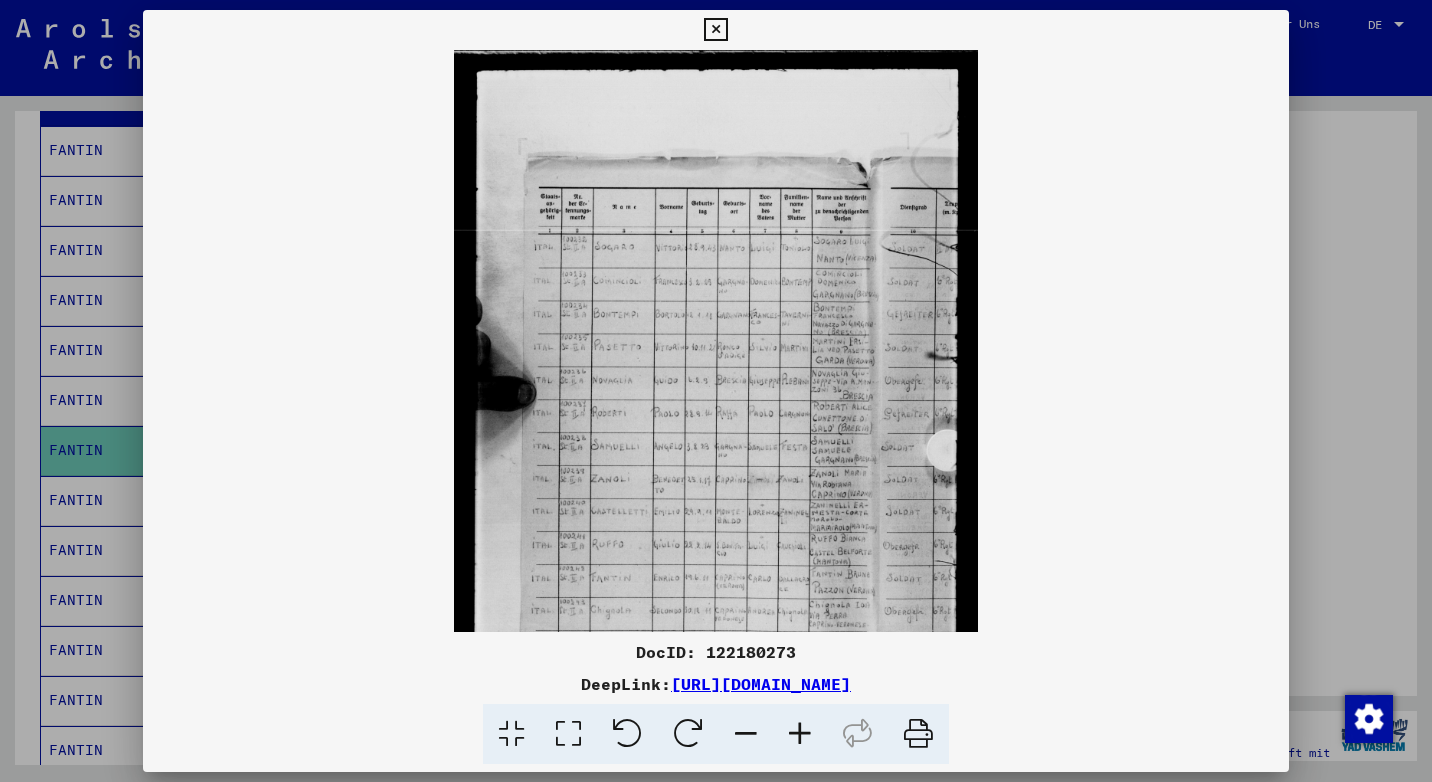 click at bounding box center [800, 734] 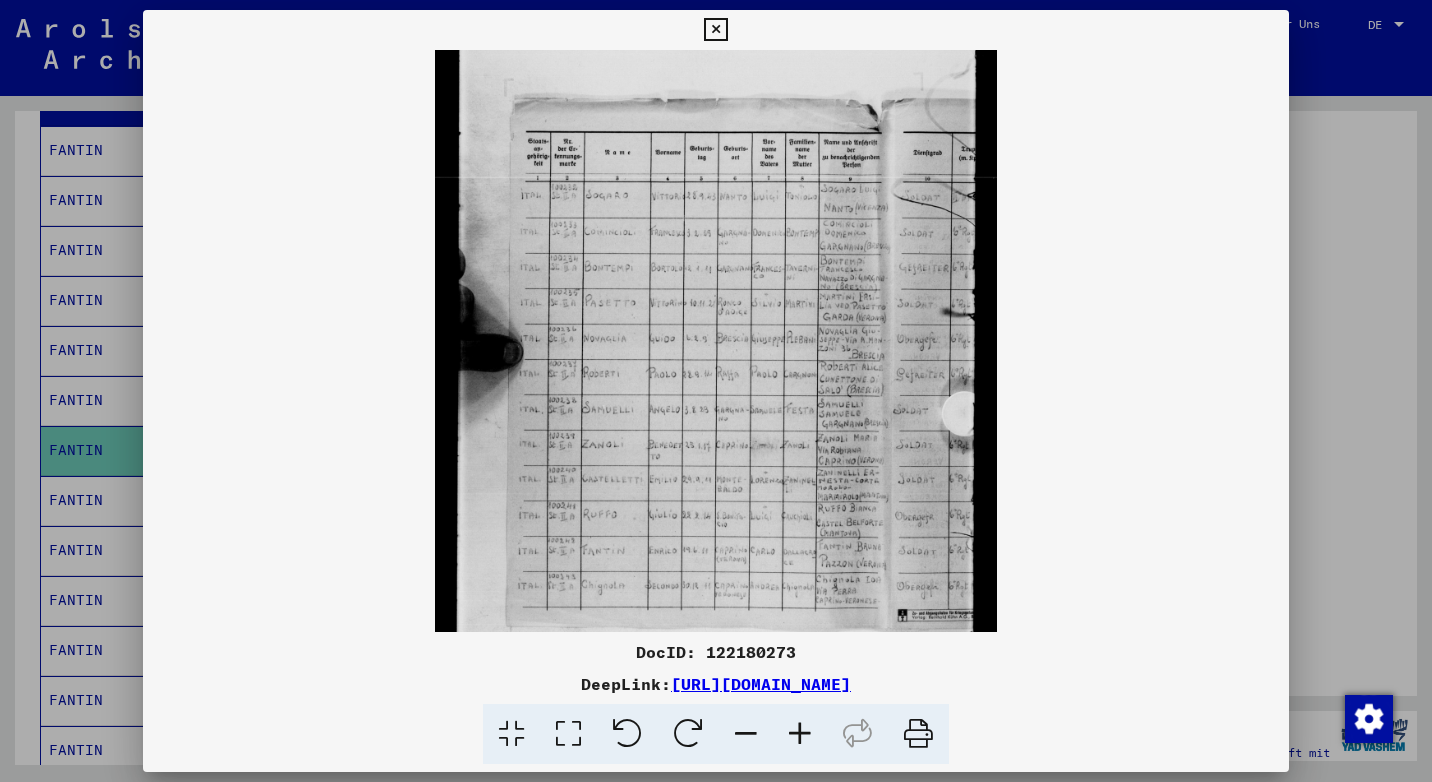scroll, scrollTop: 85, scrollLeft: 0, axis: vertical 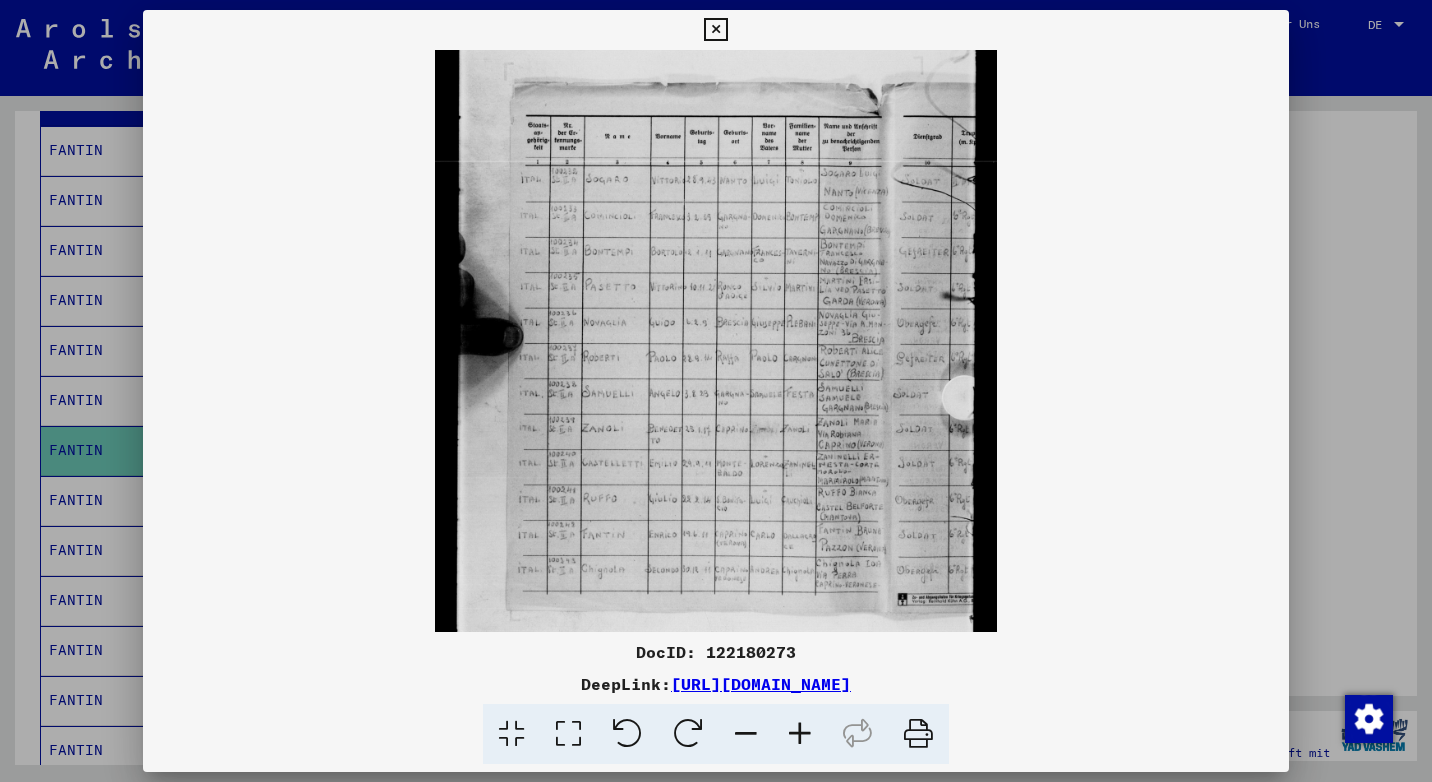 drag, startPoint x: 756, startPoint y: 579, endPoint x: 743, endPoint y: 493, distance: 86.977005 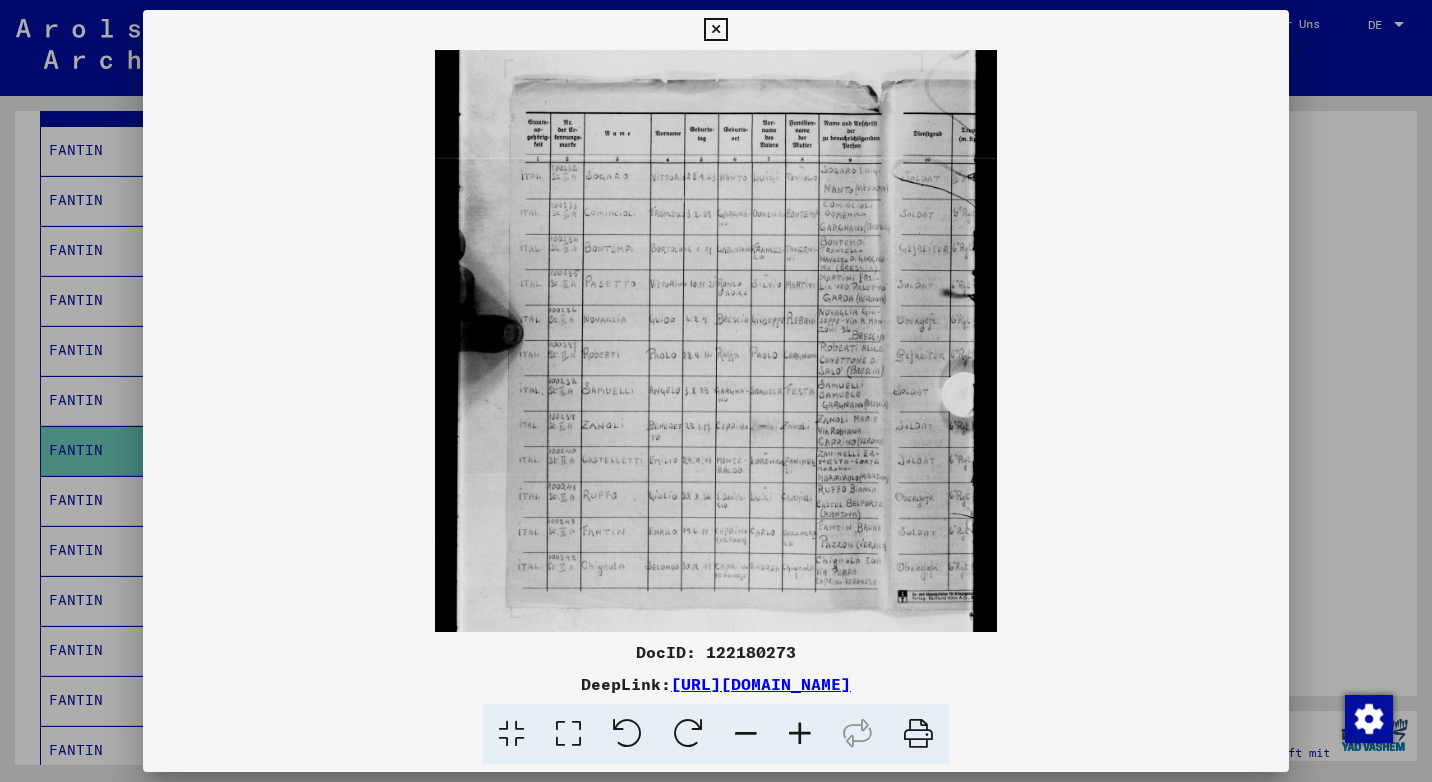 click at bounding box center (800, 734) 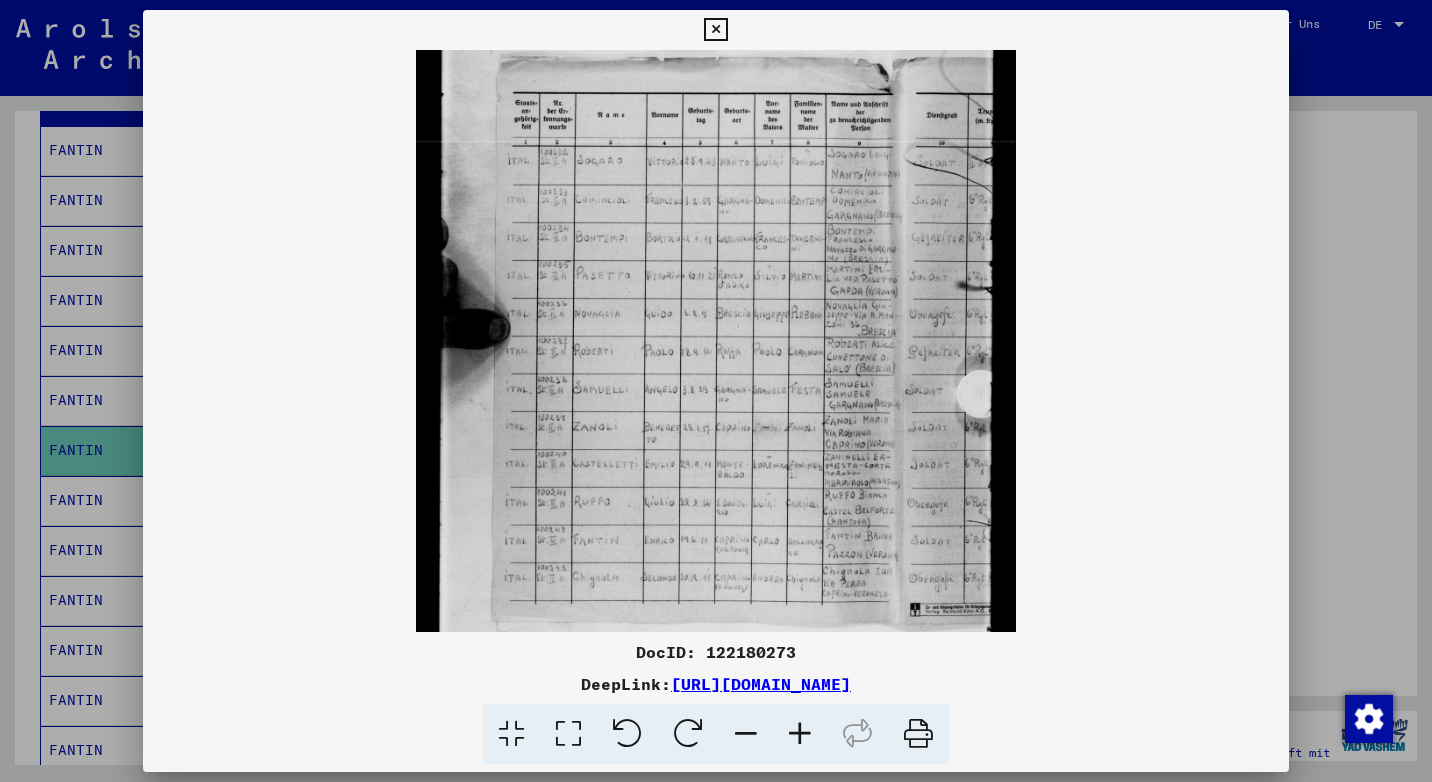 scroll, scrollTop: 138, scrollLeft: 0, axis: vertical 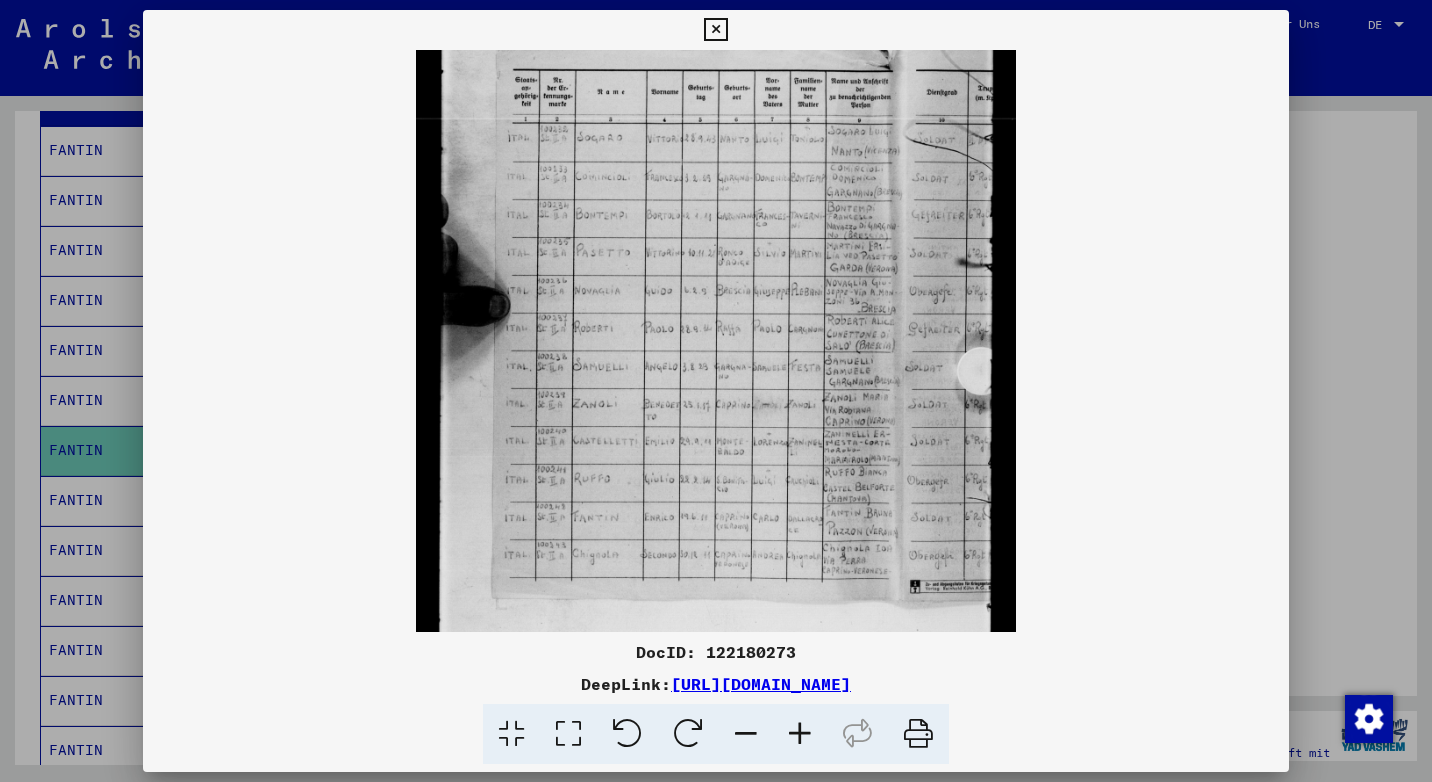 drag, startPoint x: 750, startPoint y: 600, endPoint x: 735, endPoint y: 547, distance: 55.081757 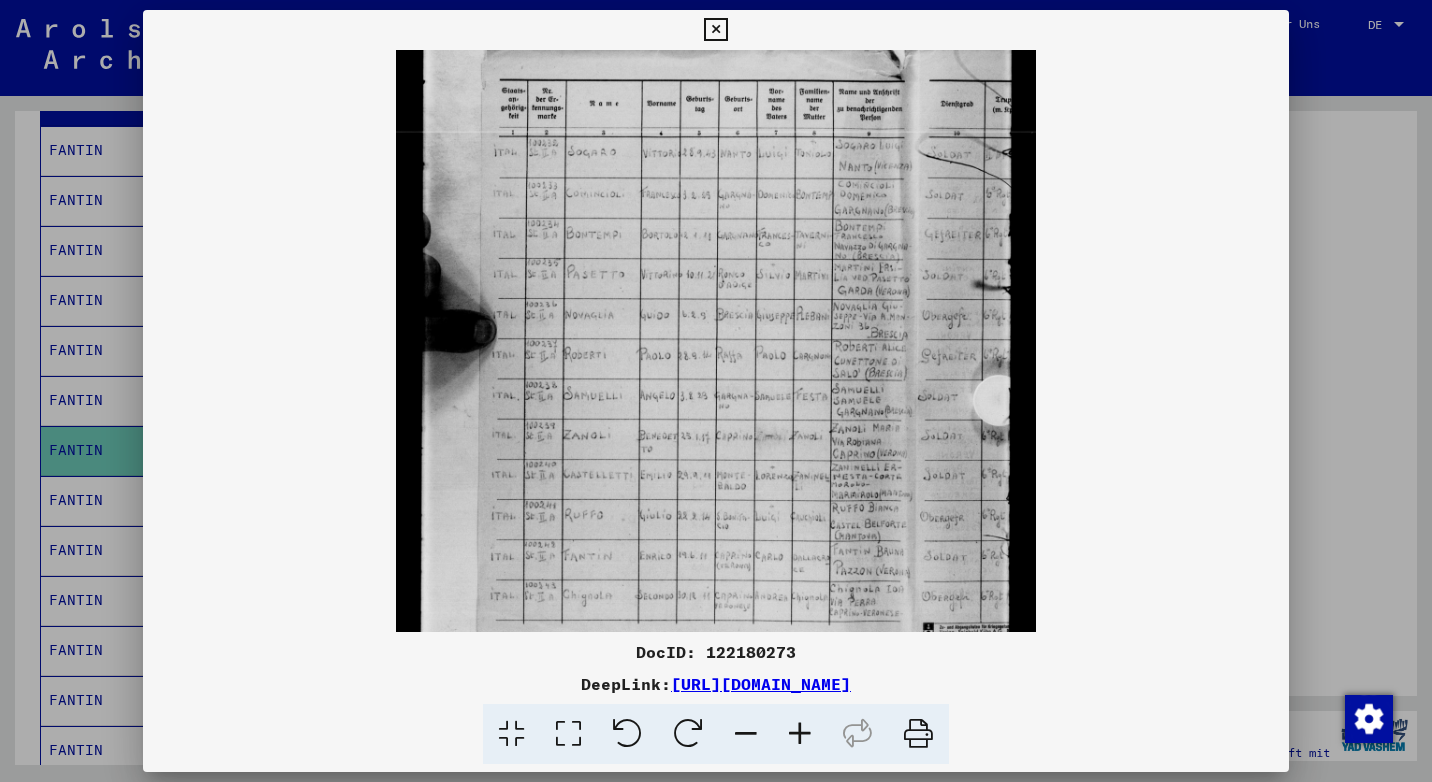 click at bounding box center [800, 734] 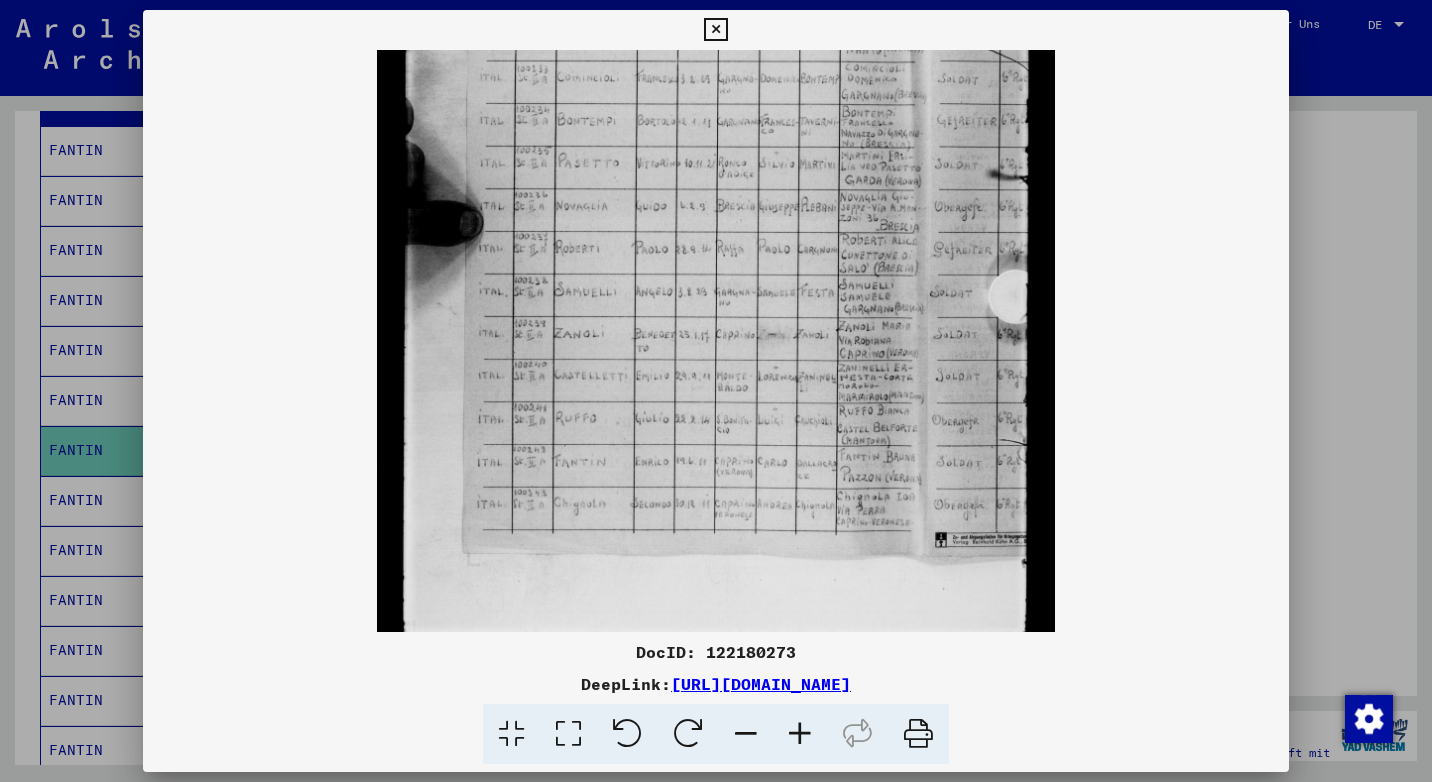 scroll, scrollTop: 288, scrollLeft: 0, axis: vertical 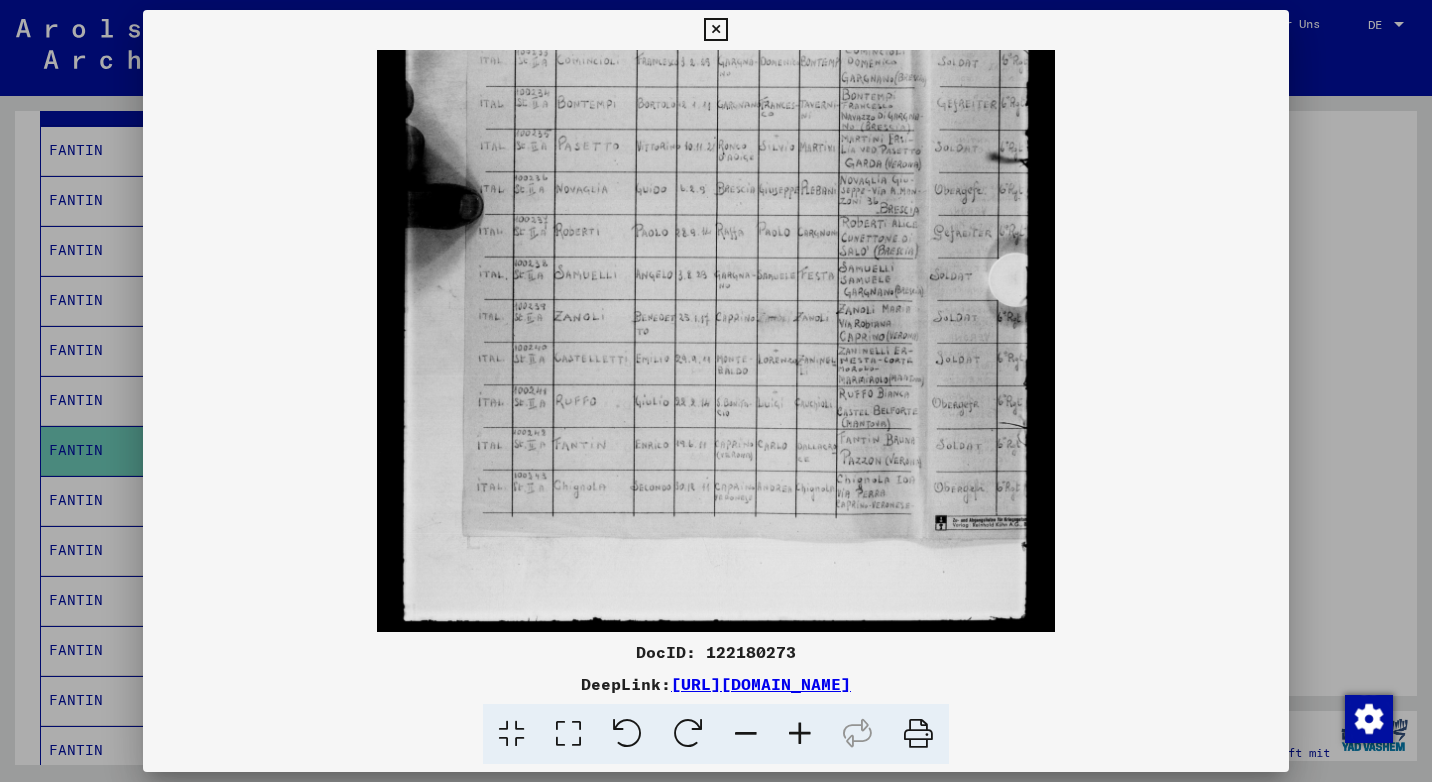 drag, startPoint x: 768, startPoint y: 511, endPoint x: 759, endPoint y: 410, distance: 101.4002 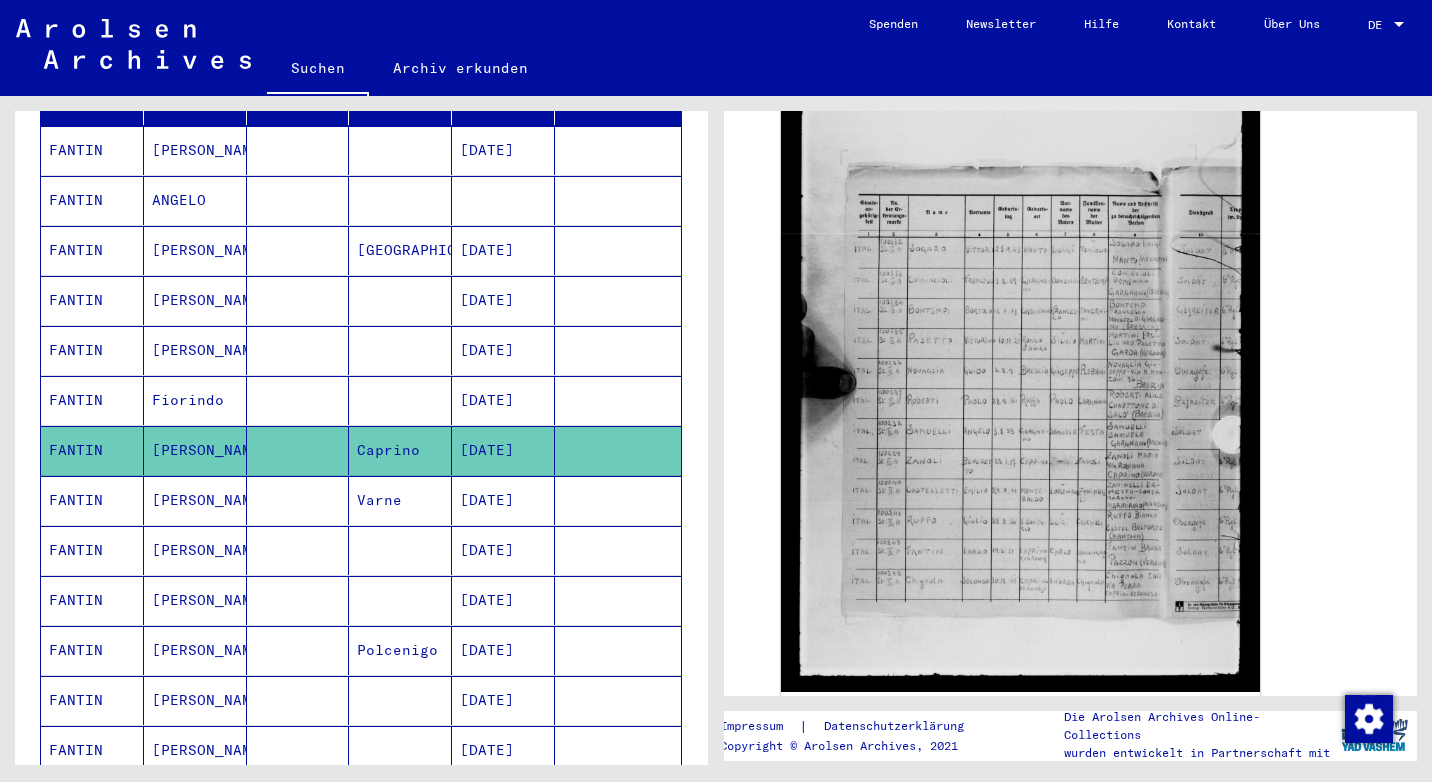 click on "[PERSON_NAME]" at bounding box center (195, 600) 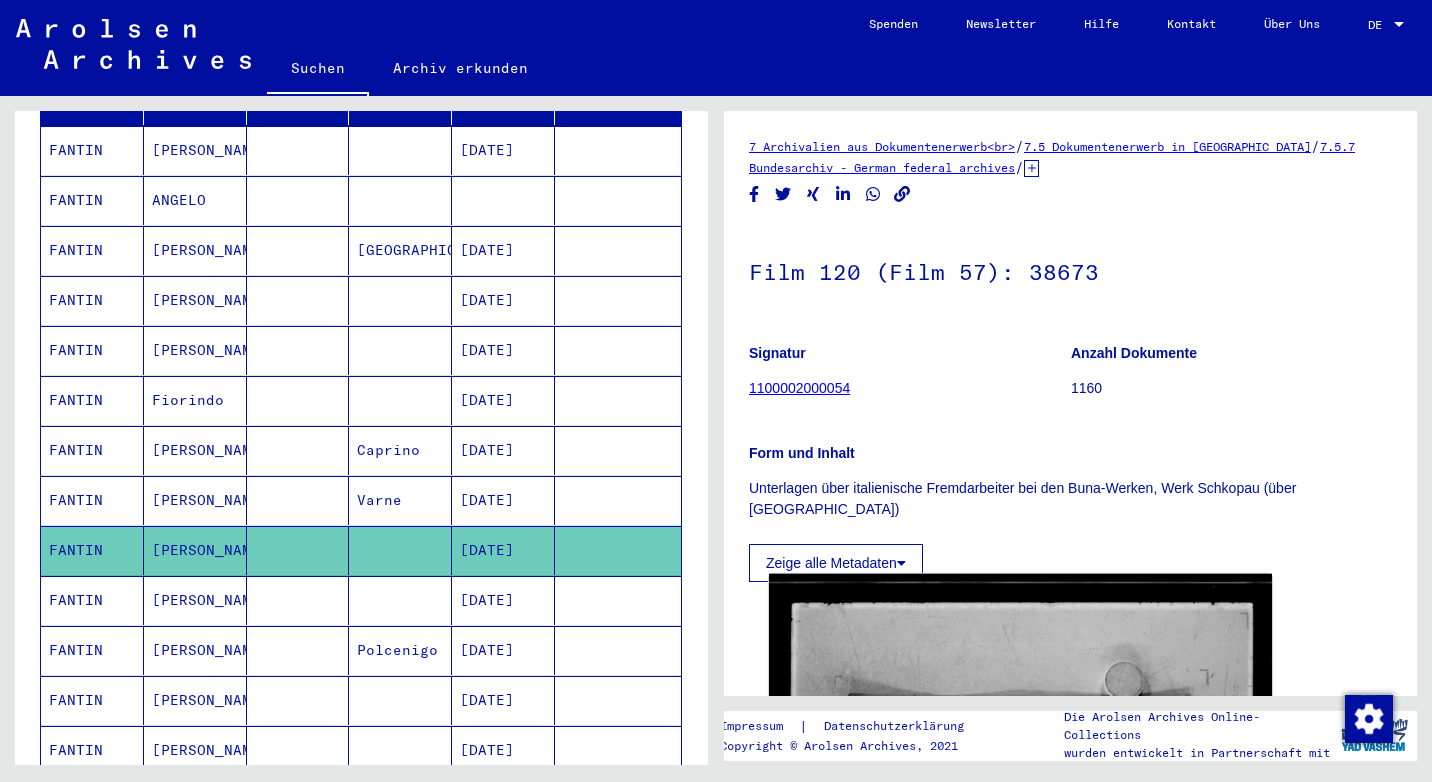 scroll, scrollTop: 400, scrollLeft: 0, axis: vertical 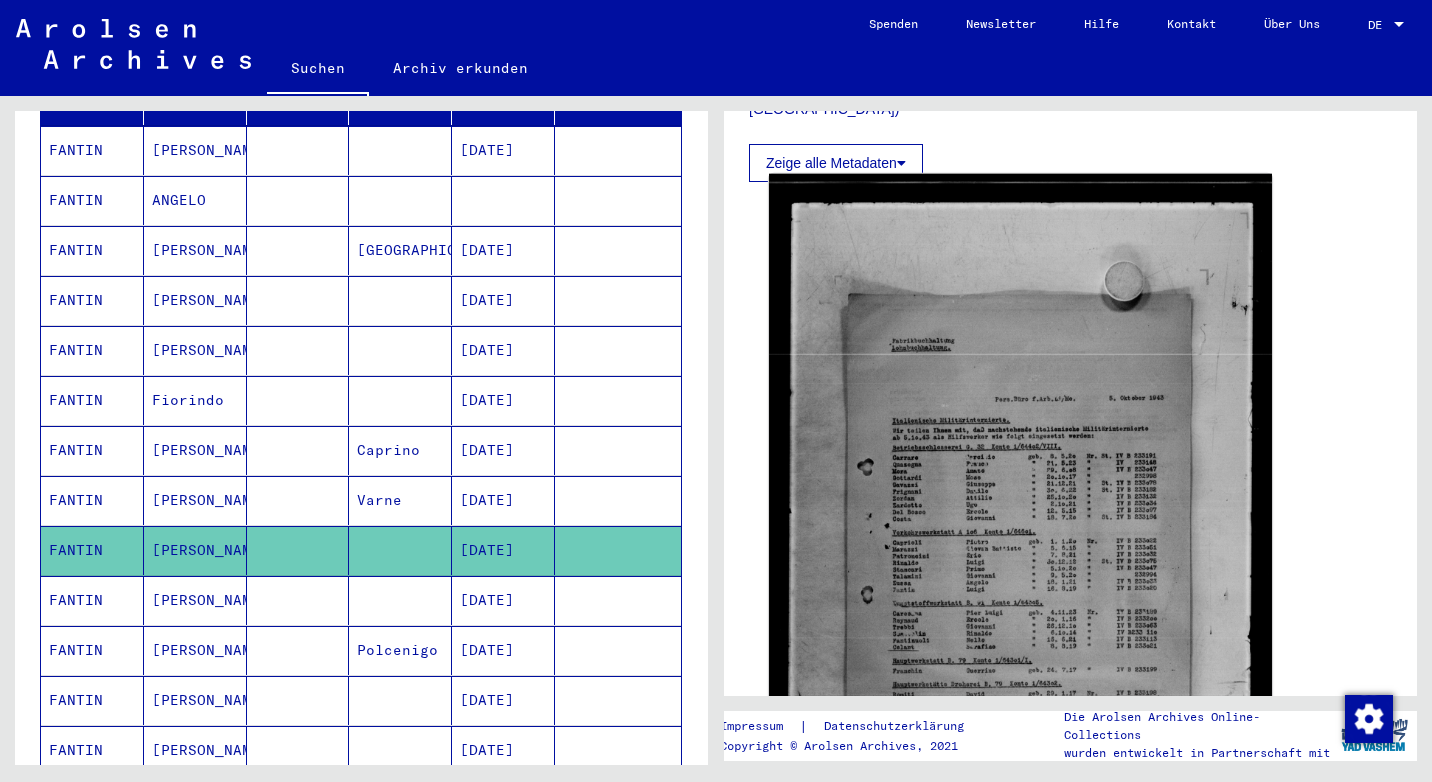 click 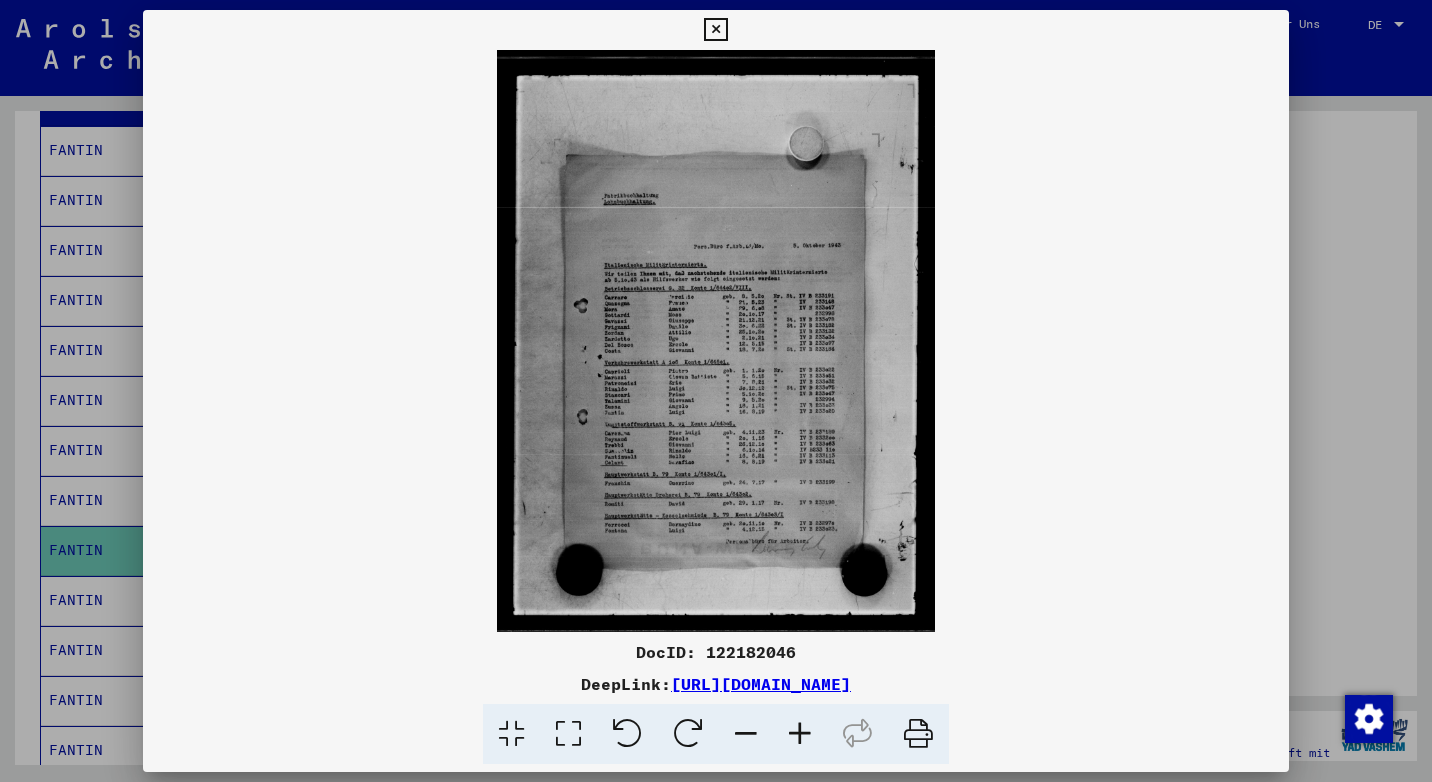 click at bounding box center [800, 734] 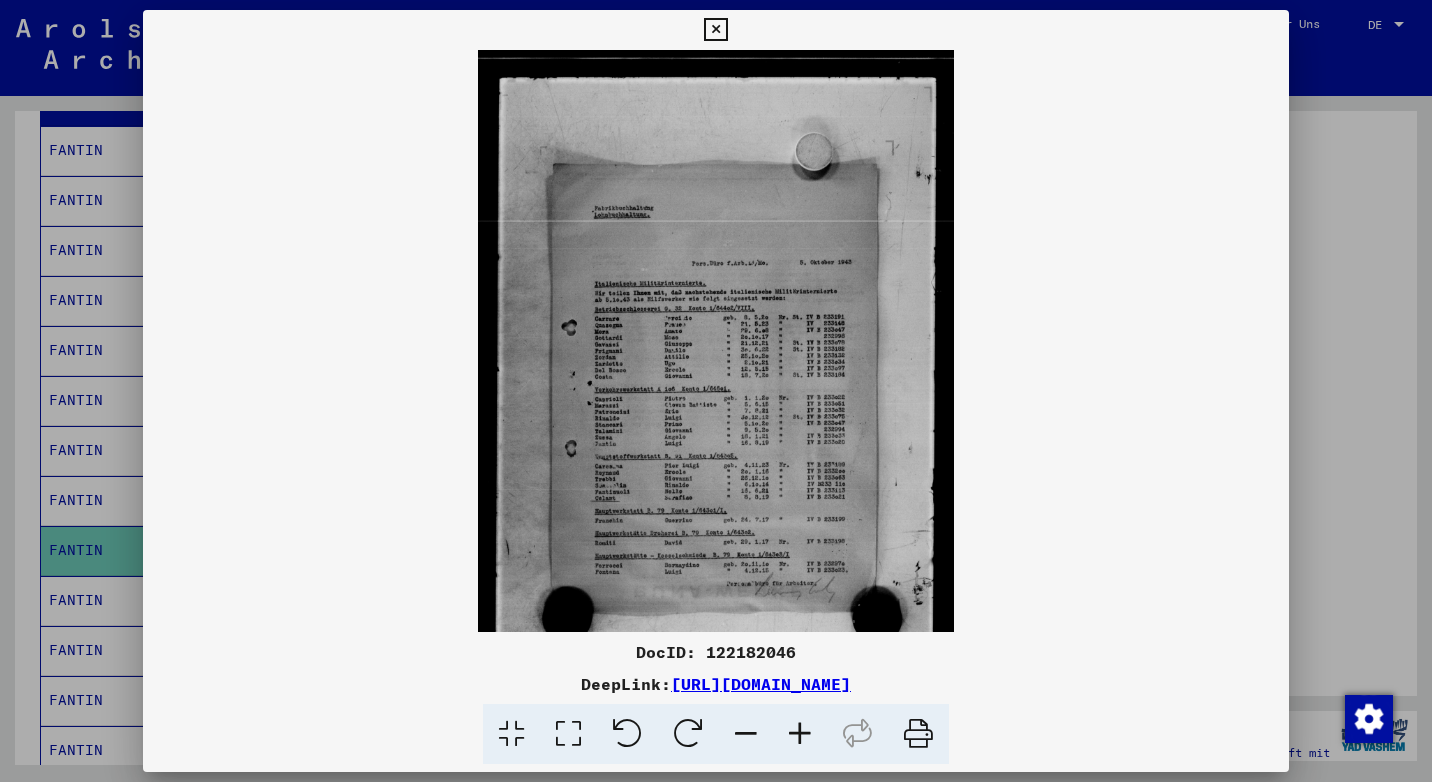 click at bounding box center (800, 734) 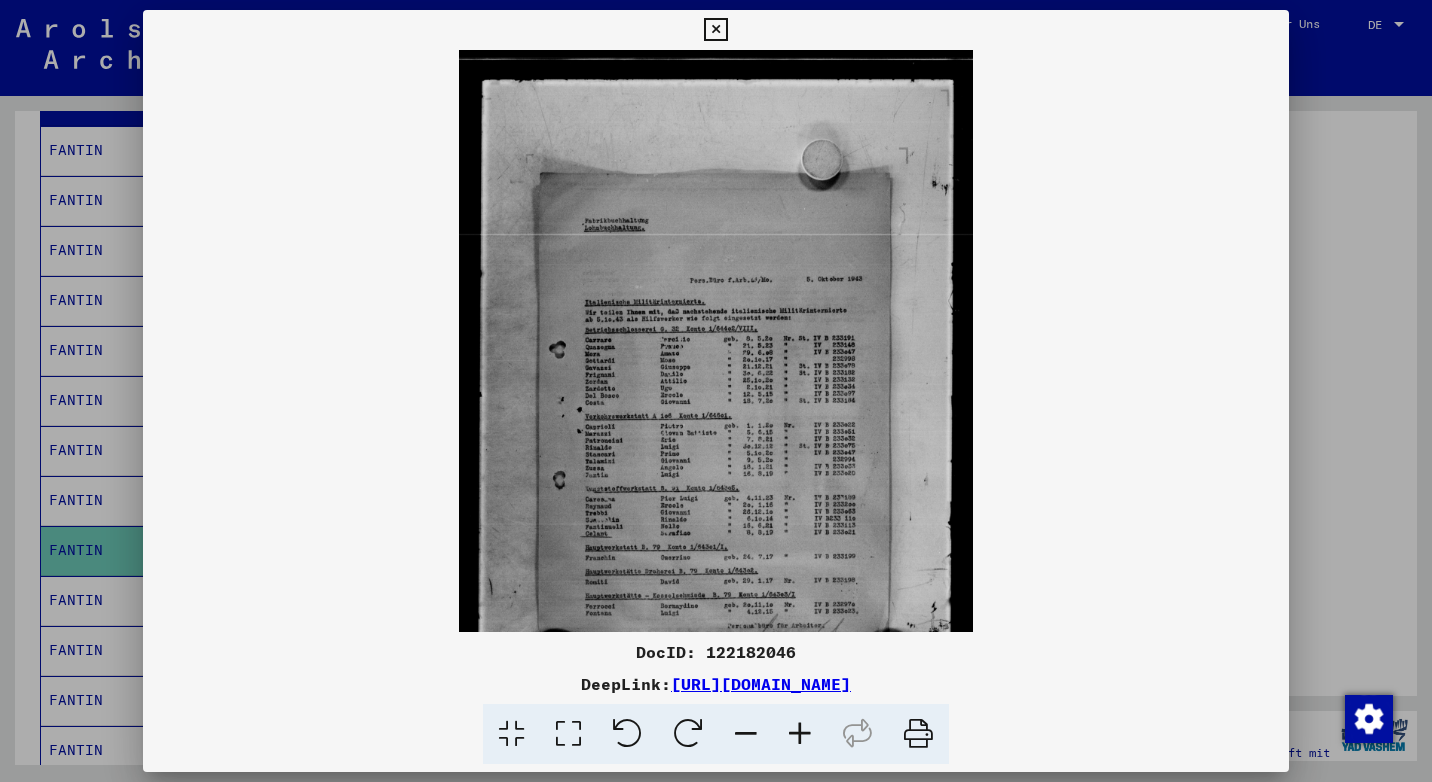 click at bounding box center [800, 734] 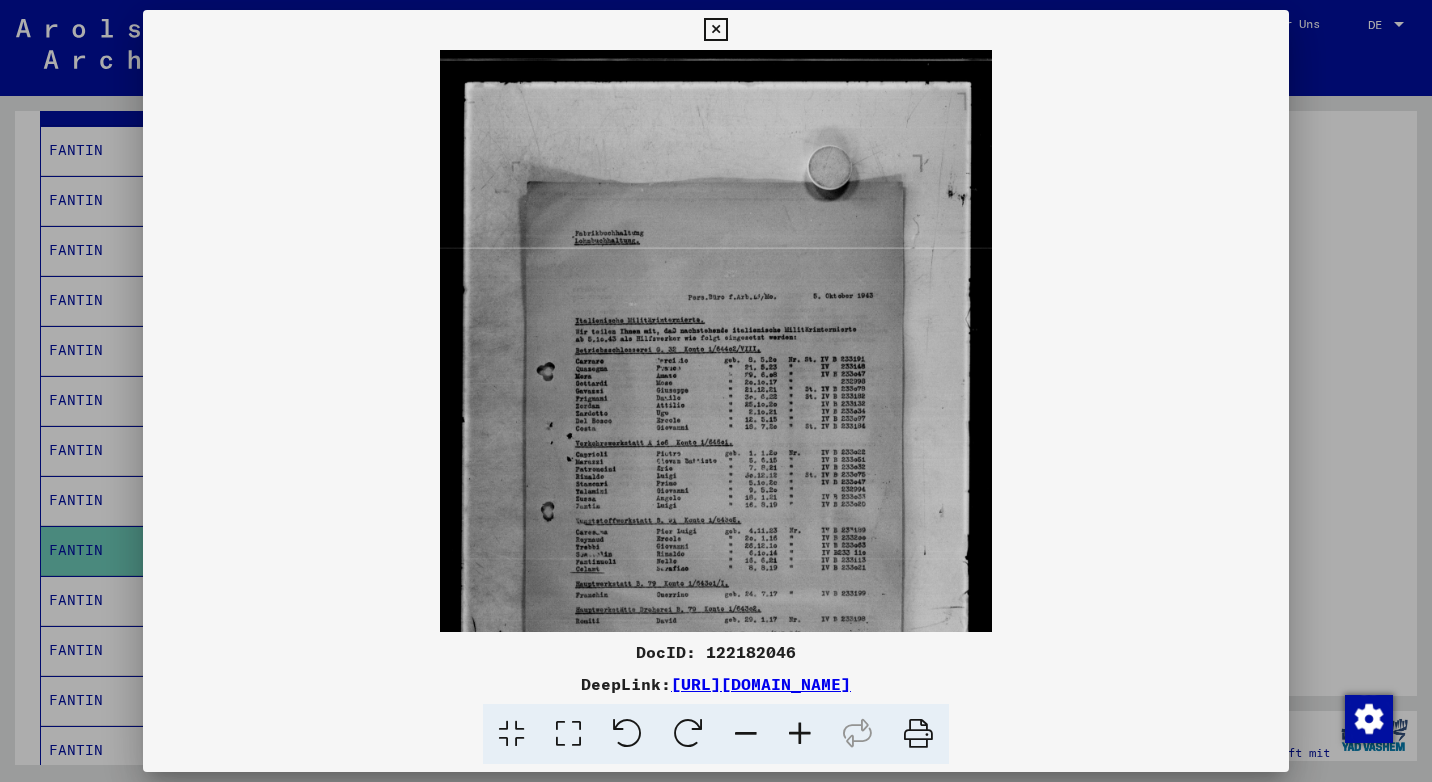 click at bounding box center (800, 734) 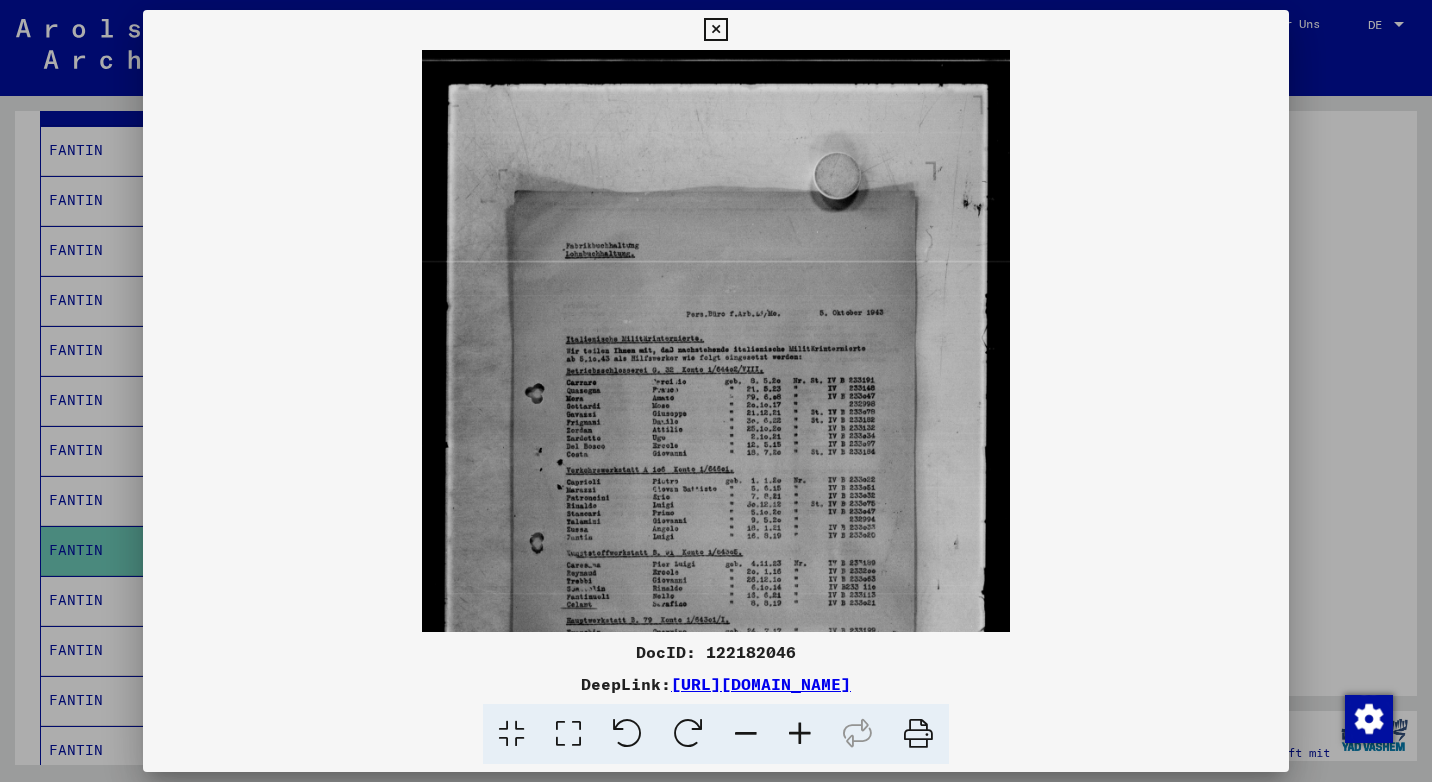 click at bounding box center [800, 734] 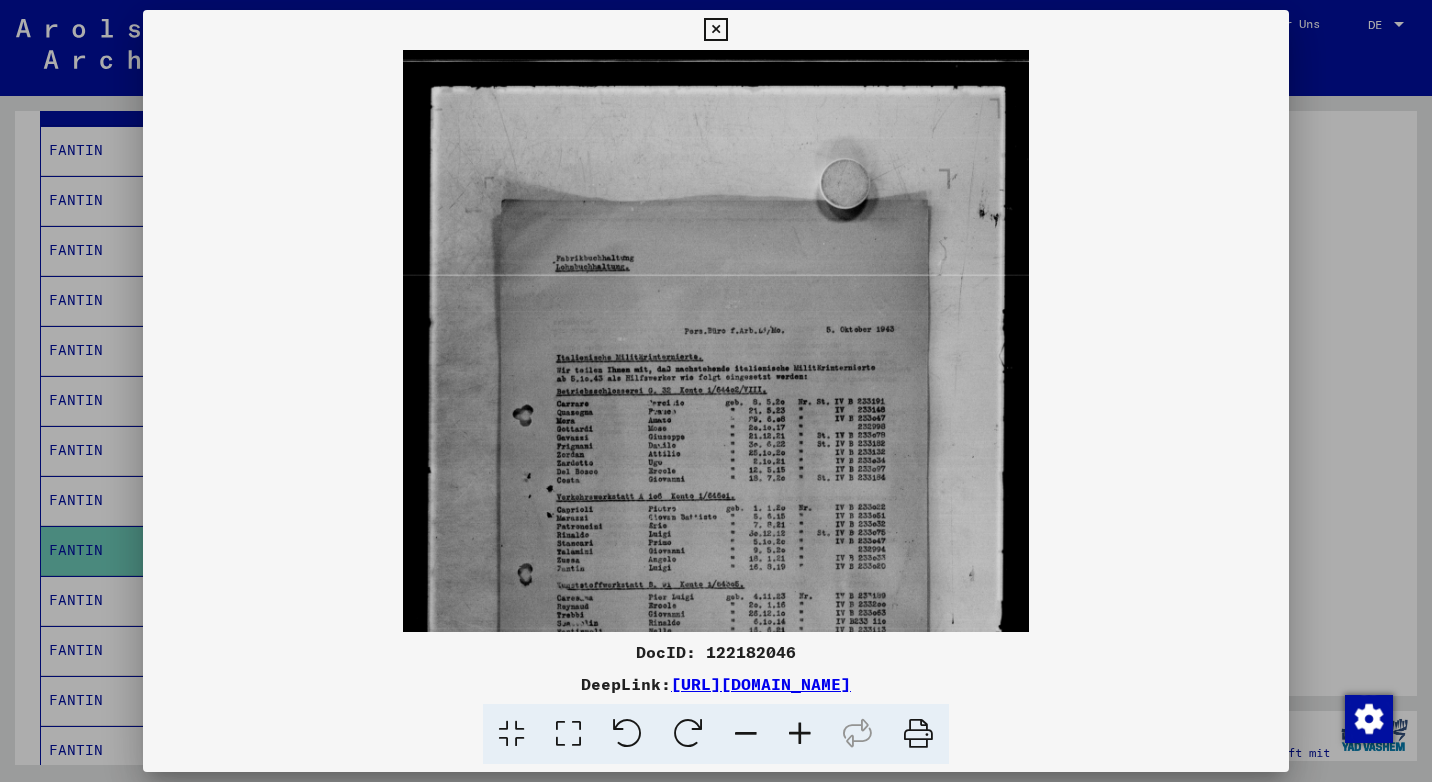 click at bounding box center [800, 734] 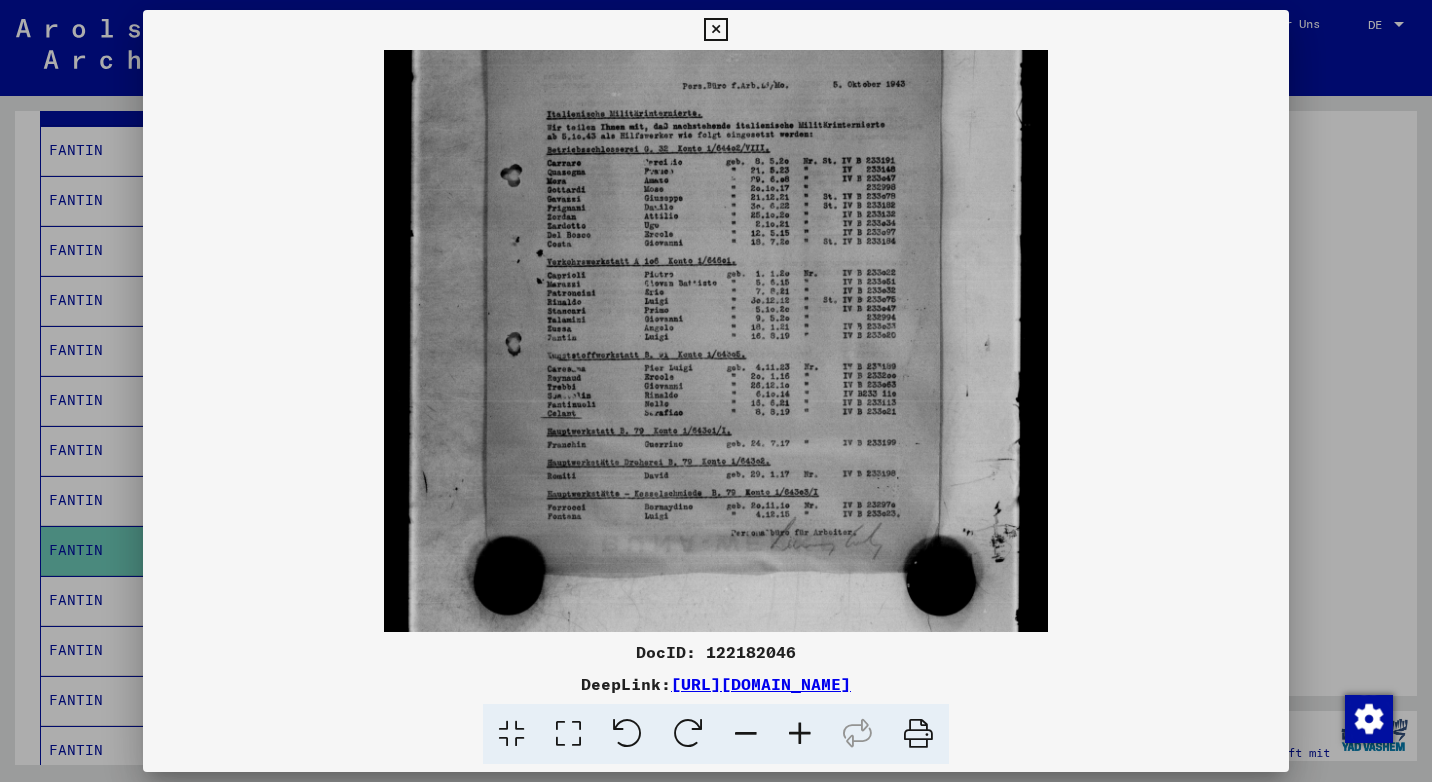 drag, startPoint x: 632, startPoint y: 606, endPoint x: 610, endPoint y: 338, distance: 268.90146 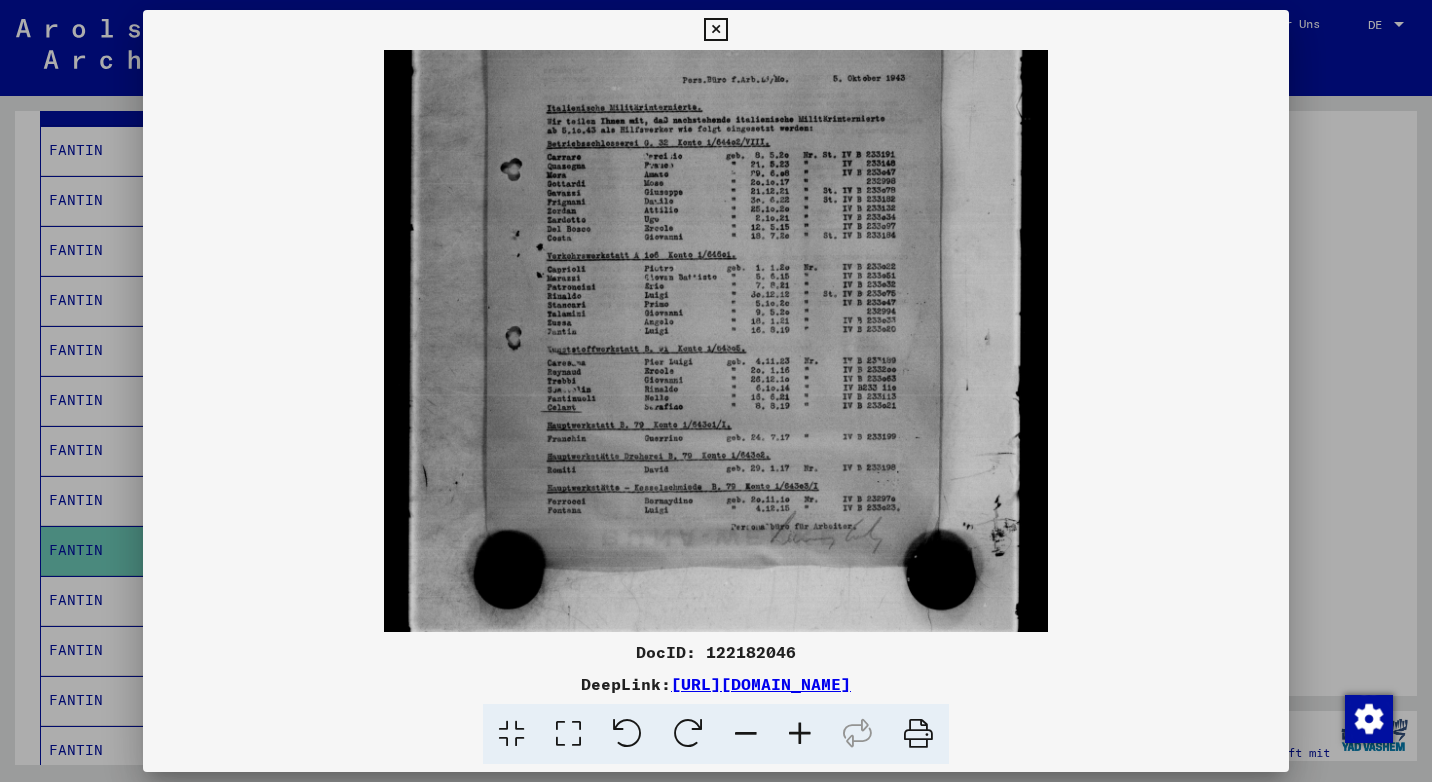 click at bounding box center [715, 30] 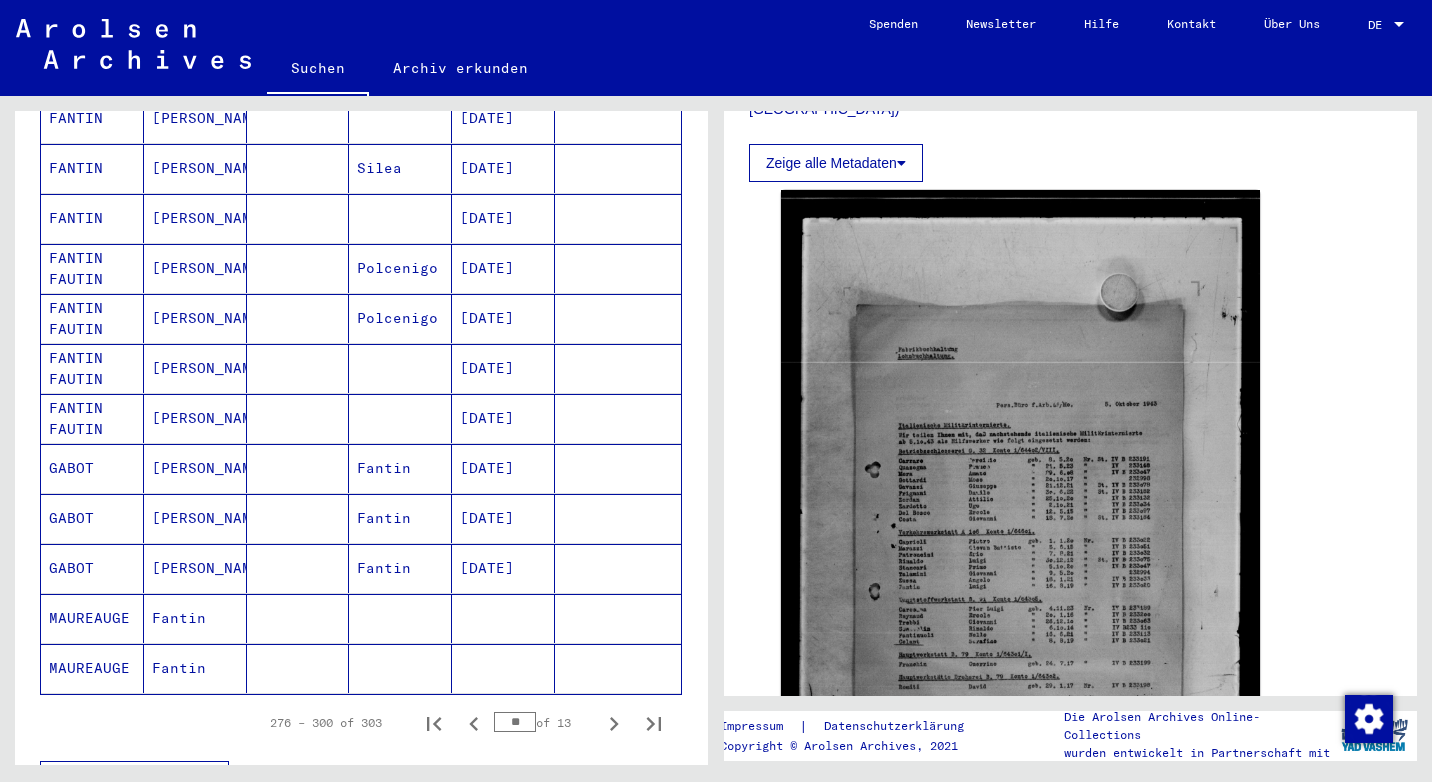 scroll, scrollTop: 1200, scrollLeft: 0, axis: vertical 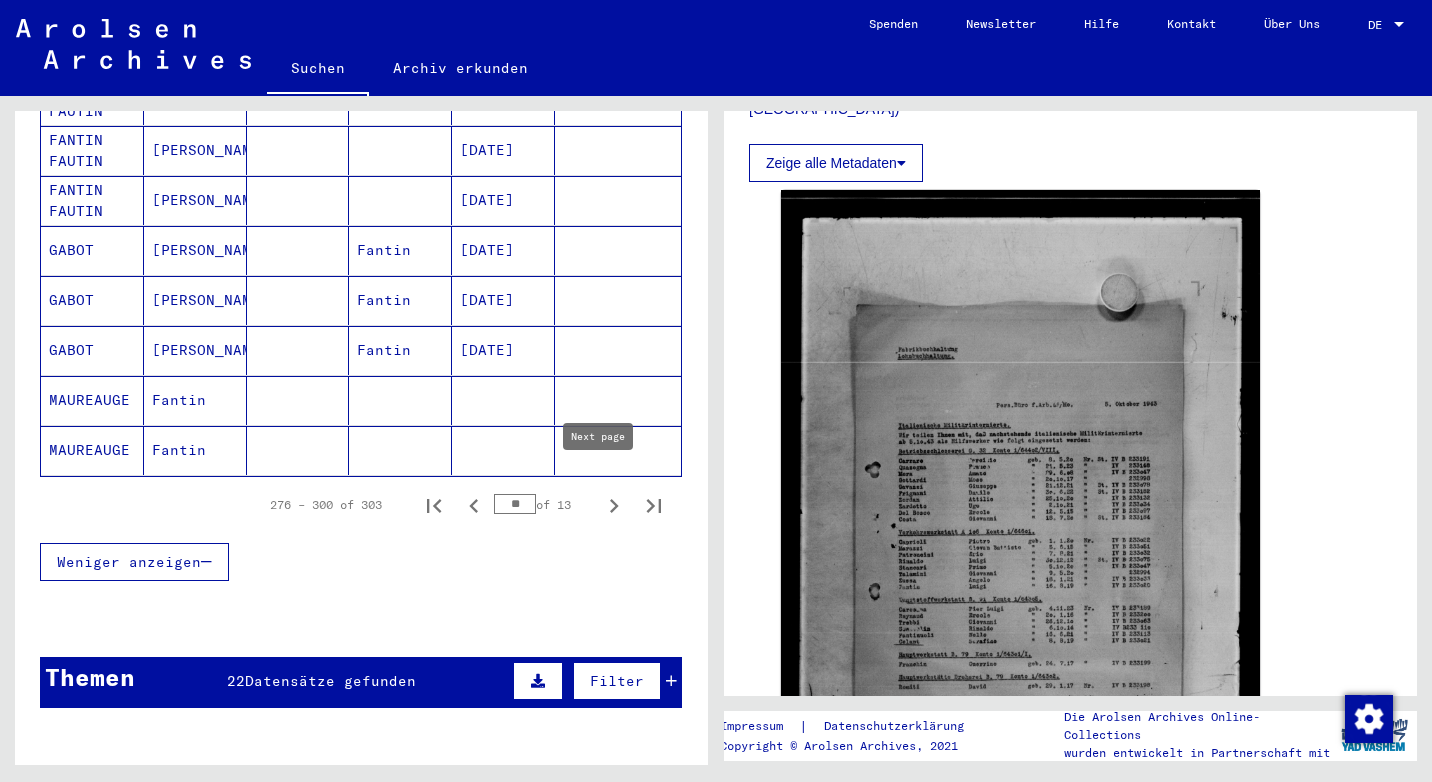 click 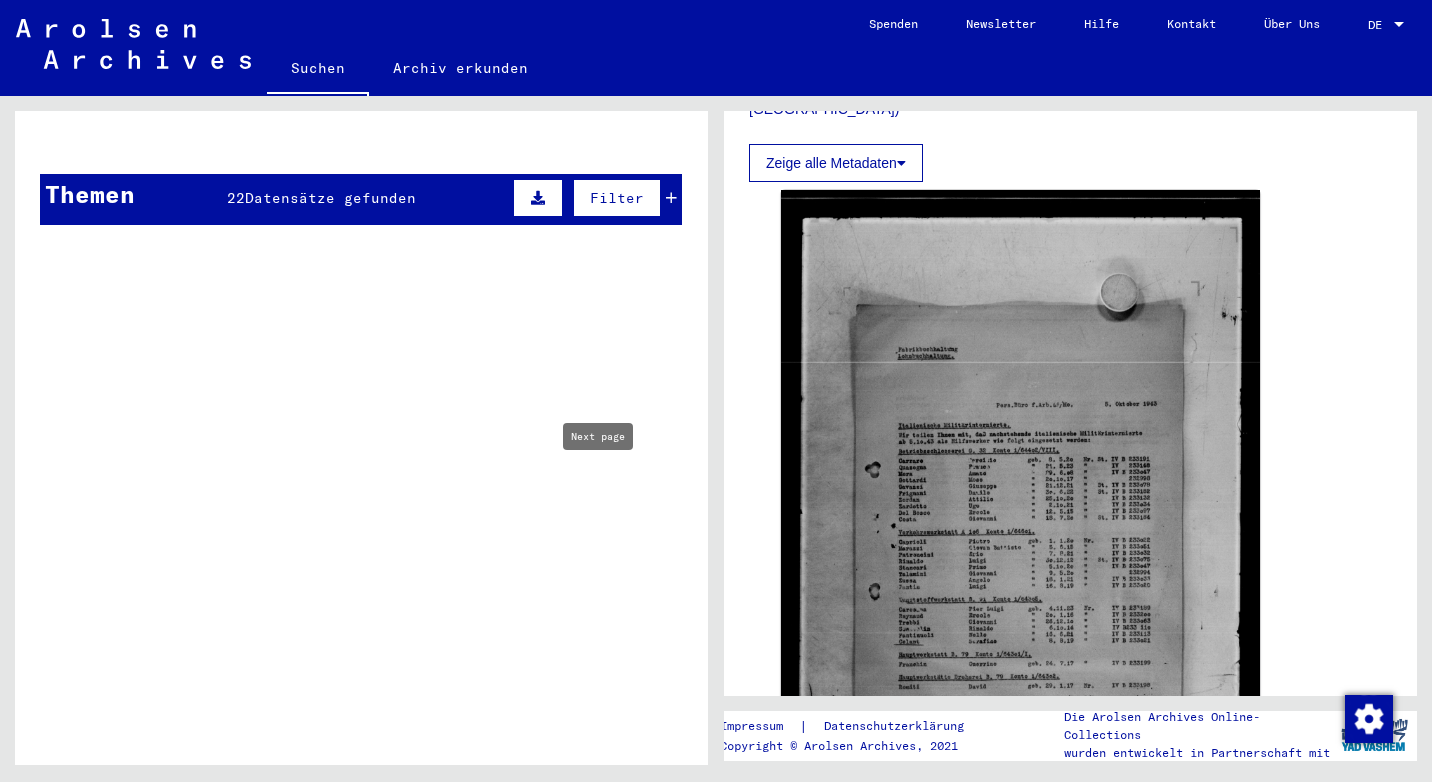 type on "**" 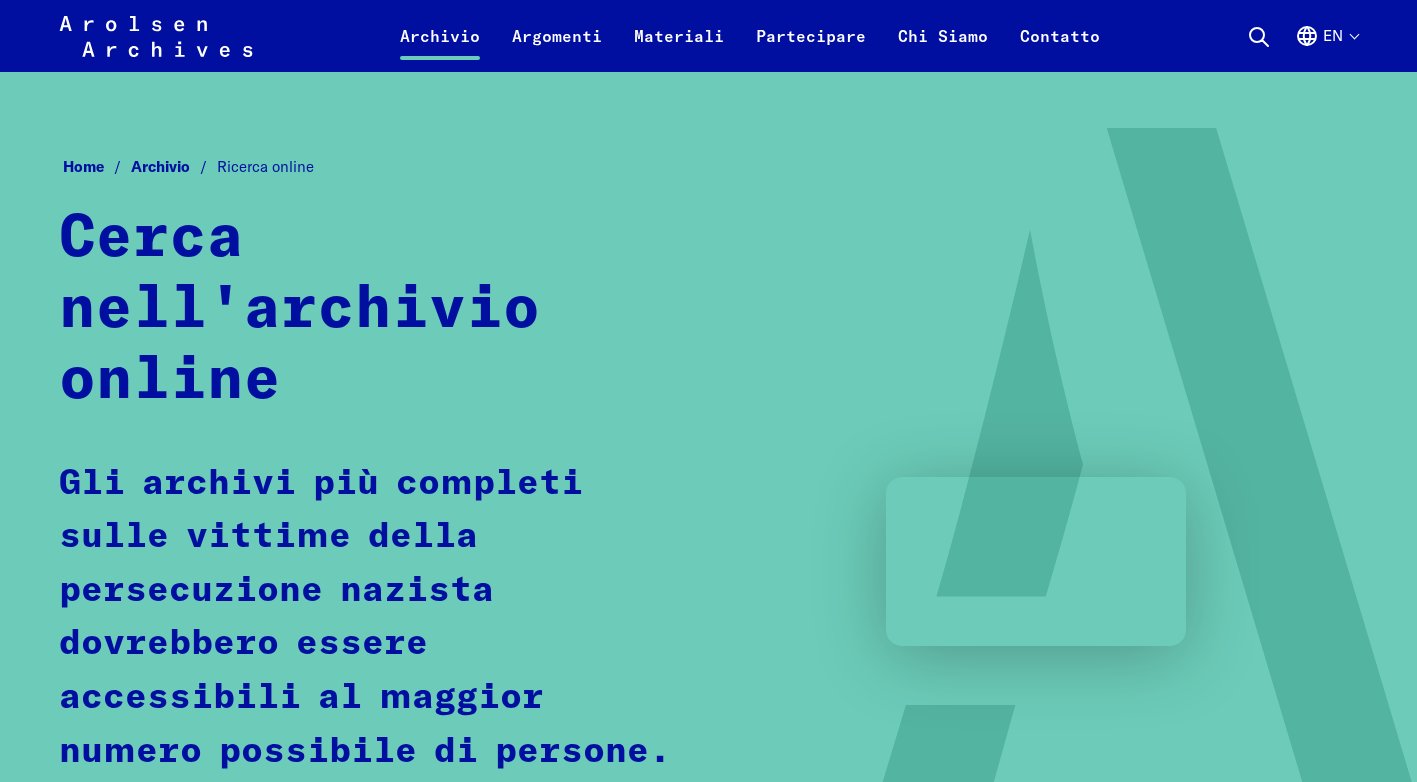 scroll, scrollTop: 1400, scrollLeft: 0, axis: vertical 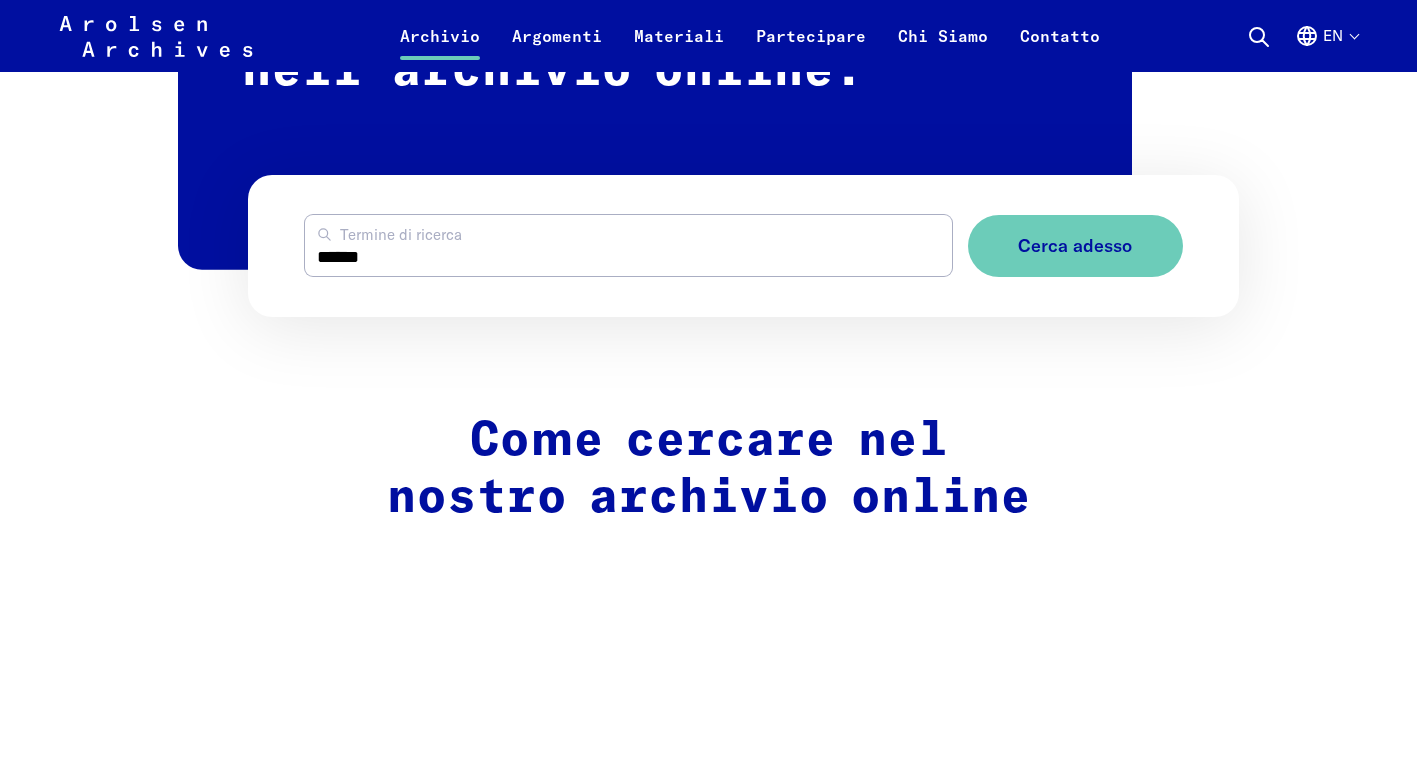 drag, startPoint x: 383, startPoint y: 319, endPoint x: 256, endPoint y: 303, distance: 128.0039 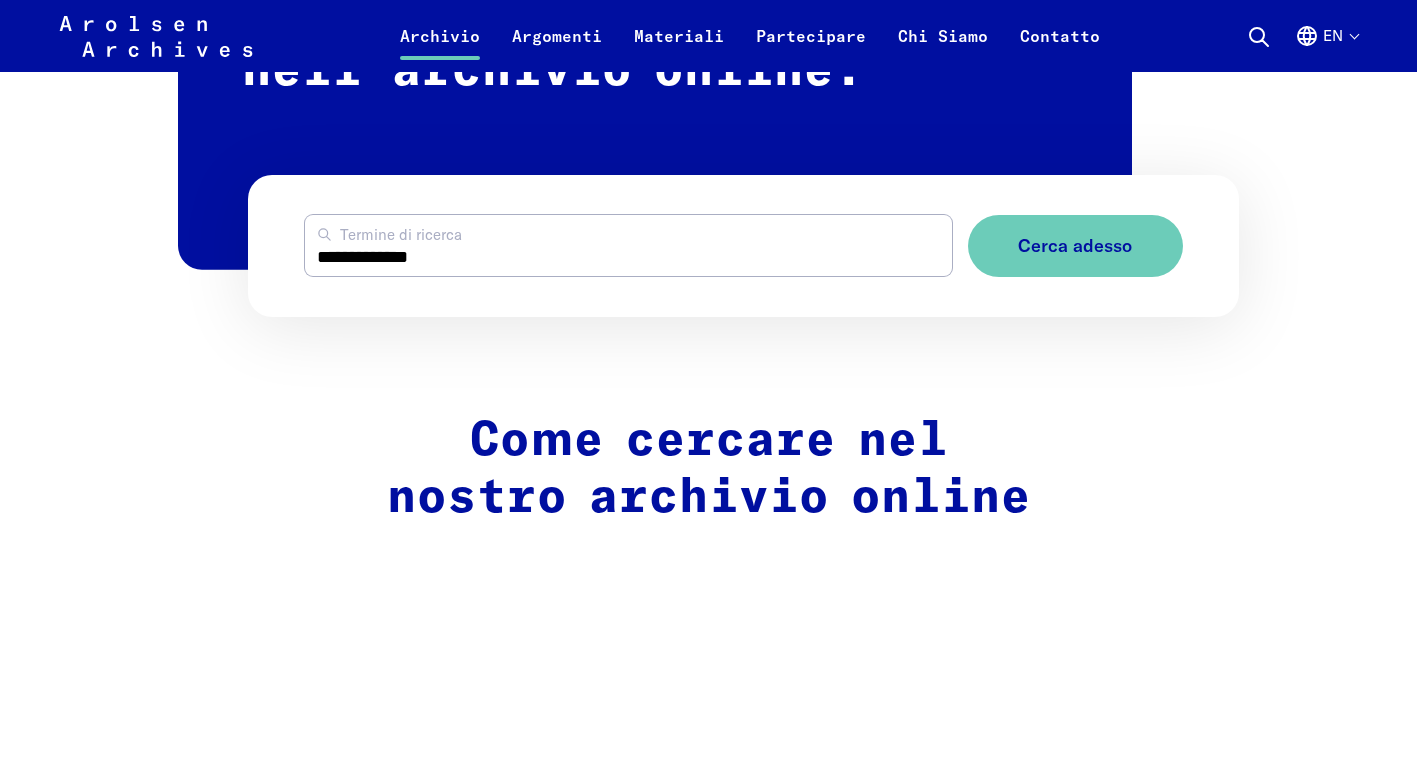 type on "**********" 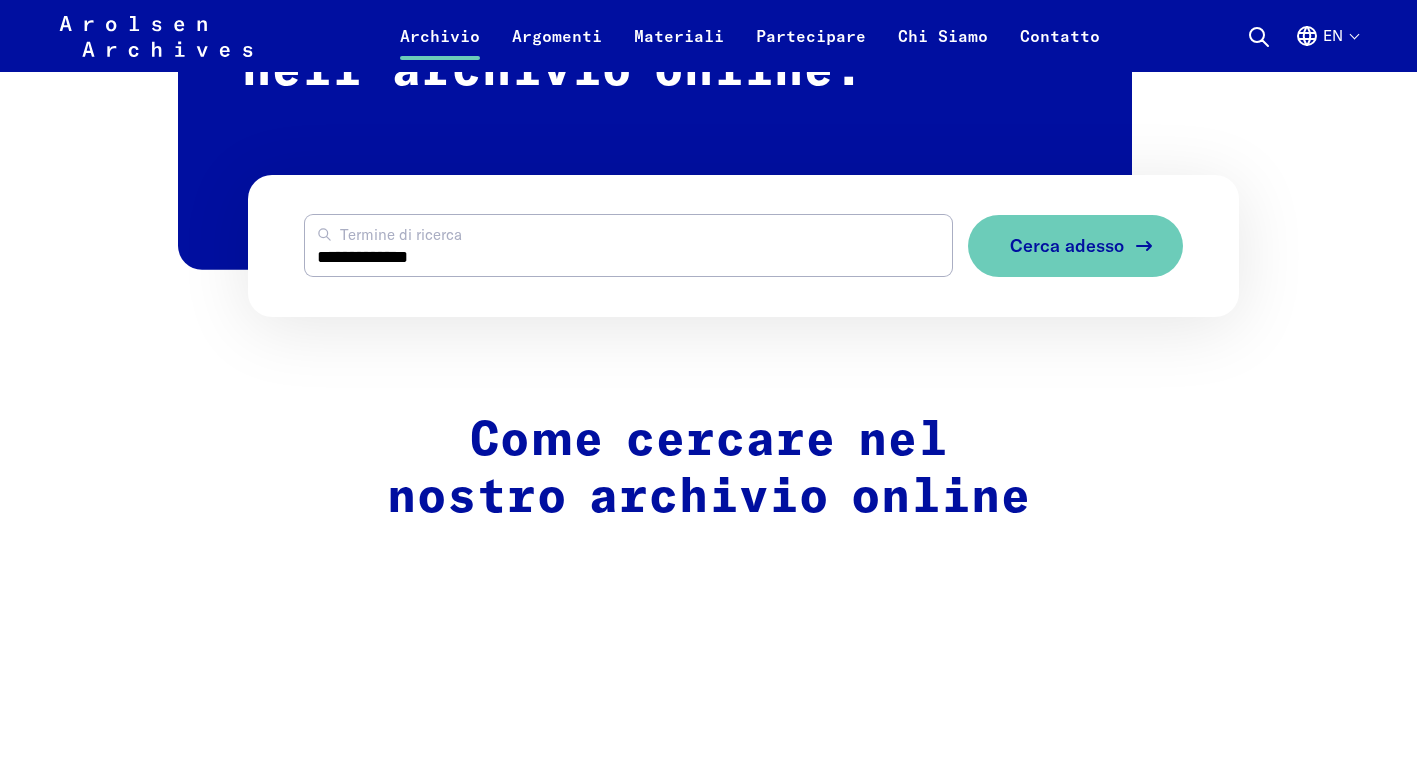 click on "Cerca adesso" at bounding box center (1075, 246) 